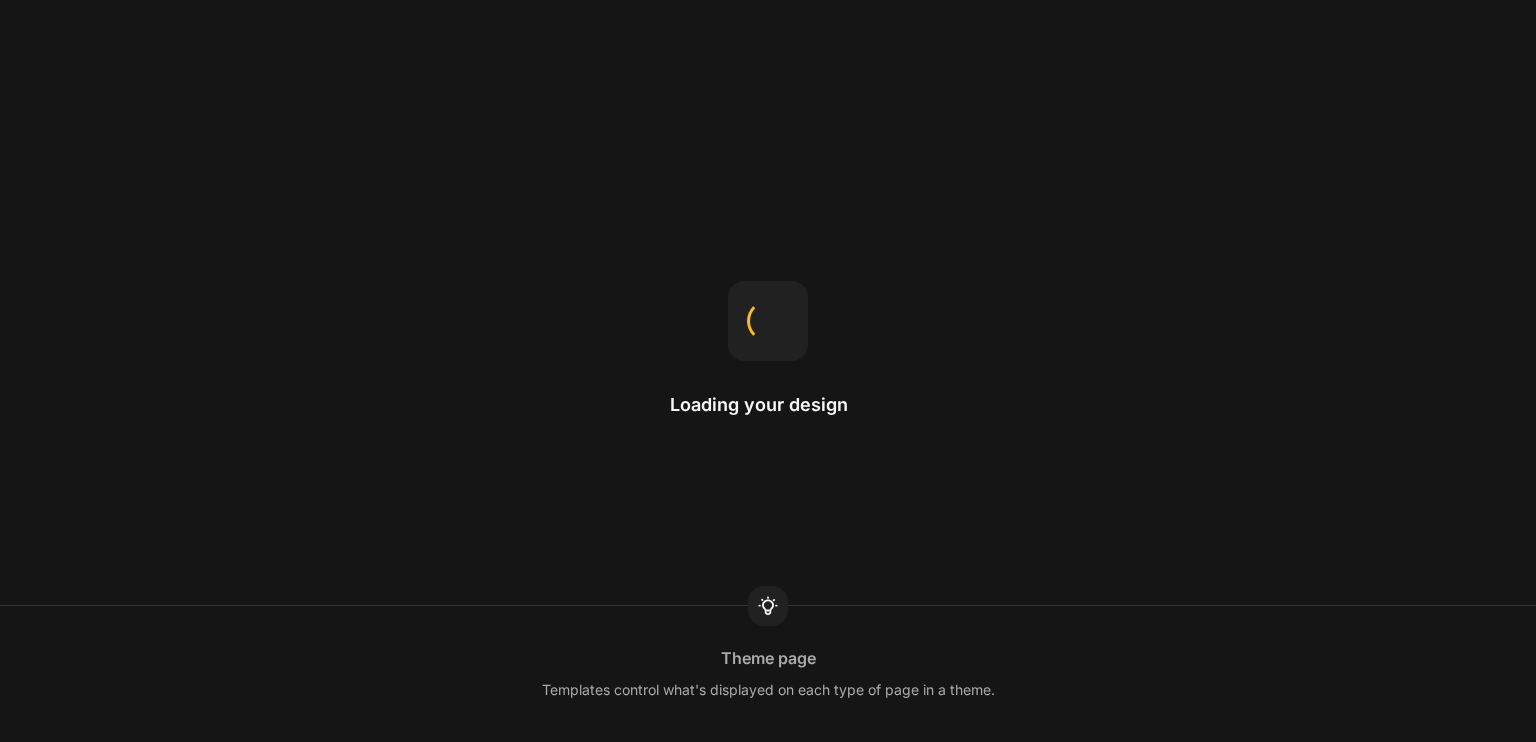 scroll, scrollTop: 0, scrollLeft: 0, axis: both 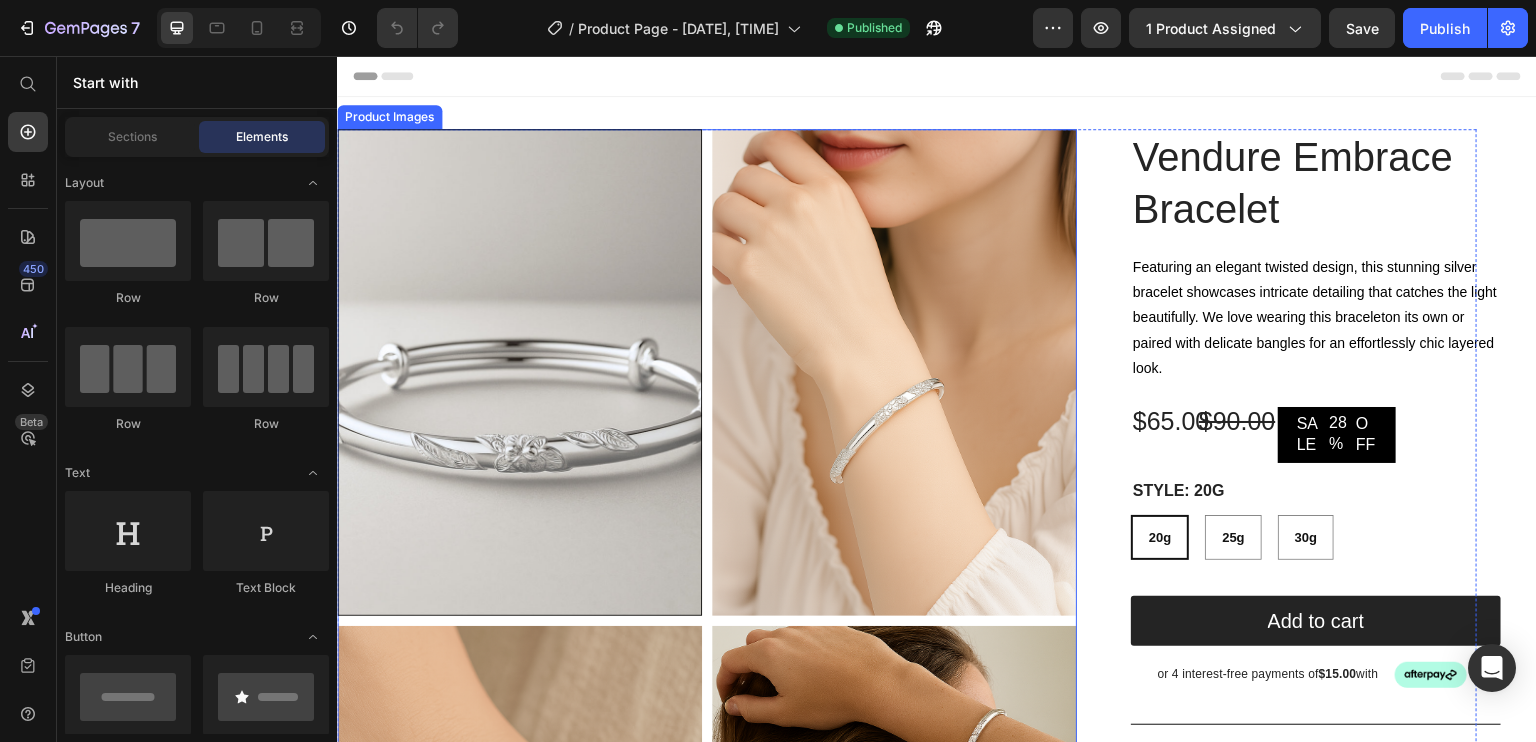 click at bounding box center (519, 372) 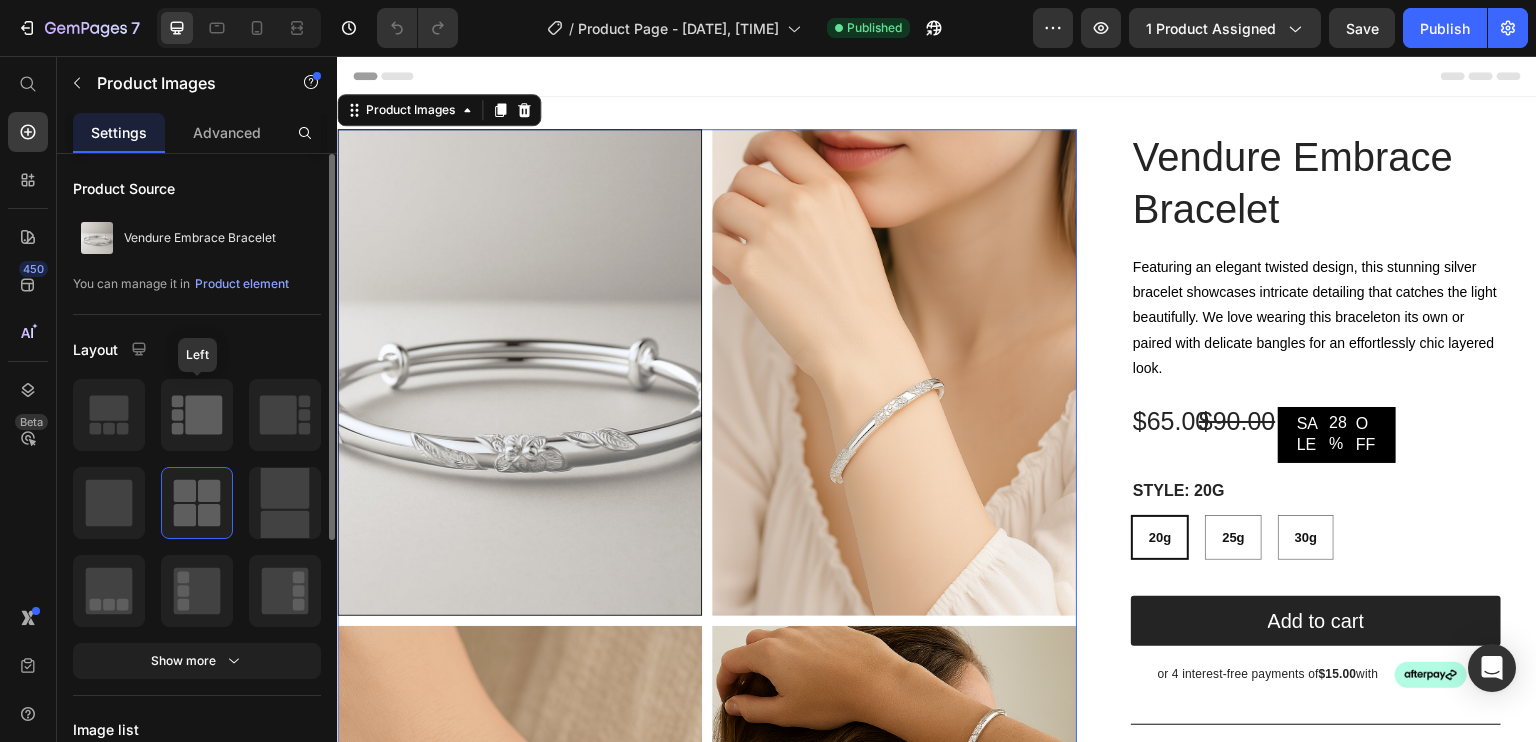 click 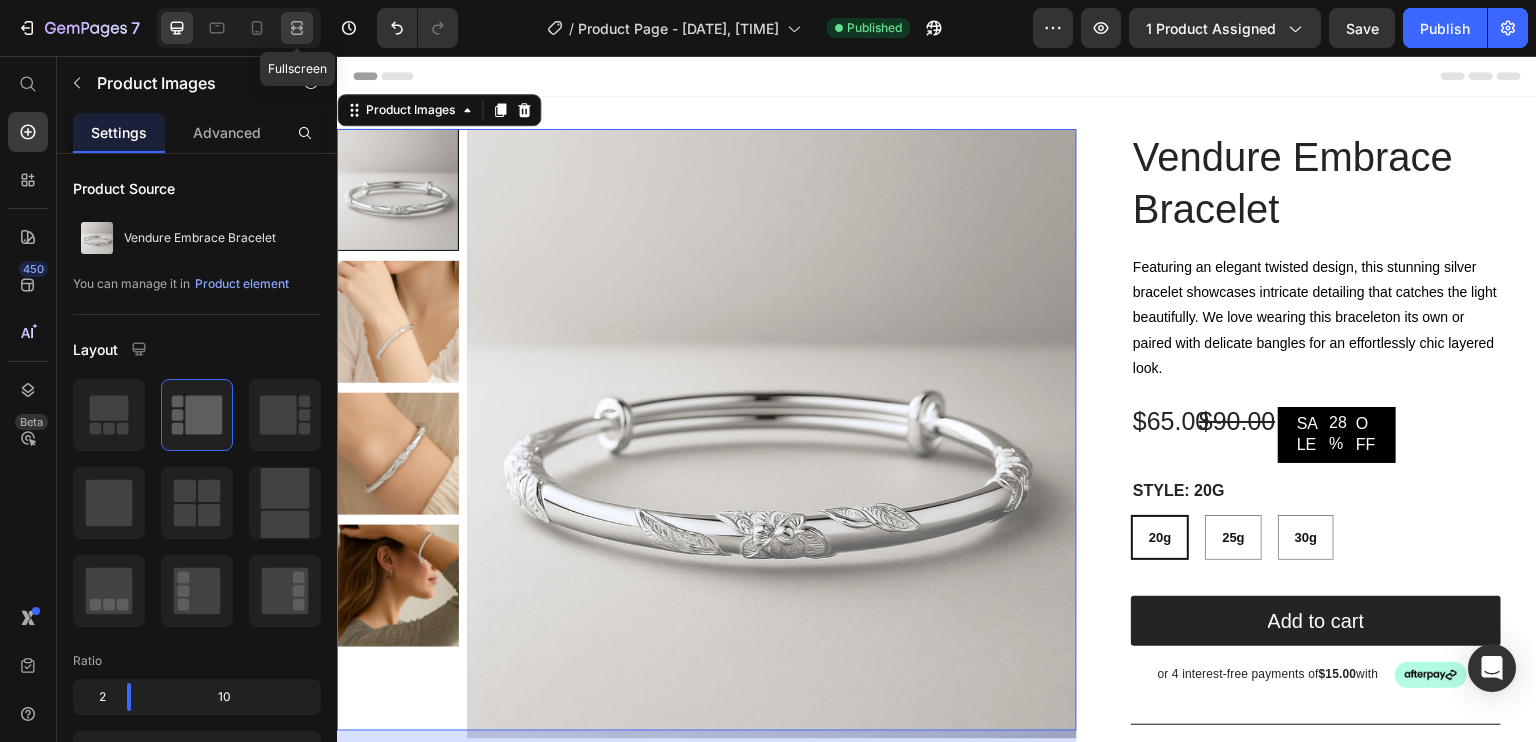 click 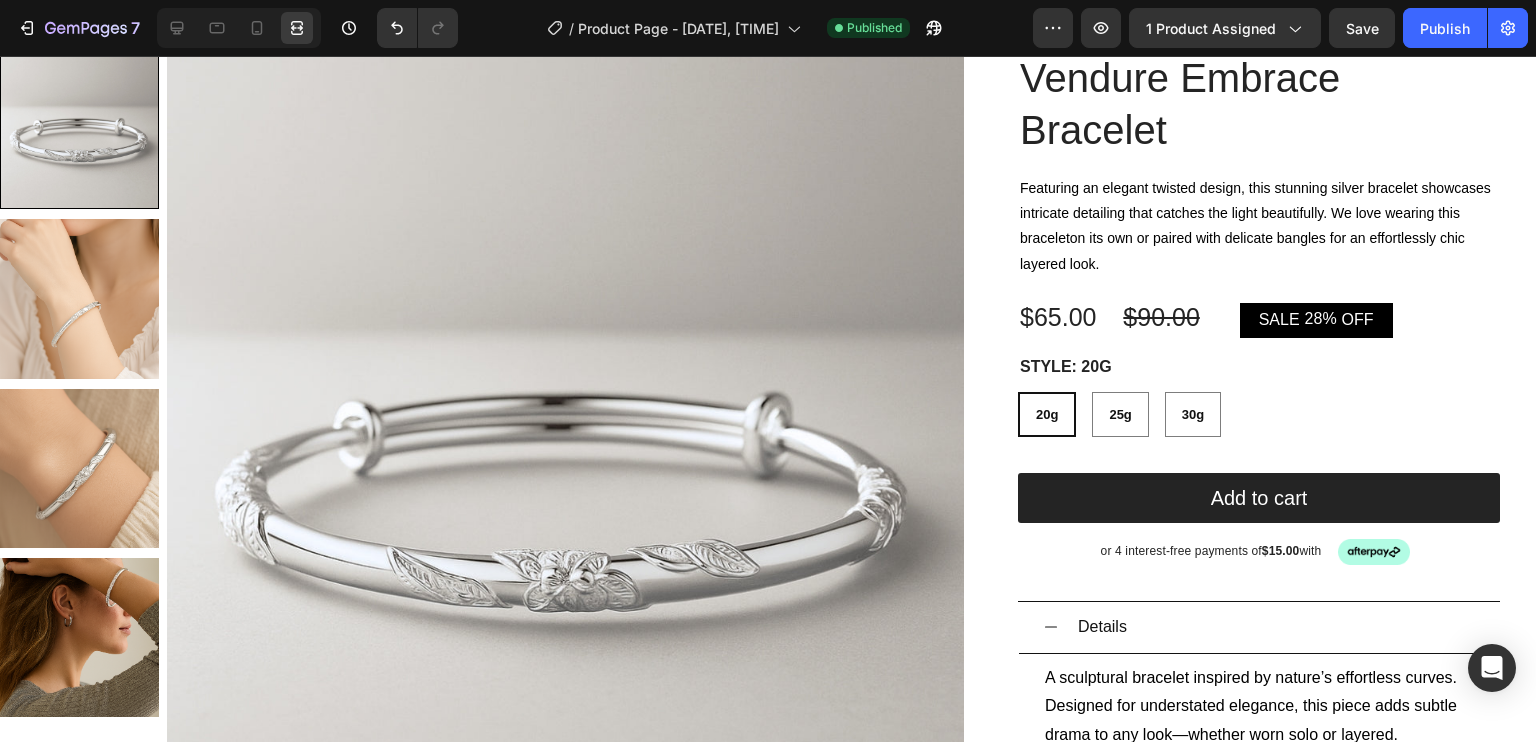 scroll, scrollTop: 0, scrollLeft: 0, axis: both 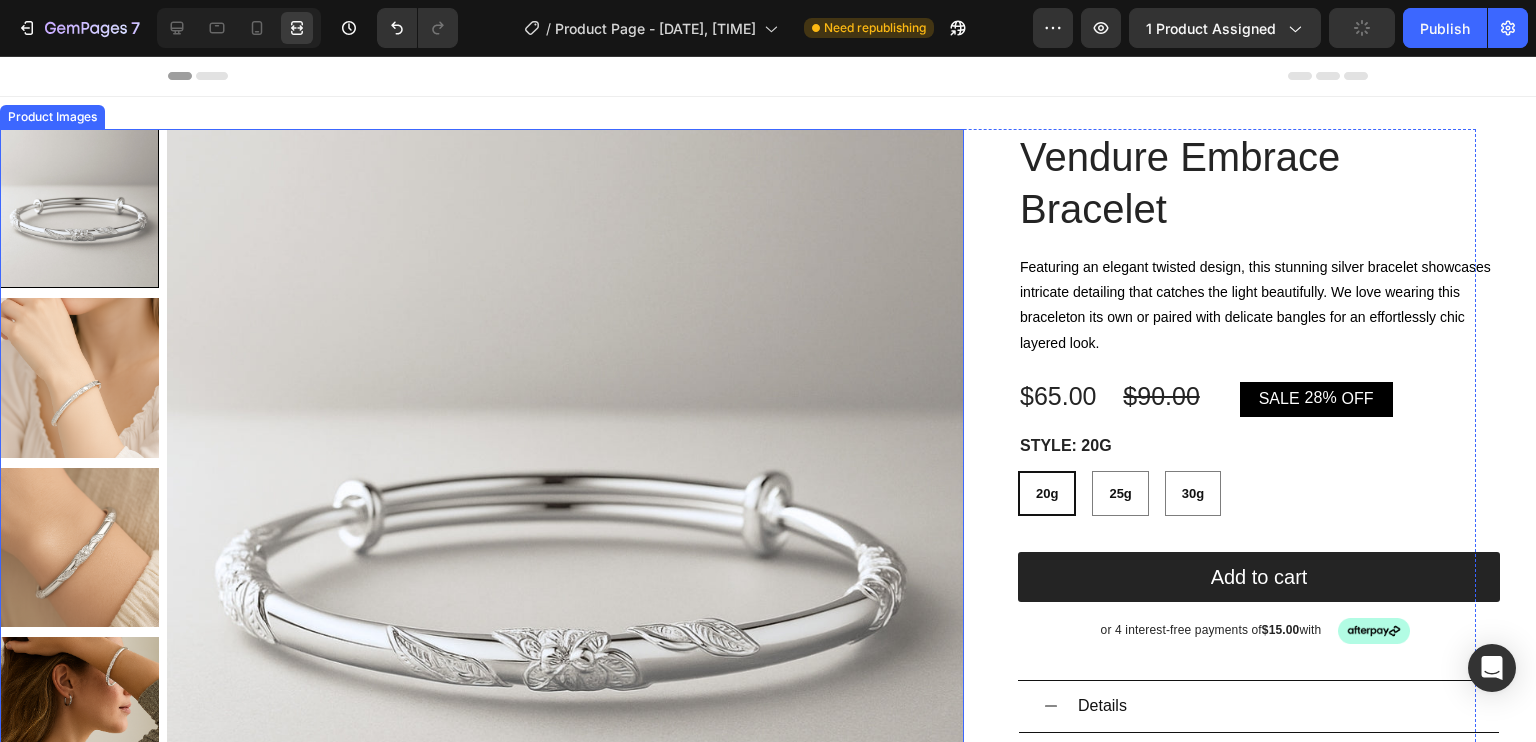 click at bounding box center [565, 527] 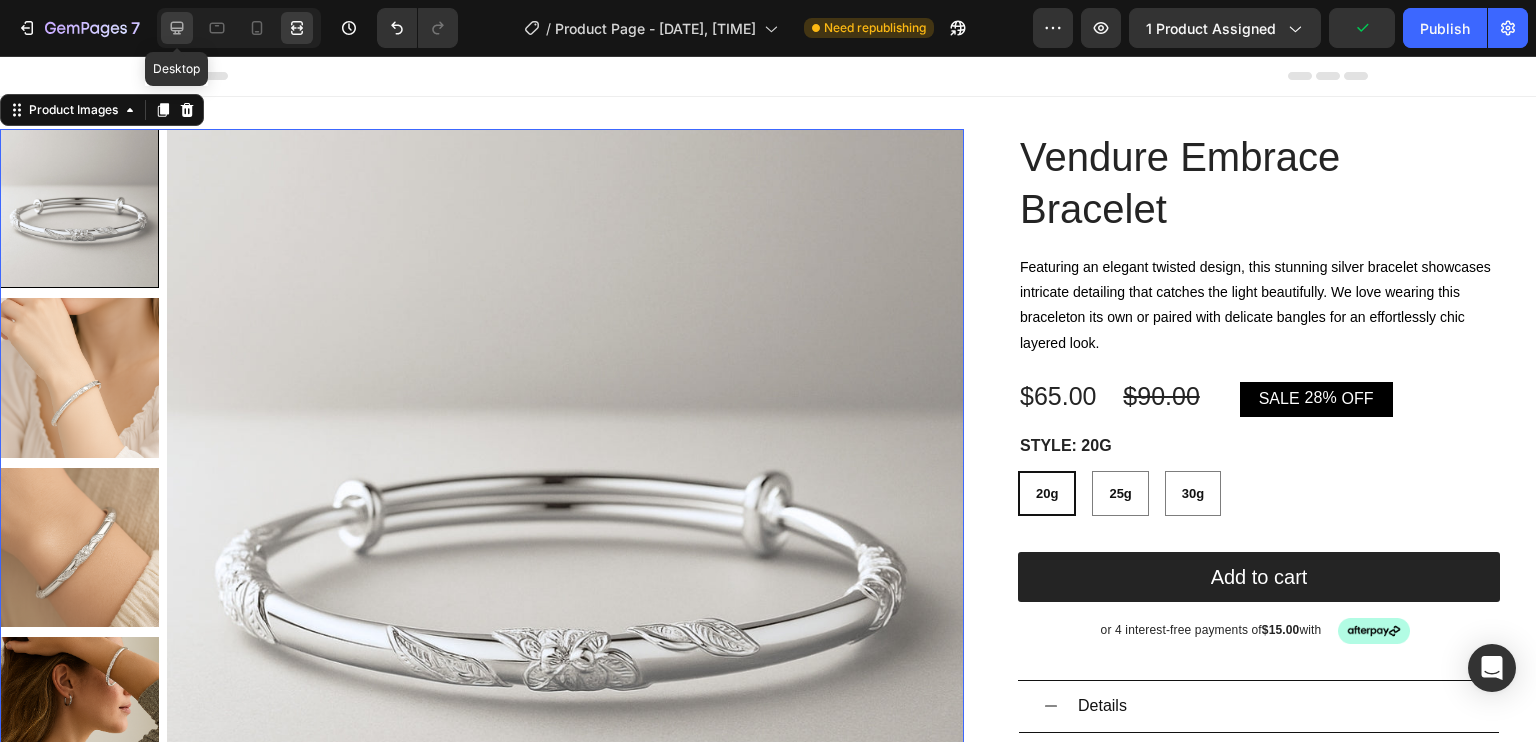 click 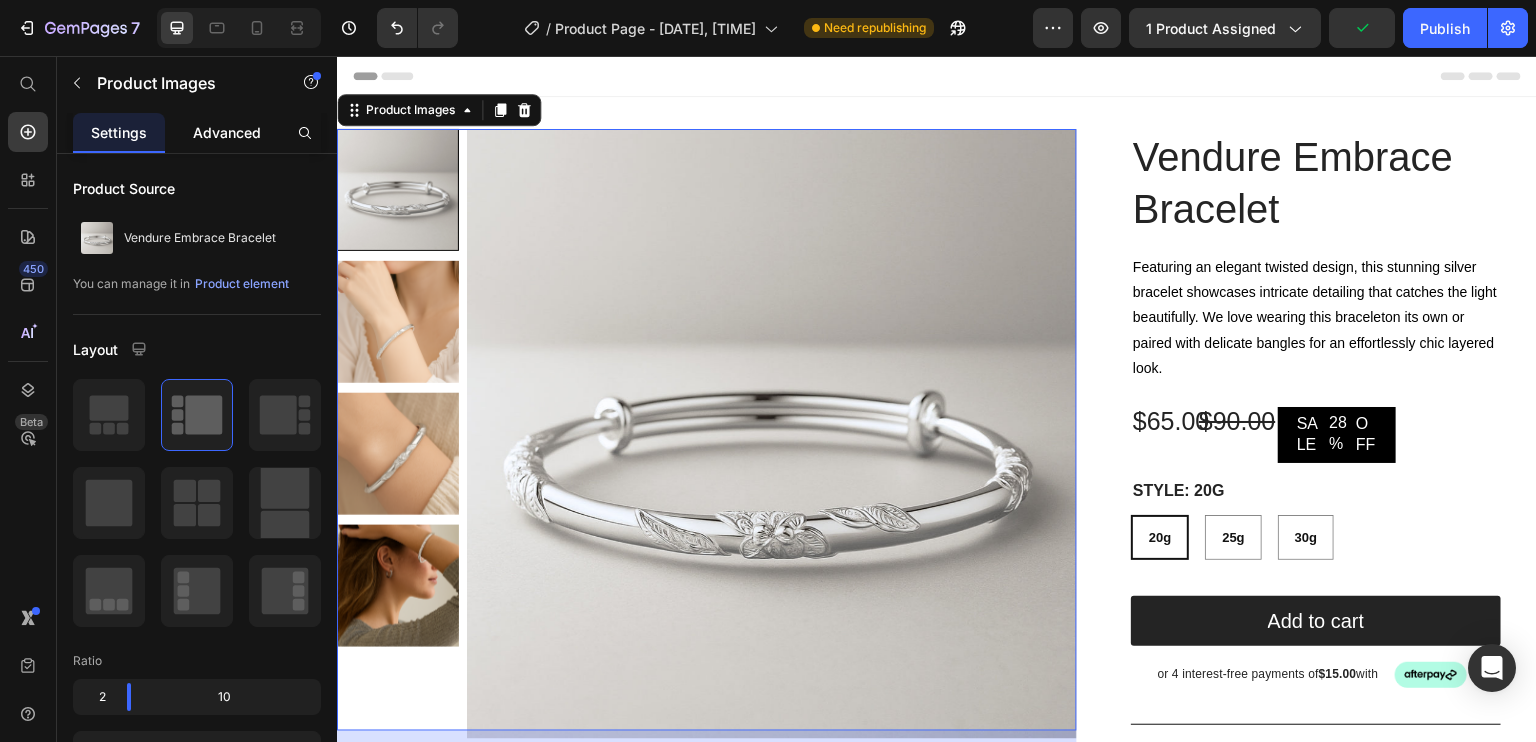 click on "Advanced" 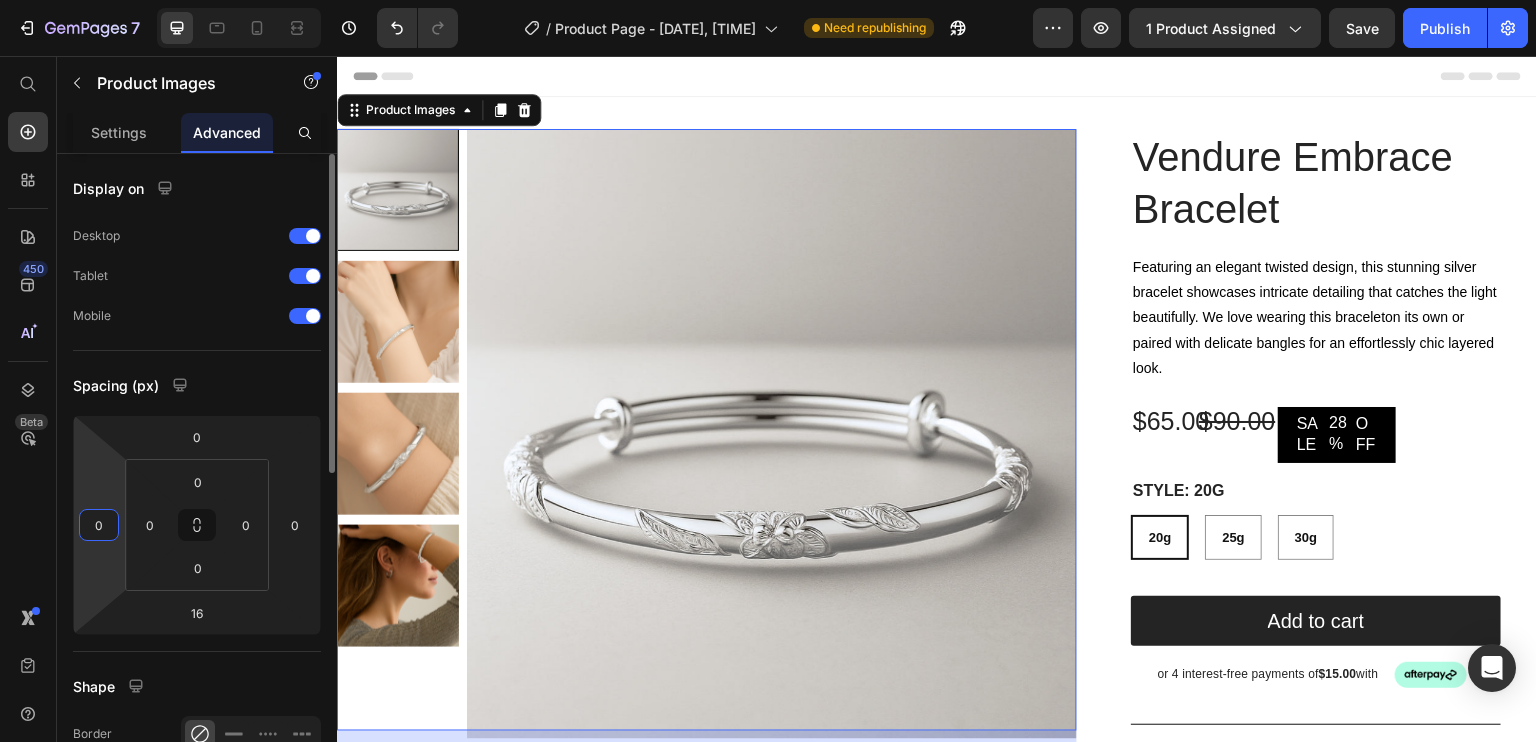 click on "0" at bounding box center (99, 525) 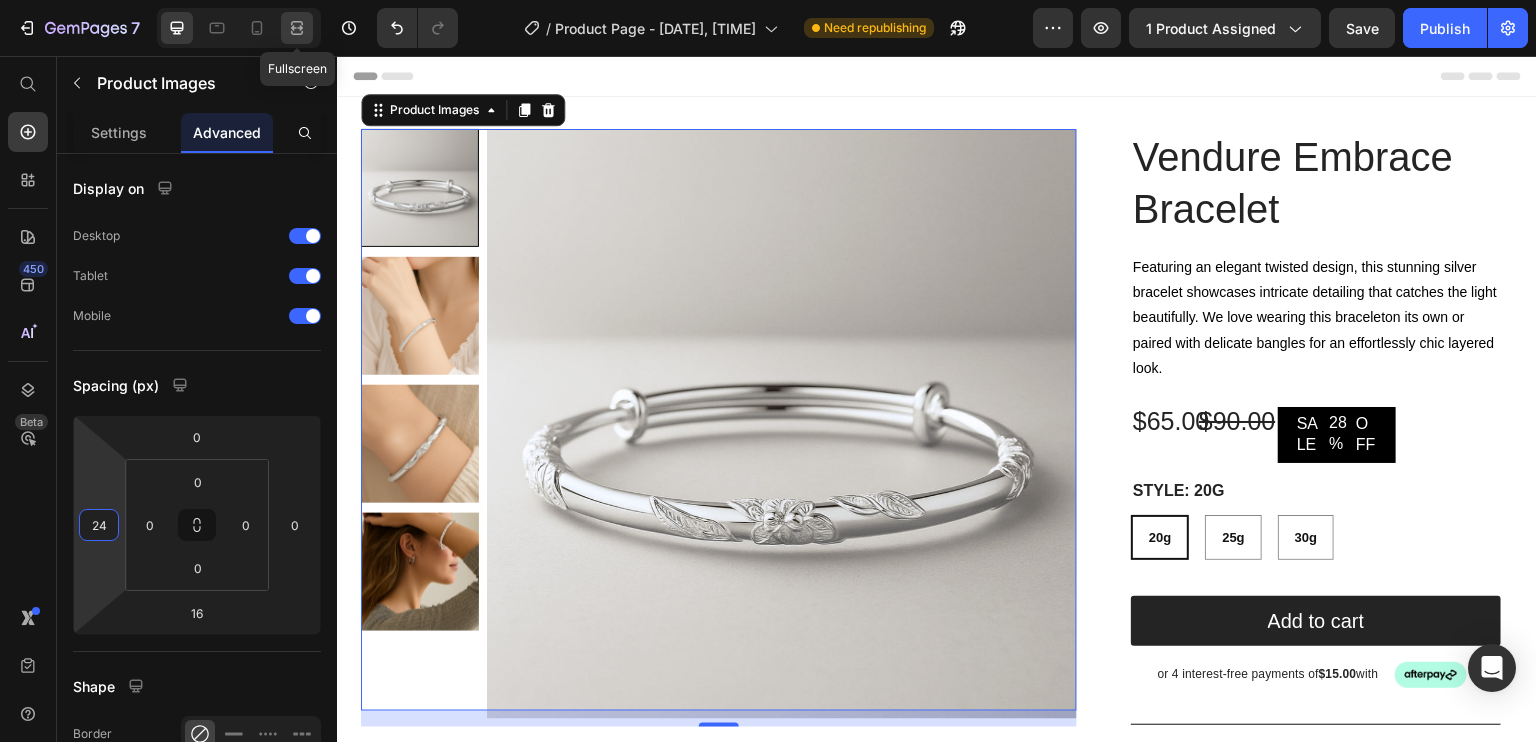 type on "24" 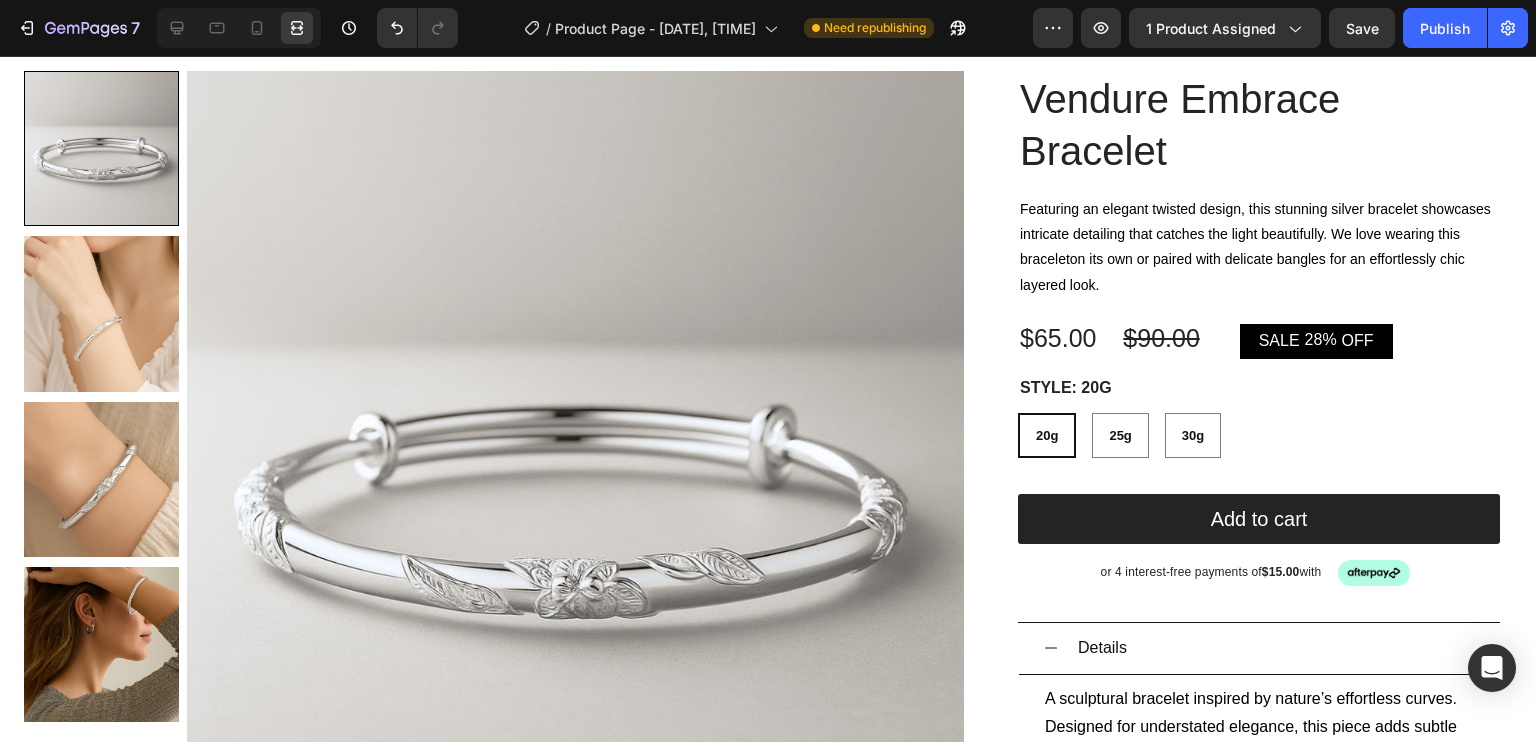scroll, scrollTop: 82, scrollLeft: 0, axis: vertical 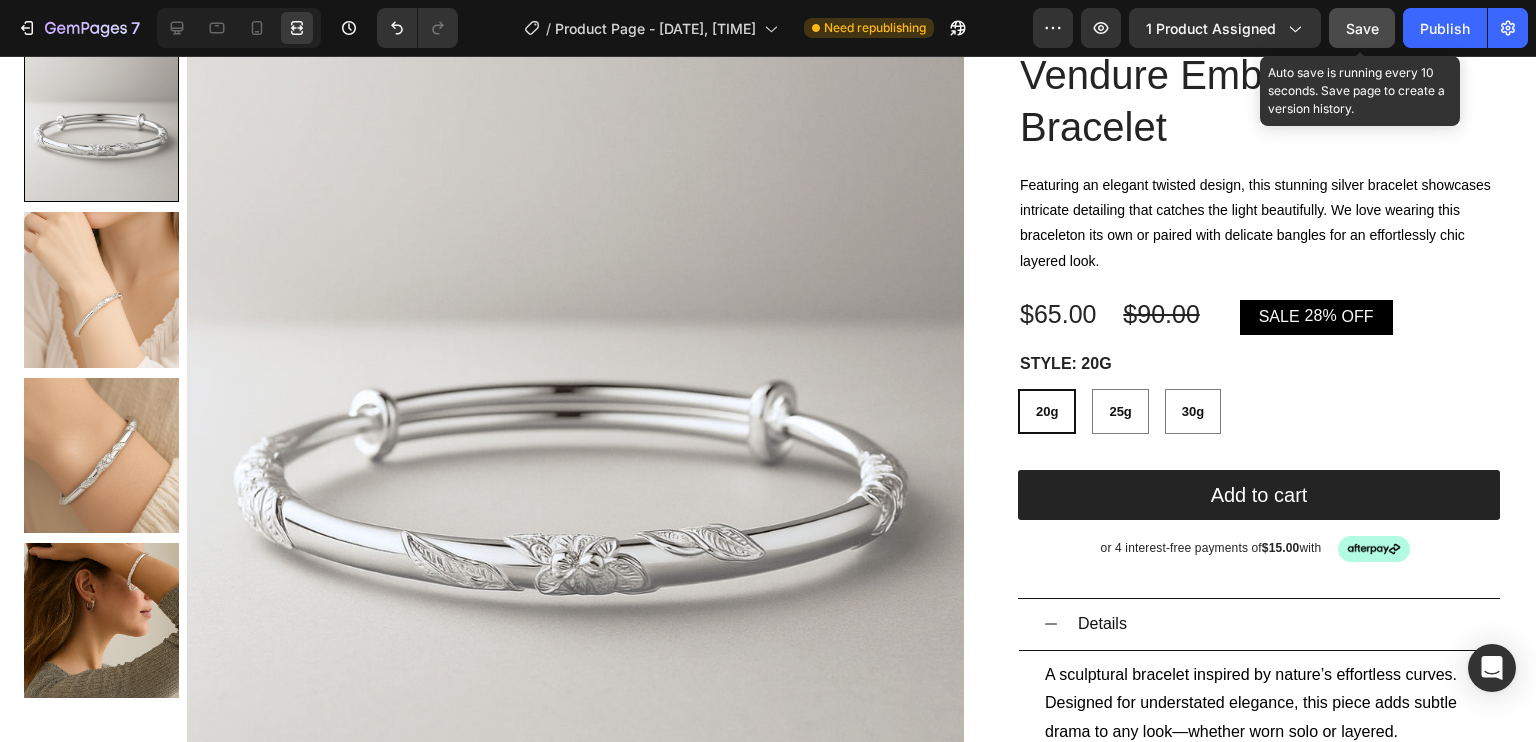 click on "Save" at bounding box center (1362, 28) 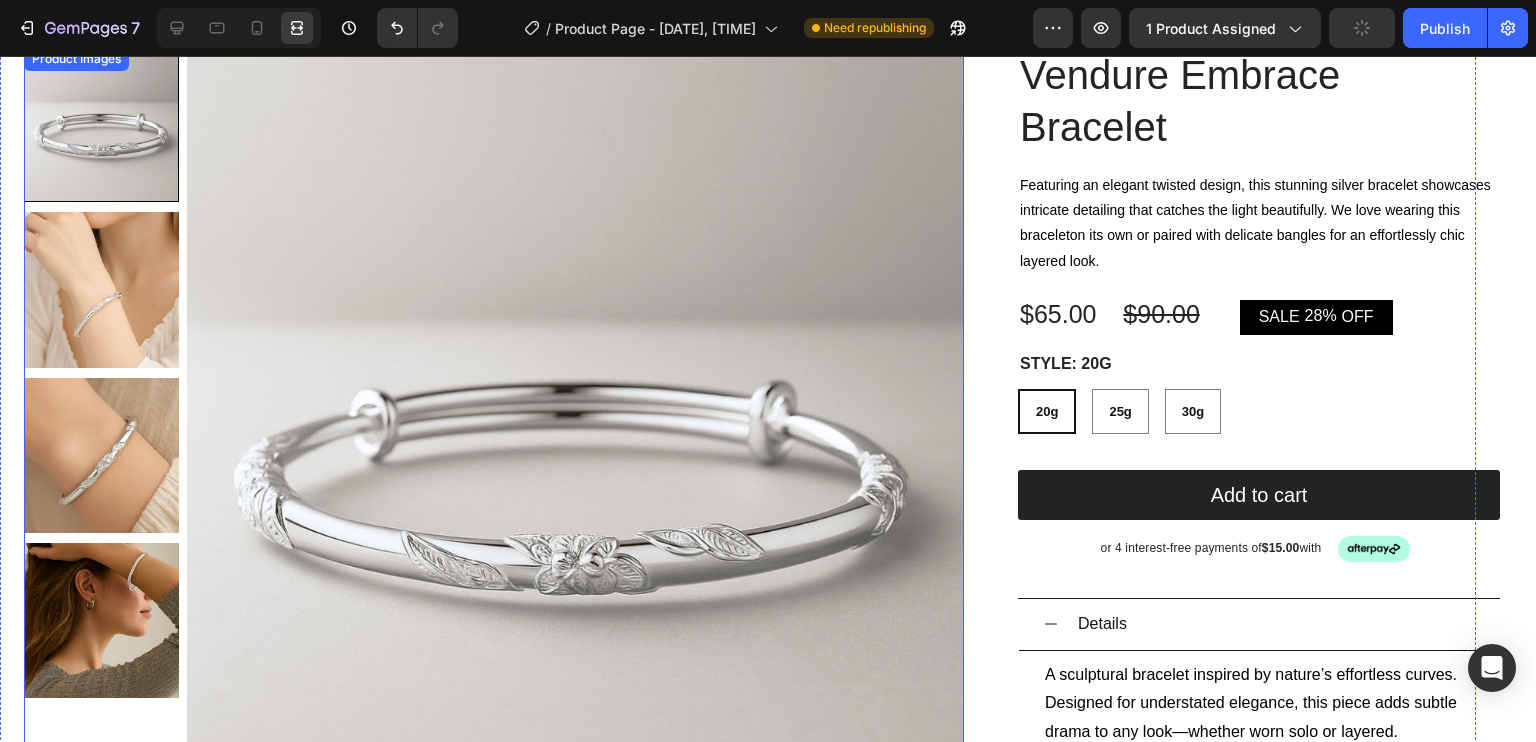 click at bounding box center [575, 435] 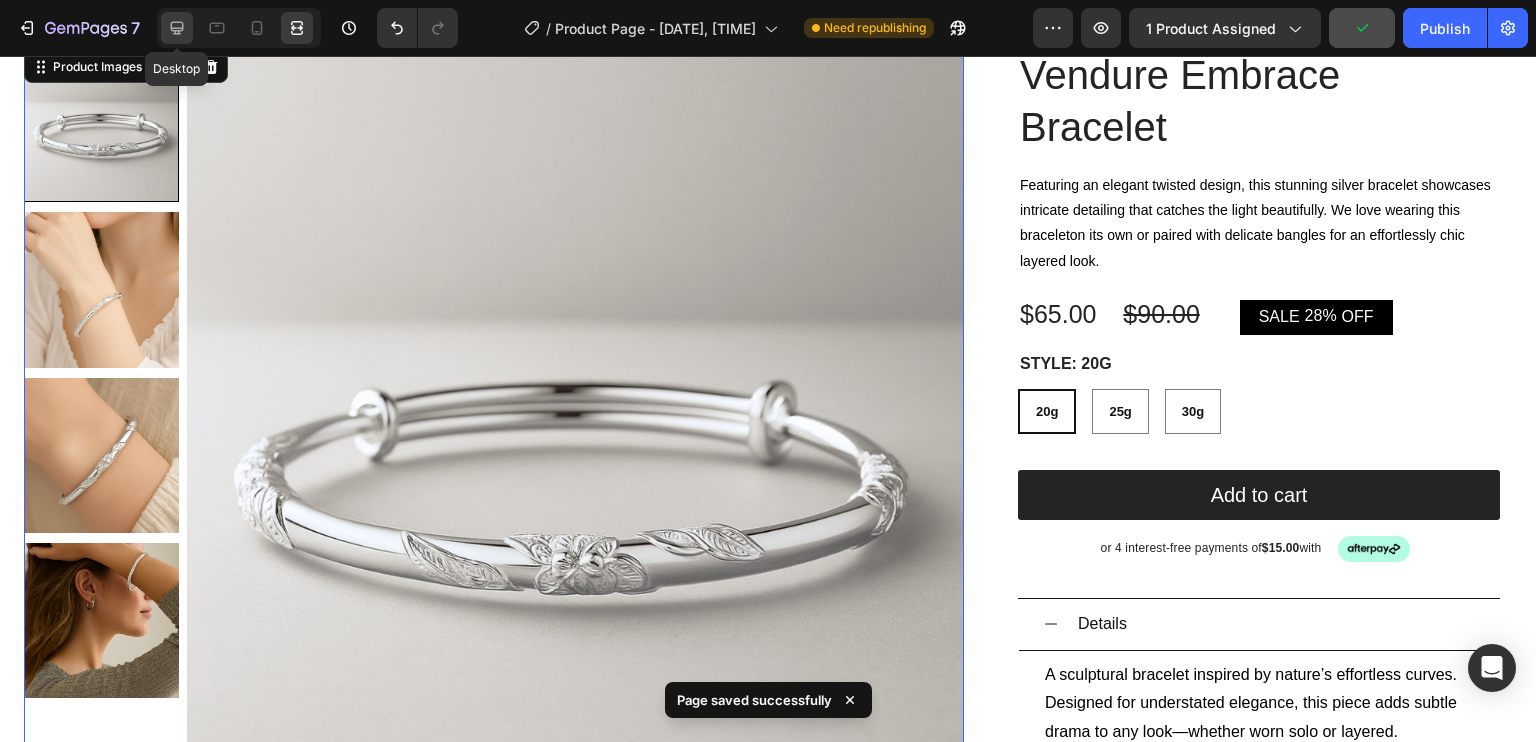 click 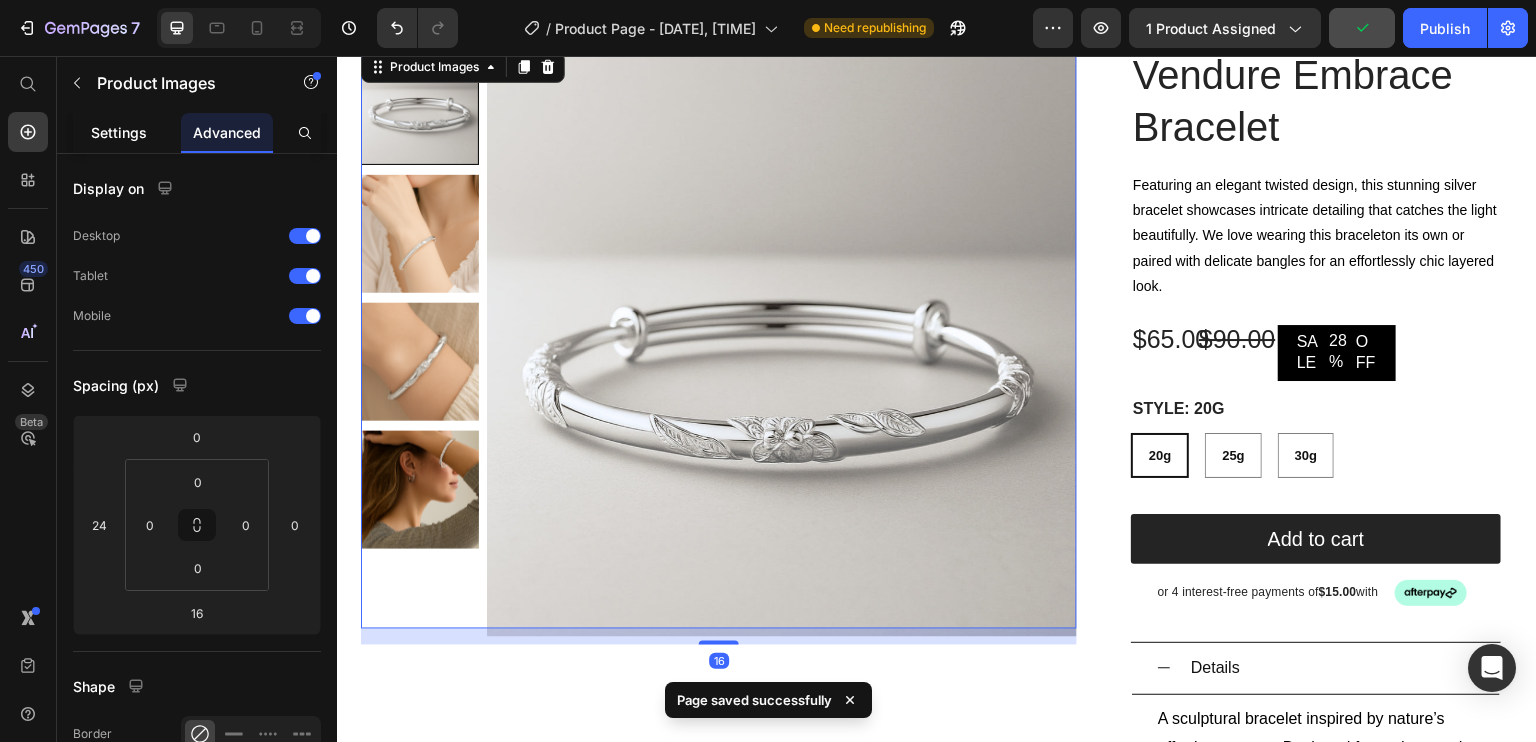 click on "Settings" 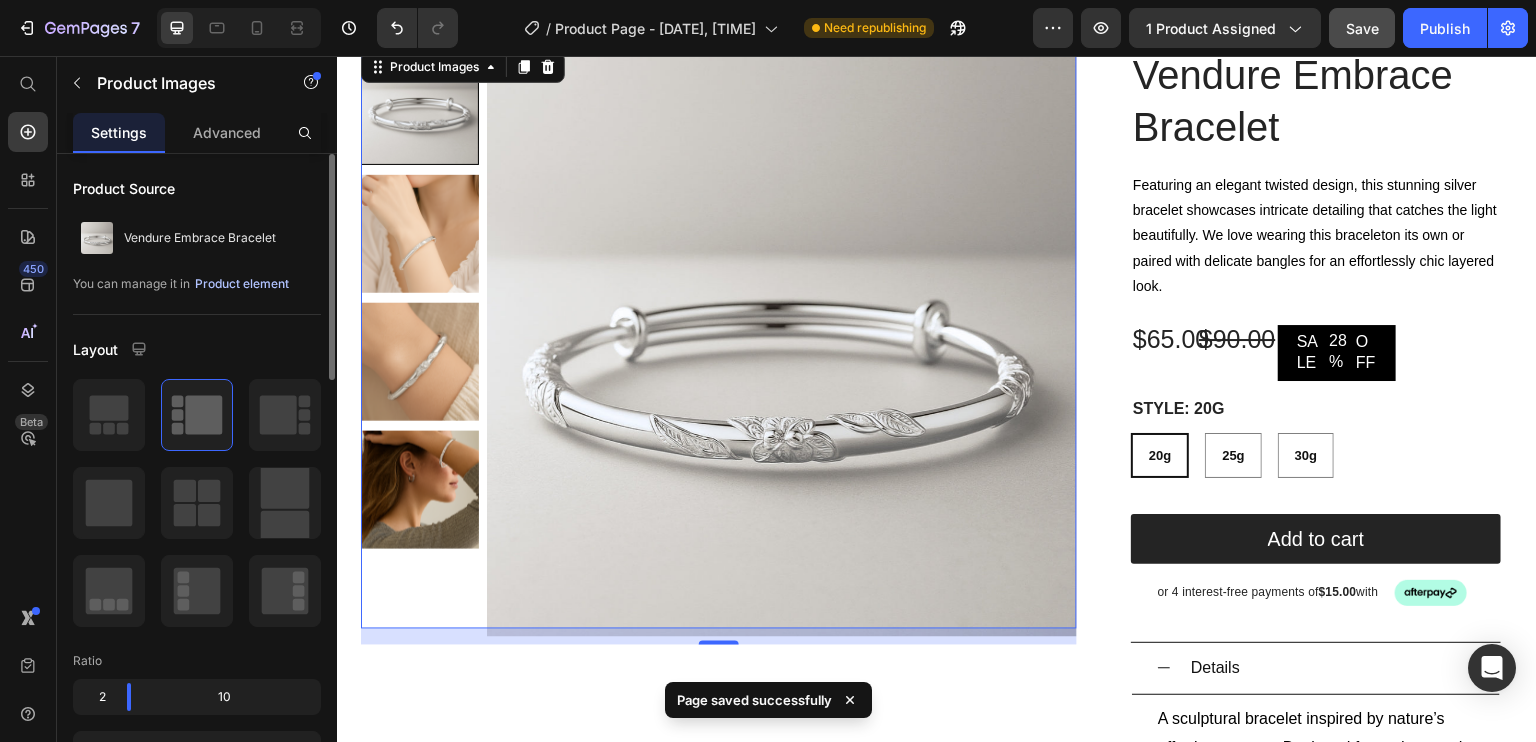 click on "Product element" at bounding box center [242, 284] 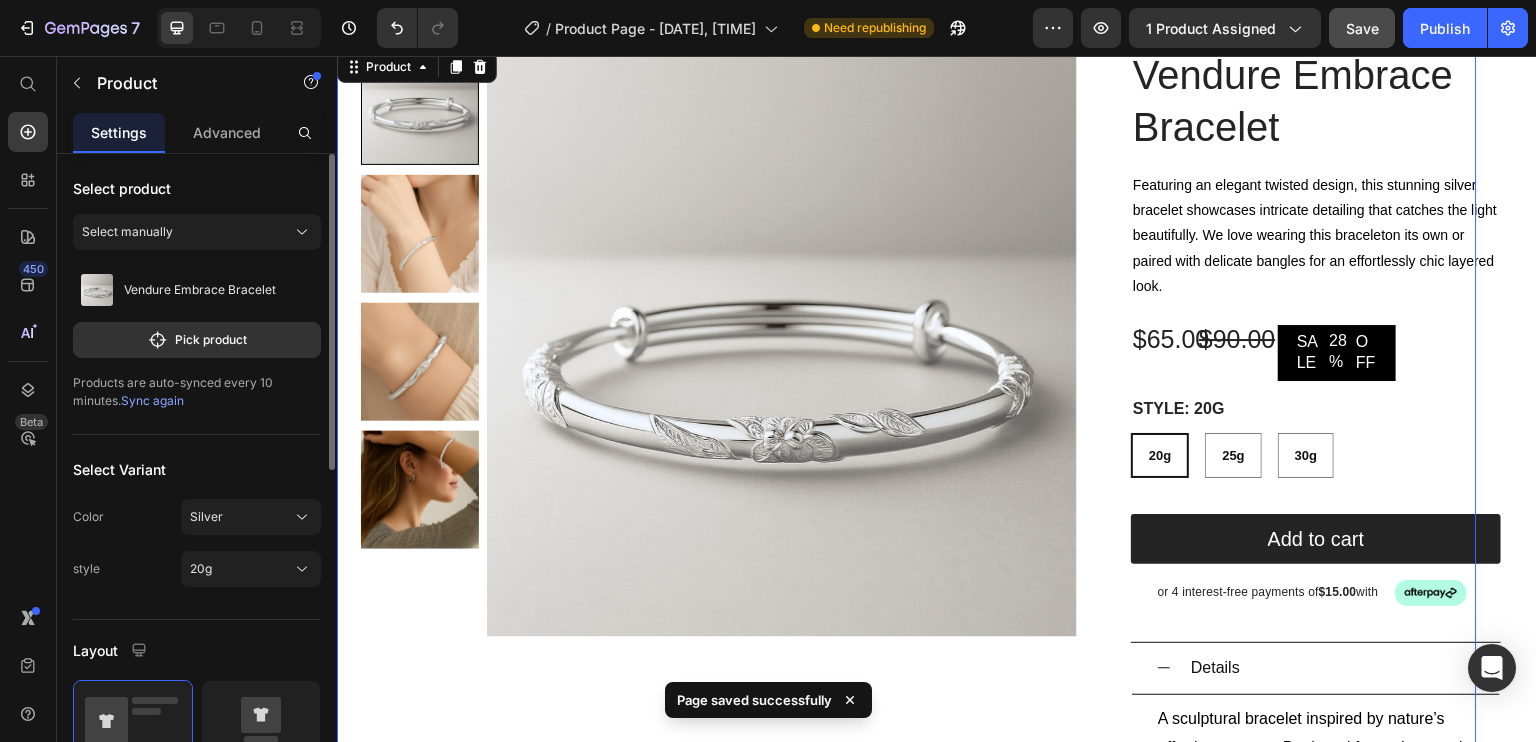 click on "Sync again" at bounding box center [152, 400] 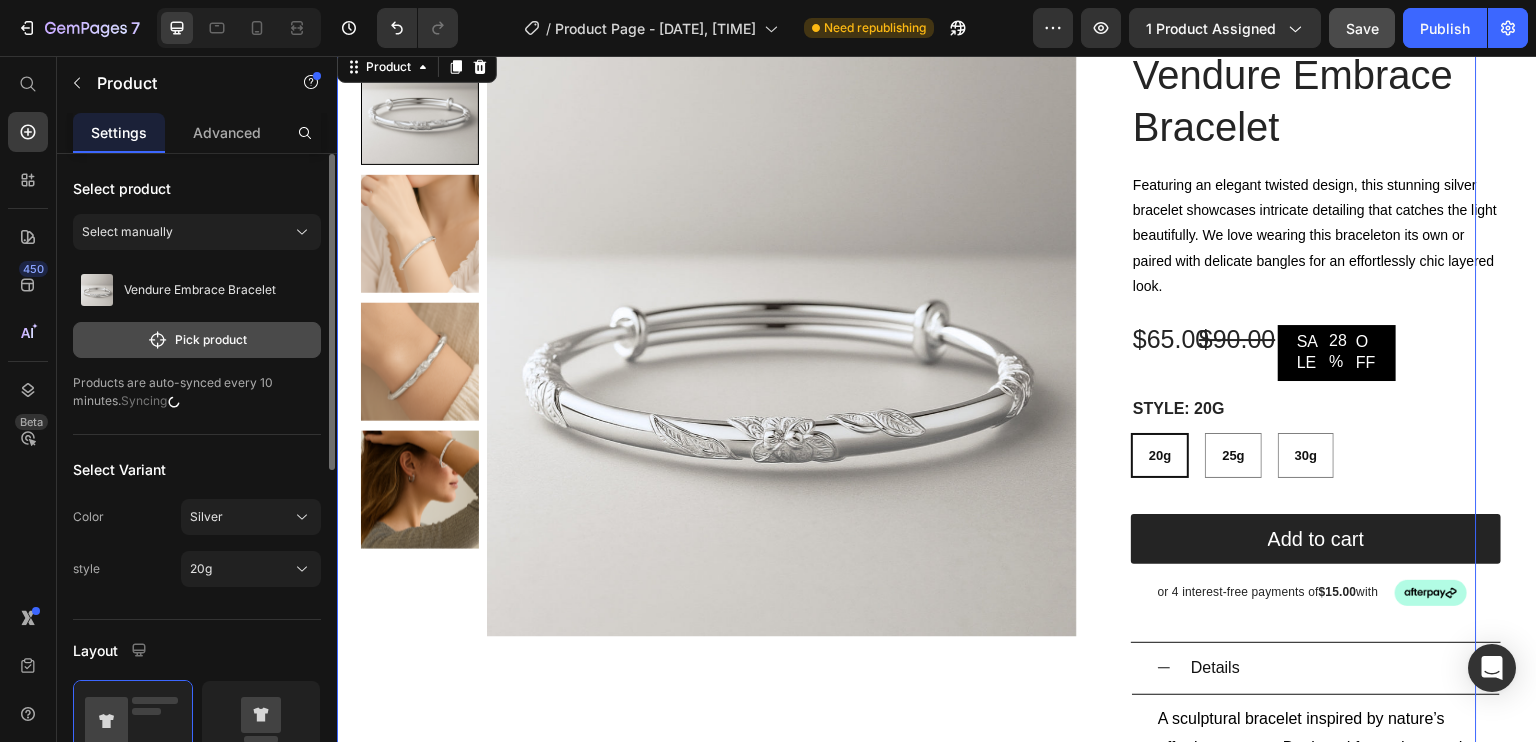 click on "Pick product" 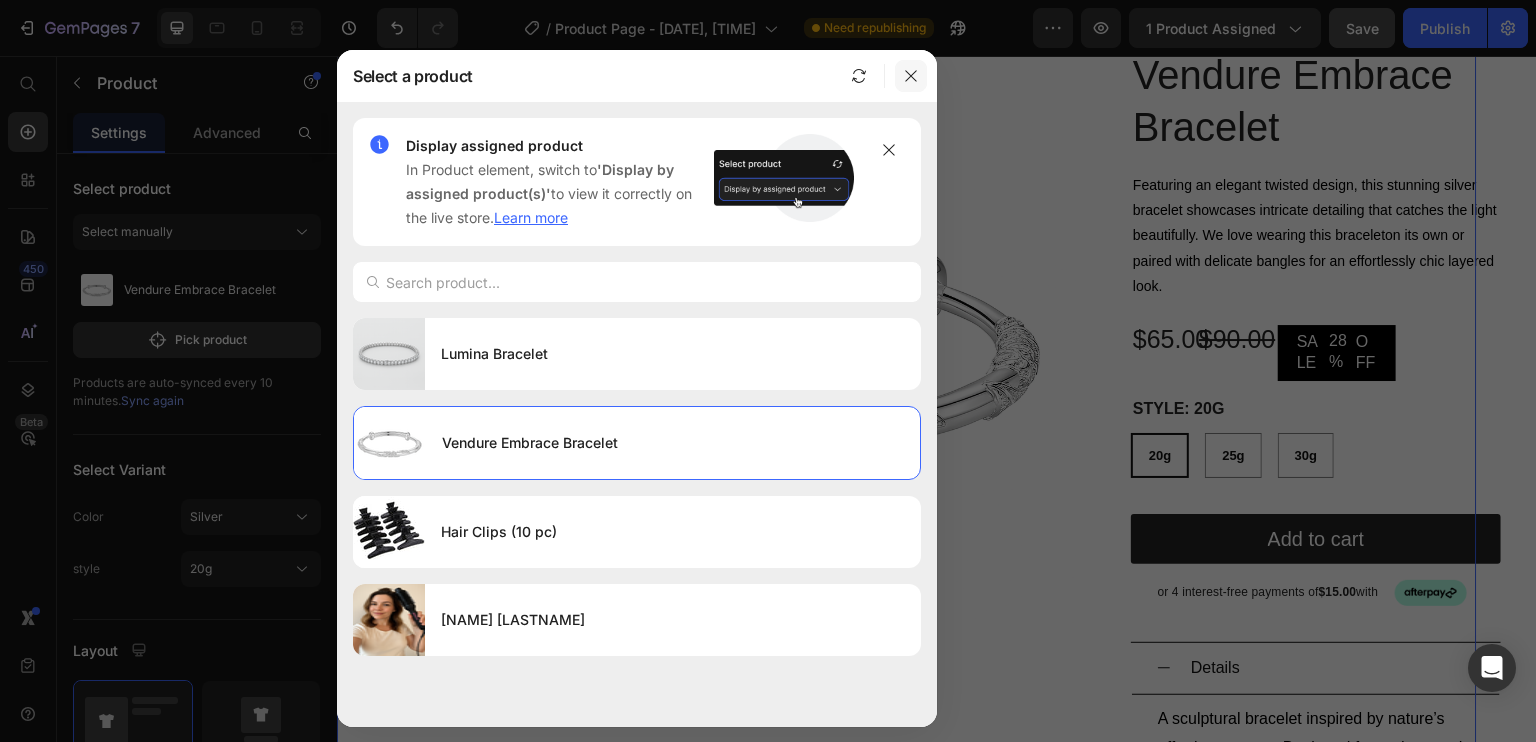 click 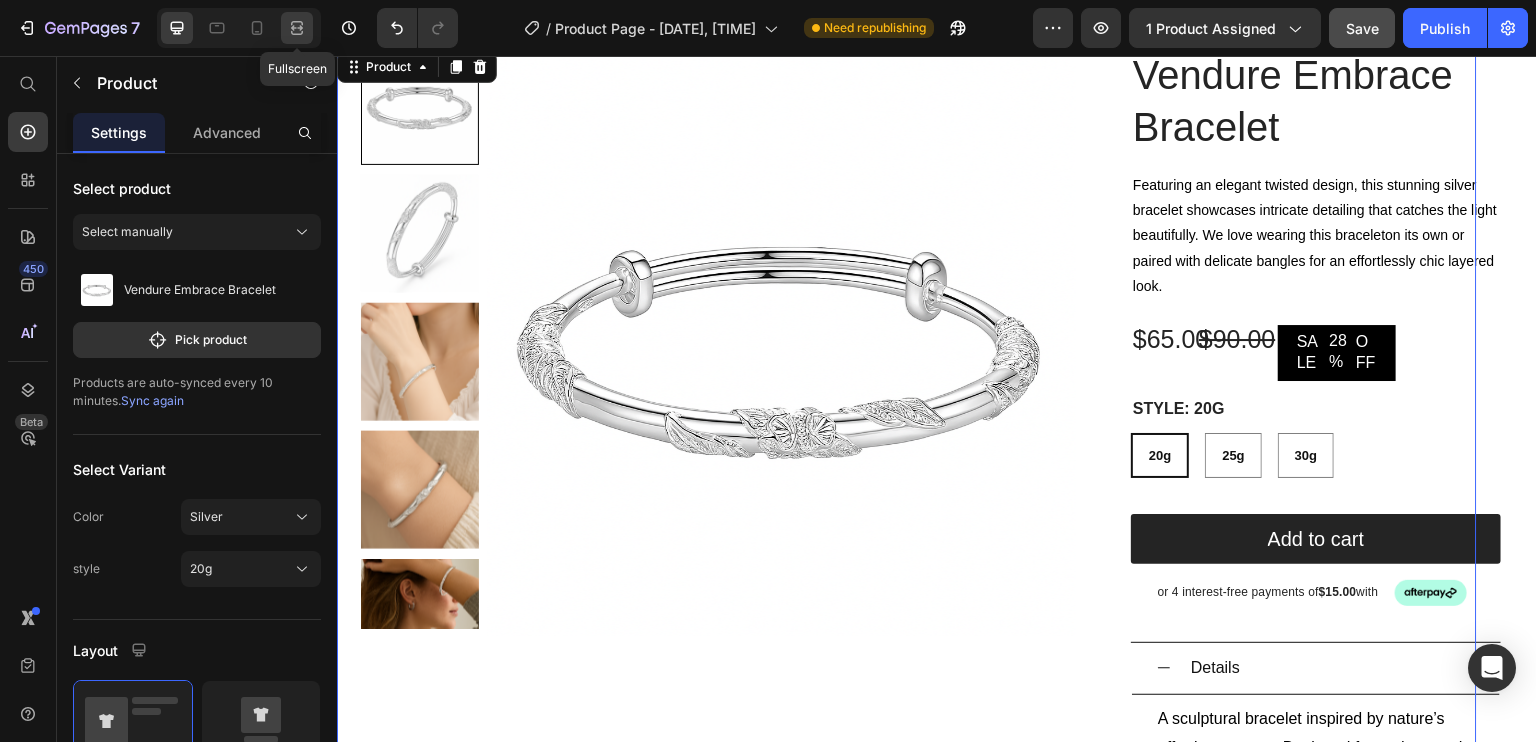 click 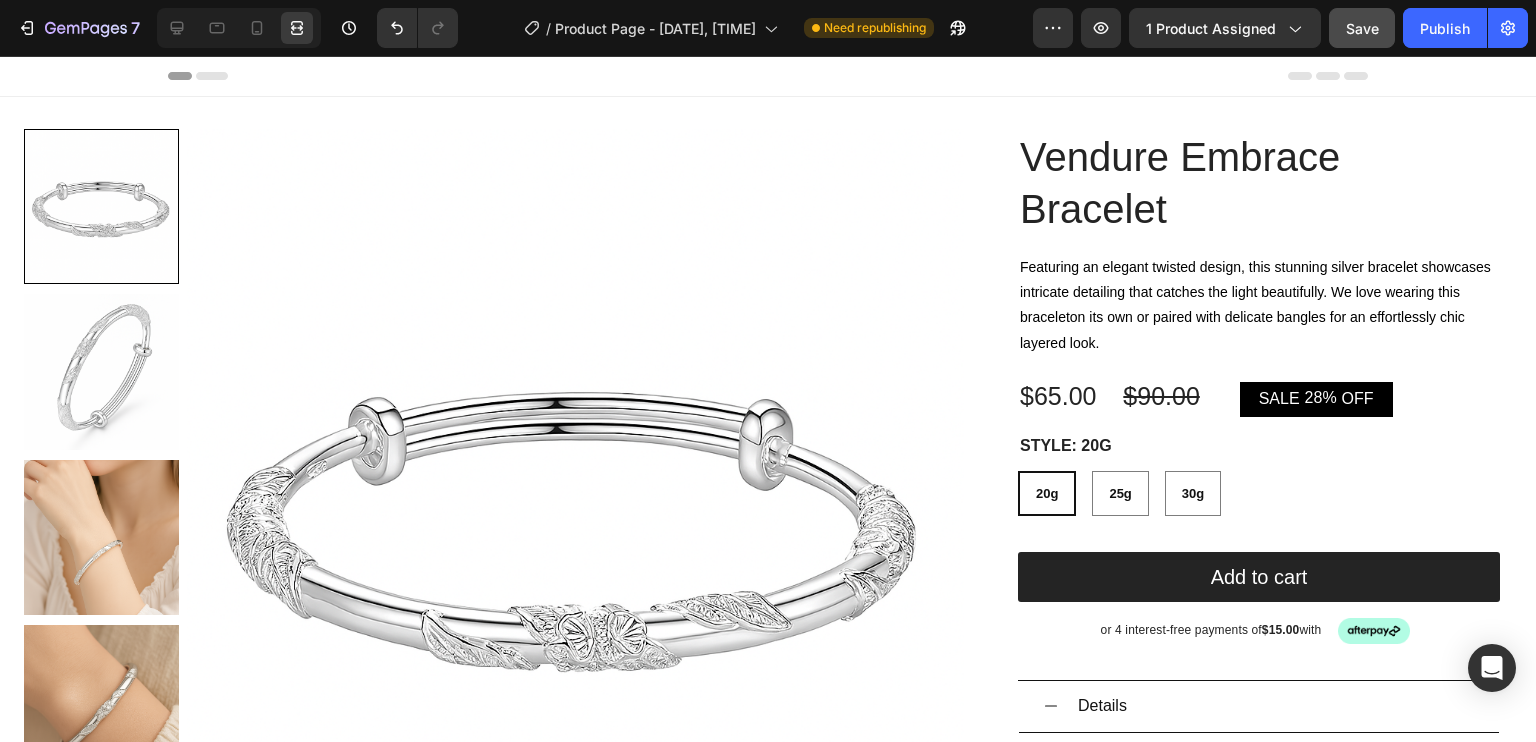 scroll, scrollTop: 116, scrollLeft: 0, axis: vertical 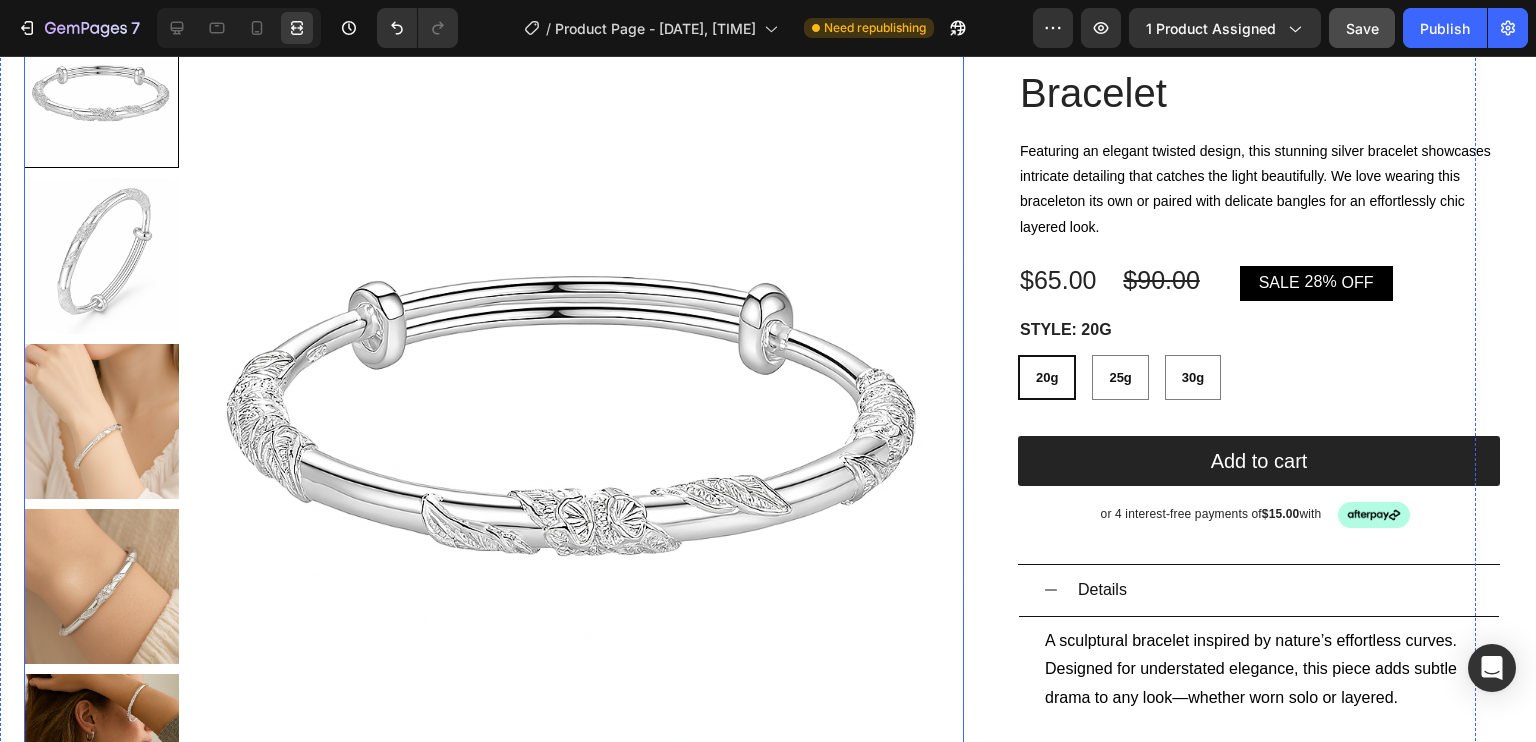 click at bounding box center (101, 421) 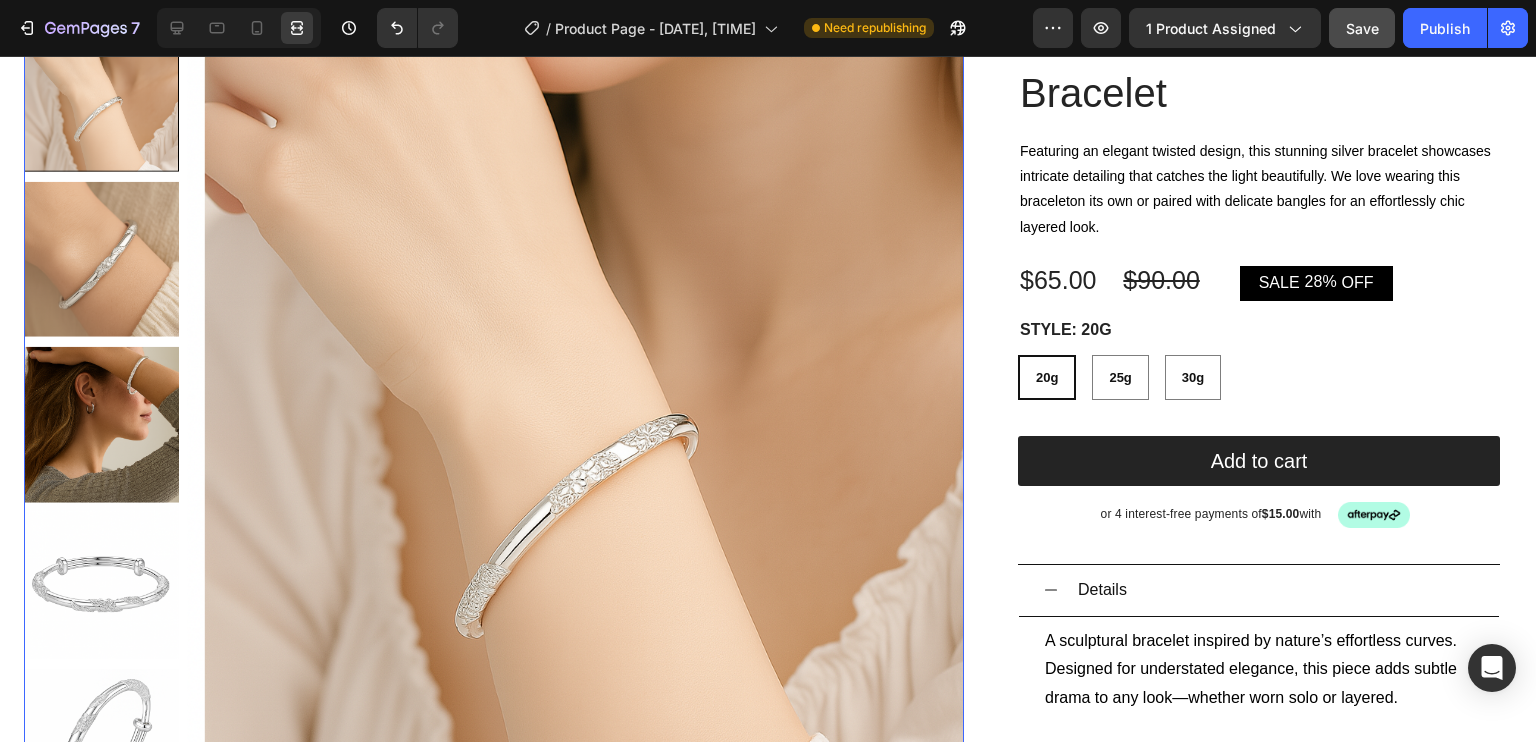scroll, scrollTop: 0, scrollLeft: 0, axis: both 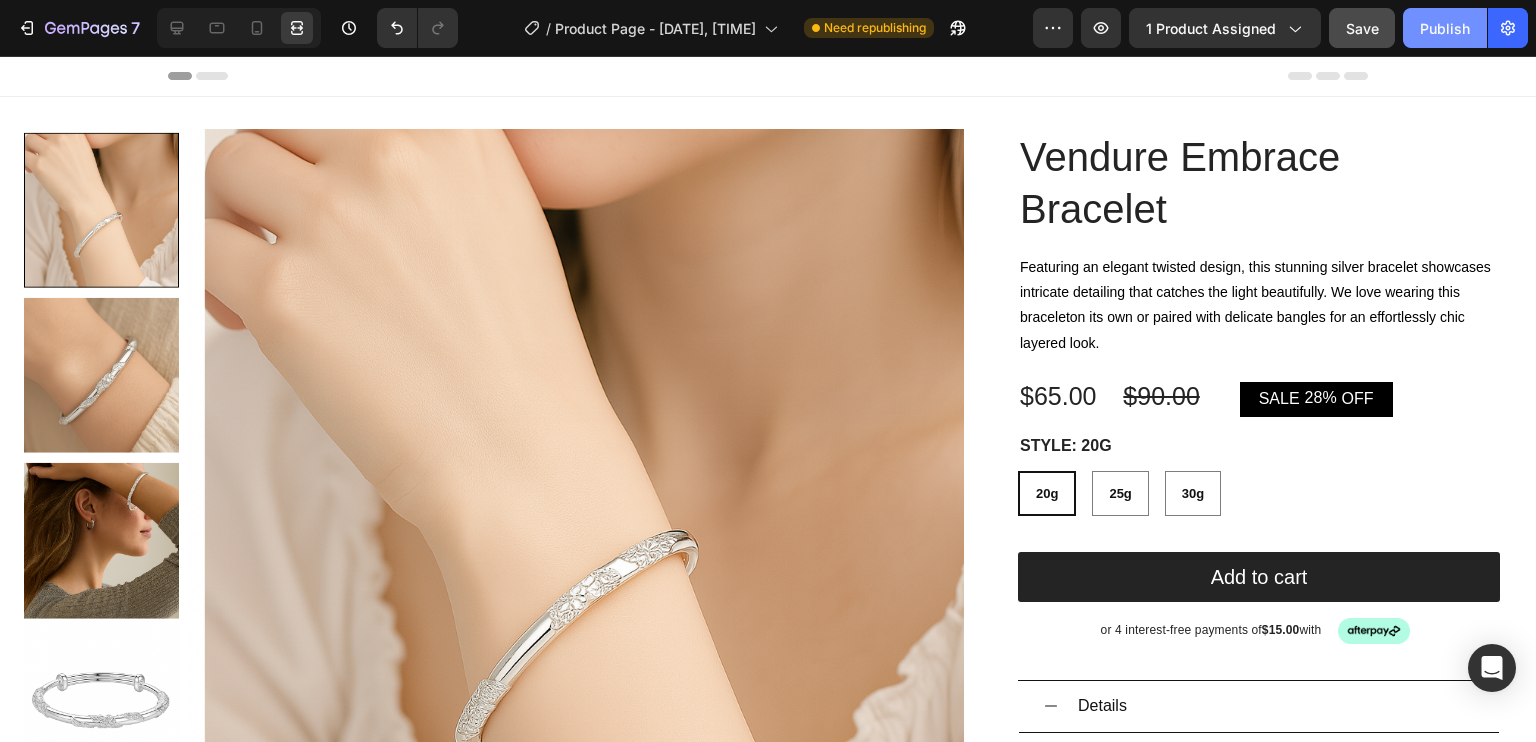 click on "Publish" 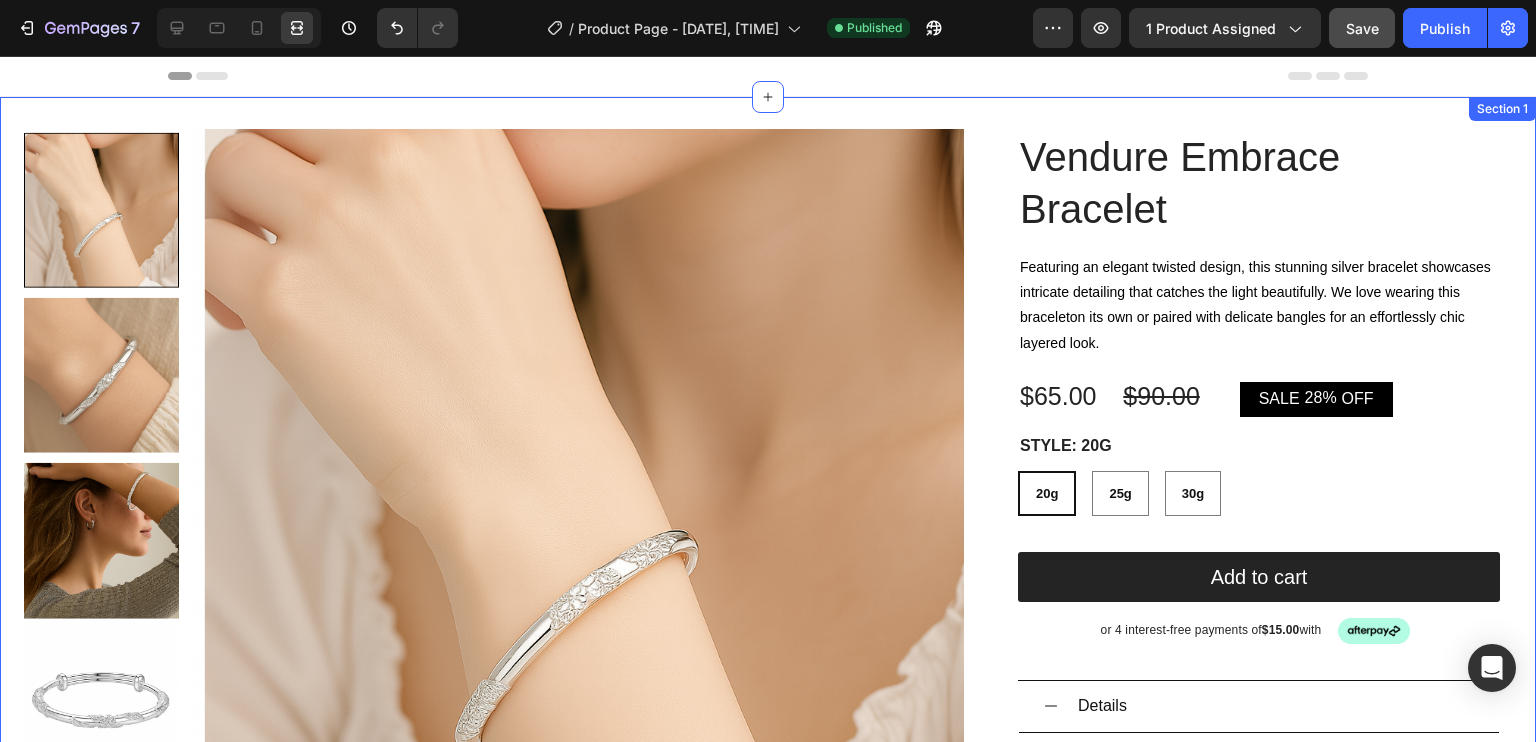 click at bounding box center [592, 517] 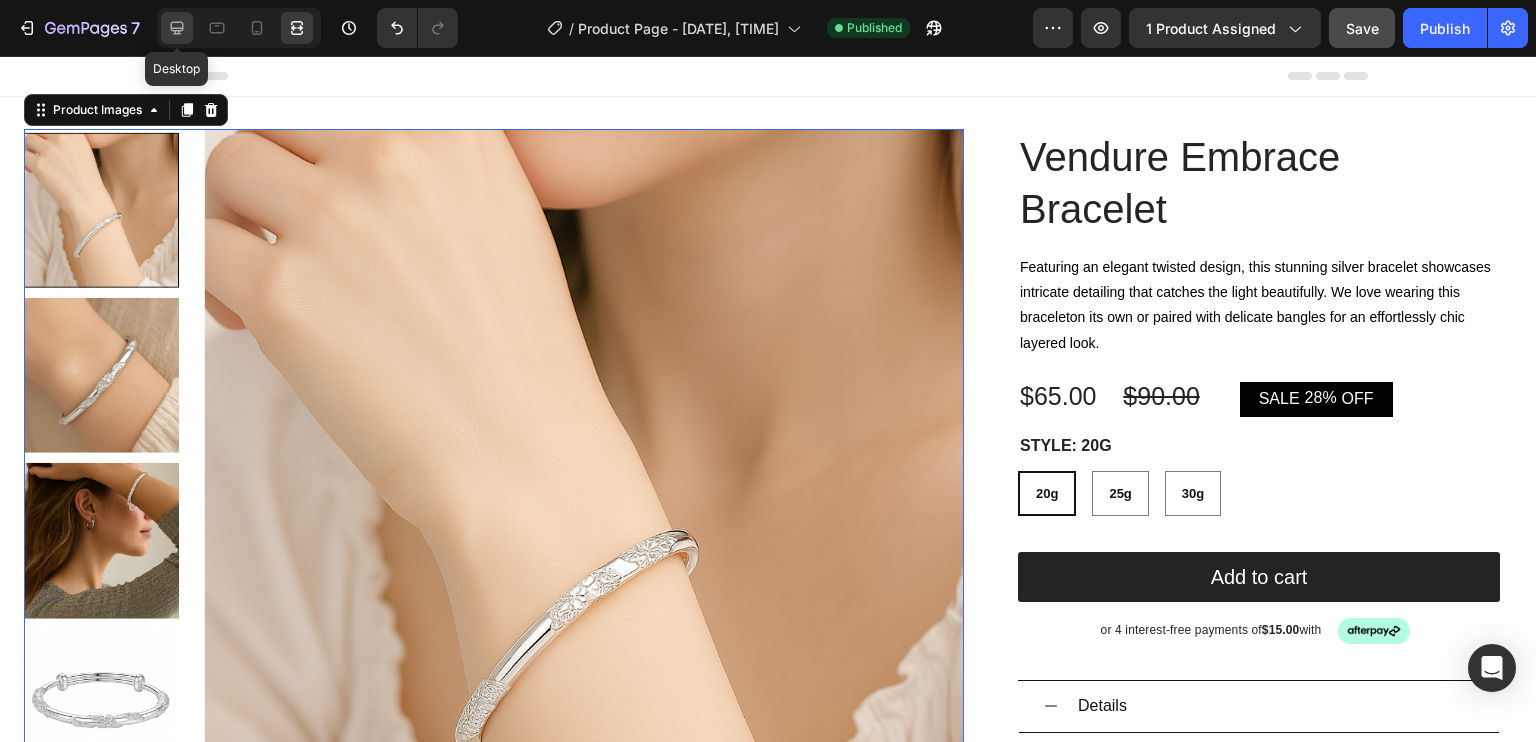 click 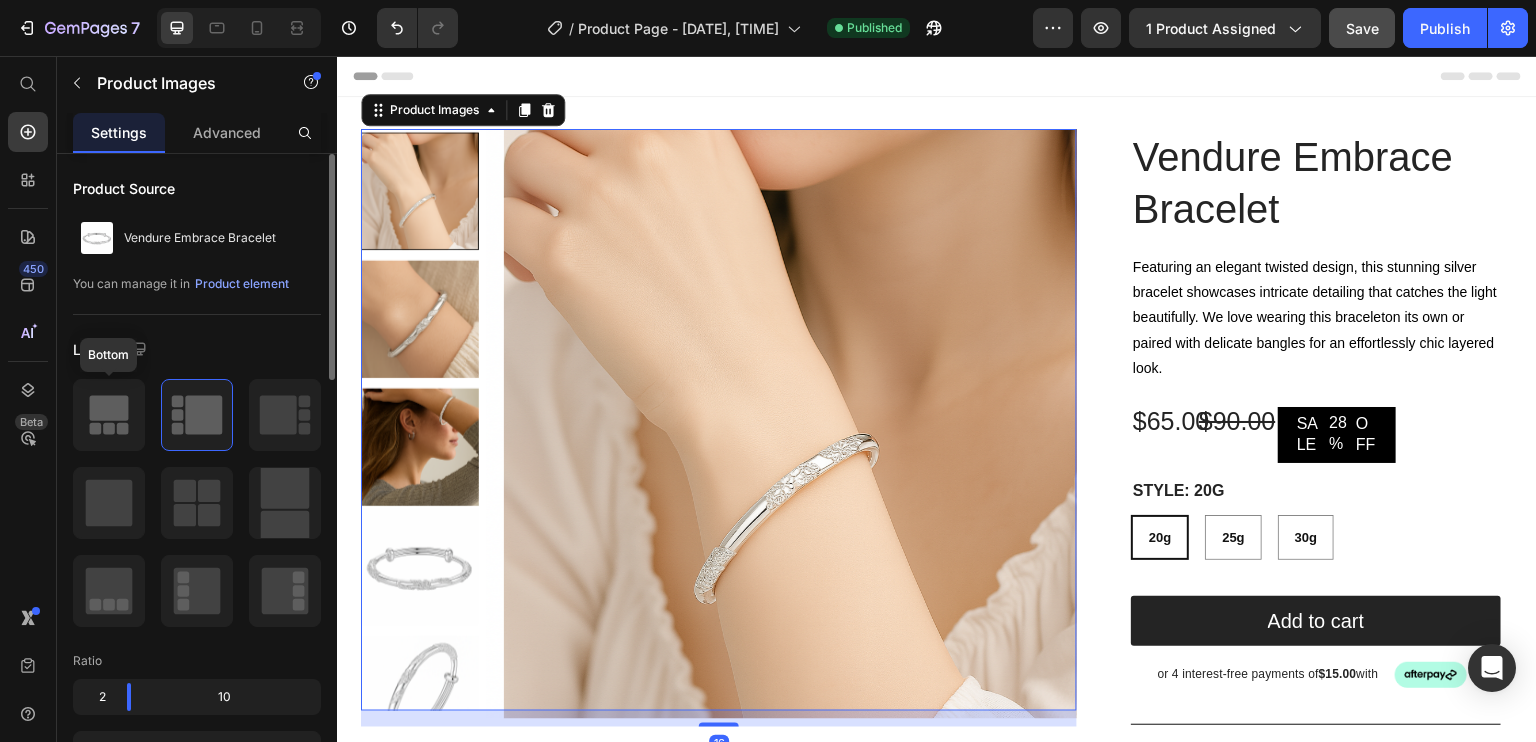 drag, startPoint x: 114, startPoint y: 431, endPoint x: 190, endPoint y: 147, distance: 293.9932 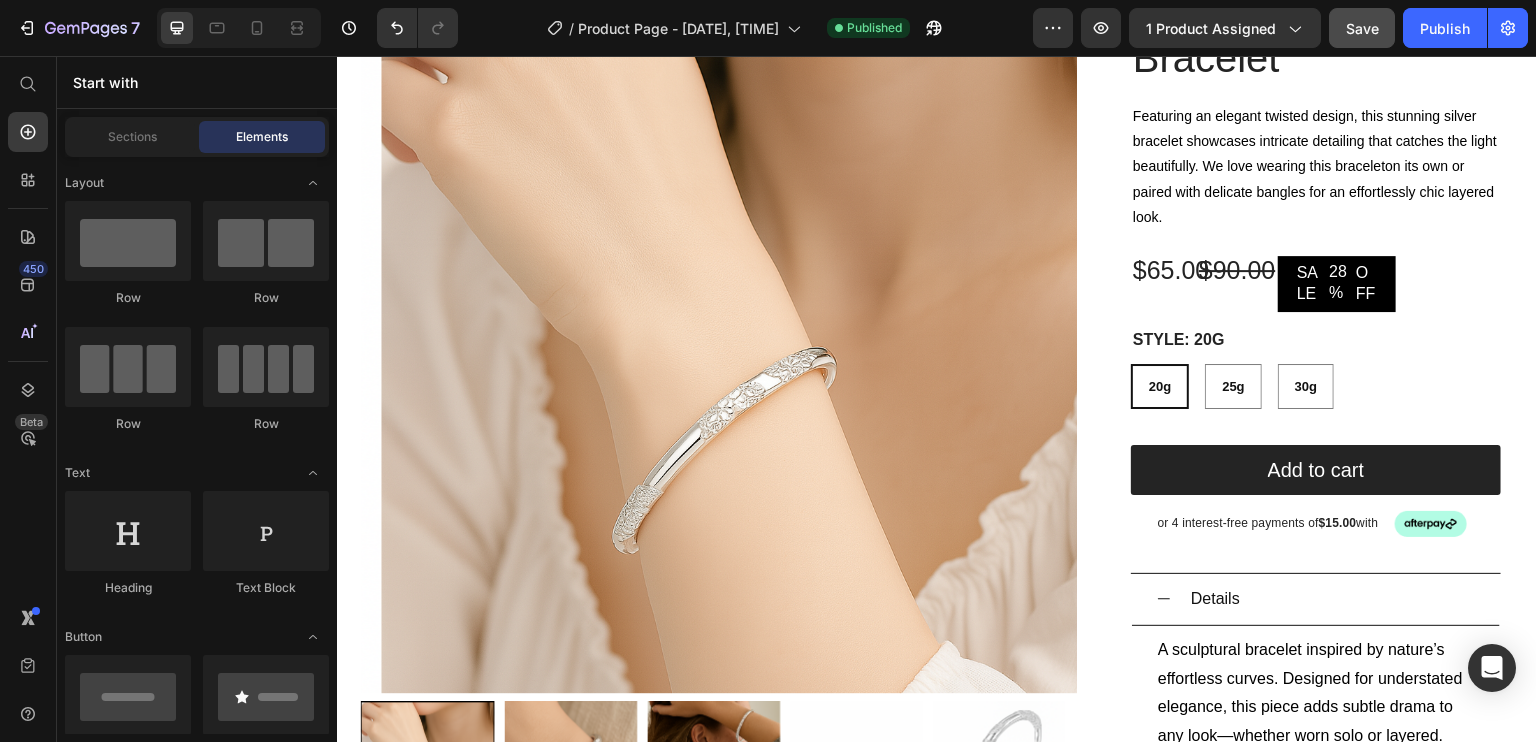 scroll, scrollTop: 0, scrollLeft: 0, axis: both 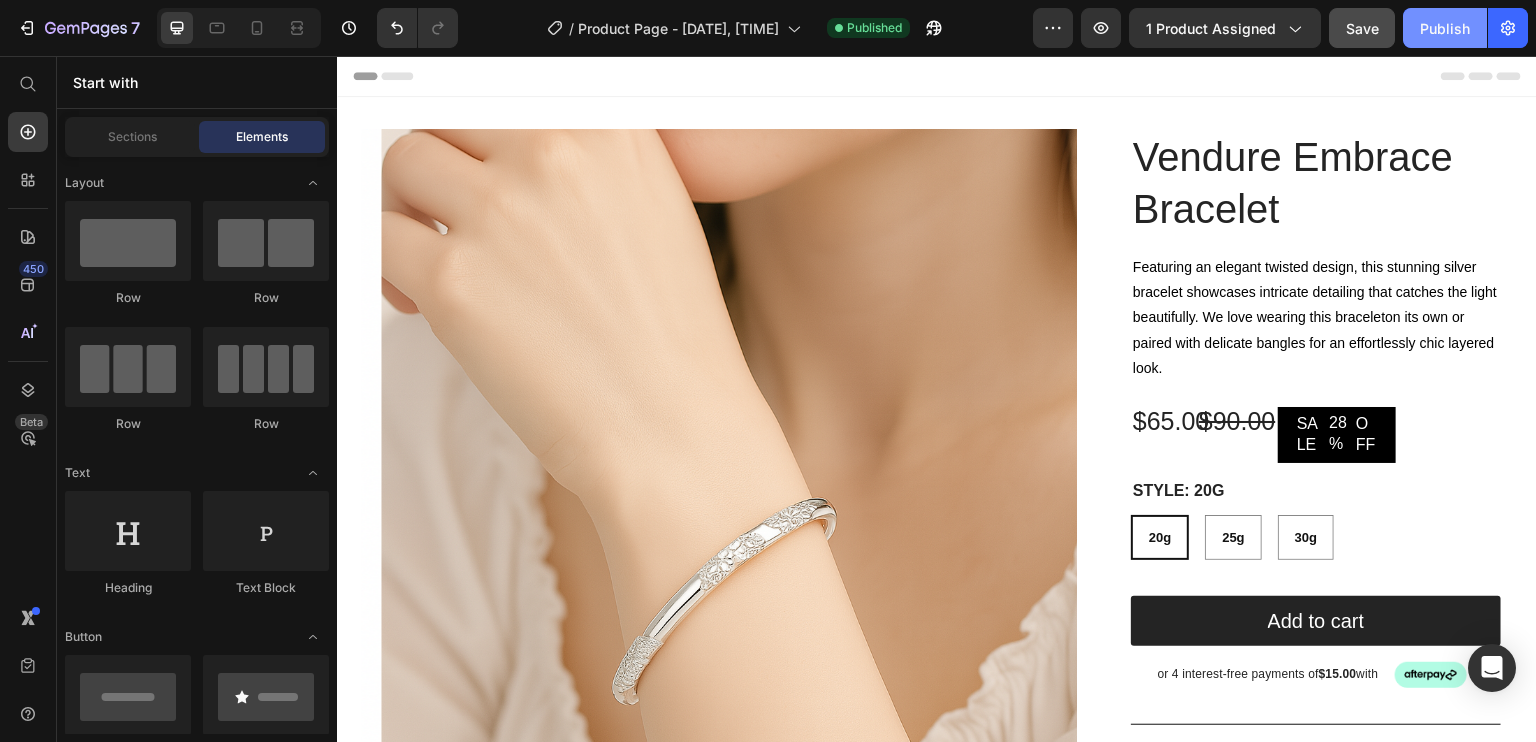 click on "Publish" at bounding box center (1445, 28) 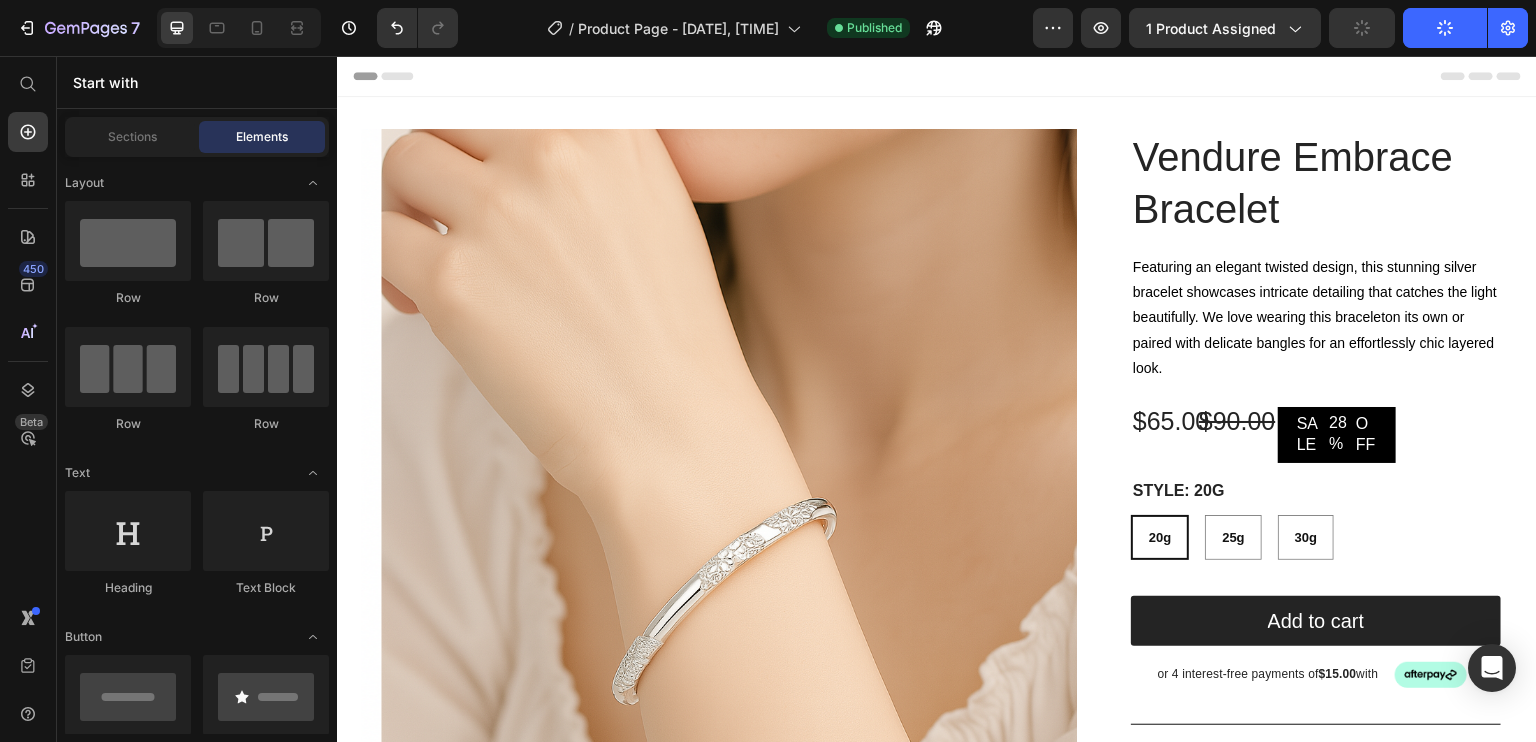 click at bounding box center [239, 28] 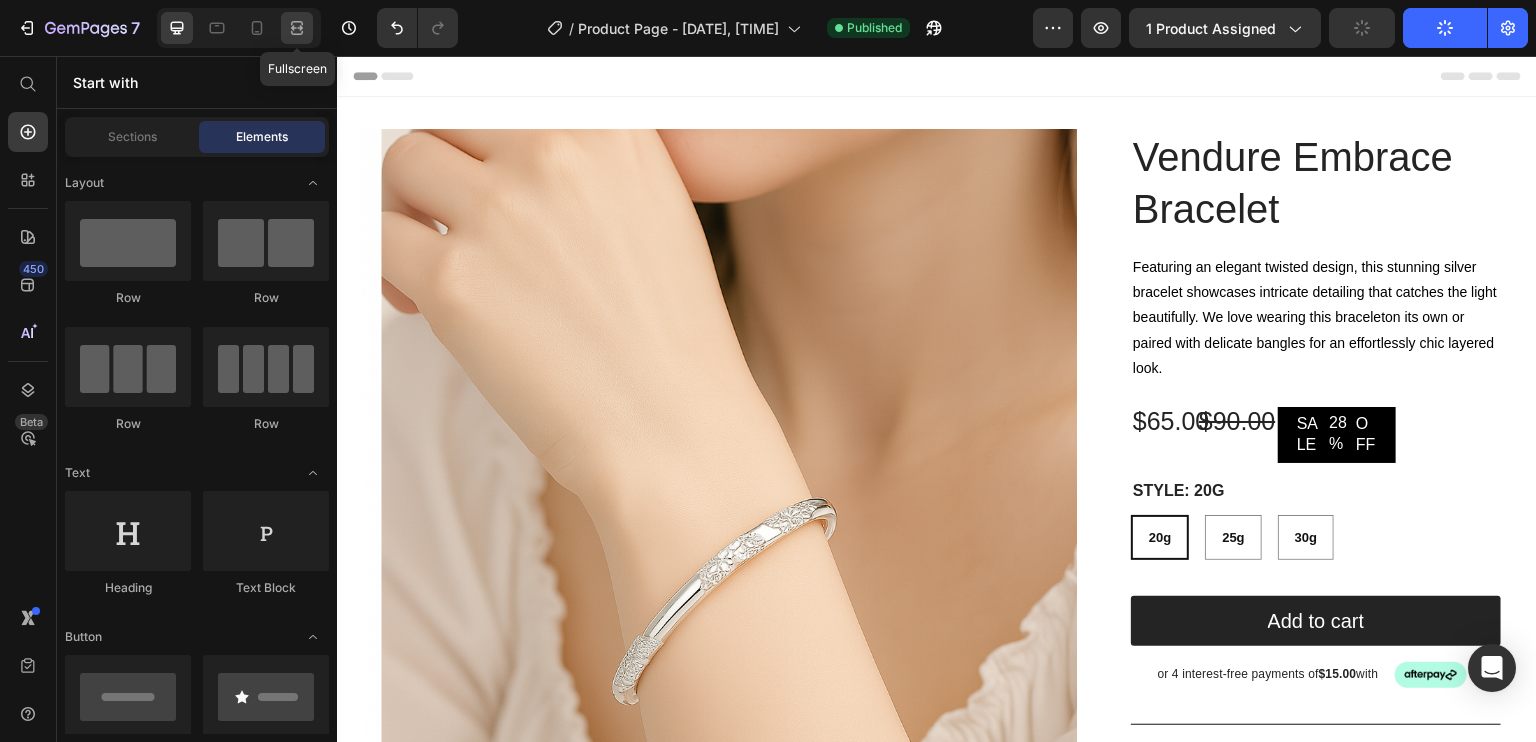 click 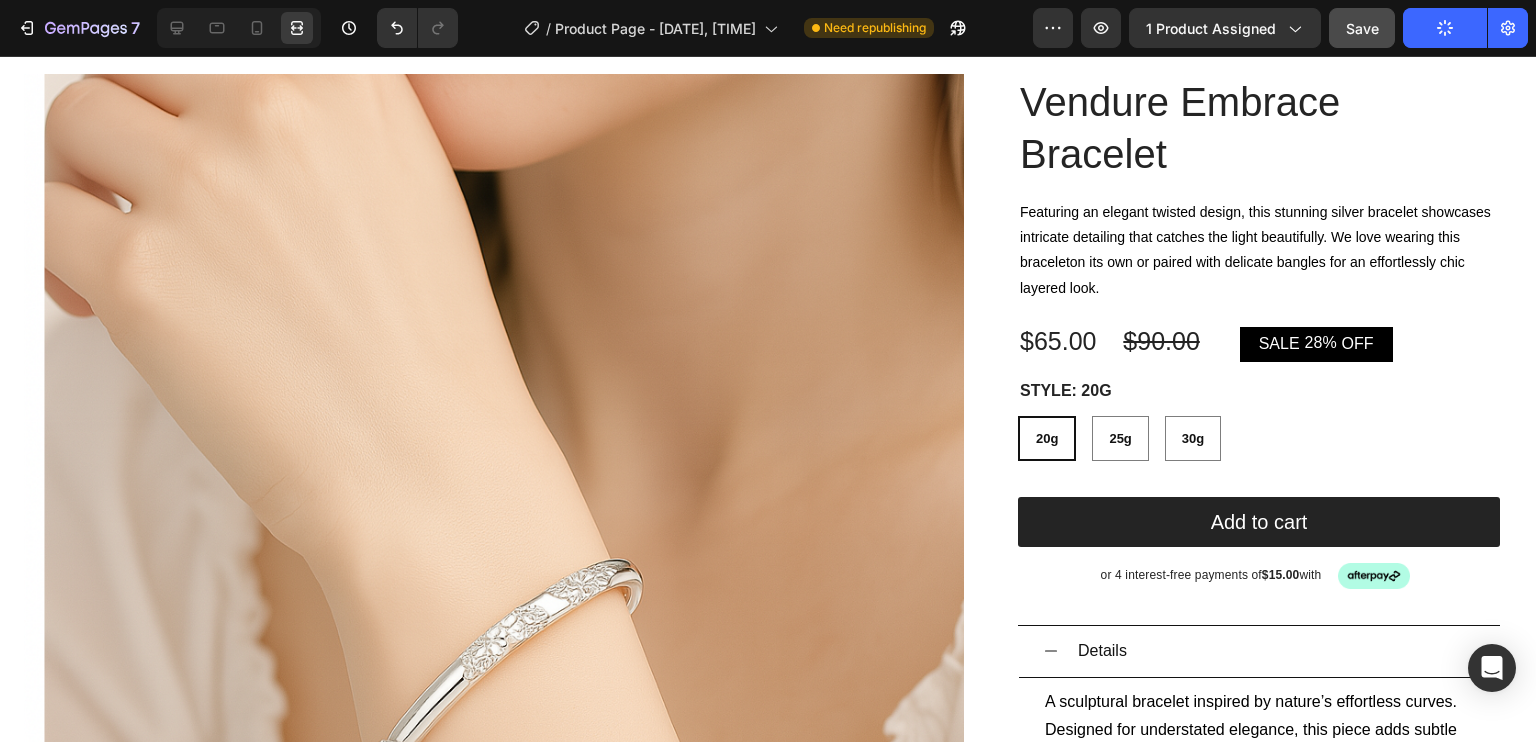 scroll, scrollTop: 0, scrollLeft: 0, axis: both 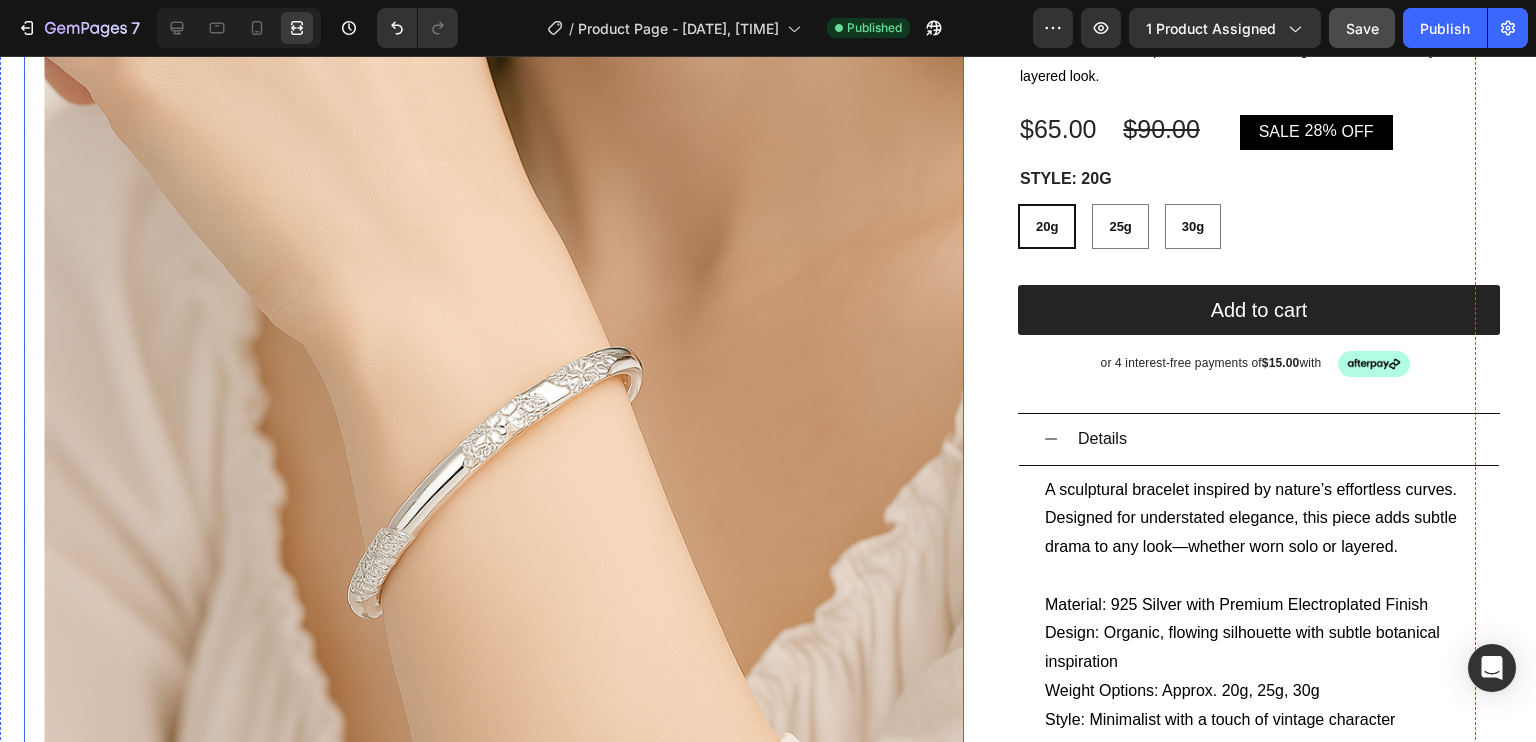 click at bounding box center [514, 332] 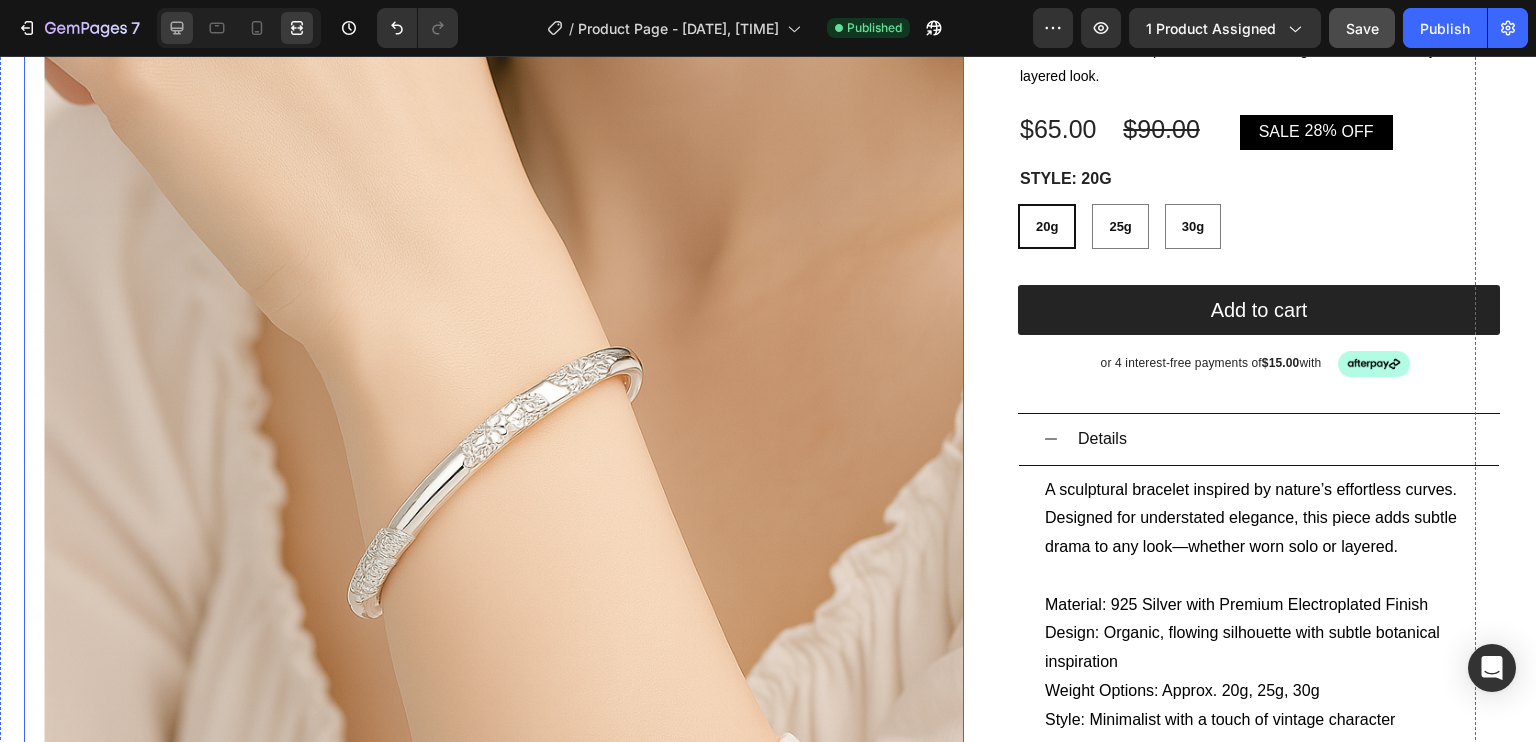 click 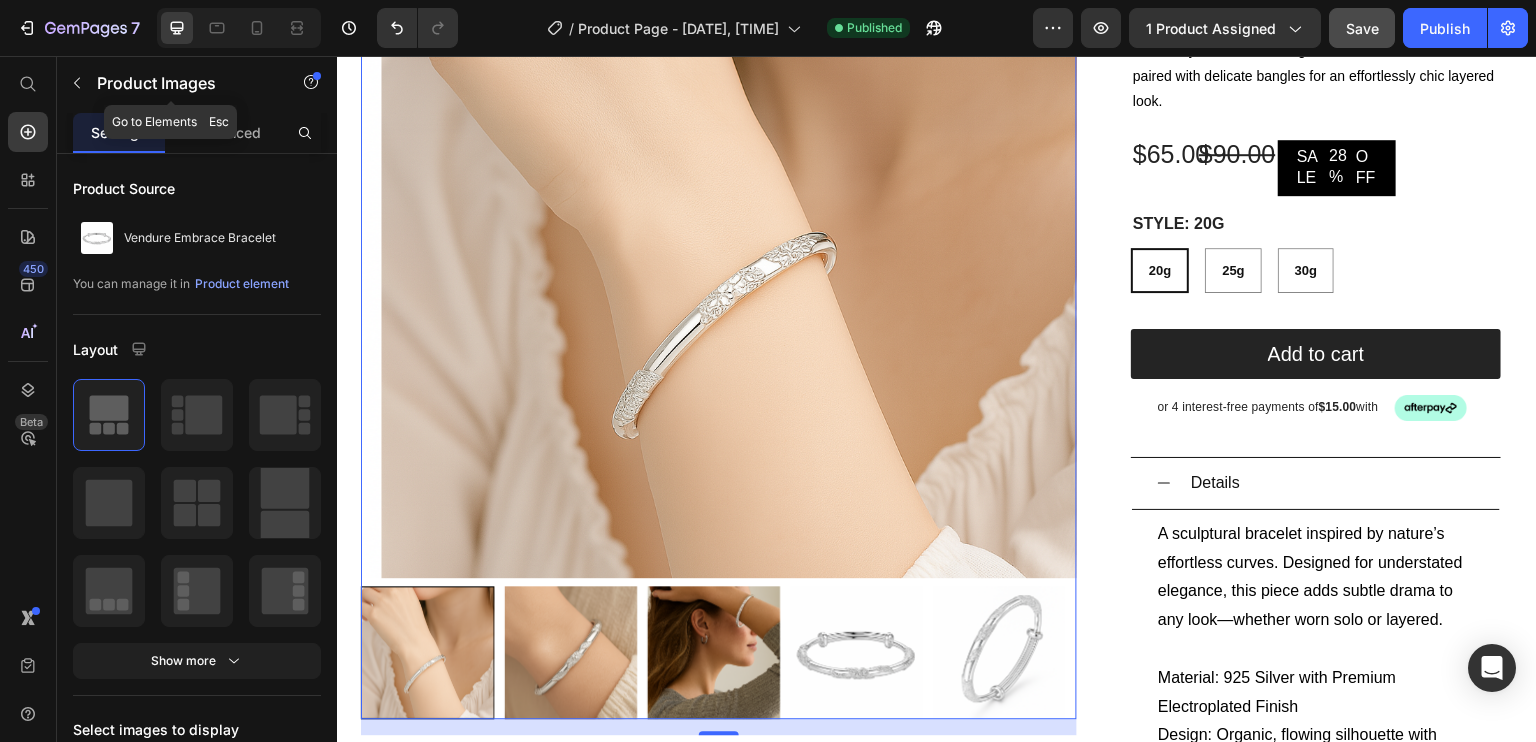 scroll, scrollTop: 268, scrollLeft: 0, axis: vertical 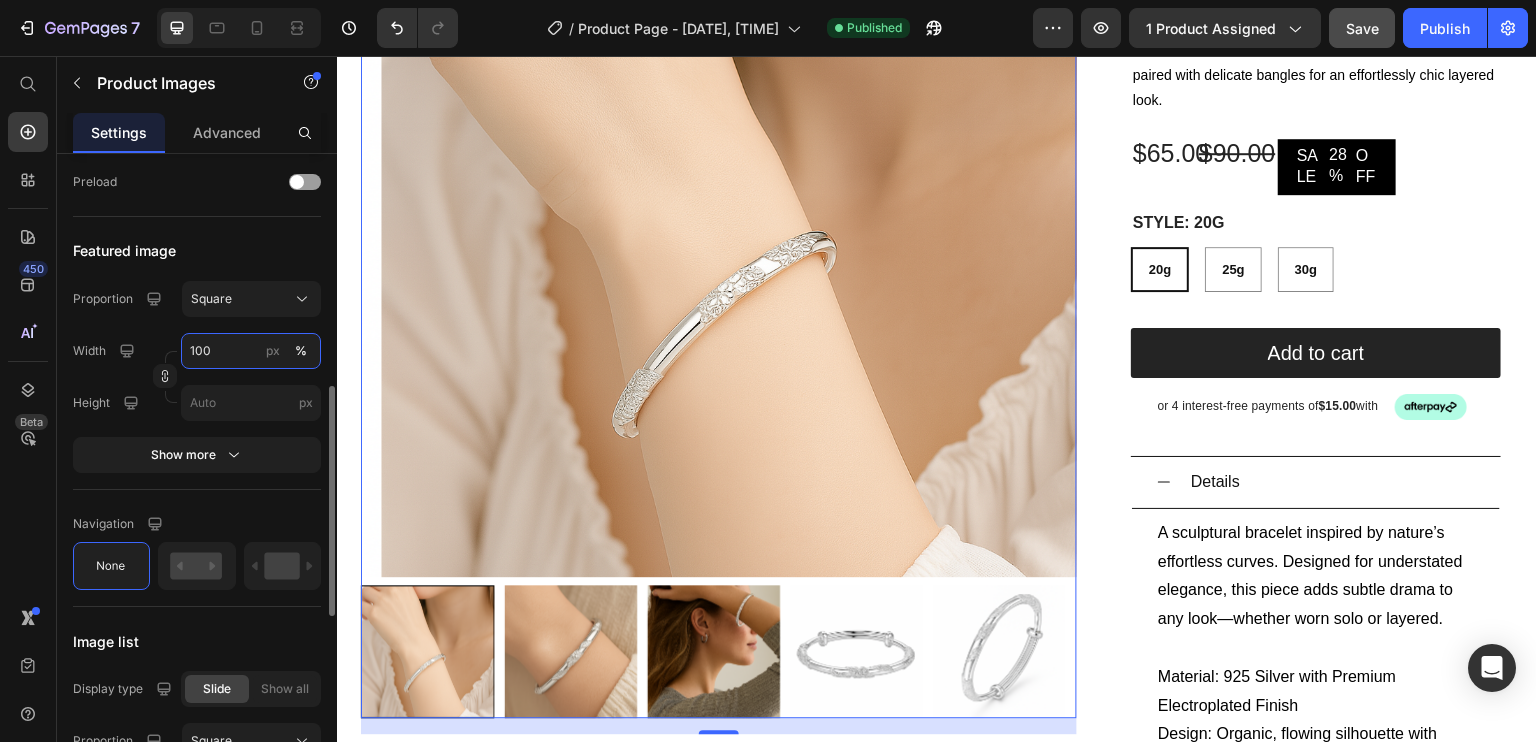 click on "100" at bounding box center [251, 351] 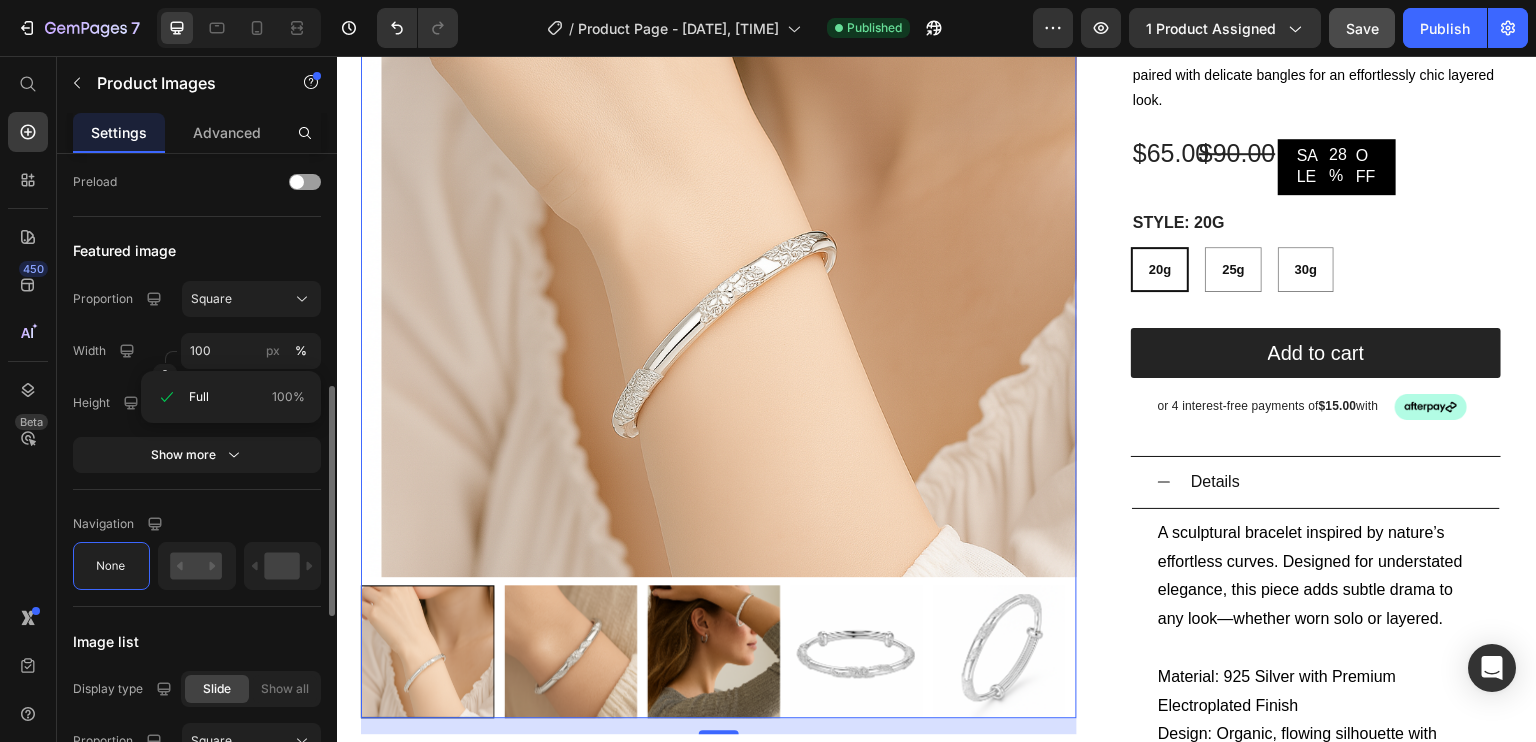 drag, startPoint x: 208, startPoint y: 324, endPoint x: 164, endPoint y: 322, distance: 44.04543 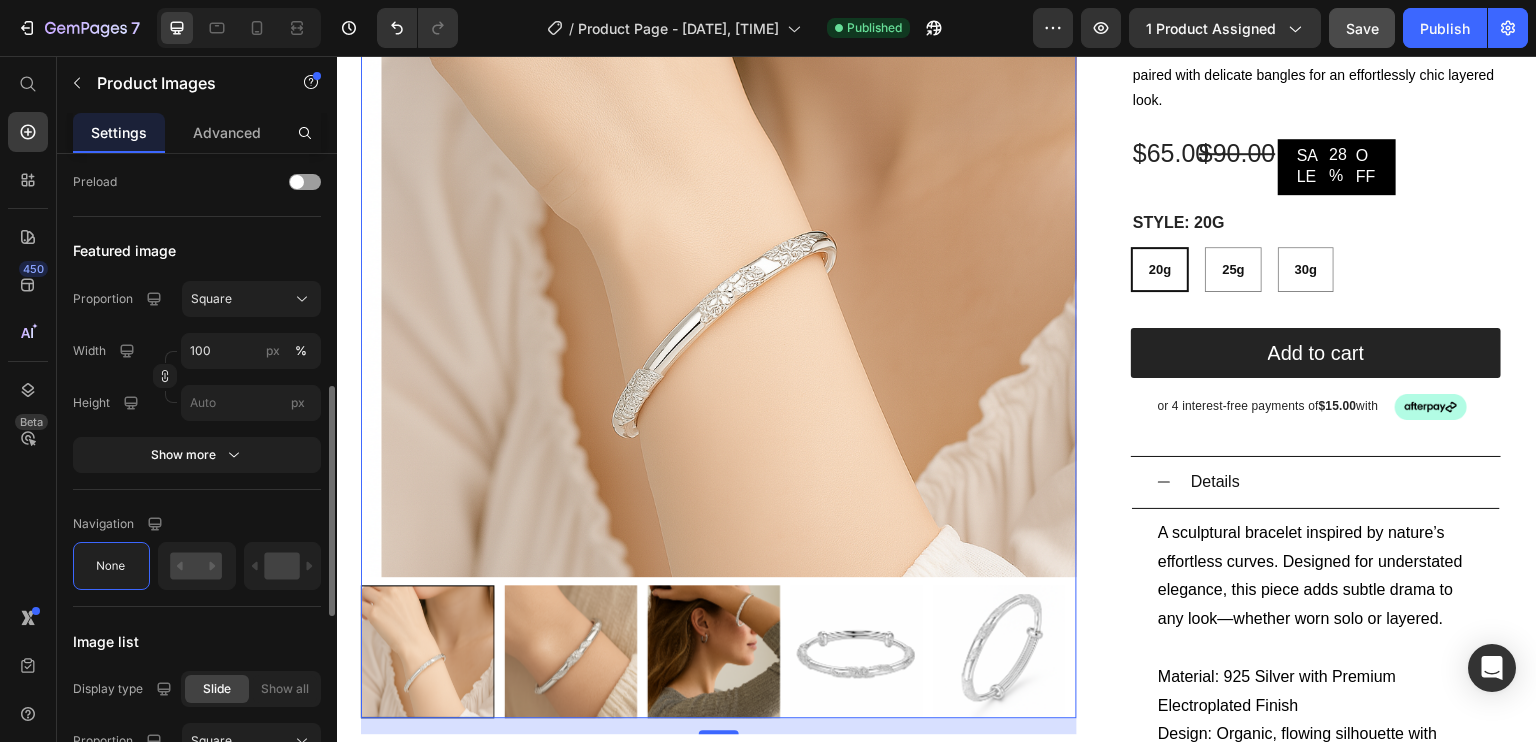 click on "Proportion Square Width 100 px % Height px" at bounding box center (197, 351) 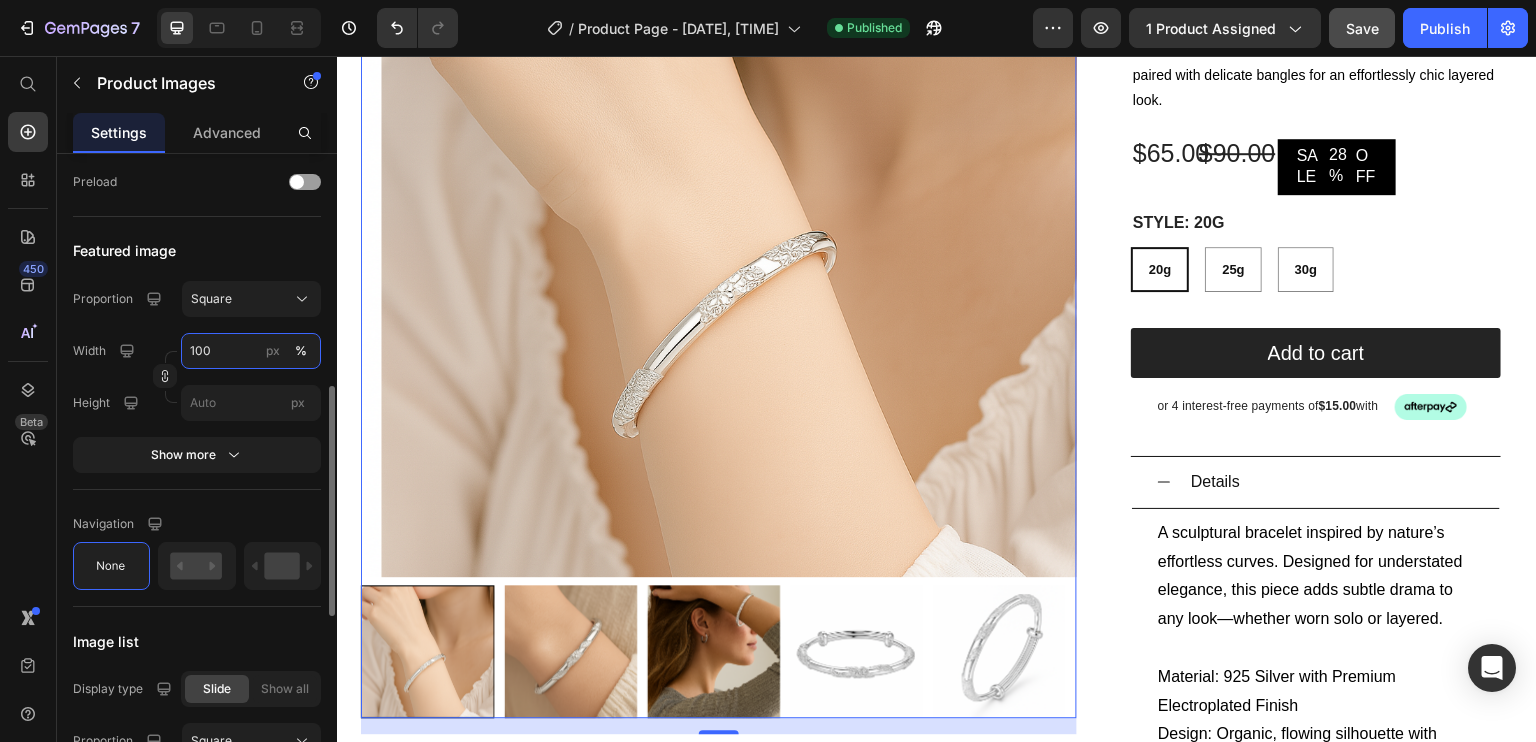 click on "100" at bounding box center (251, 351) 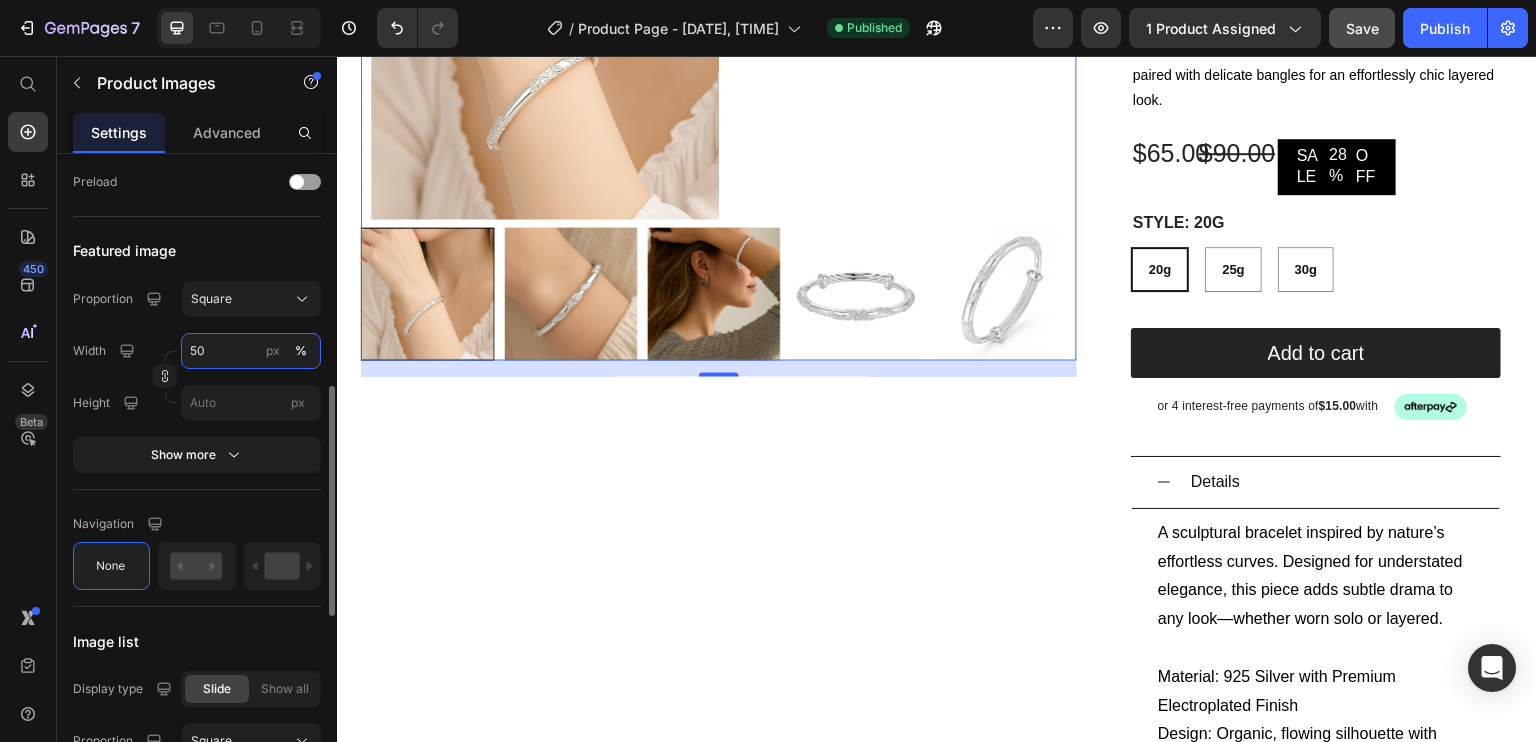 scroll, scrollTop: 560, scrollLeft: 0, axis: vertical 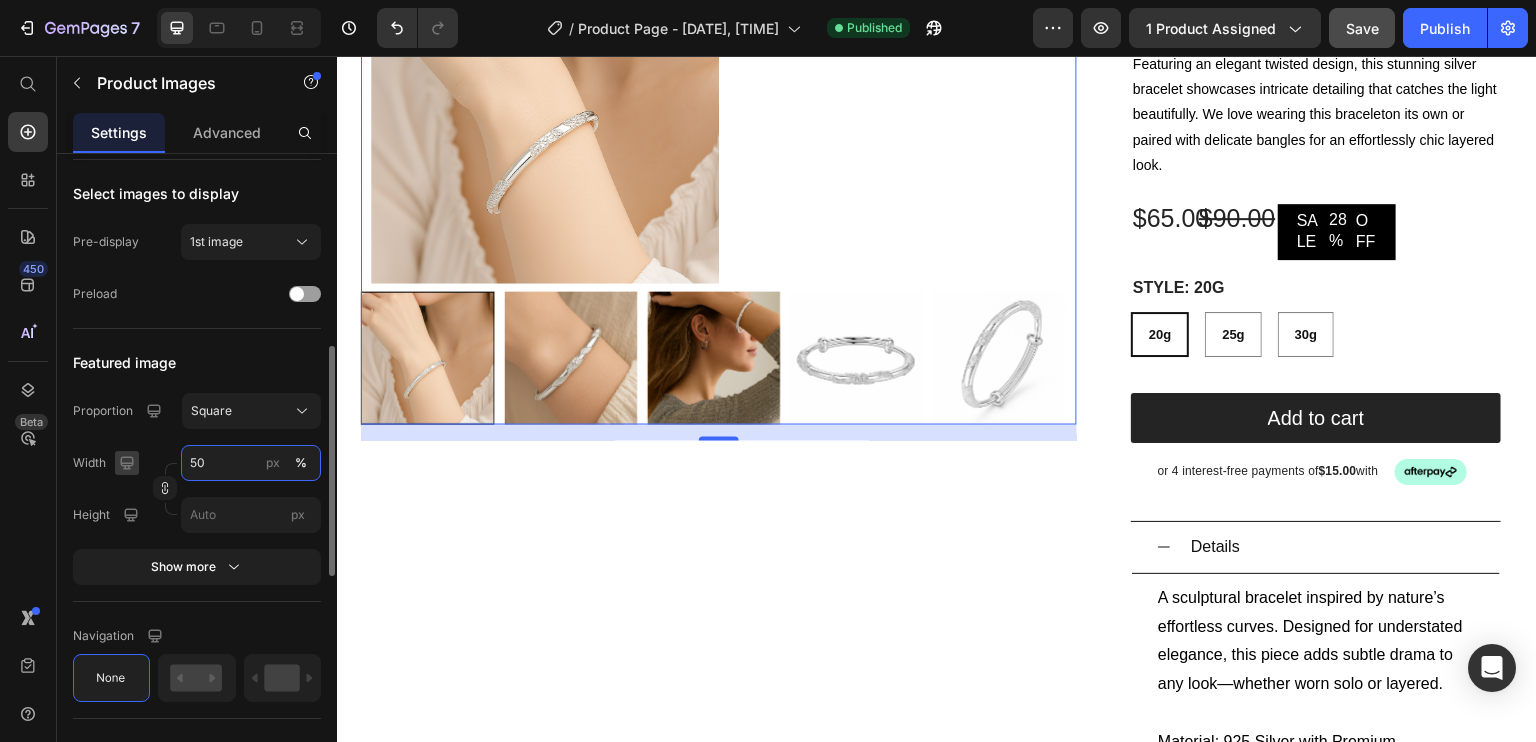 drag, startPoint x: 216, startPoint y: 459, endPoint x: 130, endPoint y: 463, distance: 86.09297 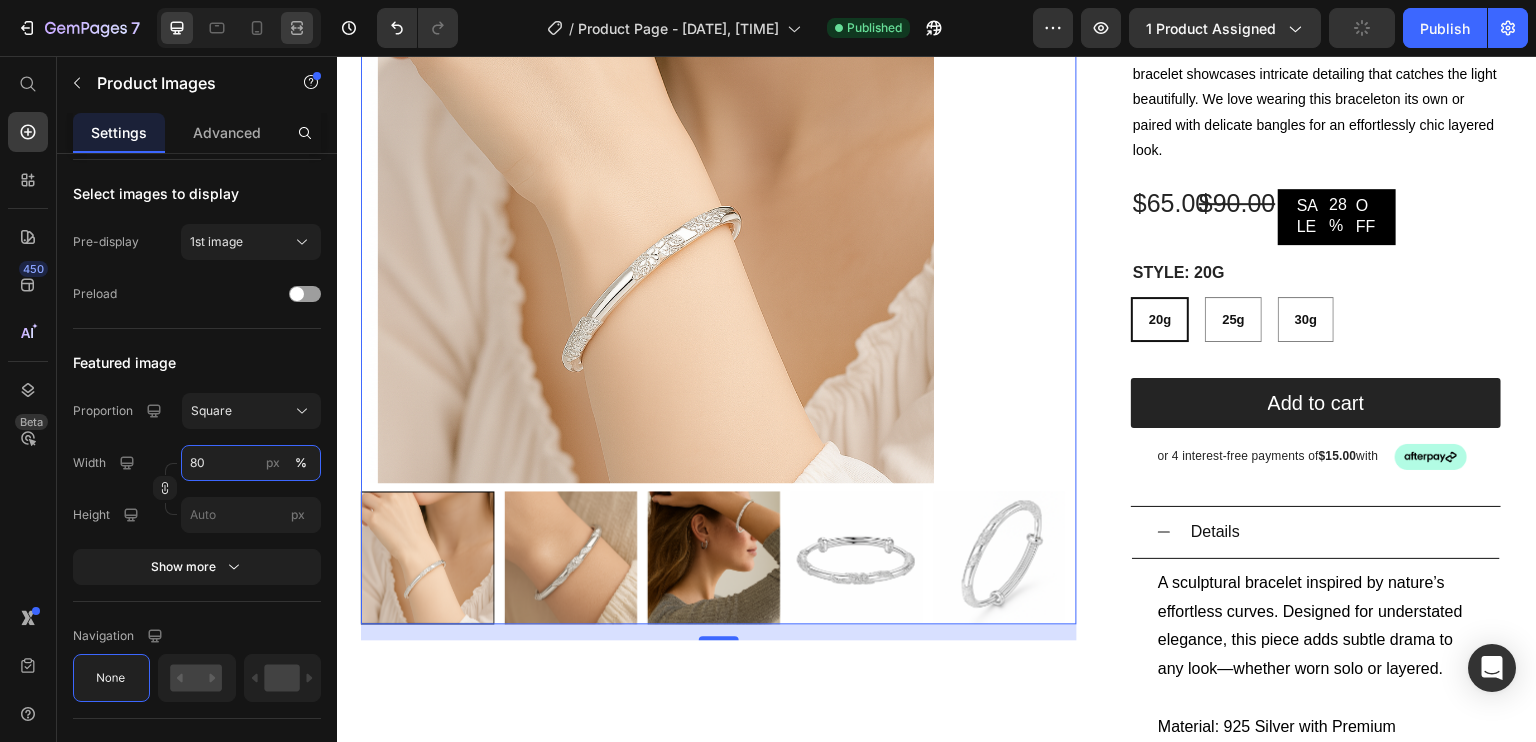 scroll, scrollTop: 219, scrollLeft: 0, axis: vertical 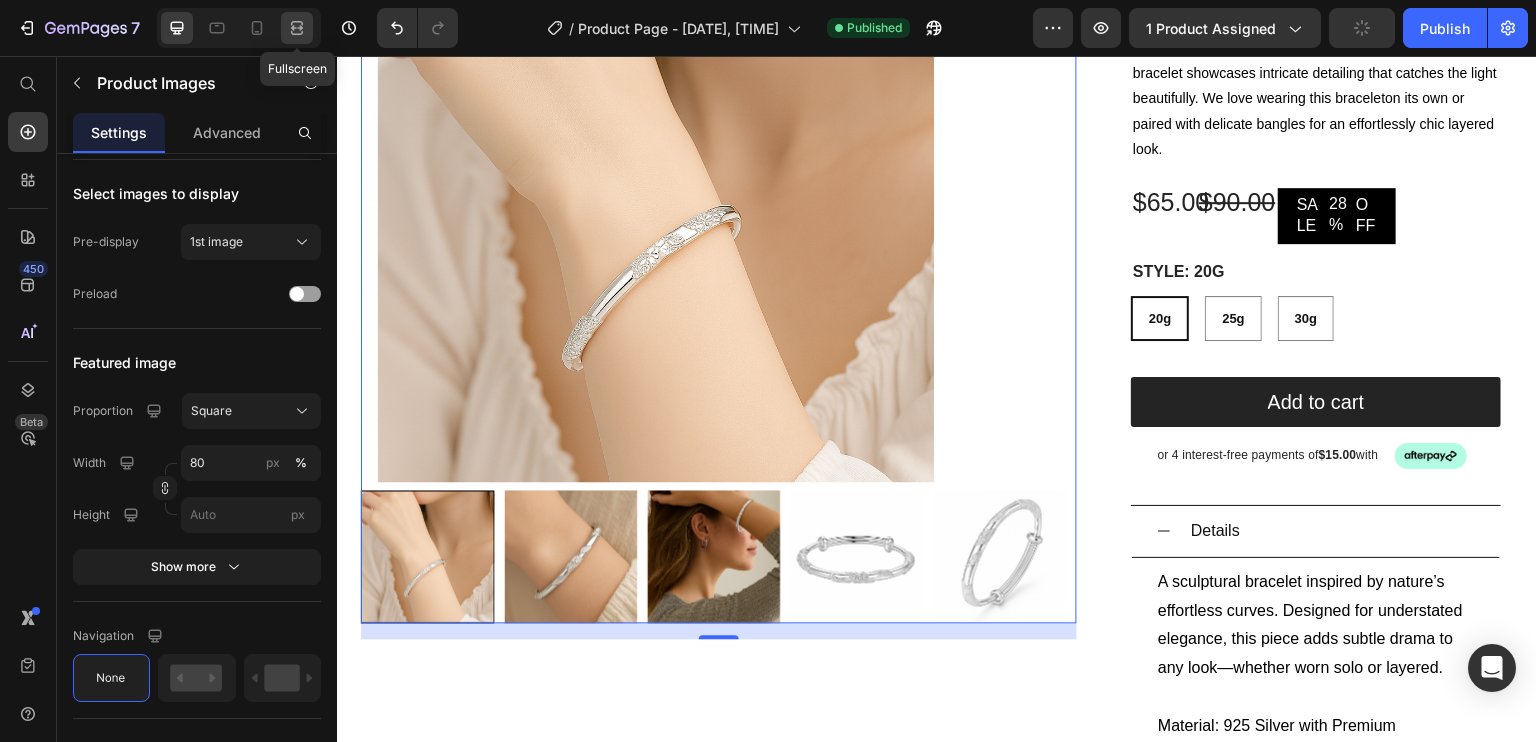 click 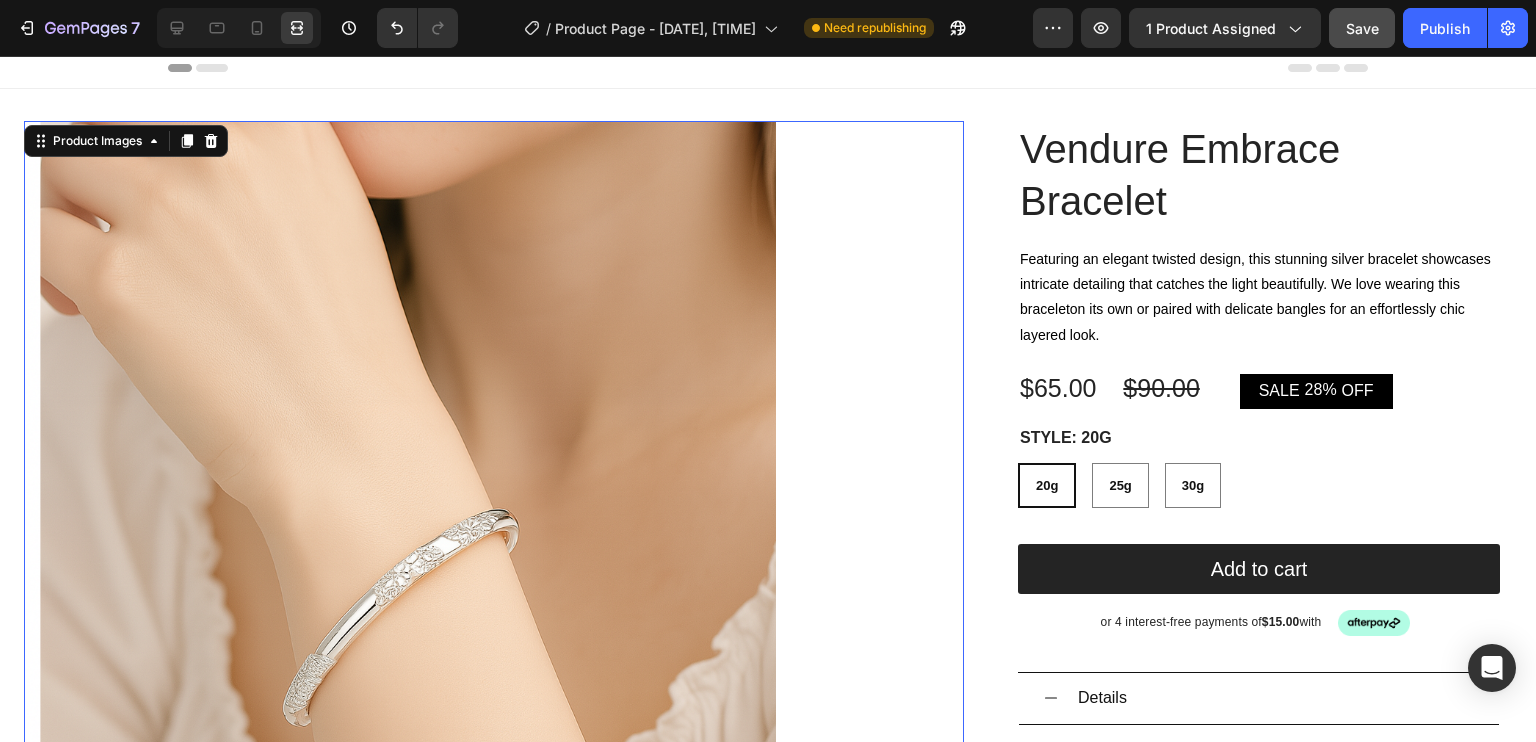 scroll, scrollTop: 0, scrollLeft: 0, axis: both 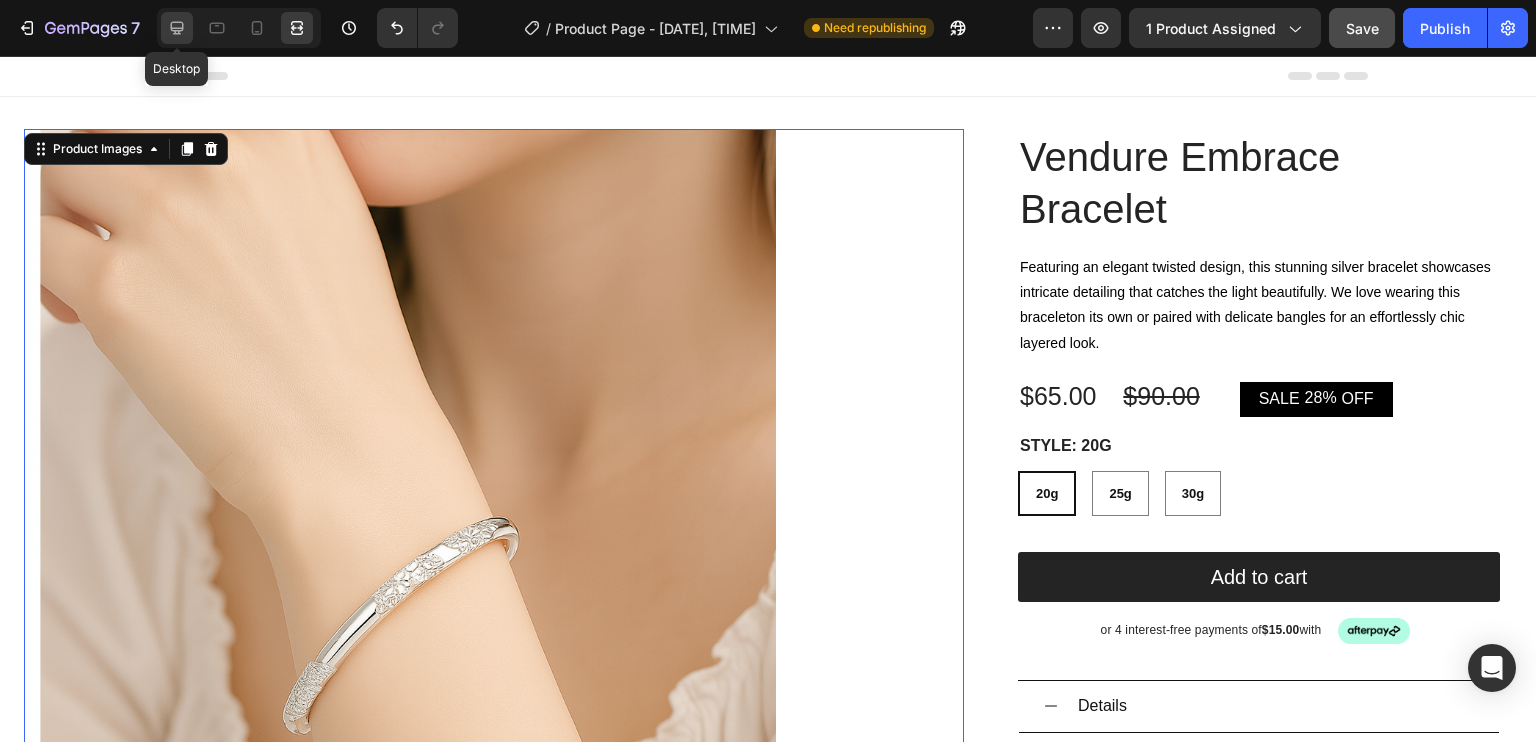 click 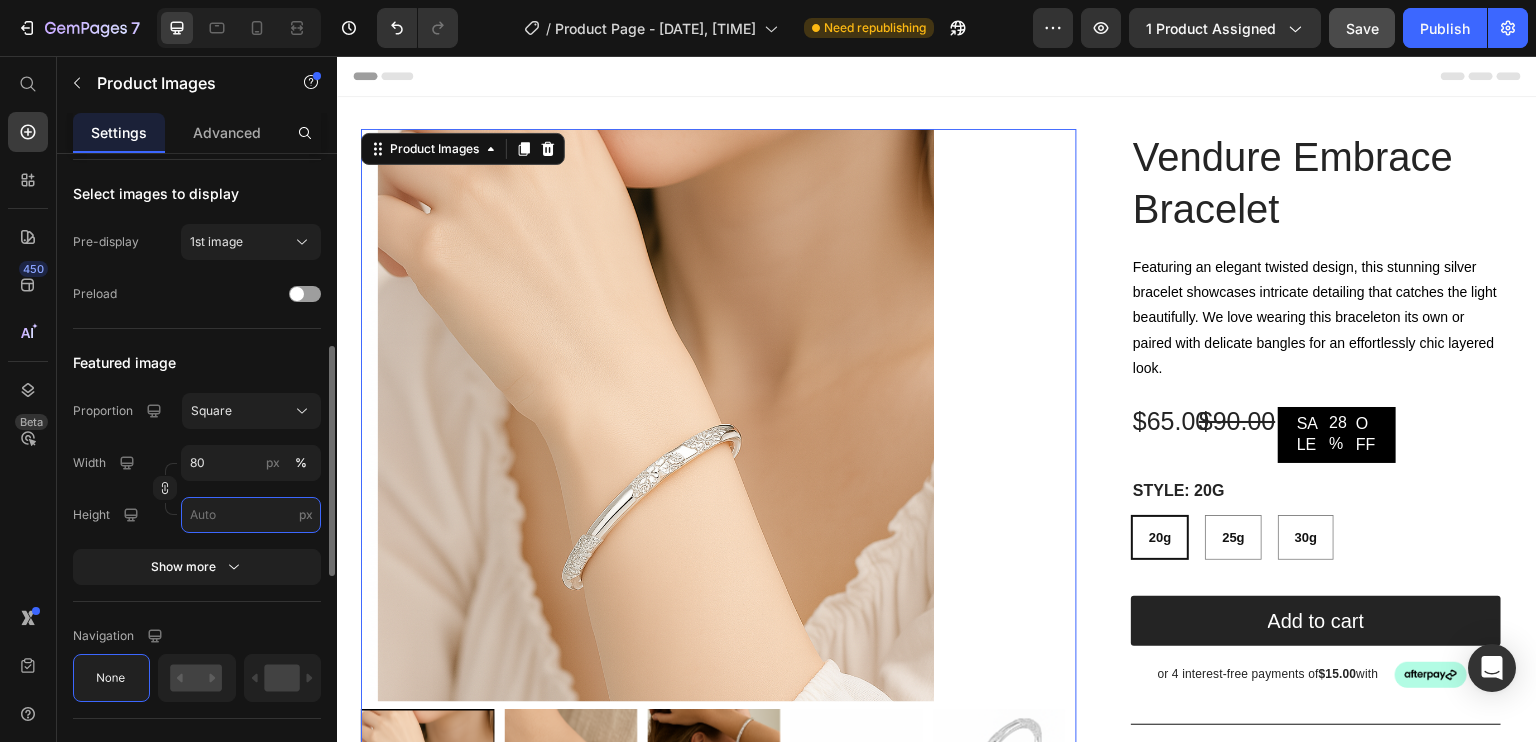 click on "px" at bounding box center [251, 515] 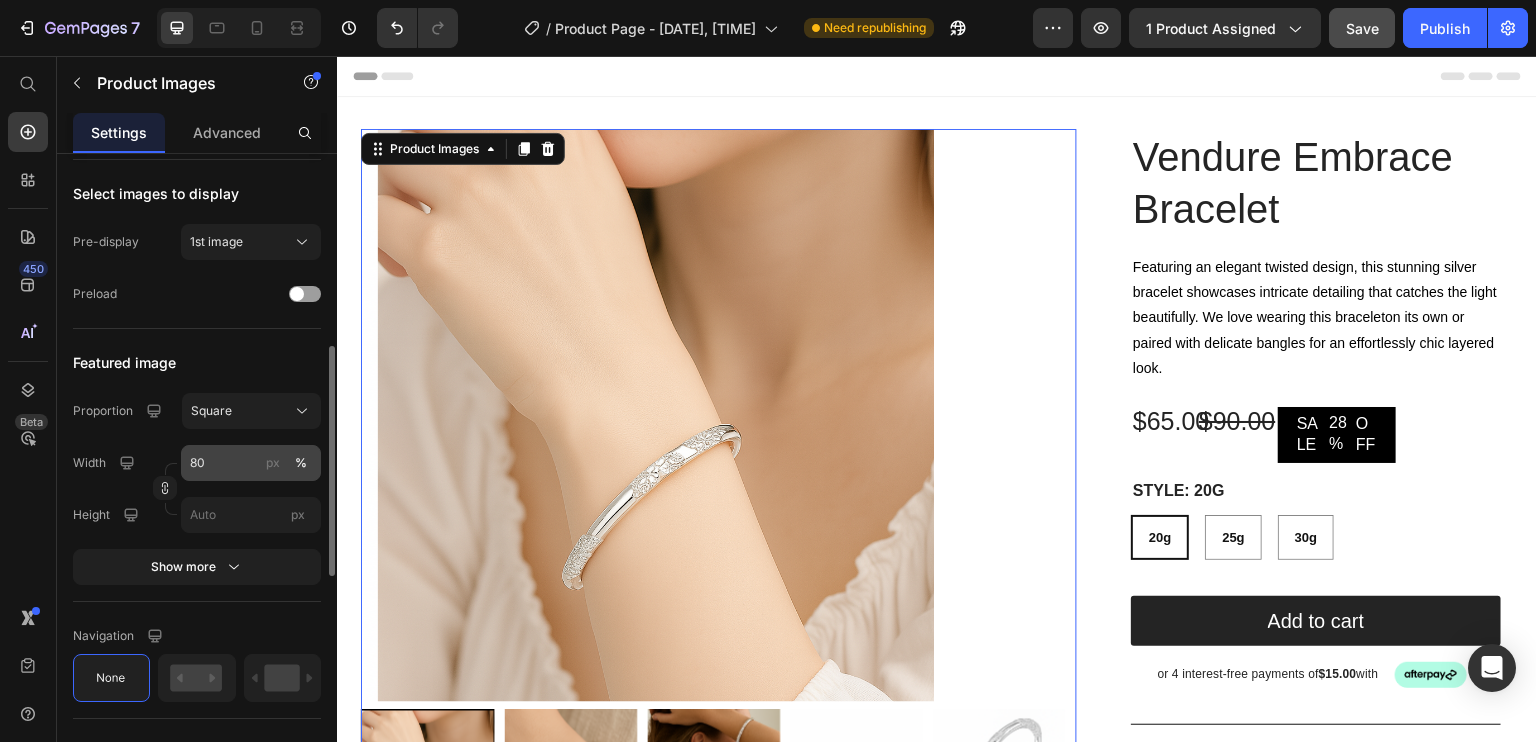 click on "%" at bounding box center [301, 463] 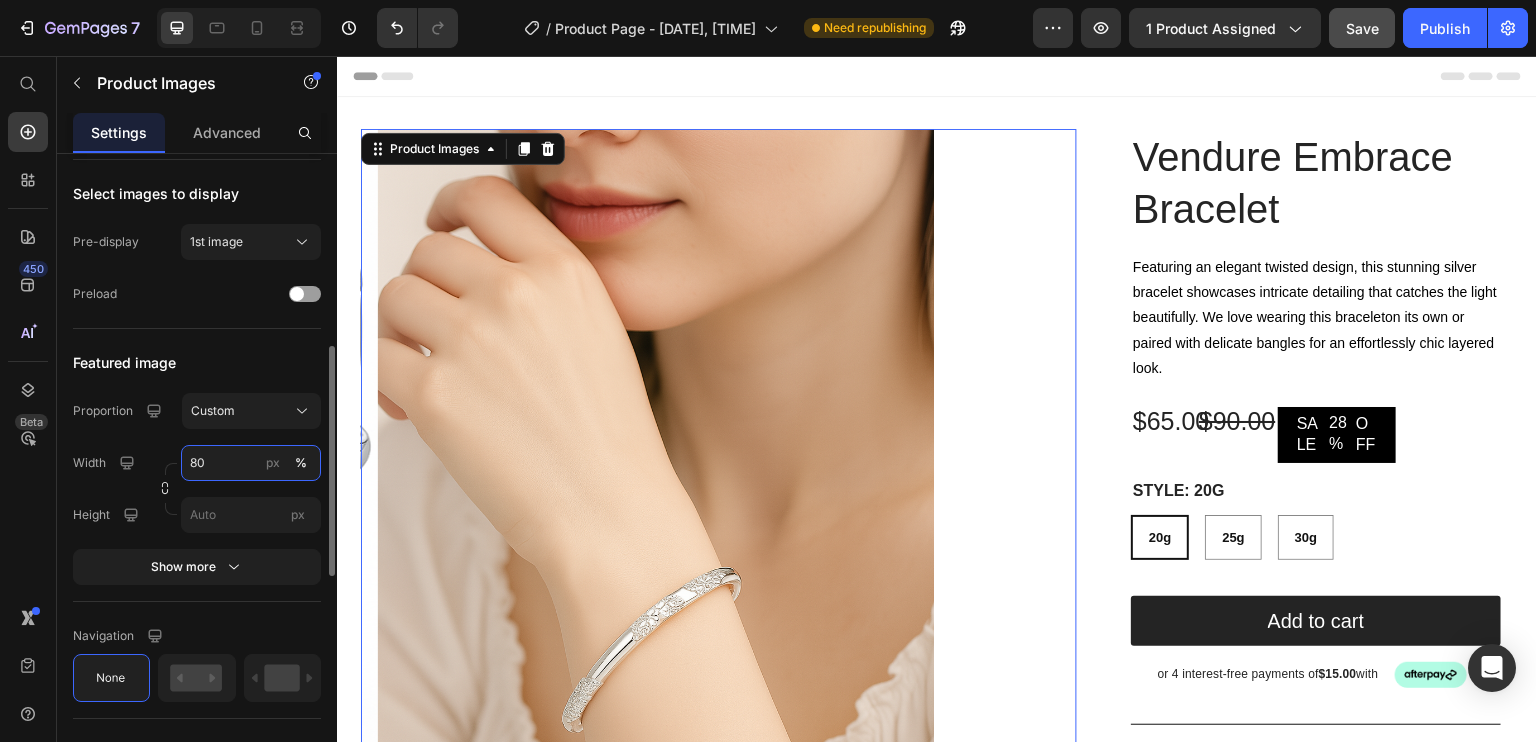 click on "80" at bounding box center [251, 463] 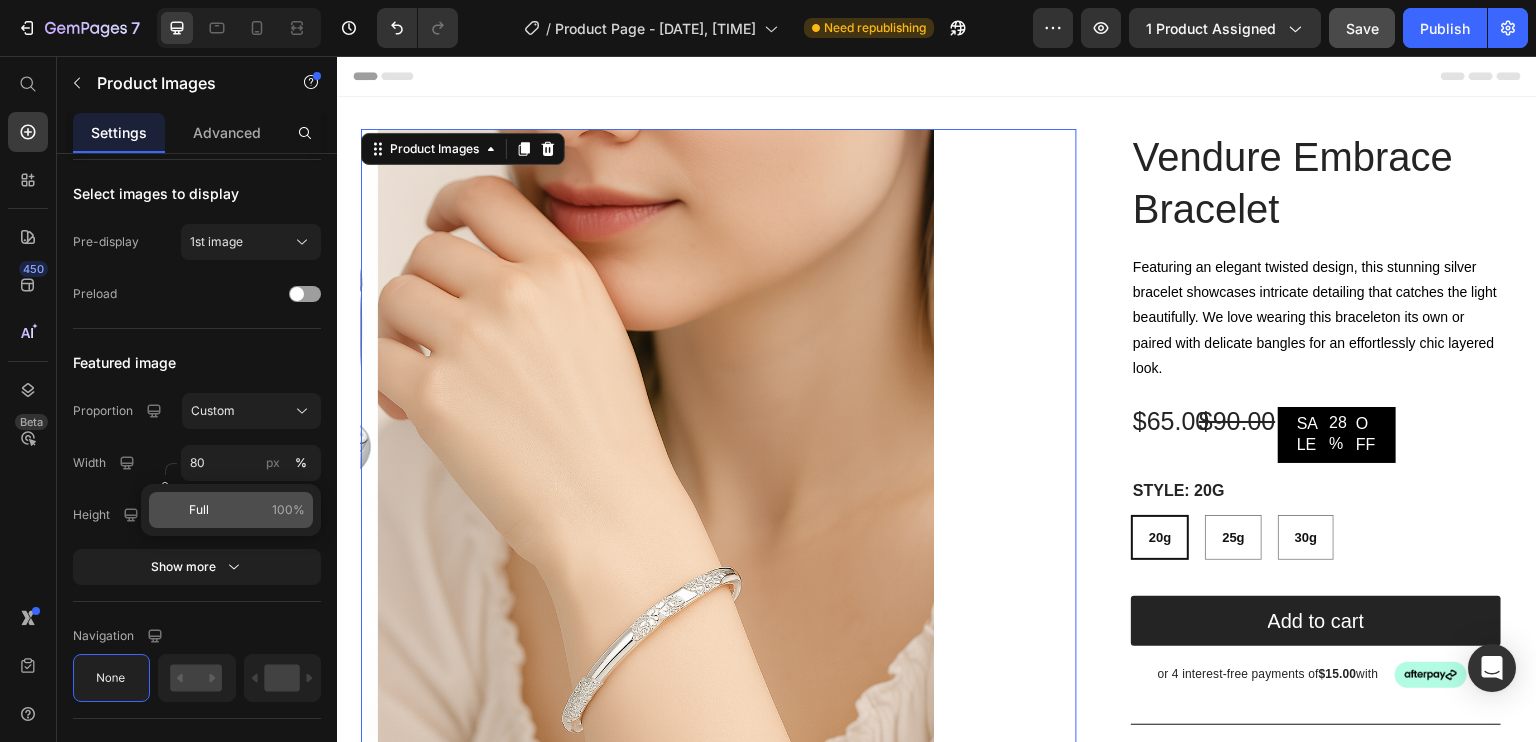 click on "Full 100%" at bounding box center (247, 510) 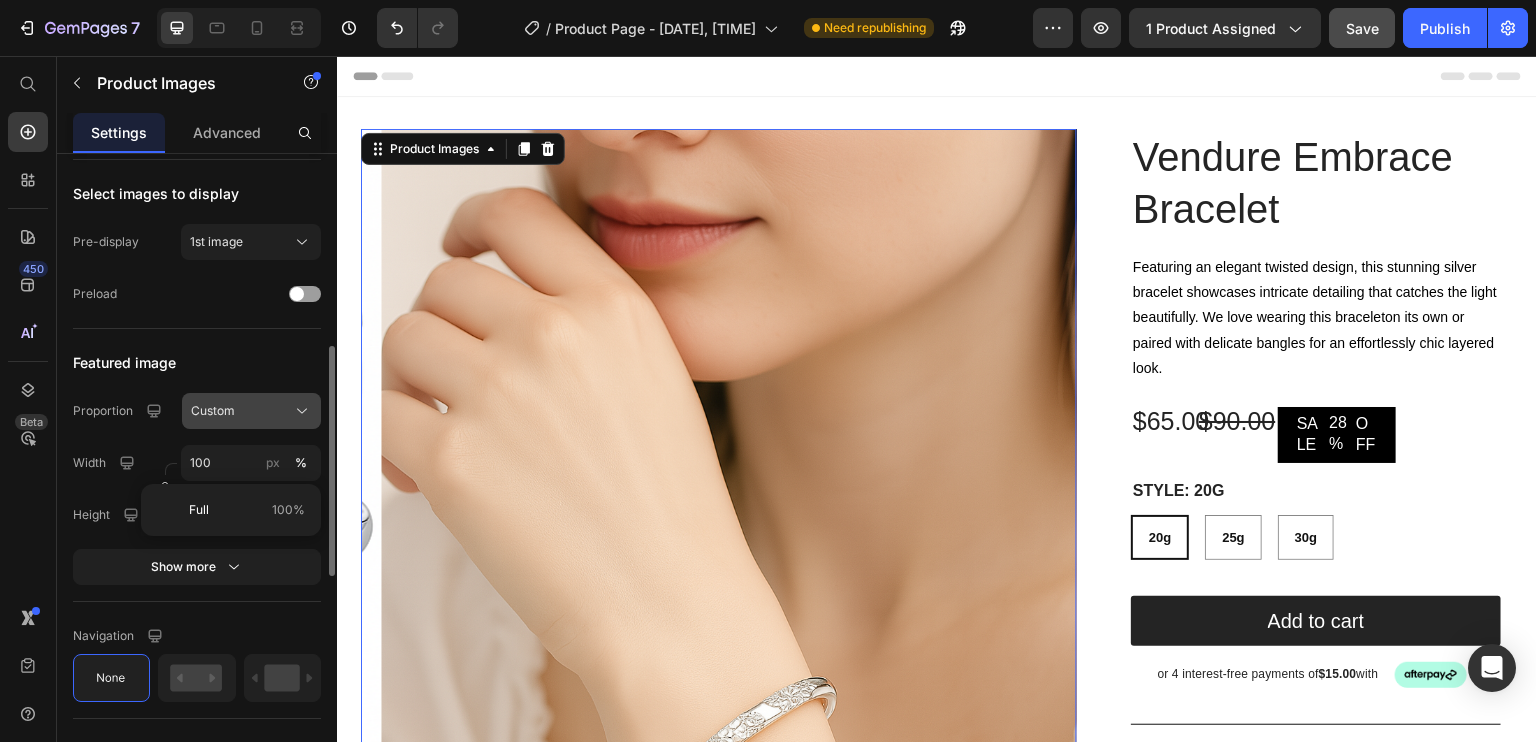 click on "Custom" 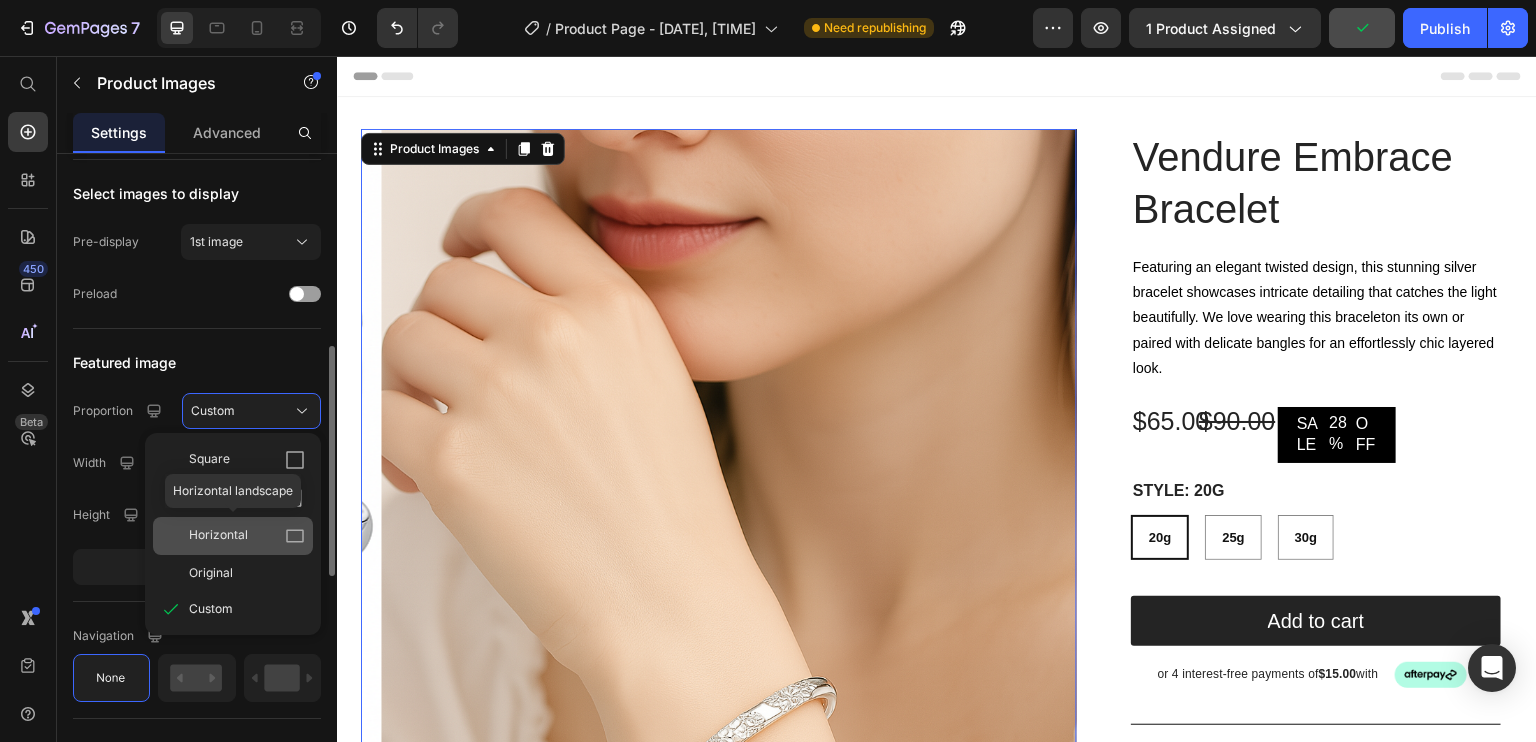 click on "Horizontal" at bounding box center (218, 536) 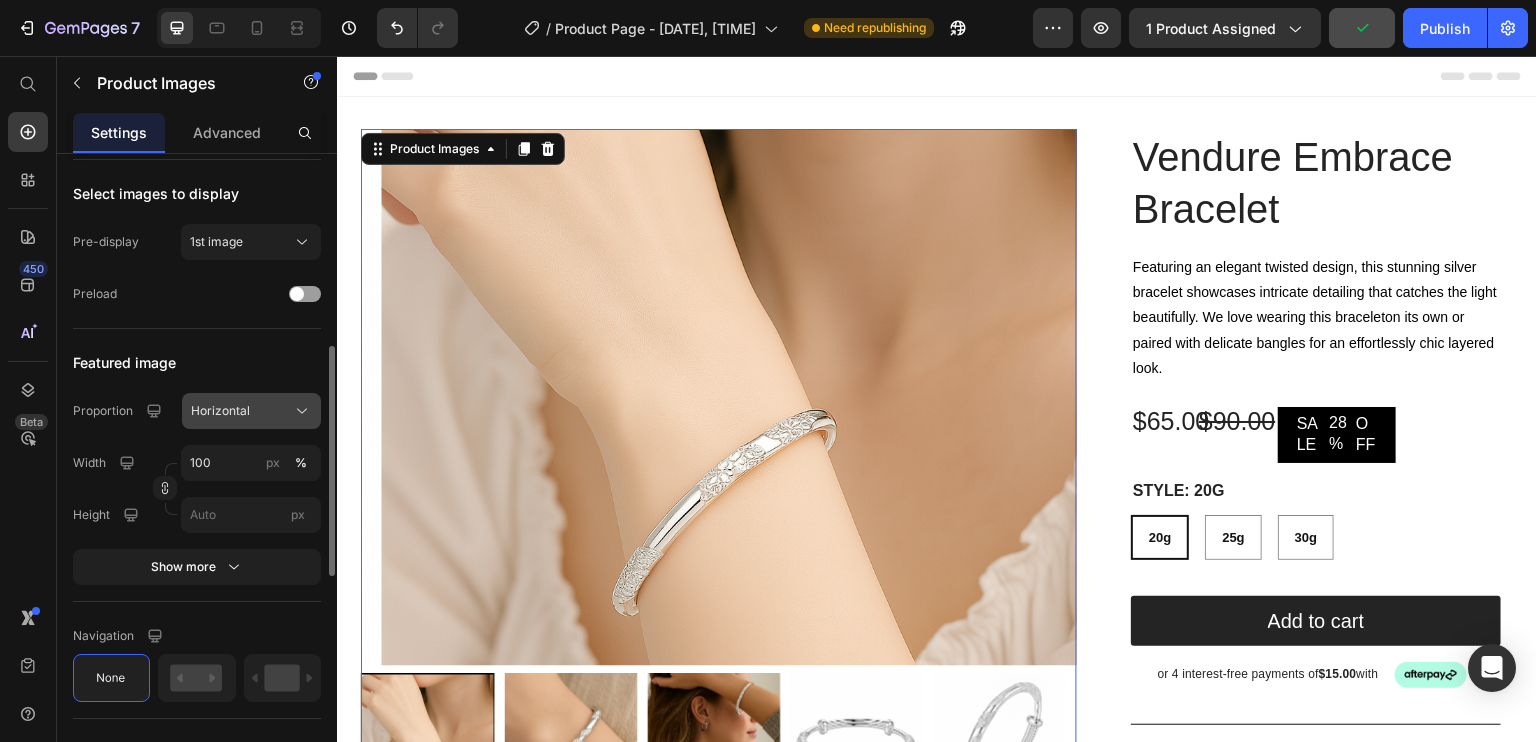 click on "Horizontal" at bounding box center [251, 411] 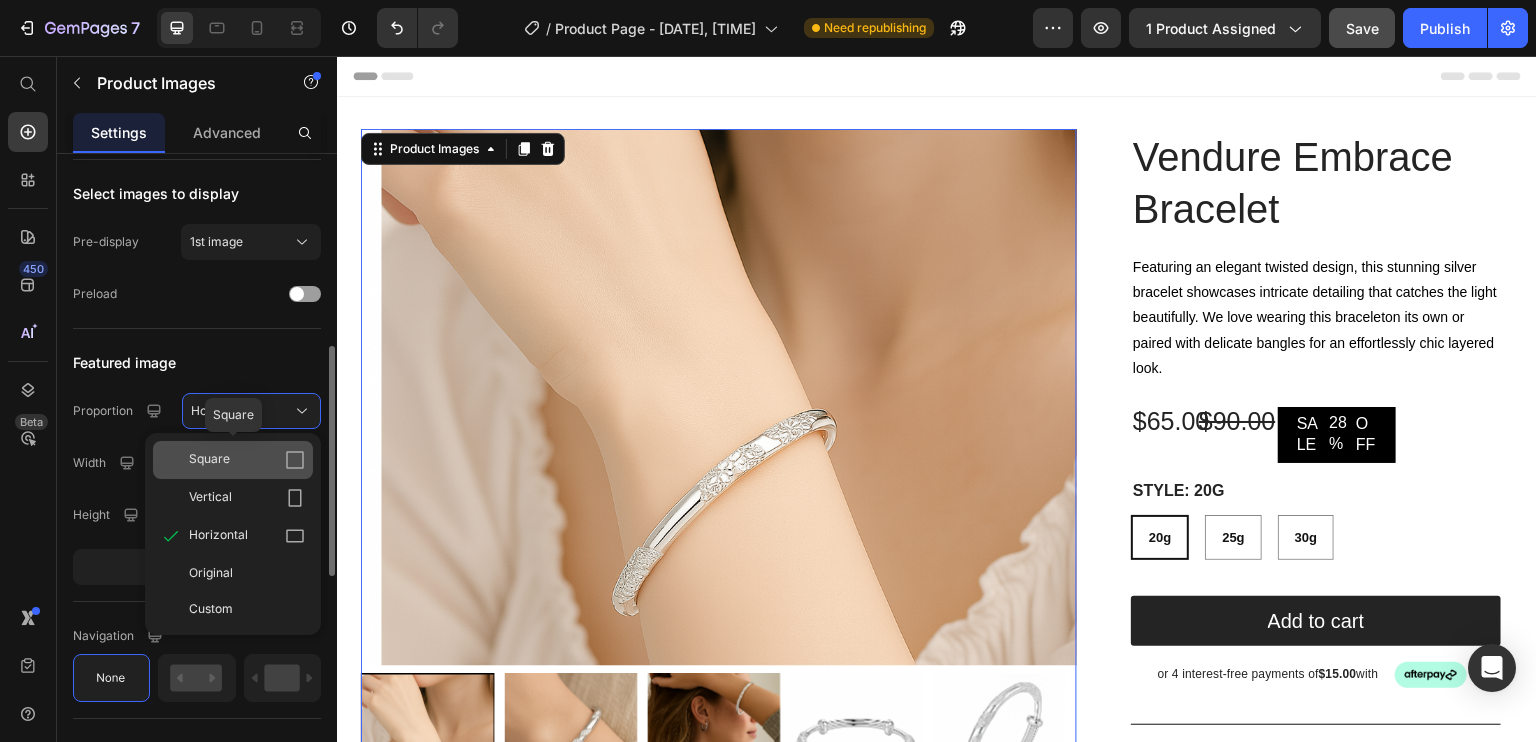click on "Square" at bounding box center (247, 460) 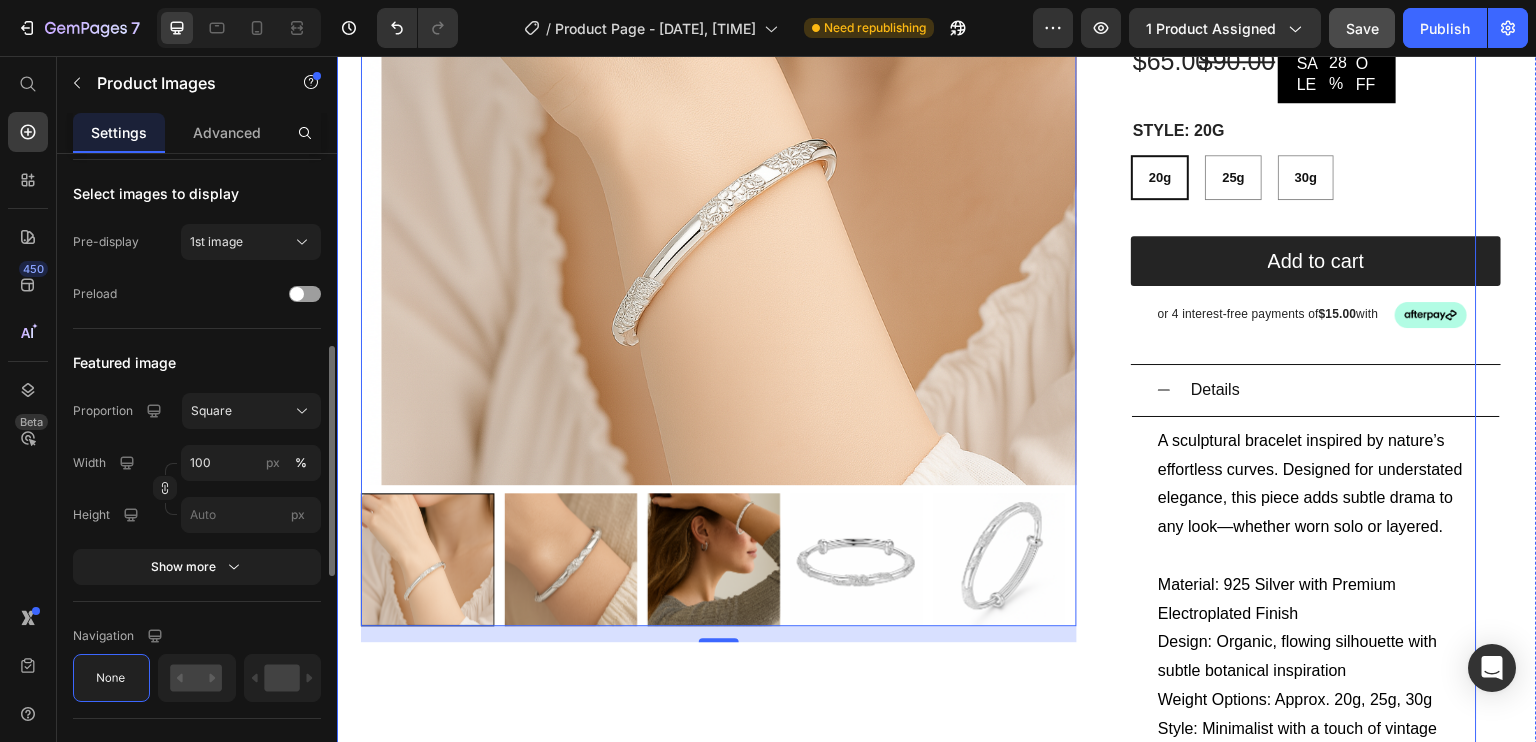 scroll, scrollTop: 566, scrollLeft: 0, axis: vertical 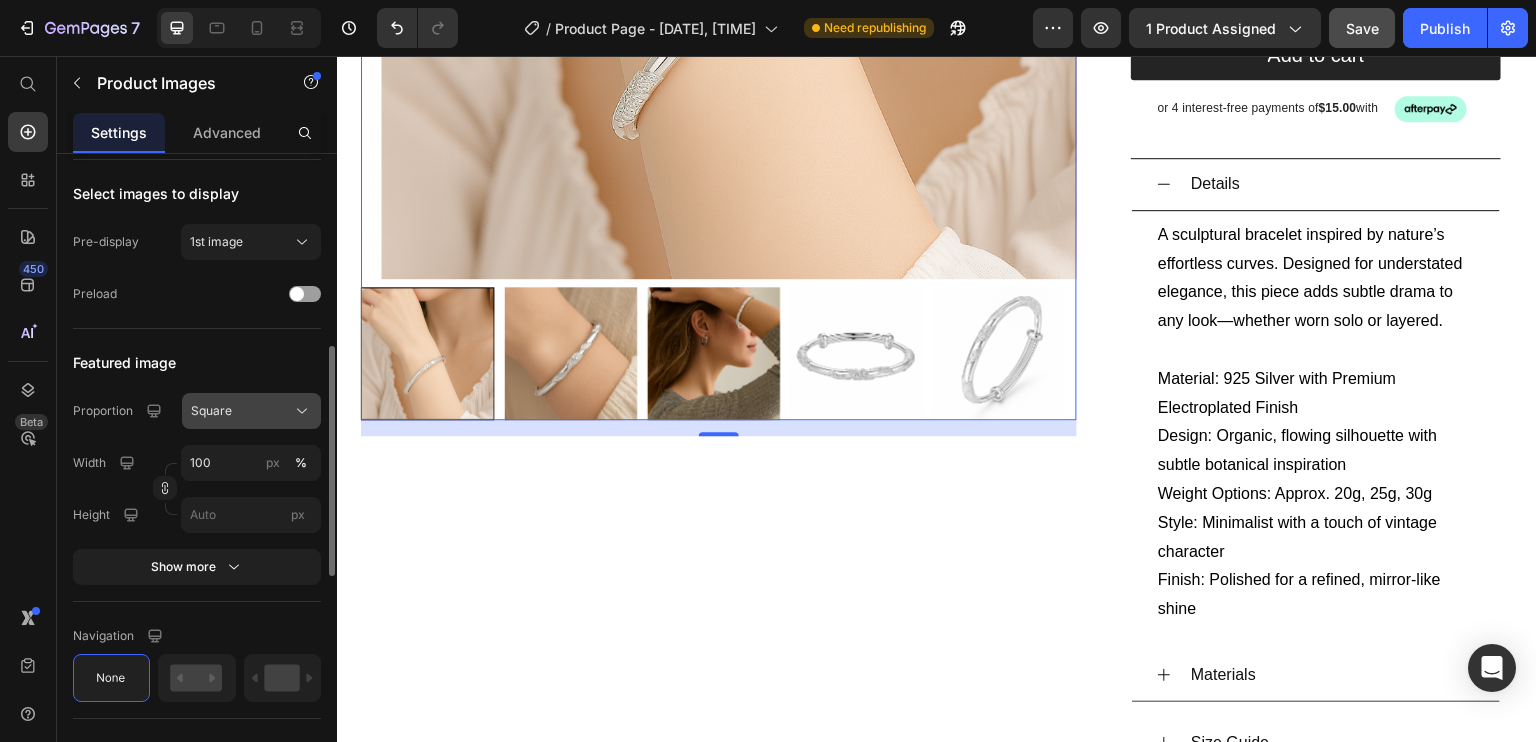 click on "Square" 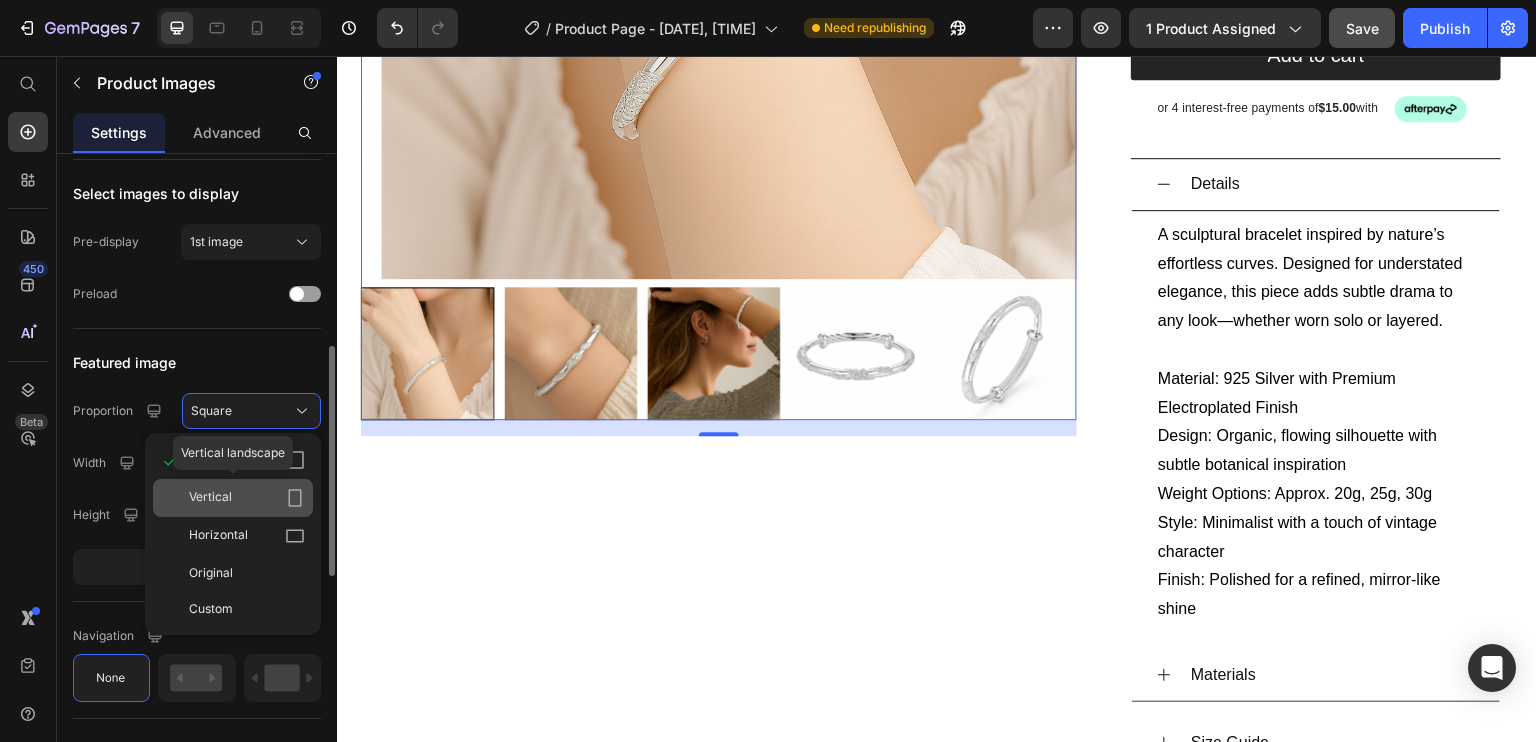 click on "Vertical" at bounding box center [247, 498] 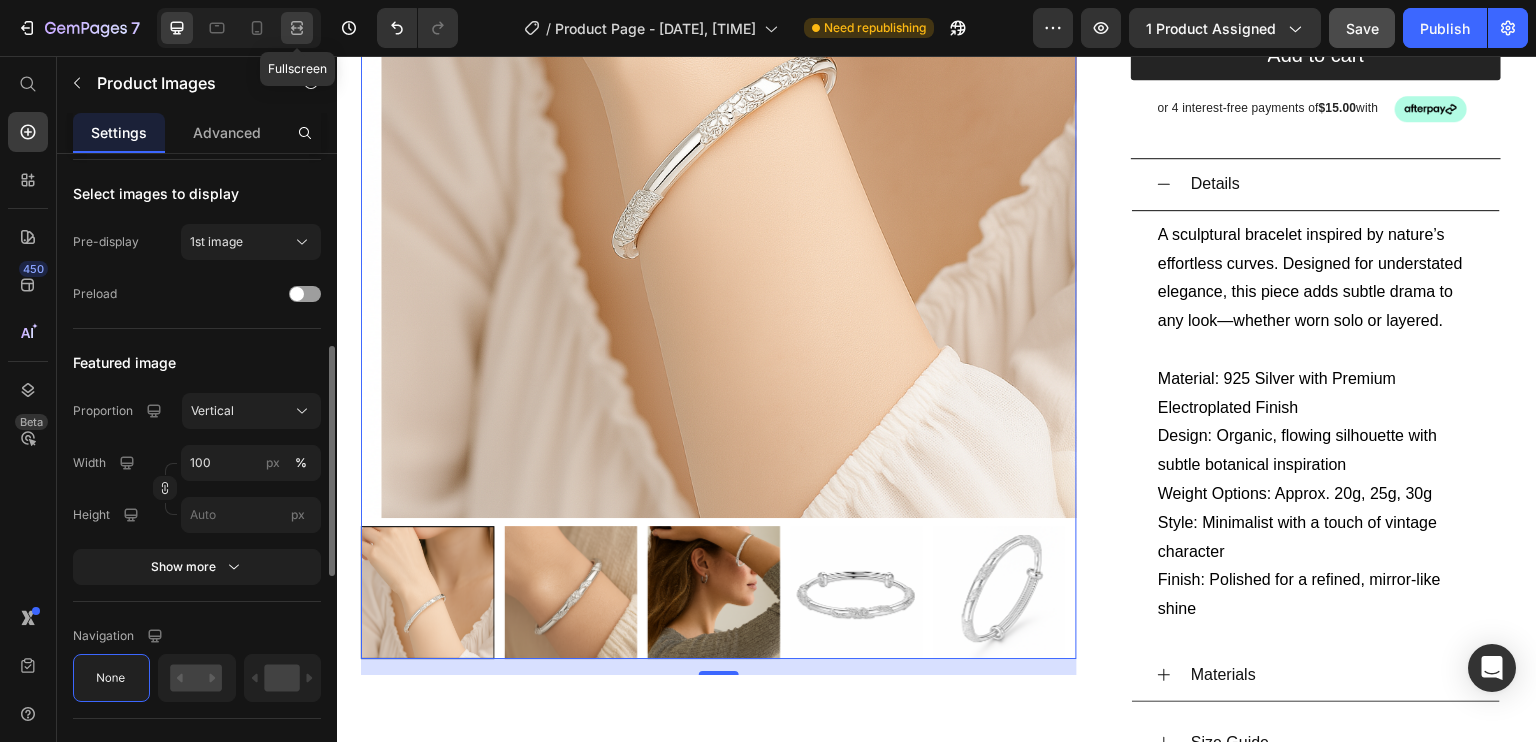 click 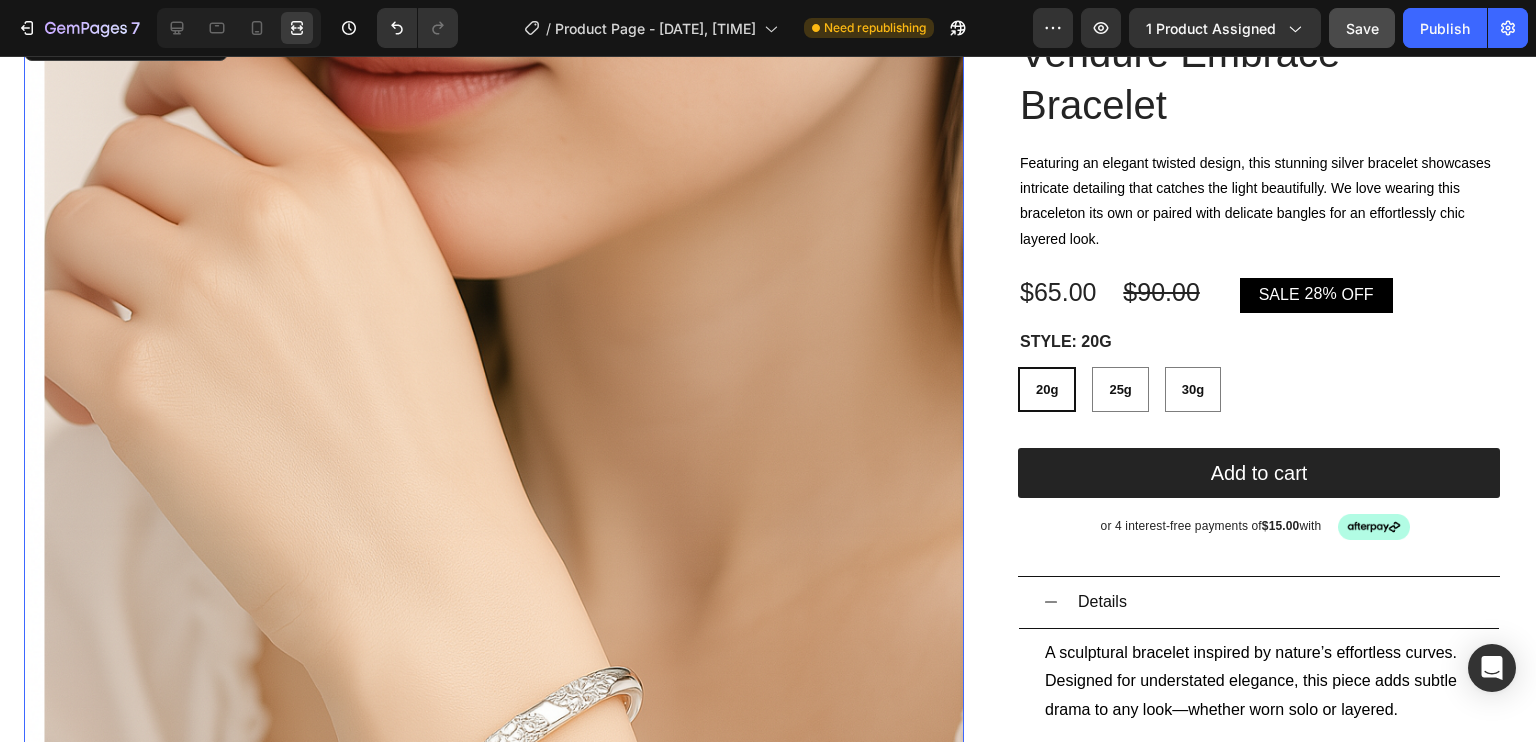 scroll, scrollTop: 74, scrollLeft: 0, axis: vertical 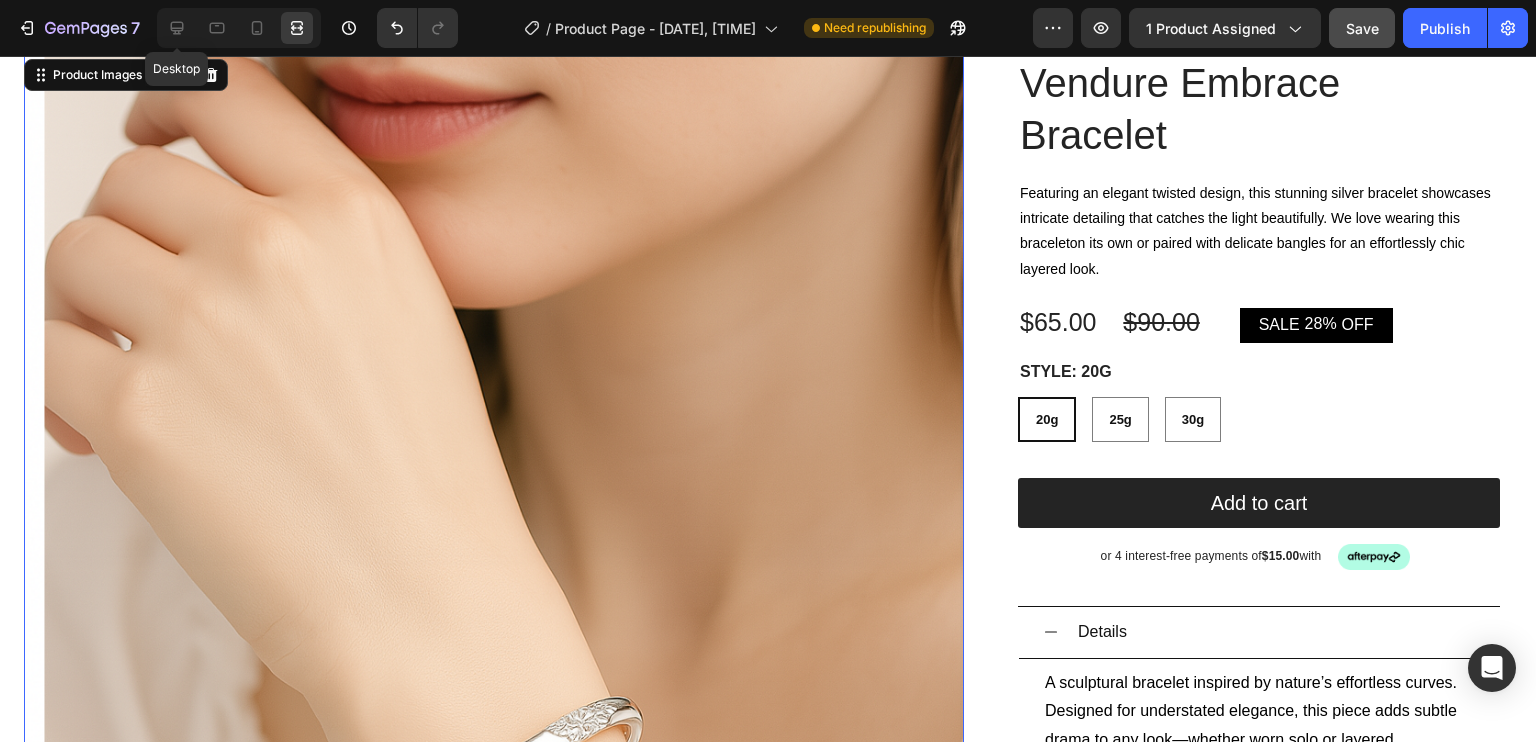 drag, startPoint x: 178, startPoint y: 27, endPoint x: 693, endPoint y: -77, distance: 525.39606 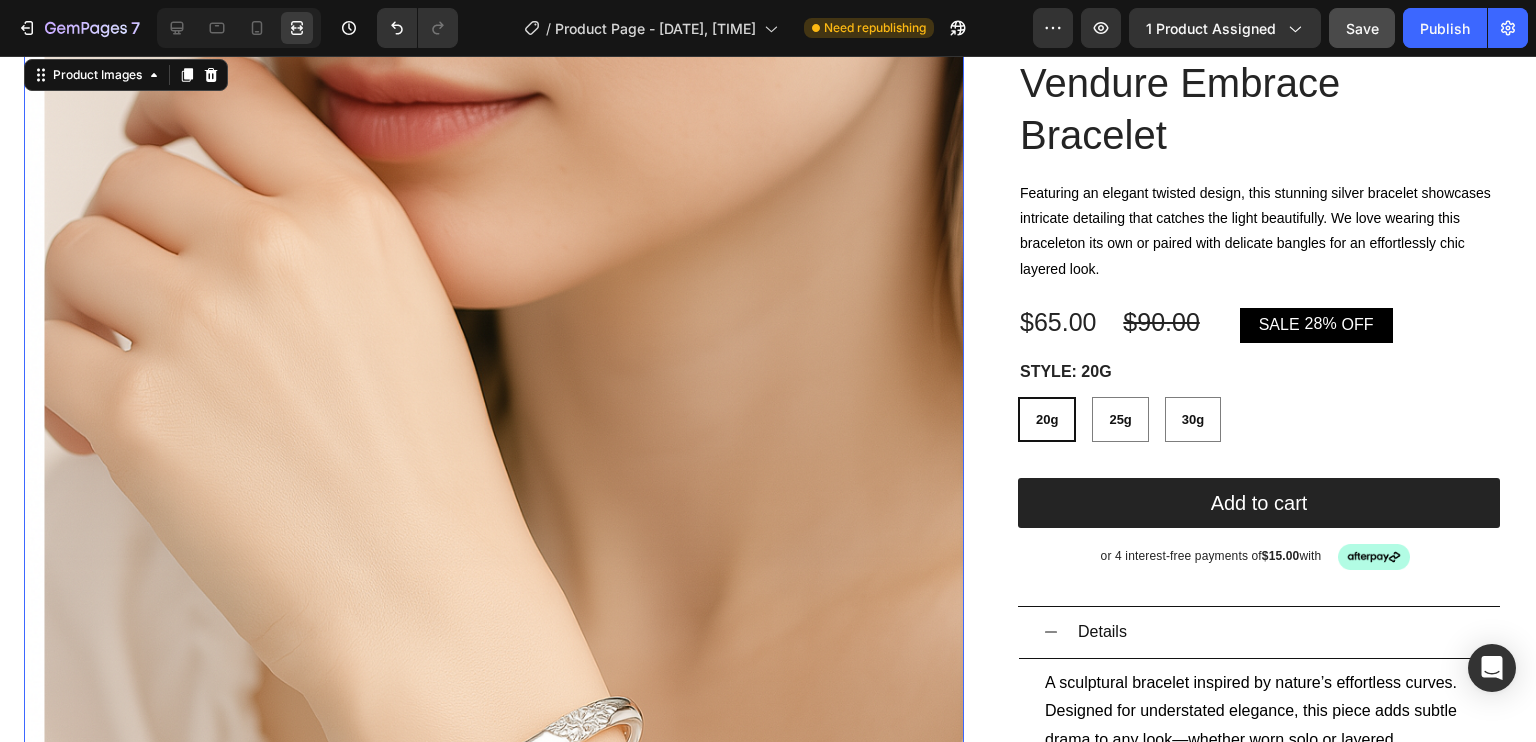 scroll, scrollTop: 2, scrollLeft: 0, axis: vertical 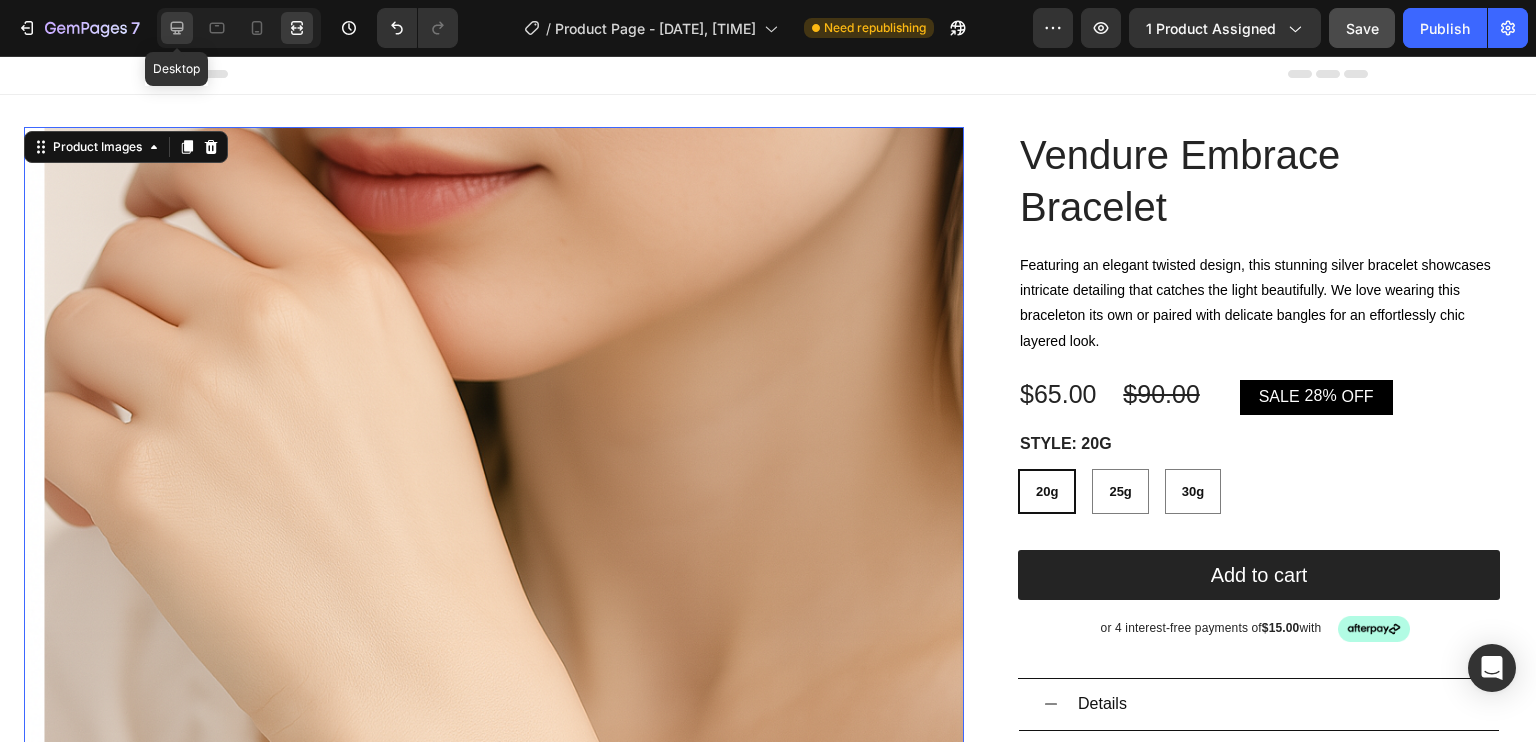click 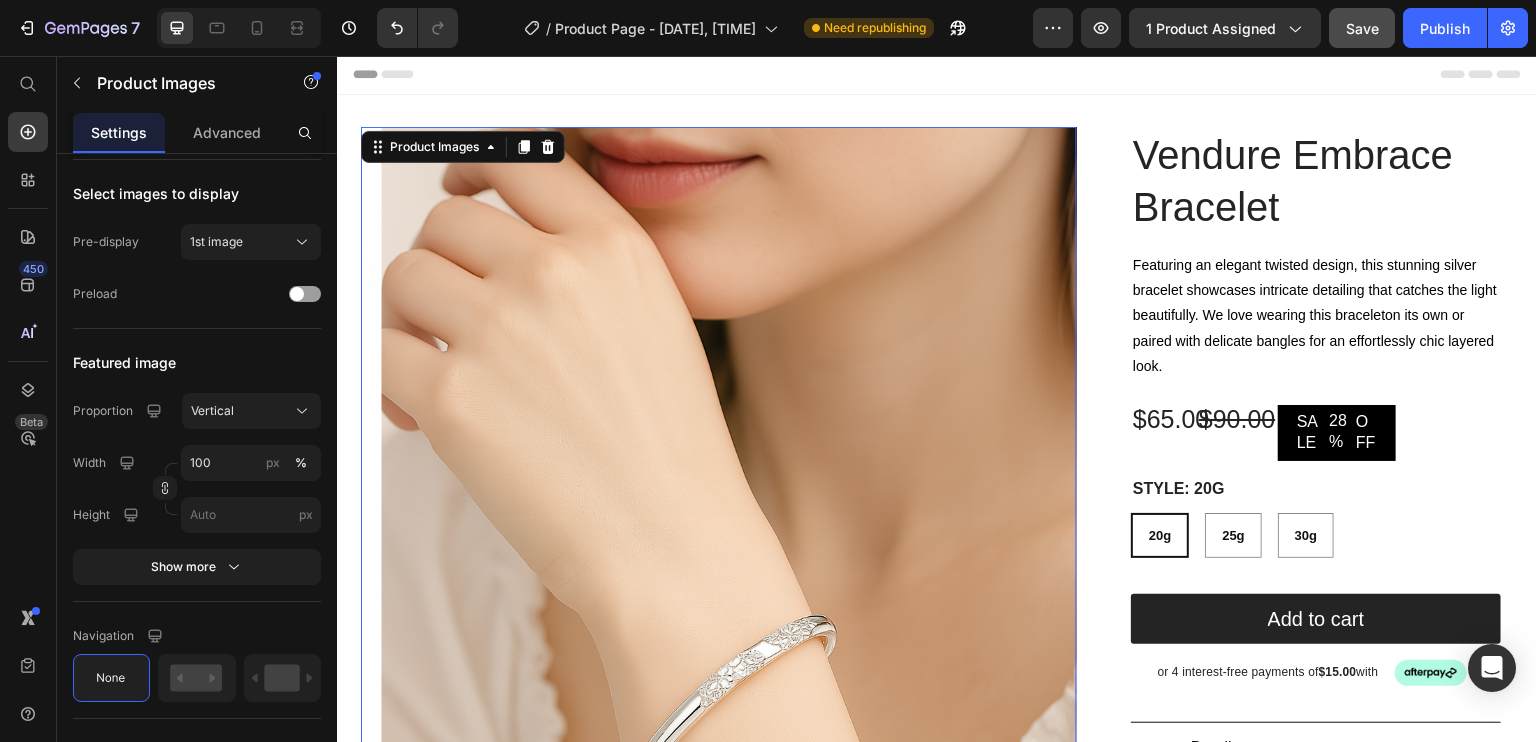 scroll, scrollTop: 0, scrollLeft: 0, axis: both 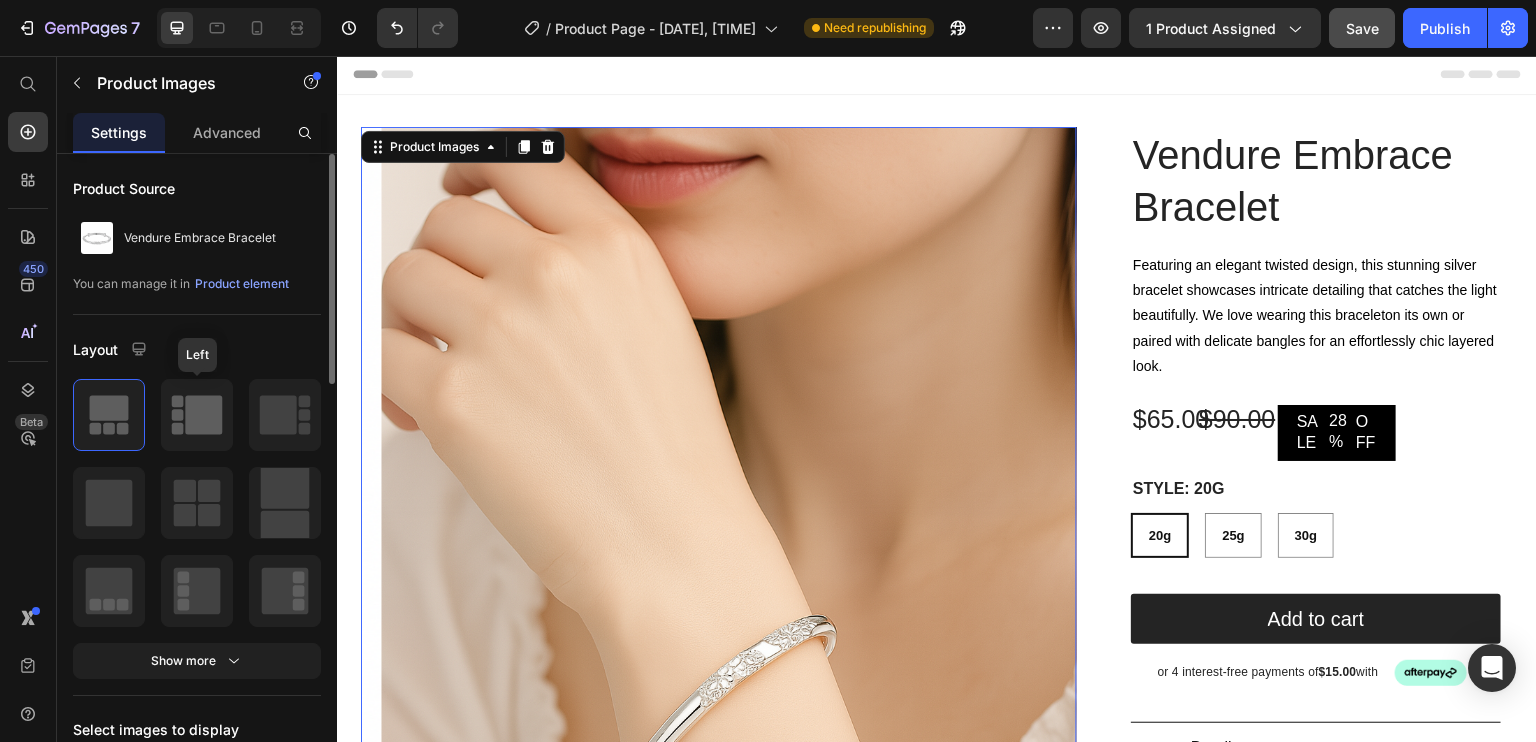 click 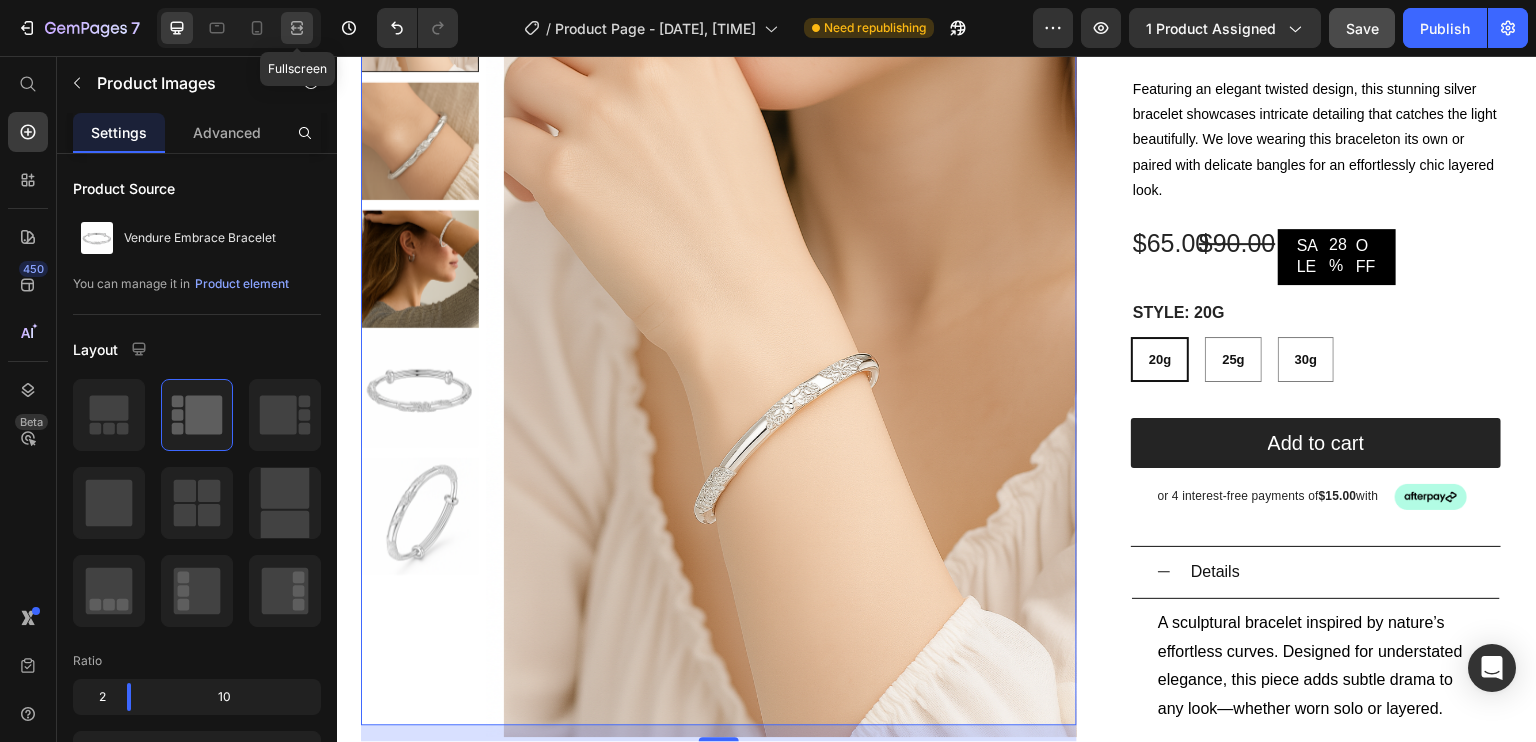 click 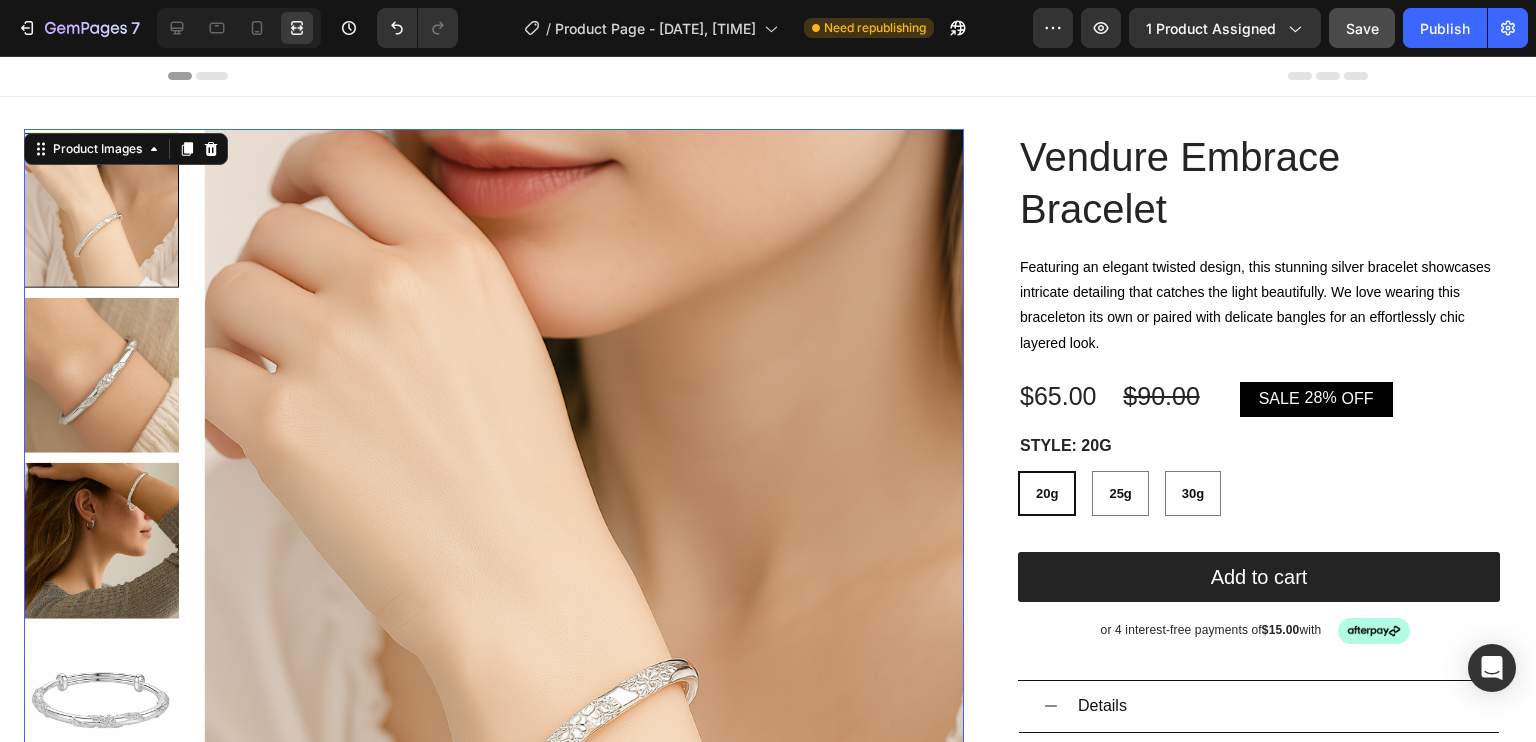 scroll, scrollTop: 150, scrollLeft: 0, axis: vertical 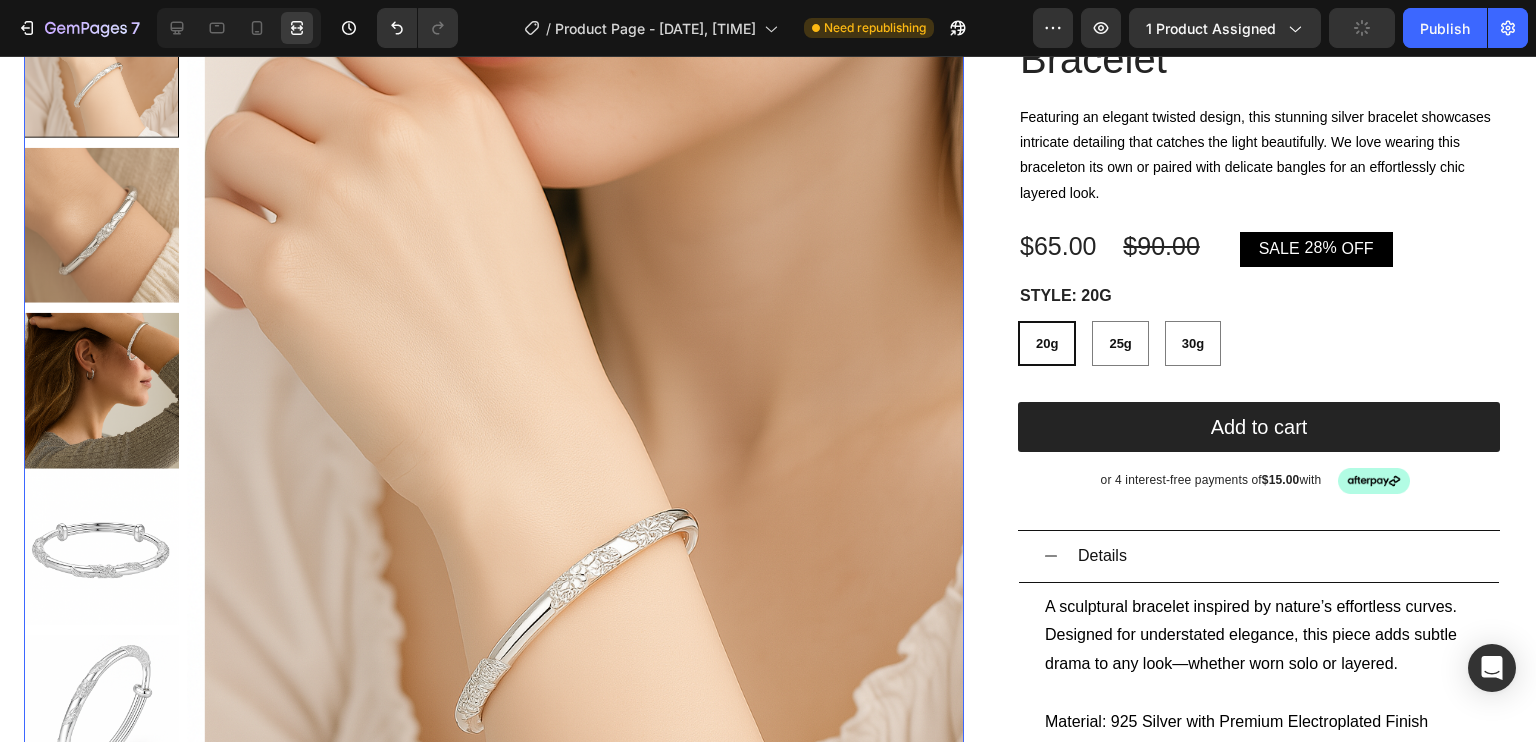 click at bounding box center [592, 497] 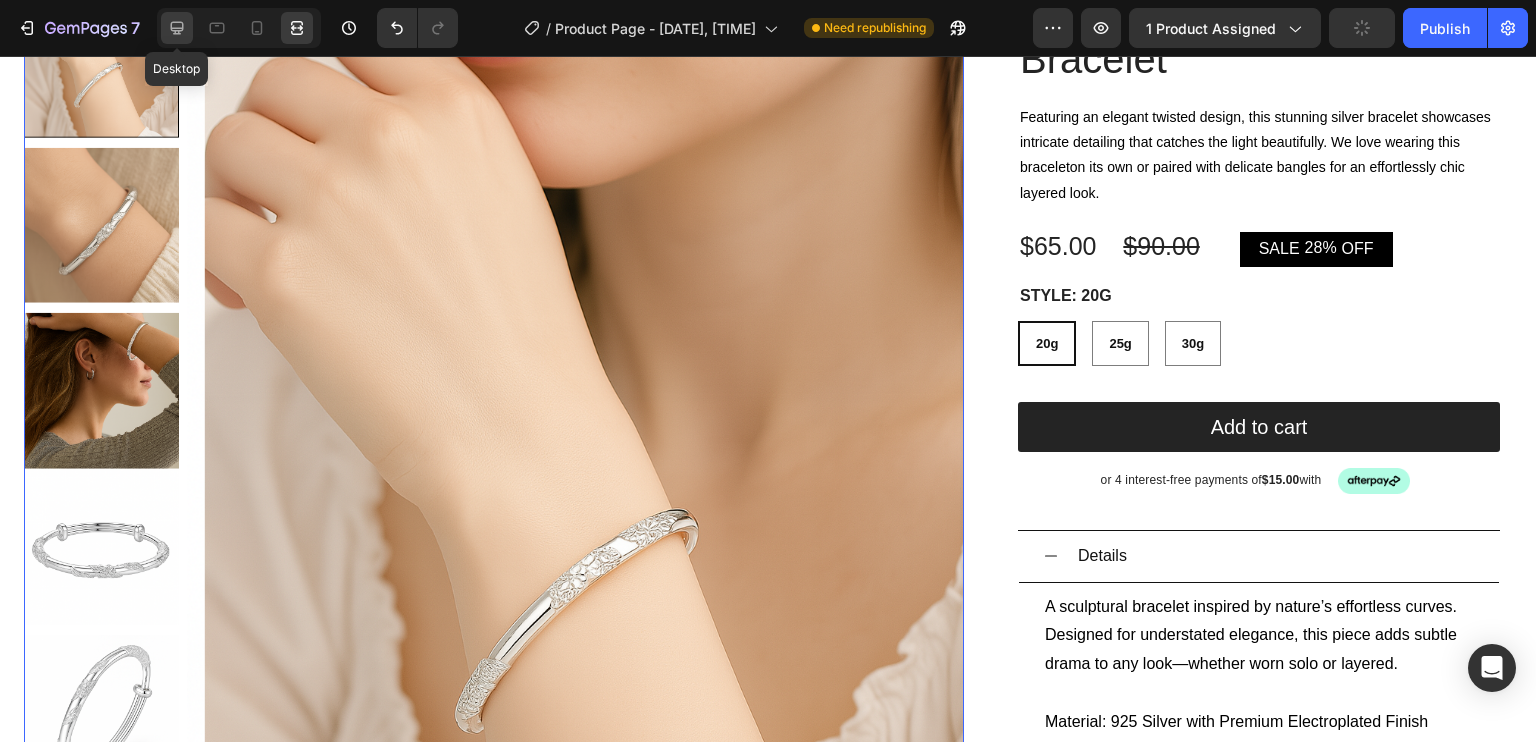 click 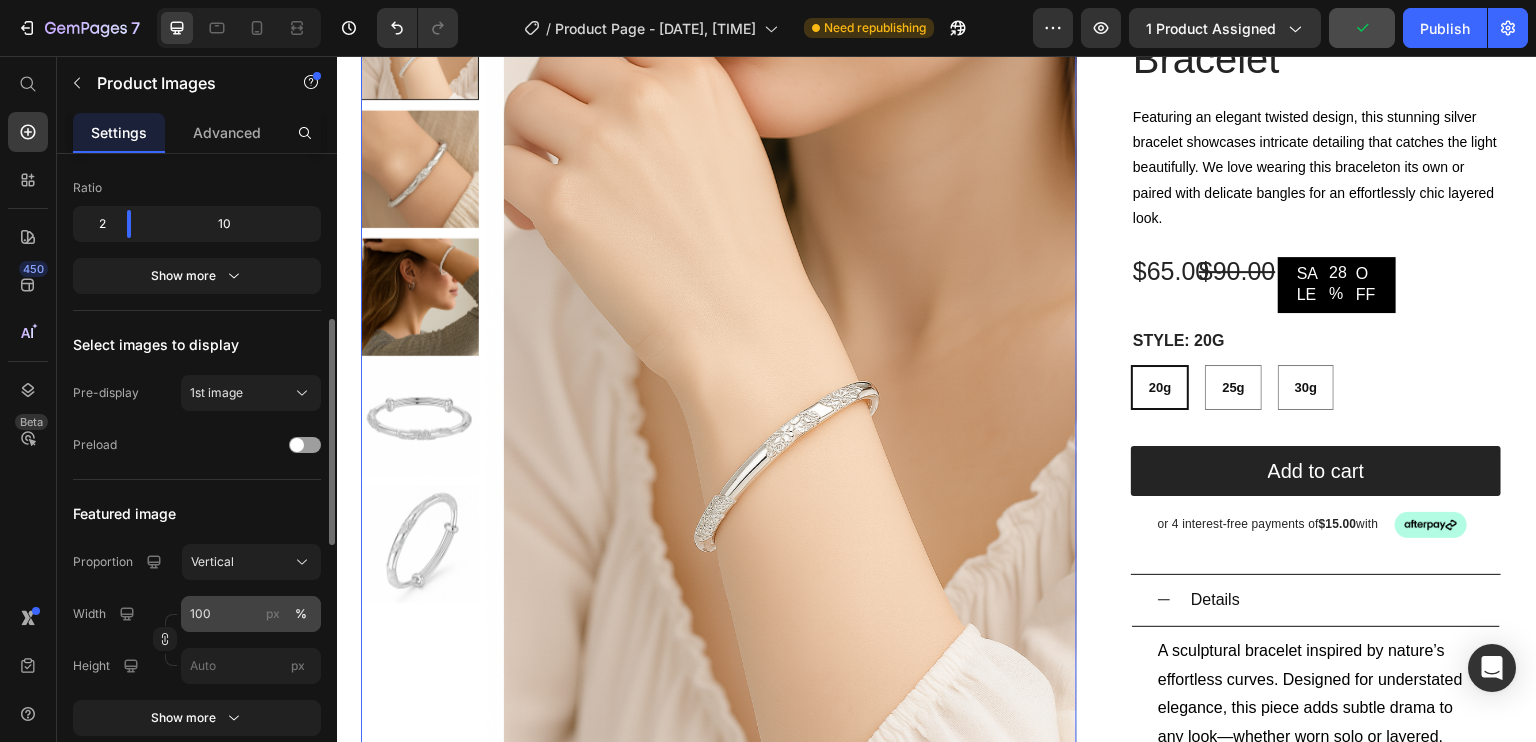 scroll, scrollTop: 473, scrollLeft: 0, axis: vertical 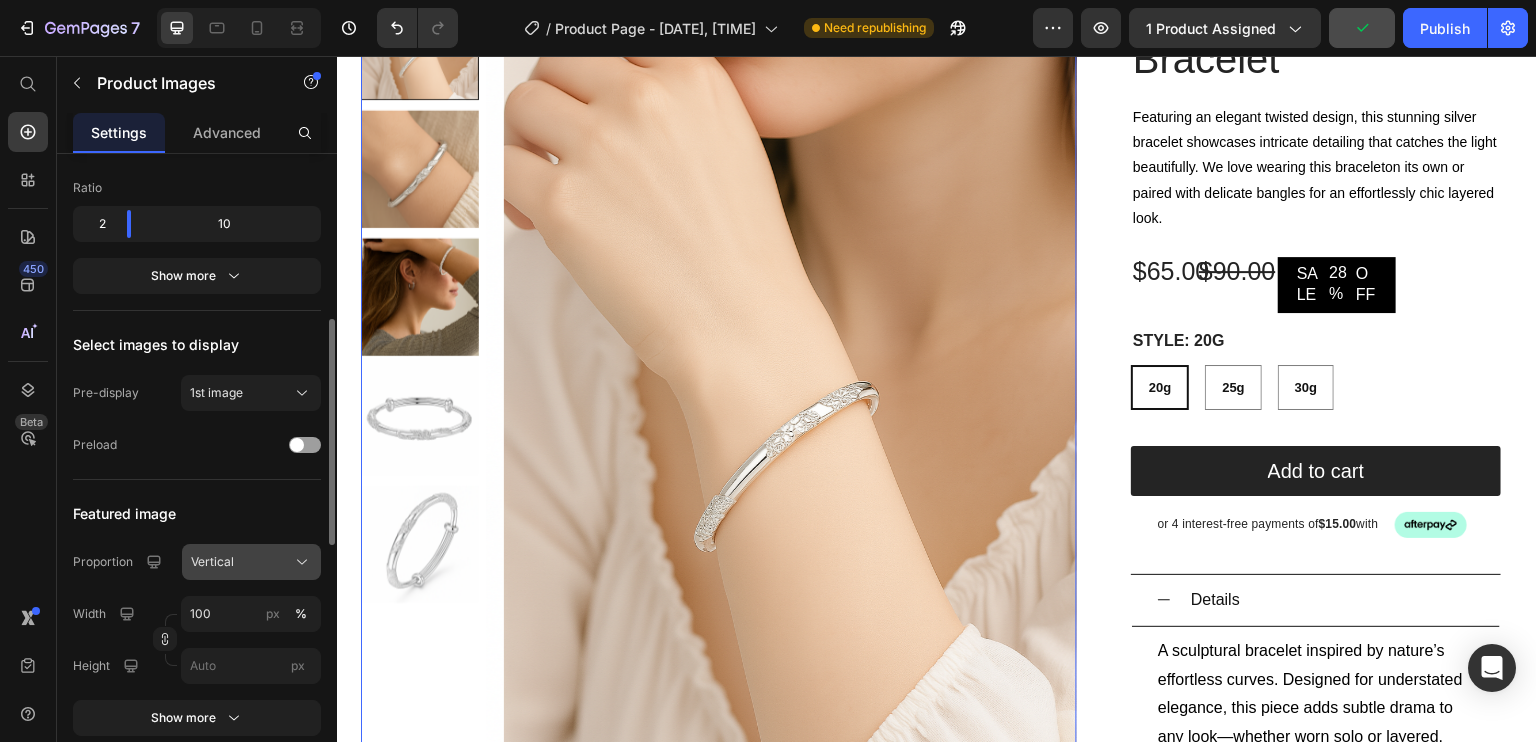 click on "Vertical" at bounding box center (251, 562) 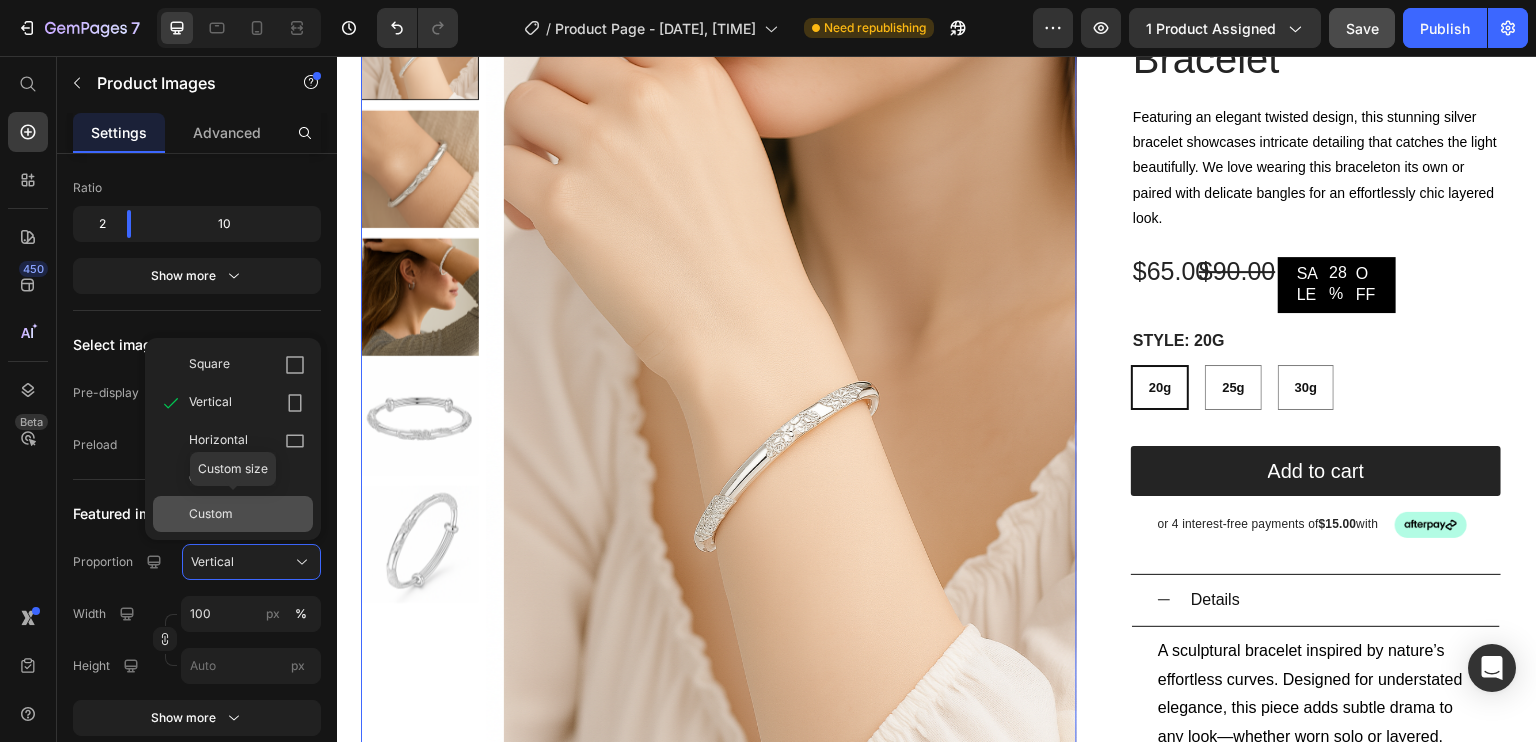 click on "Custom" at bounding box center [247, 514] 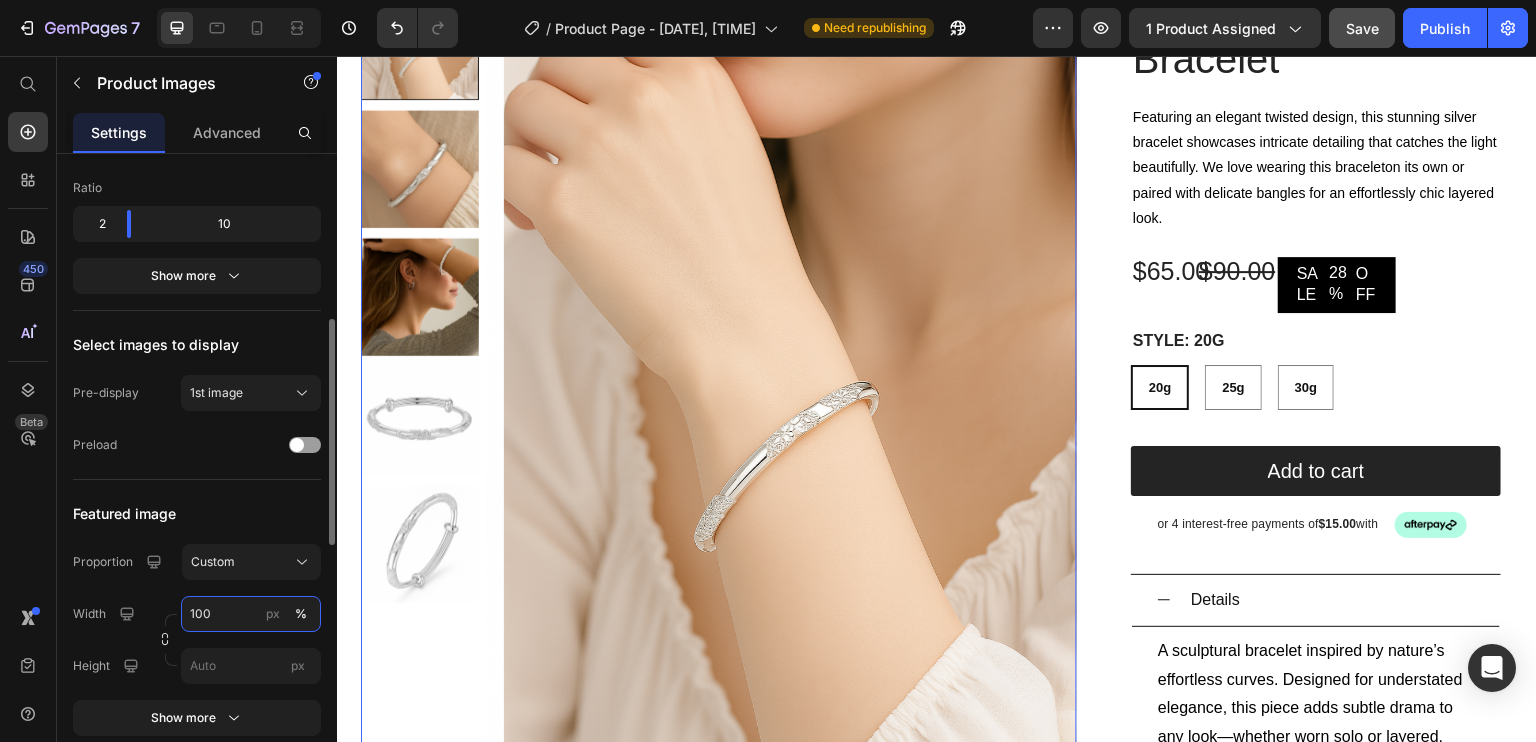 click on "100" at bounding box center (251, 614) 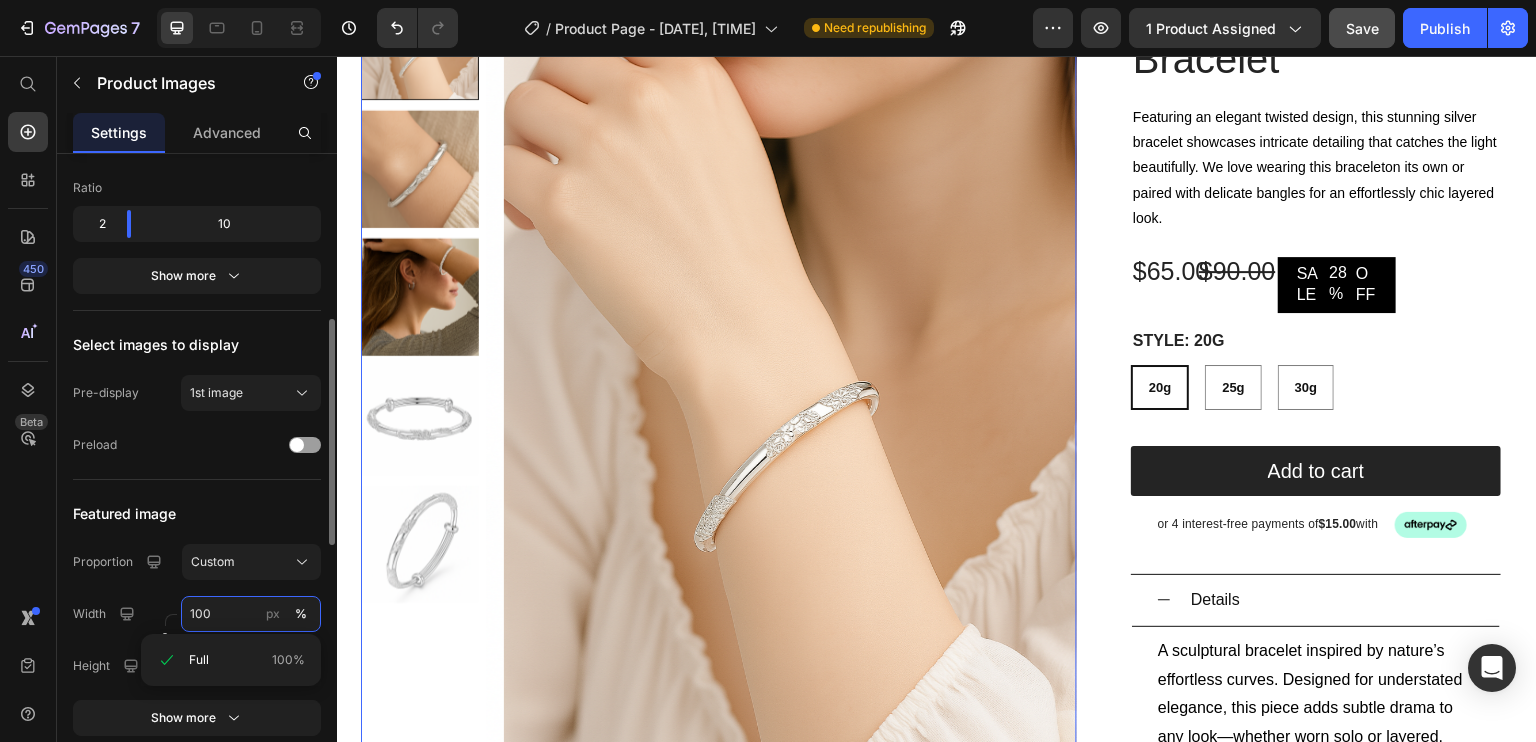 click on "100" at bounding box center (251, 614) 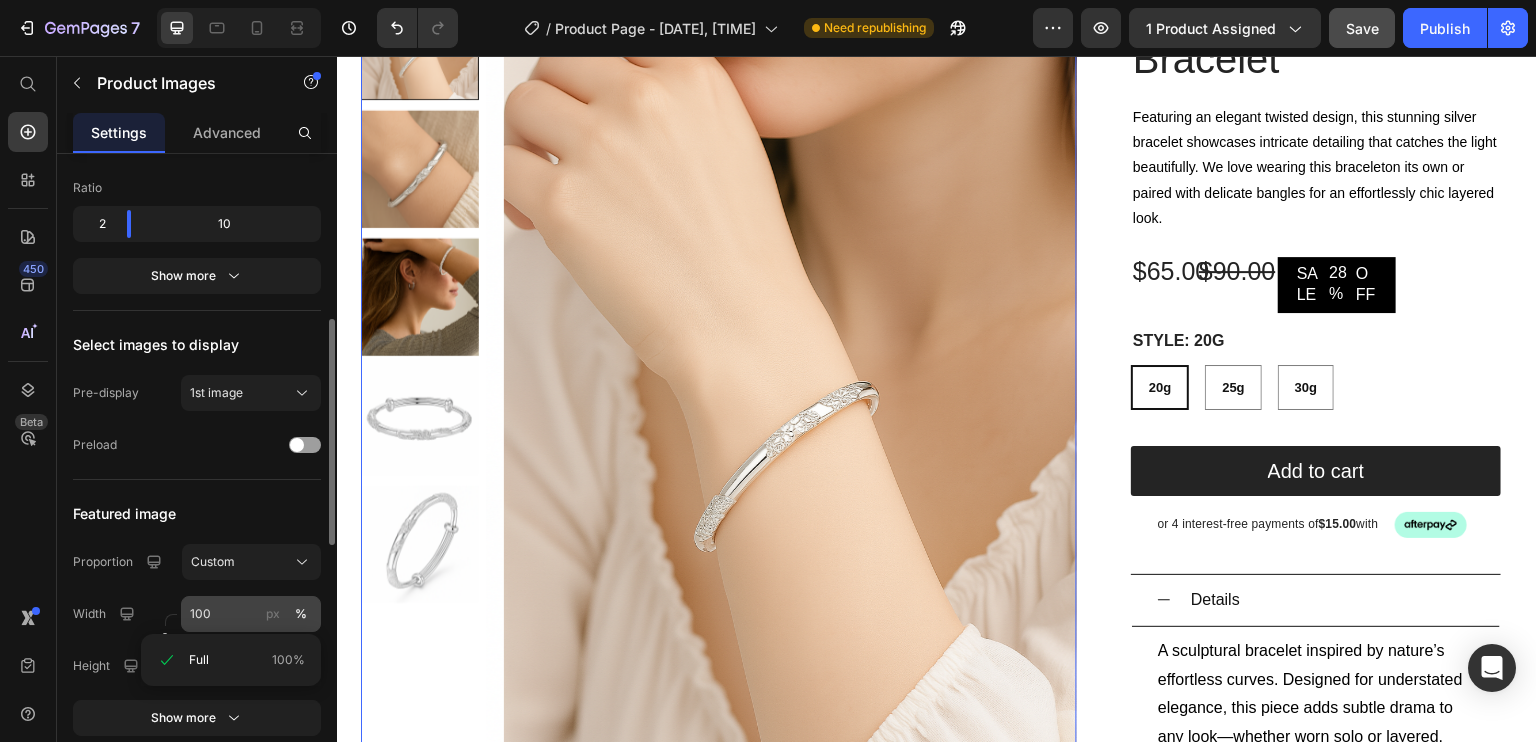 click on "px" at bounding box center [273, 614] 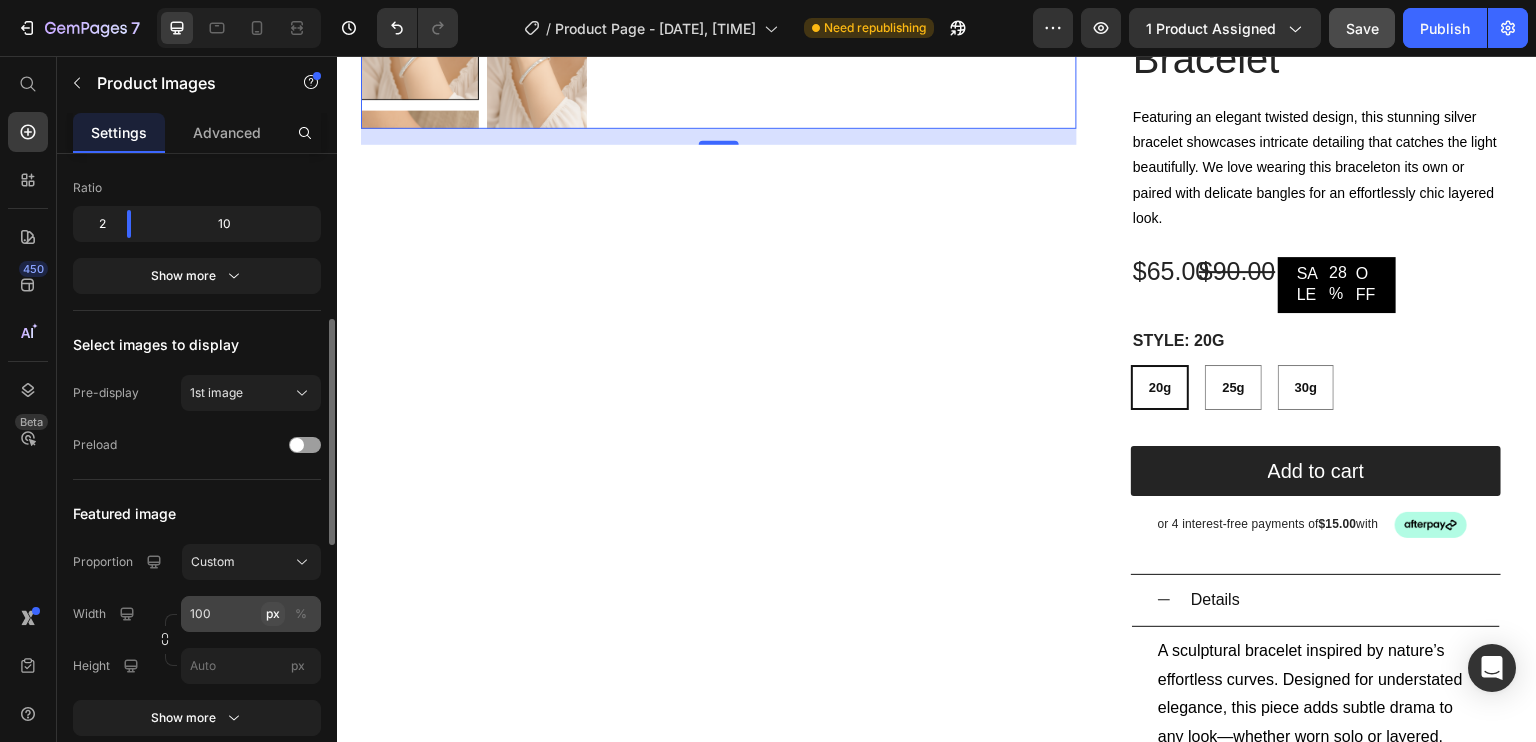 click on "px" 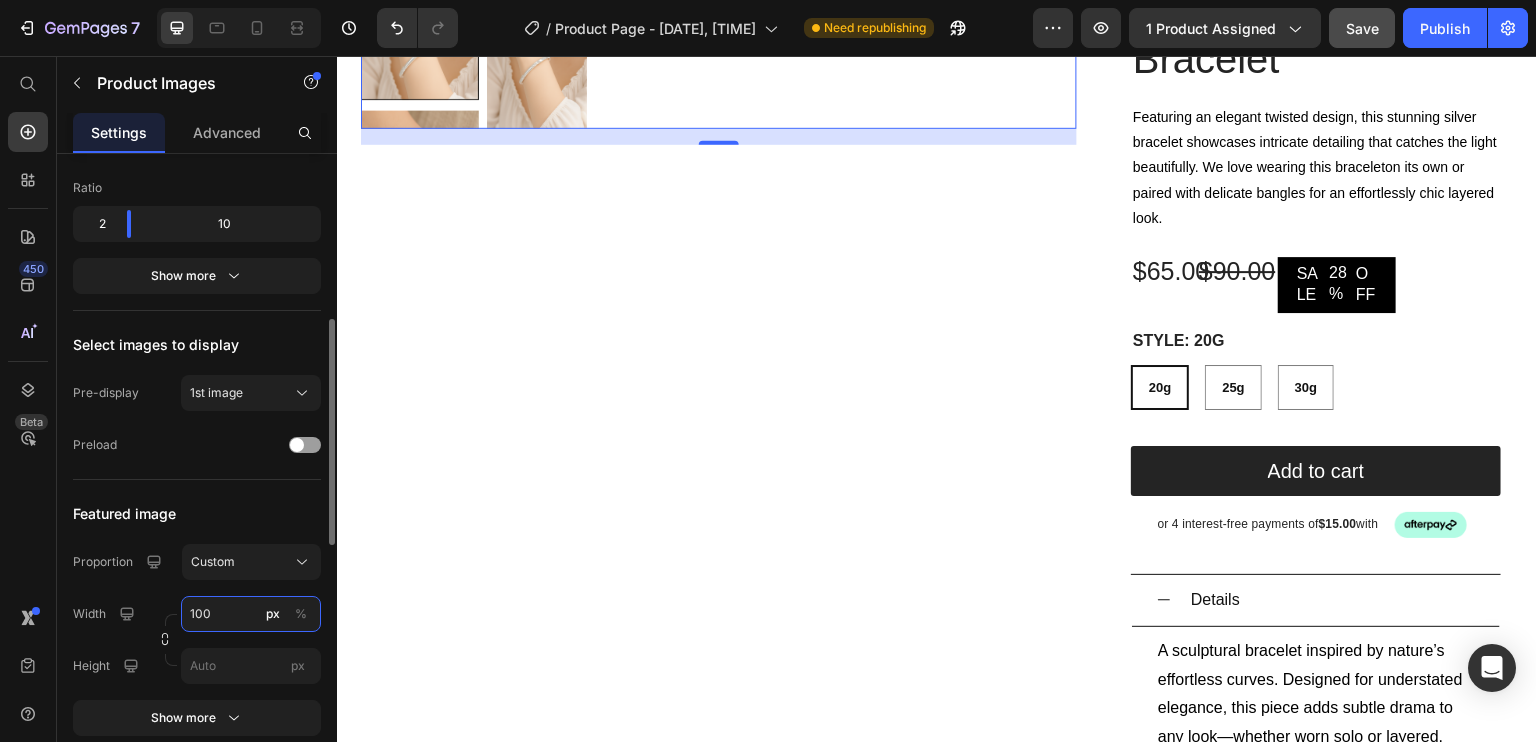 click on "100" at bounding box center [251, 614] 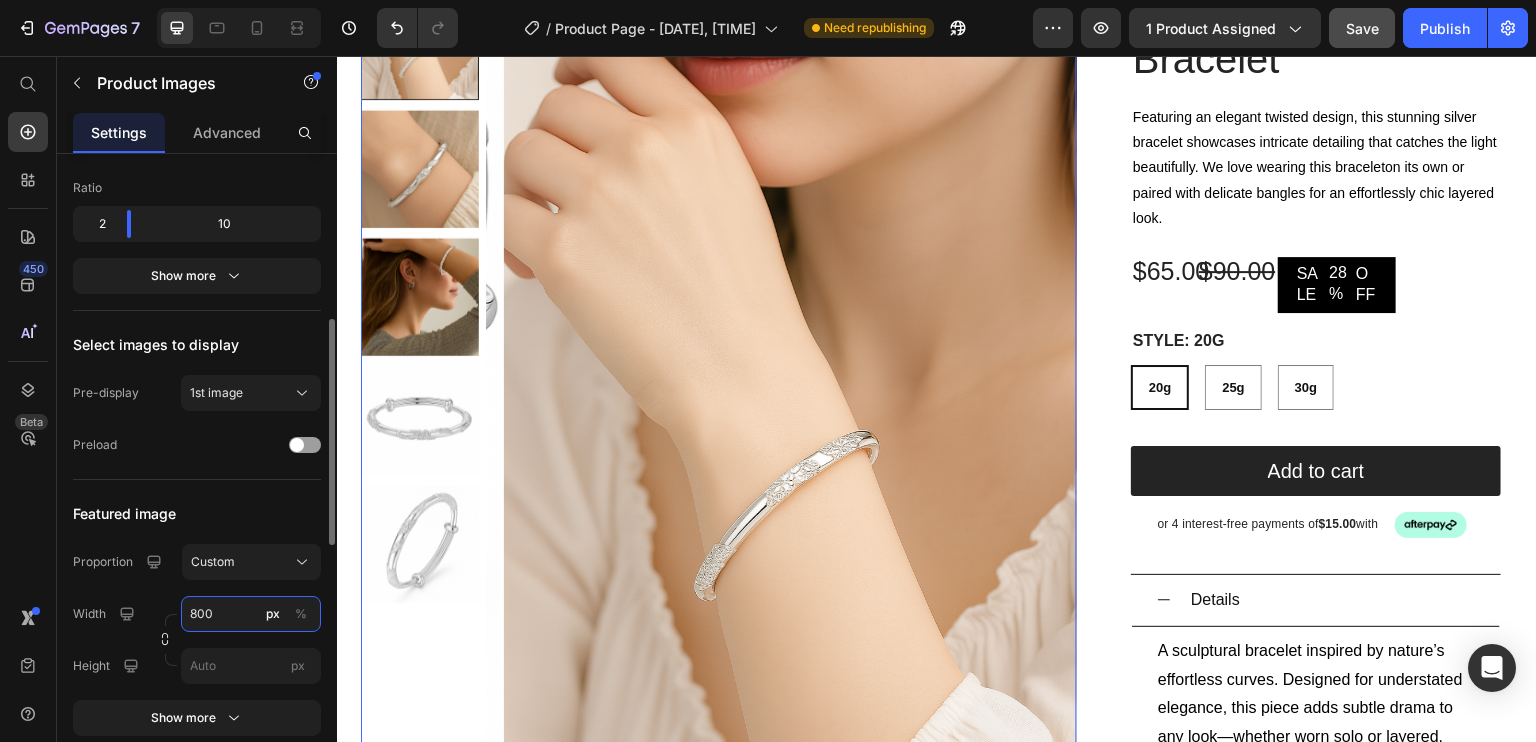 drag, startPoint x: 256, startPoint y: 610, endPoint x: 183, endPoint y: 611, distance: 73.00685 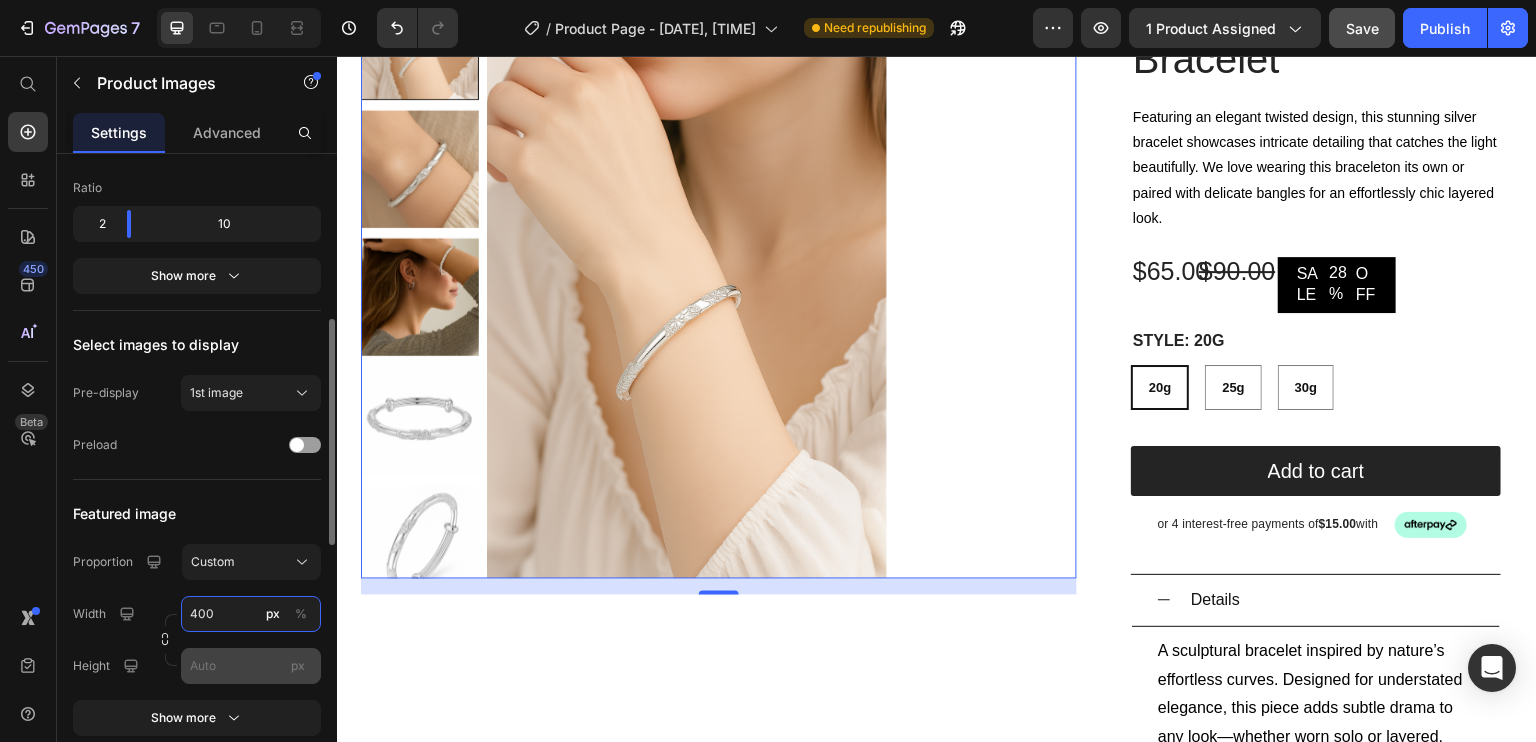 type on "400" 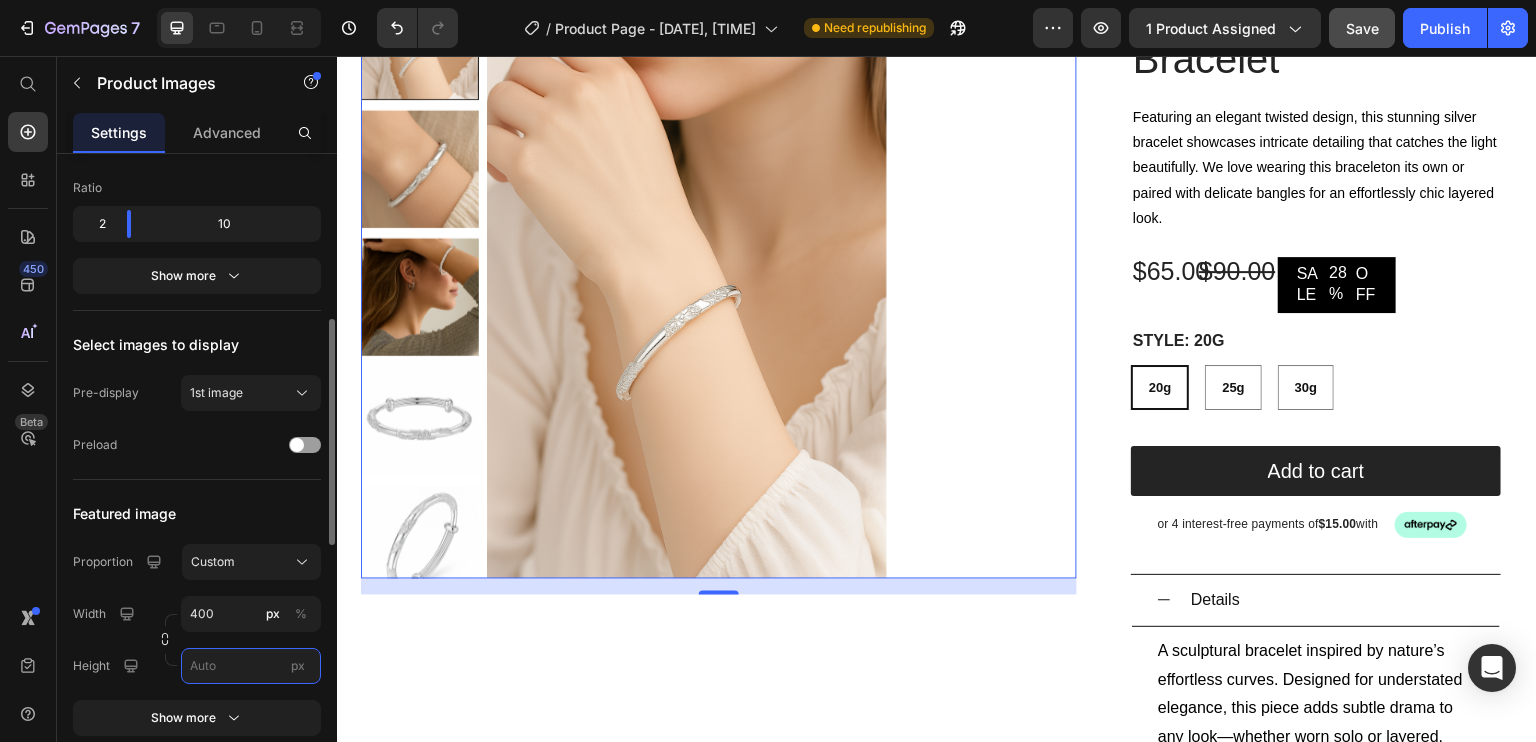 click on "px" at bounding box center (251, 666) 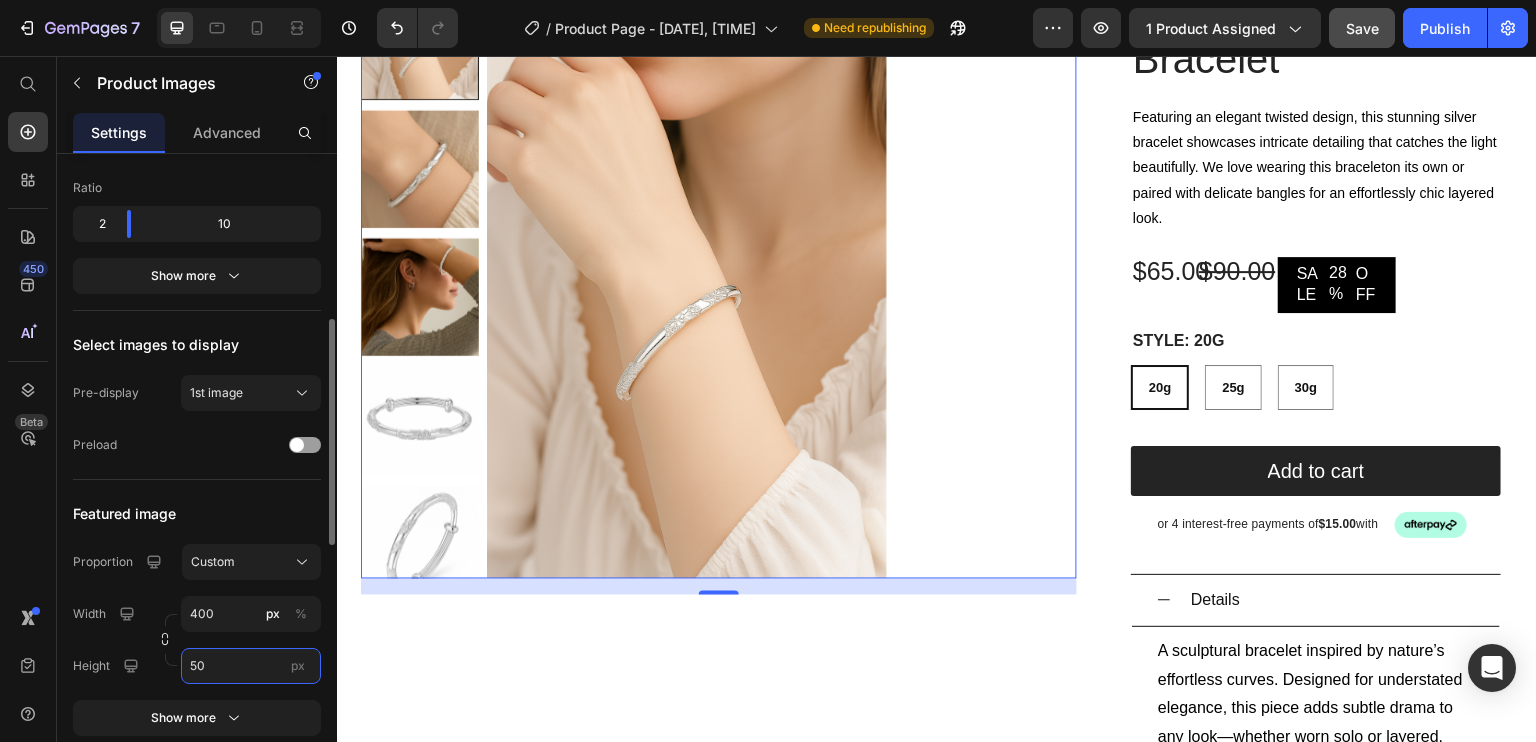 type on "500" 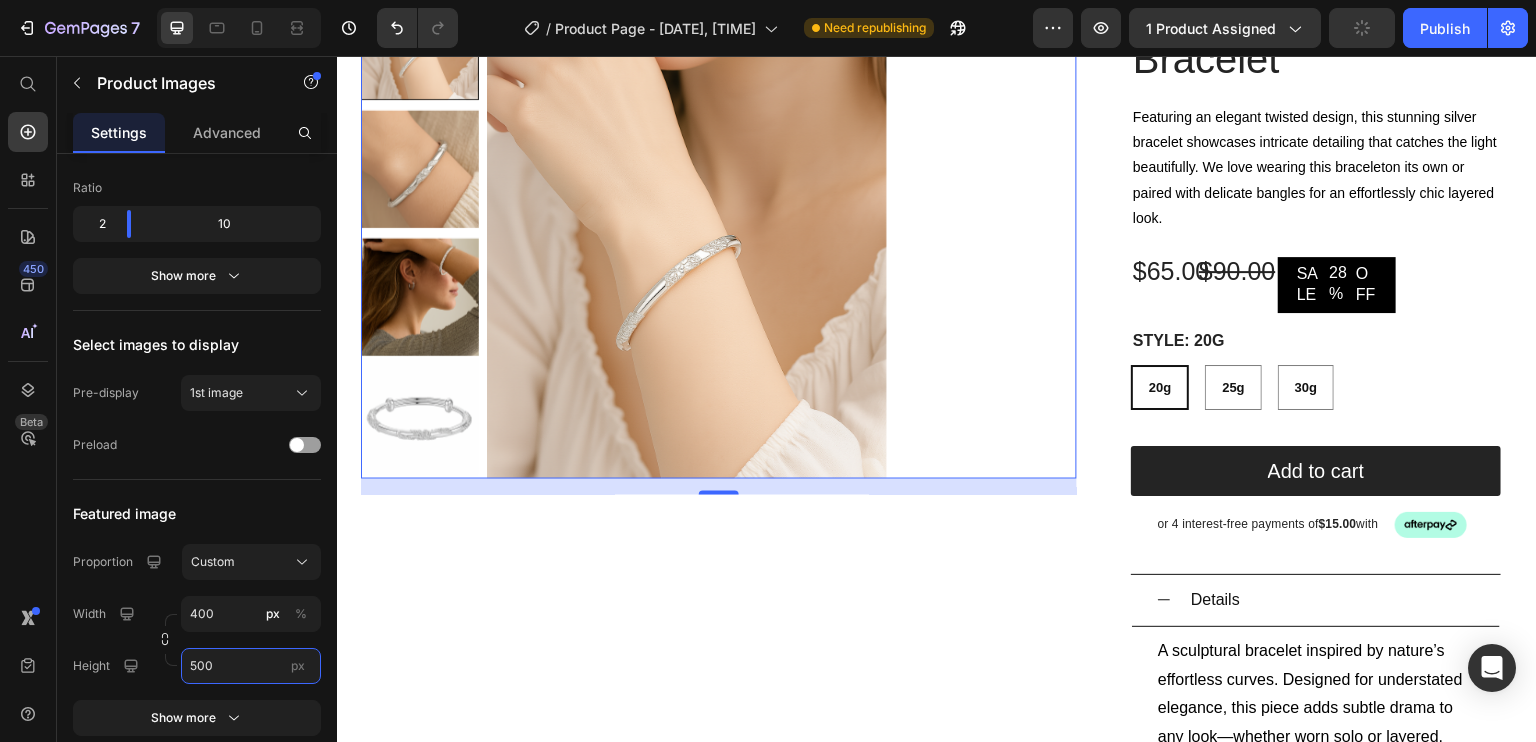 type 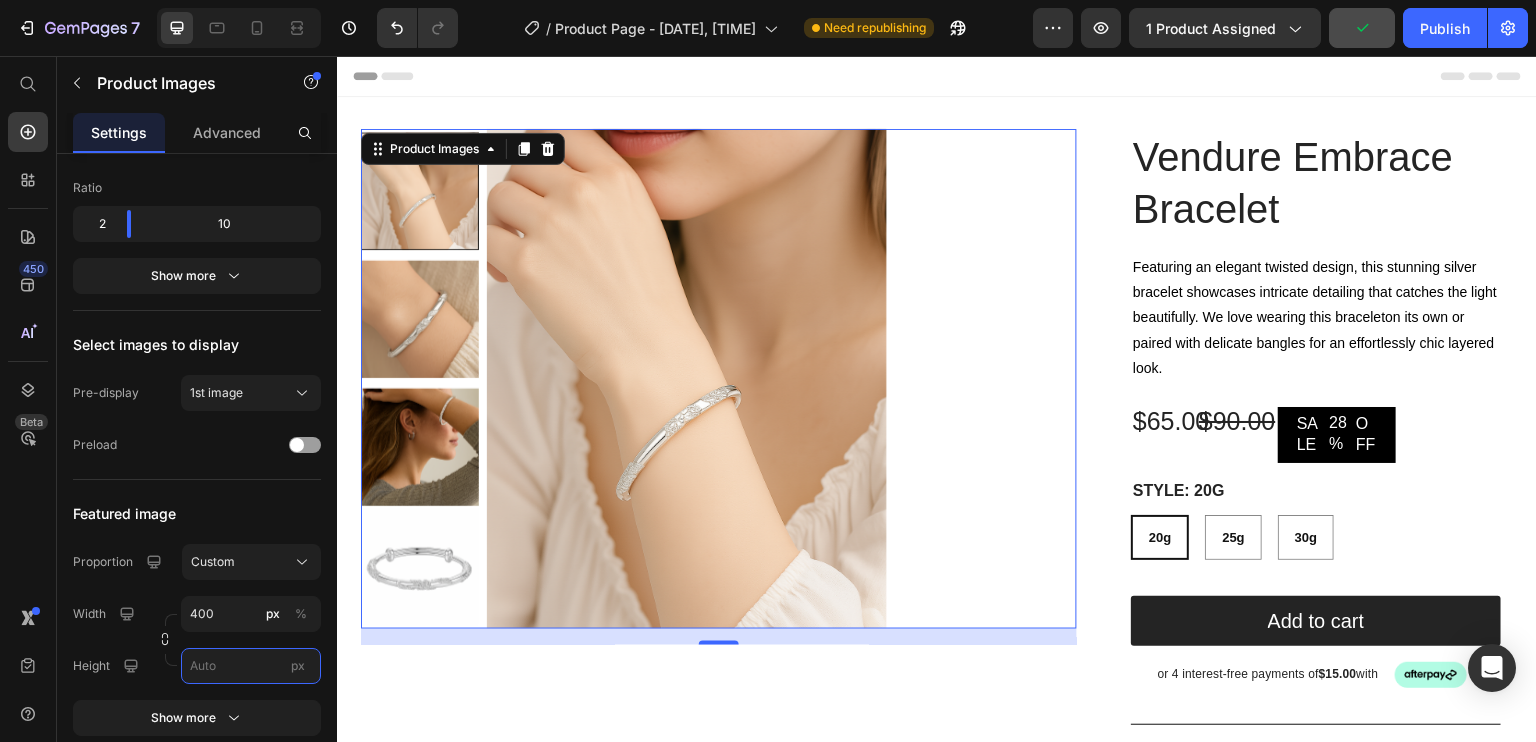 scroll, scrollTop: 0, scrollLeft: 0, axis: both 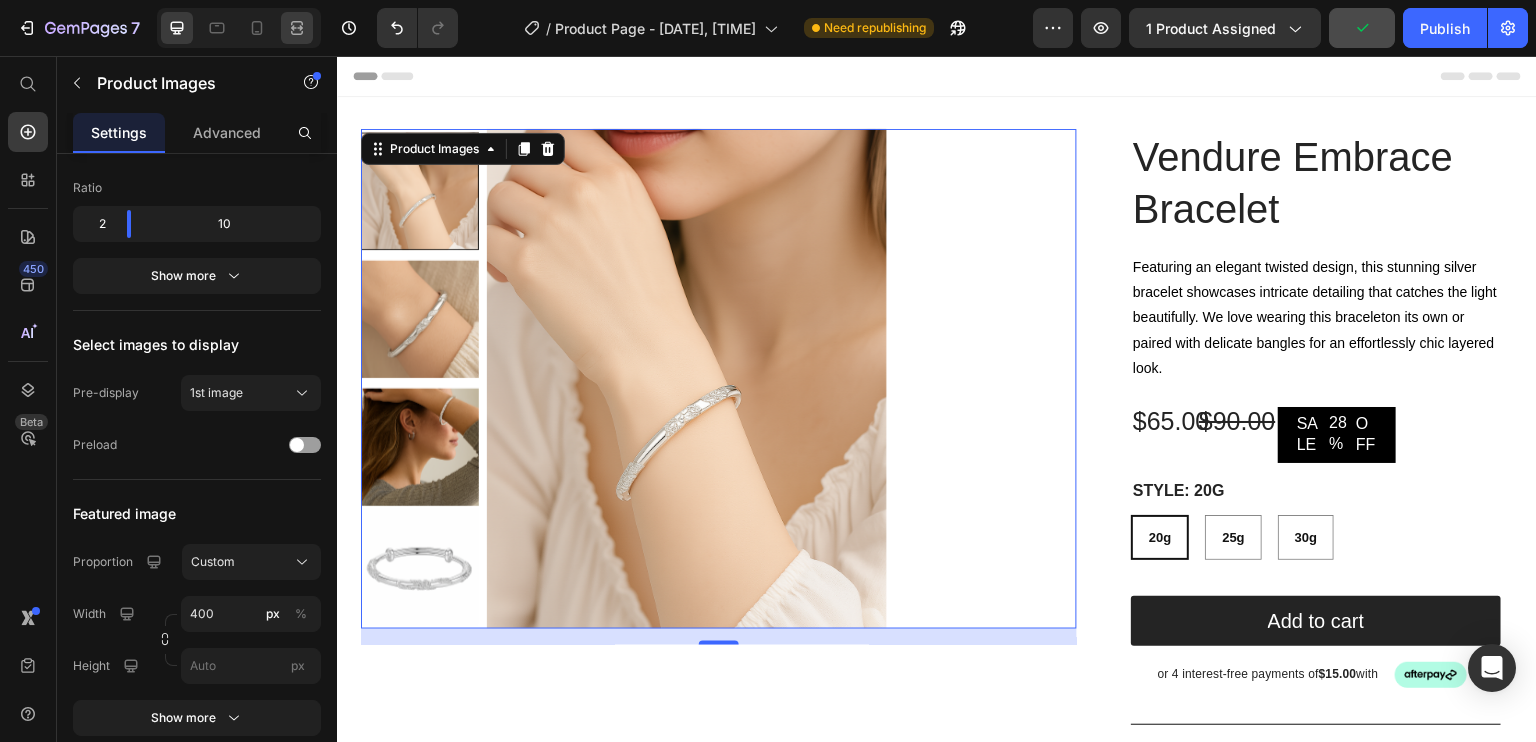 click 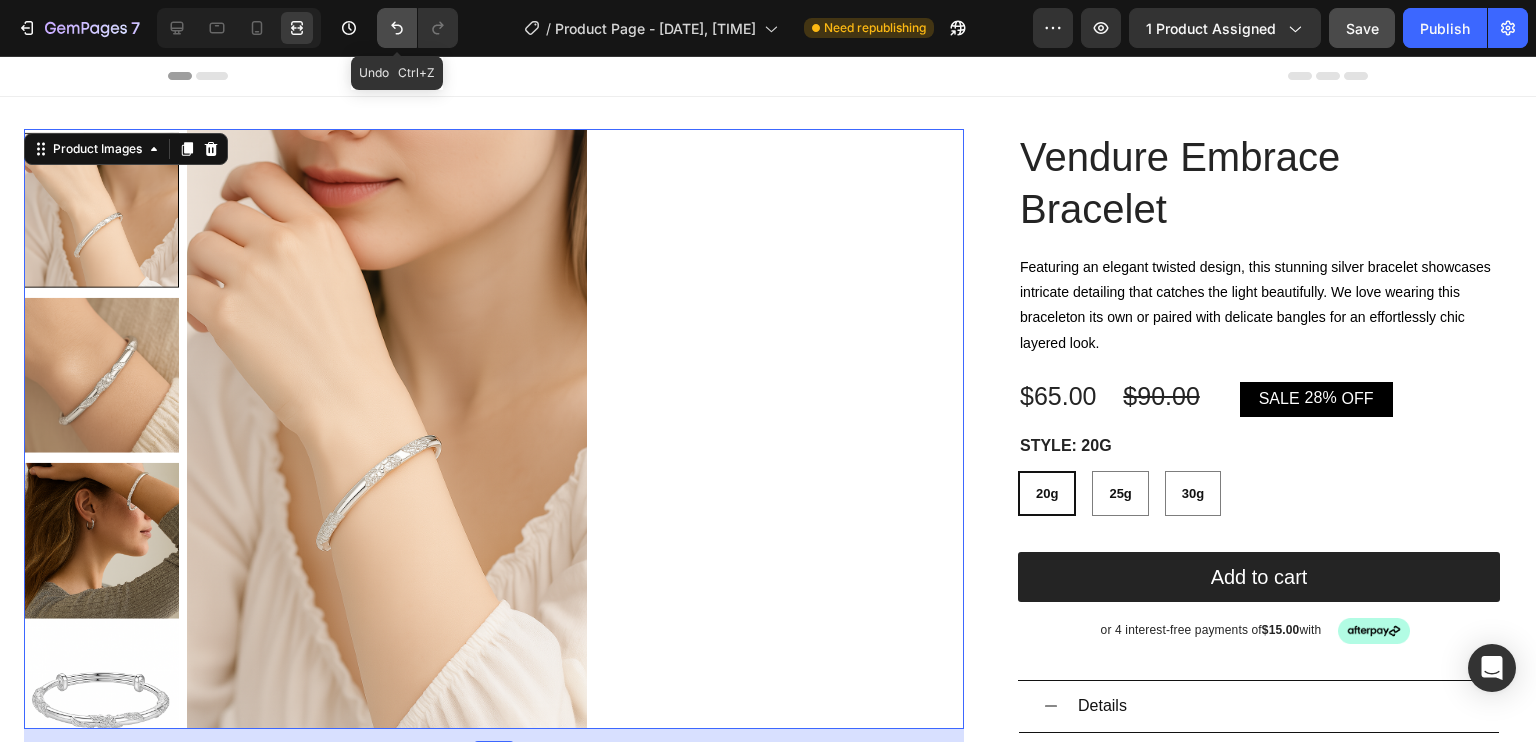 click 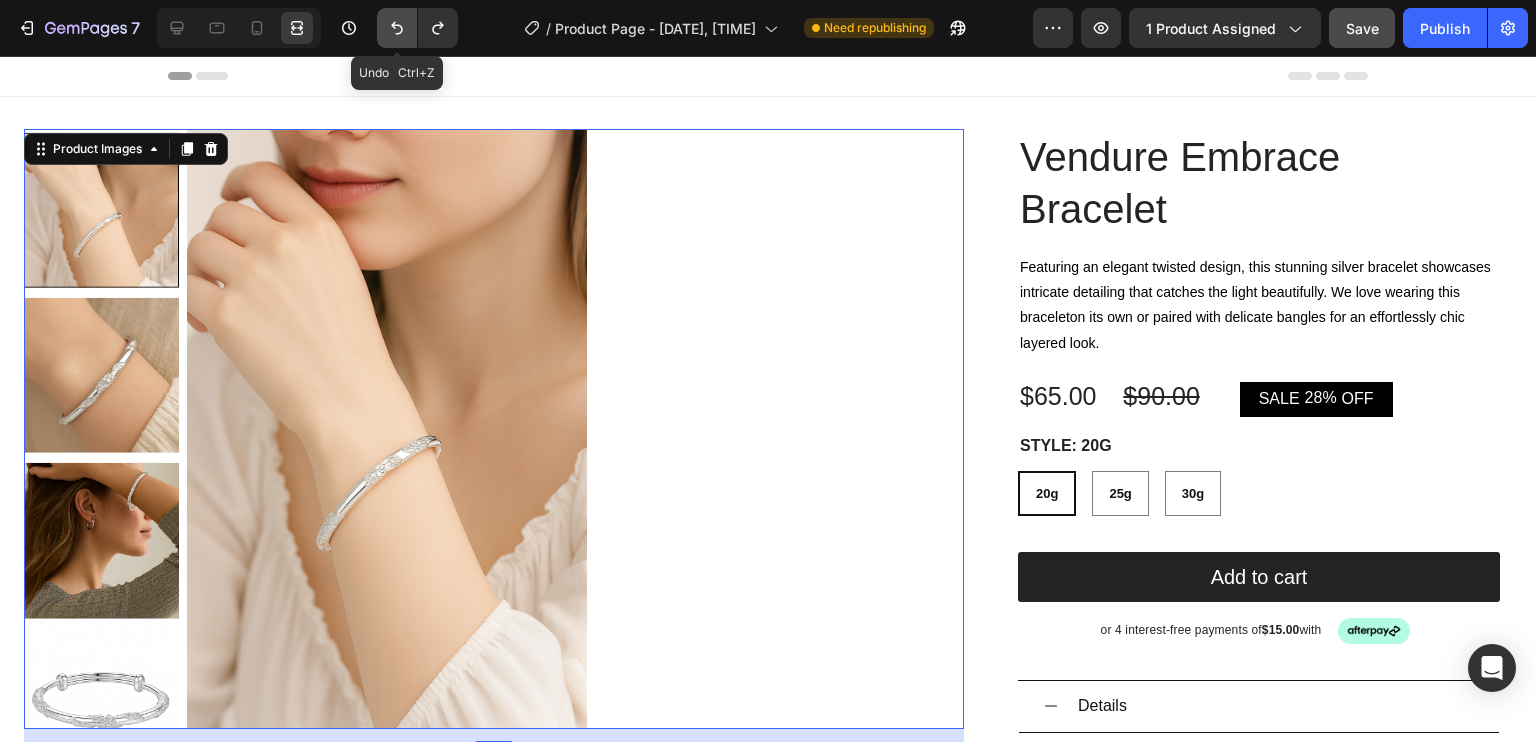 click 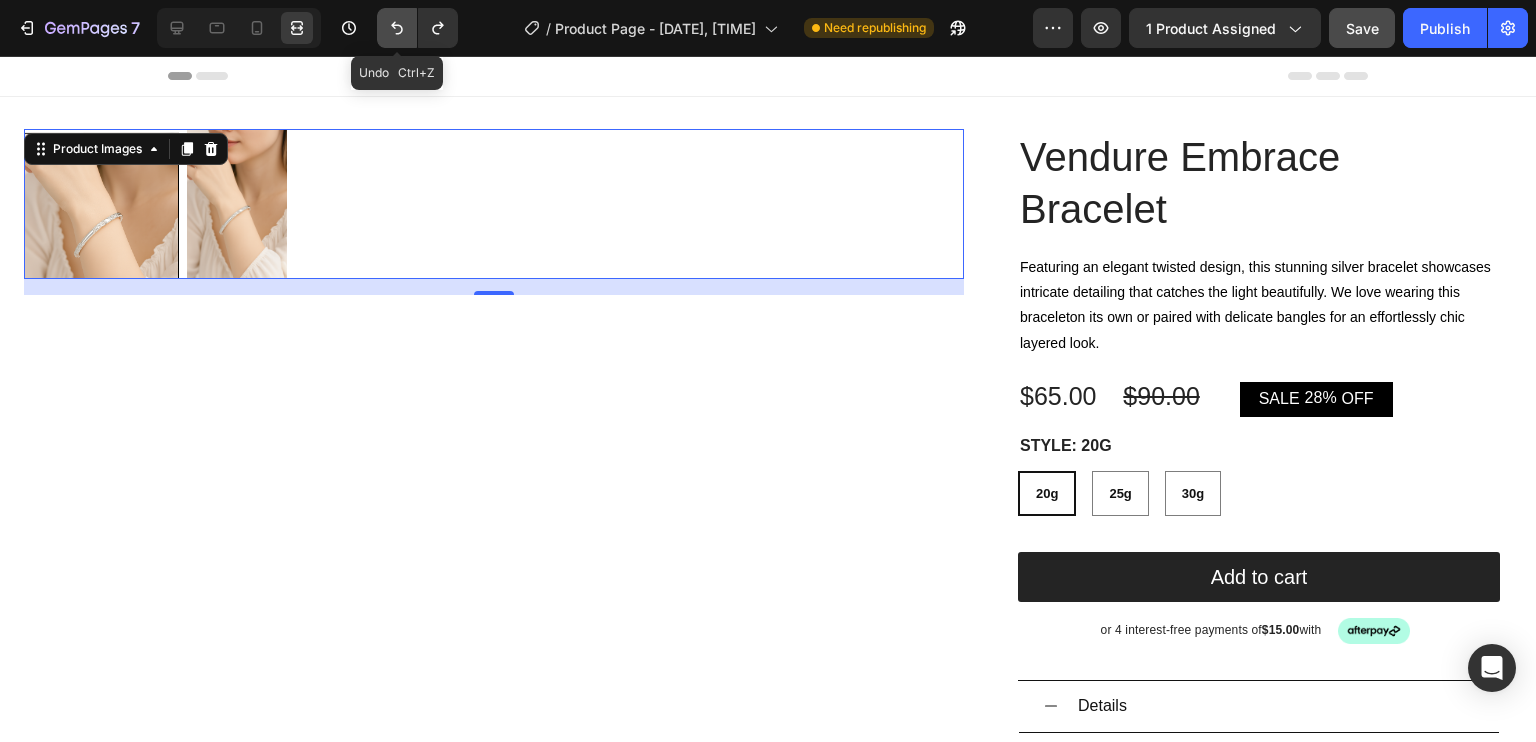 click 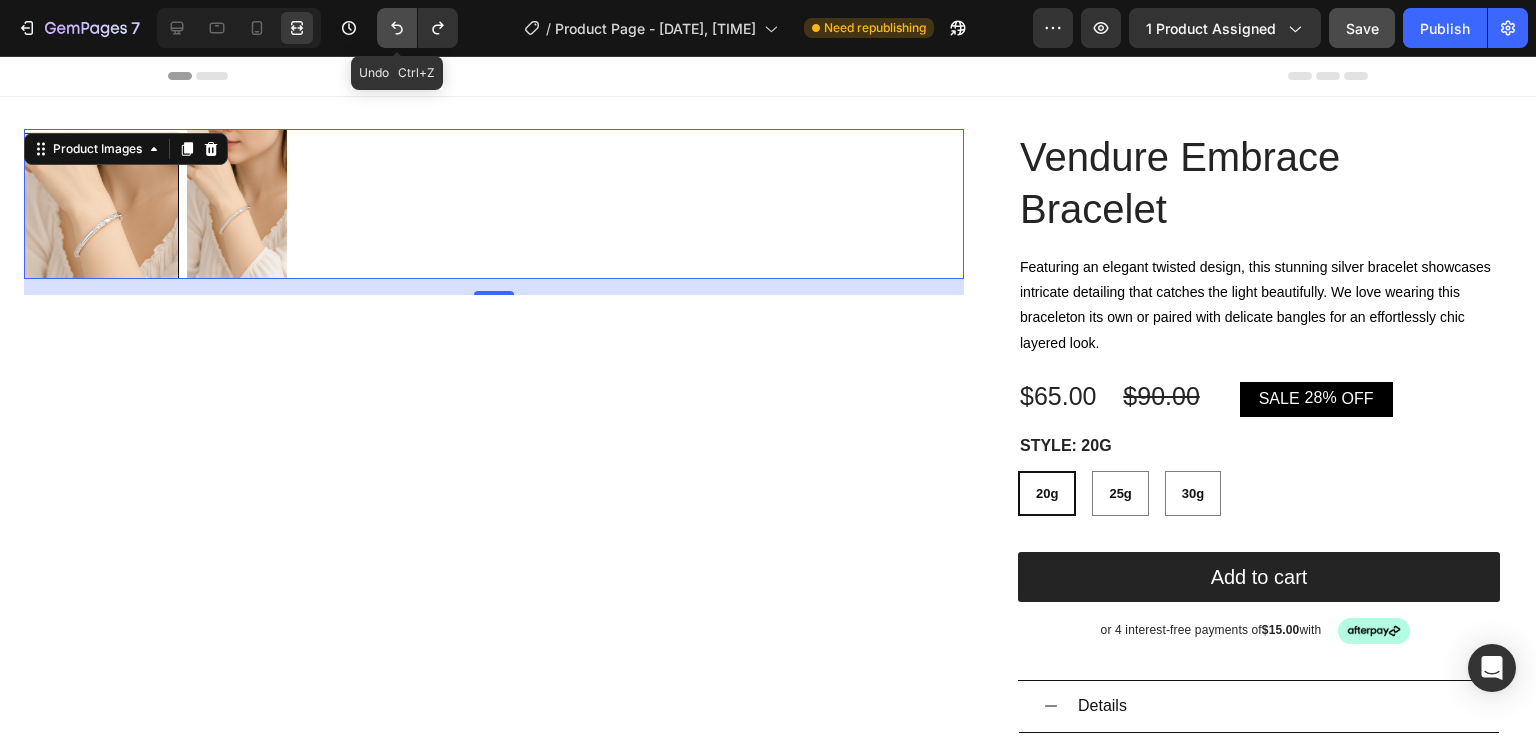 click 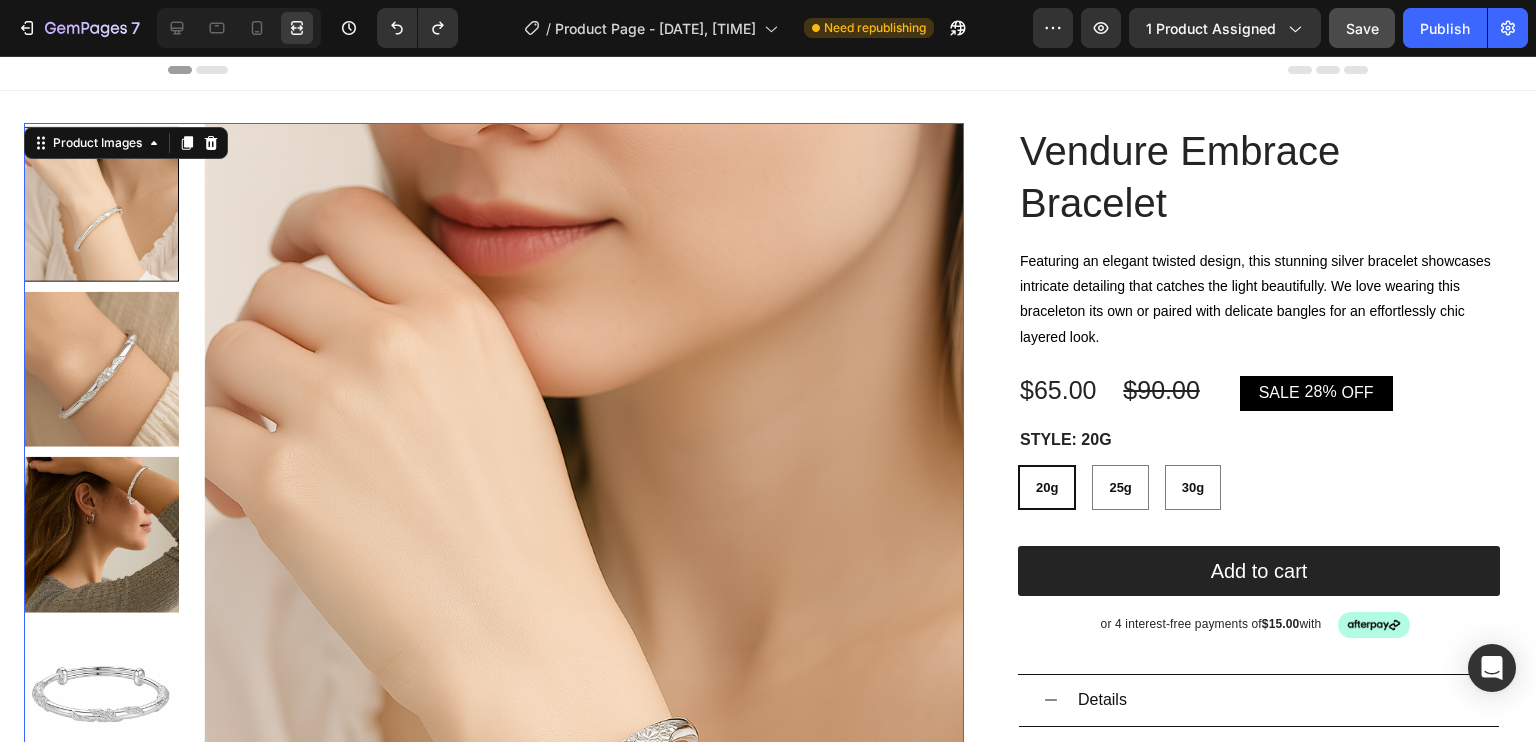 scroll, scrollTop: 4, scrollLeft: 0, axis: vertical 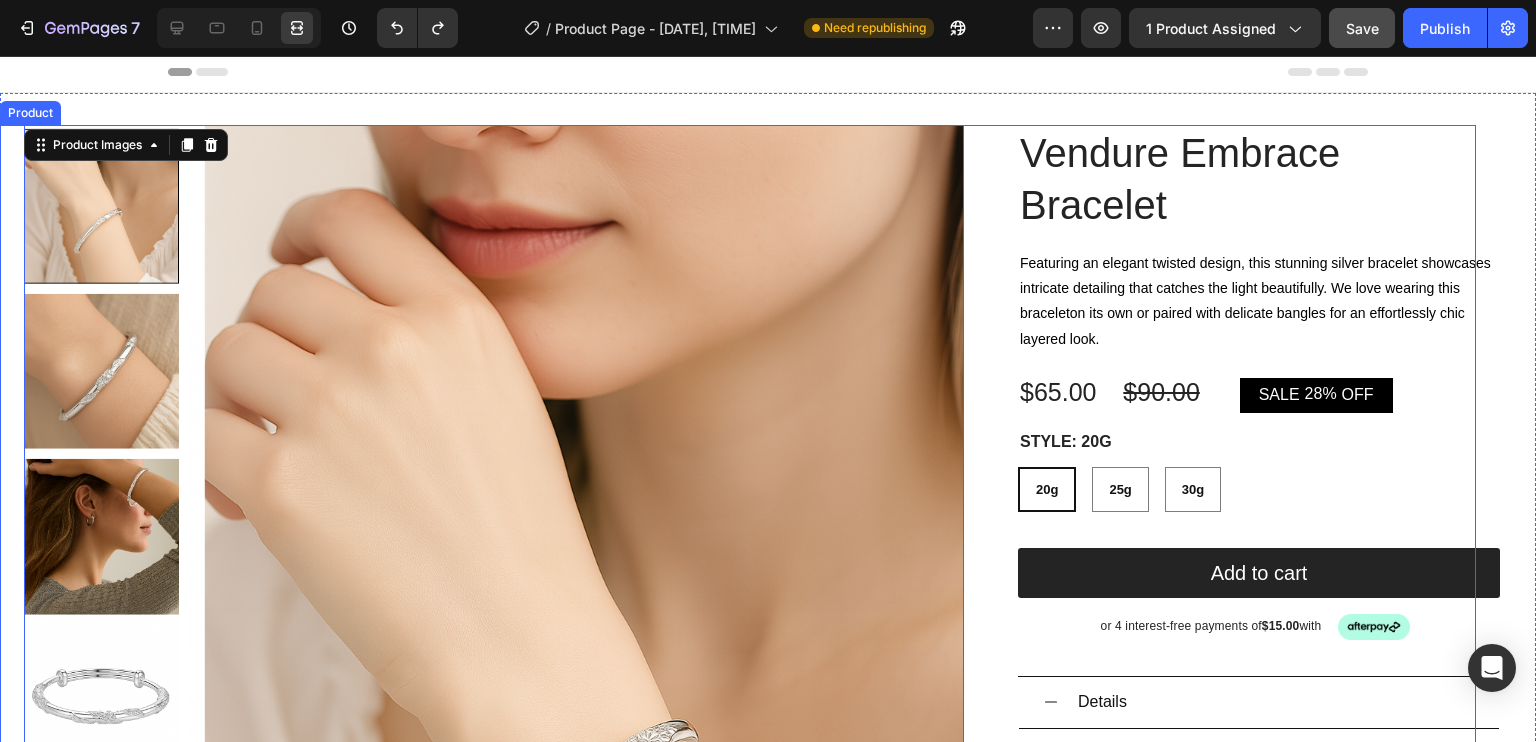 click on "Vendure Embrace Bracelet Product Title Featuring an elegant twisted design, this stunning silver bracelet showcases intricate detailing that catches the light beautifully. We love wearing this braceleton its own or paired with delicate bangles for an effortlessly chic layered look. Text Block $65.00 Product Price $90.00 Product Price SALE 28% OFF Discount Tag Row Silver 20g 25g 30g Product Variants & Swatches style: 20g 20g 20g 20g 25g 25g 25g 30g 30g 30g Product Variants & Swatches Add to cart Add to Cart or 4 interest-free payments of  $15.00  with Text Block Image Row Row
Details A sculptural bracelet inspired by nature’s effortless curves. Designed for understated elegance, this piece adds subtle drama to any look—whether worn solo or layered.   Material: 925 Silver with Premium Electroplated Finish Design: Organic, flowing silhouette with subtle botanical inspiration Weight Options: Approx. 20g, 25g, 30g Finish: Polished for a refined, mirror-like shine" at bounding box center [1235, 709] 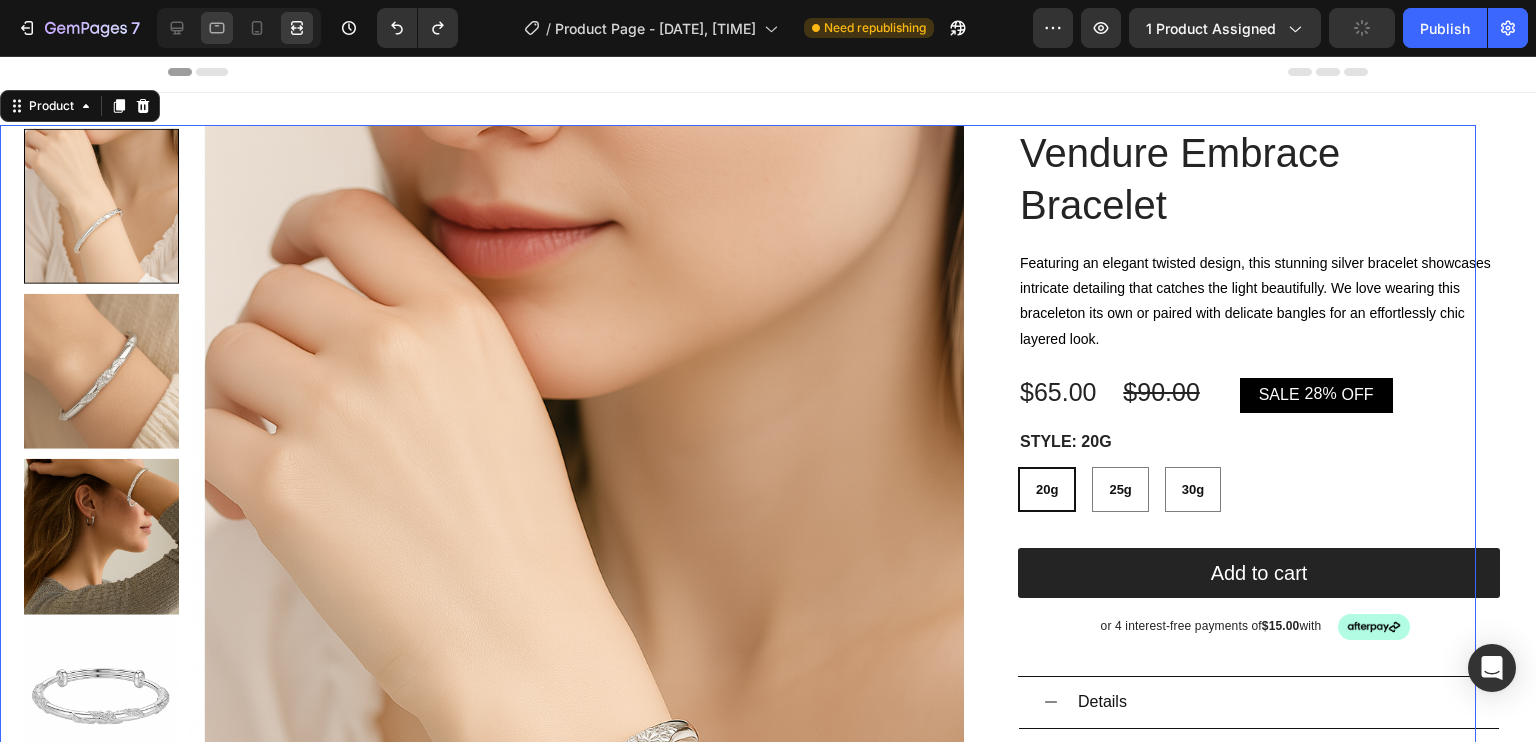 scroll, scrollTop: 0, scrollLeft: 0, axis: both 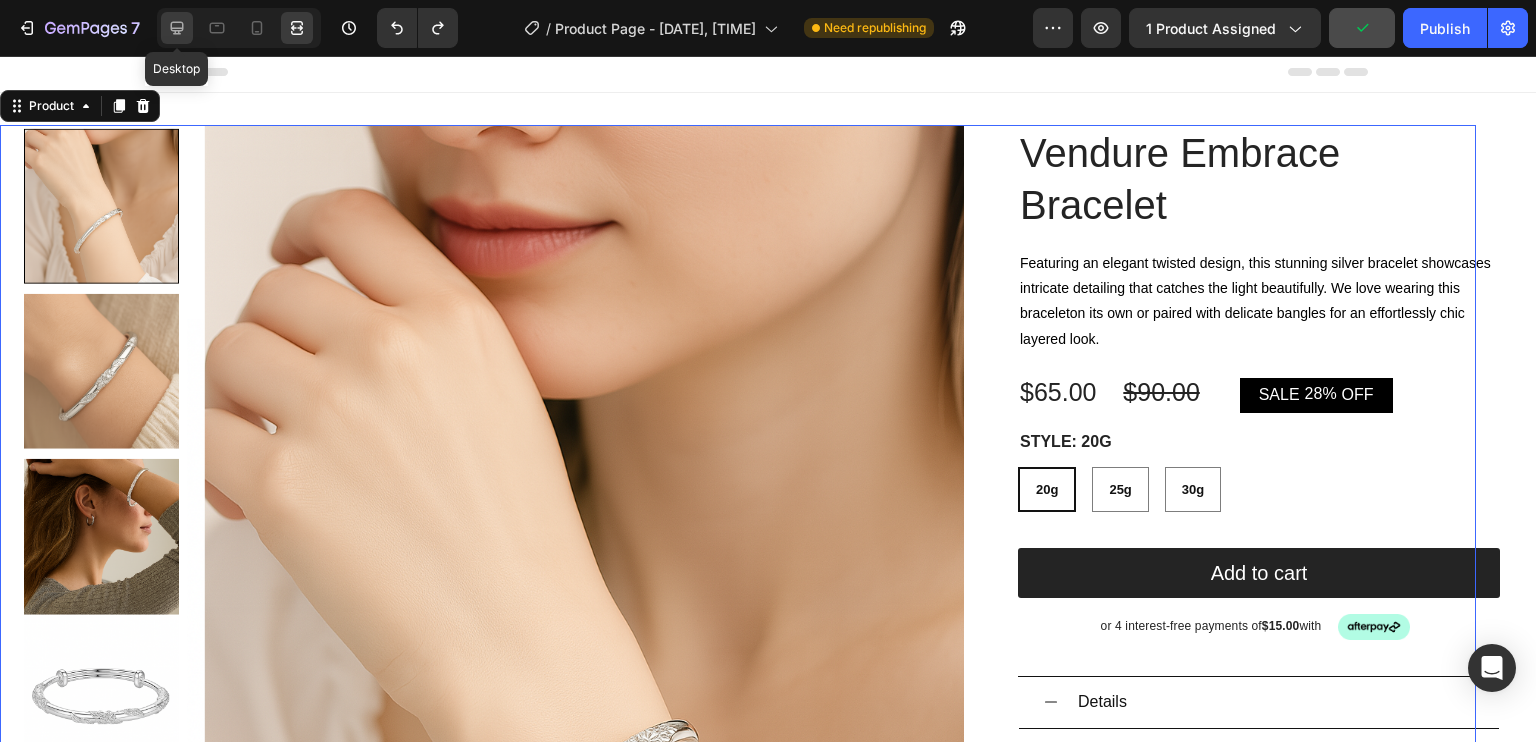 click 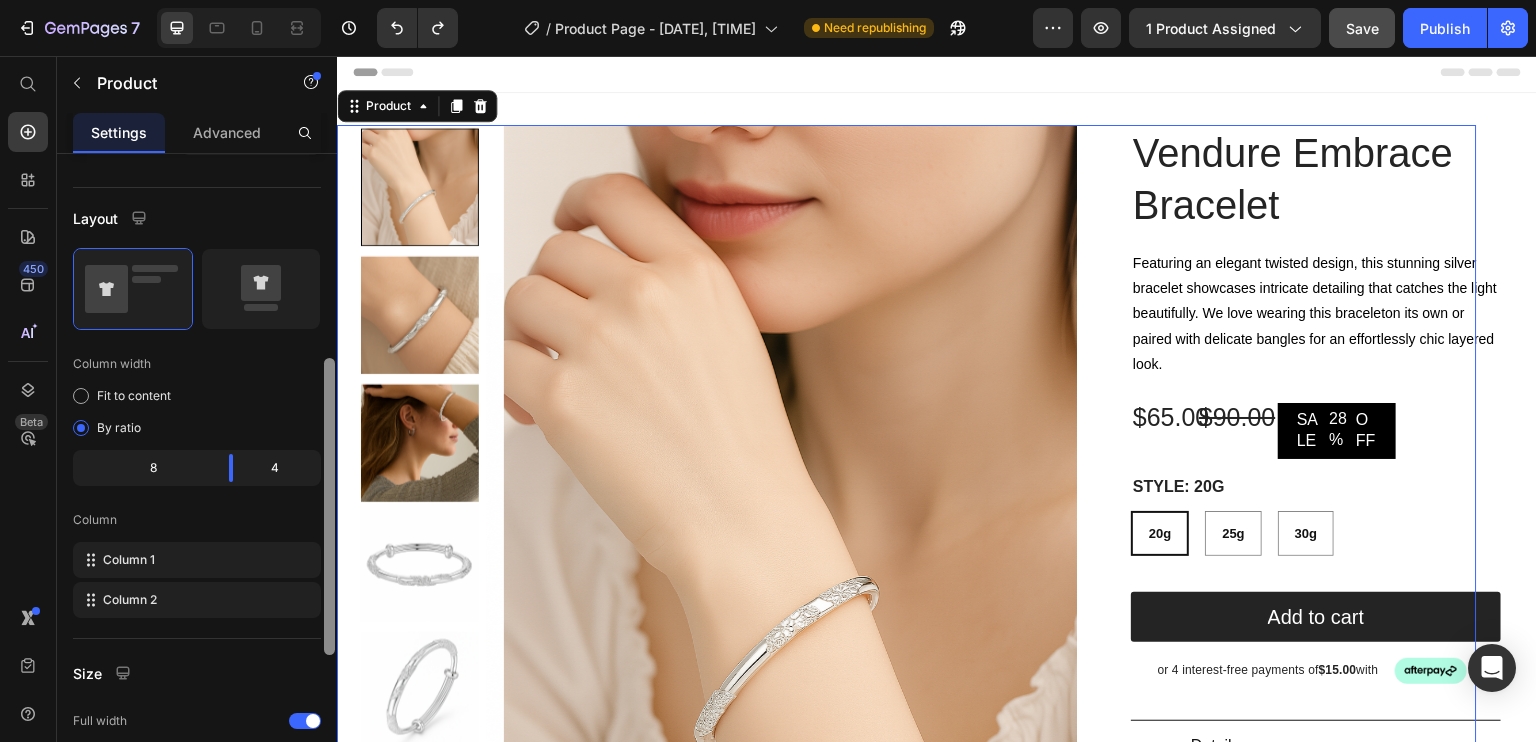 scroll, scrollTop: 435, scrollLeft: 0, axis: vertical 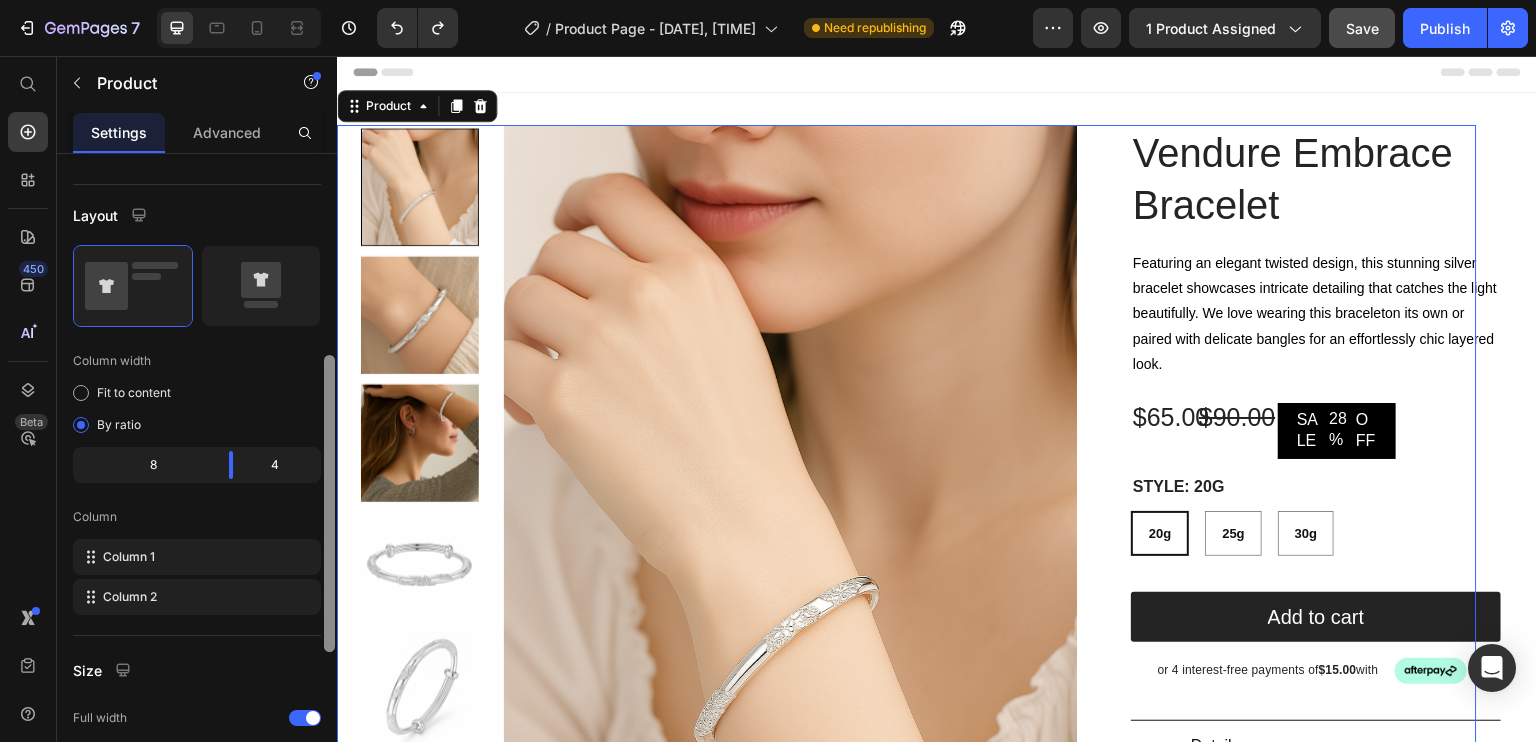 drag, startPoint x: 332, startPoint y: 326, endPoint x: 313, endPoint y: 527, distance: 201.89601 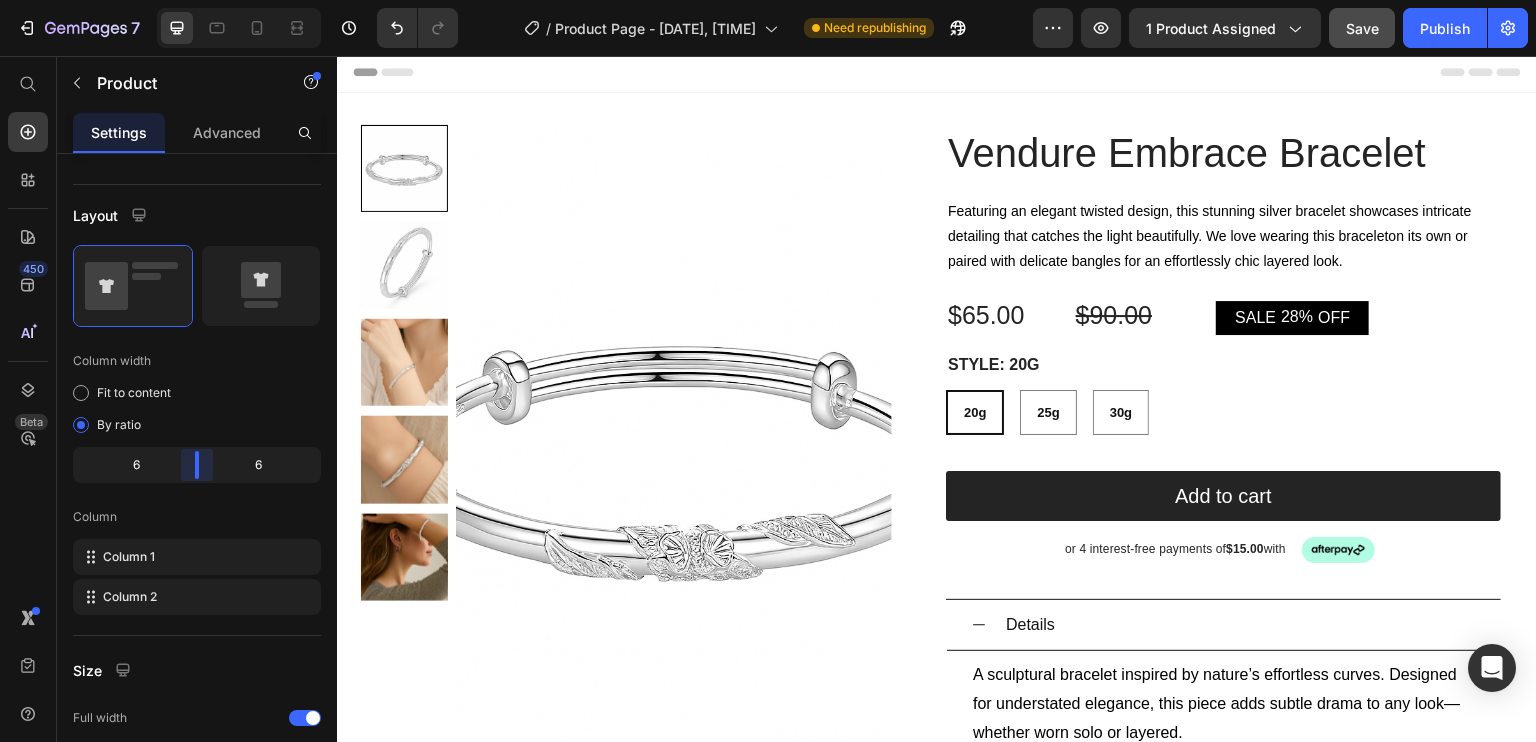 drag, startPoint x: 230, startPoint y: 476, endPoint x: 199, endPoint y: 483, distance: 31.780497 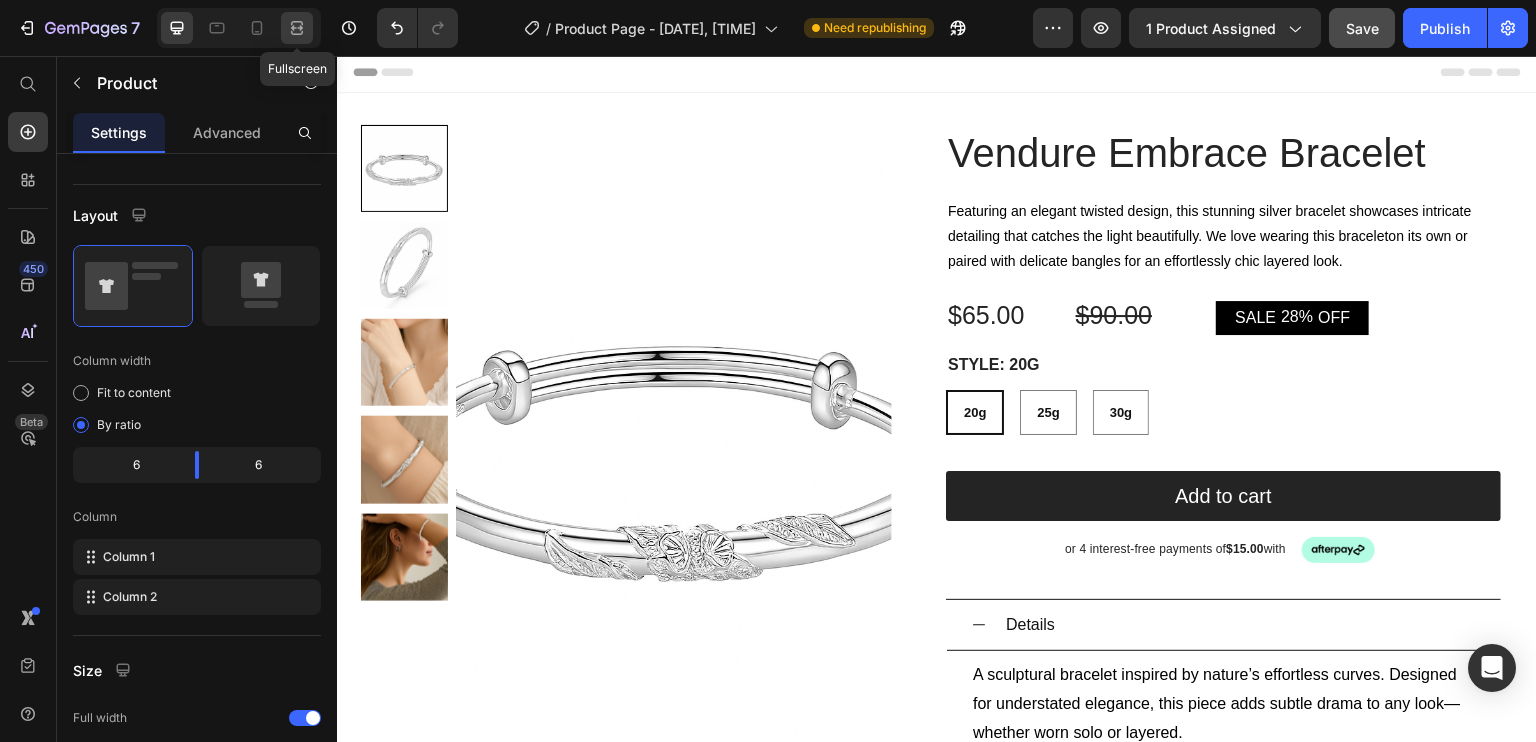 click 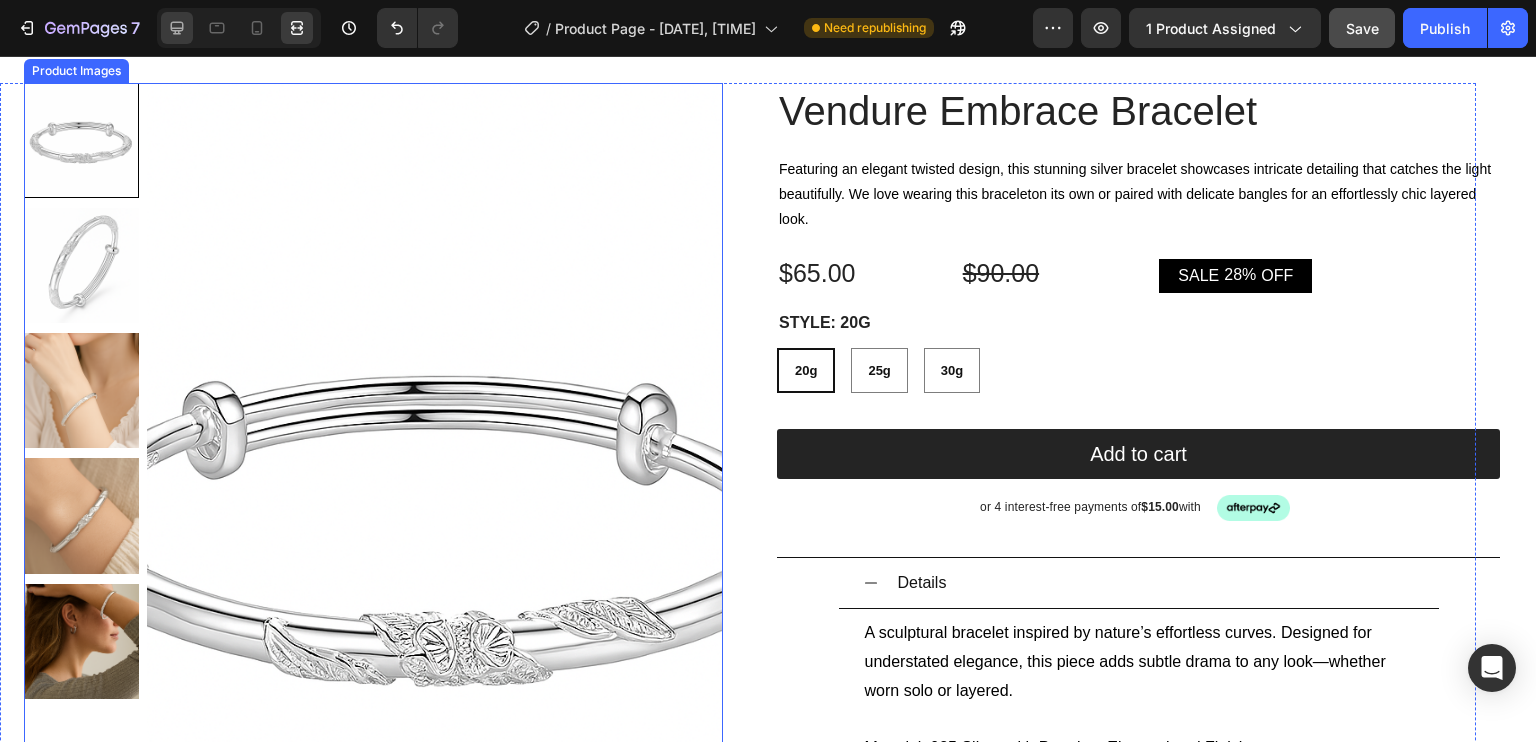 scroll, scrollTop: 44, scrollLeft: 0, axis: vertical 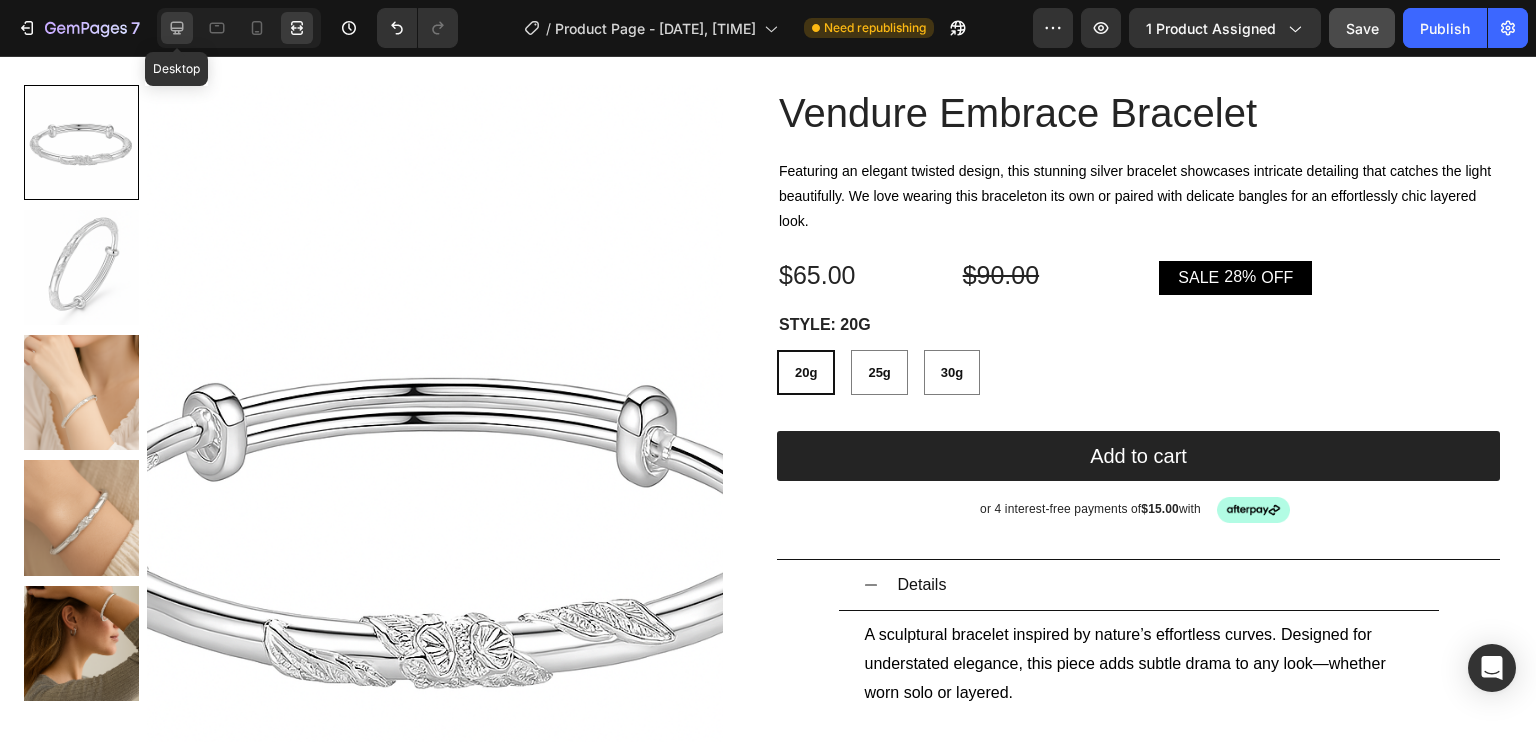 click 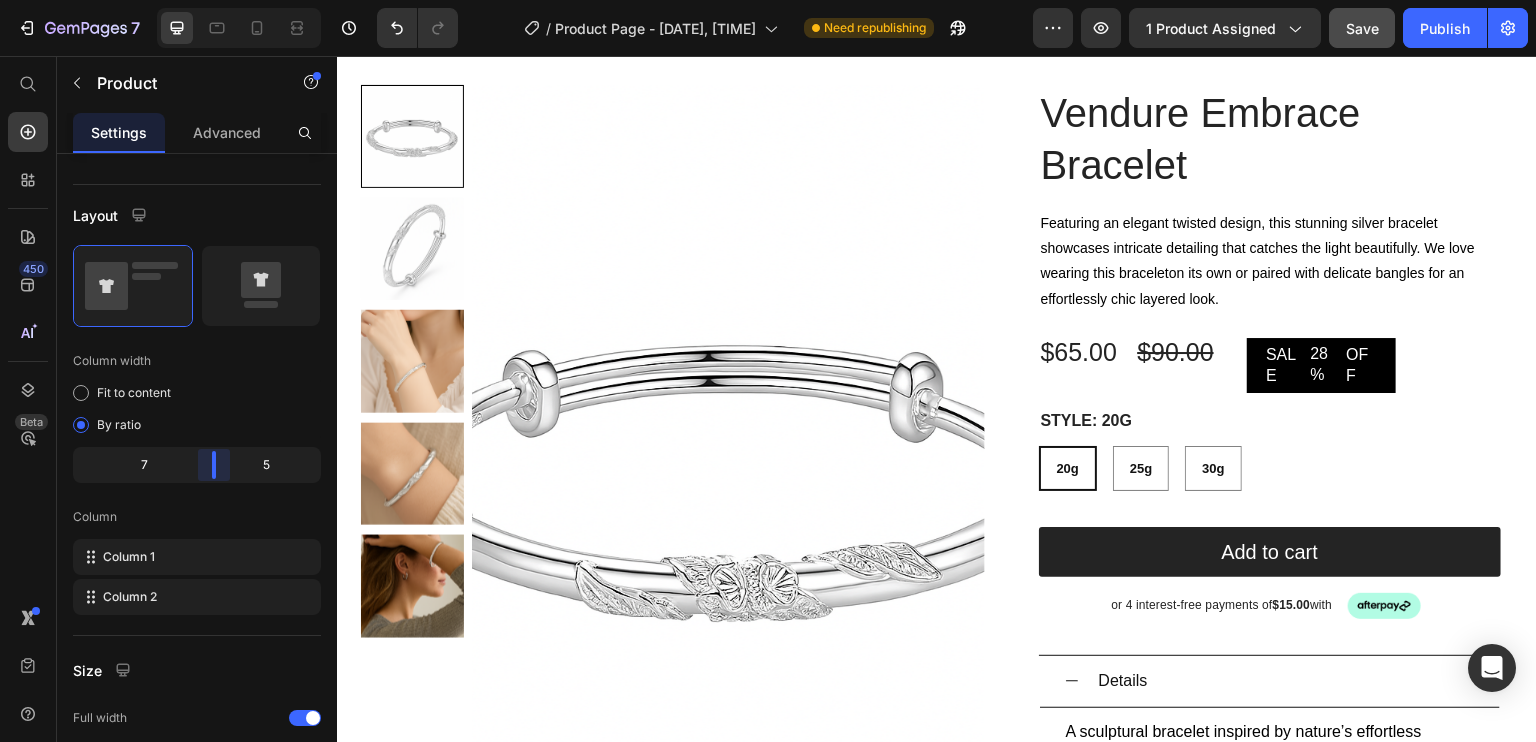 drag, startPoint x: 205, startPoint y: 466, endPoint x: 229, endPoint y: 467, distance: 24.020824 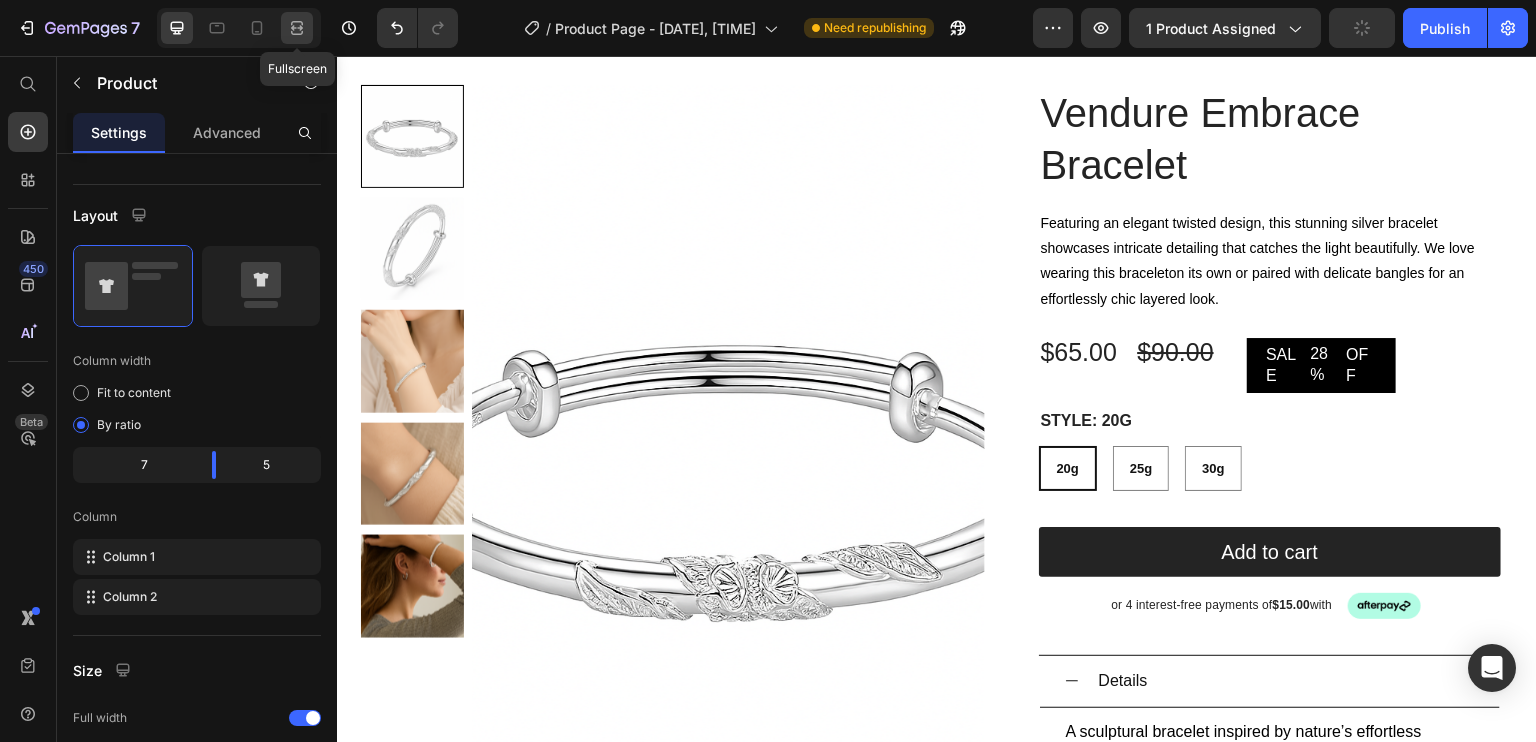 click 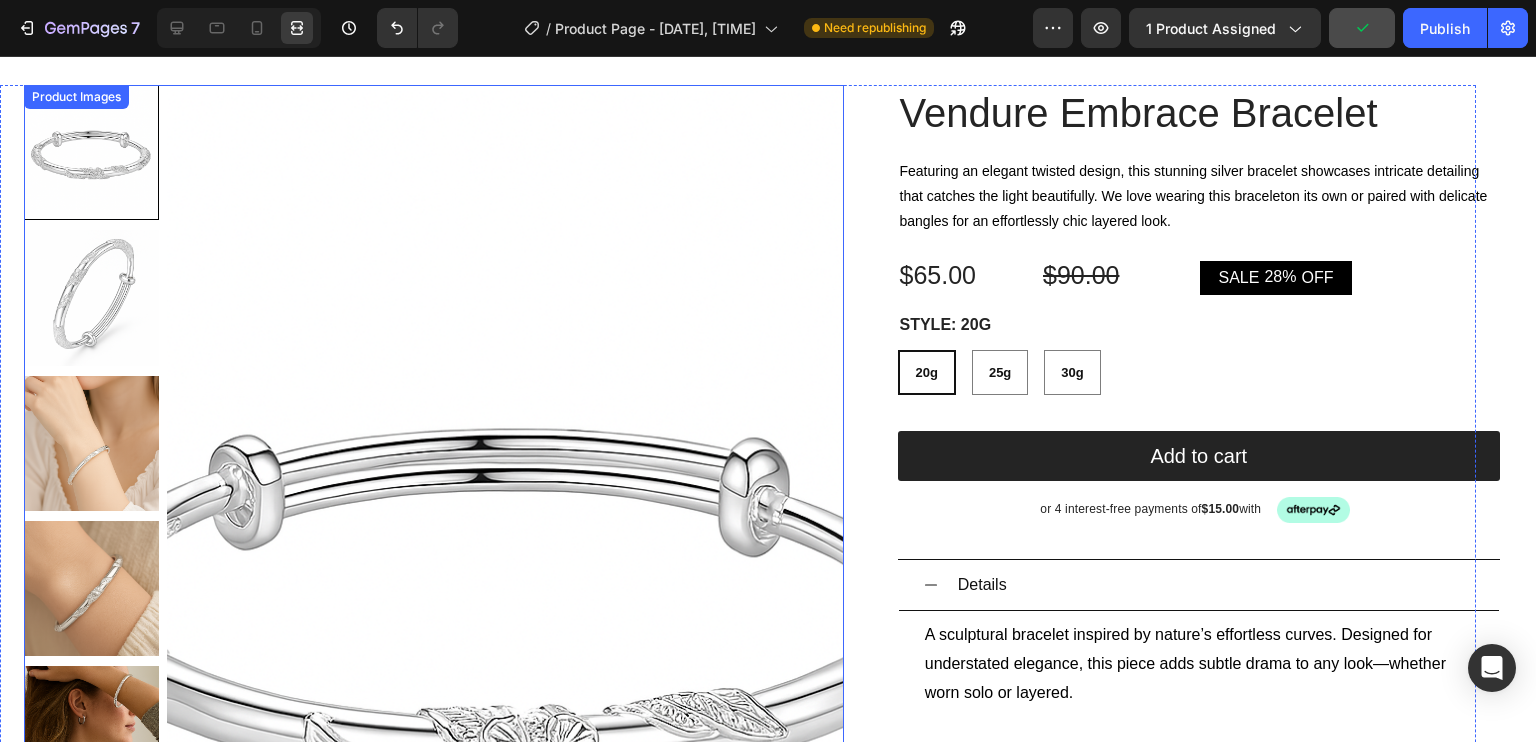 scroll, scrollTop: 240, scrollLeft: 0, axis: vertical 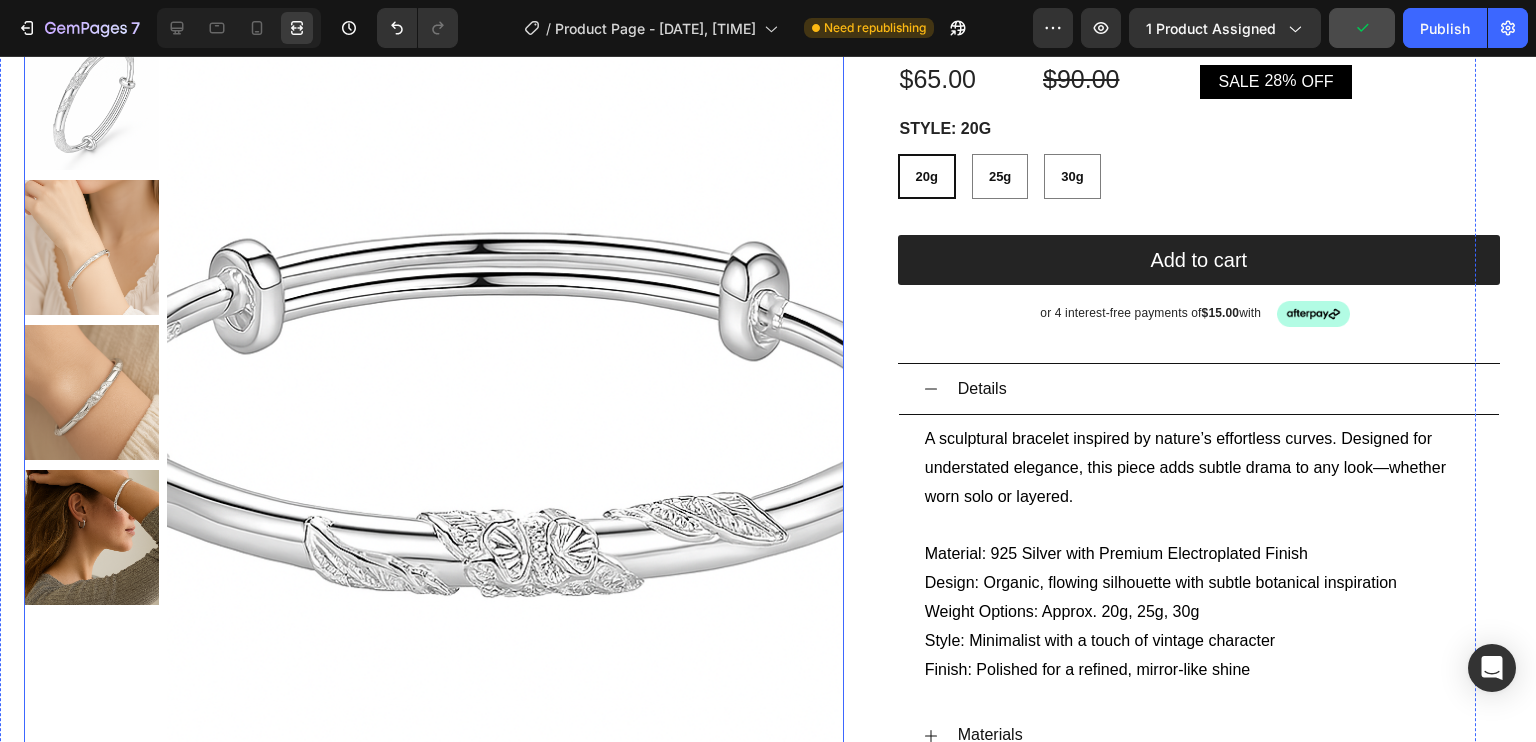 click at bounding box center (505, 396) 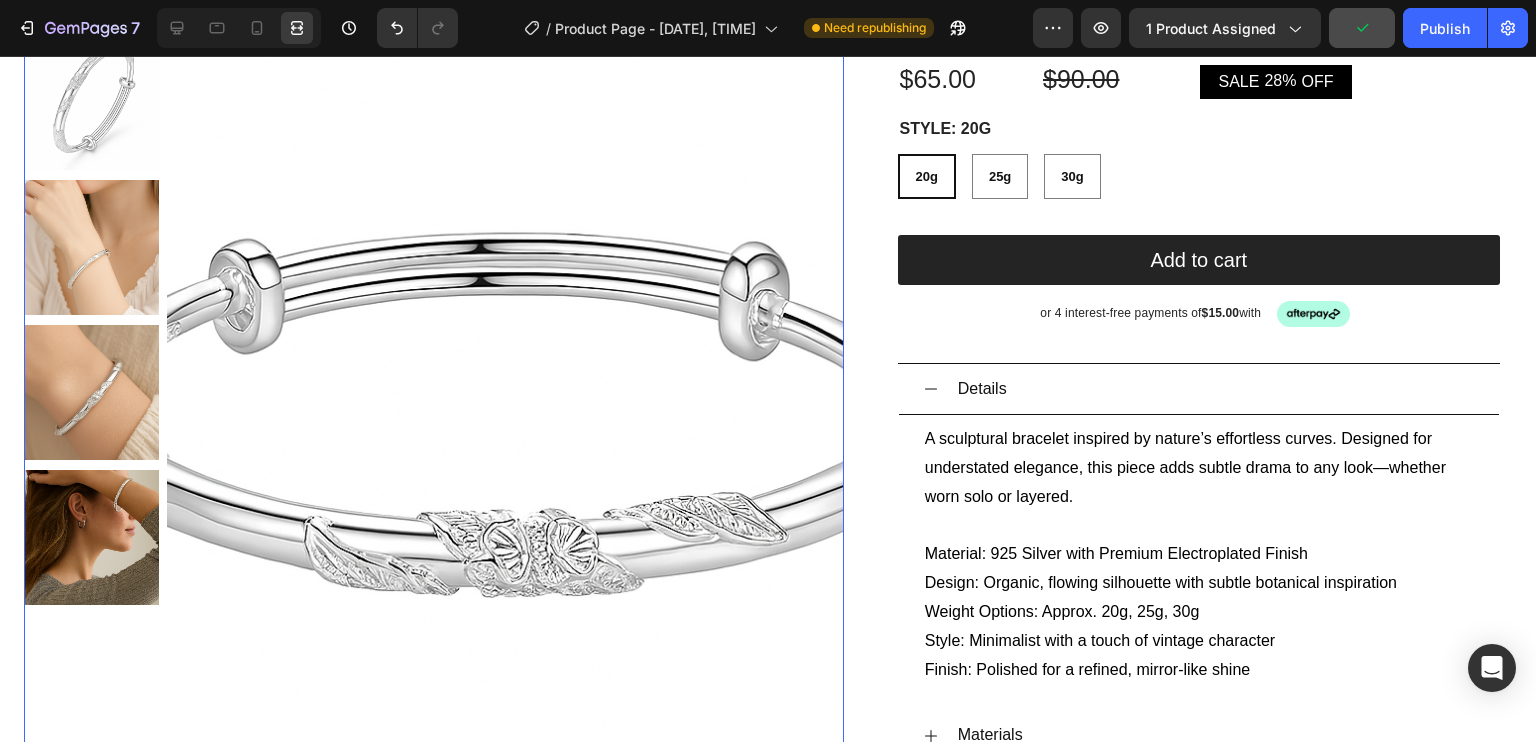 scroll, scrollTop: 0, scrollLeft: 0, axis: both 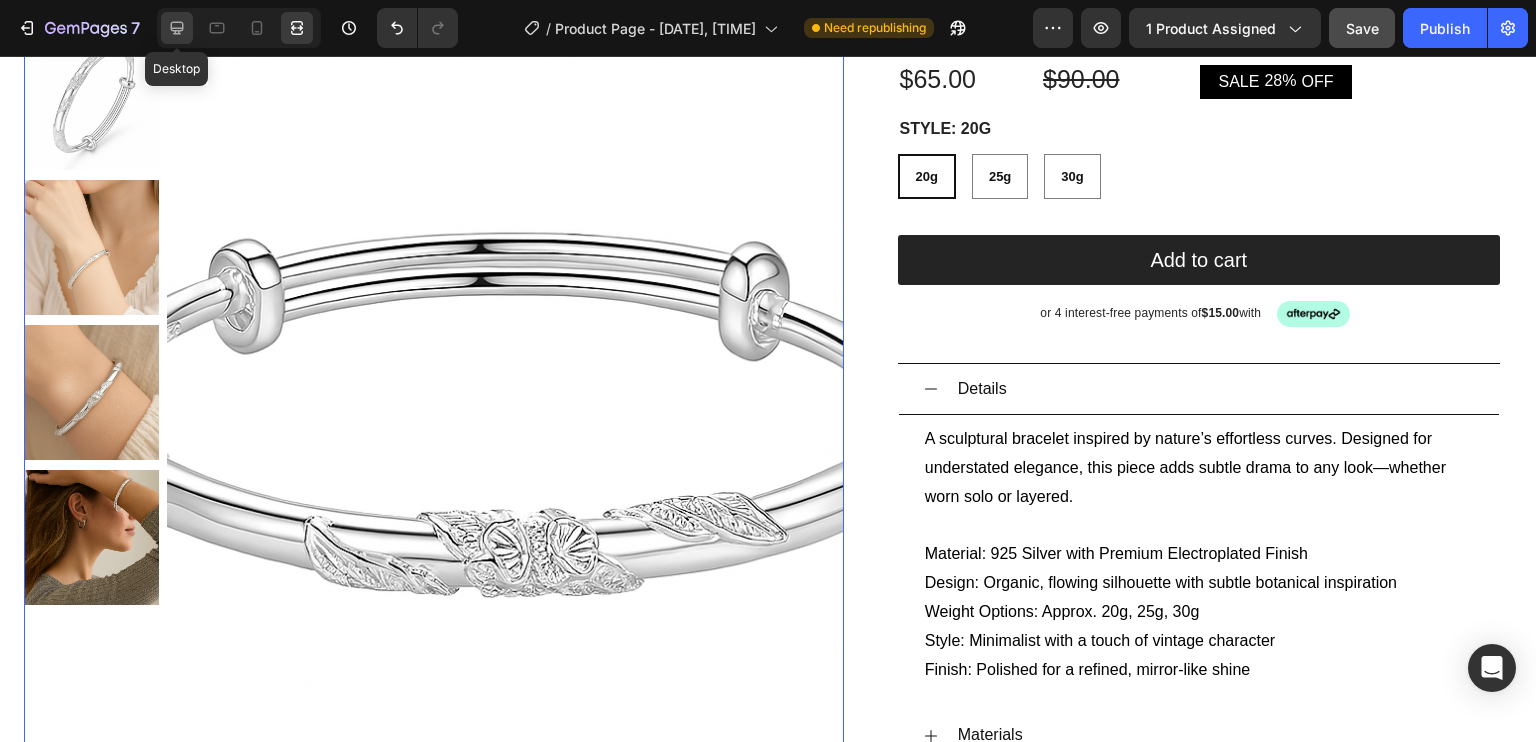 click 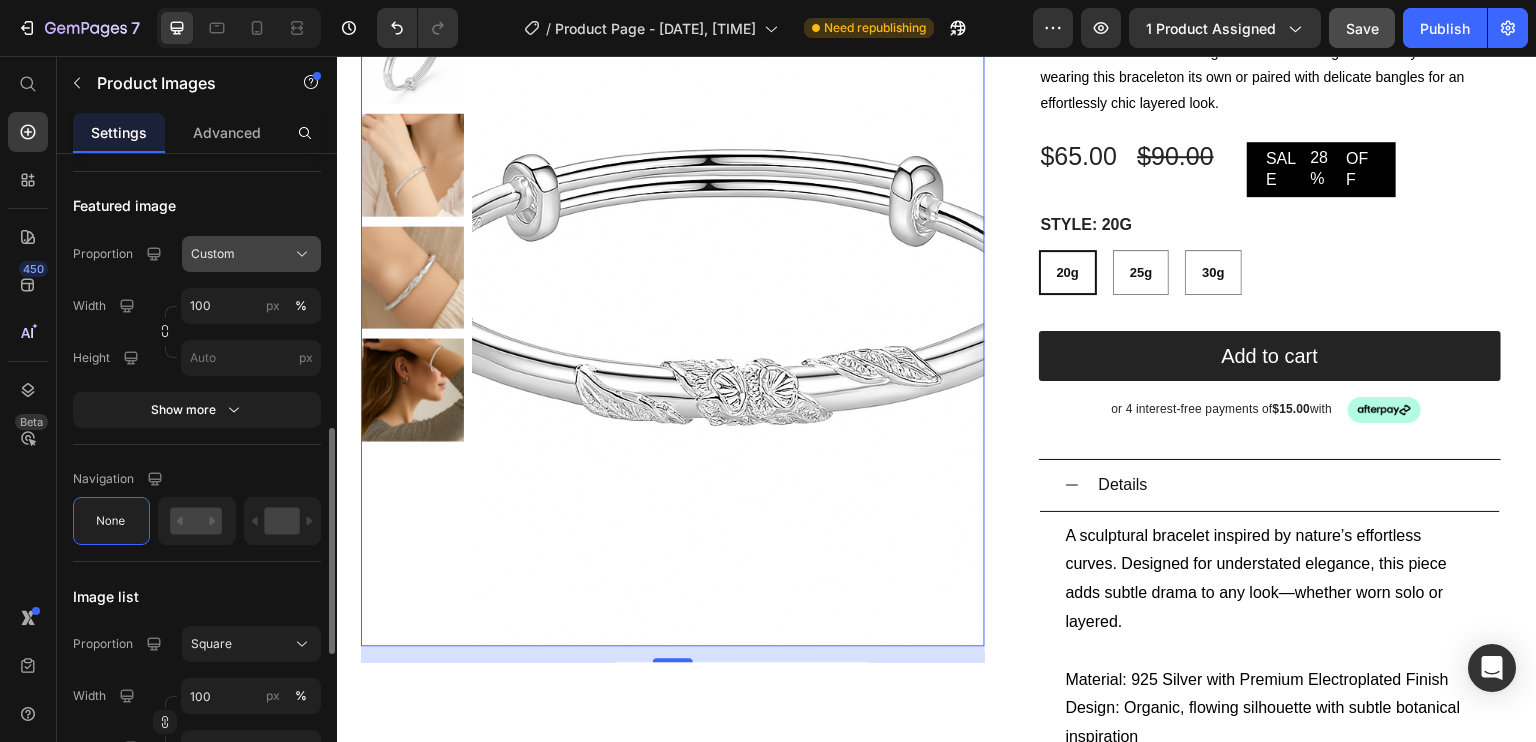 scroll, scrollTop: 782, scrollLeft: 0, axis: vertical 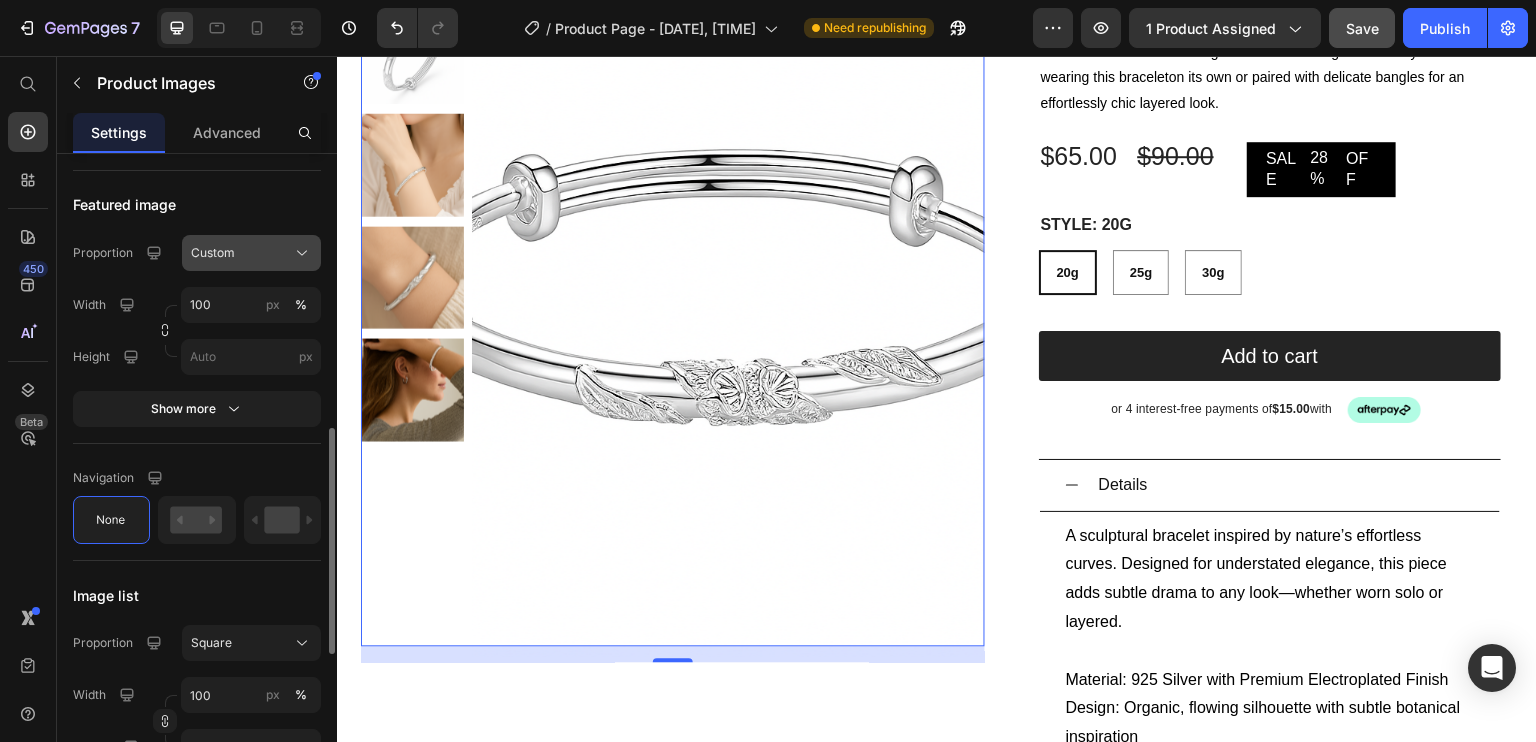 click on "Custom" at bounding box center (251, 253) 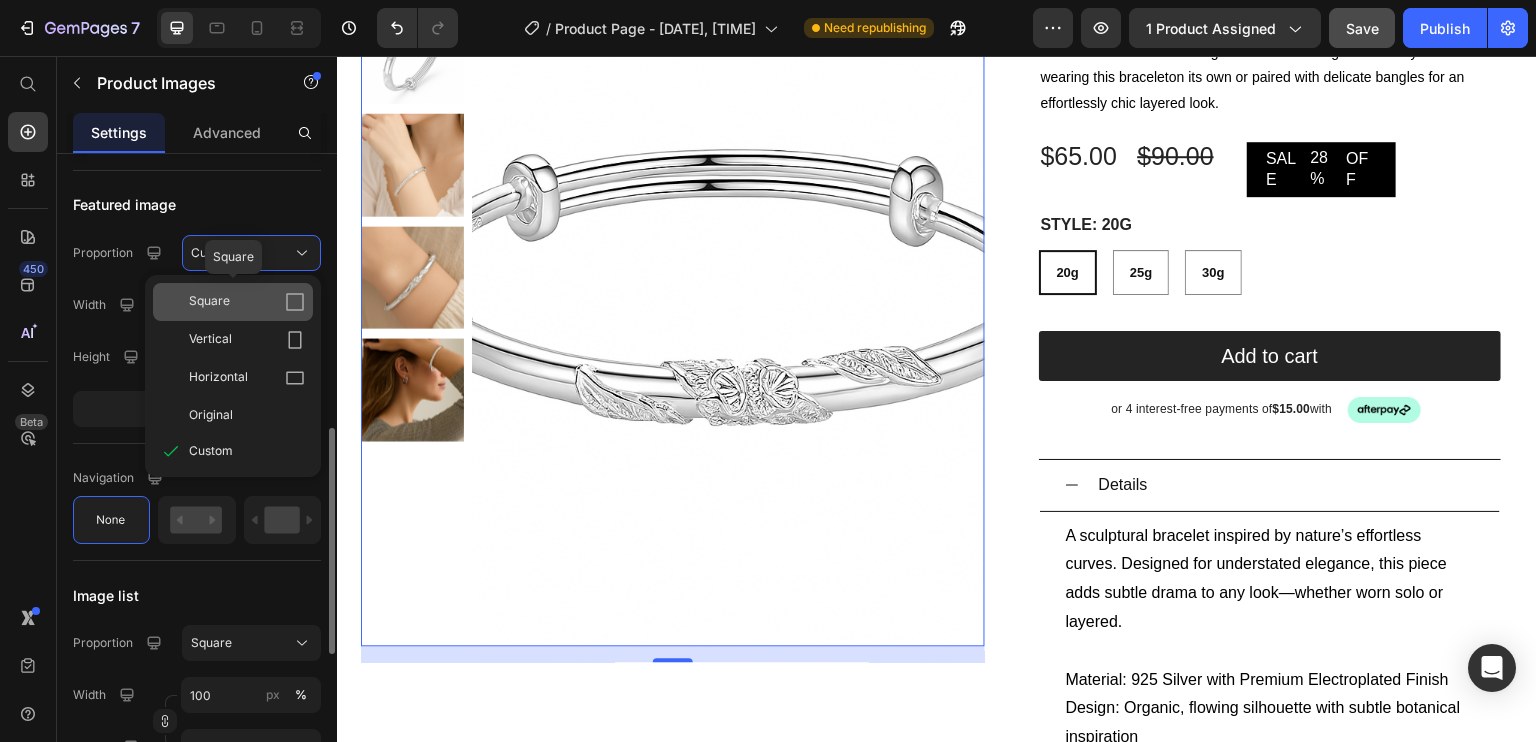 click on "Square" at bounding box center (247, 302) 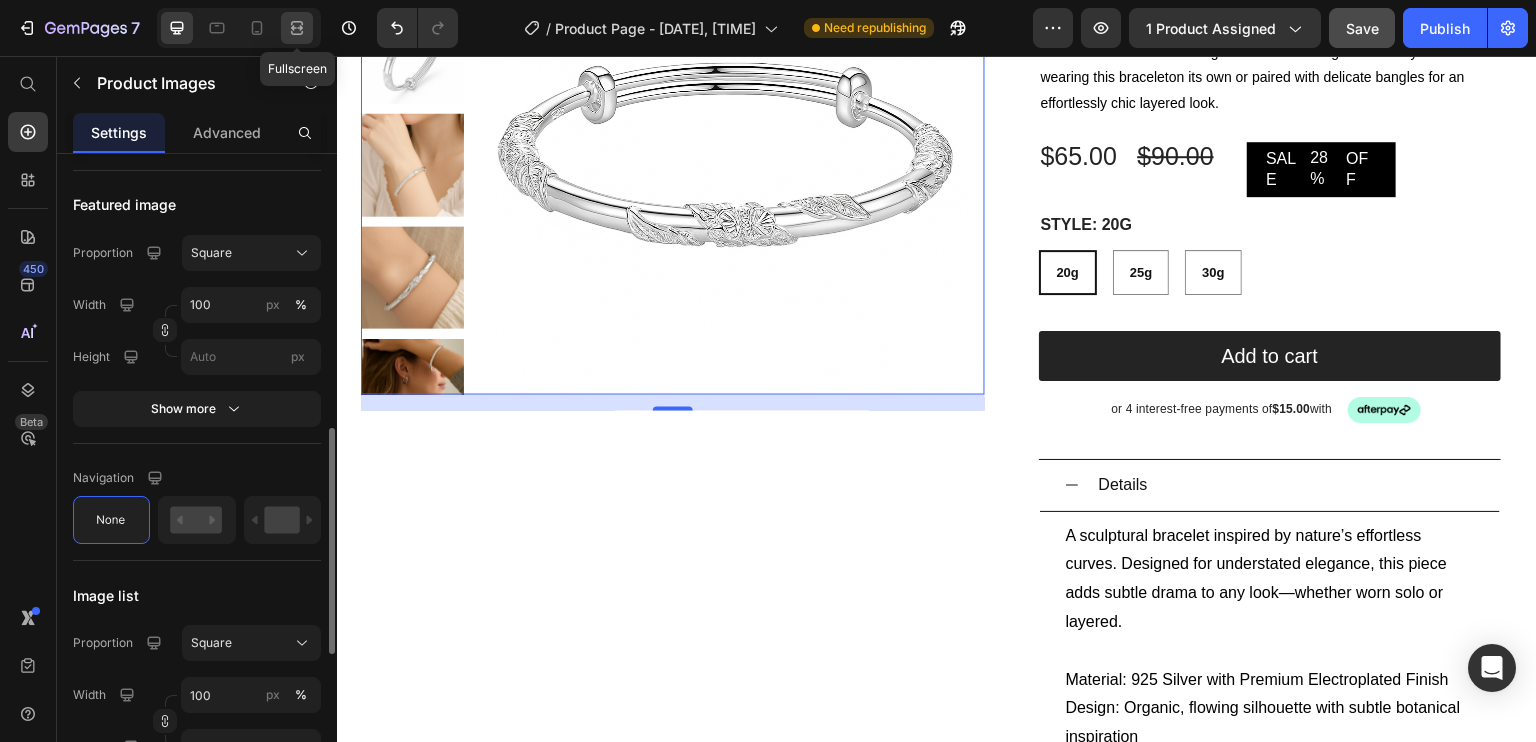 click 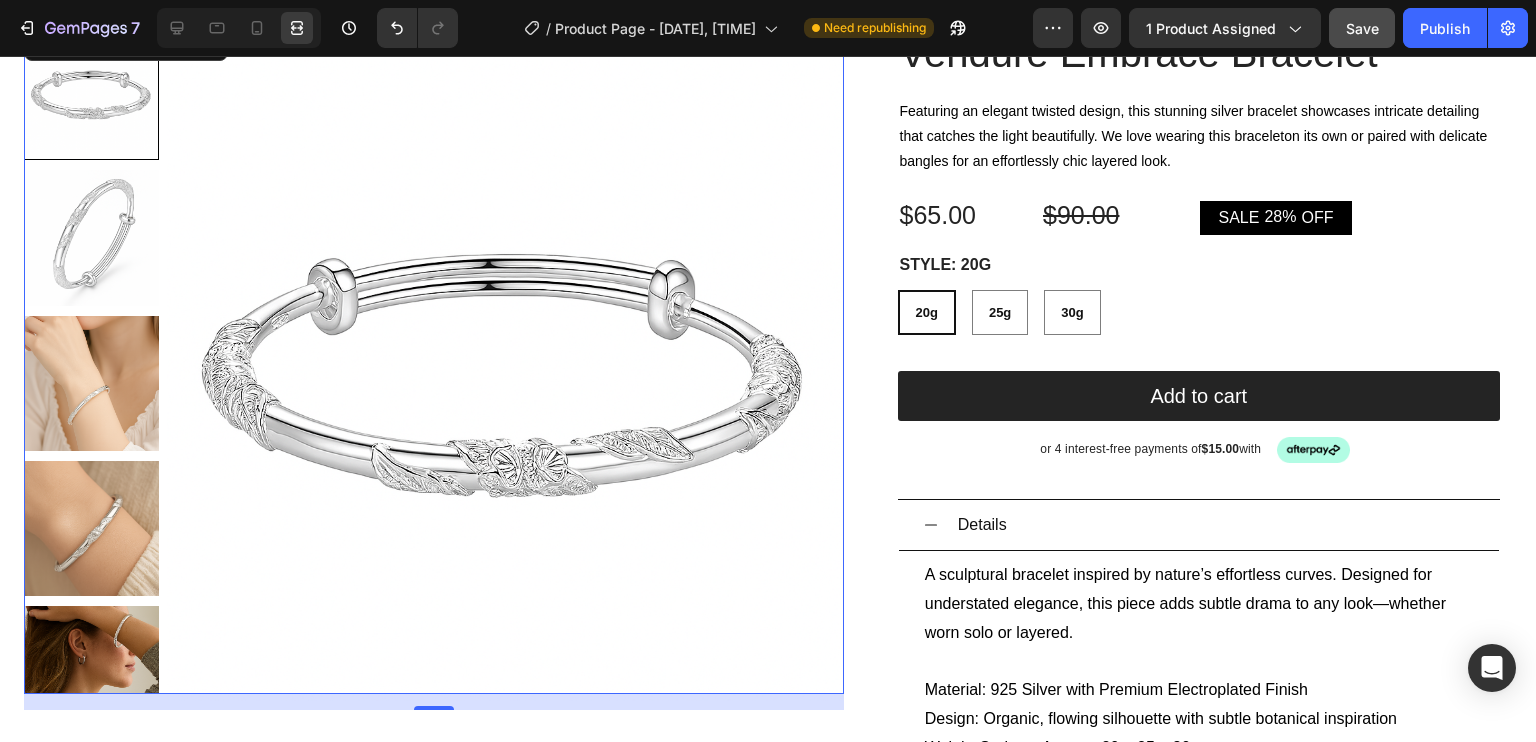 scroll, scrollTop: 0, scrollLeft: 0, axis: both 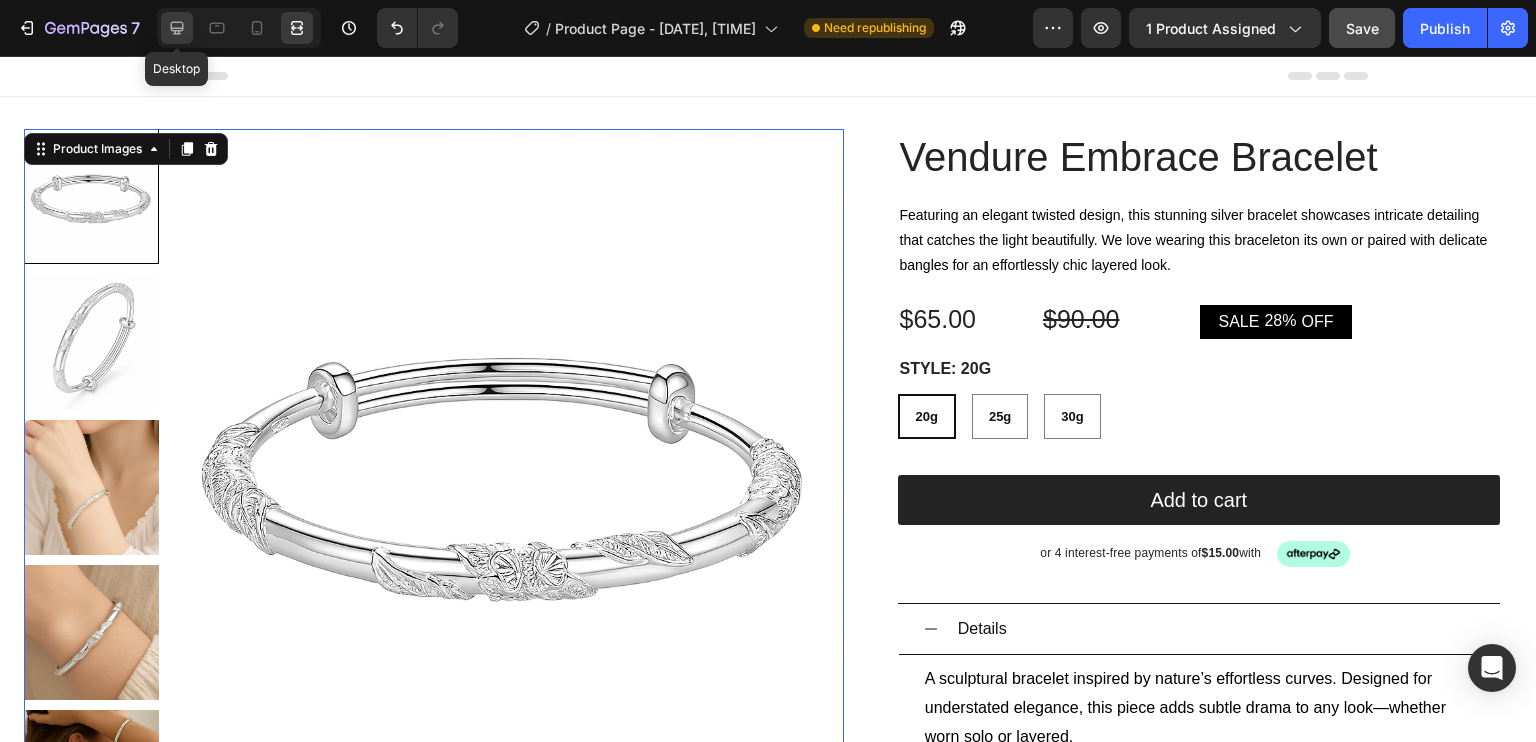 click 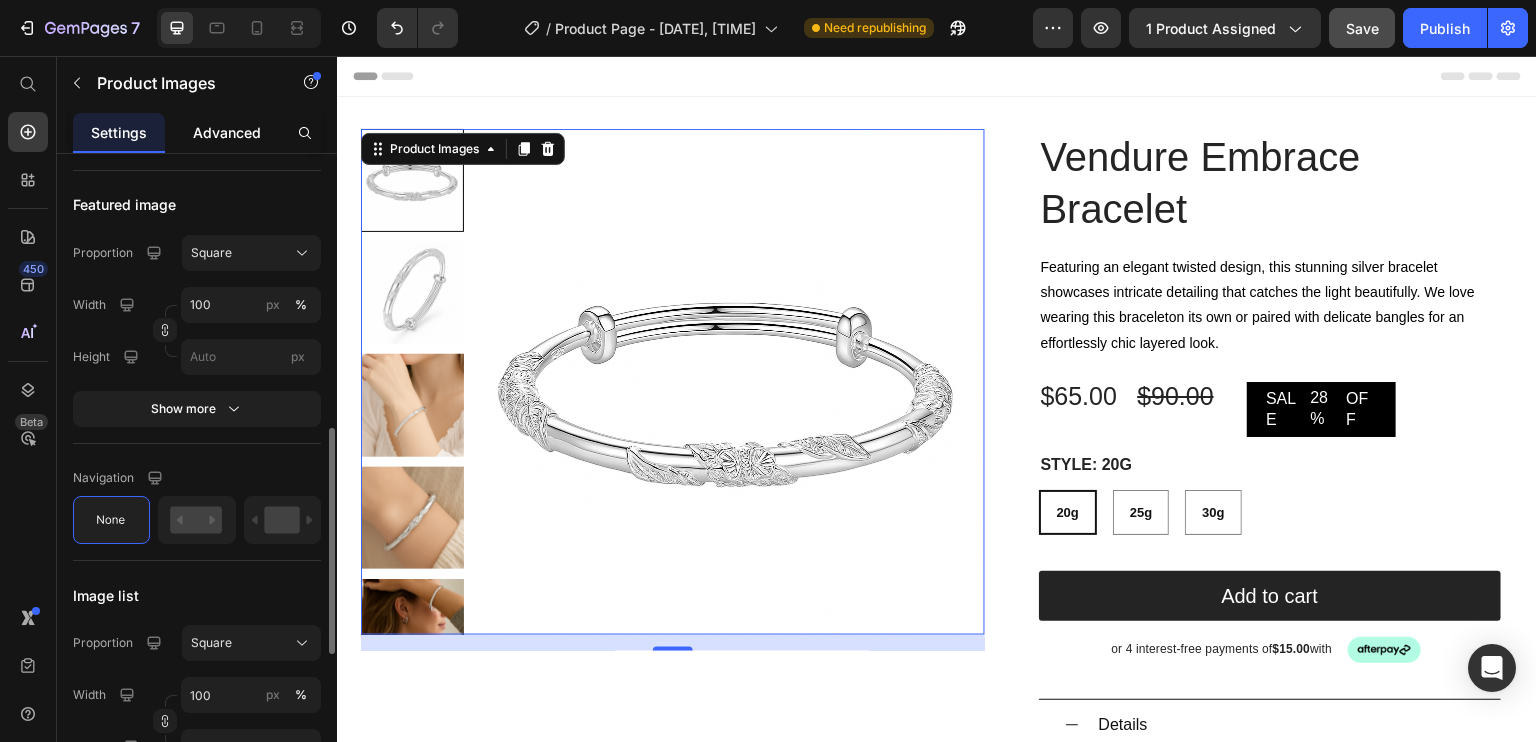 scroll, scrollTop: 797, scrollLeft: 0, axis: vertical 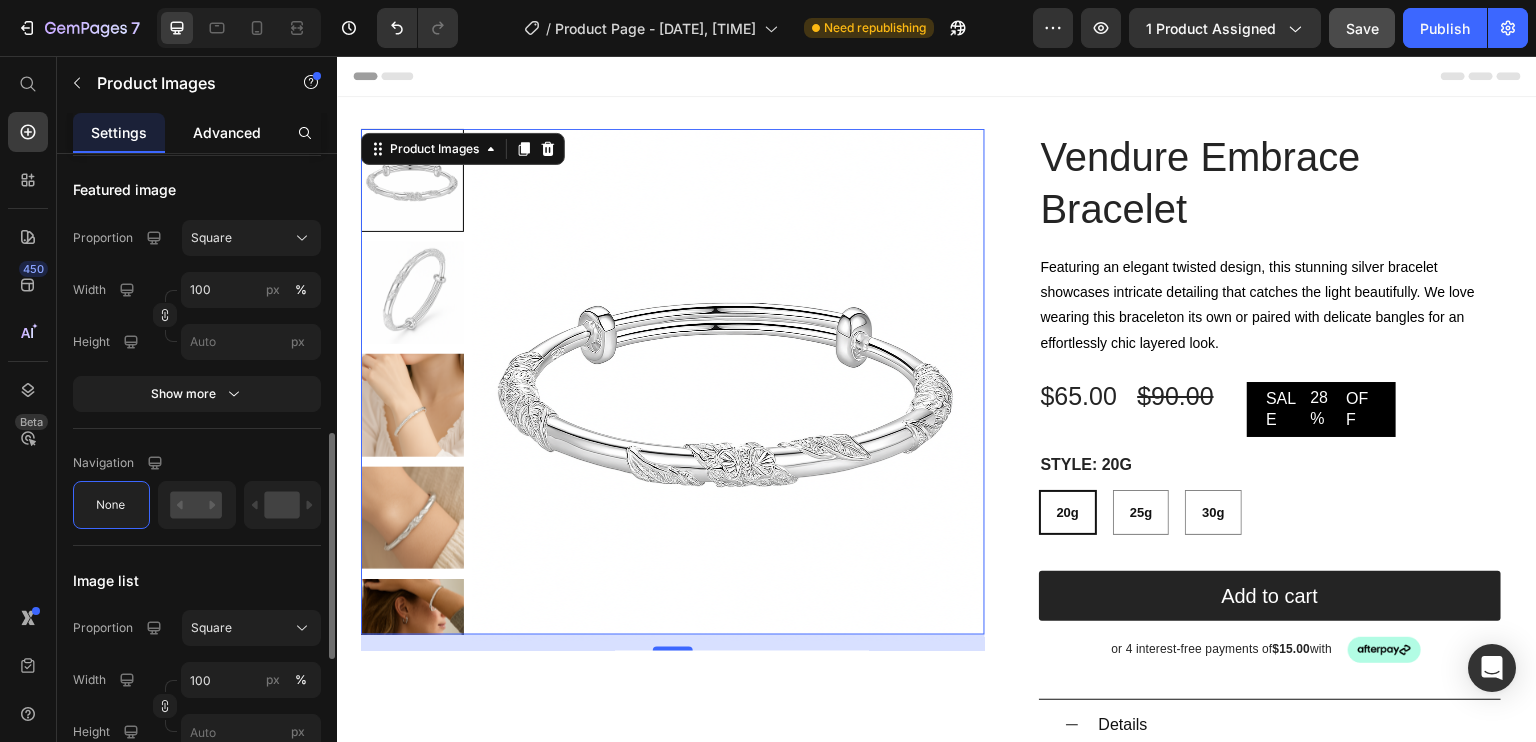 click on "Advanced" at bounding box center [227, 132] 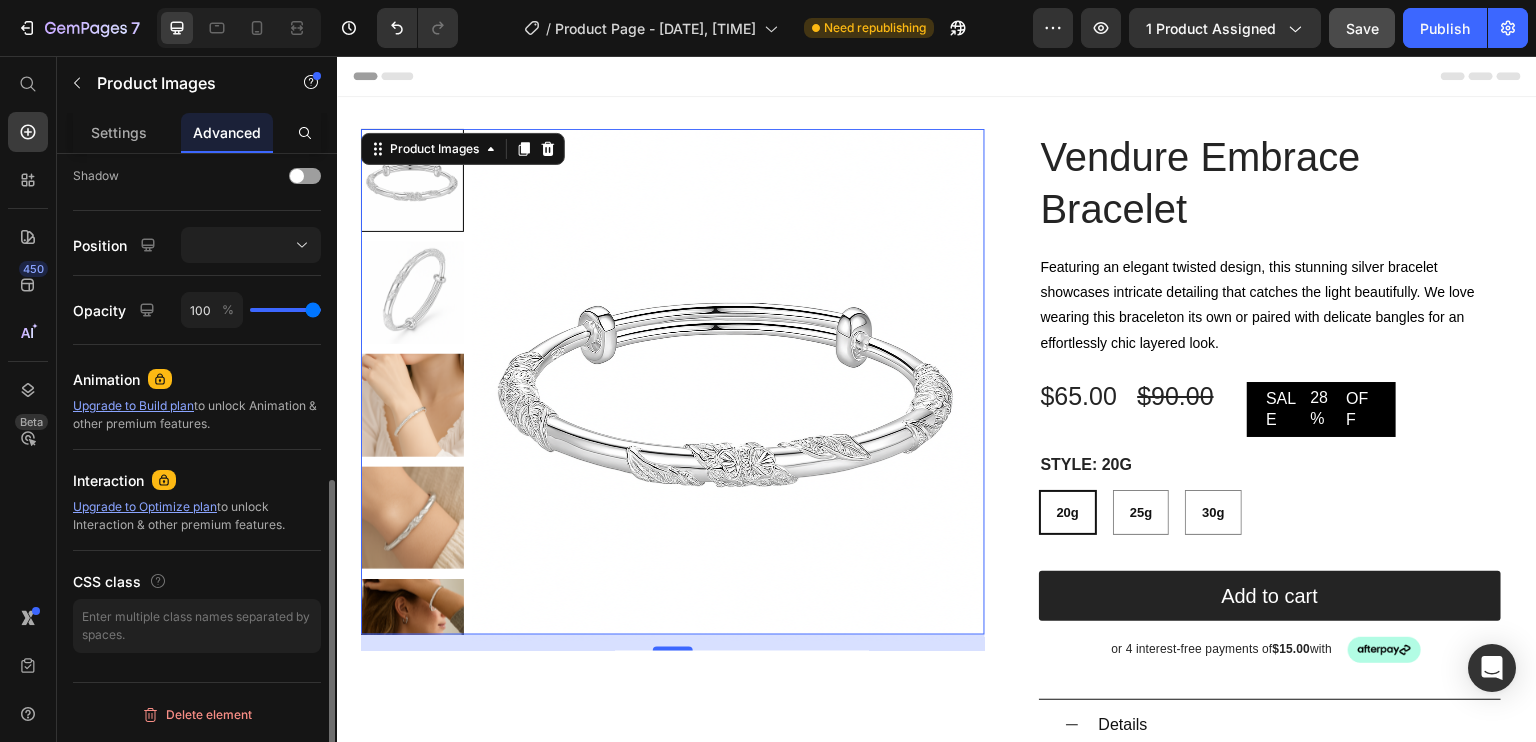 scroll, scrollTop: 0, scrollLeft: 0, axis: both 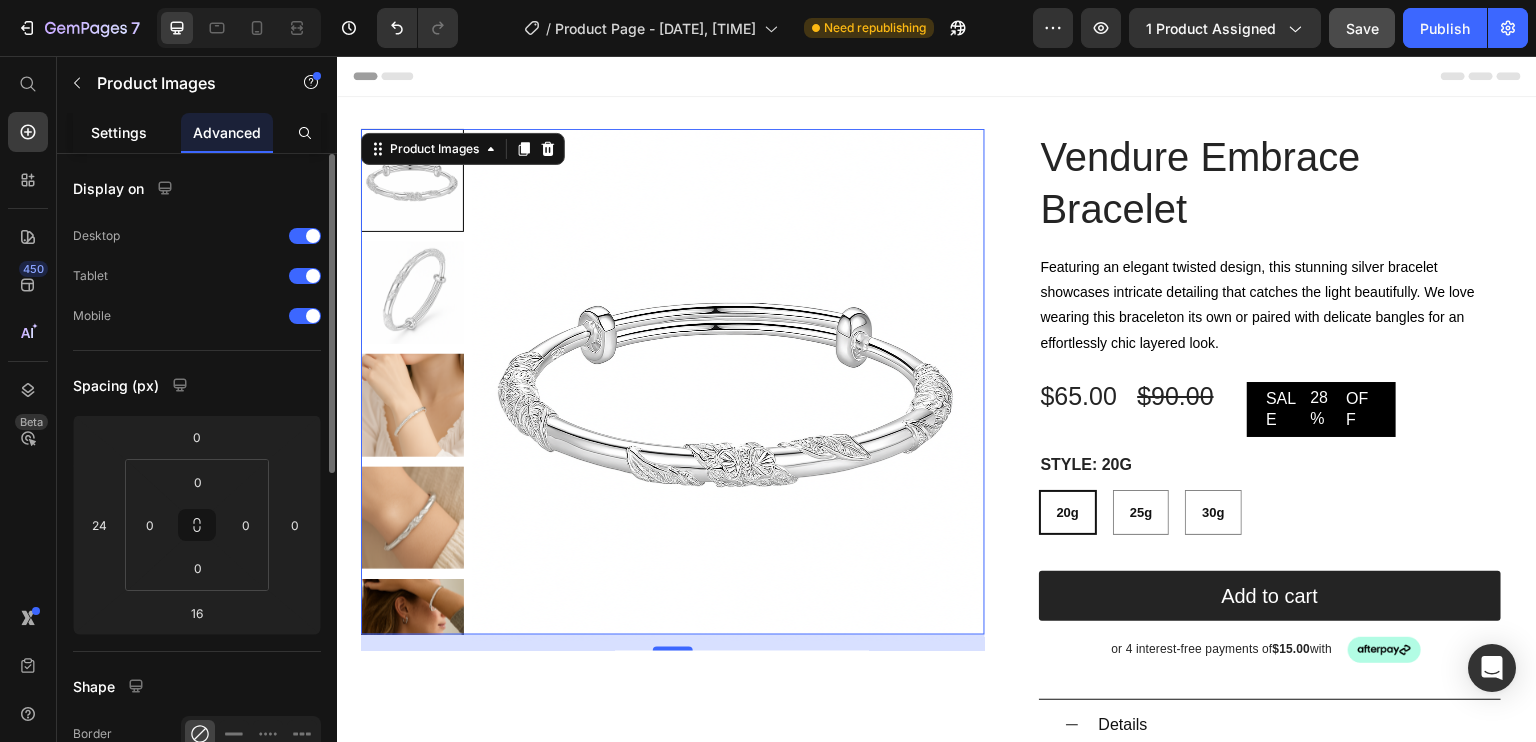drag, startPoint x: 153, startPoint y: 126, endPoint x: 571, endPoint y: 120, distance: 418.04306 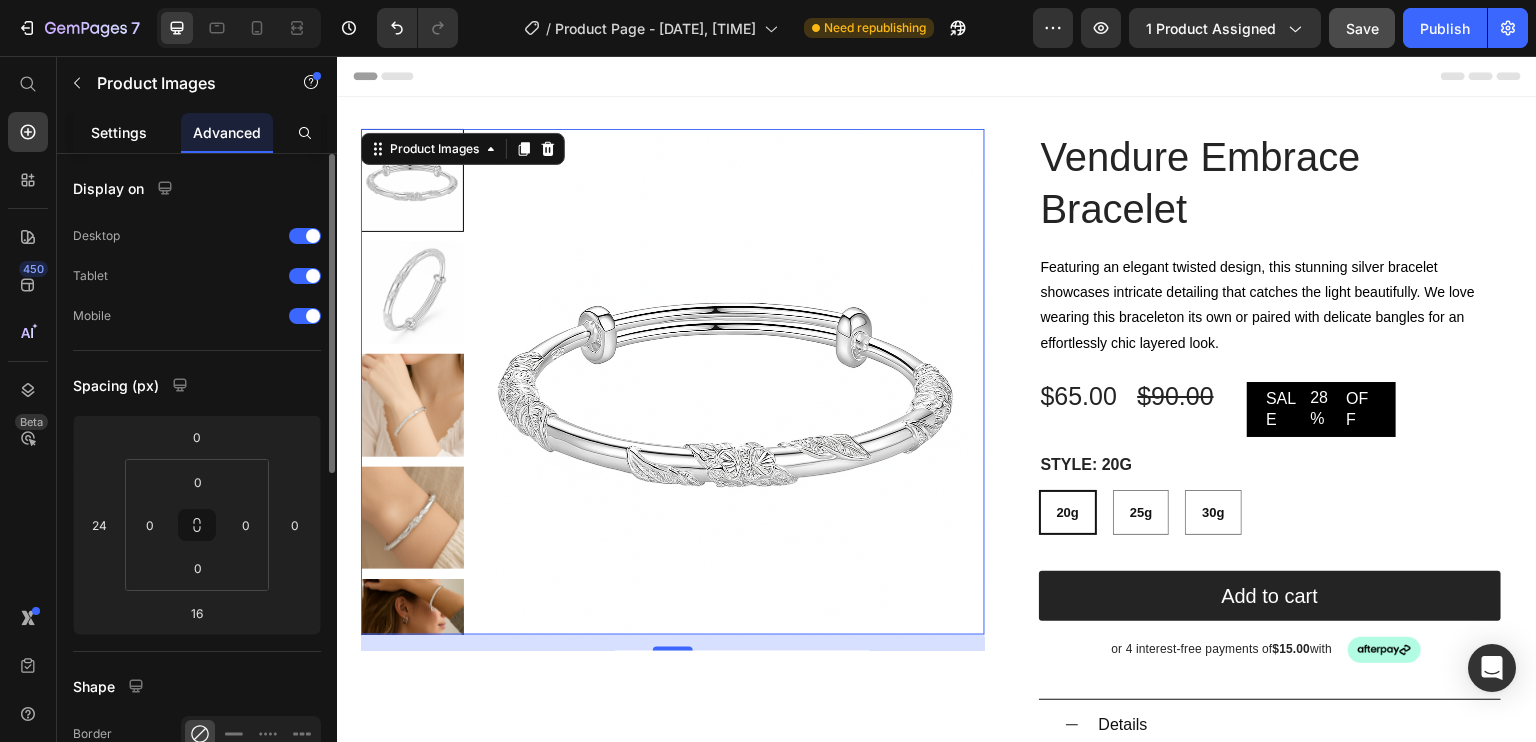 click on "Settings" 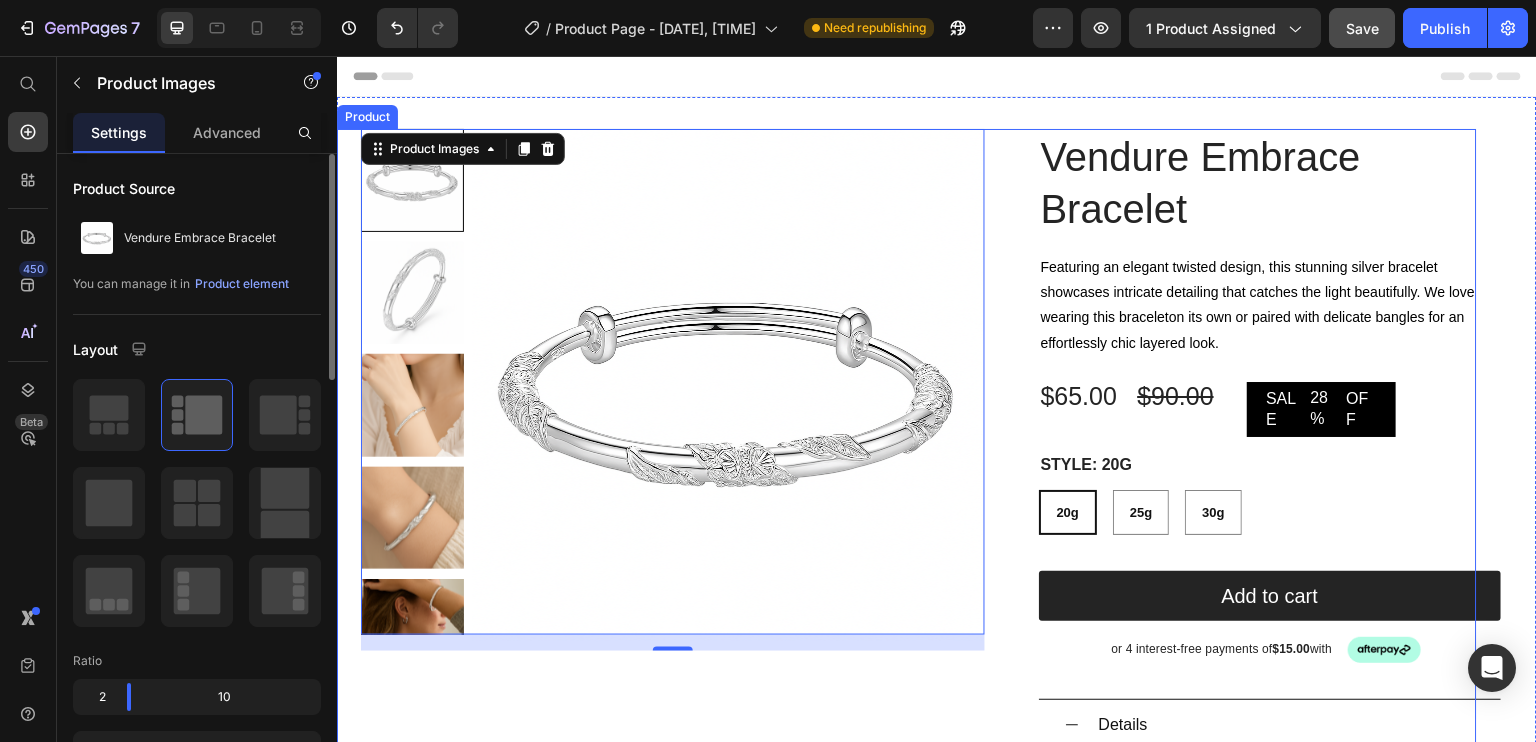 click on "Vendure Embrace Bracelet Product Title Featuring an elegant twisted design, this stunning silver bracelet showcases intricate detailing that catches the light beautifully. We love wearing this braceleton its own or paired with delicate bangles for an effortlessly chic layered look. Text Block $65.00 Product Price $90.00 Product Price SALE 28% OFF Discount Tag Row Silver 20g 25g 30g Product Variants & Swatches style: 20g 20g 20g 20g 25g 25g 25g 30g 30g 30g Product Variants & Swatches Add to cart Add to Cart or 4 interest-free payments of  $15.00  with Text Block Image Row Row
Details A sculptural bracelet inspired by nature’s effortless curves. Designed for understated elegance, this piece adds subtle drama to any look—whether worn solo or layered.   Material: 925 Silver with Premium Electroplated Finish Design: Organic, flowing silhouette with subtle botanical inspiration Weight Options: Approx. 20g, 25g, 30g Finish: Polished for a refined, mirror-like shine" at bounding box center [1246, 734] 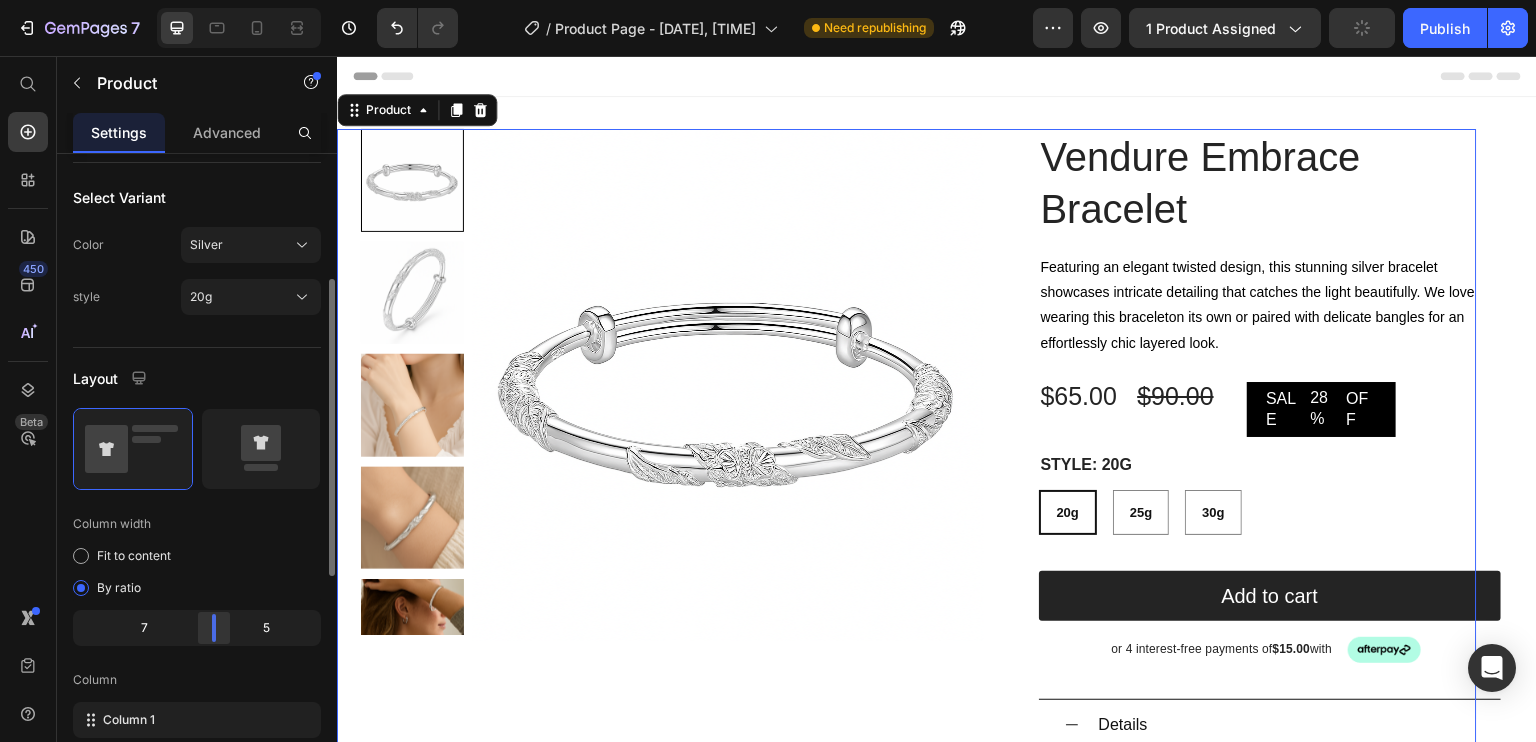 scroll, scrollTop: 272, scrollLeft: 0, axis: vertical 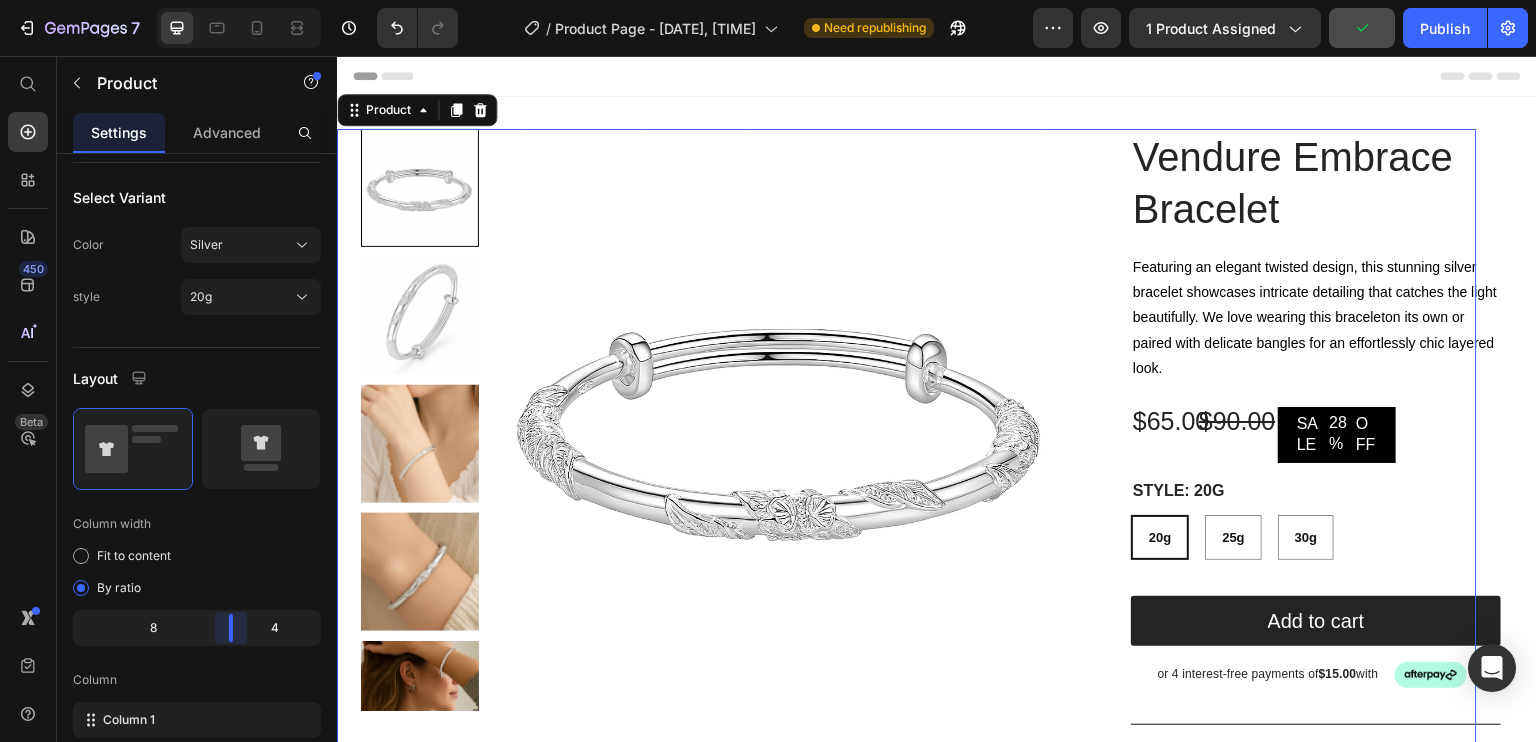 drag, startPoint x: 220, startPoint y: 631, endPoint x: 244, endPoint y: 630, distance: 24.020824 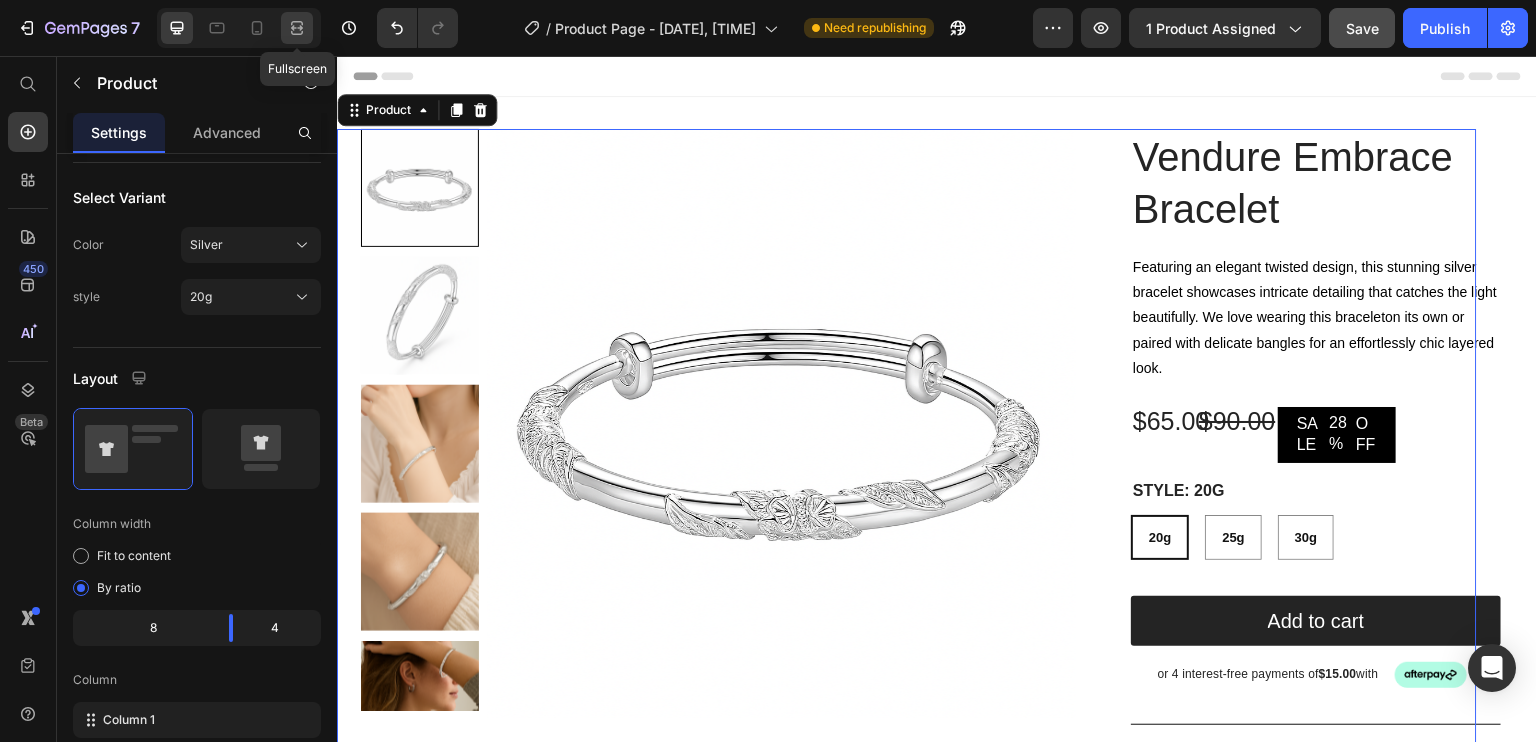 click 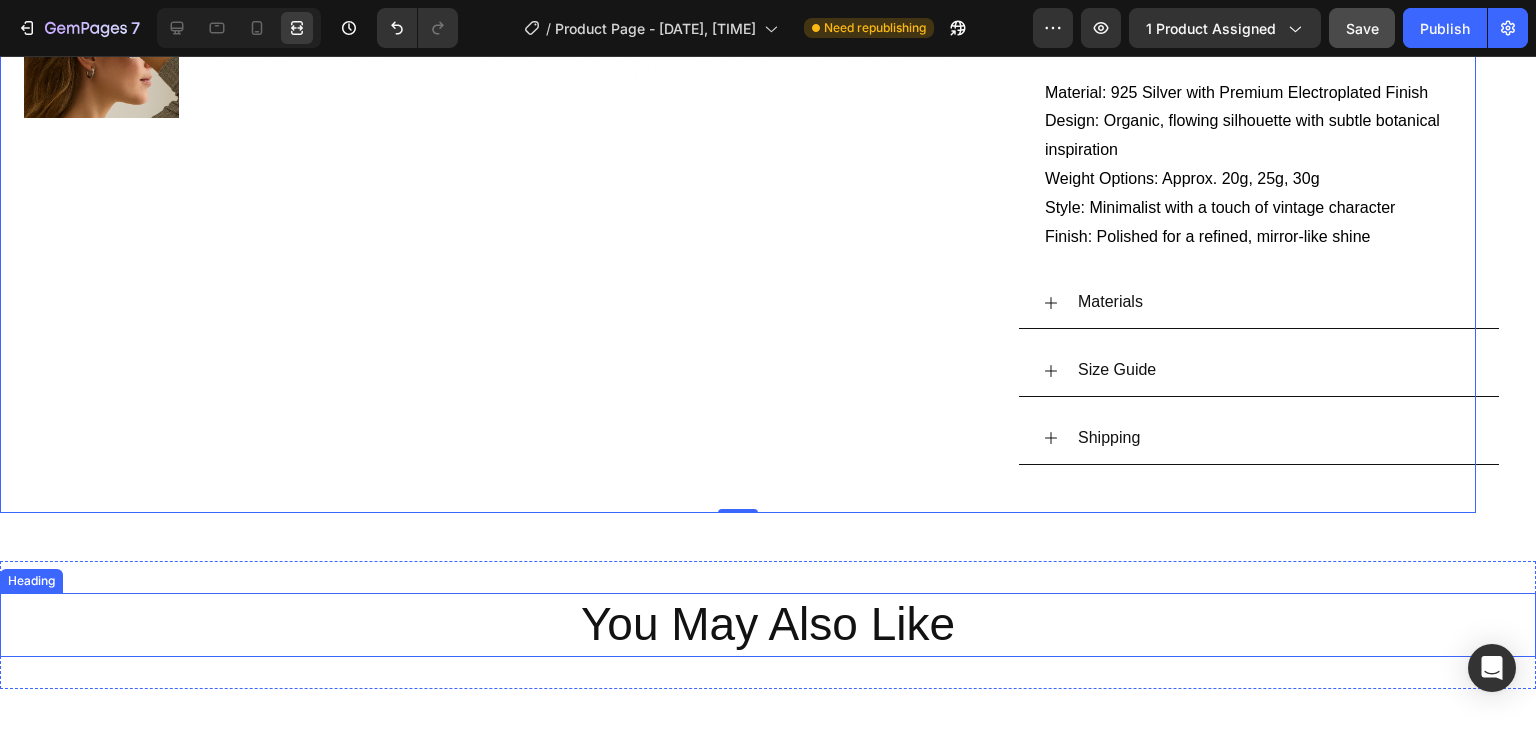 click on "Product Images Vendure Embrace Bracelet Product Title Featuring an elegant twisted design, this stunning silver bracelet showcases intricate detailing that catches the light beautifully. We love wearing this braceleton its own or paired with delicate bangles for an effortlessly chic layered look. Text Block $65.00 Product Price $90.00 Product Price SALE 28% OFF Discount Tag Row Silver 20g 25g 30g Product Variants & Swatches style: 20g 20g 20g 20g 25g 25g 25g 30g 30g 30g Product Variants & Swatches Add to cart Add to Cart or 4 interest-free payments of  $15.00  with Text Block Image Row Row
Details A sculptural bracelet inspired by nature’s effortless curves. Designed for understated elegance, this piece adds subtle drama to any look—whether worn solo or layered.   Material: 925 Silver with Premium Electroplated Finish Design: Organic, flowing silhouette with subtle botanical inspiration Weight Options: Approx. 20g, 25g, 30g Text Block
Materials" at bounding box center (768, -61) 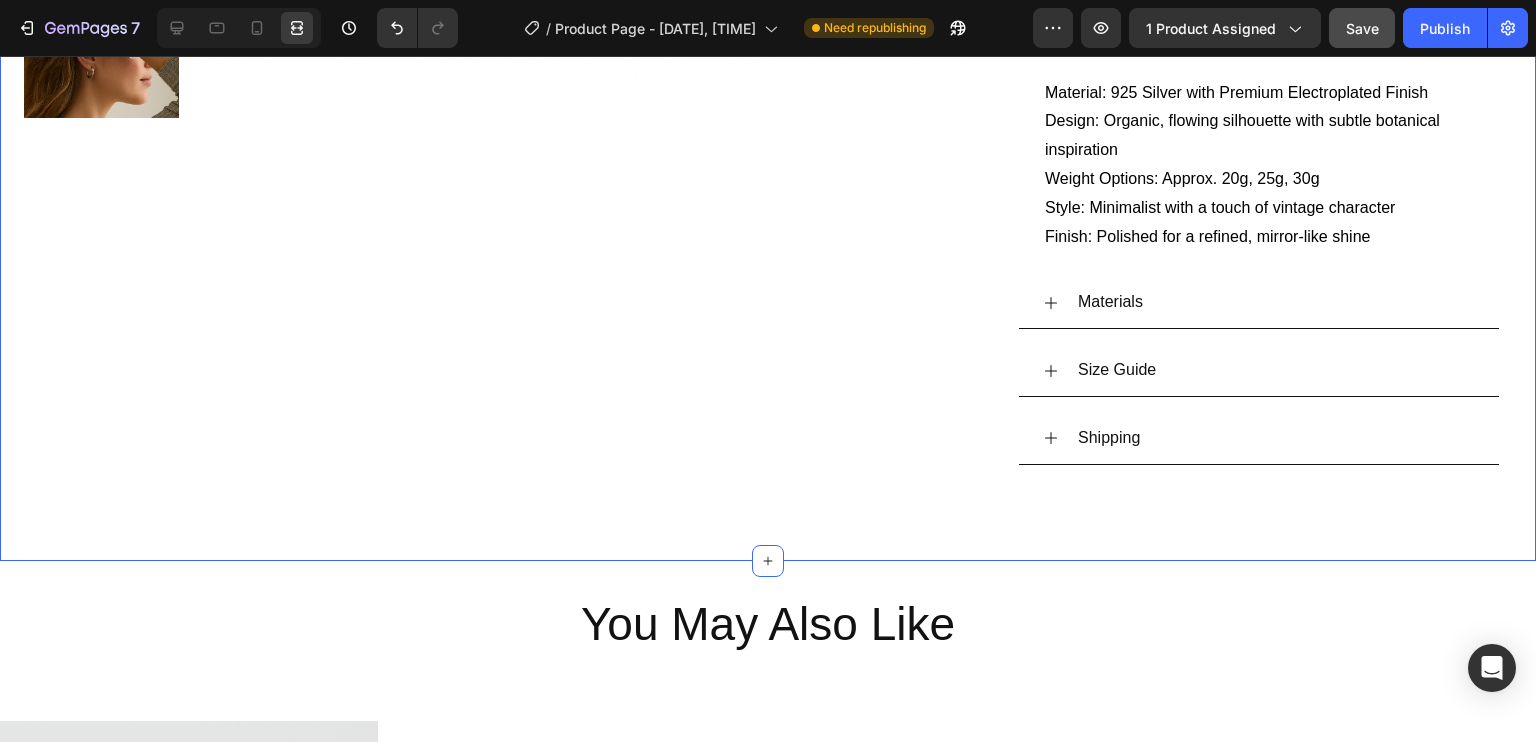scroll, scrollTop: 152, scrollLeft: 0, axis: vertical 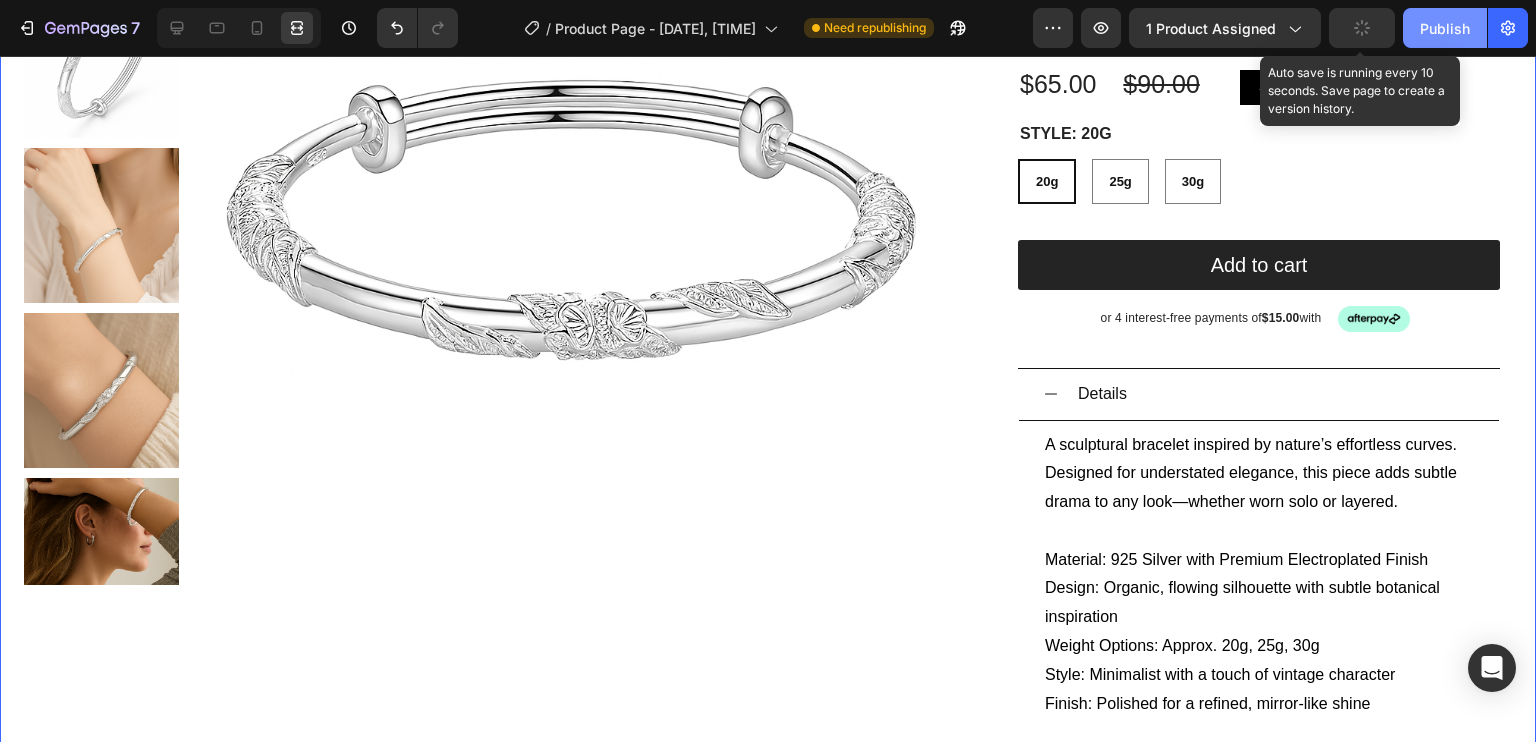 click on "Publish" at bounding box center [1445, 28] 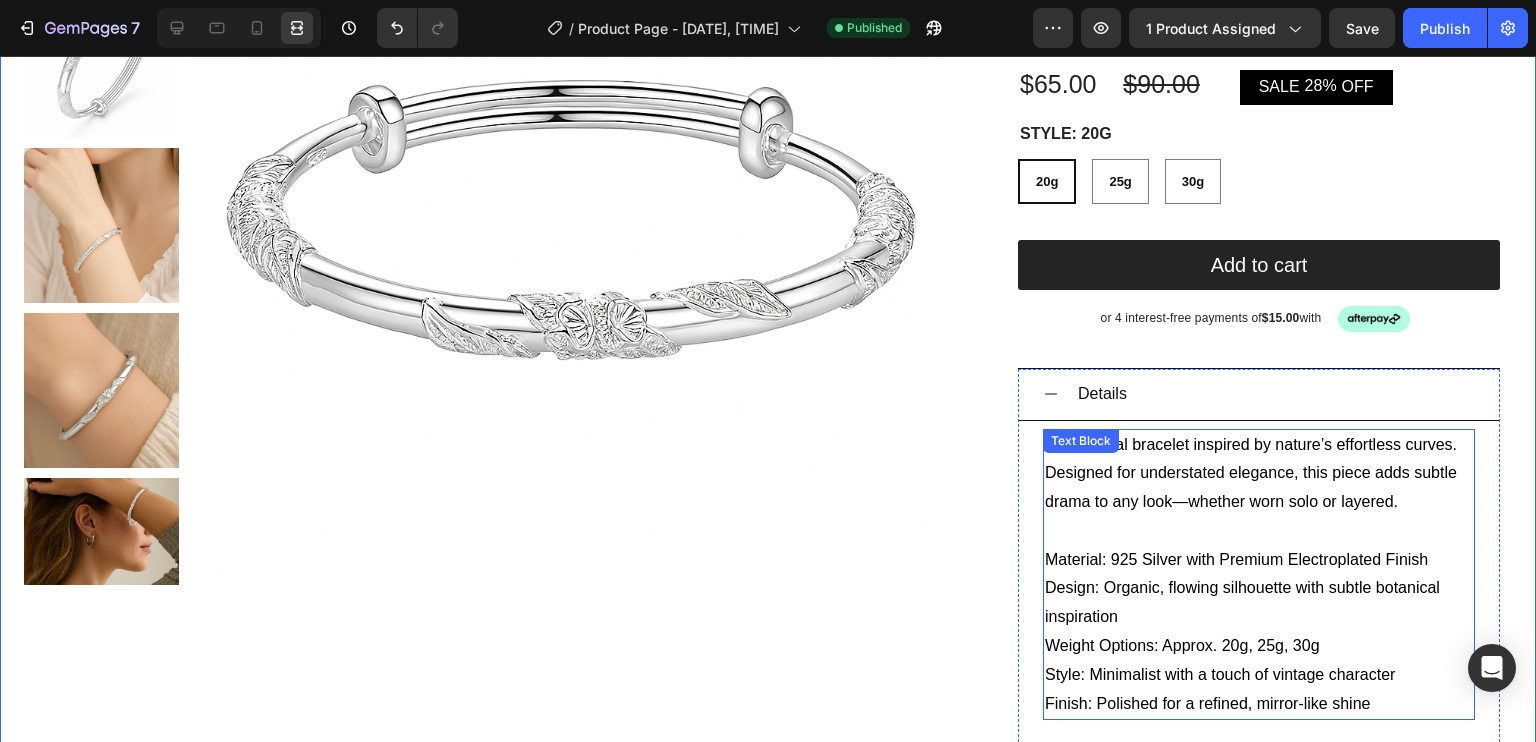 click at bounding box center (1259, 531) 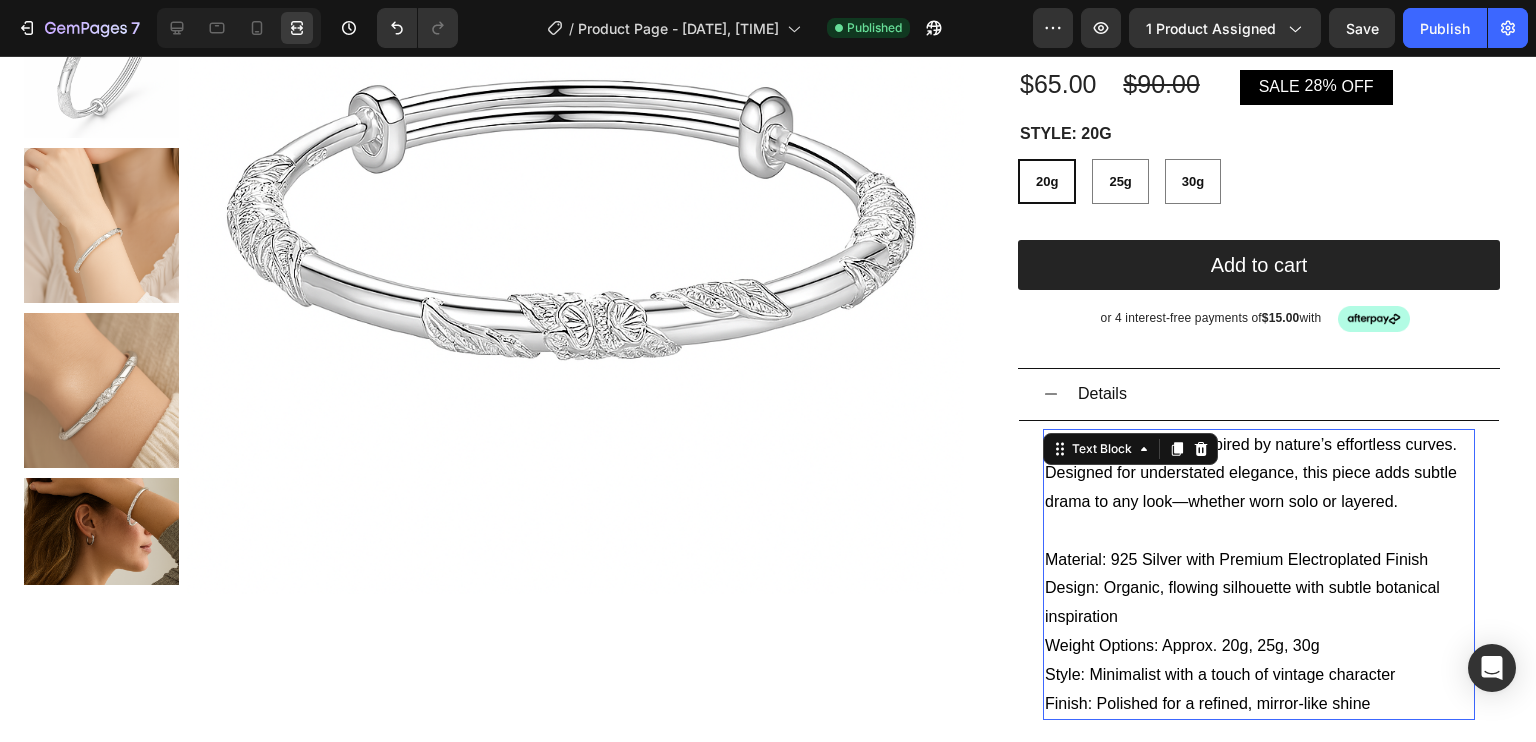 click on "Design: Organic, flowing silhouette with subtle botanical inspiration" at bounding box center [1259, 603] 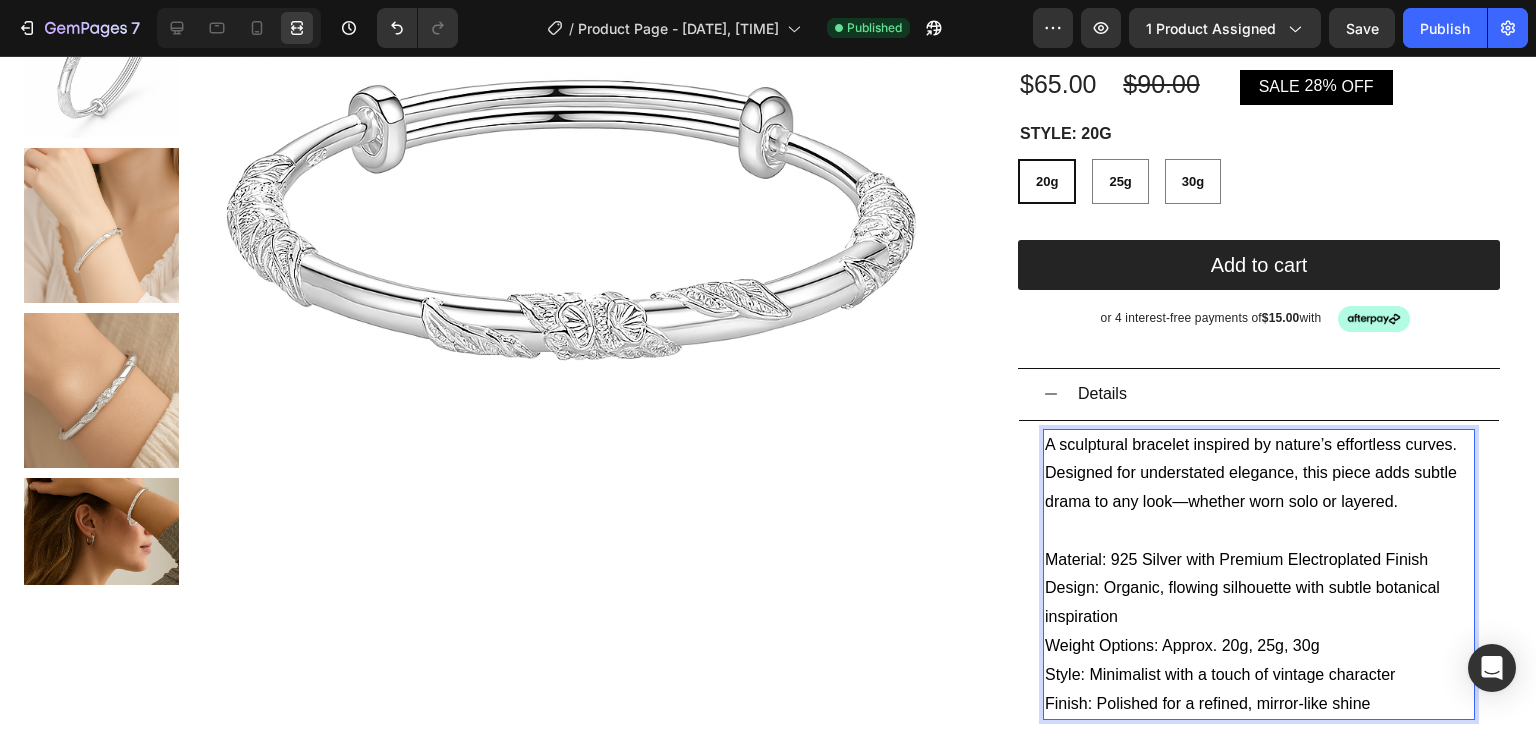 click on "Design: Organic, flowing silhouette with subtle botanical inspiration" at bounding box center (1259, 603) 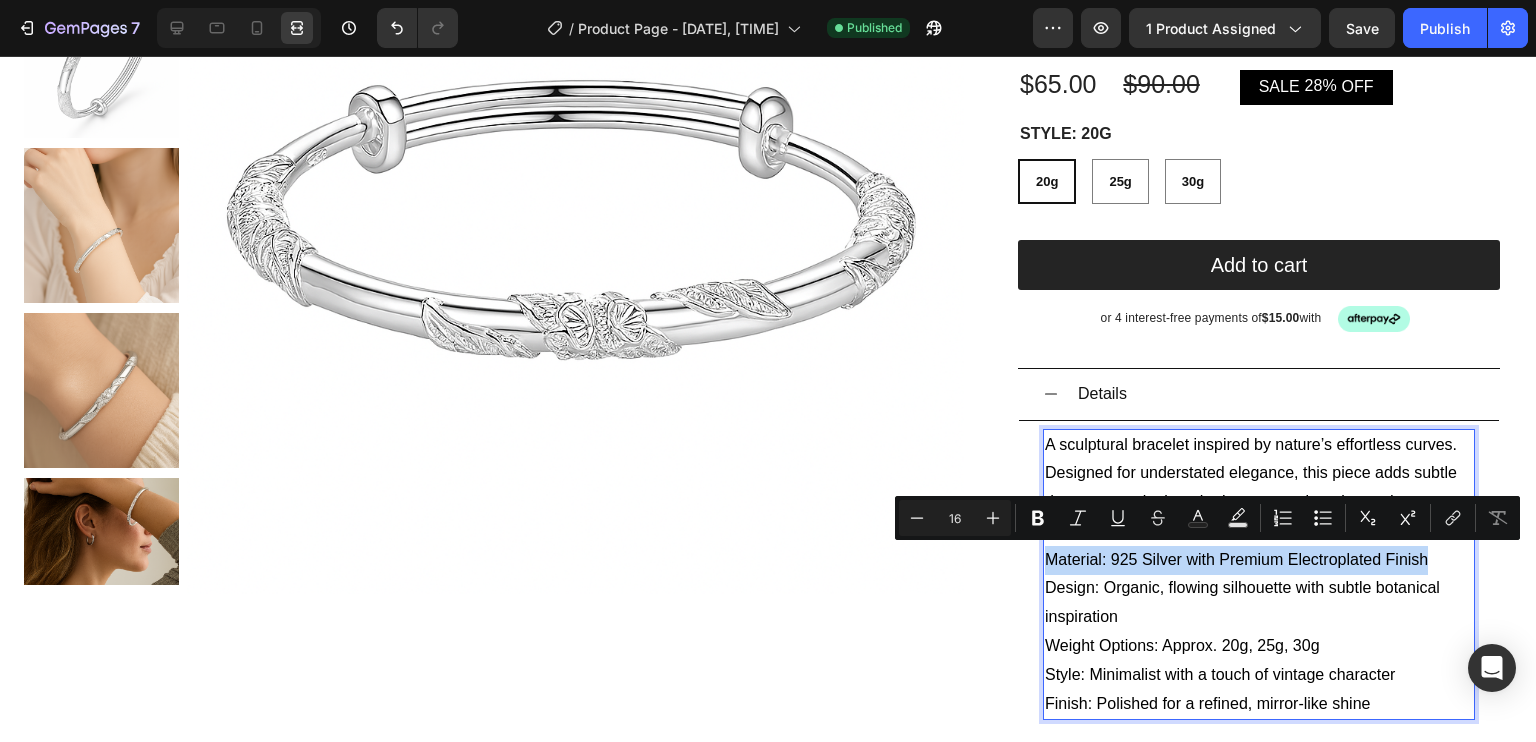 drag, startPoint x: 1413, startPoint y: 555, endPoint x: 1035, endPoint y: 565, distance: 378.13226 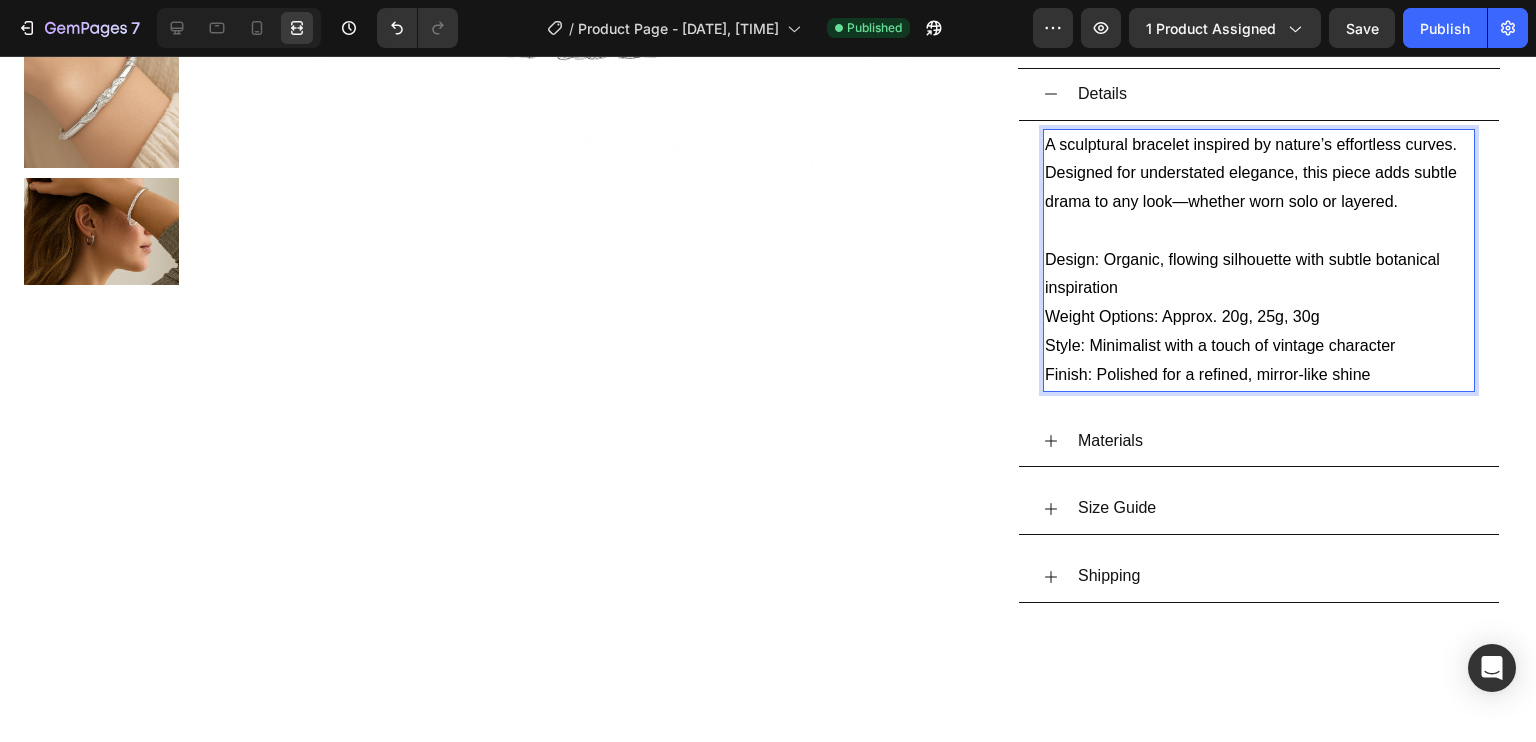 scroll, scrollTop: 614, scrollLeft: 0, axis: vertical 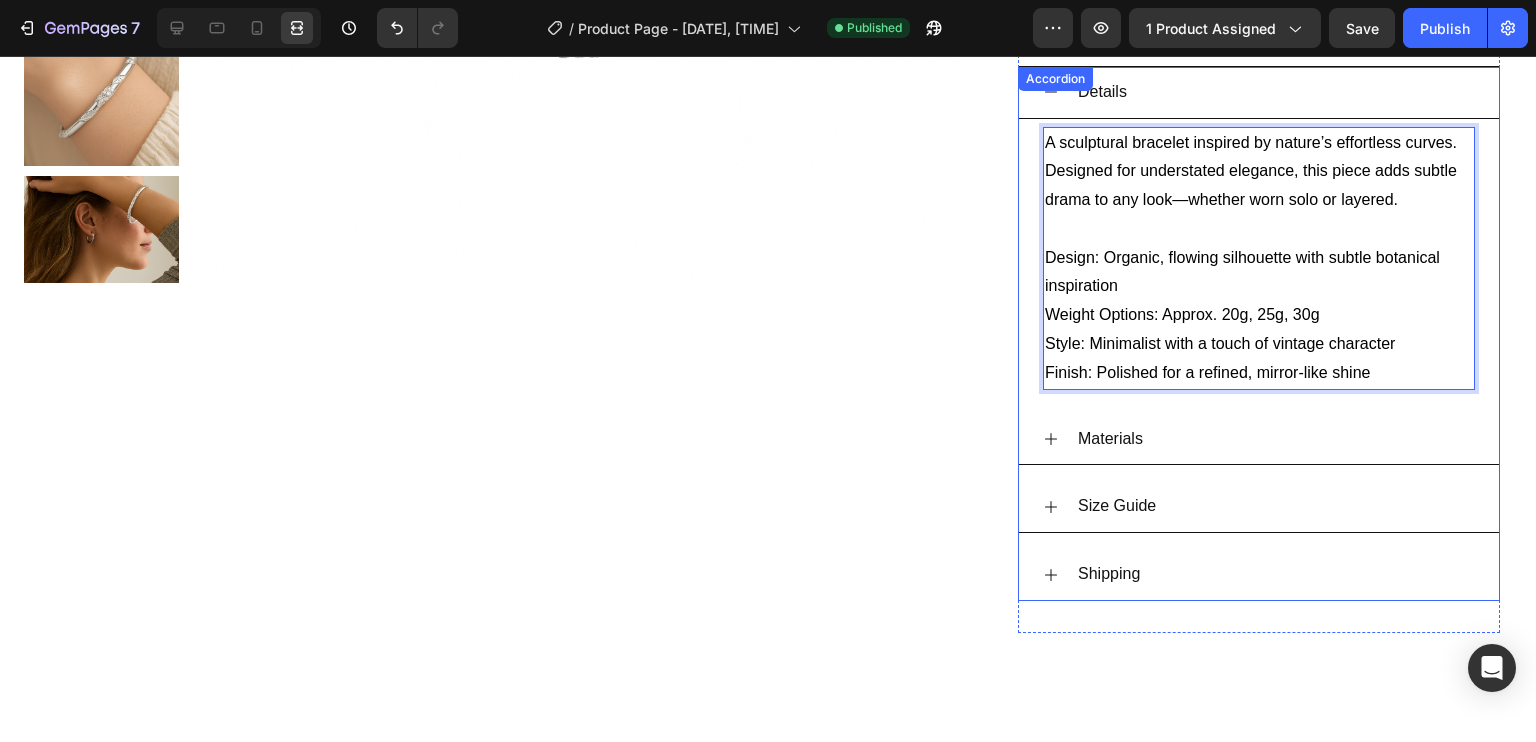 click on "Materials" at bounding box center [1110, 439] 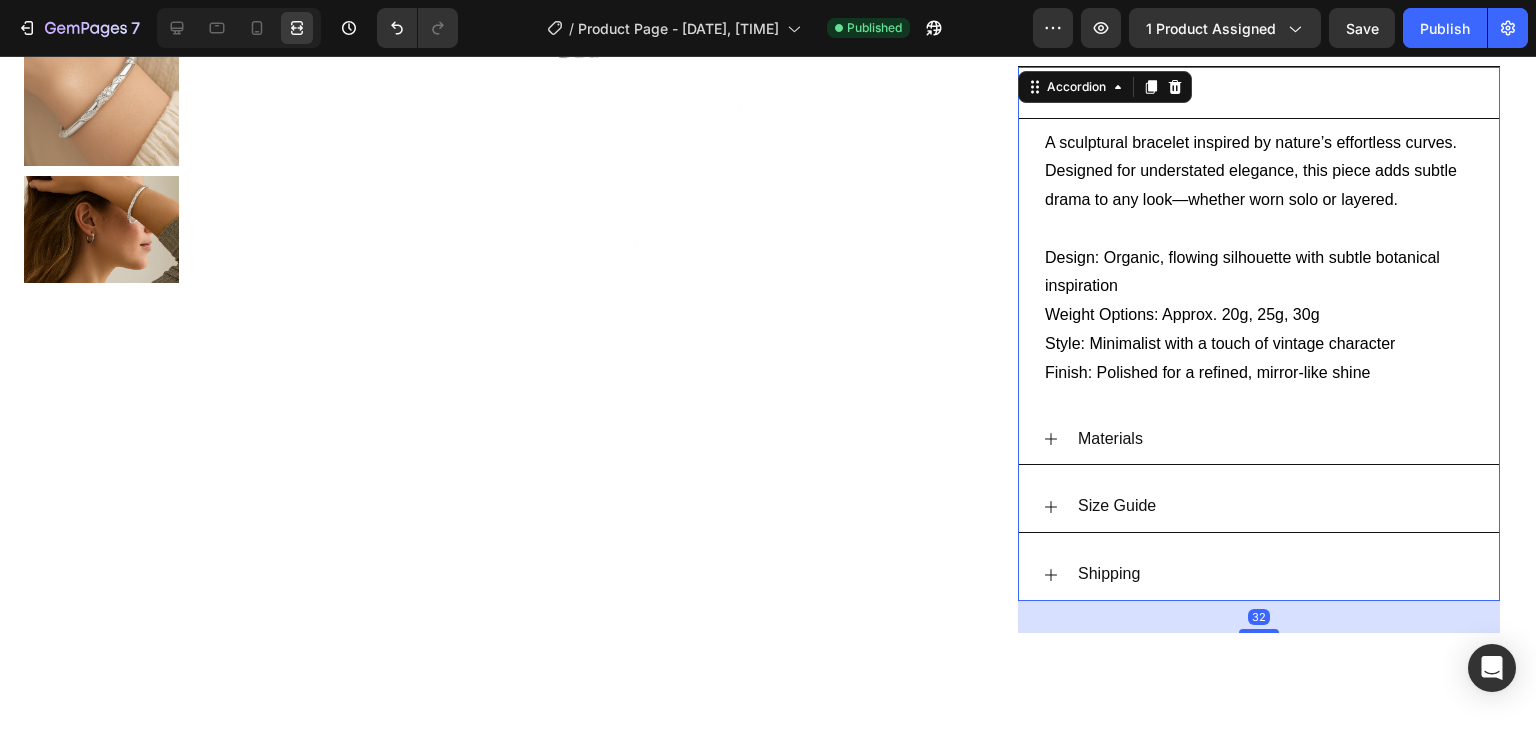 click 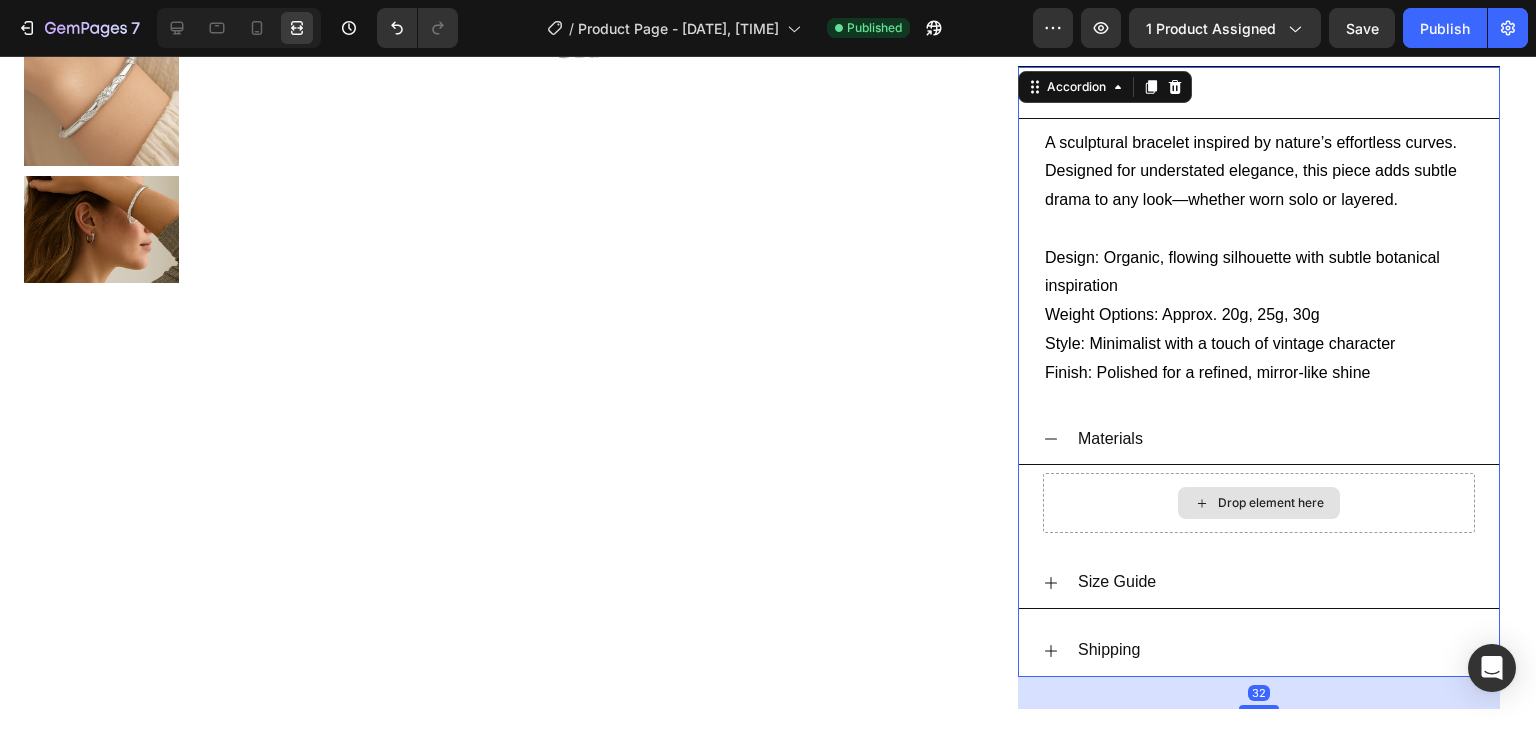 click on "Drop element here" at bounding box center [1259, 503] 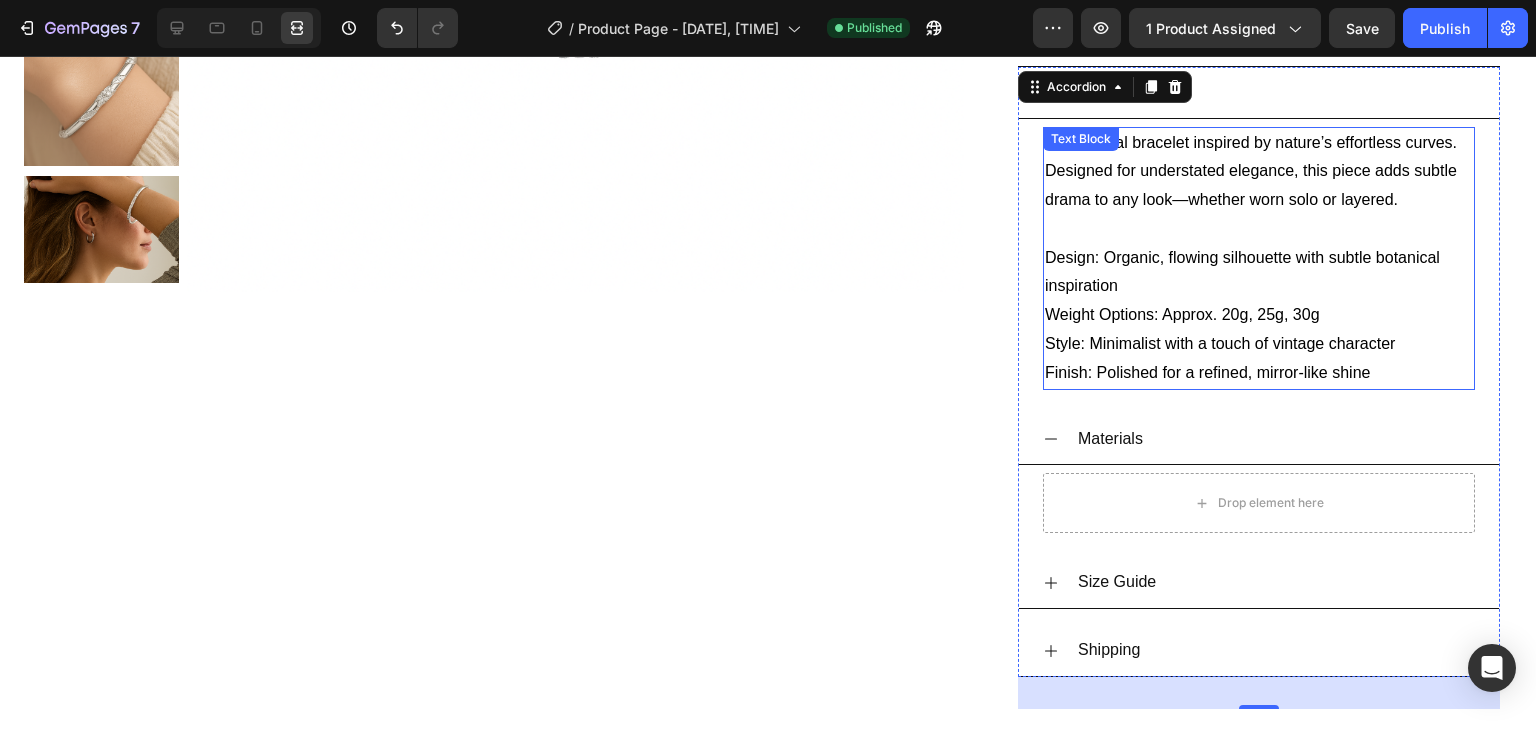 click on "Finish: Polished for a refined, mirror-like shine" at bounding box center [1259, 373] 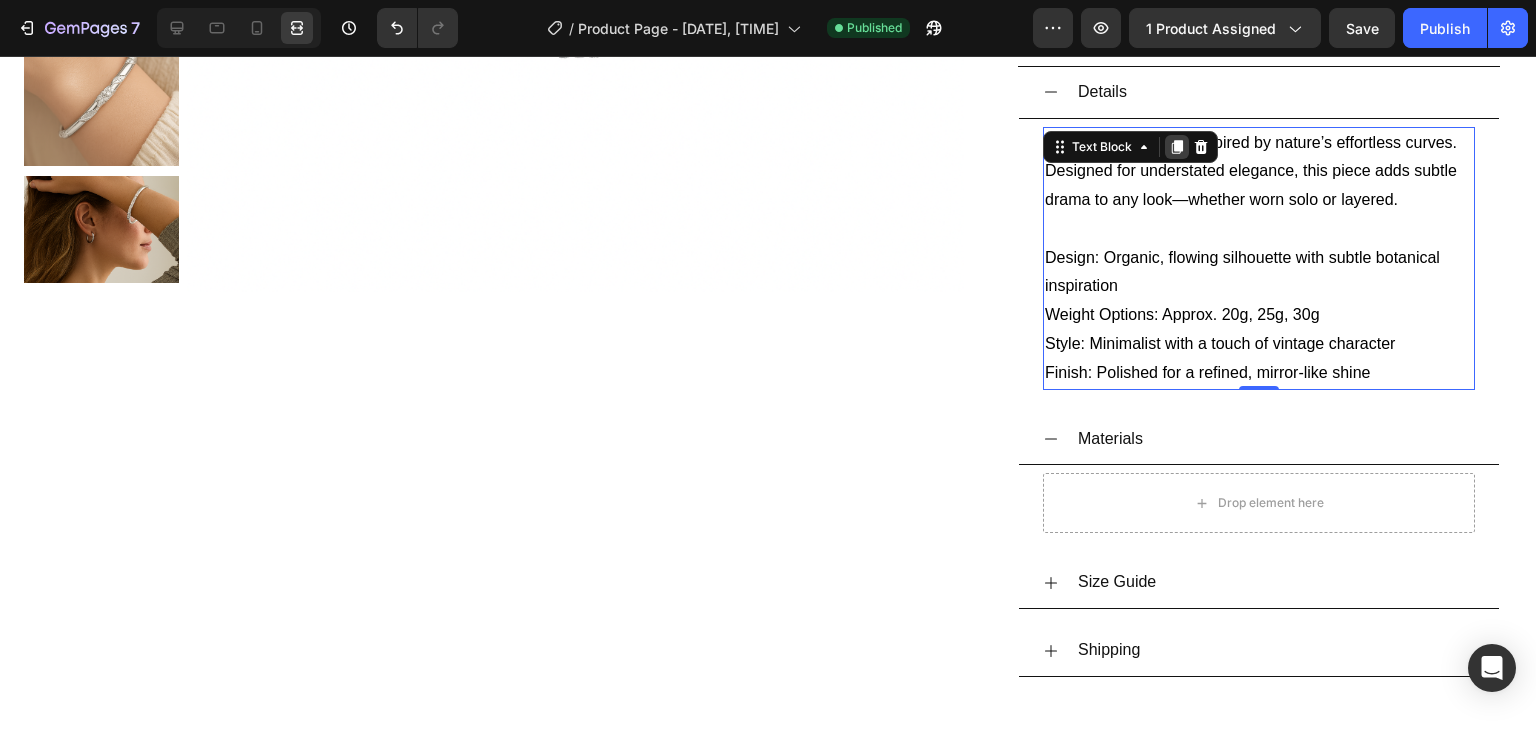click 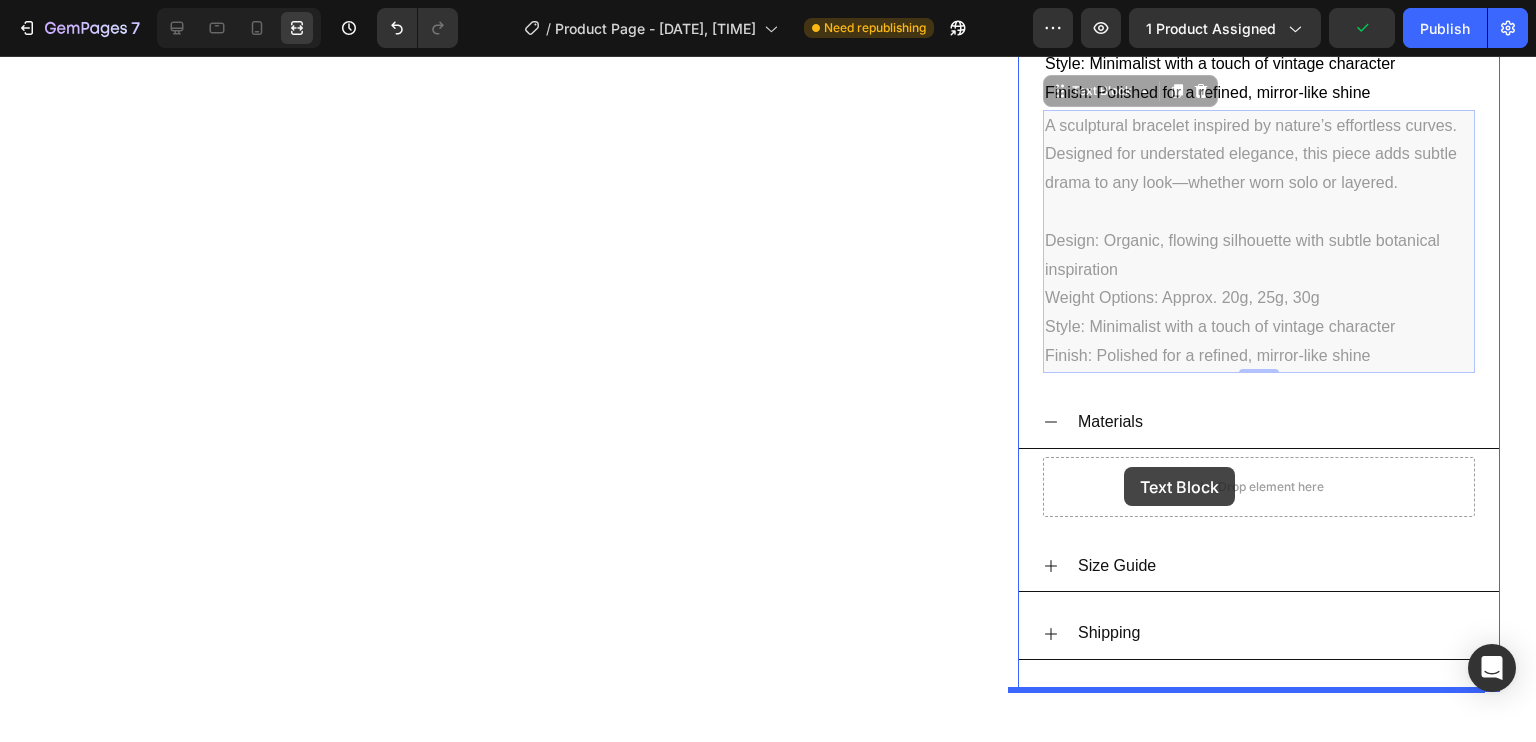 scroll, scrollTop: 893, scrollLeft: 0, axis: vertical 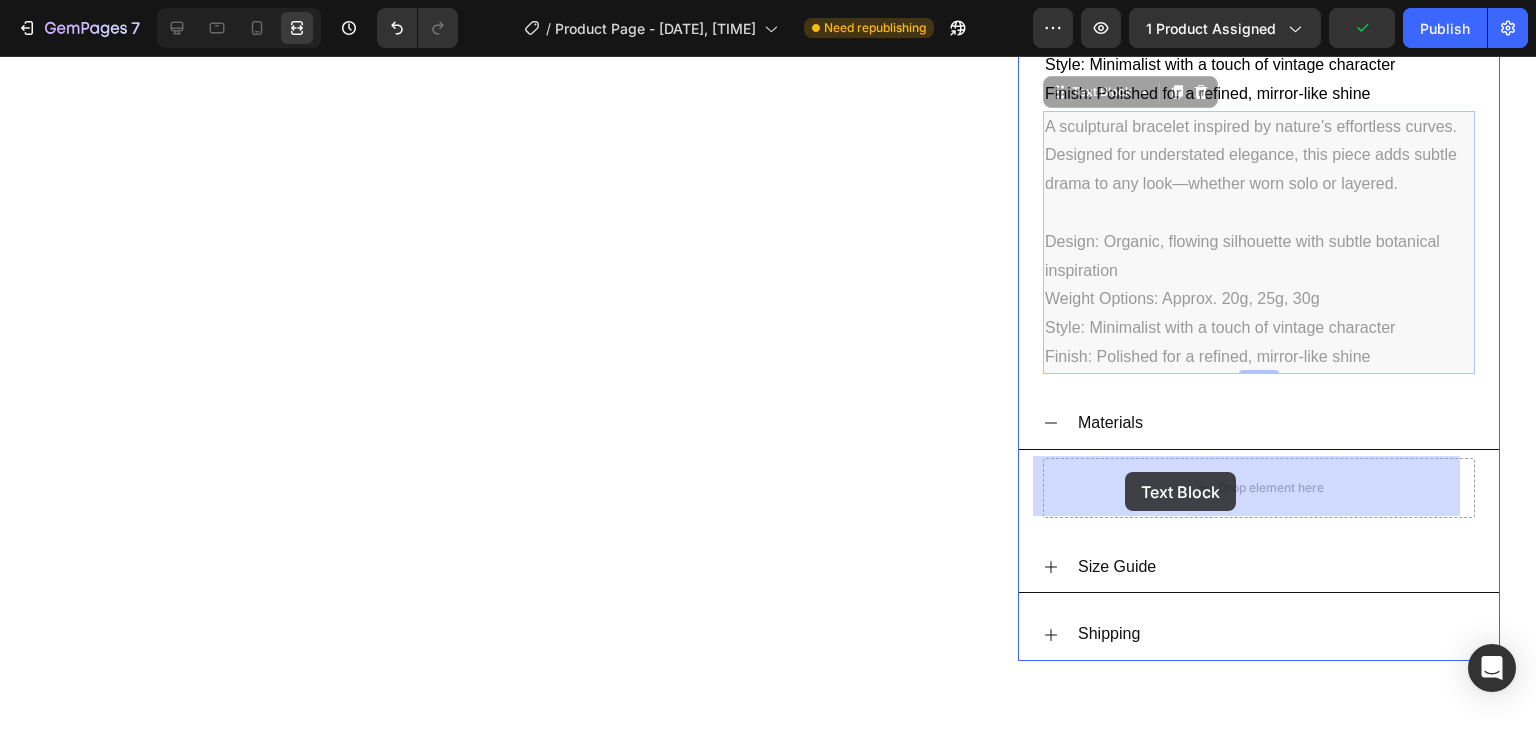 drag, startPoint x: 1051, startPoint y: 367, endPoint x: 1125, endPoint y: 477, distance: 132.57451 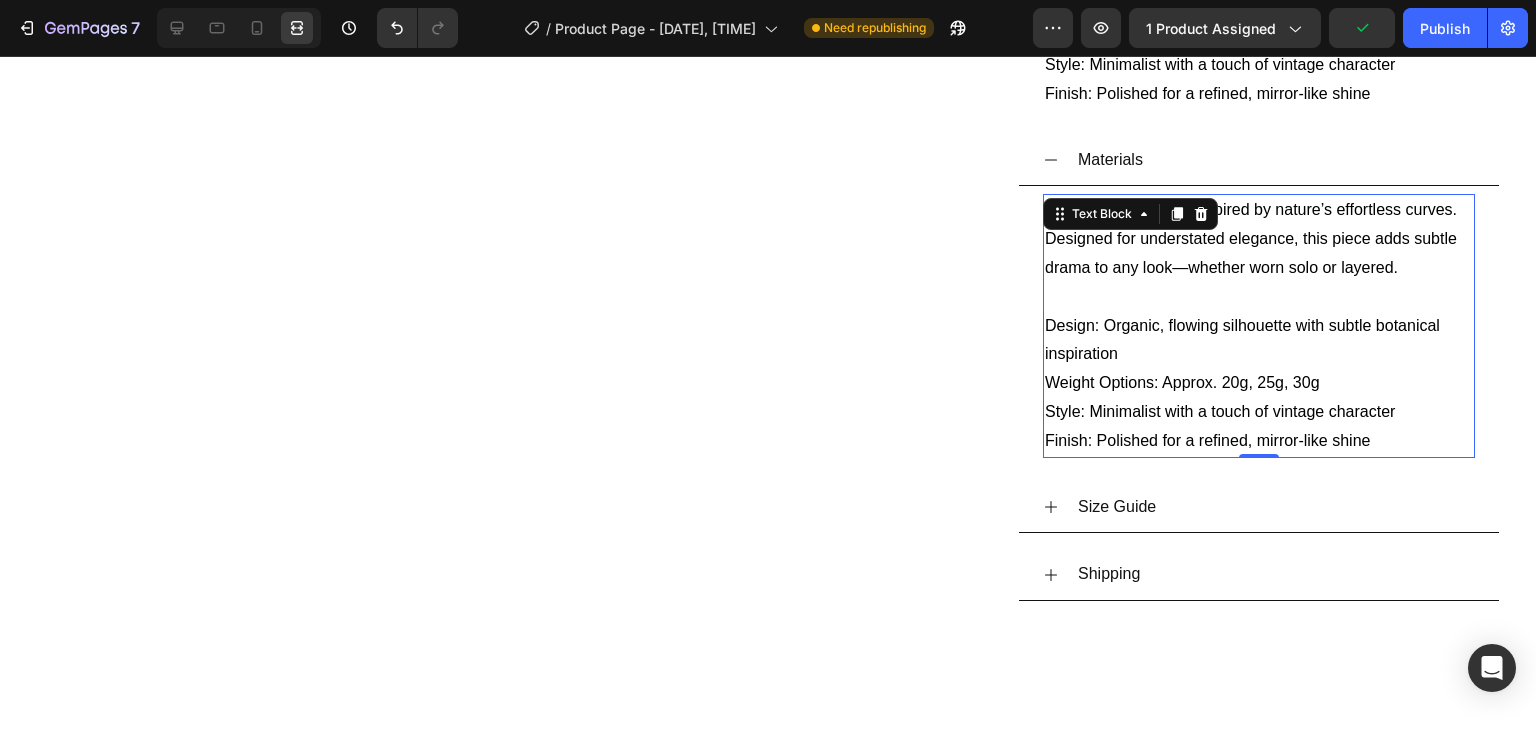 click on "Weight Options: Approx. 20g, 25g, 30g" at bounding box center (1259, 383) 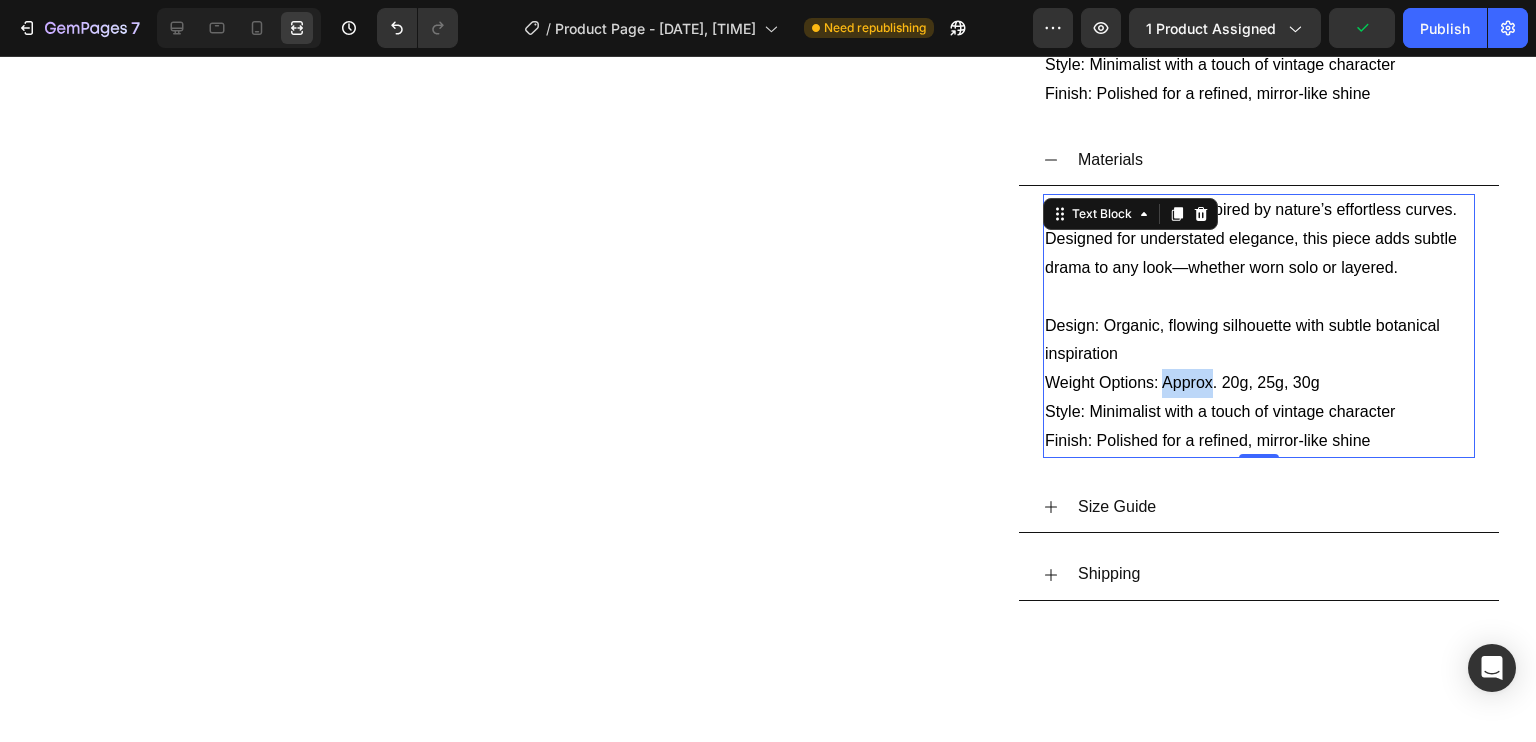 click on "Weight Options: Approx. 20g, 25g, 30g" at bounding box center (1259, 383) 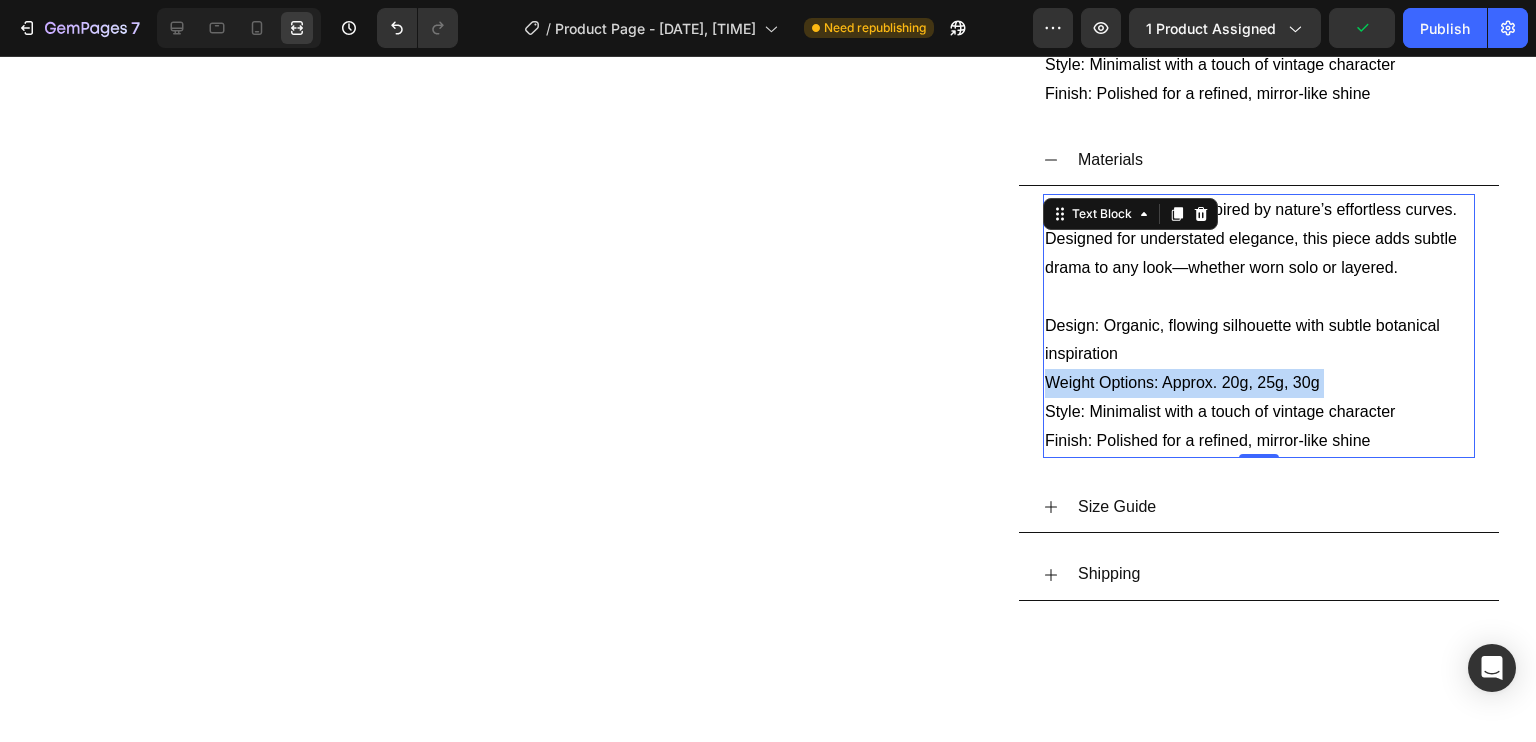 click on "Weight Options: Approx. 20g, 25g, 30g" at bounding box center [1259, 383] 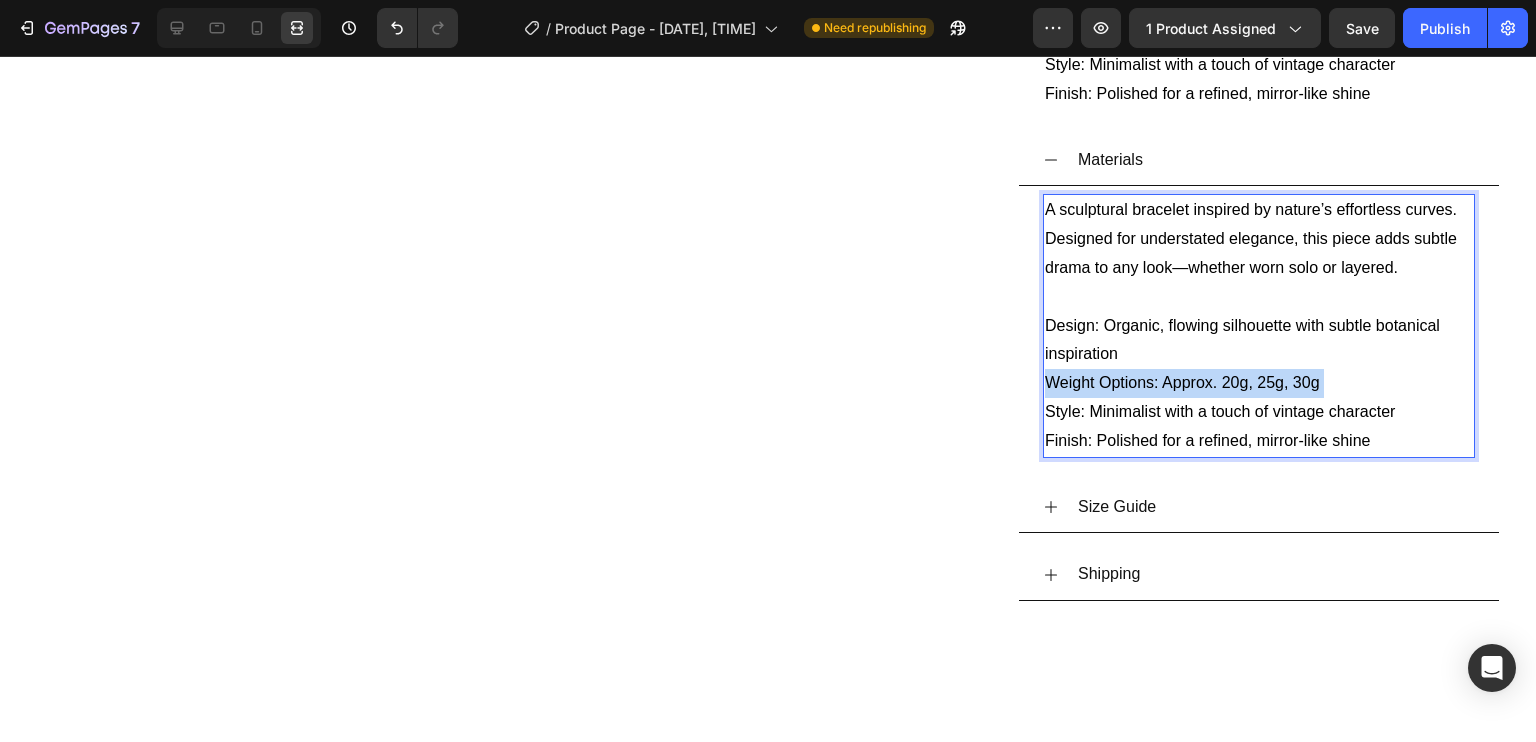click on "Weight Options: Approx. 20g, 25g, 30g" at bounding box center [1259, 383] 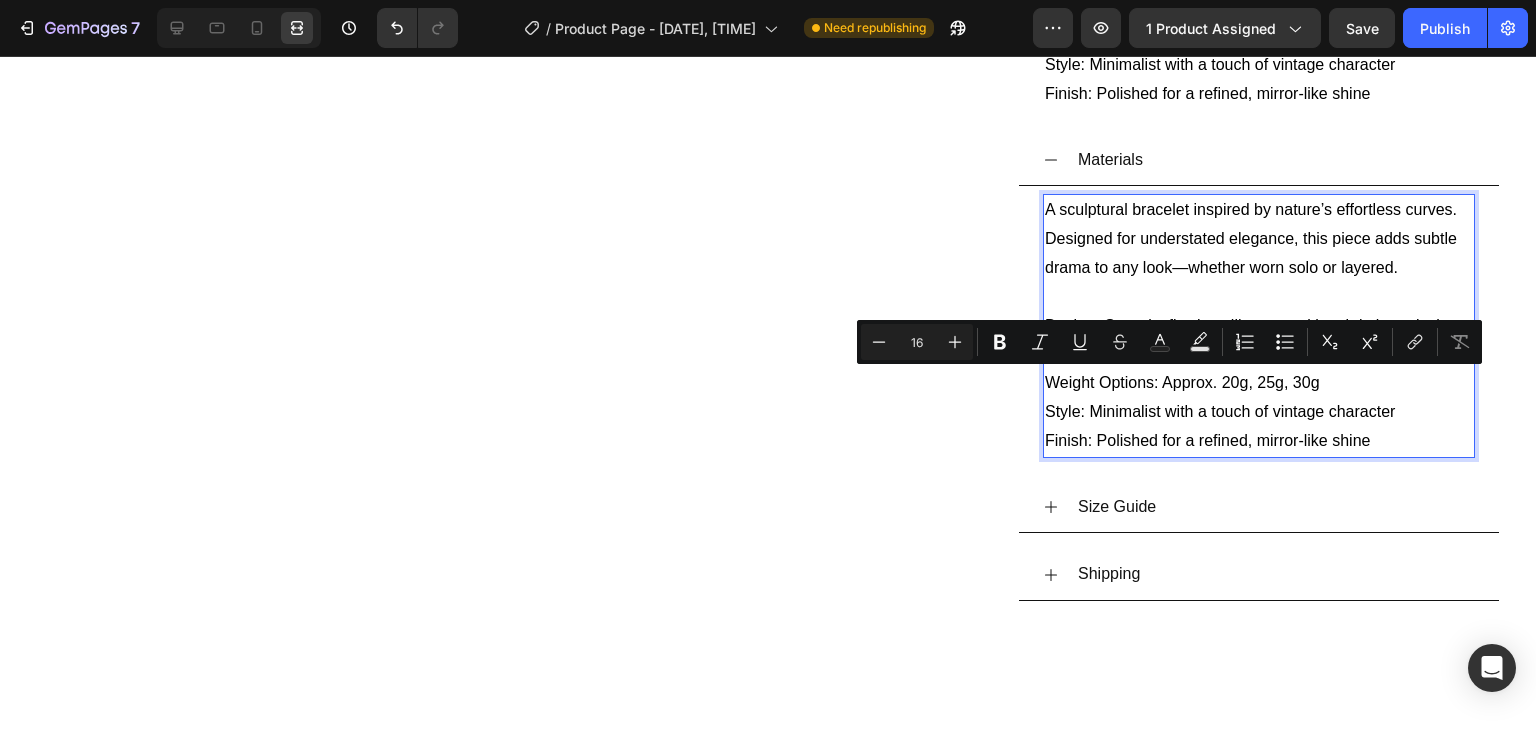 click on "Style: Minimalist with a touch of vintage character" at bounding box center (1259, 412) 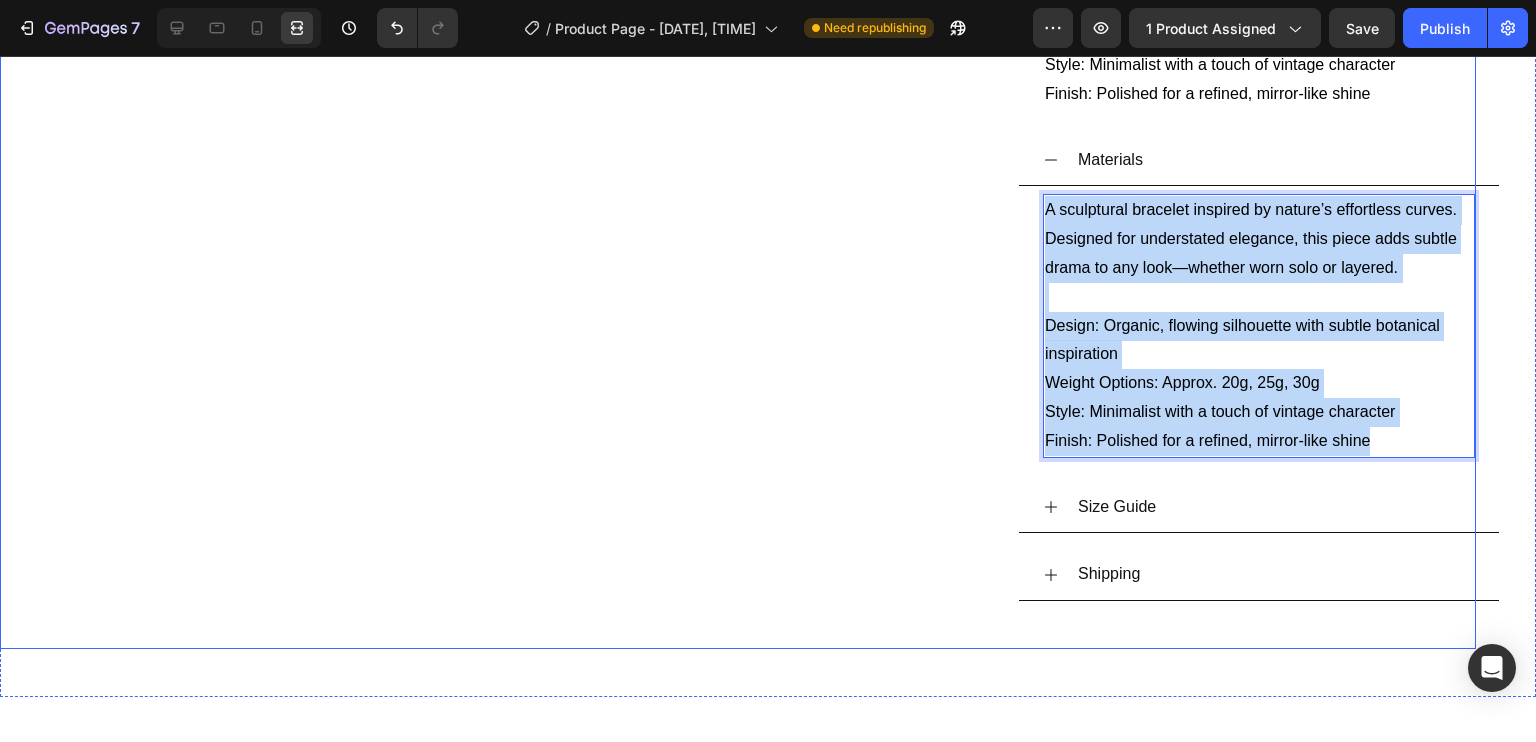 drag, startPoint x: 1373, startPoint y: 443, endPoint x: 940, endPoint y: 195, distance: 498.99197 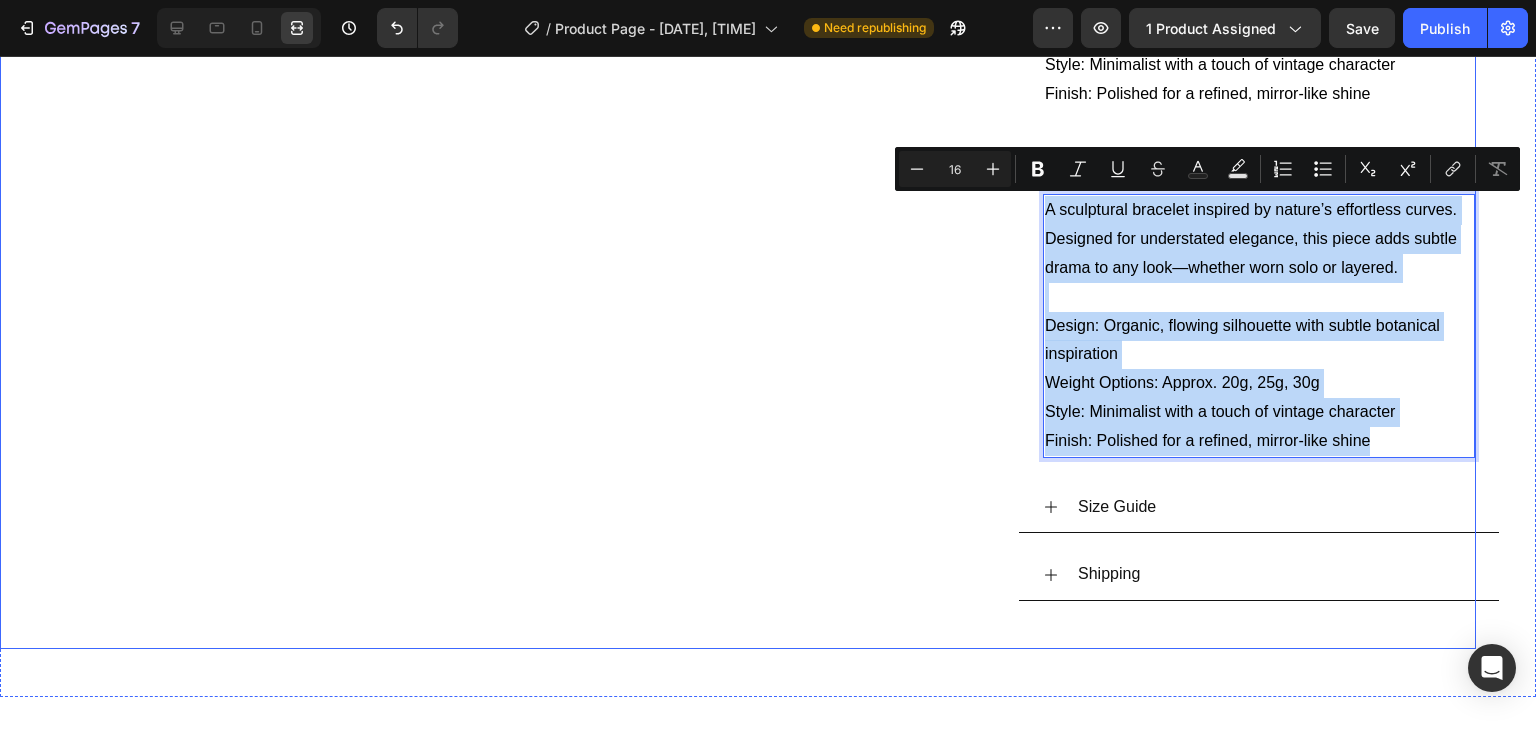click on "Product Images" at bounding box center (482, -58) 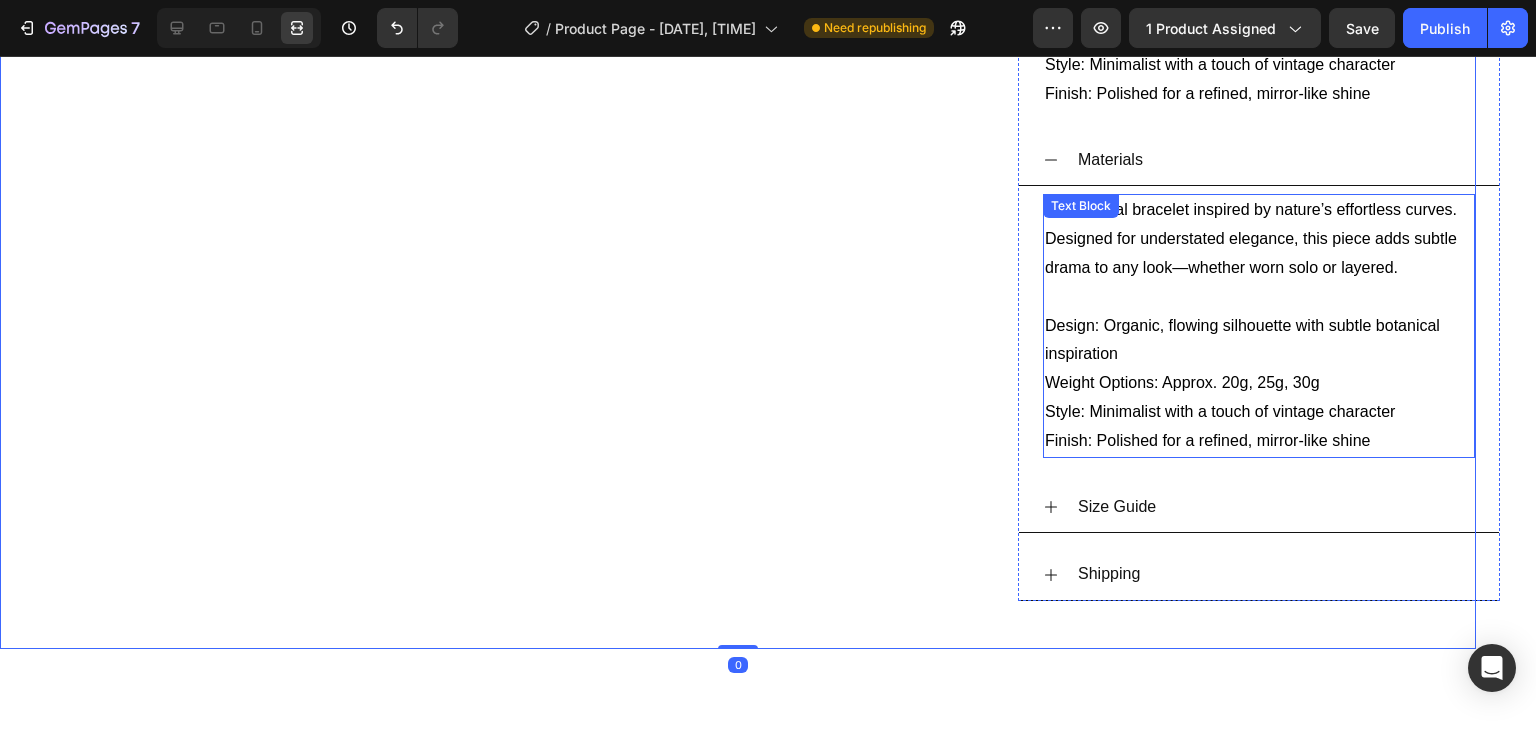 click on "Design: Organic, flowing silhouette with subtle botanical inspiration" at bounding box center (1259, 341) 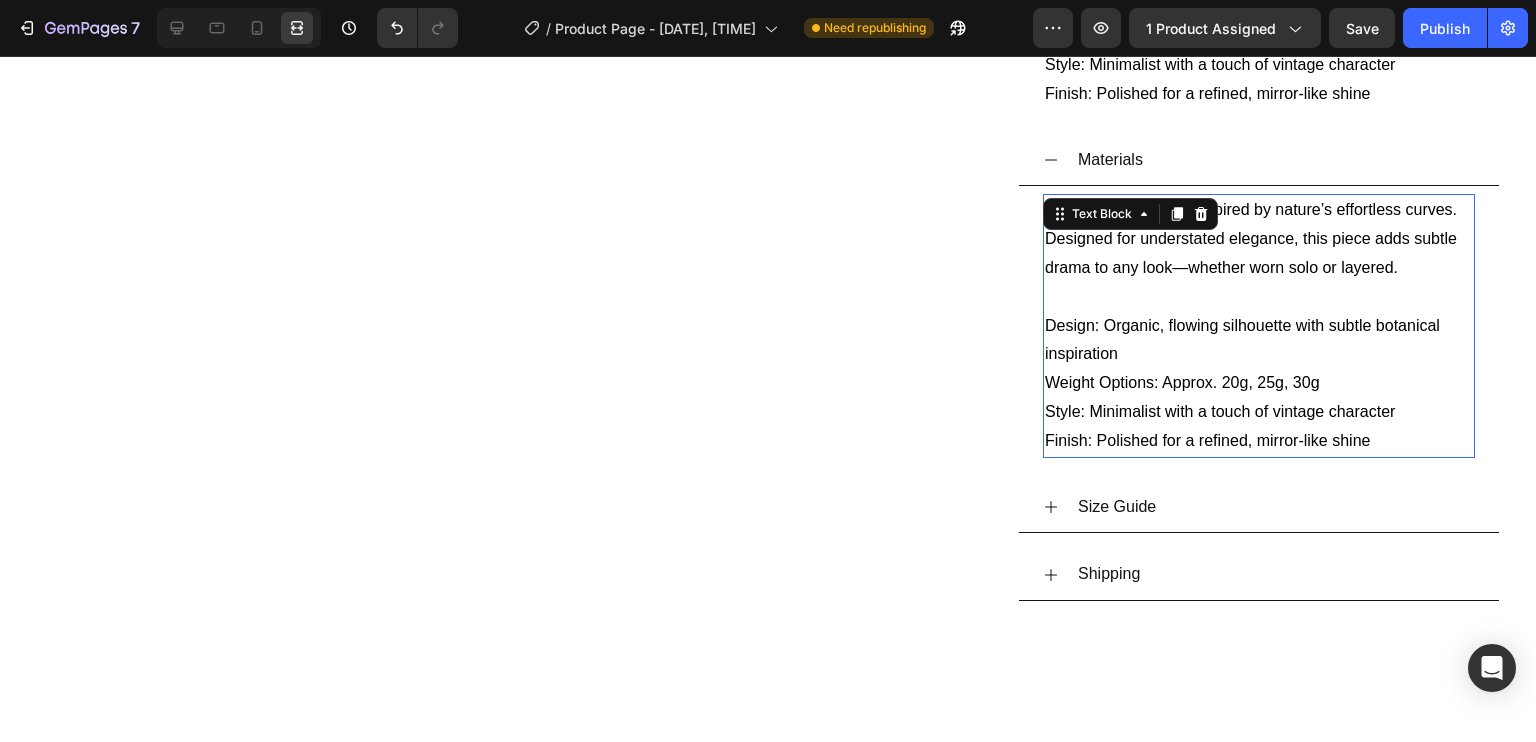 click on "Design: Organic, flowing silhouette with subtle botanical inspiration" at bounding box center (1259, 341) 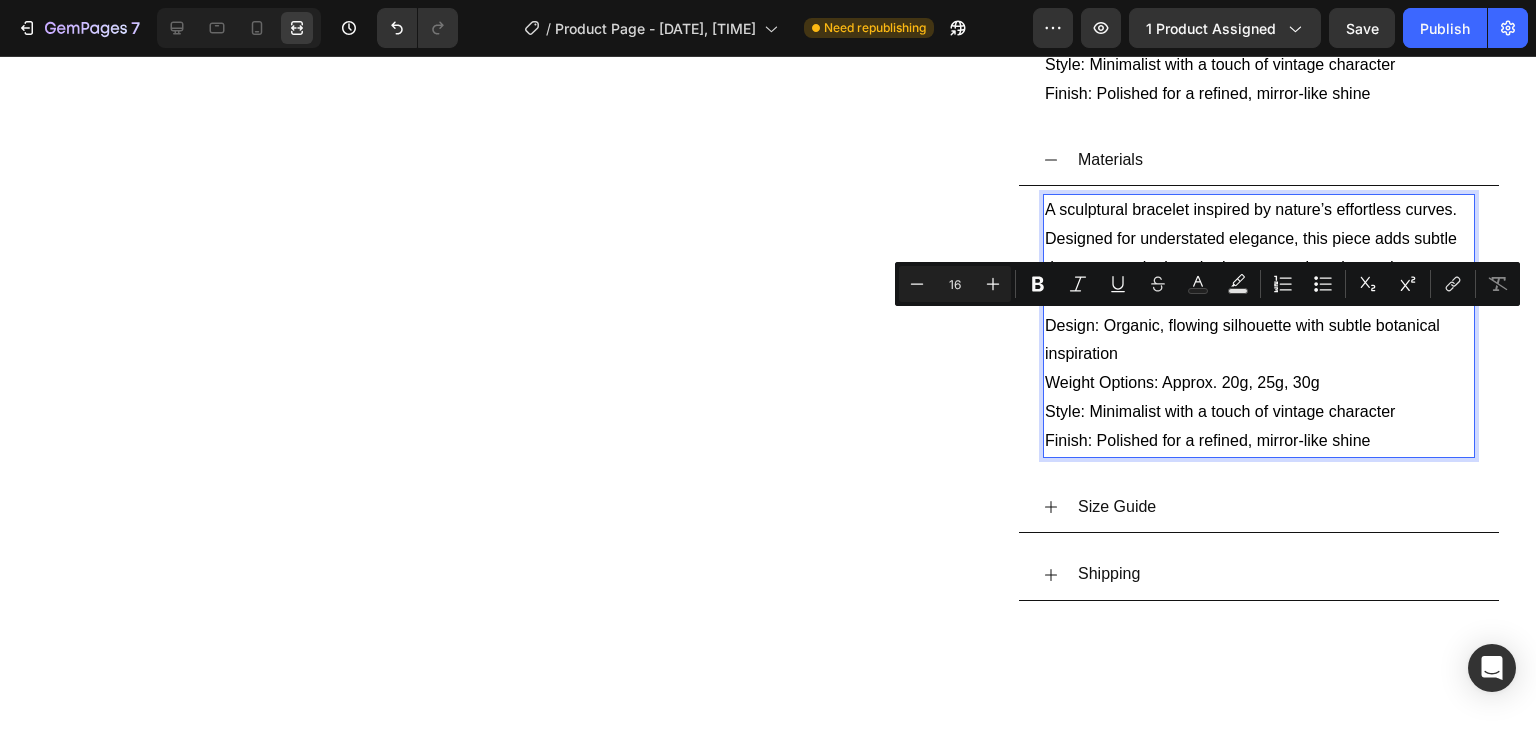 click on "Style: Minimalist with a touch of vintage character" at bounding box center [1259, 412] 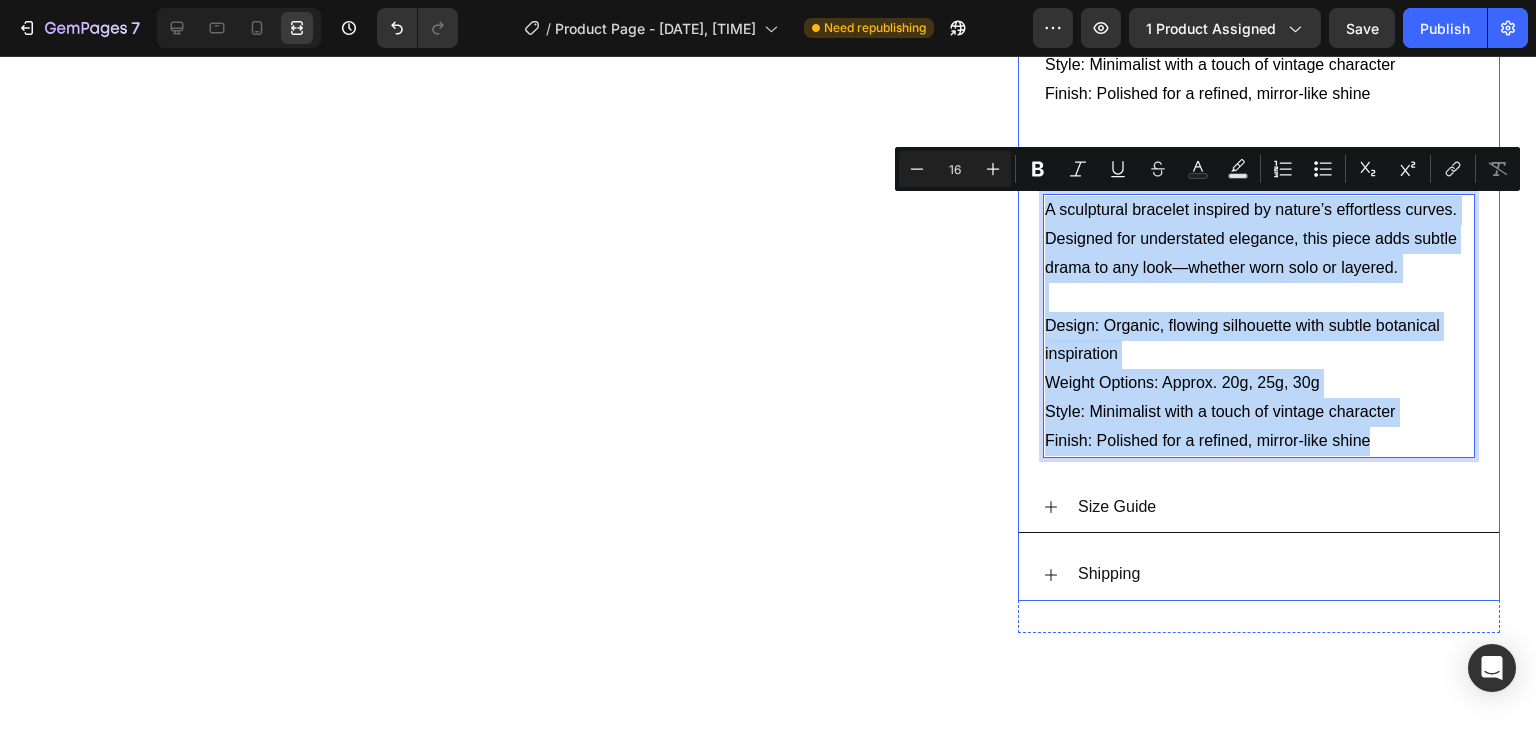 drag, startPoint x: 1358, startPoint y: 443, endPoint x: 1028, endPoint y: 216, distance: 400.5359 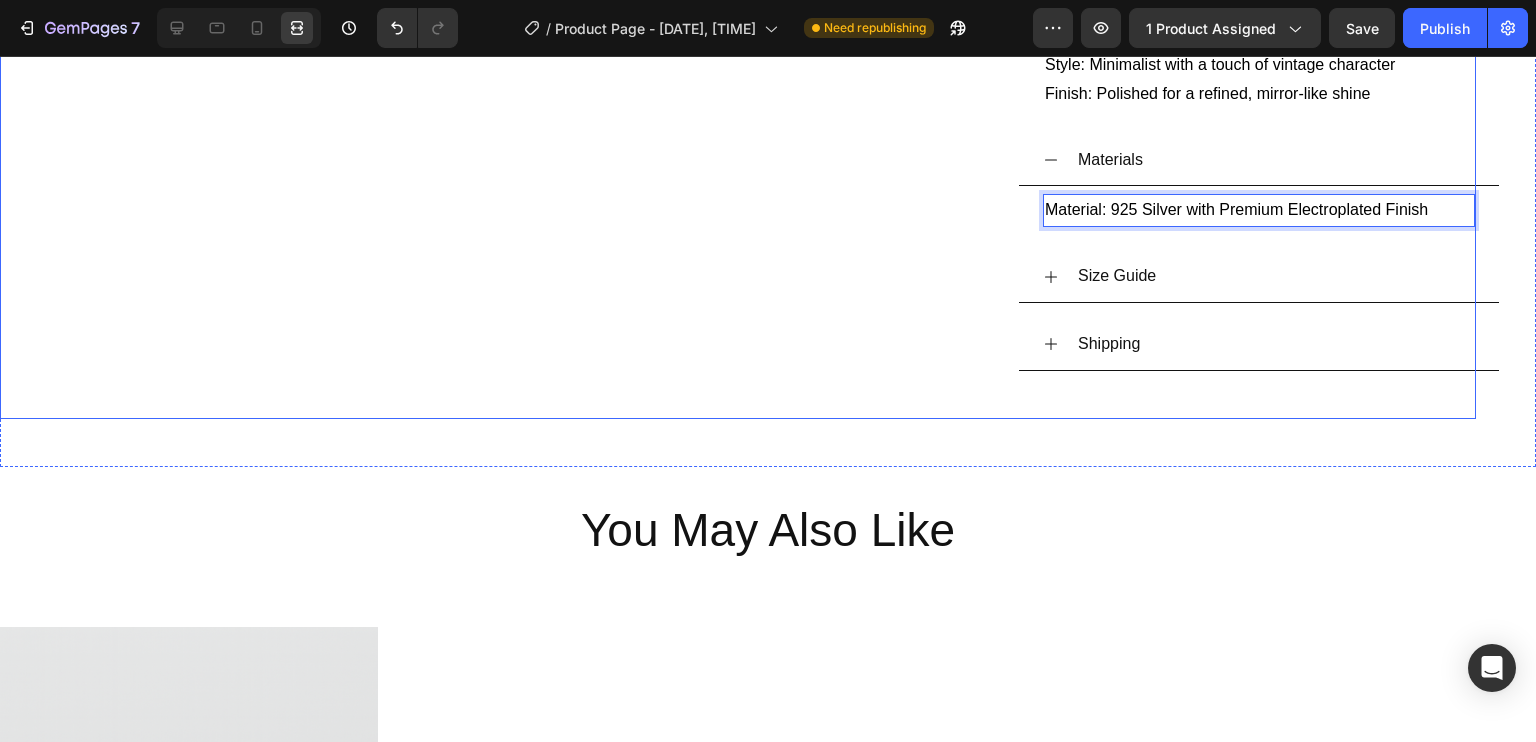 click on "Product Images" at bounding box center [482, -173] 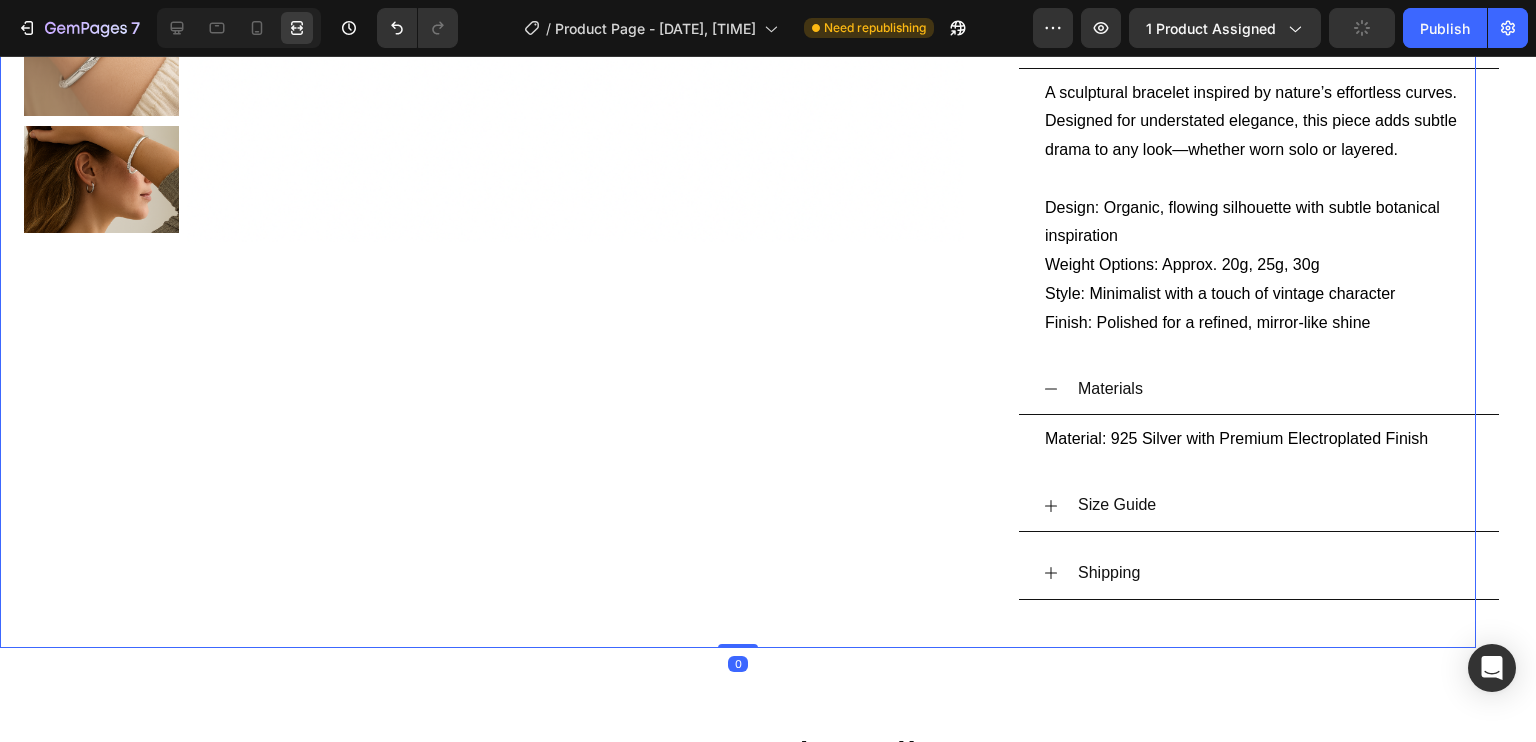scroll, scrollTop: 665, scrollLeft: 0, axis: vertical 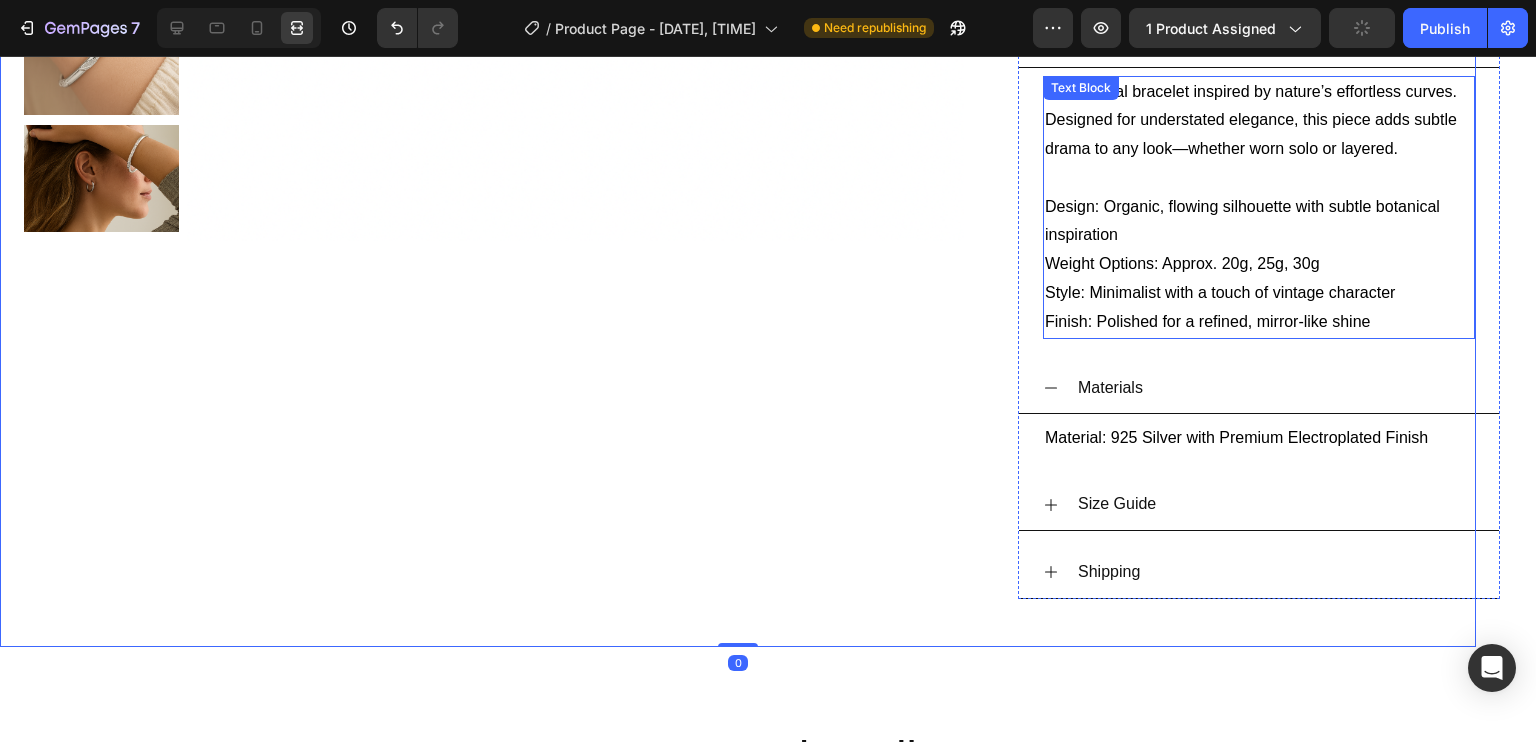 click on "Weight Options: Approx. 20g, 25g, 30g" at bounding box center (1259, 264) 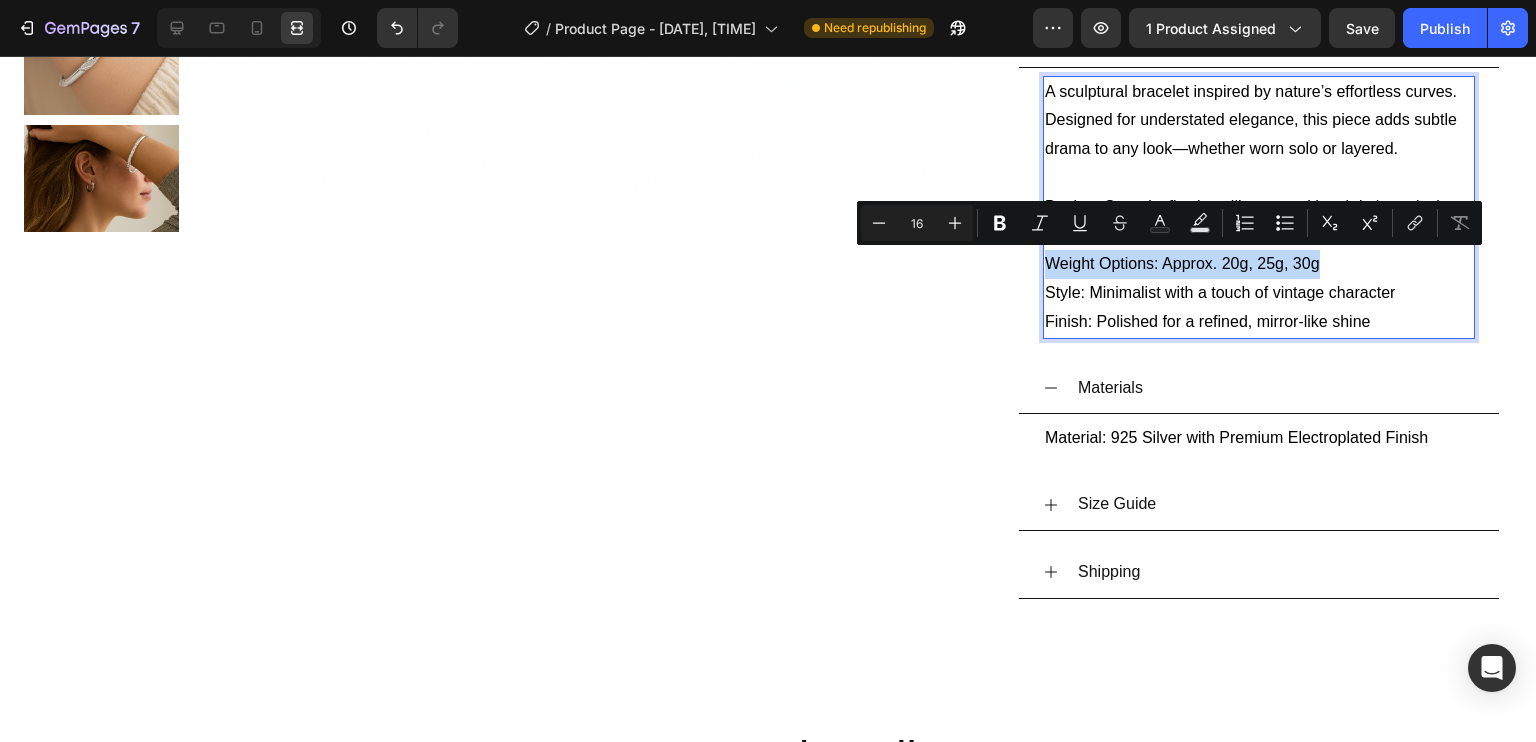 drag, startPoint x: 1320, startPoint y: 263, endPoint x: 1039, endPoint y: 255, distance: 281.11386 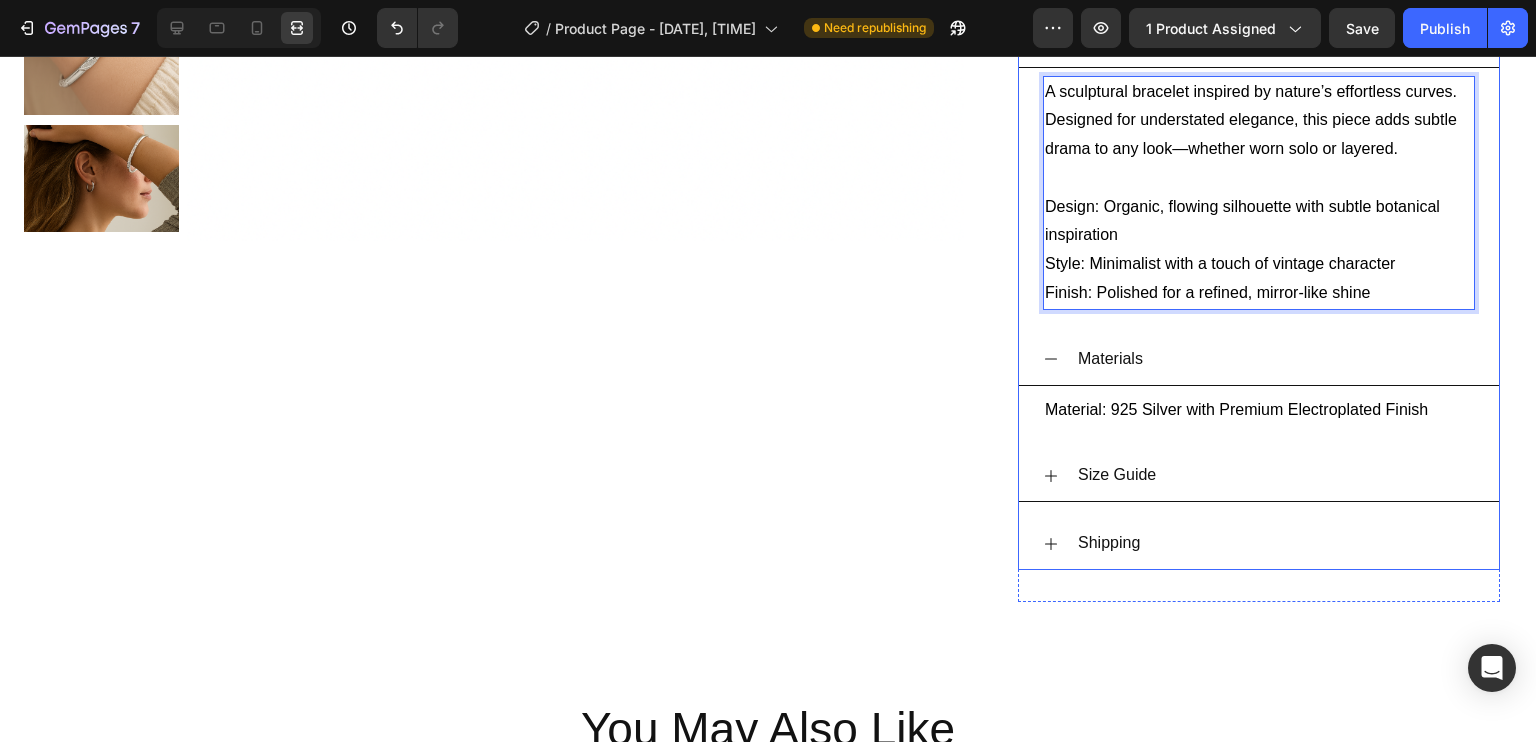 click on "Material: 925 Silver with Premium Electroplated Finish" at bounding box center [1259, 410] 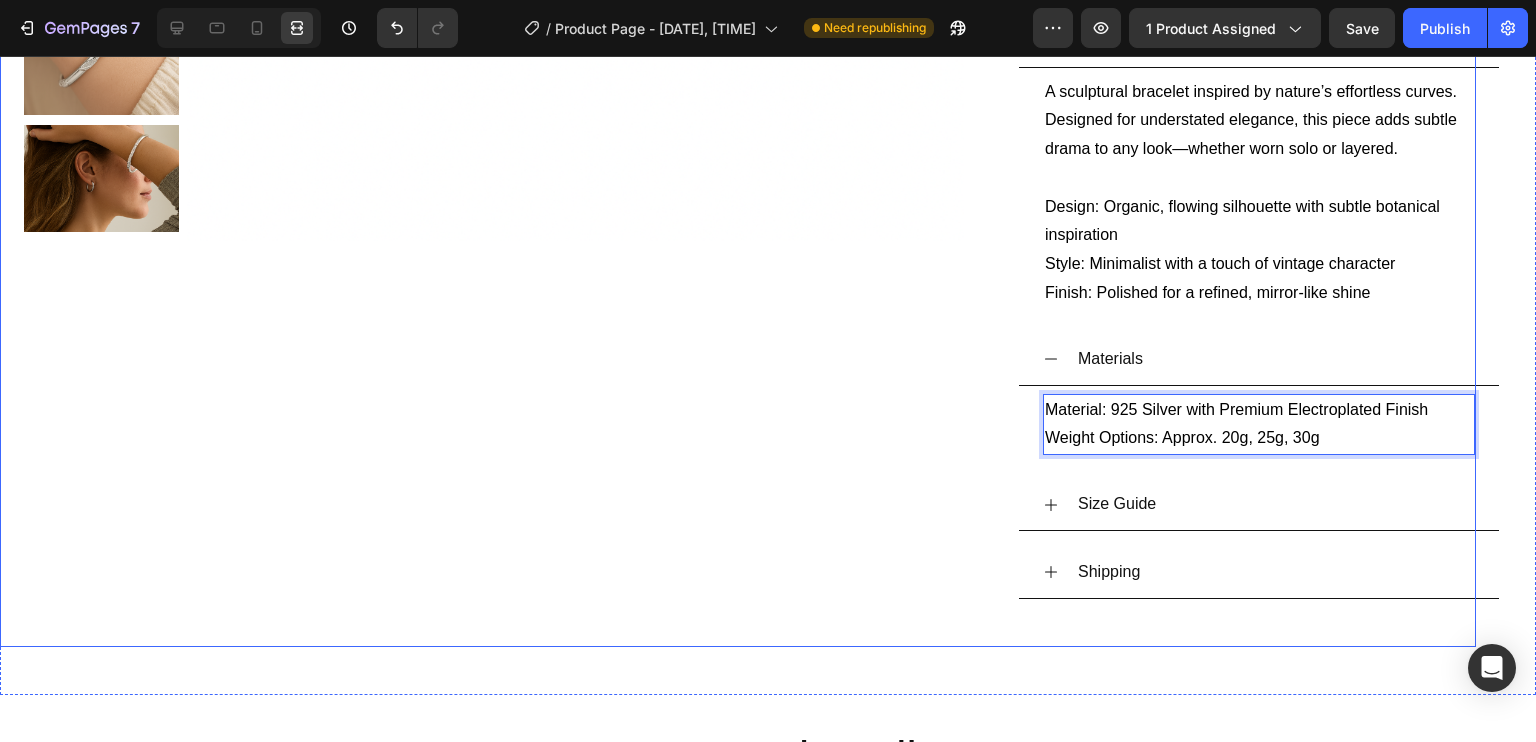 click on "Product Images" at bounding box center [482, 55] 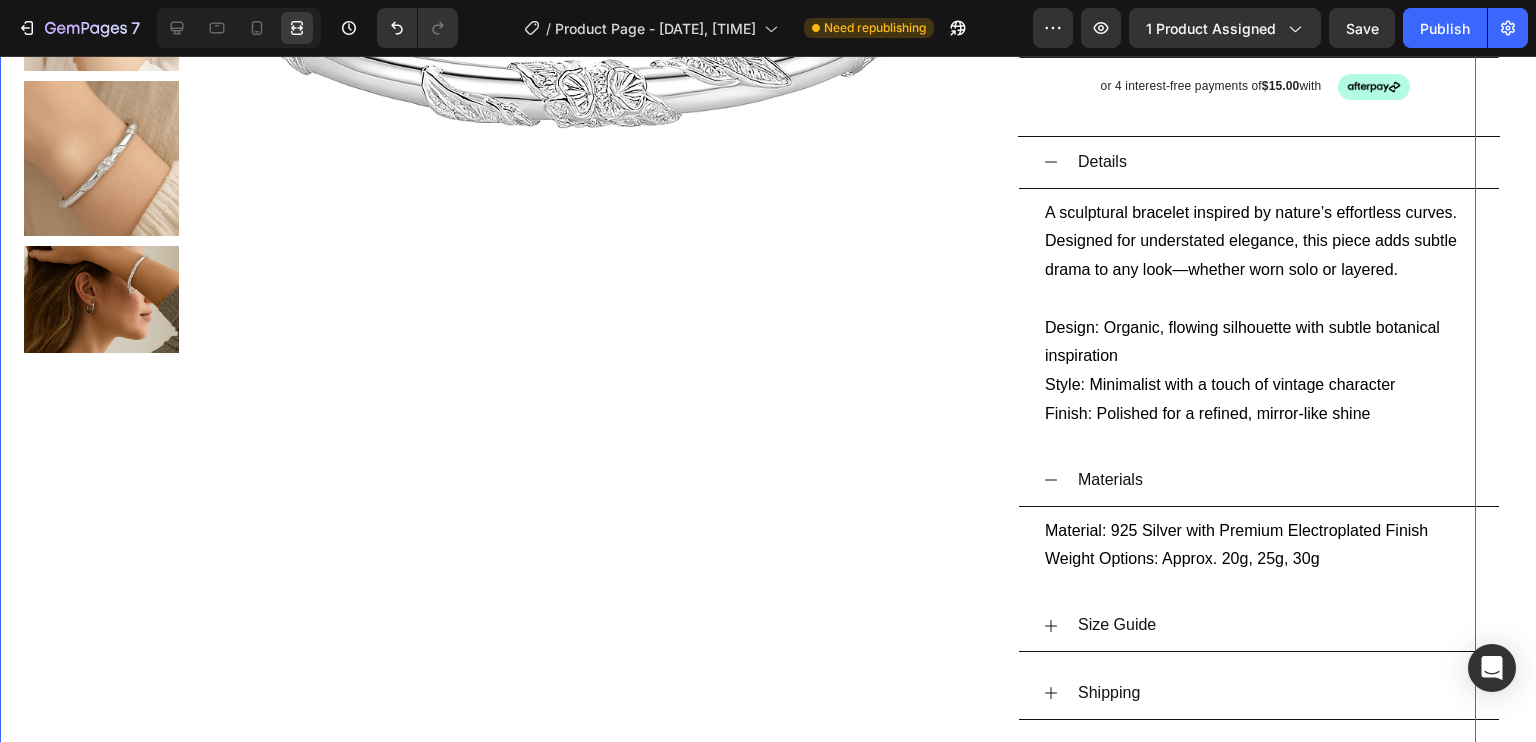 scroll, scrollTop: 545, scrollLeft: 0, axis: vertical 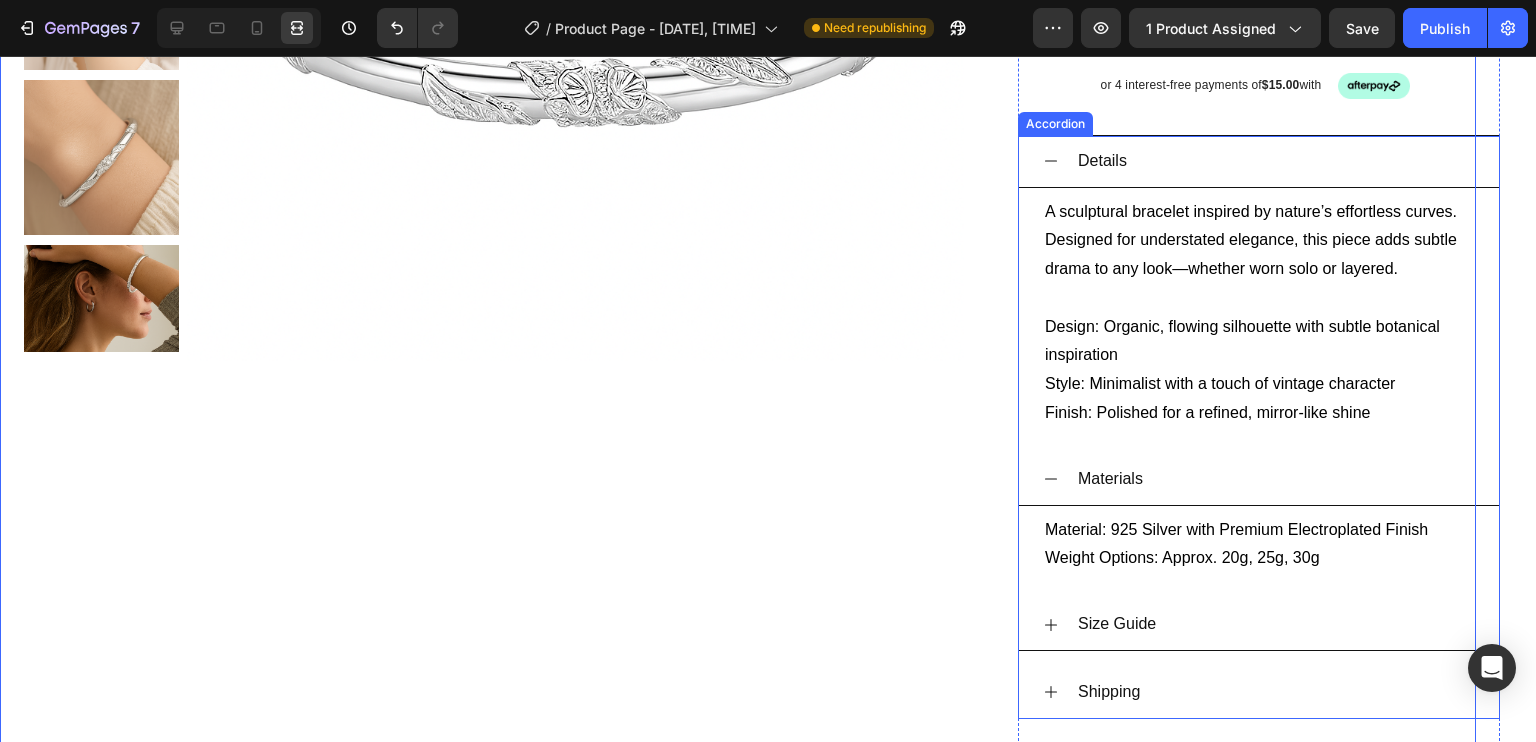 click 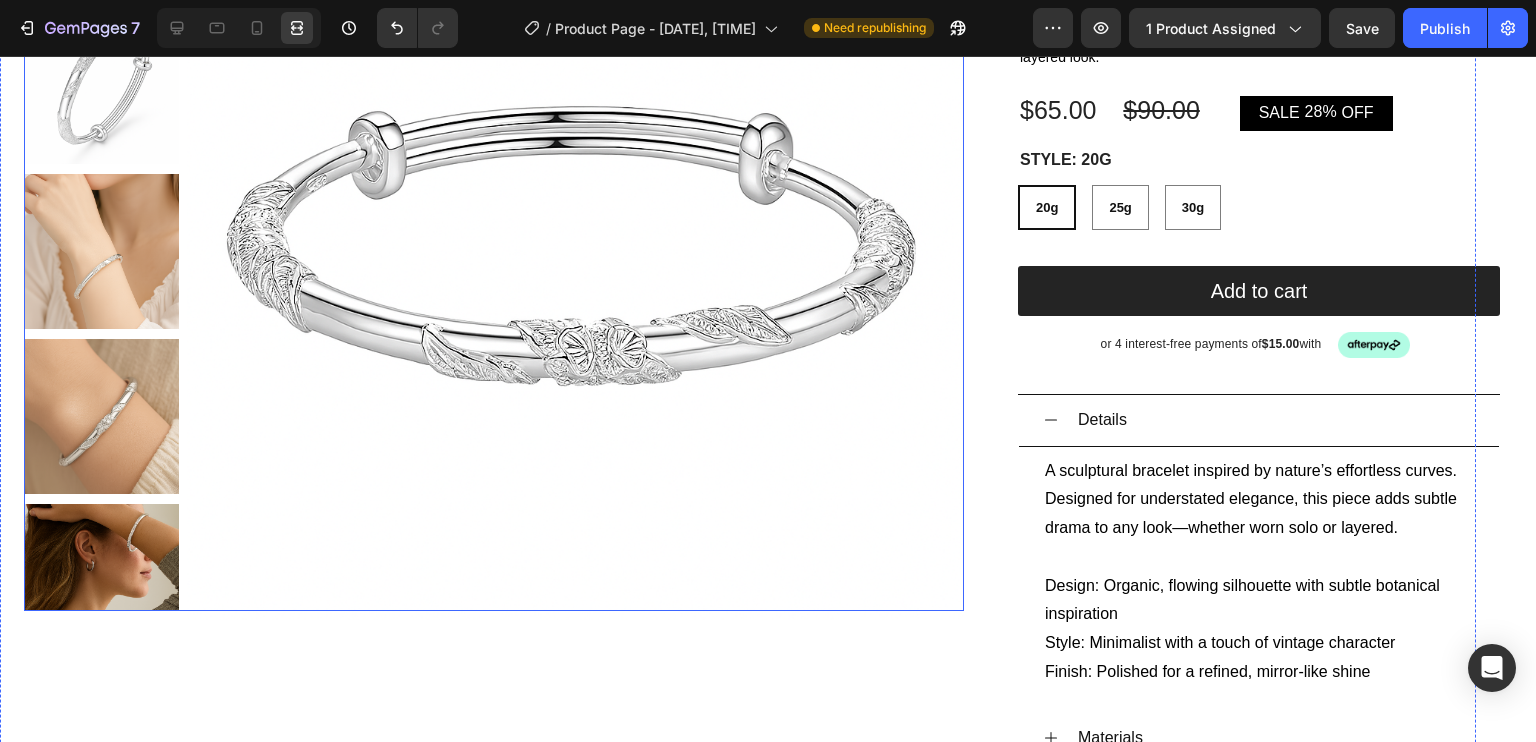 scroll, scrollTop: 287, scrollLeft: 0, axis: vertical 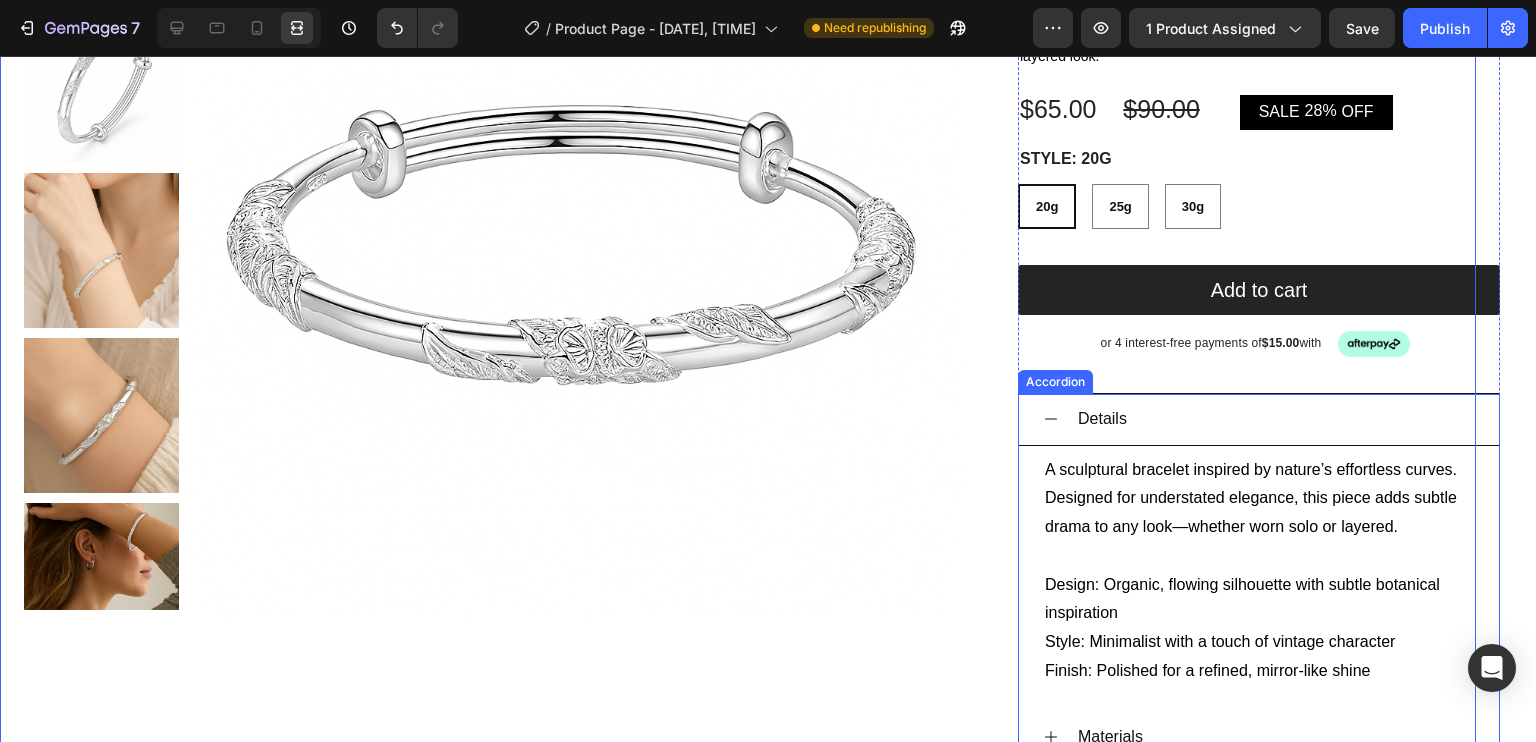 click 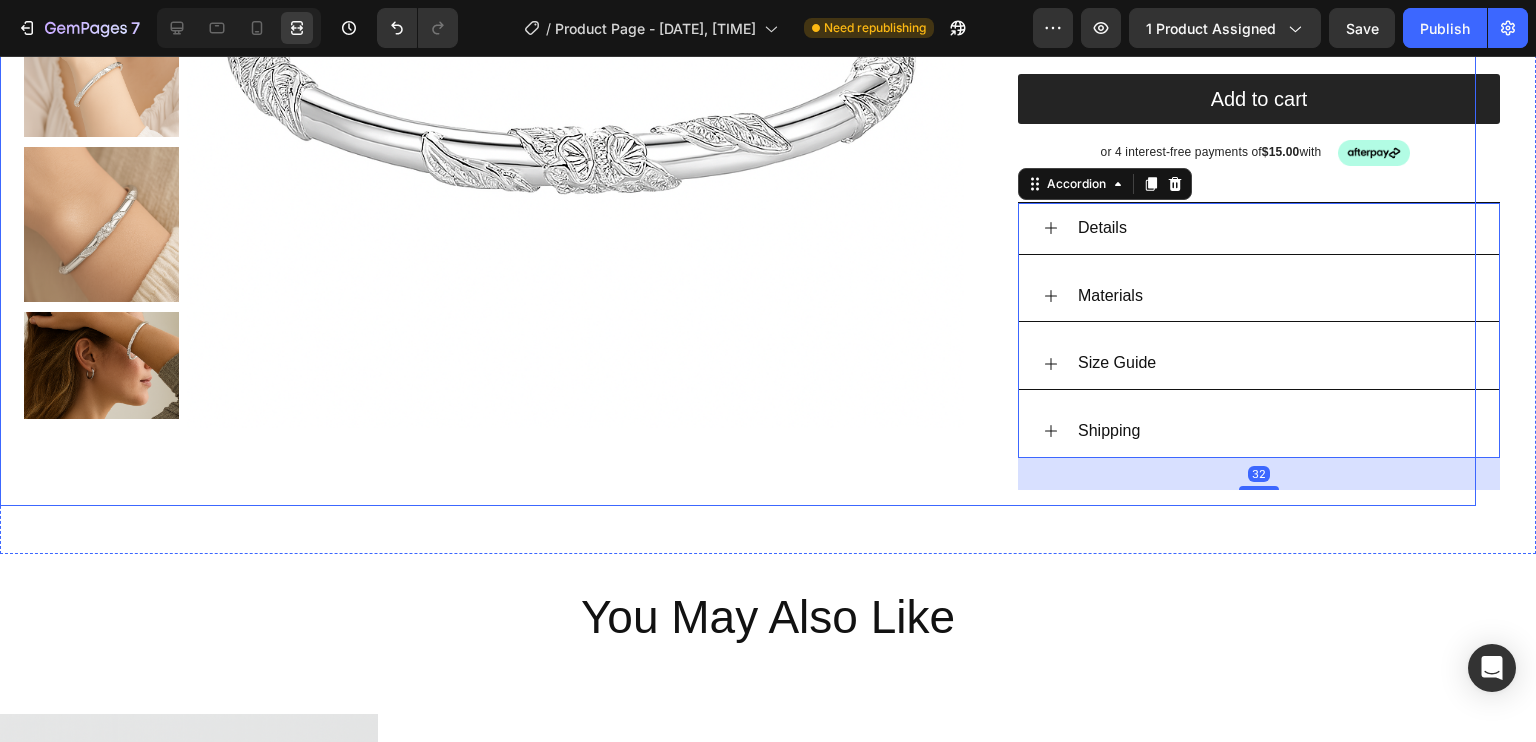 click on "Product Images Vendure Embrace Bracelet Product Title Featuring an elegant twisted design, this stunning silver bracelet showcases intricate detailing that catches the light beautifully. We love wearing this braceleton its own or paired with delicate bangles for an effortlessly chic layered look. Text Block $65.00 Product Price $90.00 Product Price SALE 28% OFF Discount Tag Row Silver 20g 25g 30g Product Variants & Swatches style: 20g 20g 20g 20g 25g 25g 25g 30g 30g 30g Product Variants & Swatches Add to cart Add to Cart or 4 interest-free payments of $15.00 with Text Block Image Row Row Details Shipping Accordion 32 or 4 interest-free payments of $15.00 with Text Block Image Row Row Product Section 1" at bounding box center (768, 86) 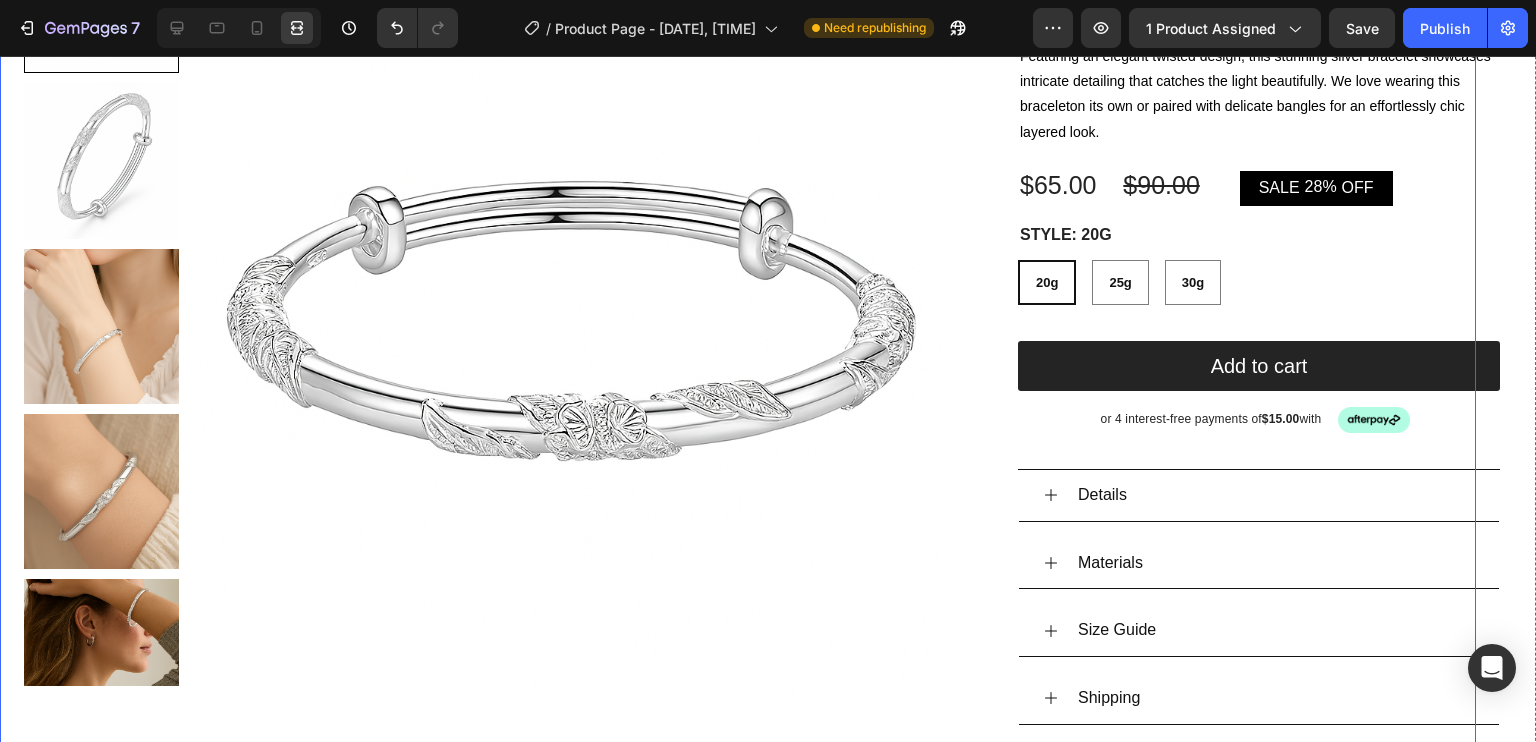 scroll, scrollTop: 126, scrollLeft: 0, axis: vertical 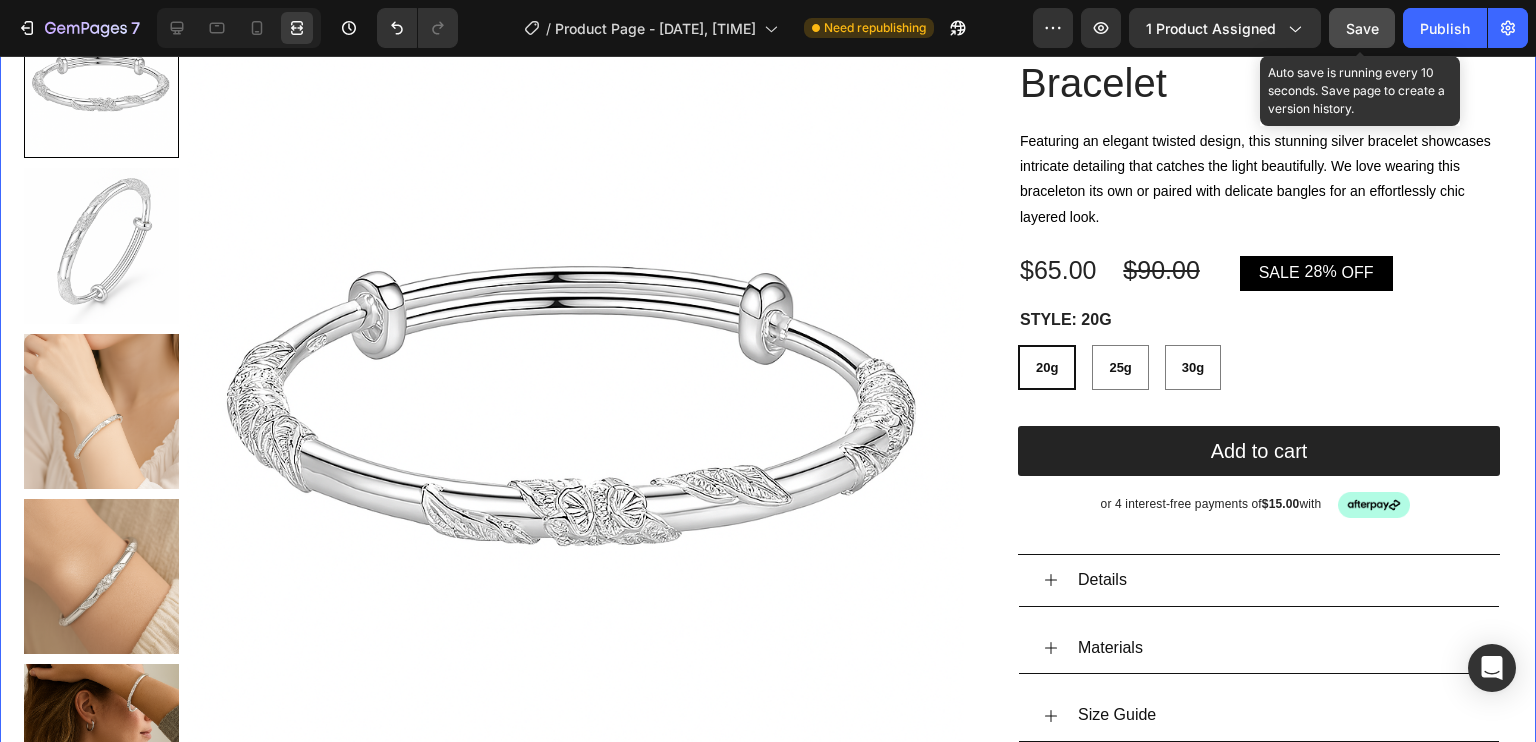 click on "Save" 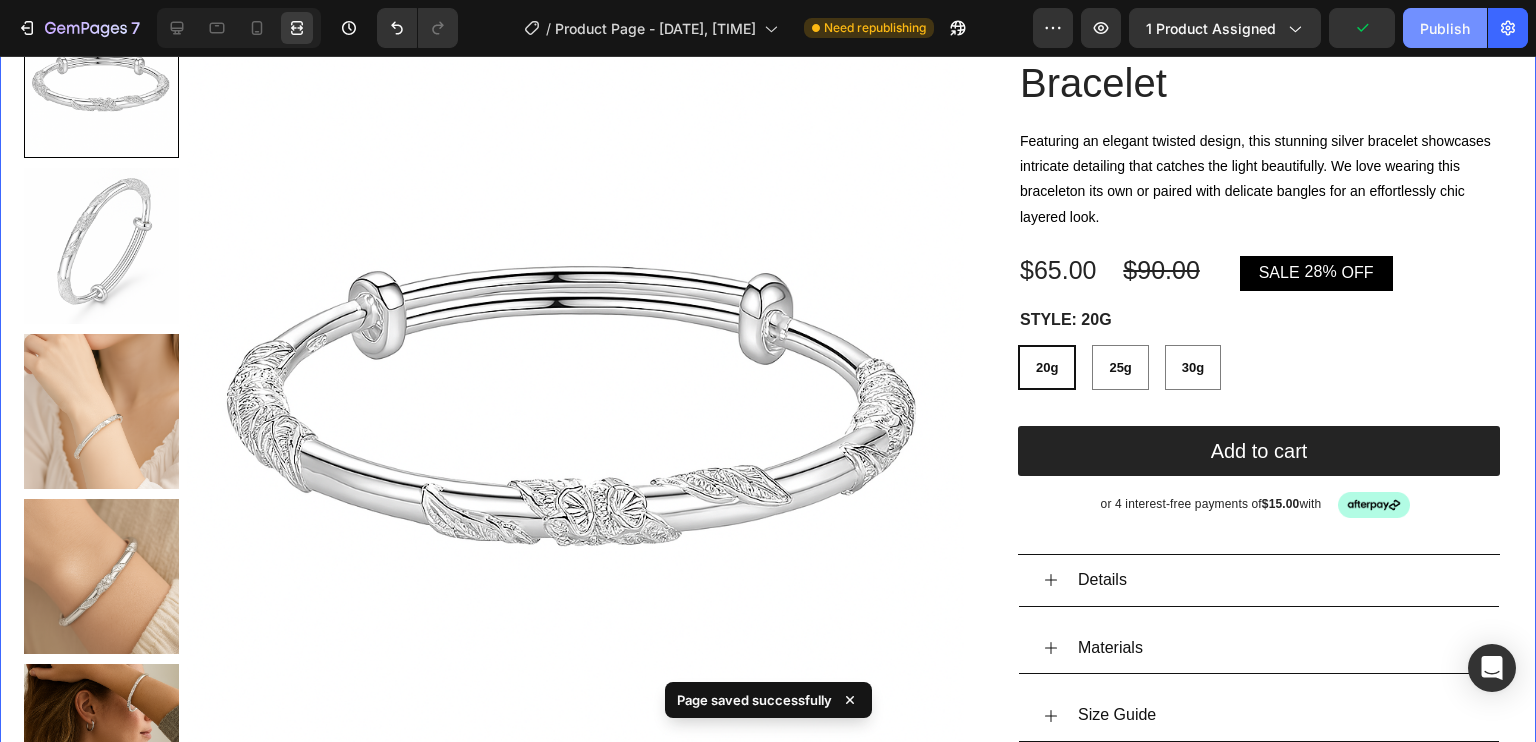 click on "Publish" at bounding box center [1445, 28] 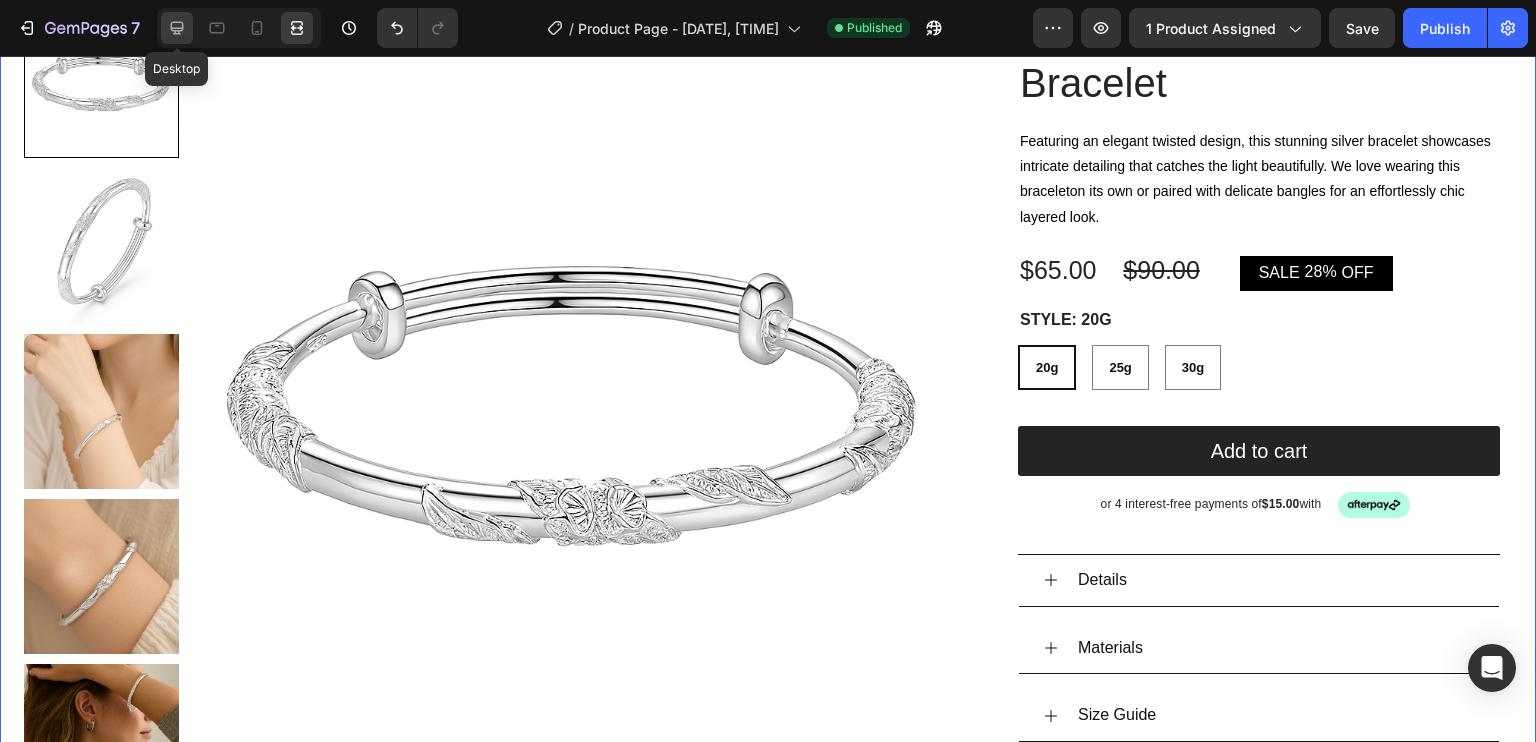 click 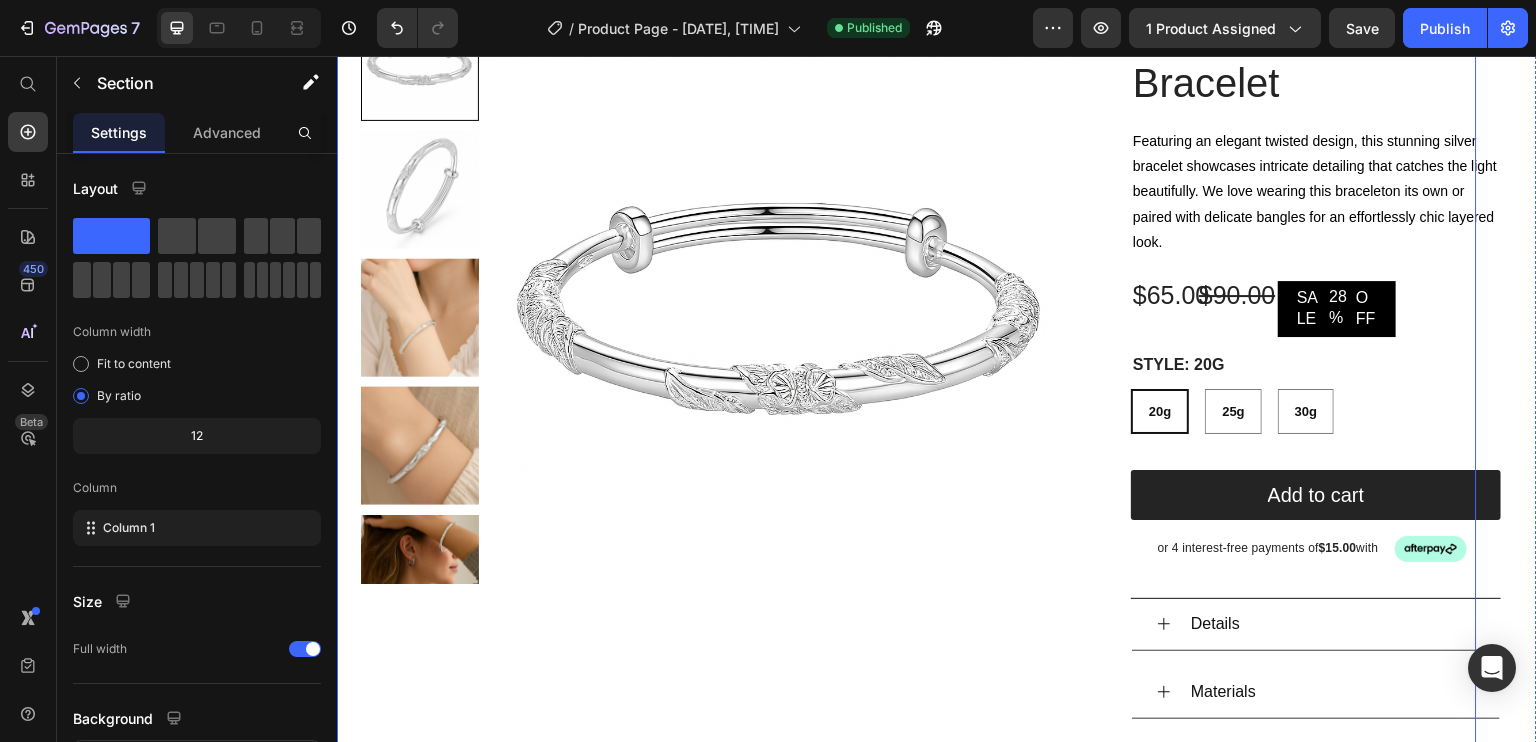 scroll, scrollTop: 411, scrollLeft: 0, axis: vertical 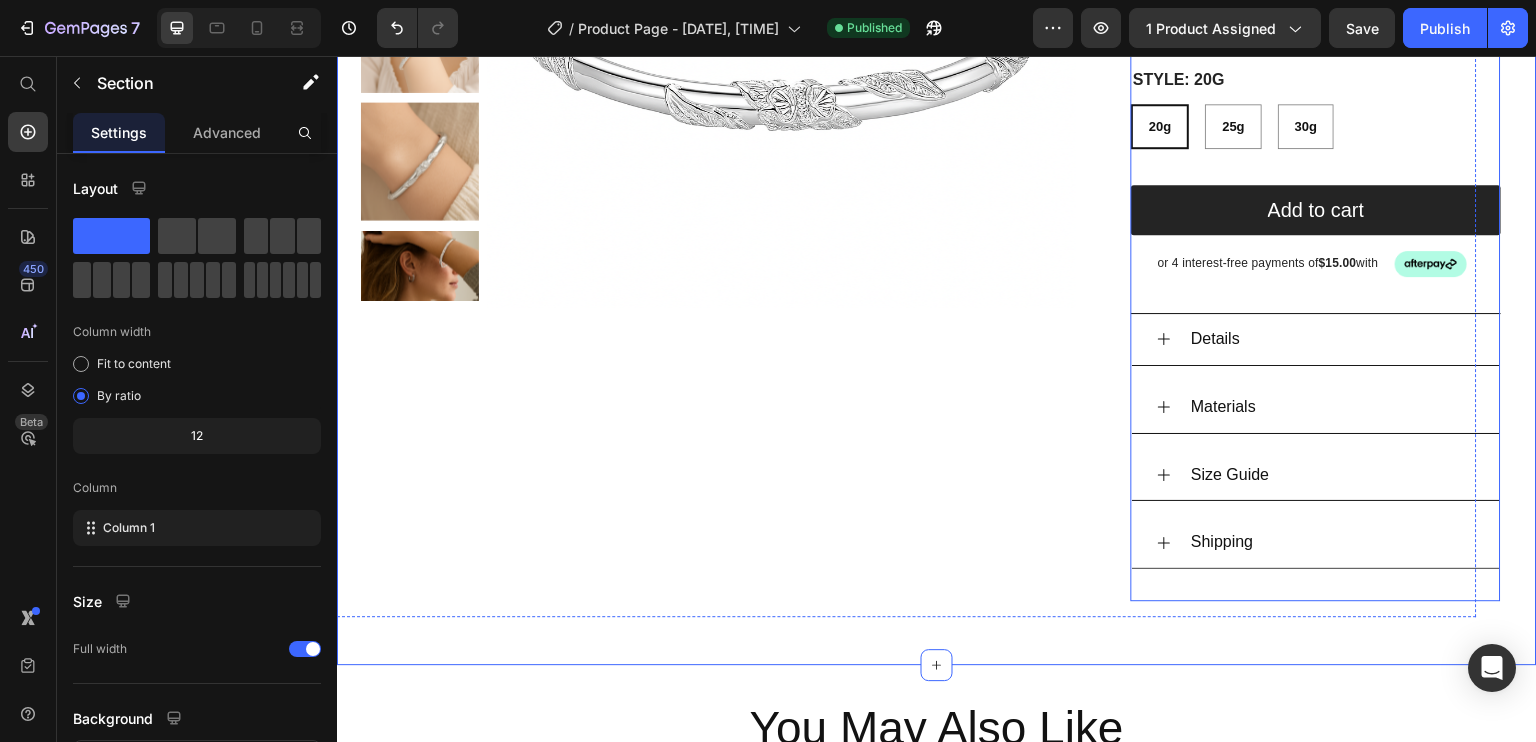 click on "Vendure Embrace Bracelet Product Title Featuring an elegant twisted design, this stunning silver bracelet showcases intricate detailing that catches the light beautifully. We love wearing this braceleton its own or paired with delicate bangles for an effortlessly chic layered look. Text Block $65.00 Product Price $90.00 Product Price SALE 28% OFF Discount Tag Row Silver 20g 25g 30g Product Variants & Swatches style: 20g 20g 20g 20g 25g 25g 25g 30g 30g 30g Product Variants & Swatches Add to cart Add to Cart or 4 interest-free payments of  $15.00  with Text Block Image Row Row
Details
Materials
Size Guide
Shipping Accordion or 4 interest-free payments of  $15.00  with Text Block Image Row" at bounding box center [1316, 159] 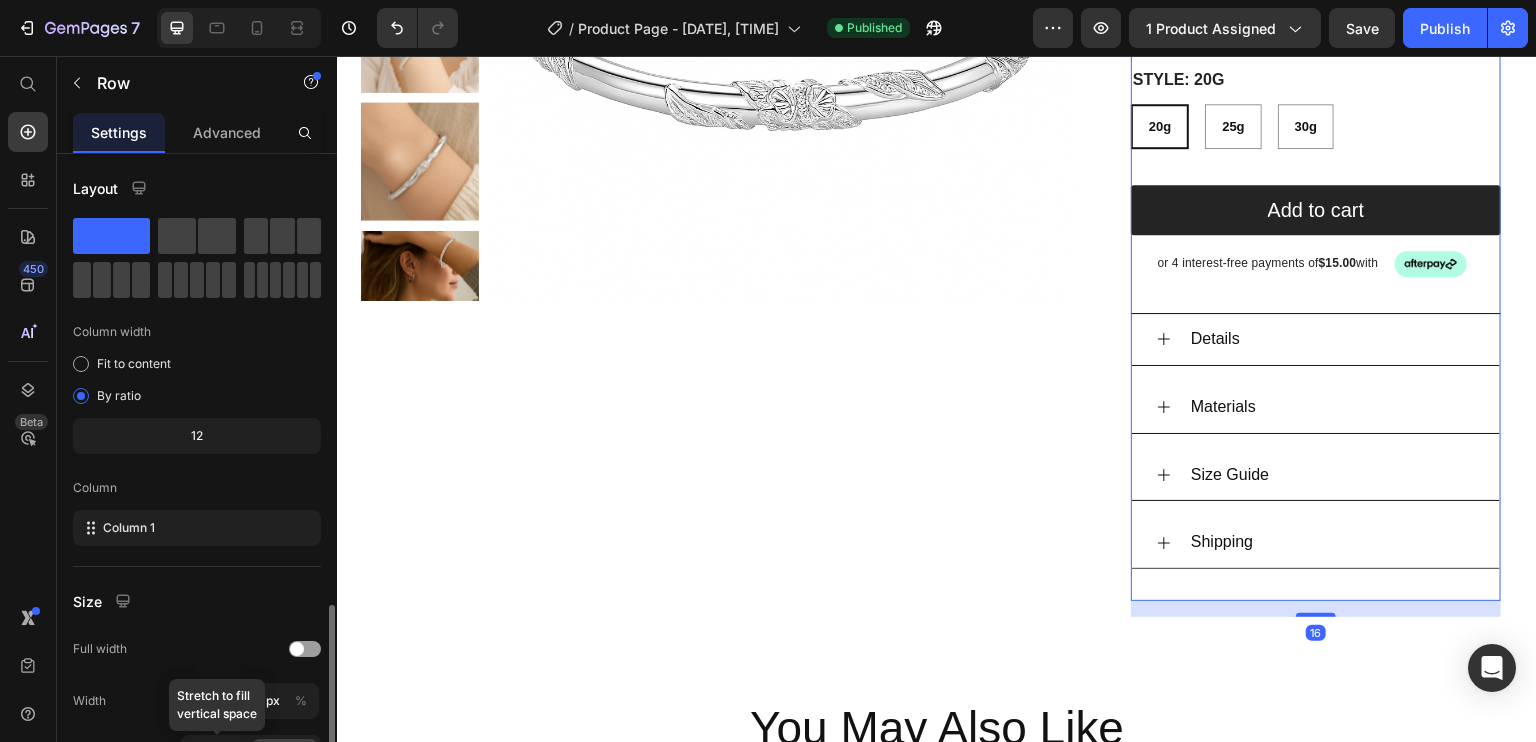 scroll, scrollTop: 264, scrollLeft: 0, axis: vertical 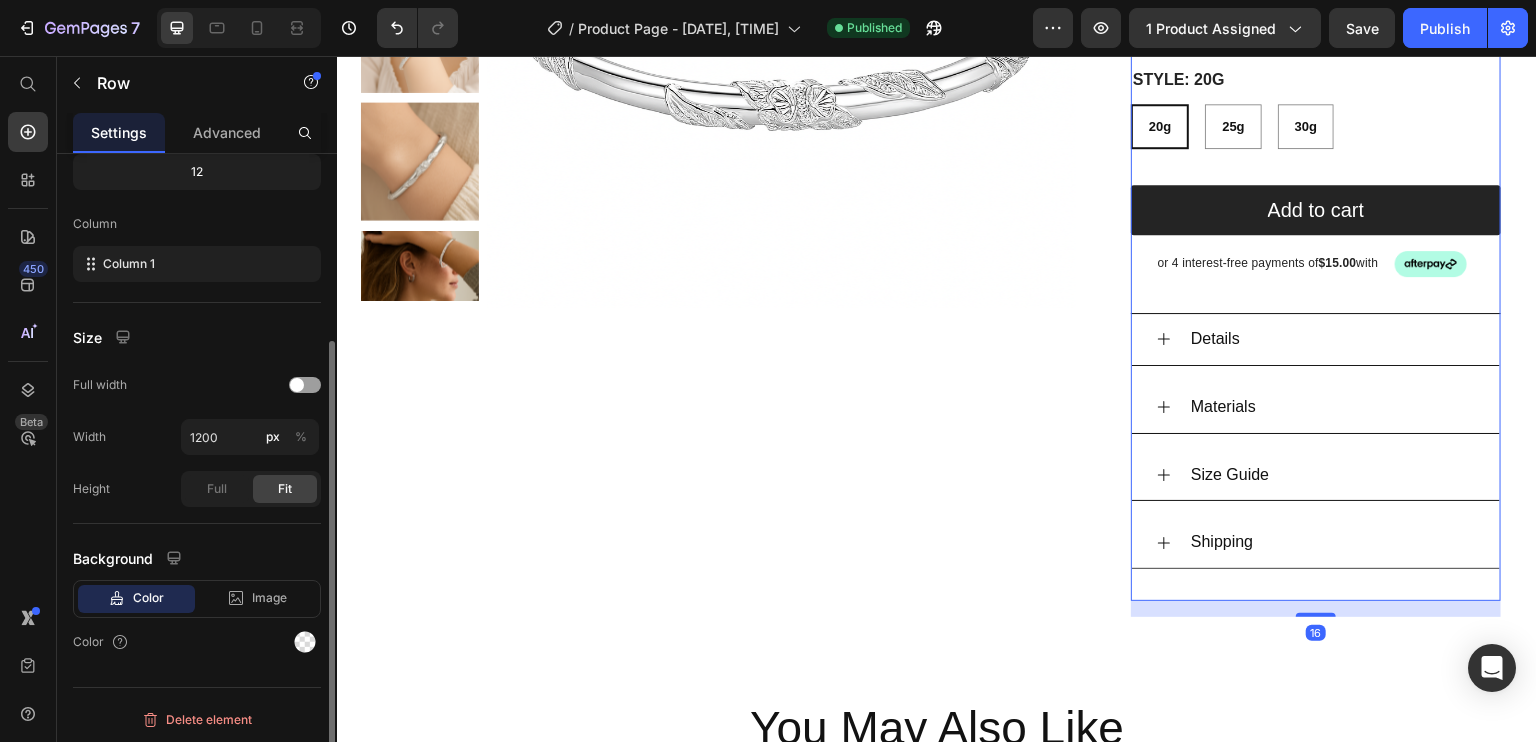 click on "Color Image Video  Color" 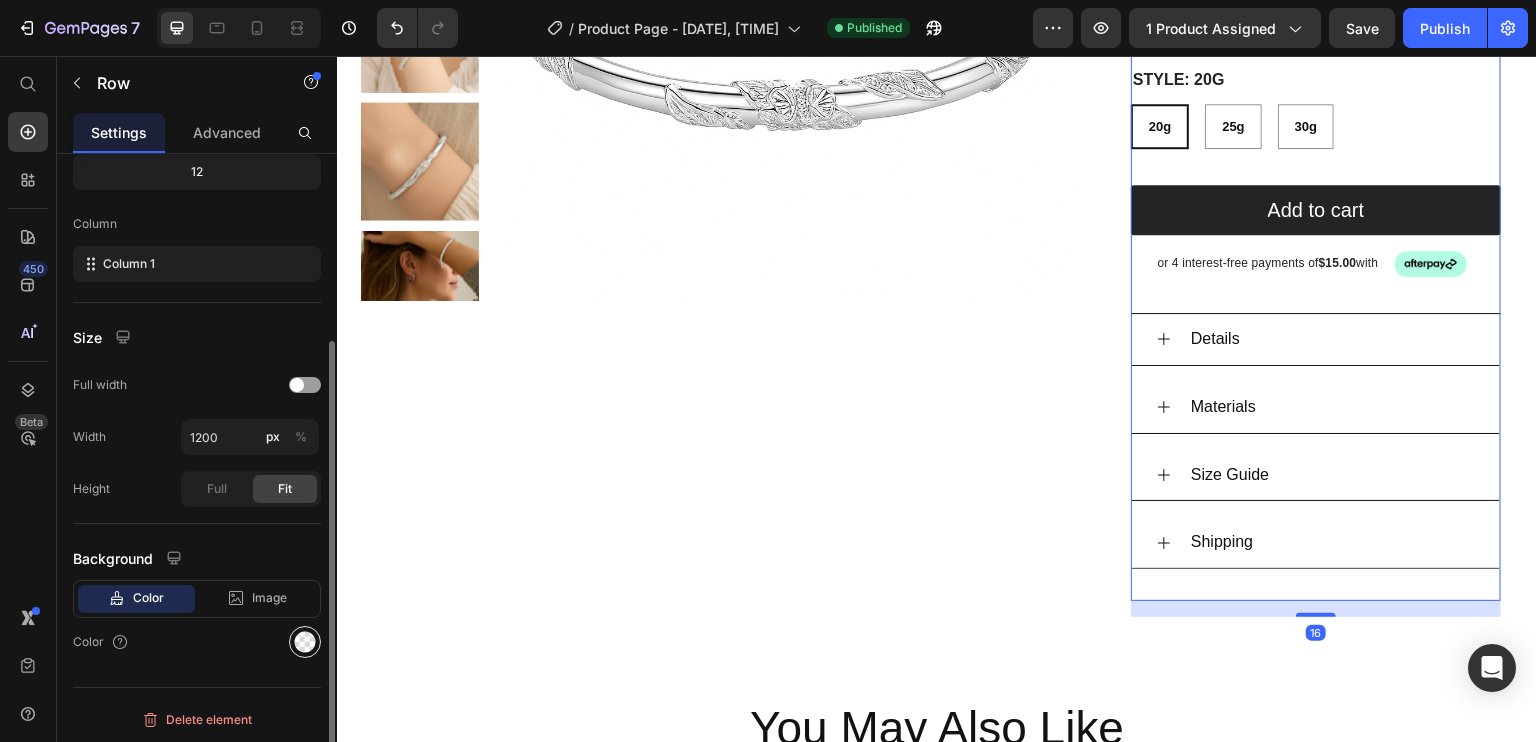 click at bounding box center (305, 642) 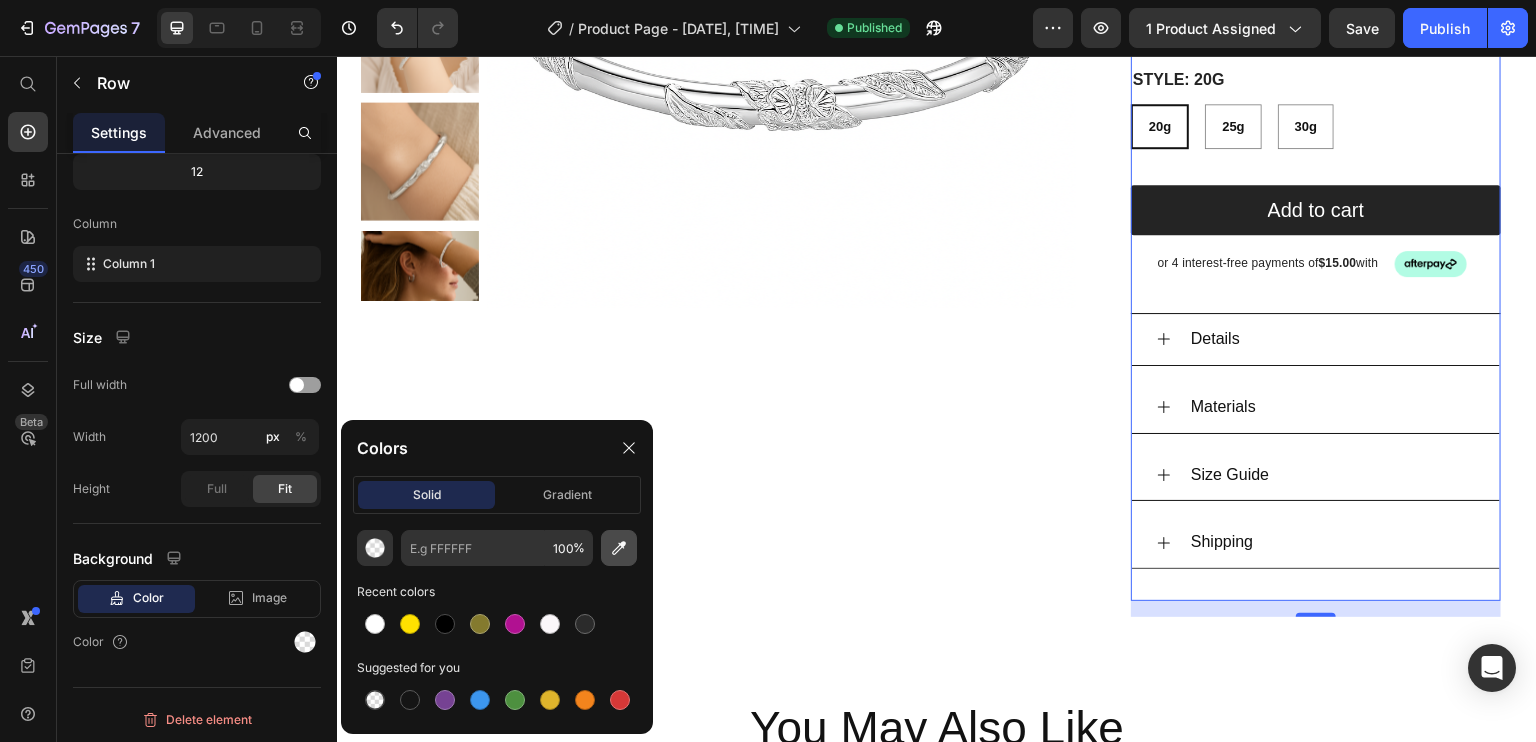 click 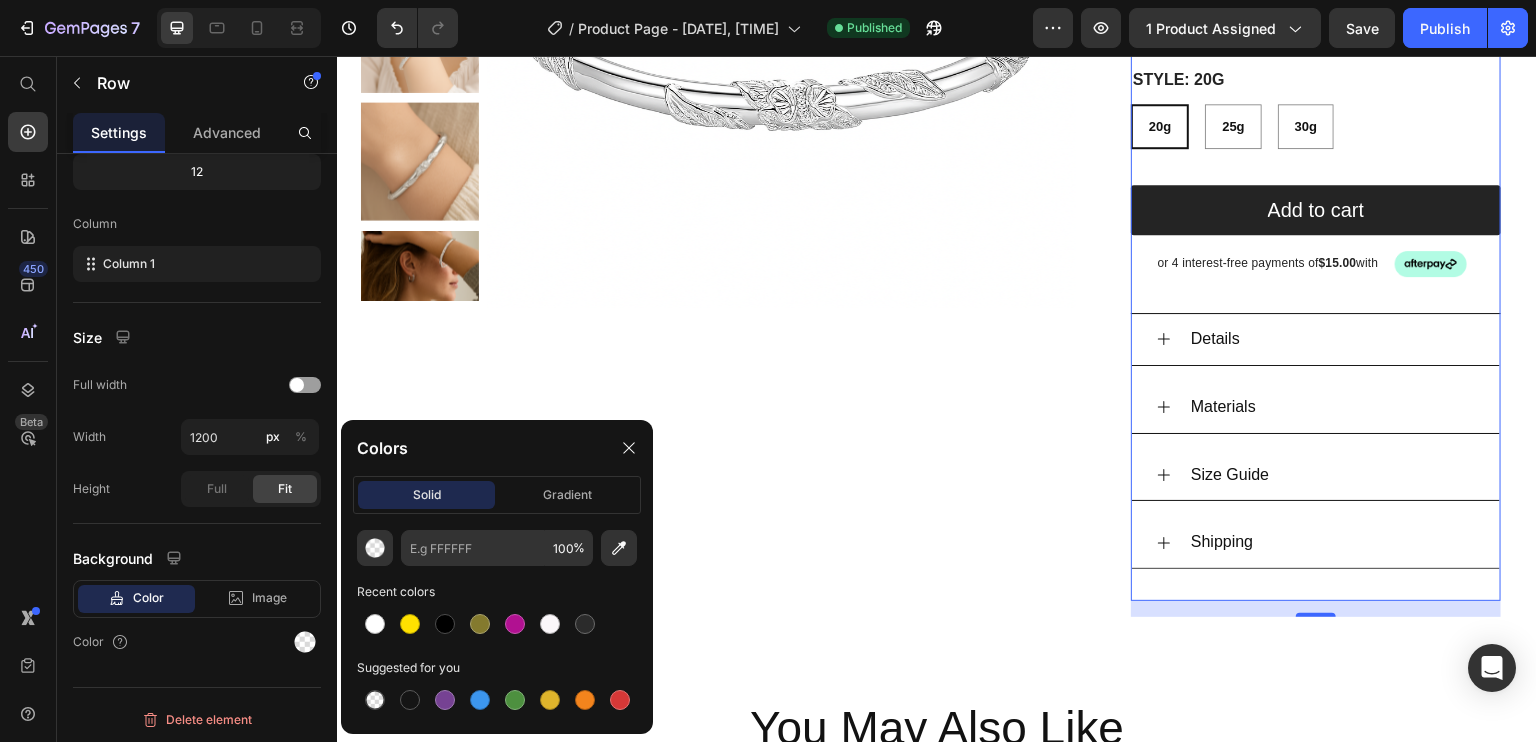 type on "B2FCE4" 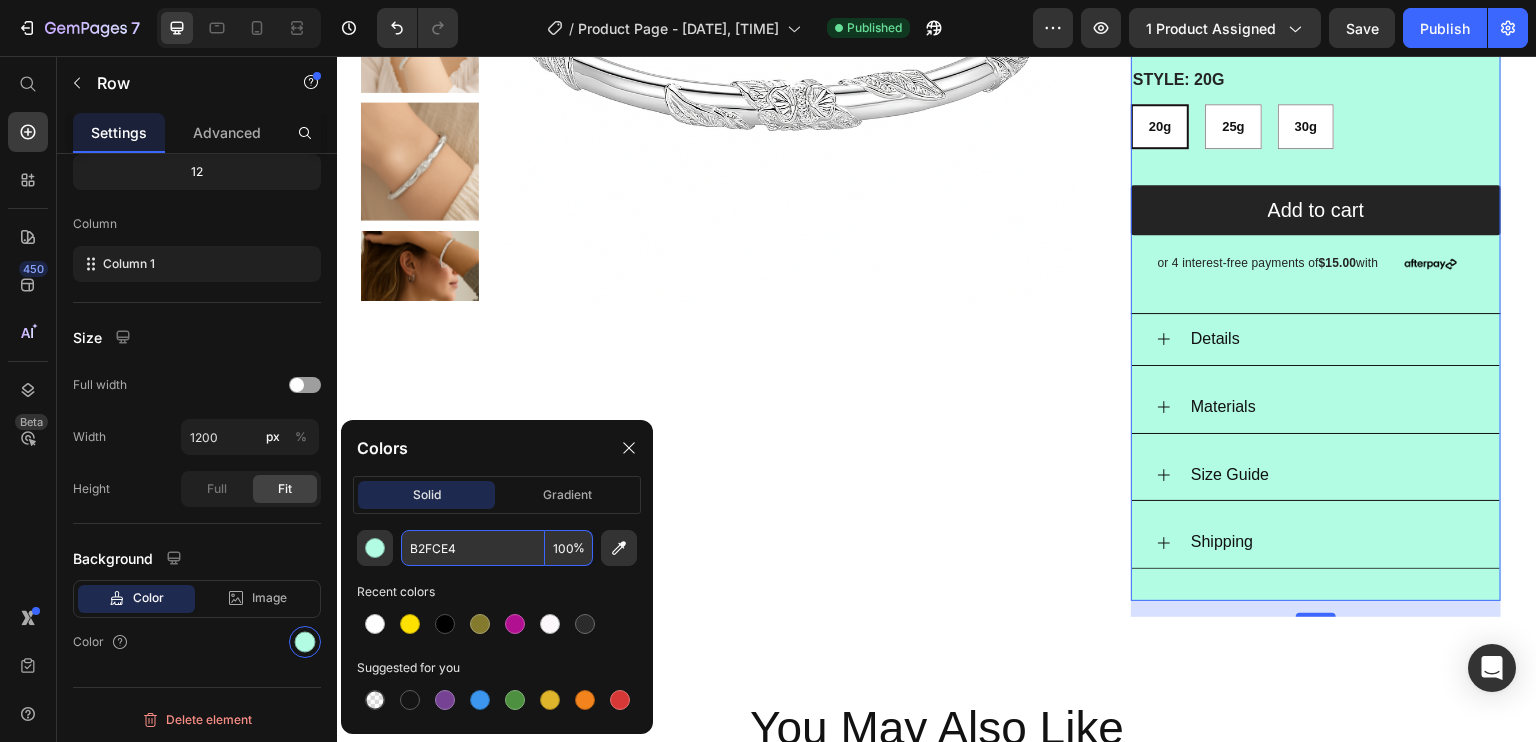 click on "Product Images" at bounding box center (707, 167) 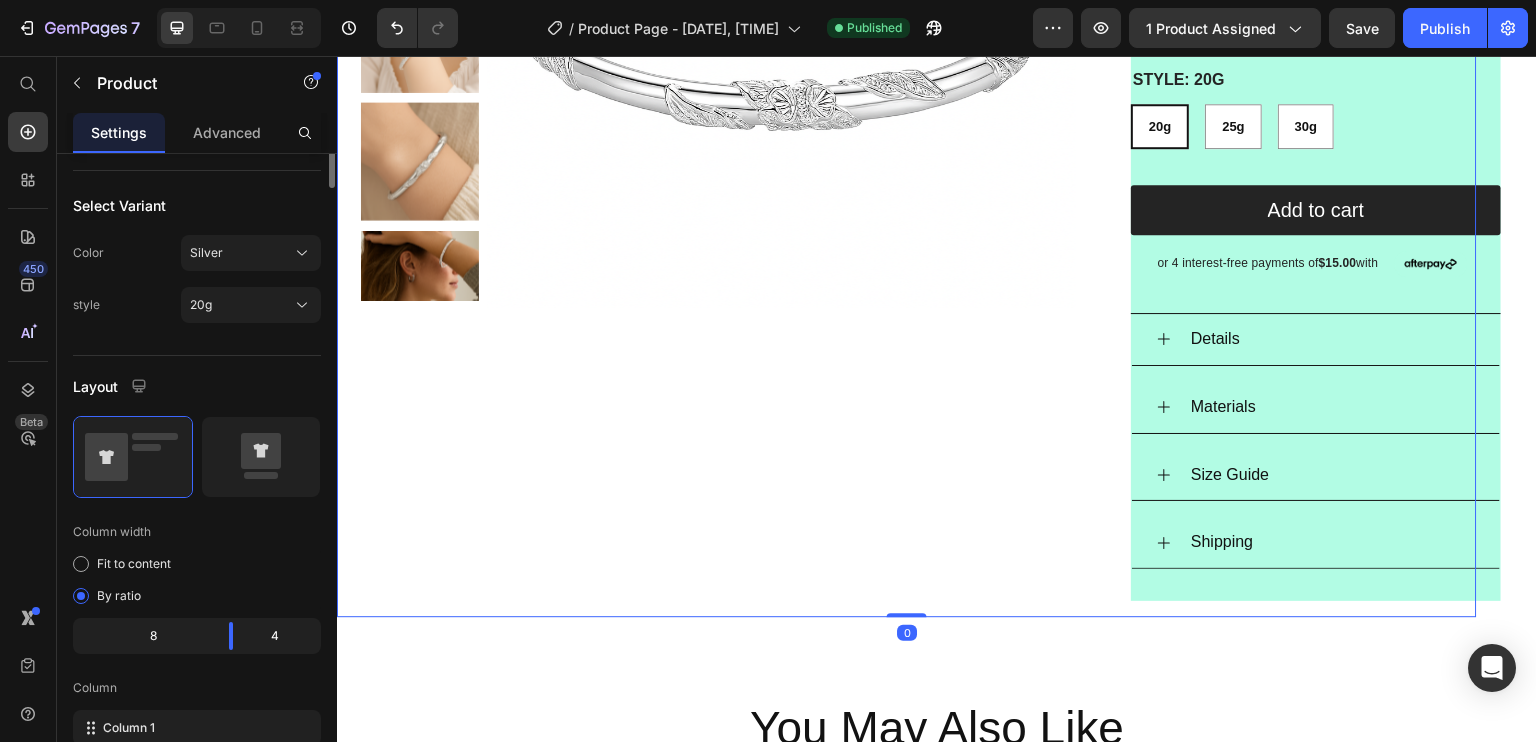 scroll, scrollTop: 0, scrollLeft: 0, axis: both 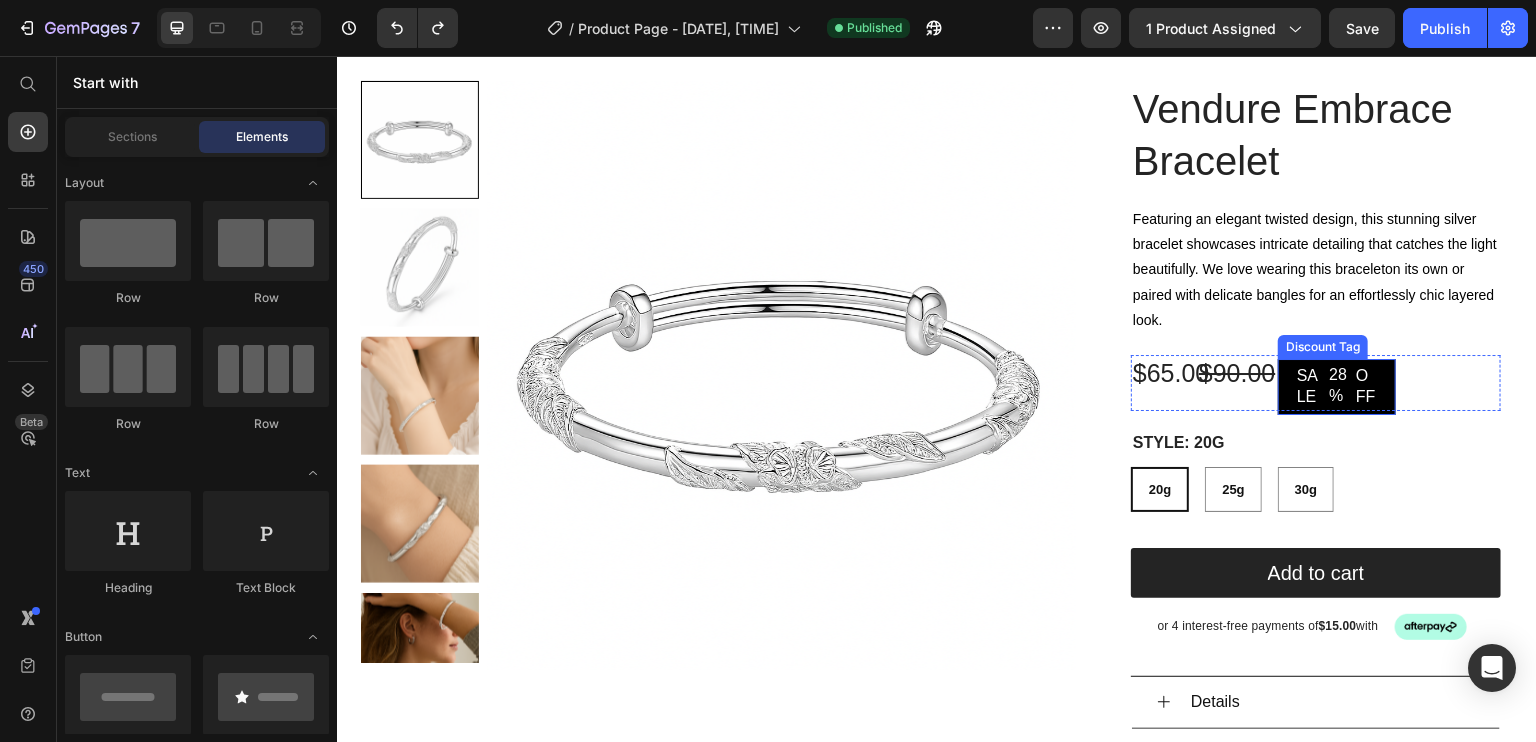click on "SALE 28% OFF" at bounding box center (1337, 387) 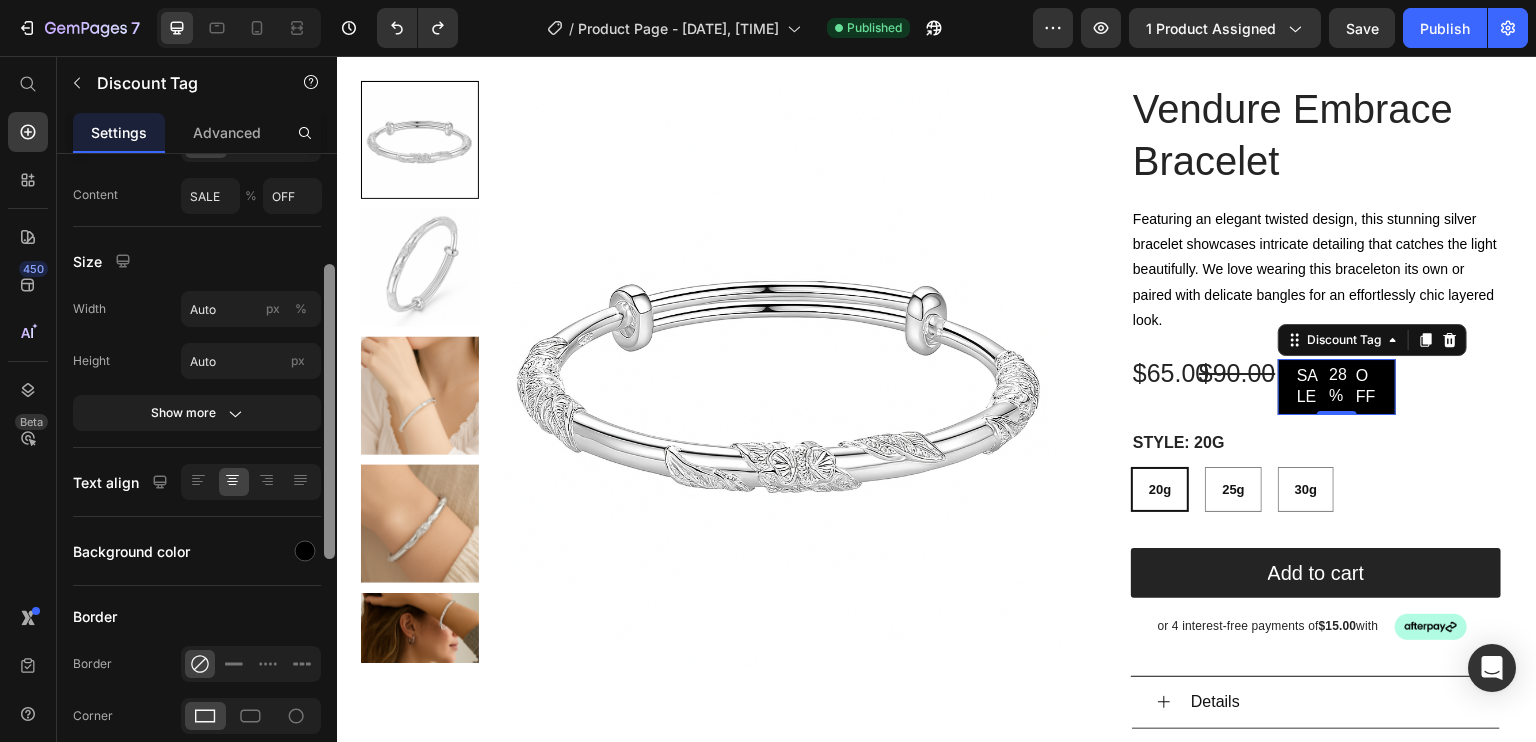 scroll, scrollTop: 416, scrollLeft: 0, axis: vertical 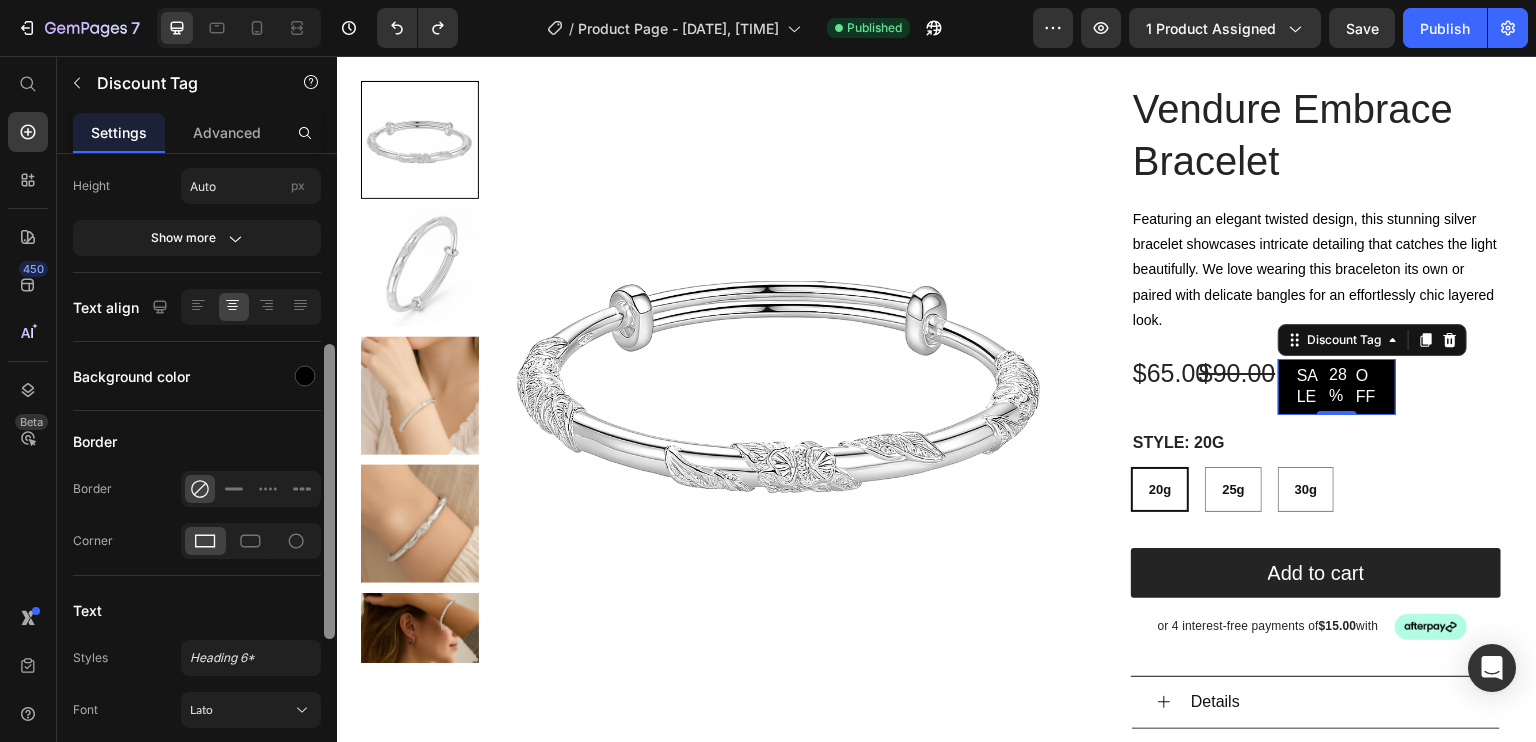 drag, startPoint x: 327, startPoint y: 220, endPoint x: 316, endPoint y: 411, distance: 191.3165 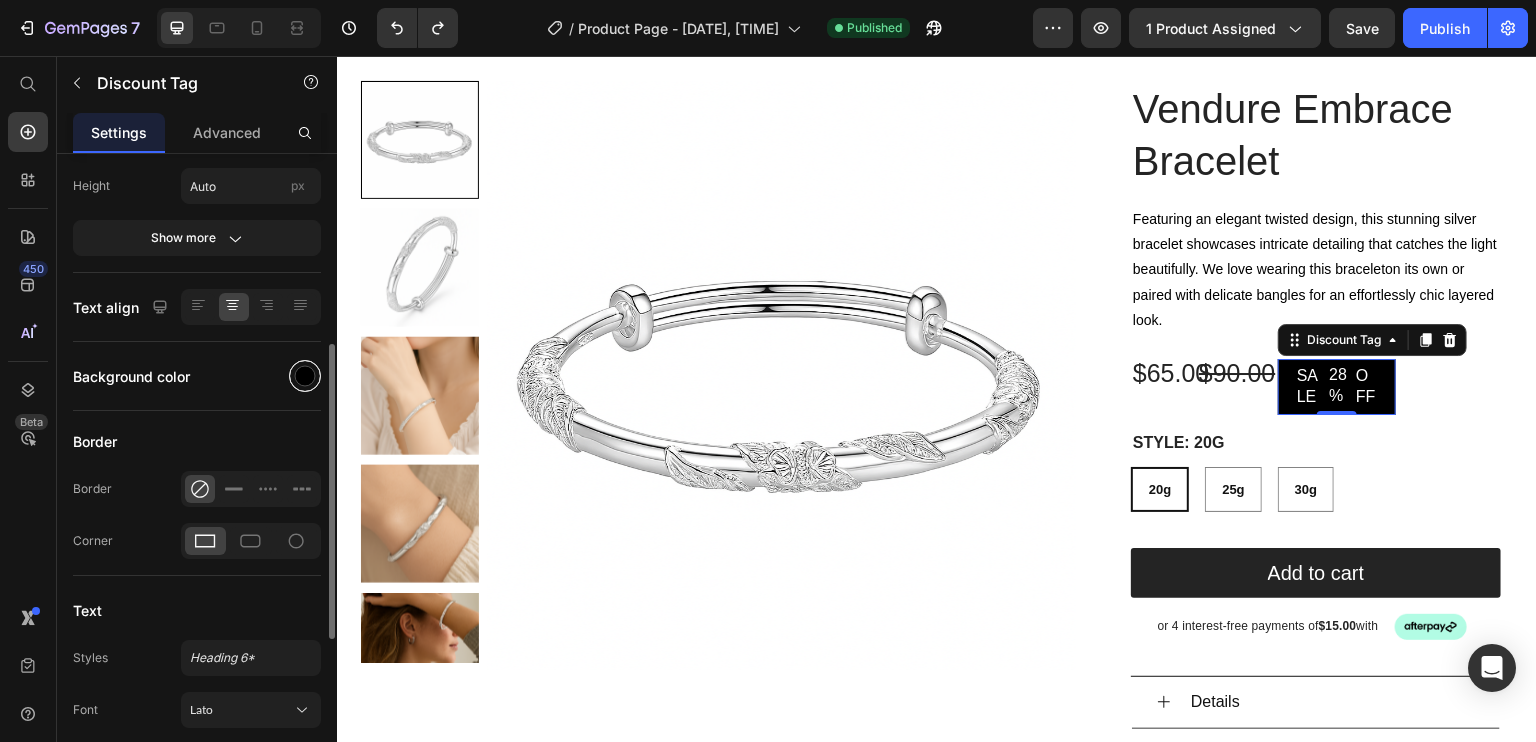 click at bounding box center [305, 376] 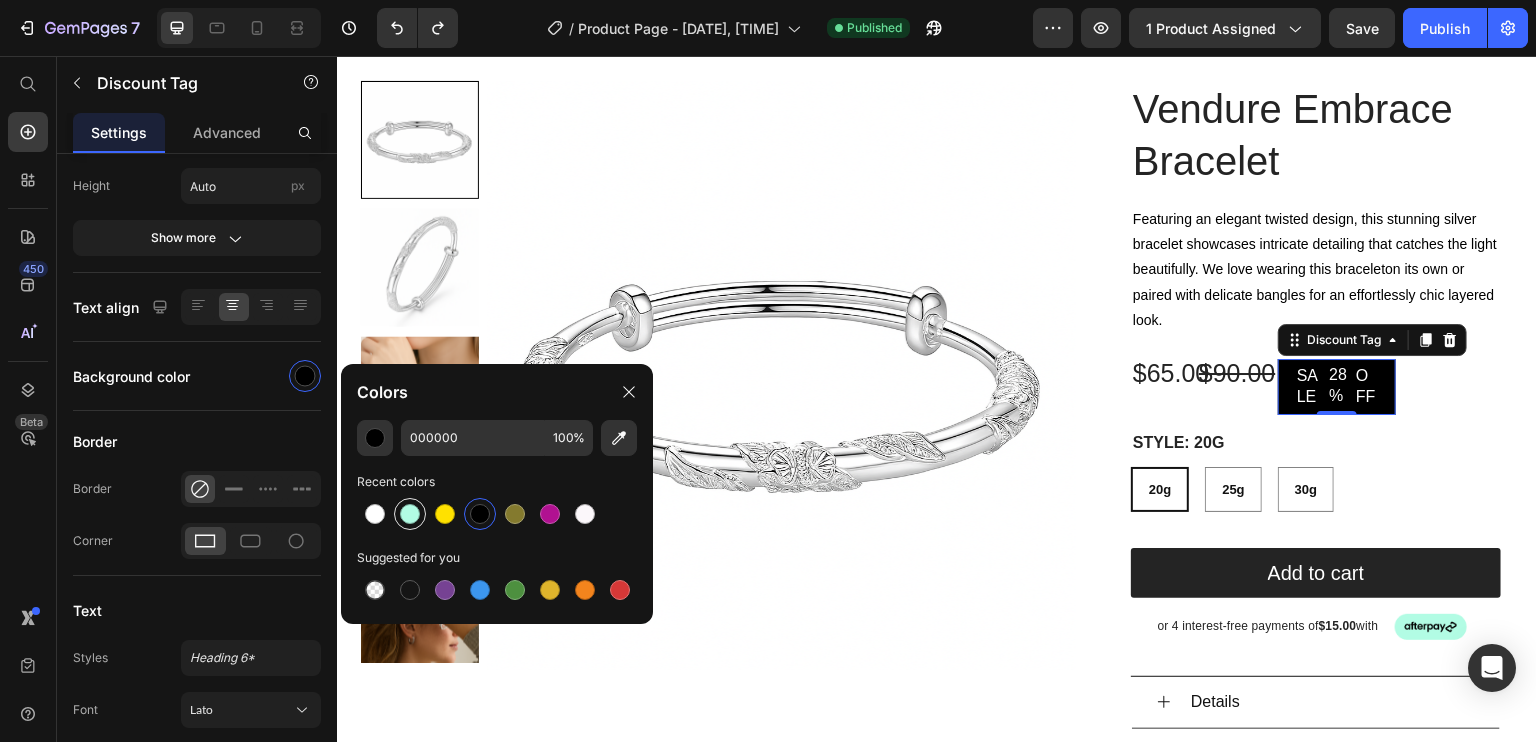 click at bounding box center [410, 514] 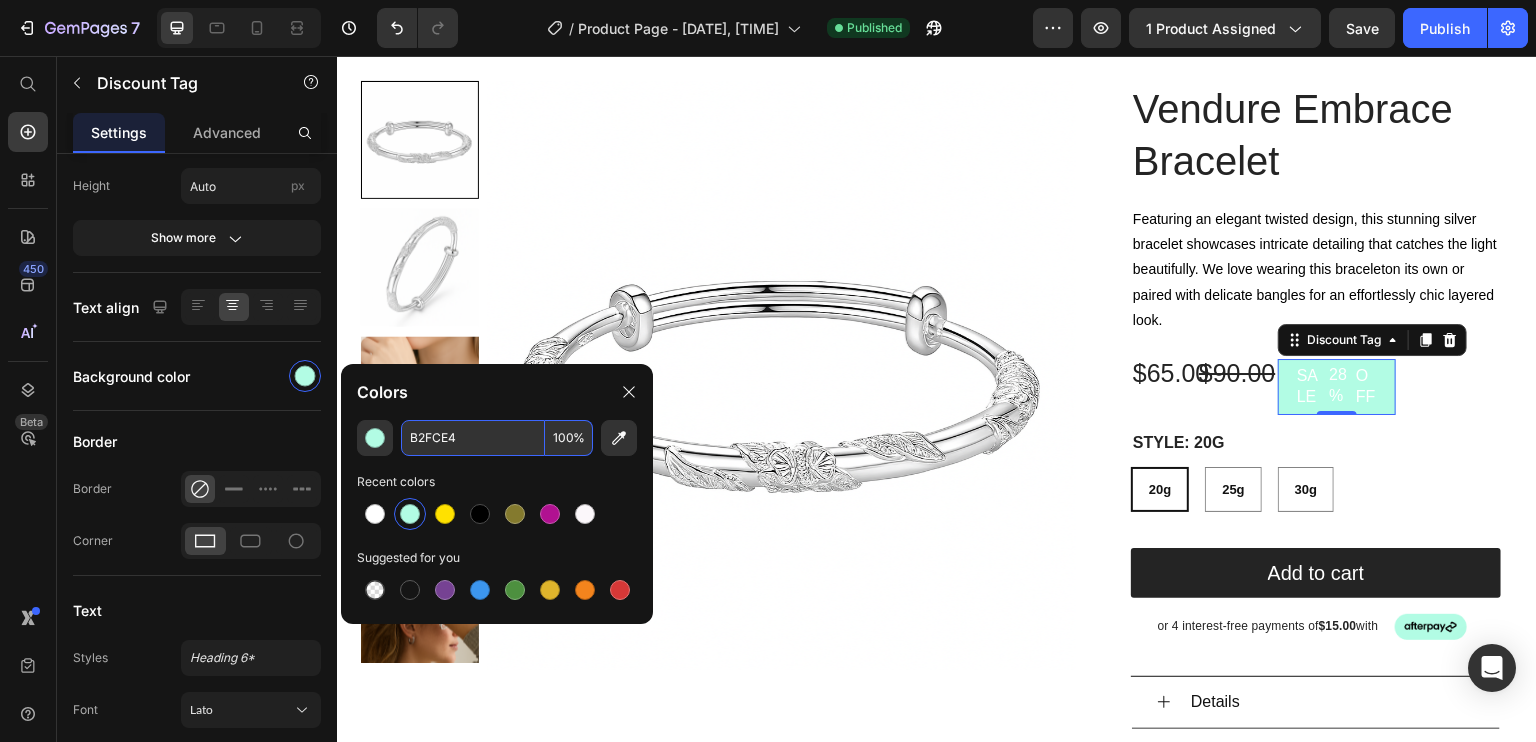 click on "B2FCE4" at bounding box center [473, 438] 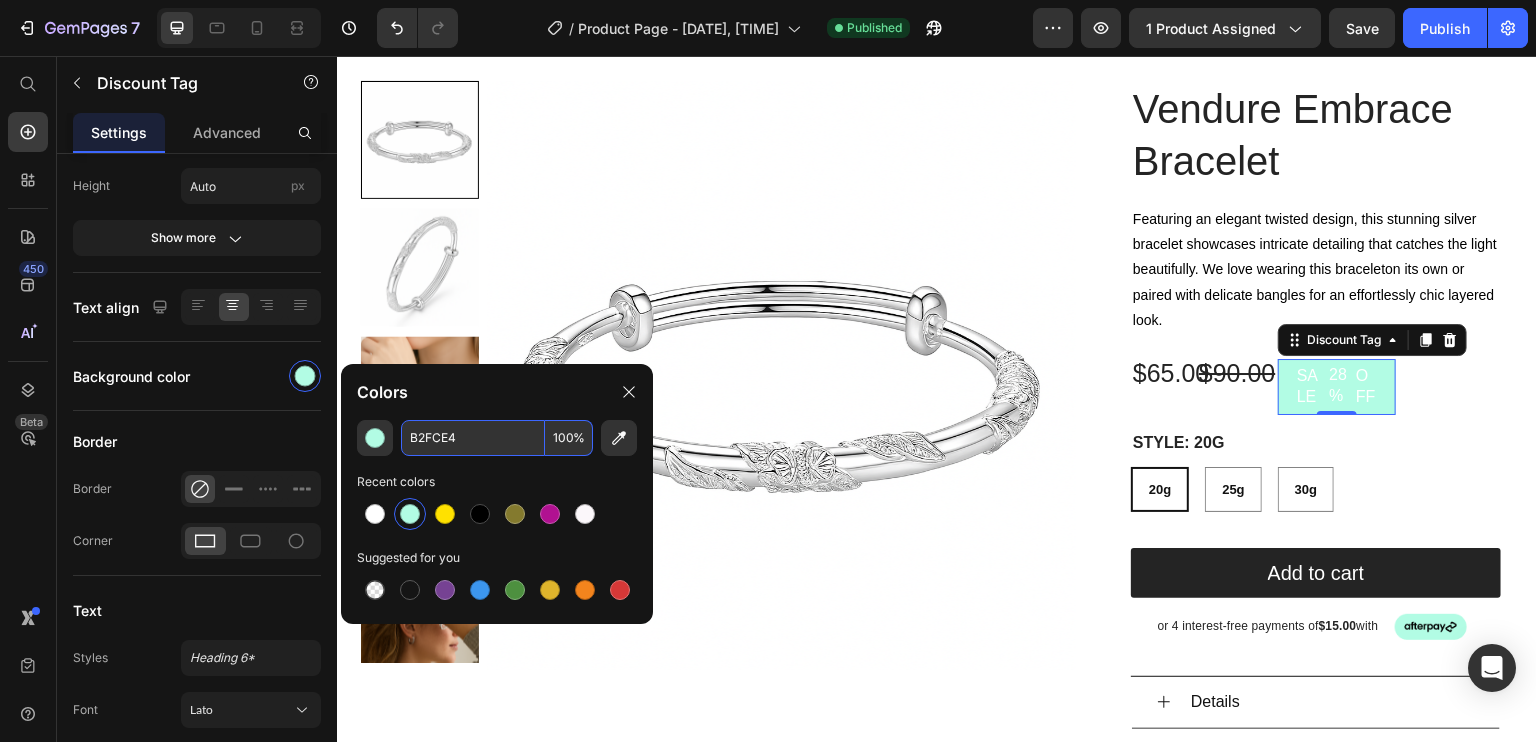 paste on "Summer Sparkle: 15% Off All Jewelry – This Week Only!" 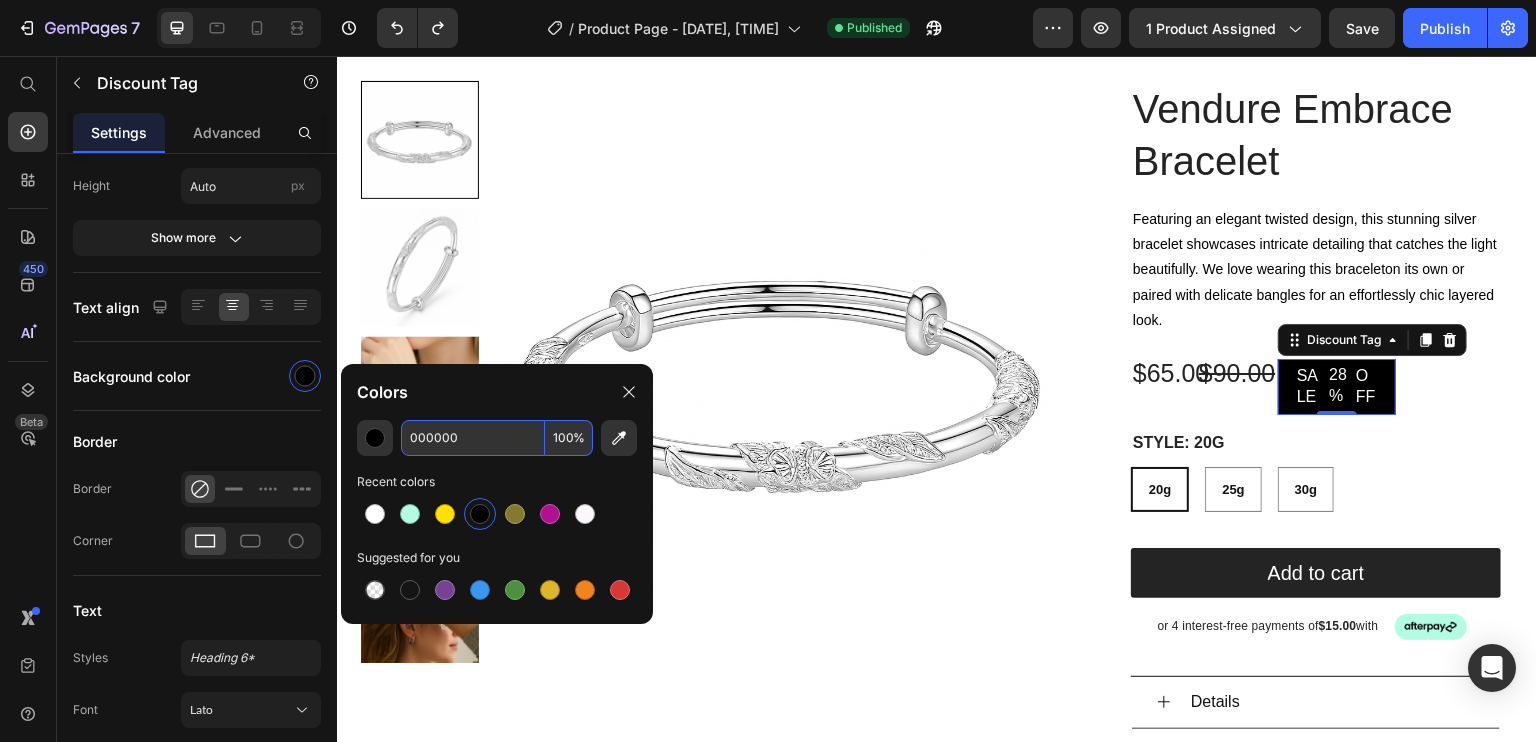 scroll, scrollTop: 0, scrollLeft: 0, axis: both 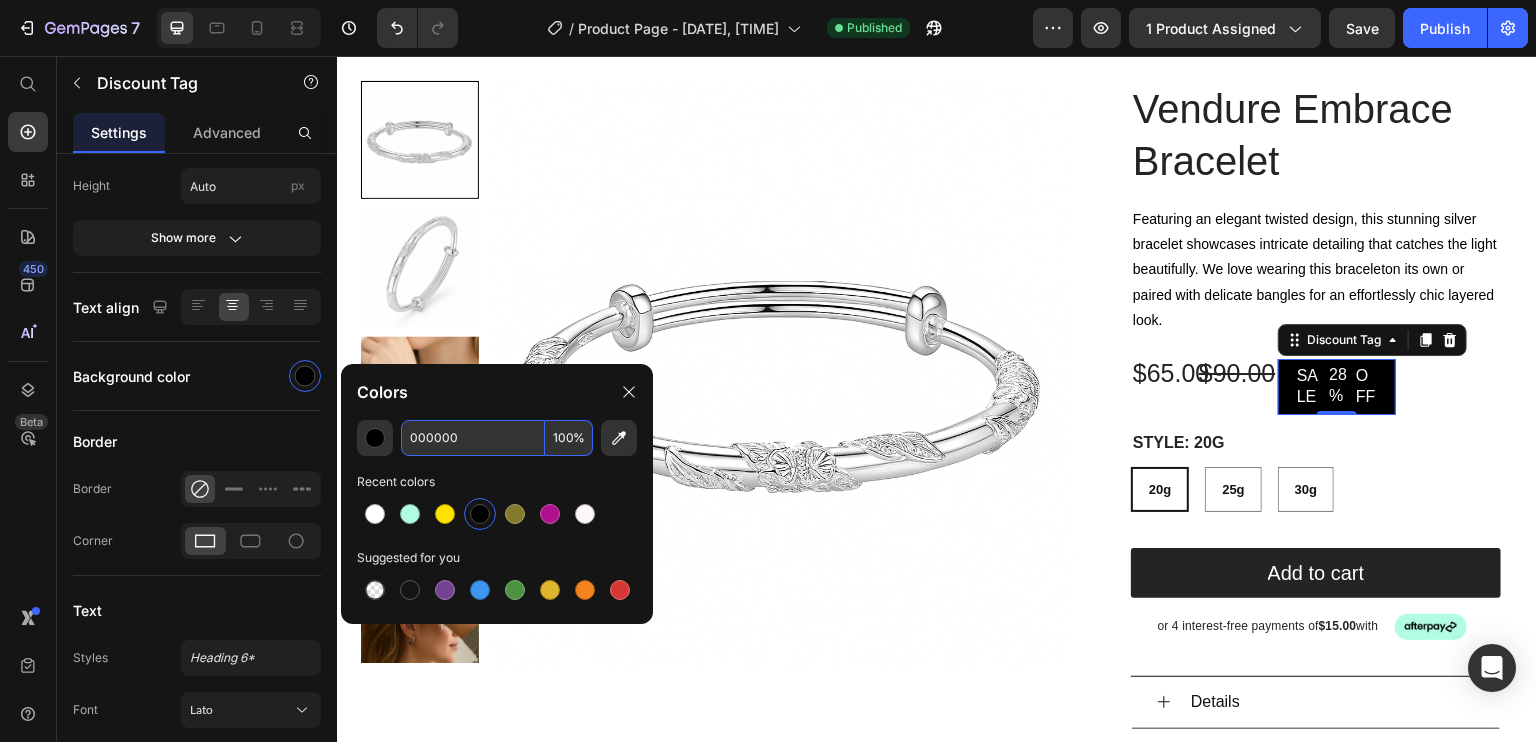 paste on "B2E7FC" 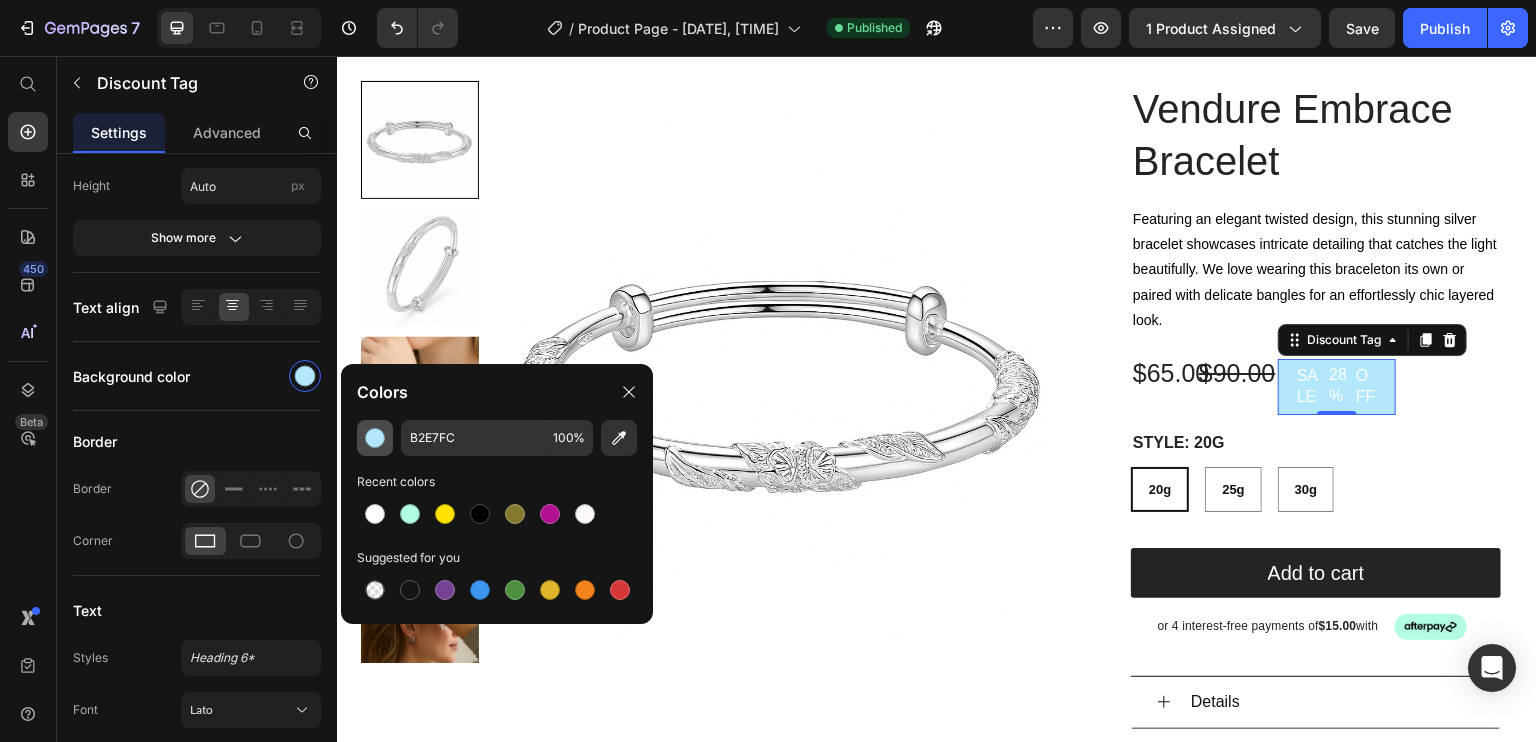 click at bounding box center [375, 438] 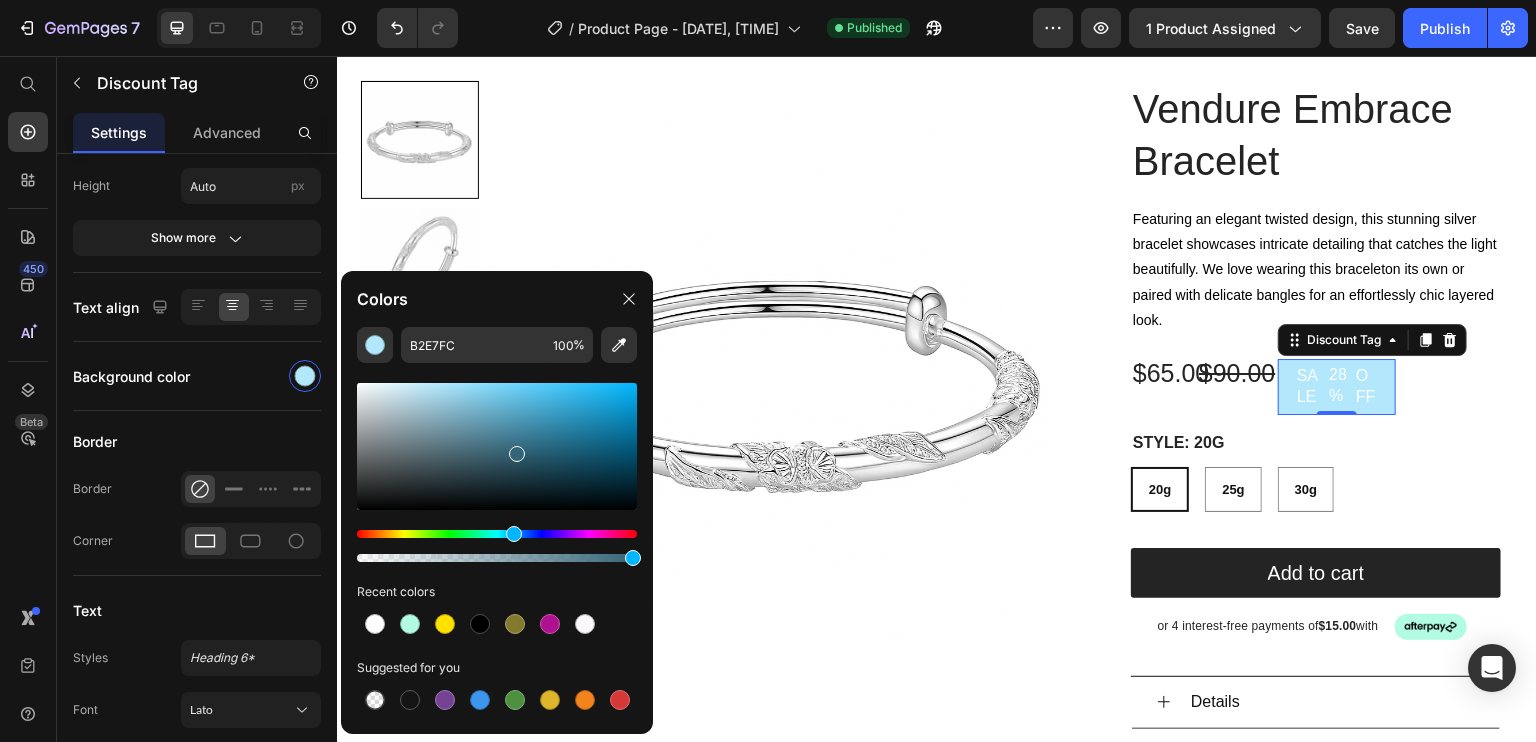 drag, startPoint x: 444, startPoint y: 389, endPoint x: 516, endPoint y: 450, distance: 94.36631 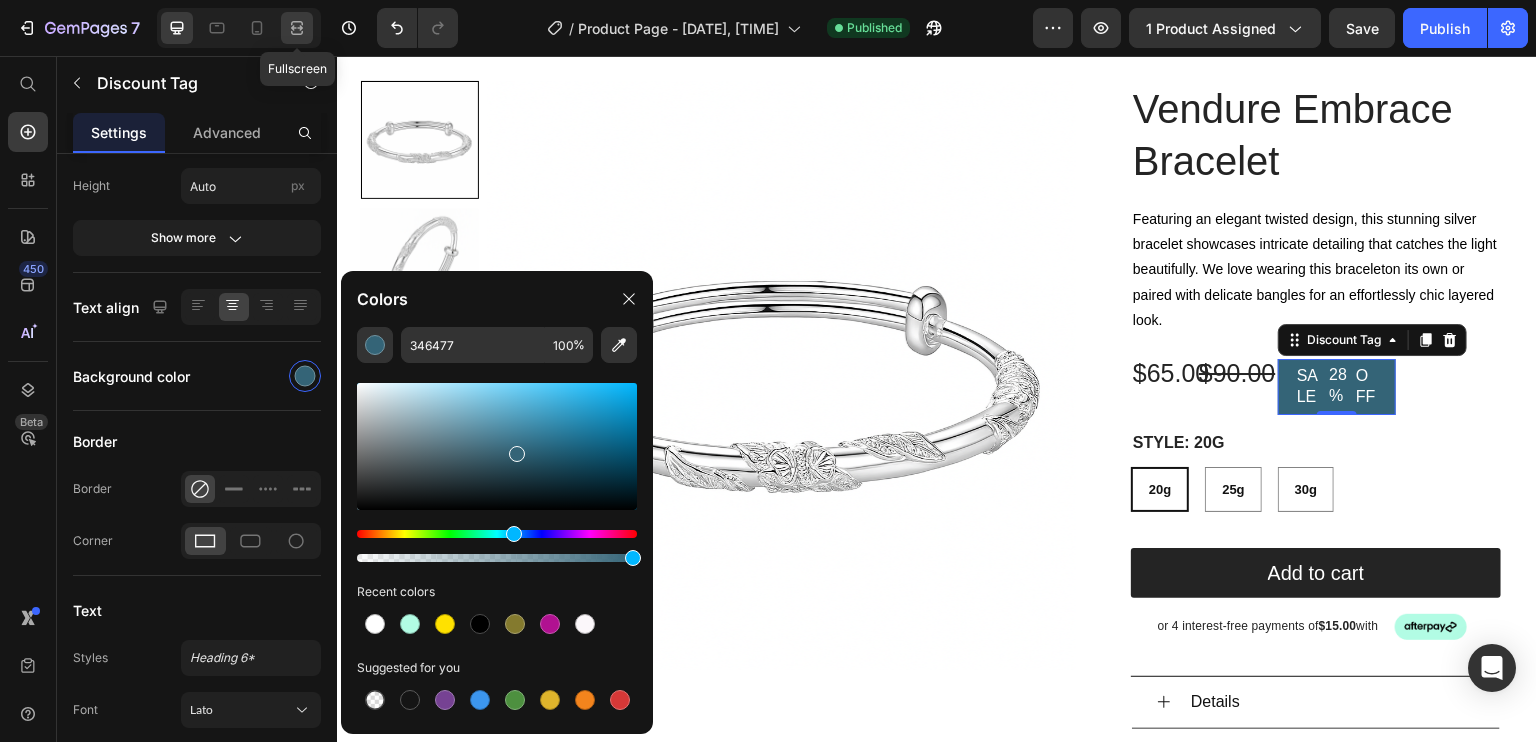 click 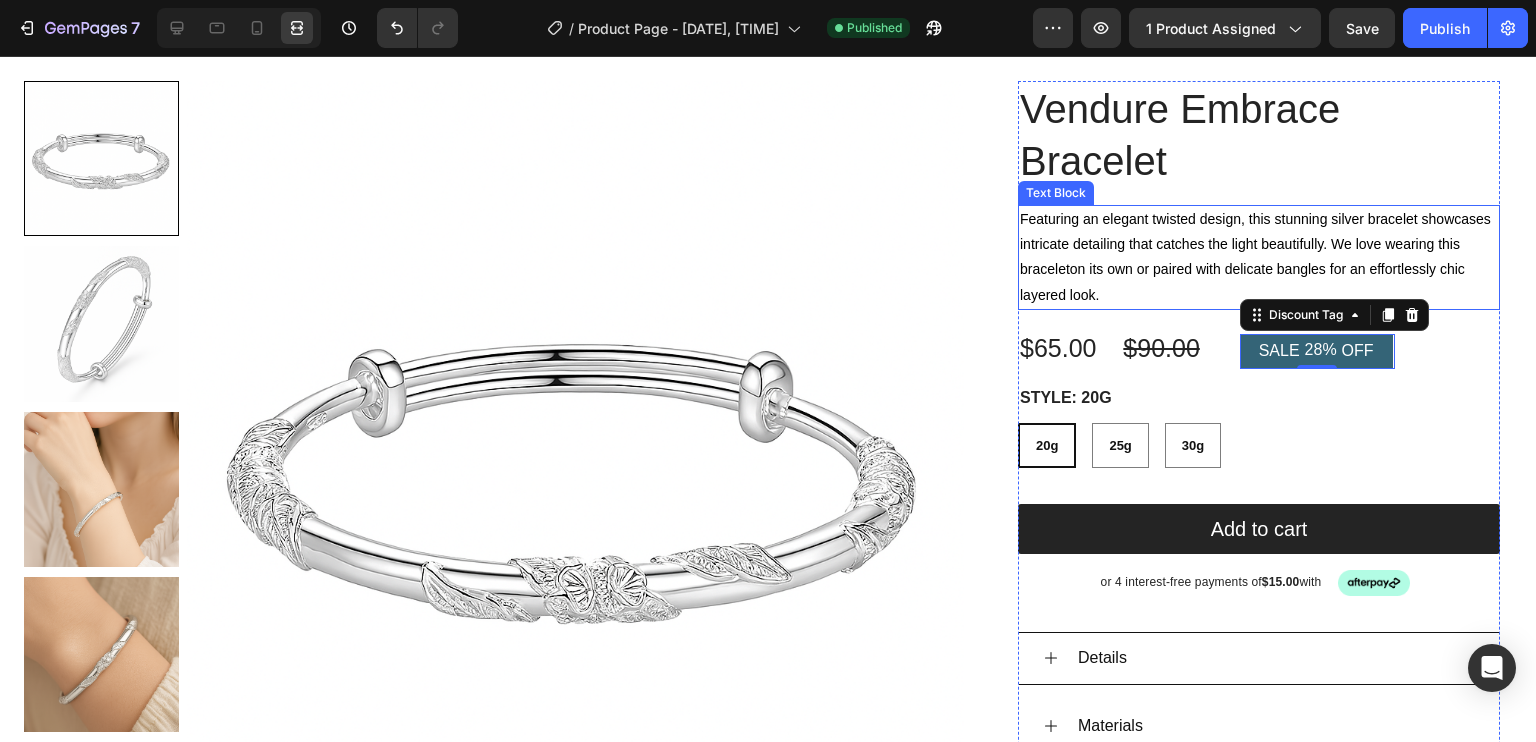 scroll, scrollTop: 0, scrollLeft: 0, axis: both 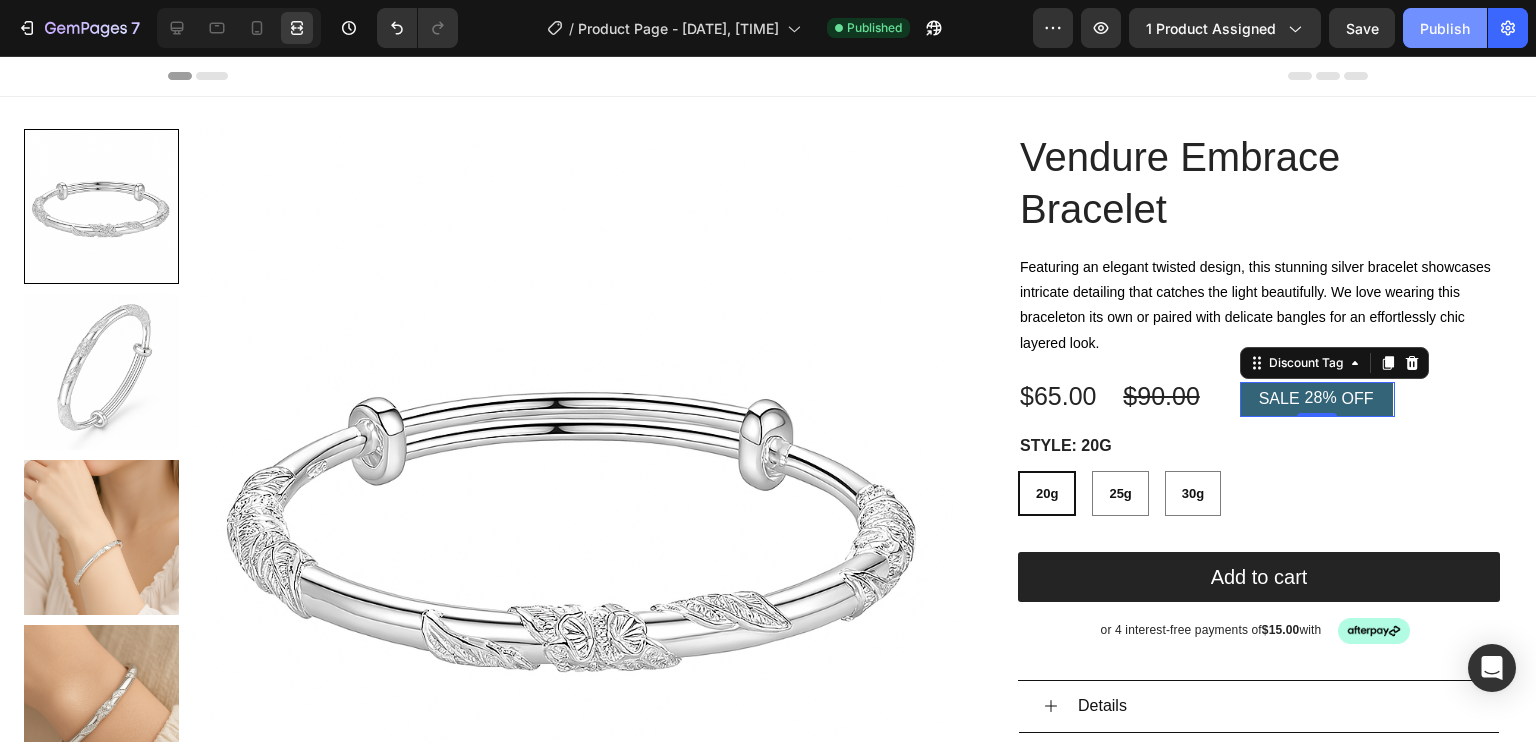 click on "Publish" at bounding box center [1445, 28] 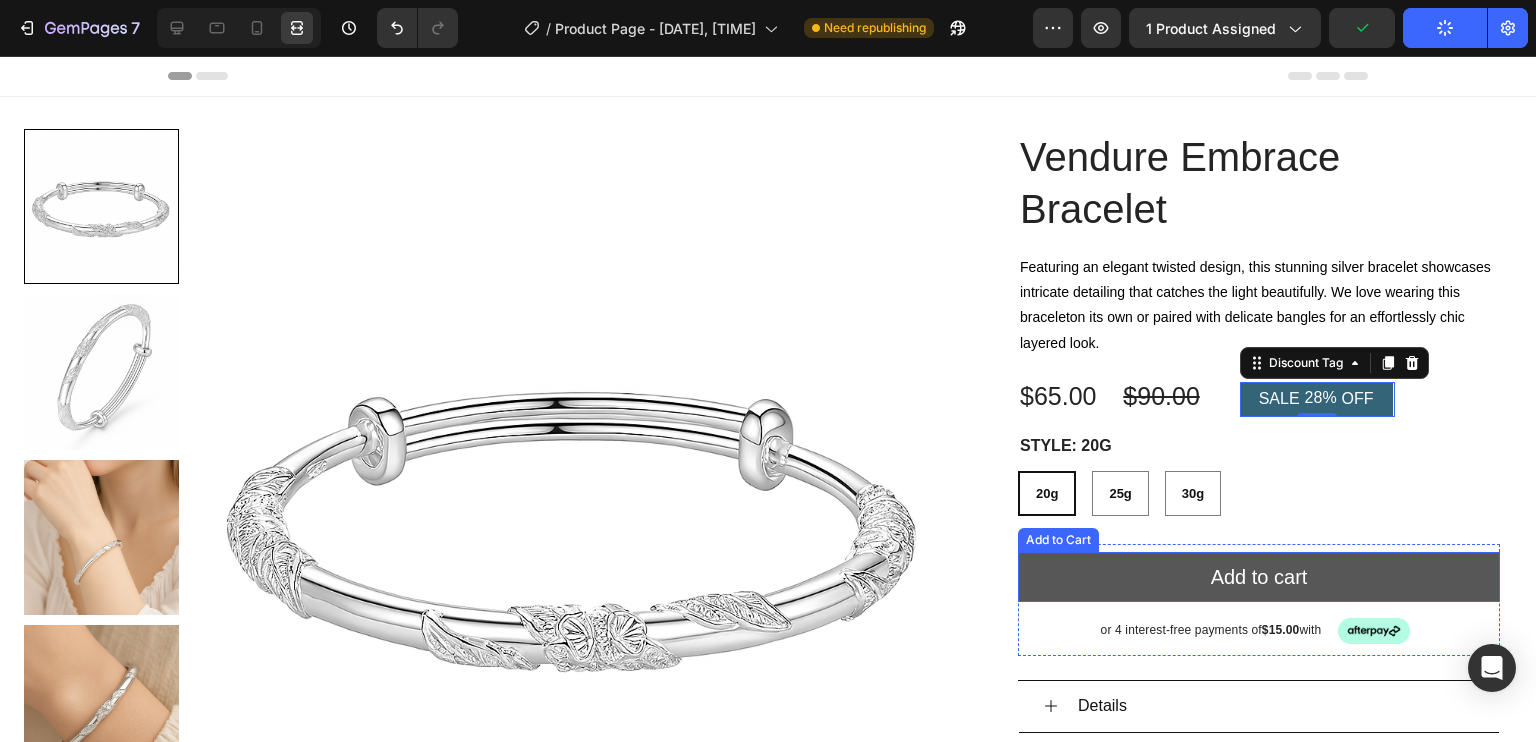 click on "Add to cart" at bounding box center [1259, 577] 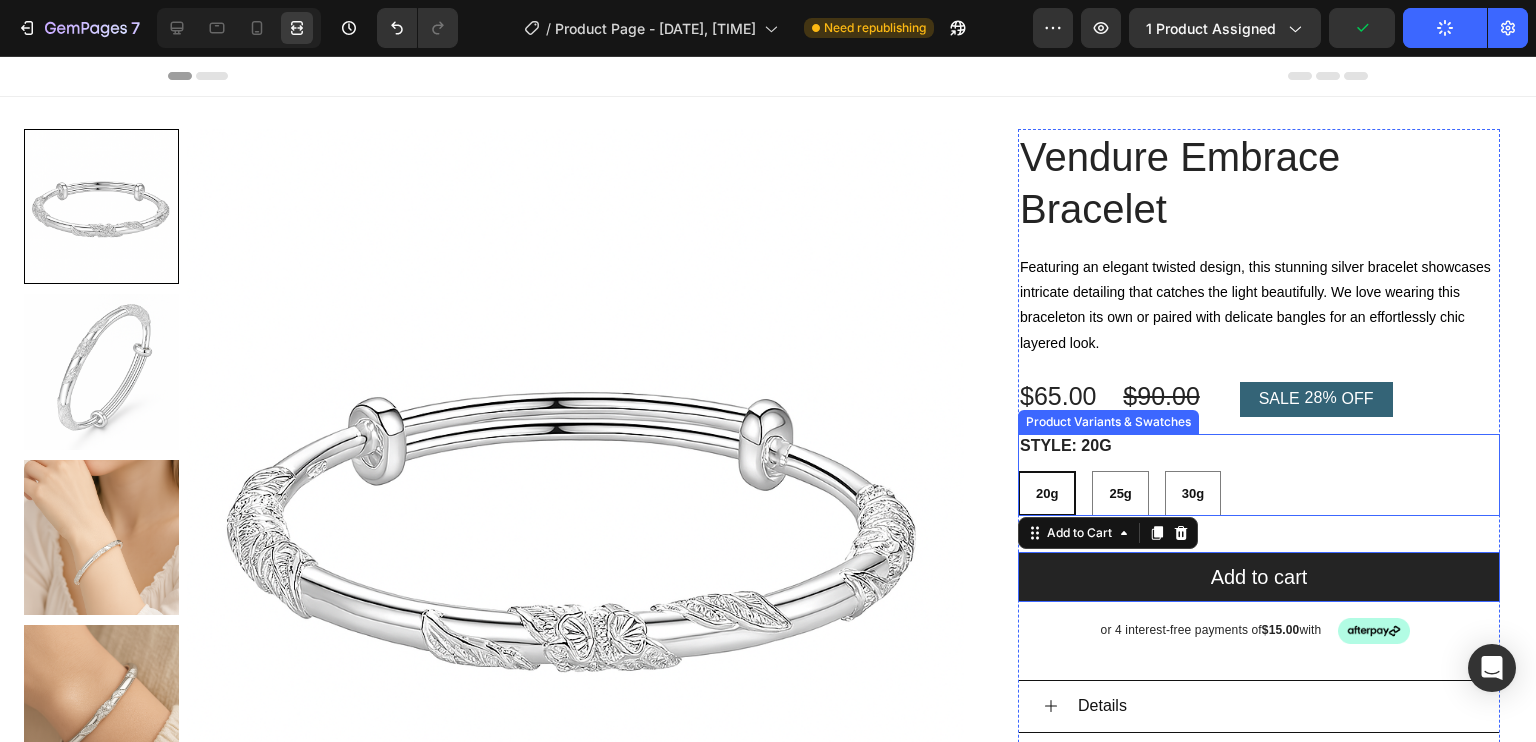 scroll, scrollTop: 0, scrollLeft: 0, axis: both 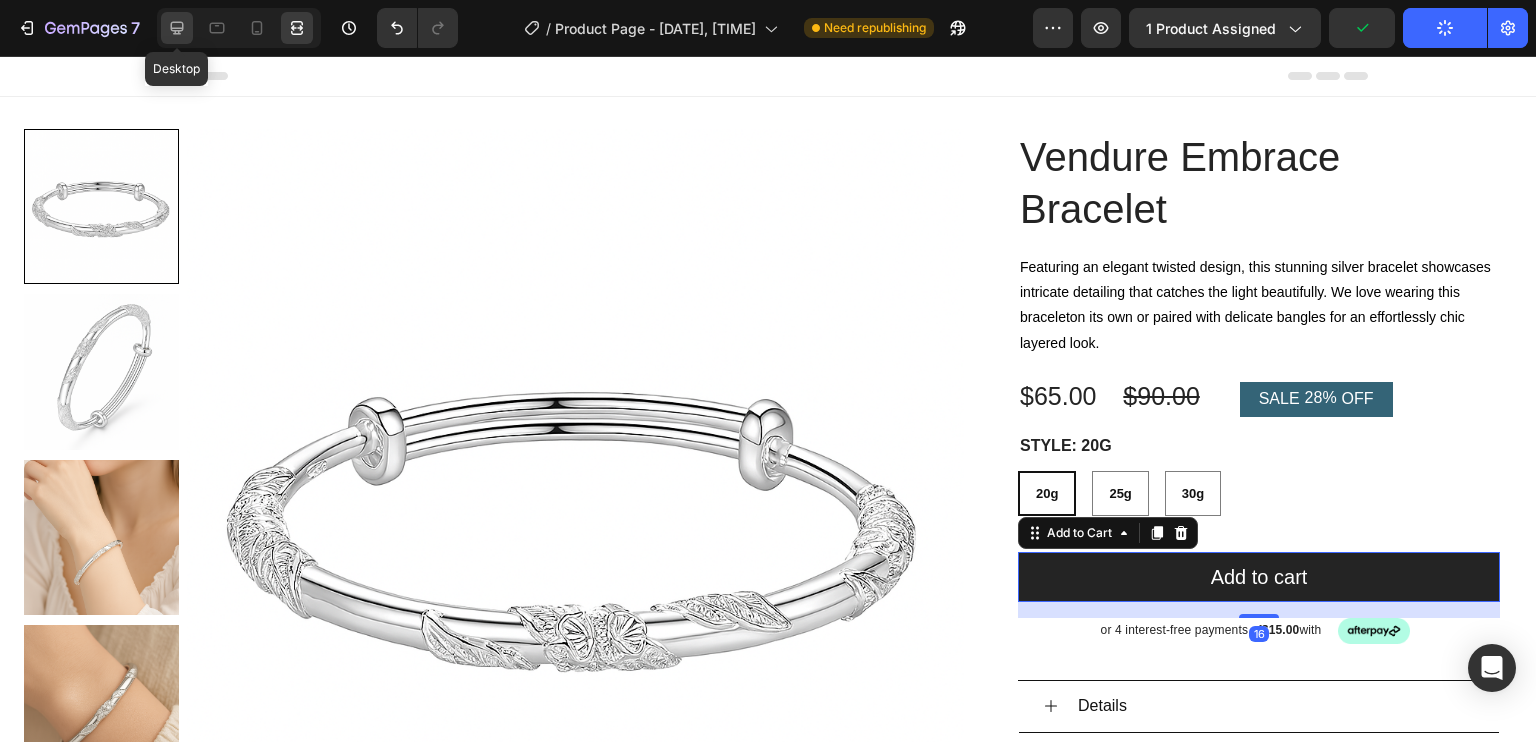 click 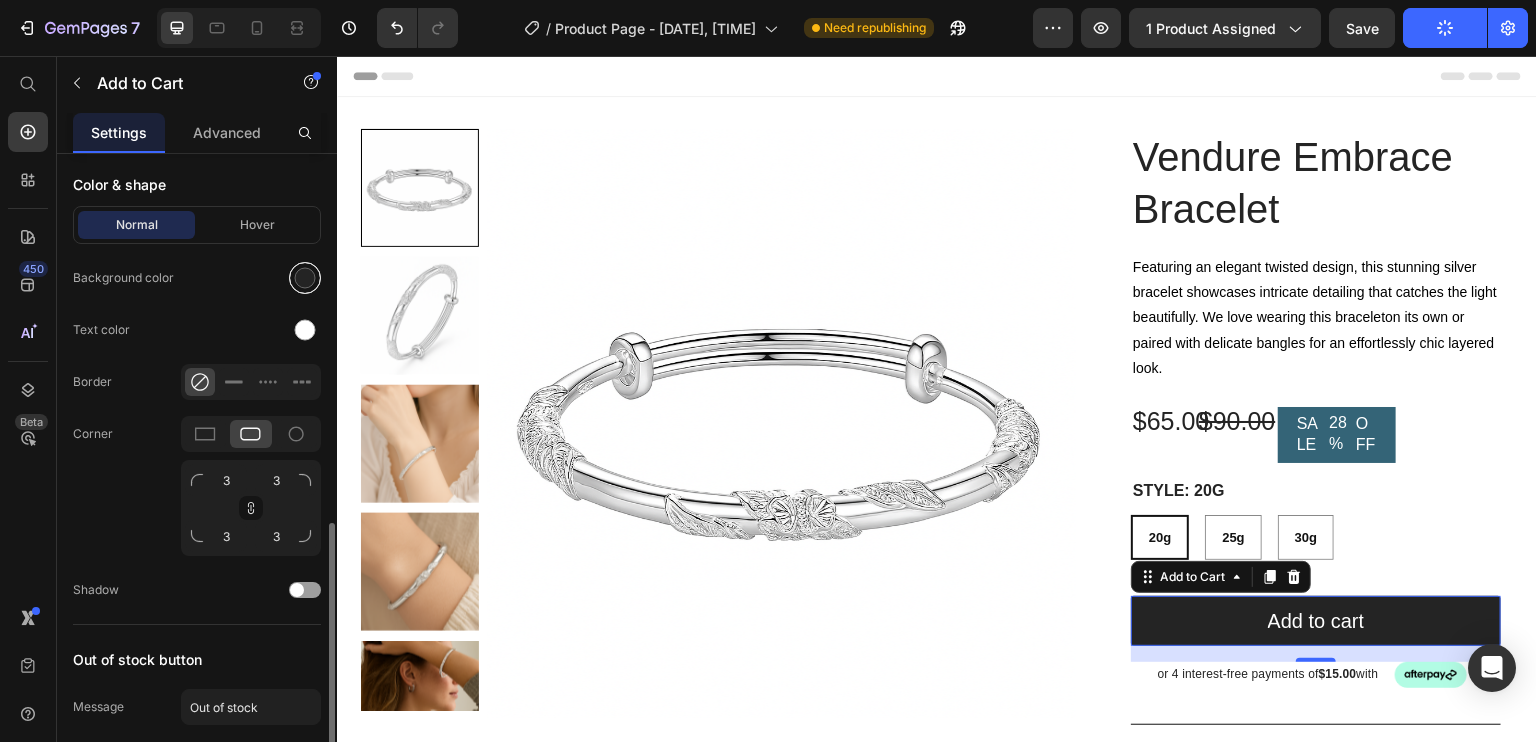 scroll, scrollTop: 1020, scrollLeft: 0, axis: vertical 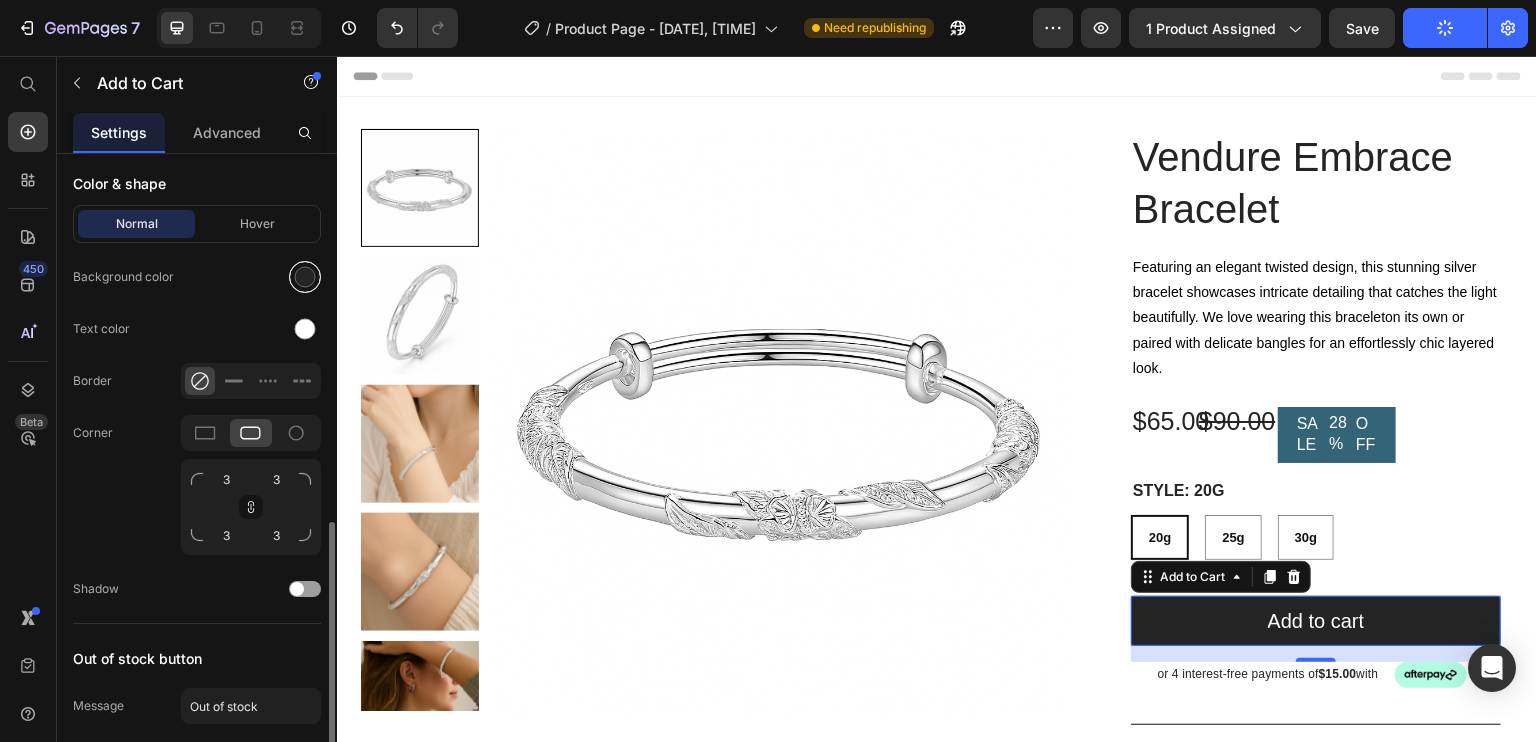 click at bounding box center (305, 277) 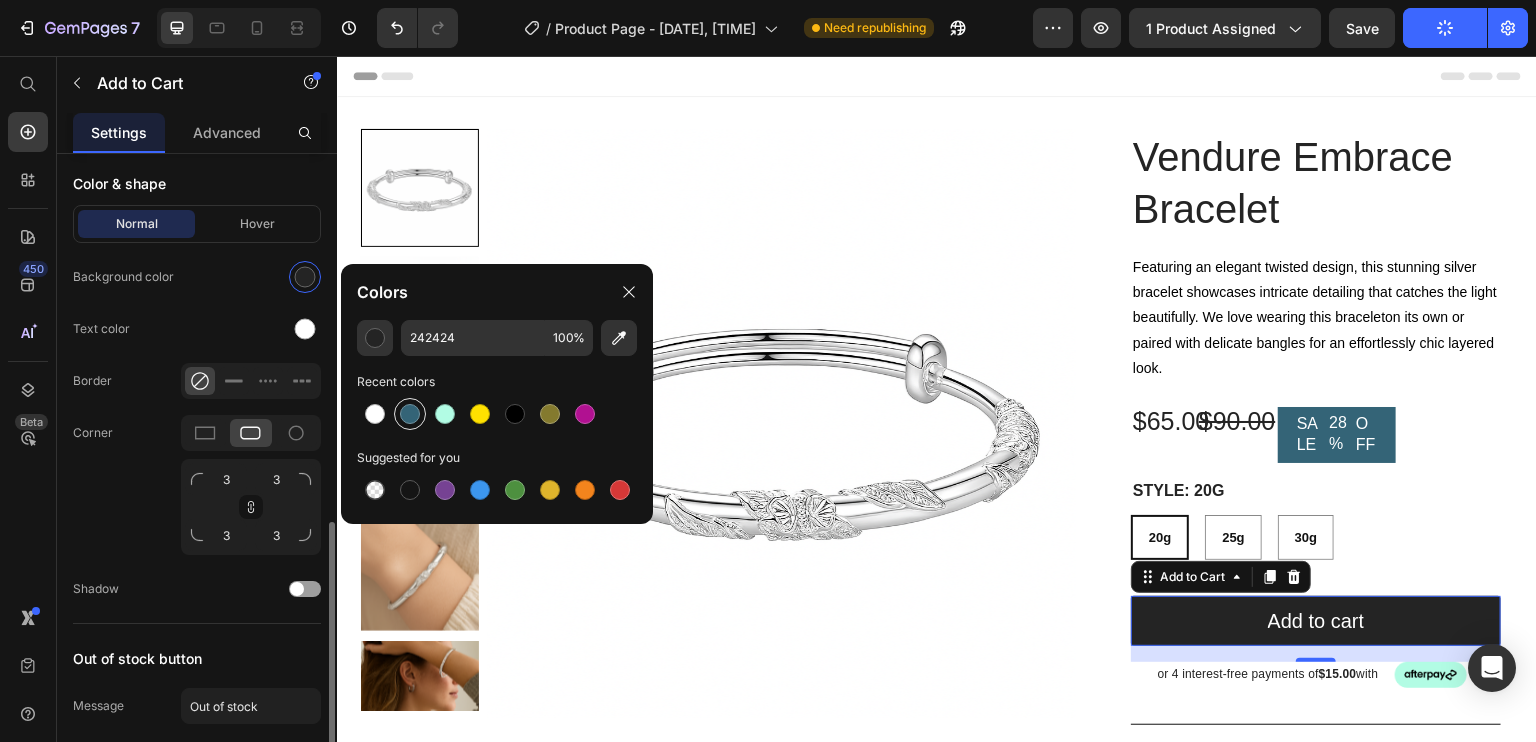 click at bounding box center (410, 414) 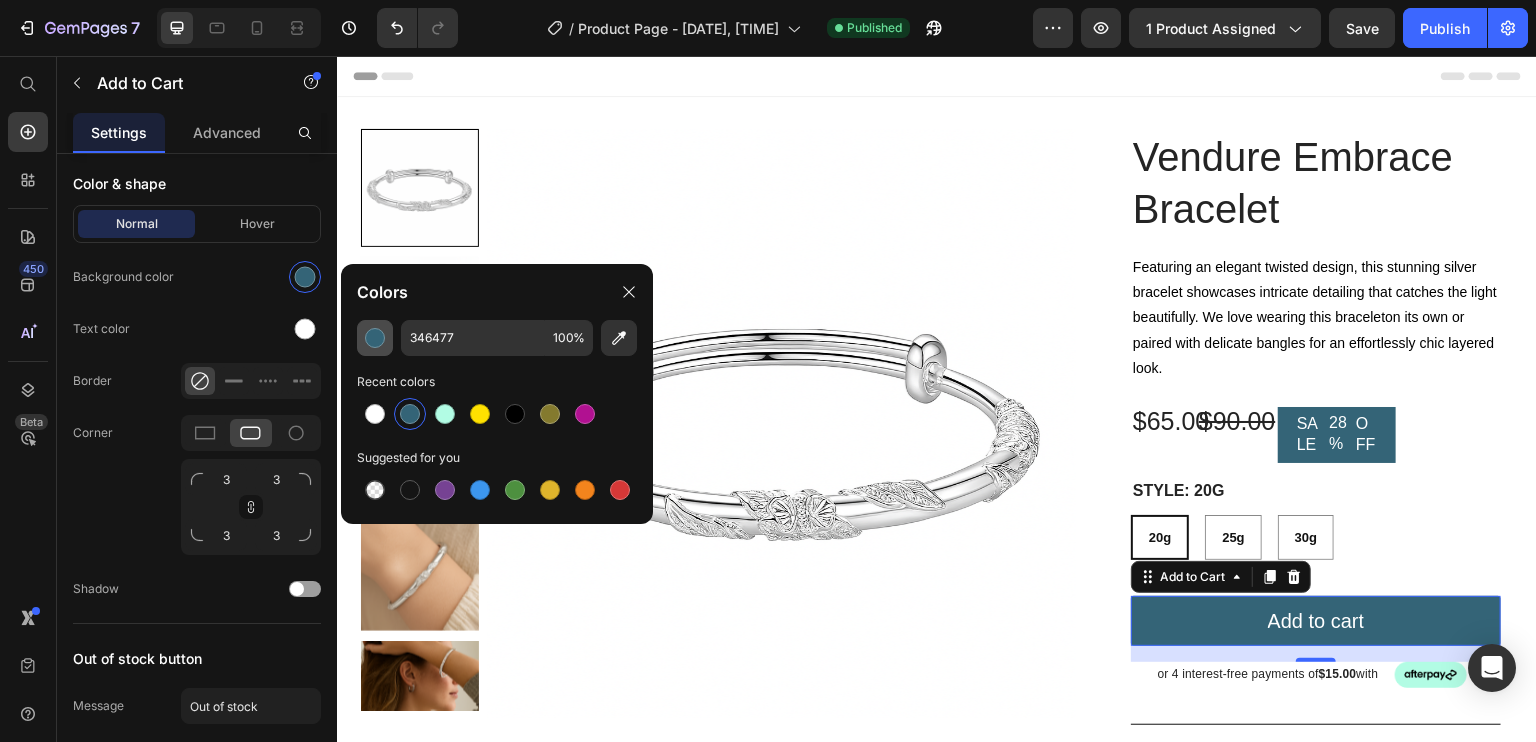 click at bounding box center (375, 338) 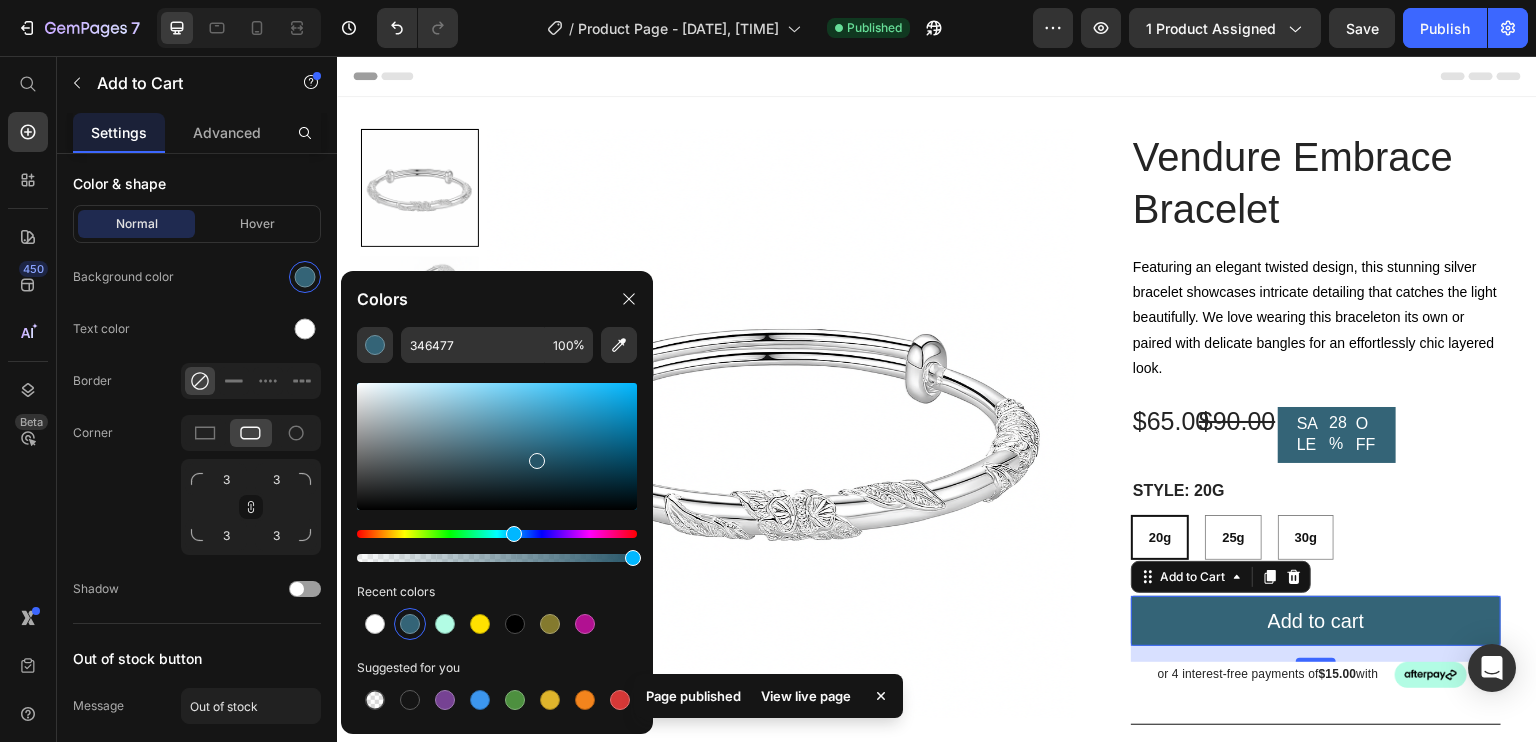 drag, startPoint x: 522, startPoint y: 459, endPoint x: 536, endPoint y: 457, distance: 14.142136 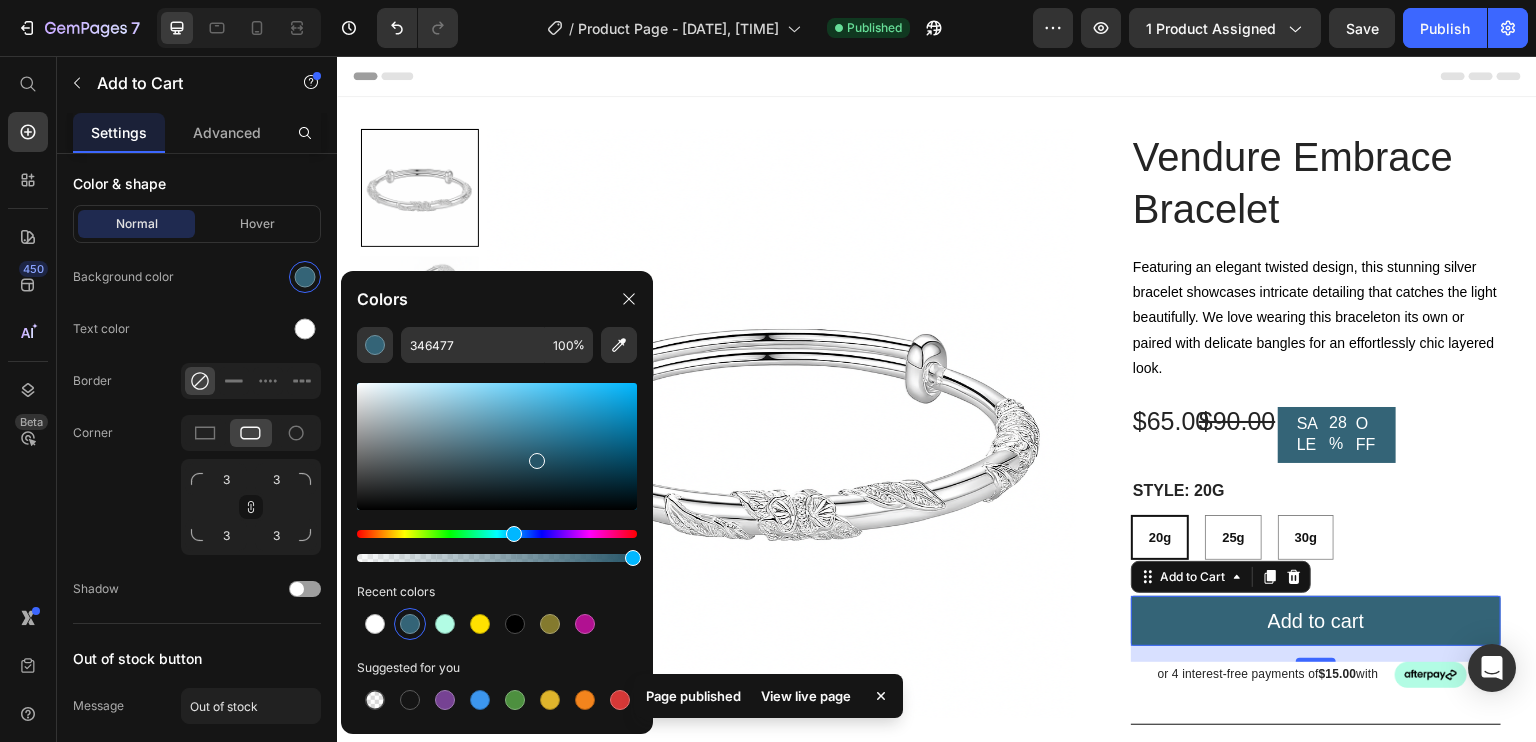 click at bounding box center (537, 461) 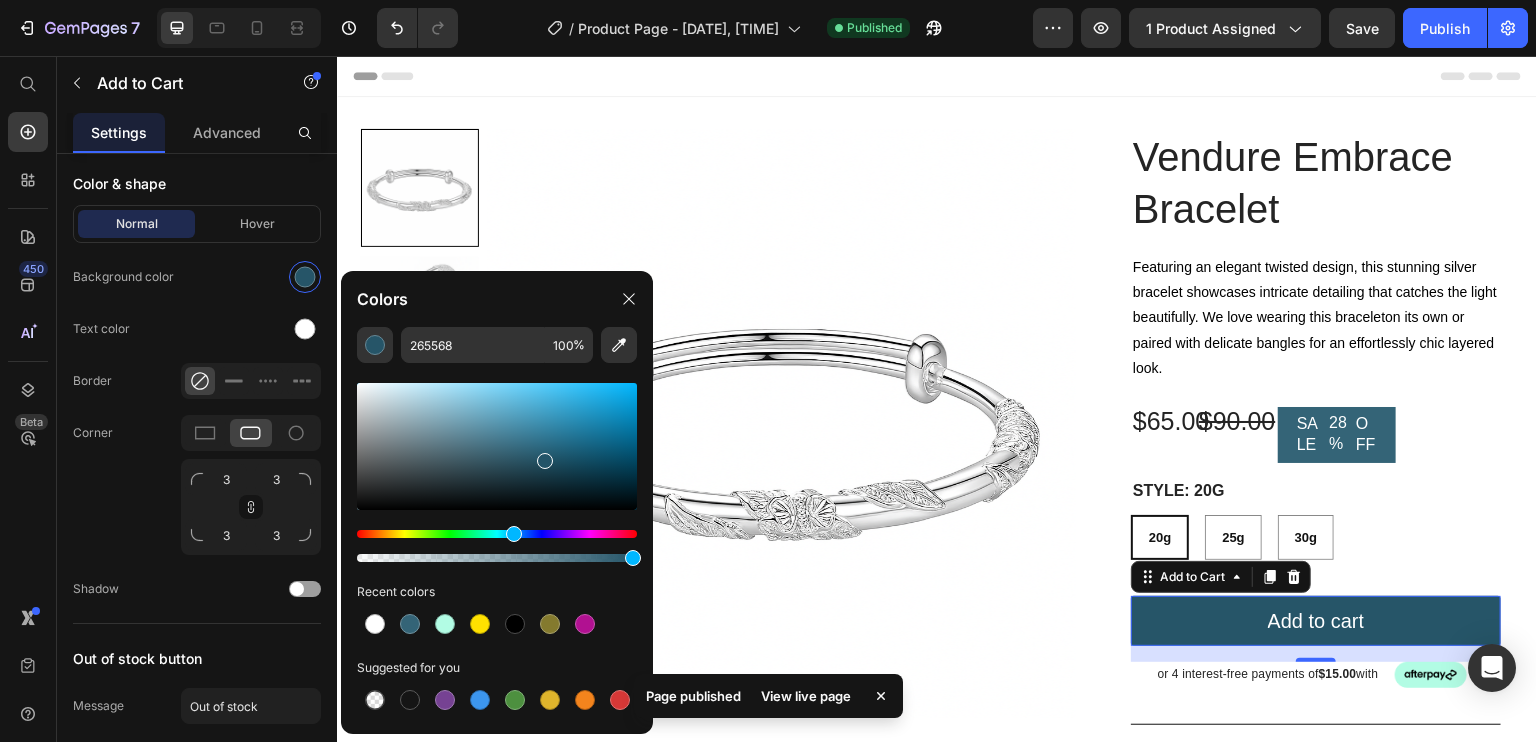 click at bounding box center (497, 446) 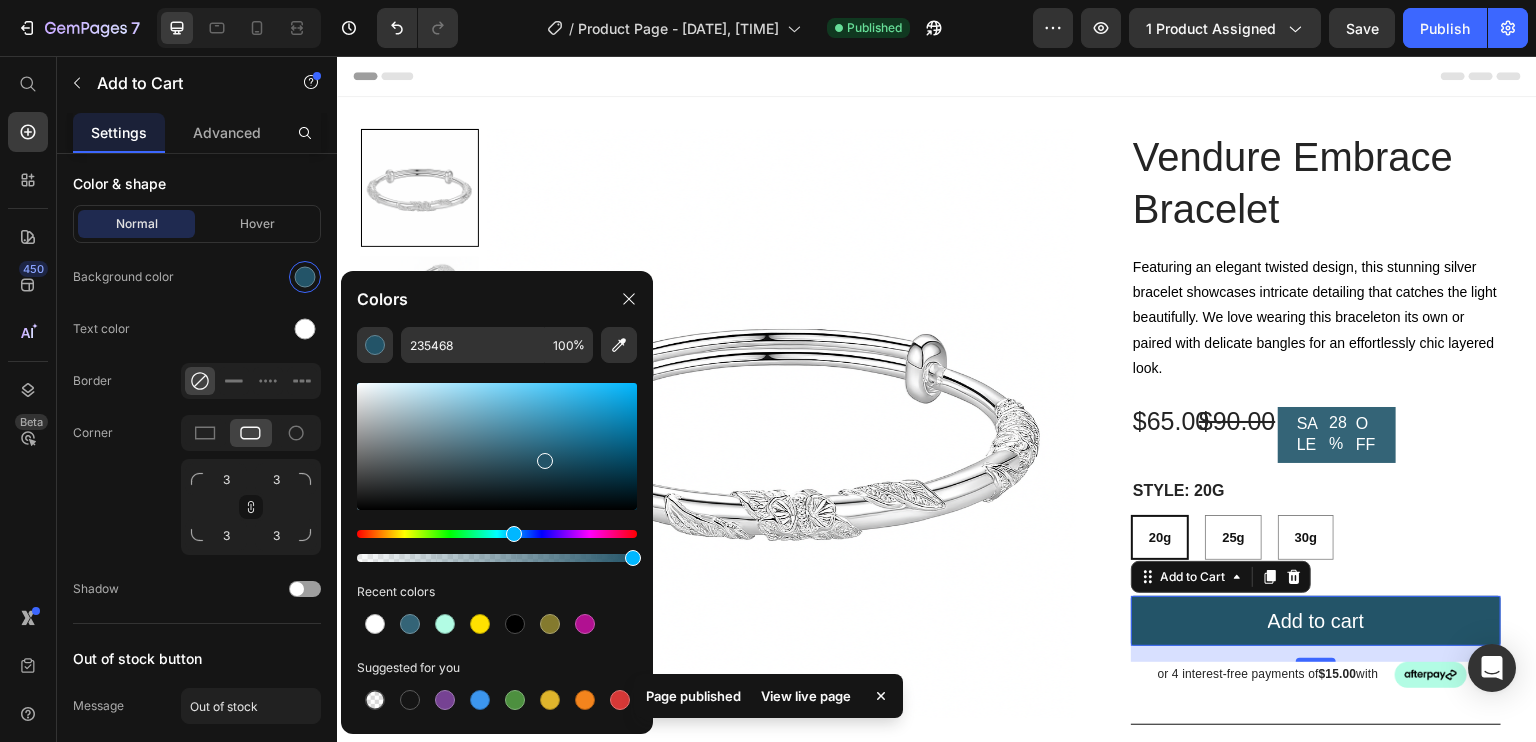click at bounding box center (497, 446) 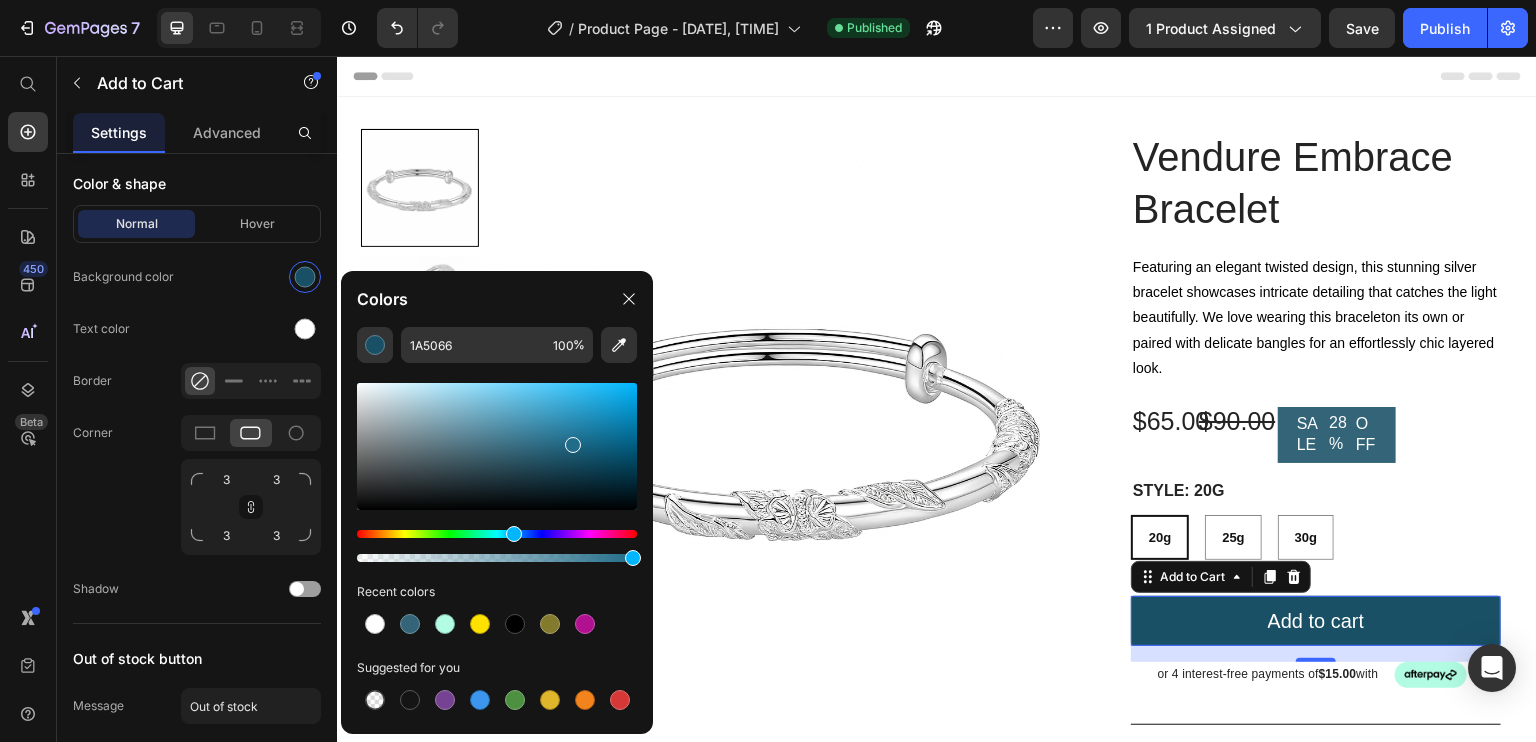 click at bounding box center (497, 446) 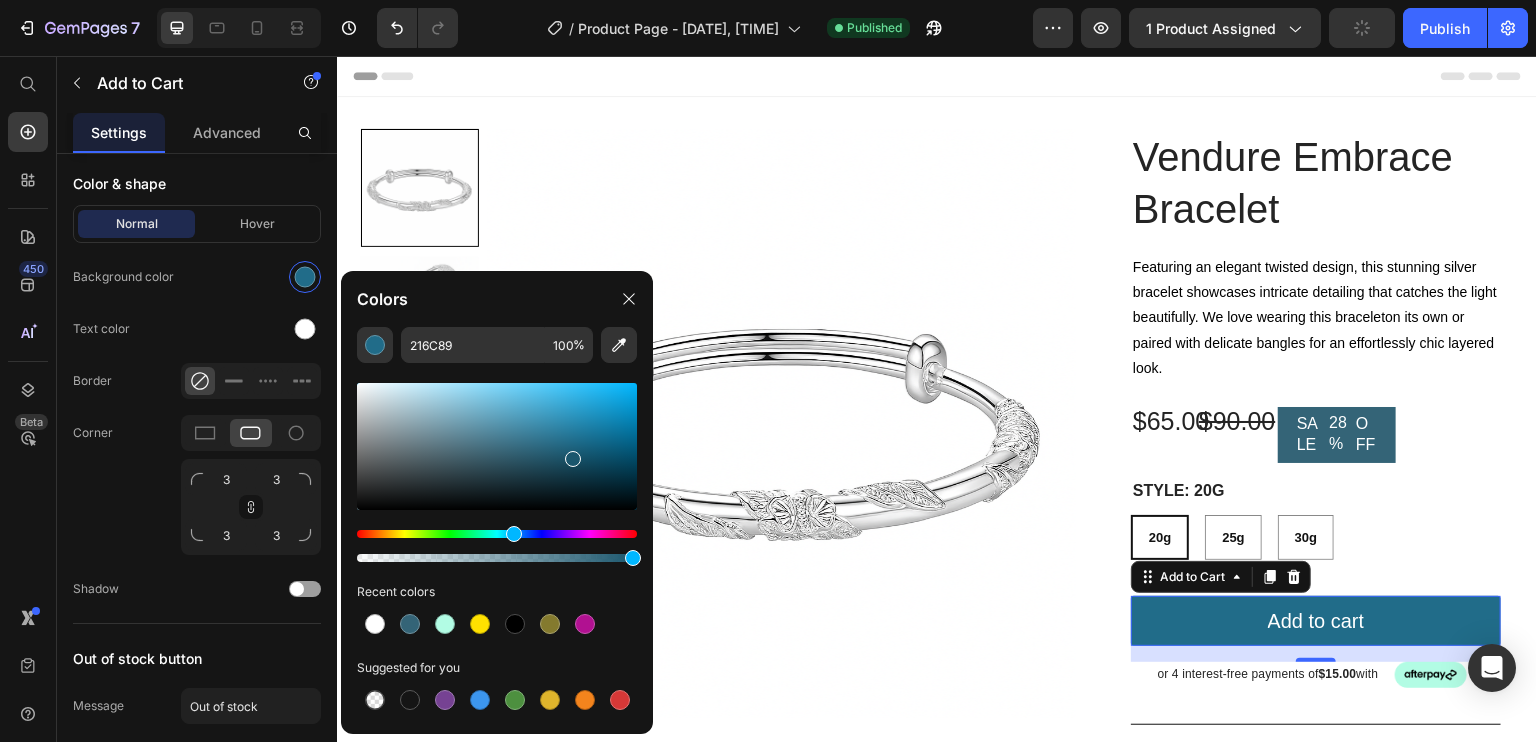click at bounding box center (497, 446) 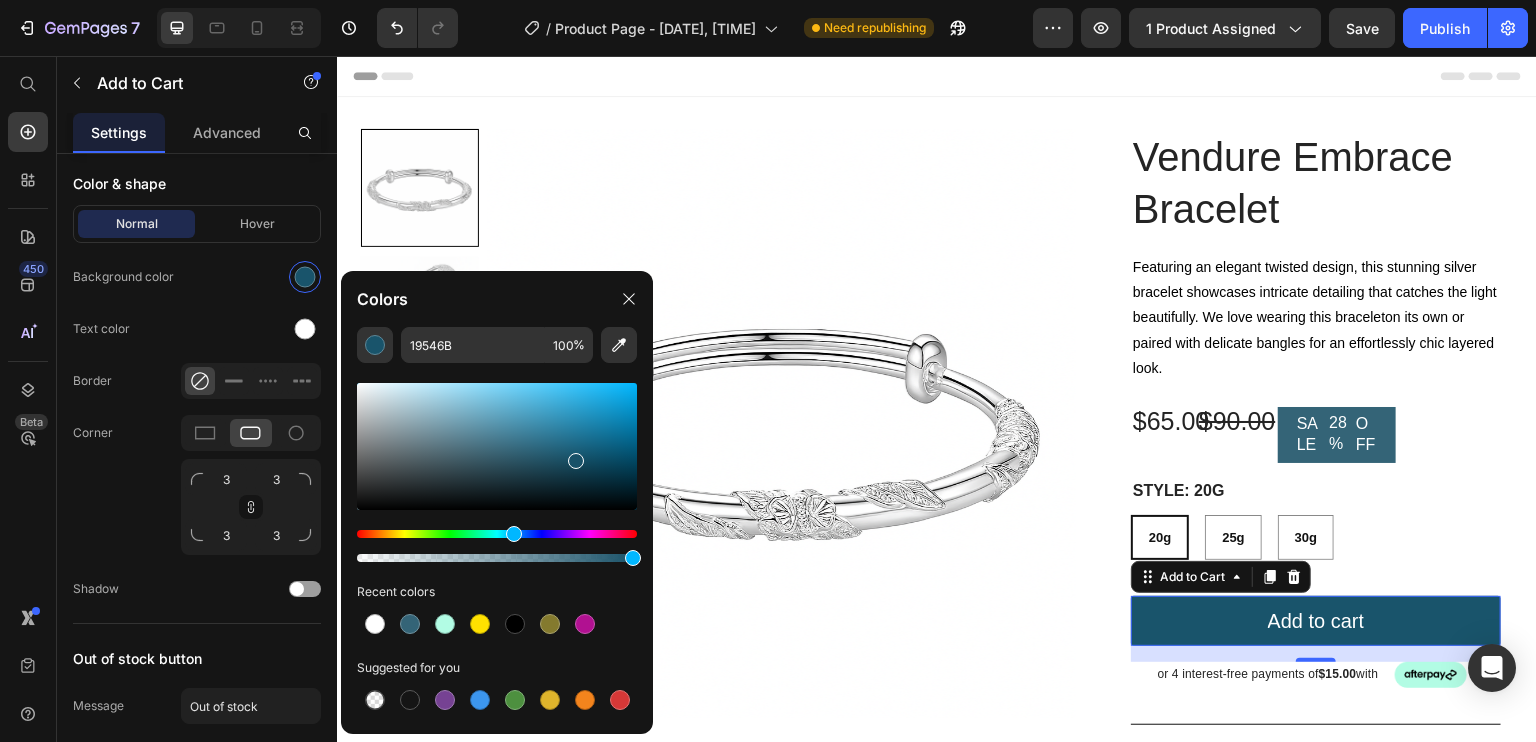 click at bounding box center (576, 461) 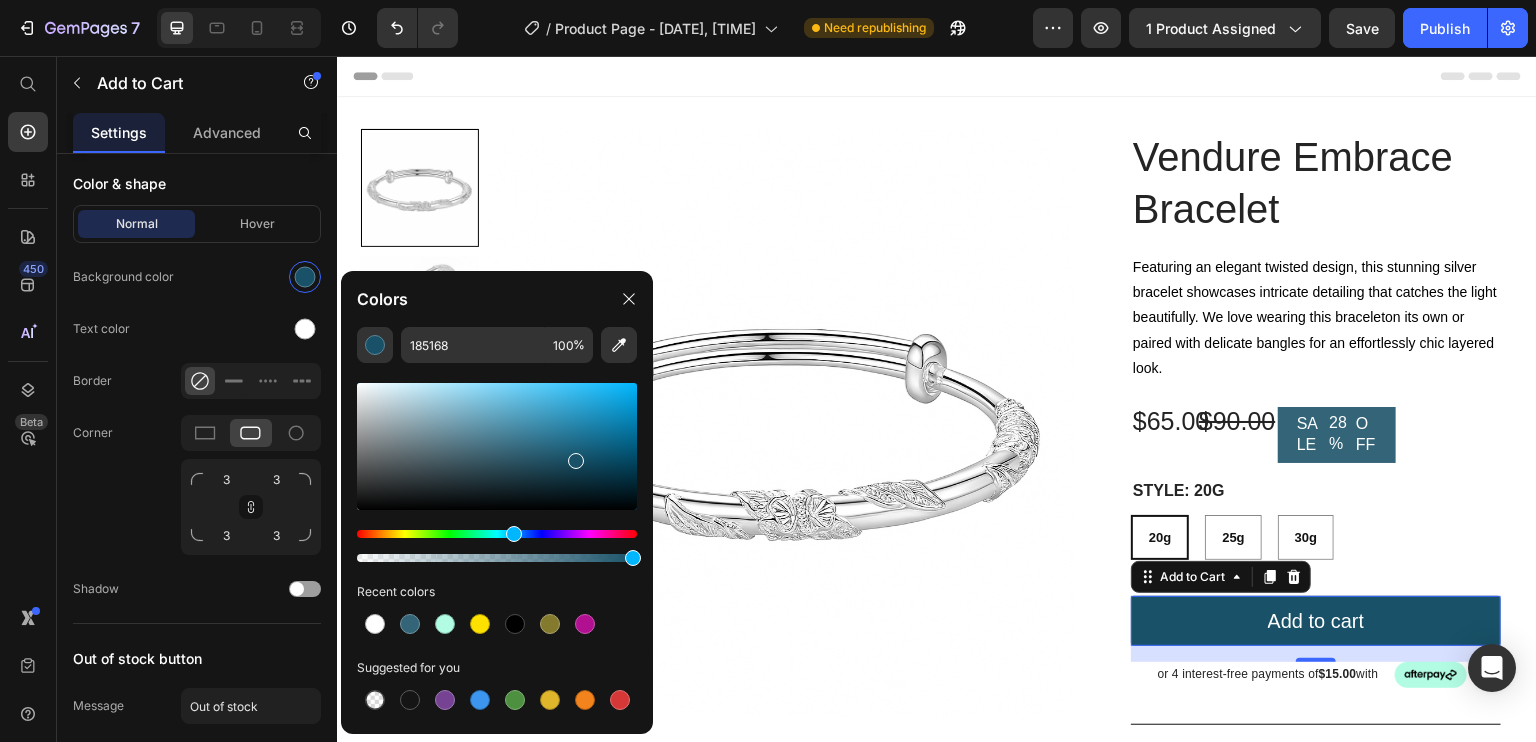 click at bounding box center [497, 446] 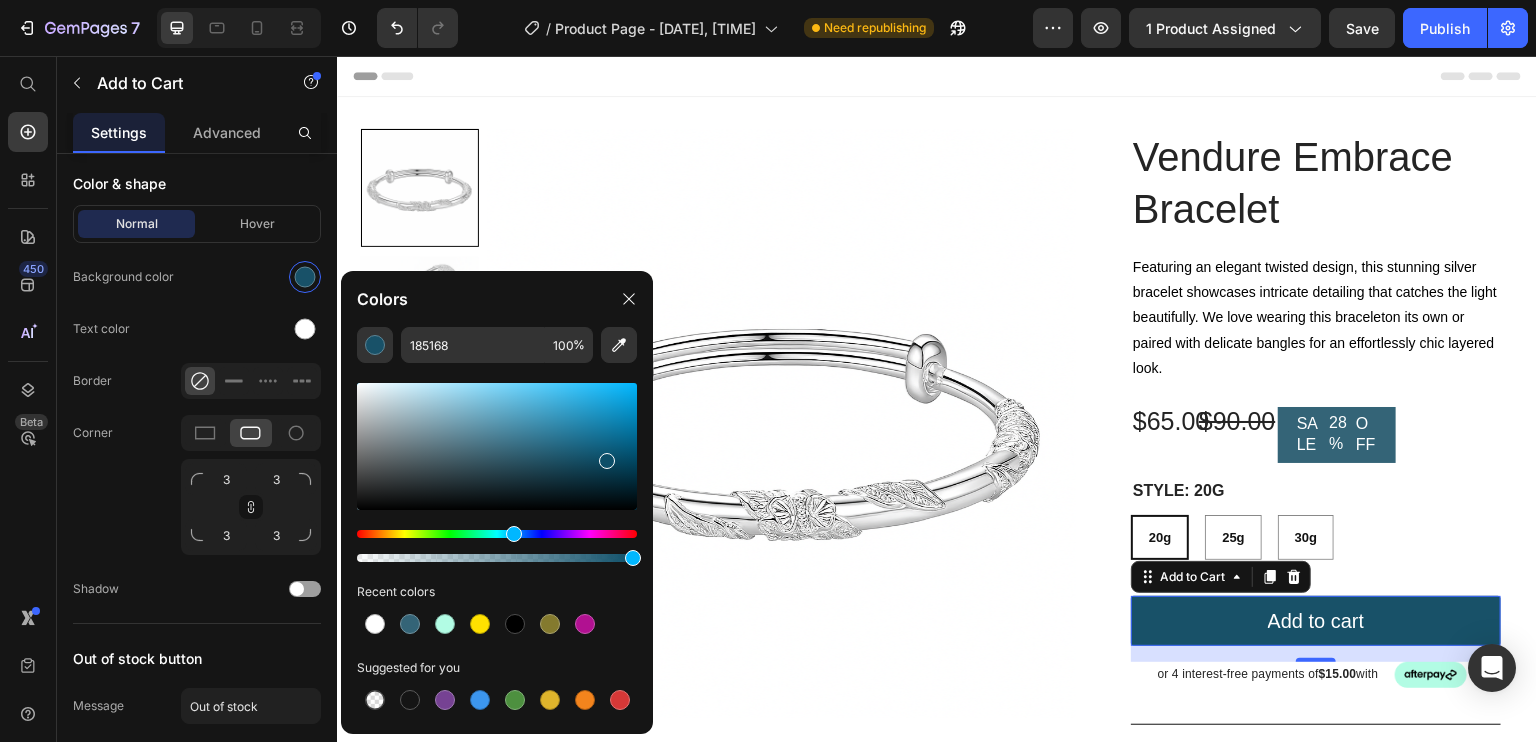 type on "0C4E68" 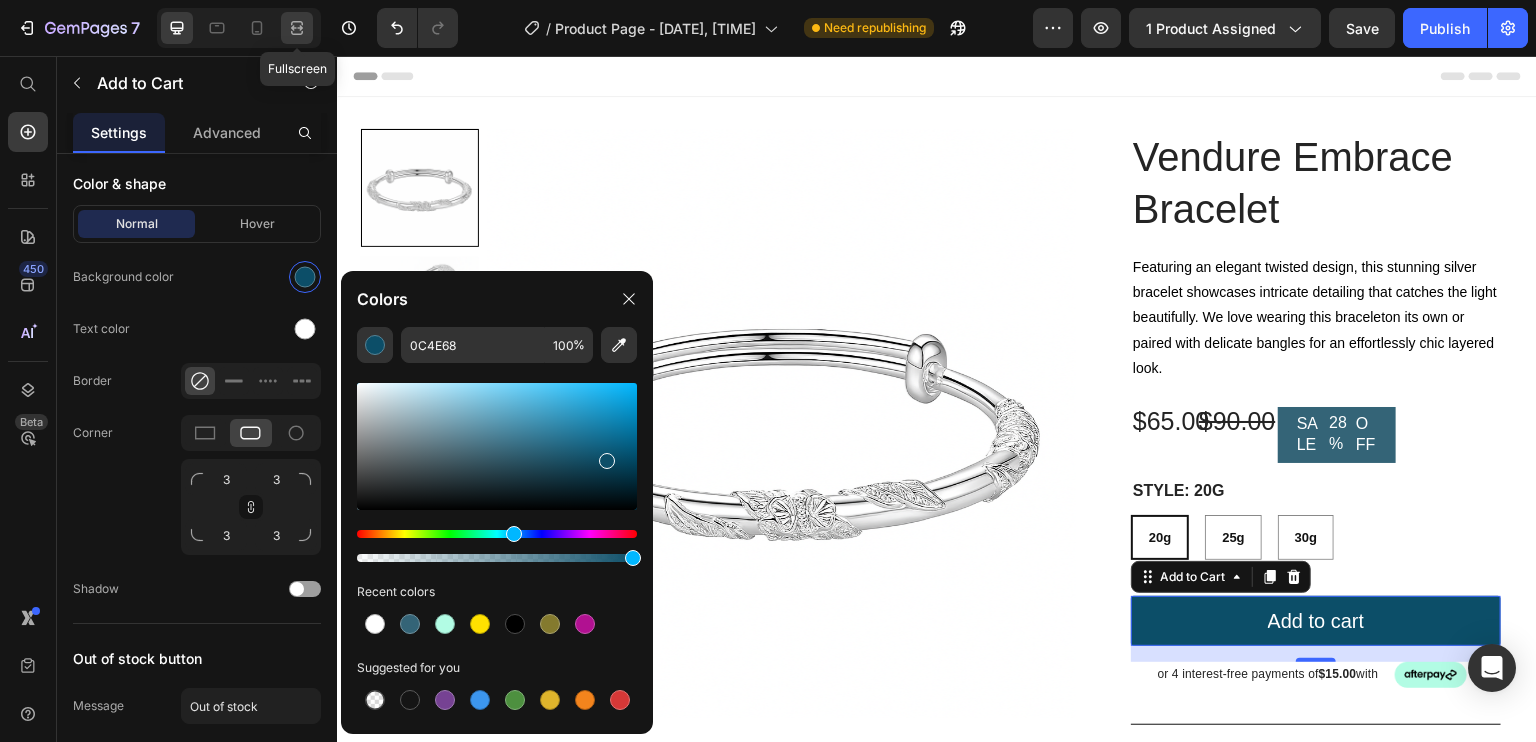 click 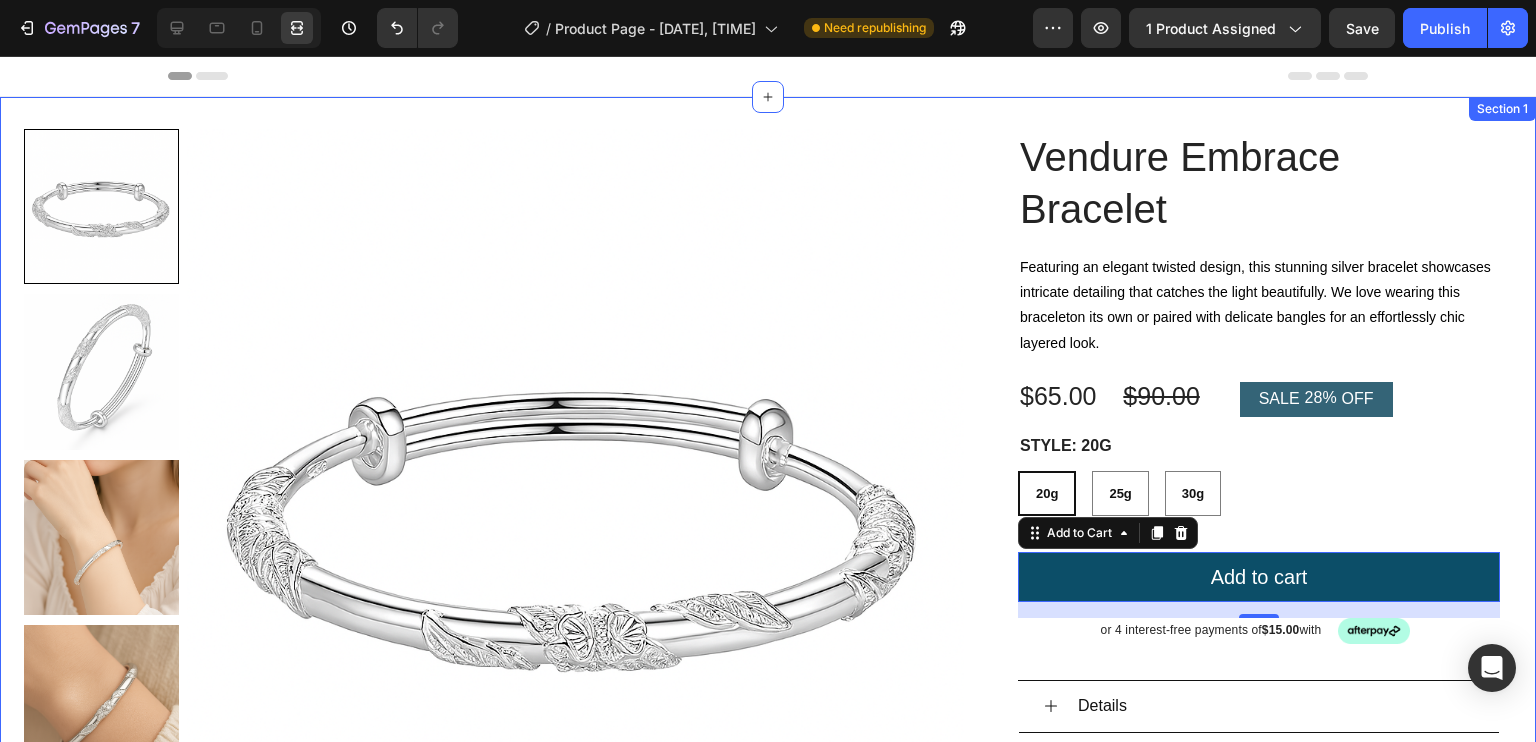 click on "Vendure Embrace Bracelet" at bounding box center (1259, 183) 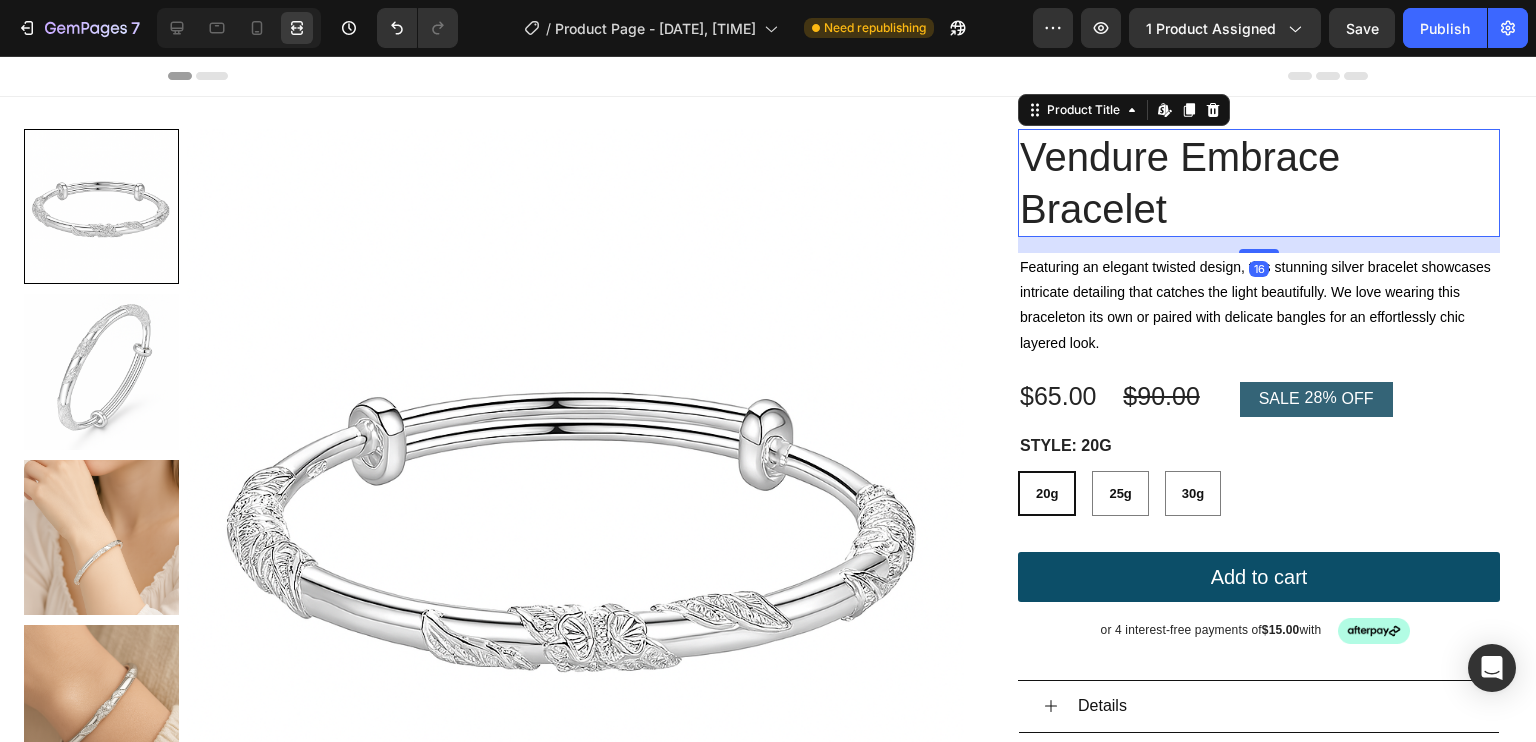 scroll, scrollTop: 0, scrollLeft: 0, axis: both 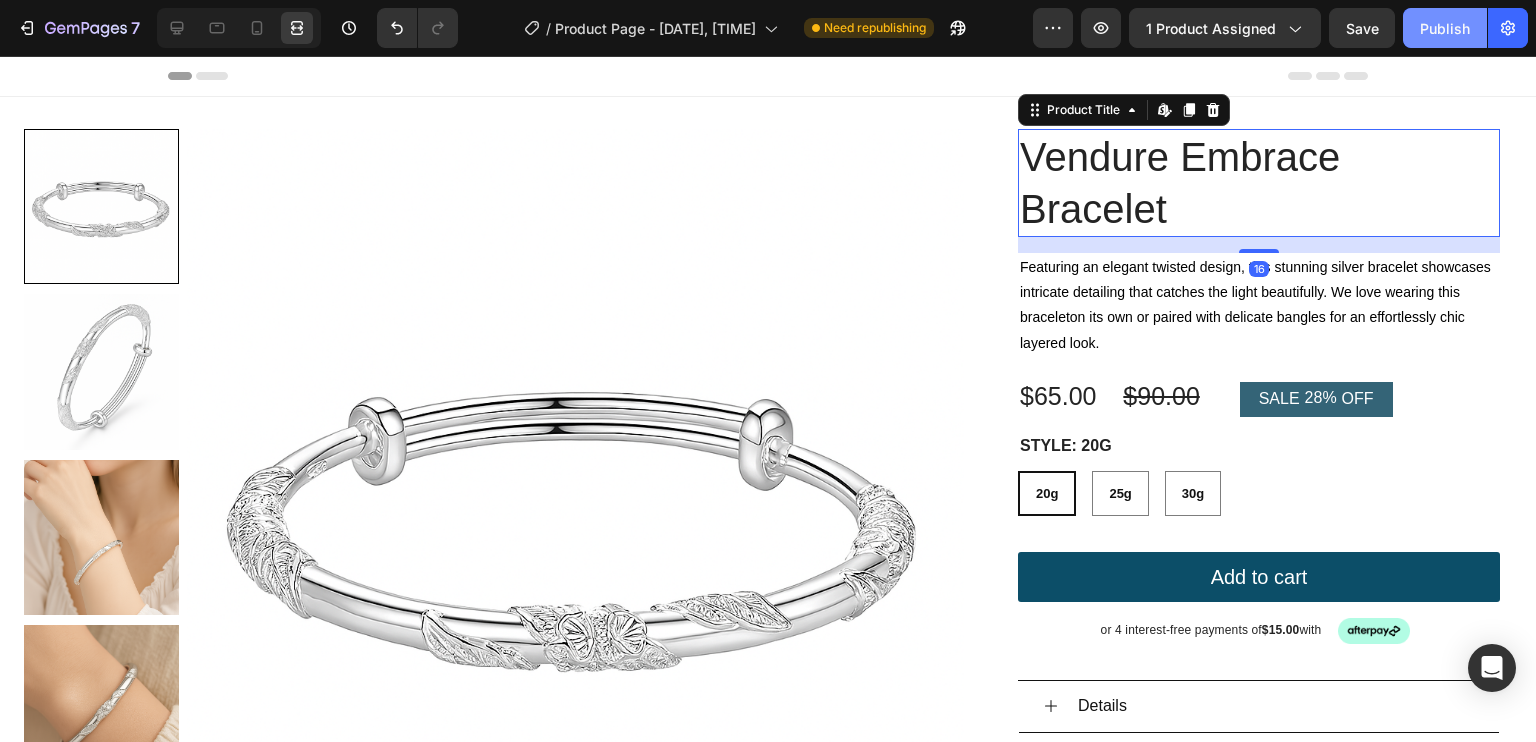 click on "Publish" at bounding box center (1445, 28) 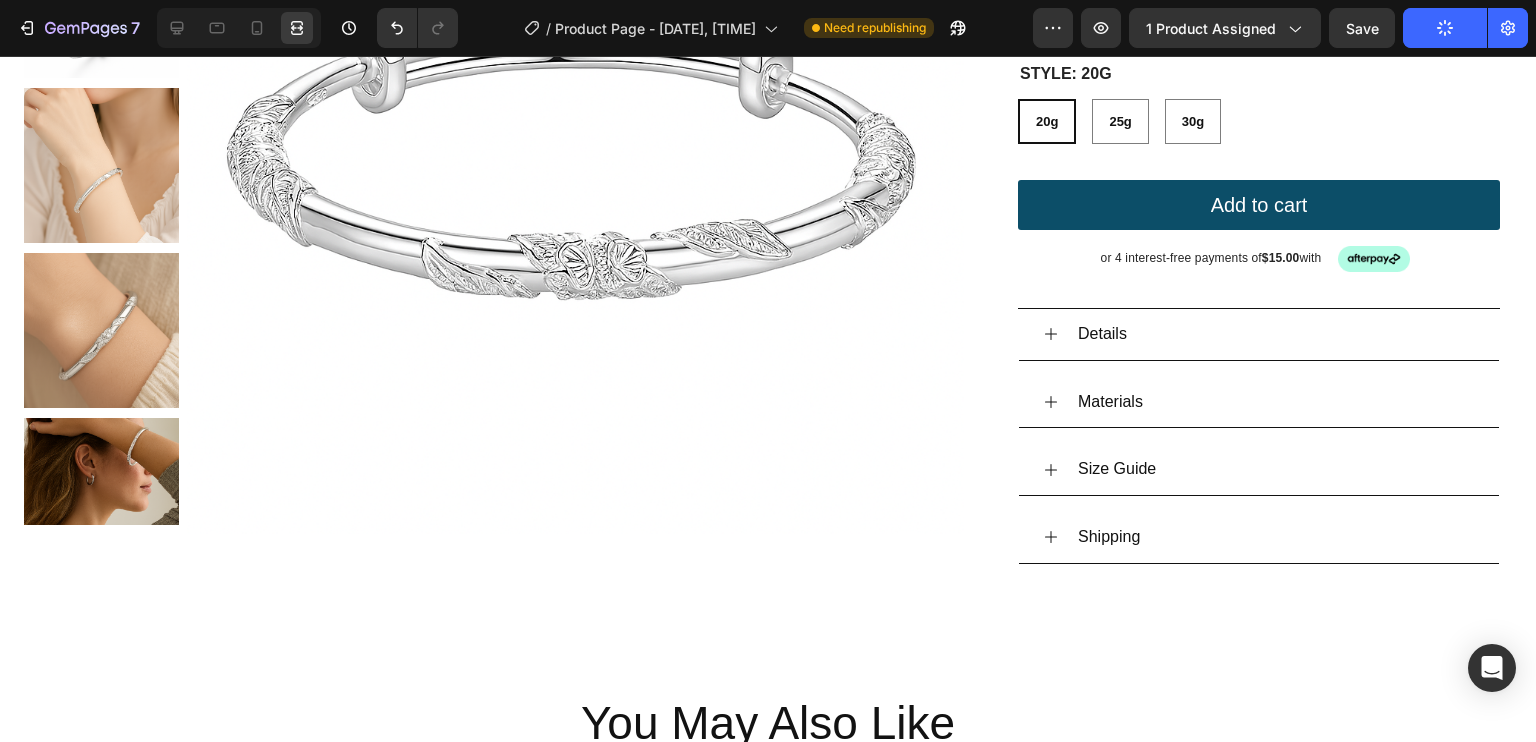 scroll, scrollTop: 0, scrollLeft: 0, axis: both 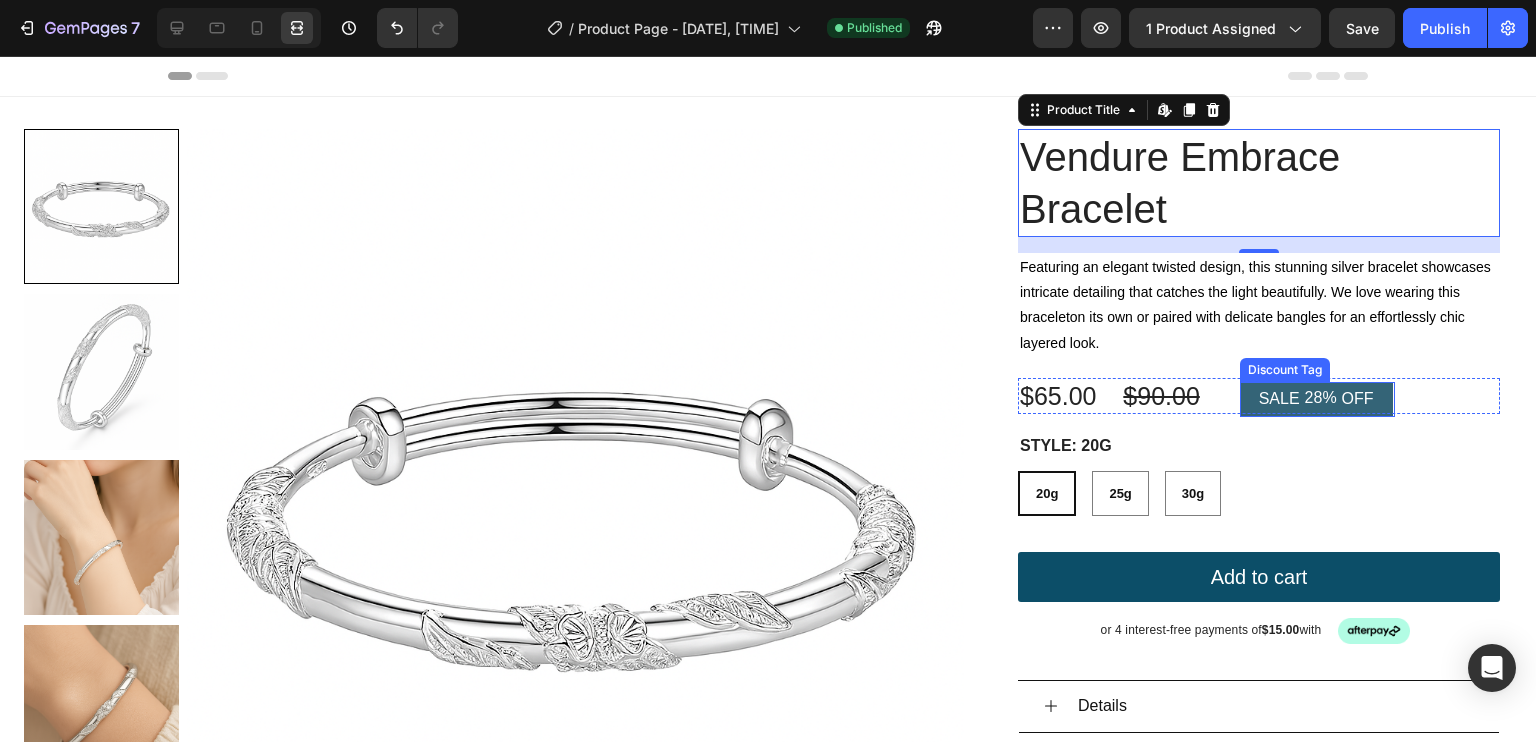 click on "SALE" at bounding box center (1279, 399) 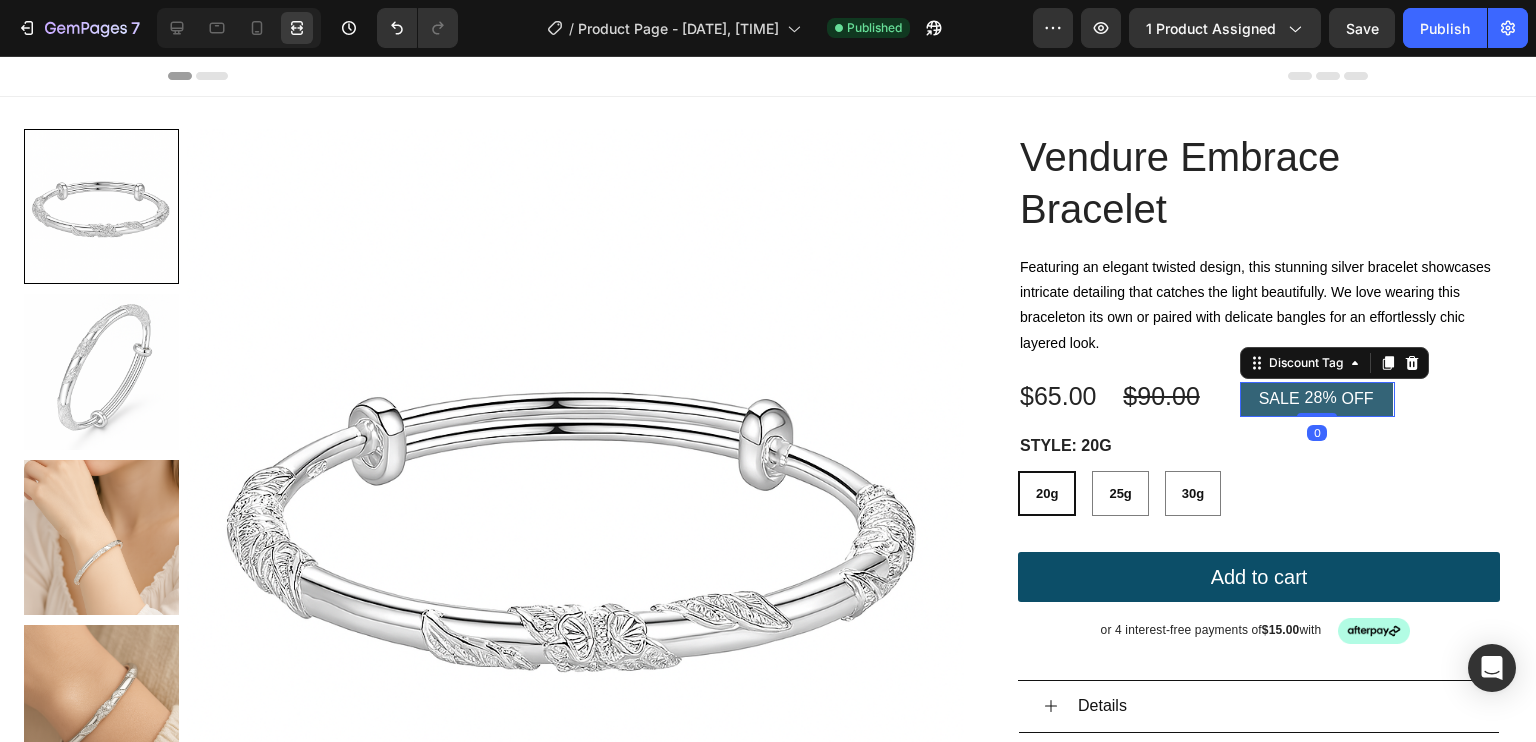 click on "SALE 28% OFF" at bounding box center (1316, 399) 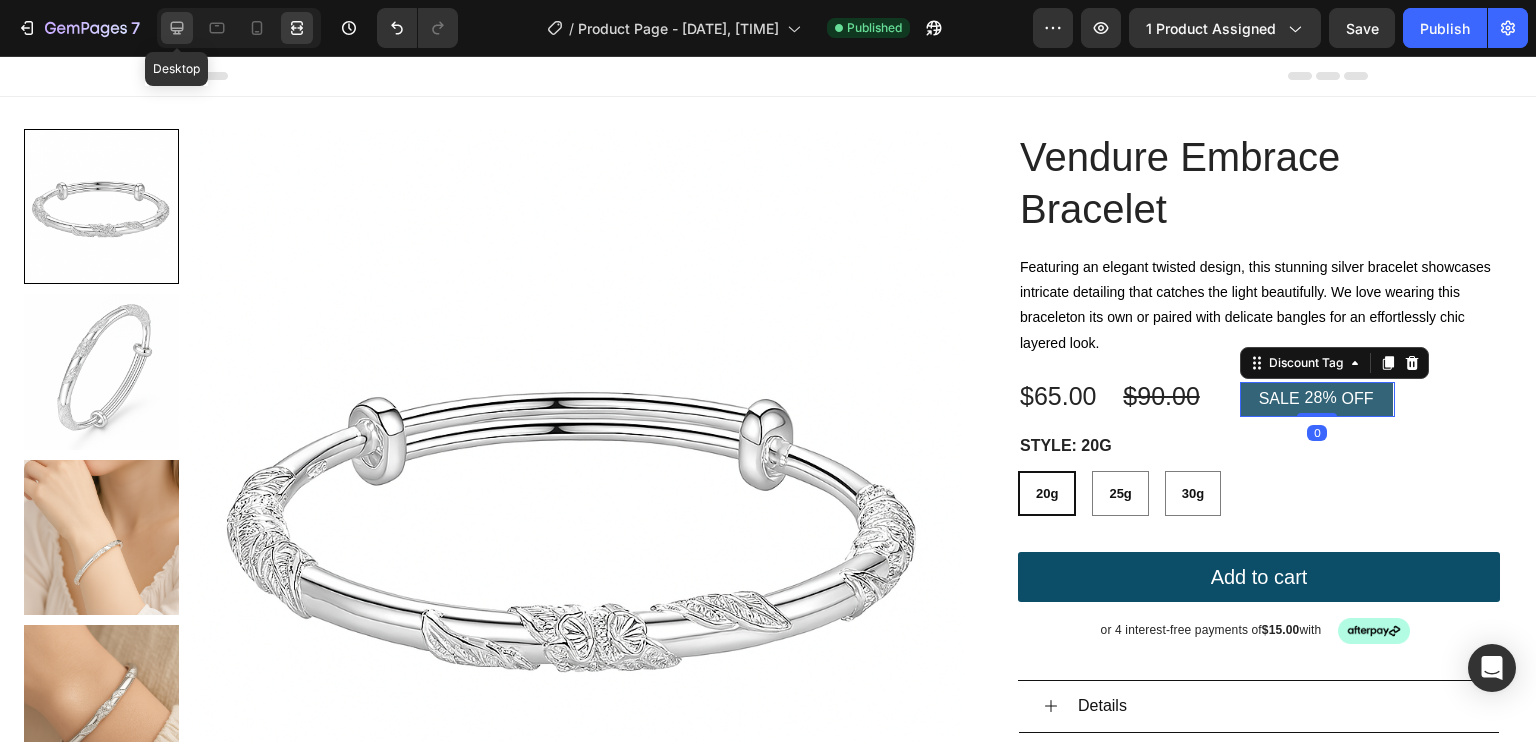 click 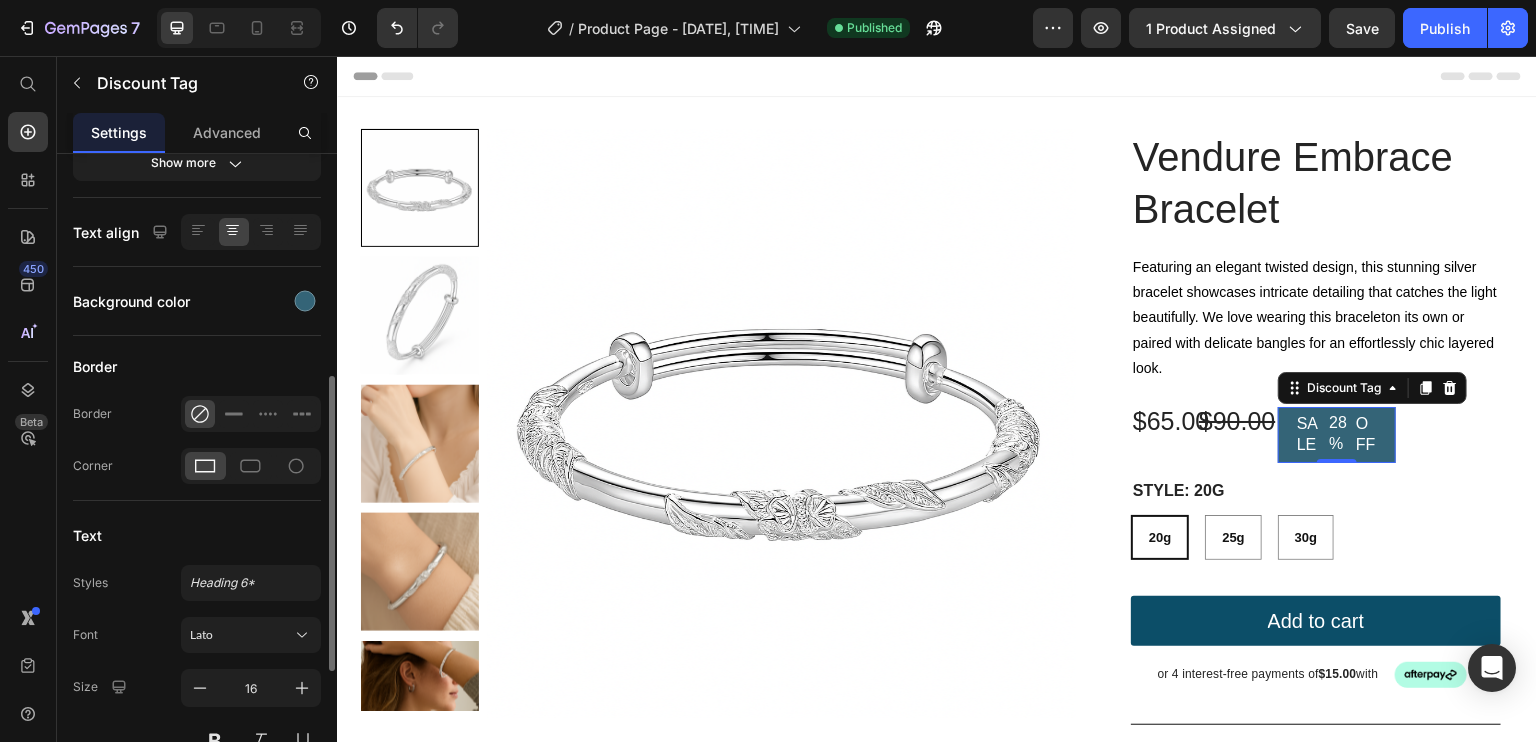 scroll, scrollTop: 489, scrollLeft: 0, axis: vertical 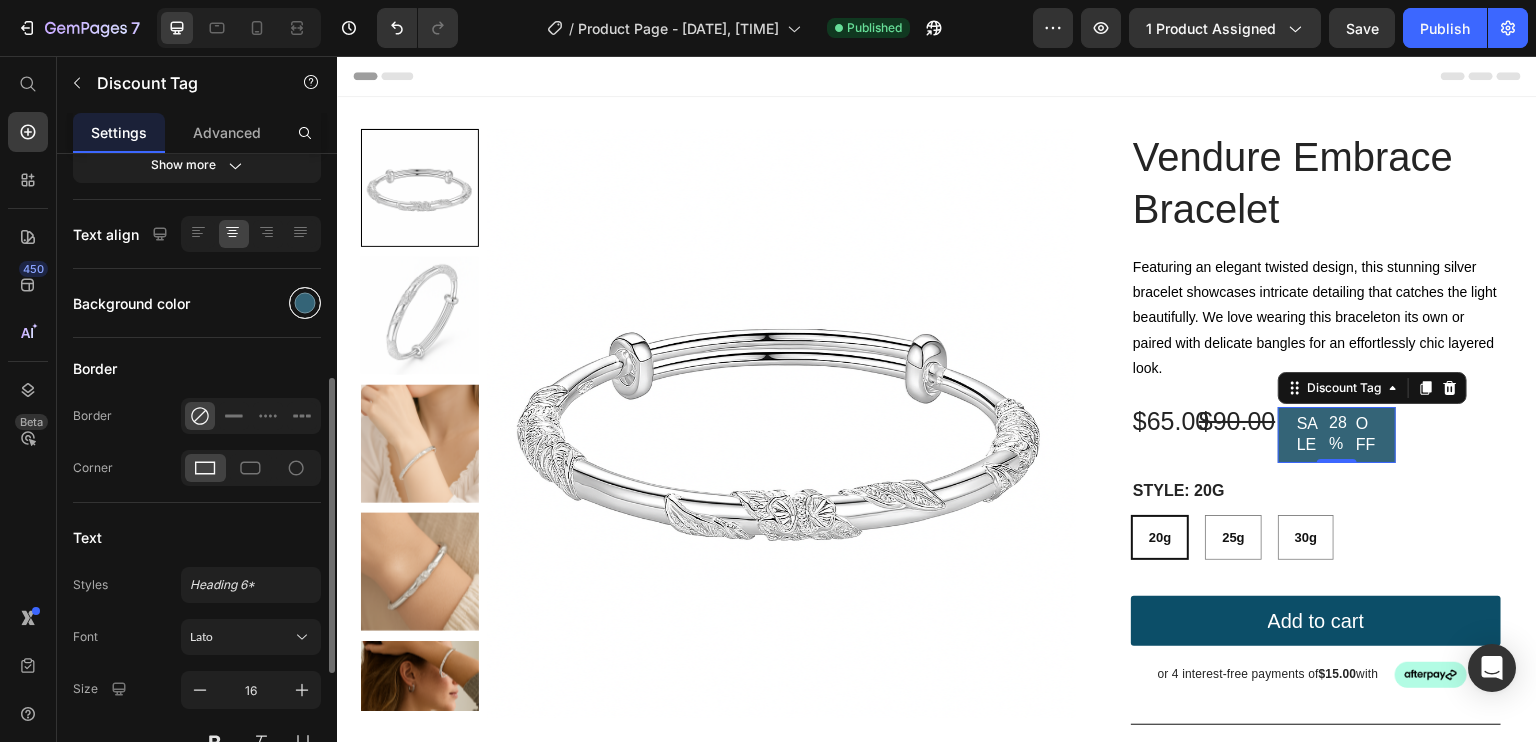click at bounding box center (305, 303) 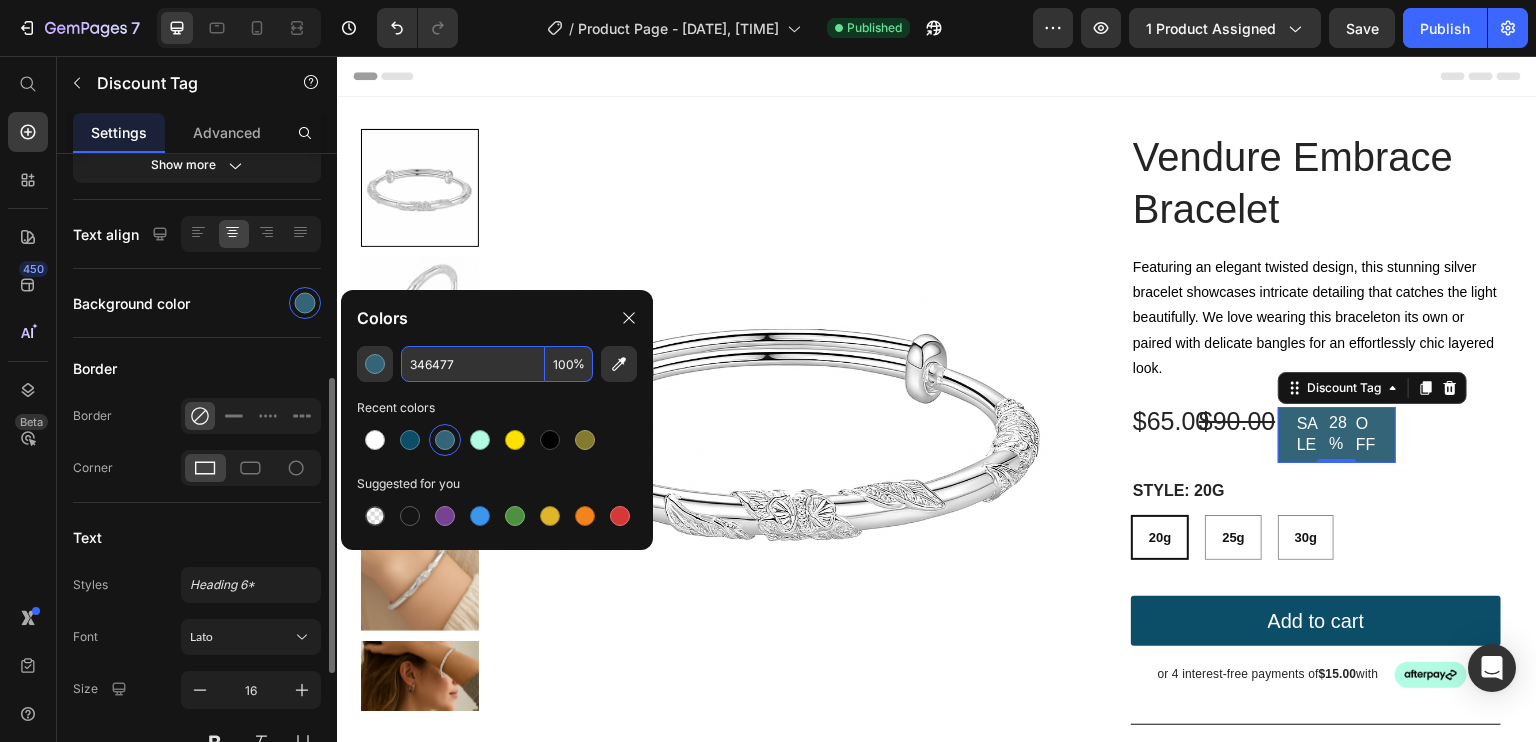click on "346477" at bounding box center (473, 364) 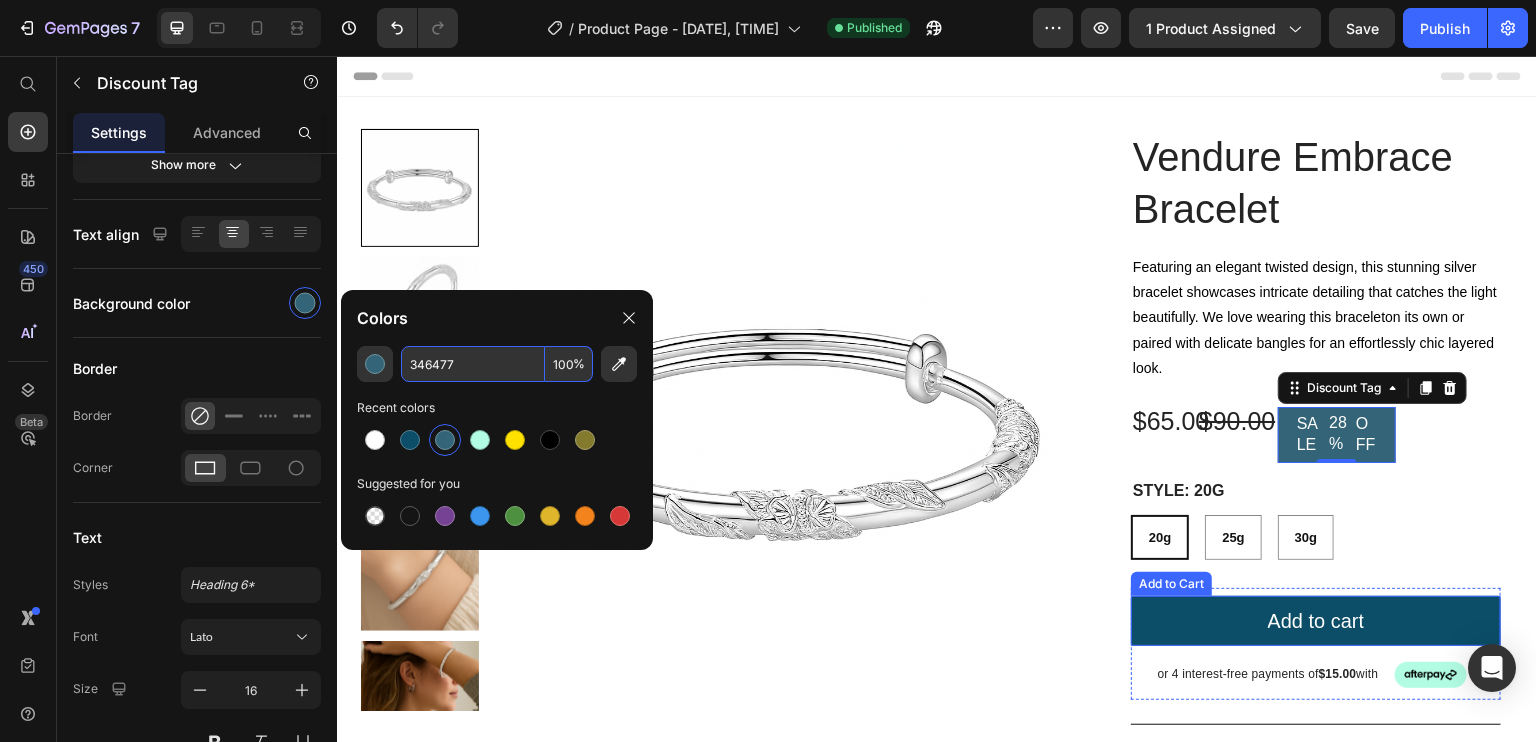 click on "Add to cart" at bounding box center (1316, 621) 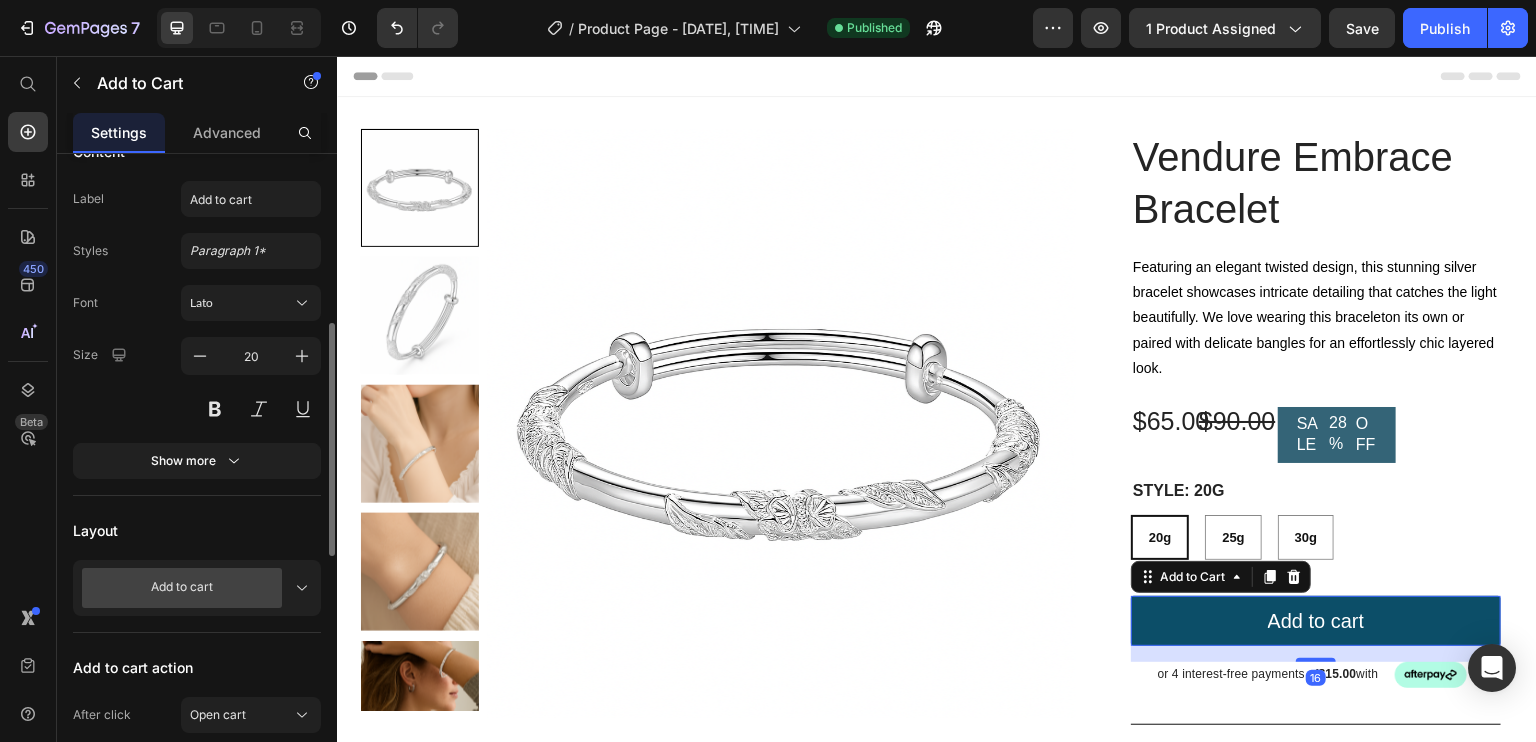 scroll, scrollTop: 278, scrollLeft: 0, axis: vertical 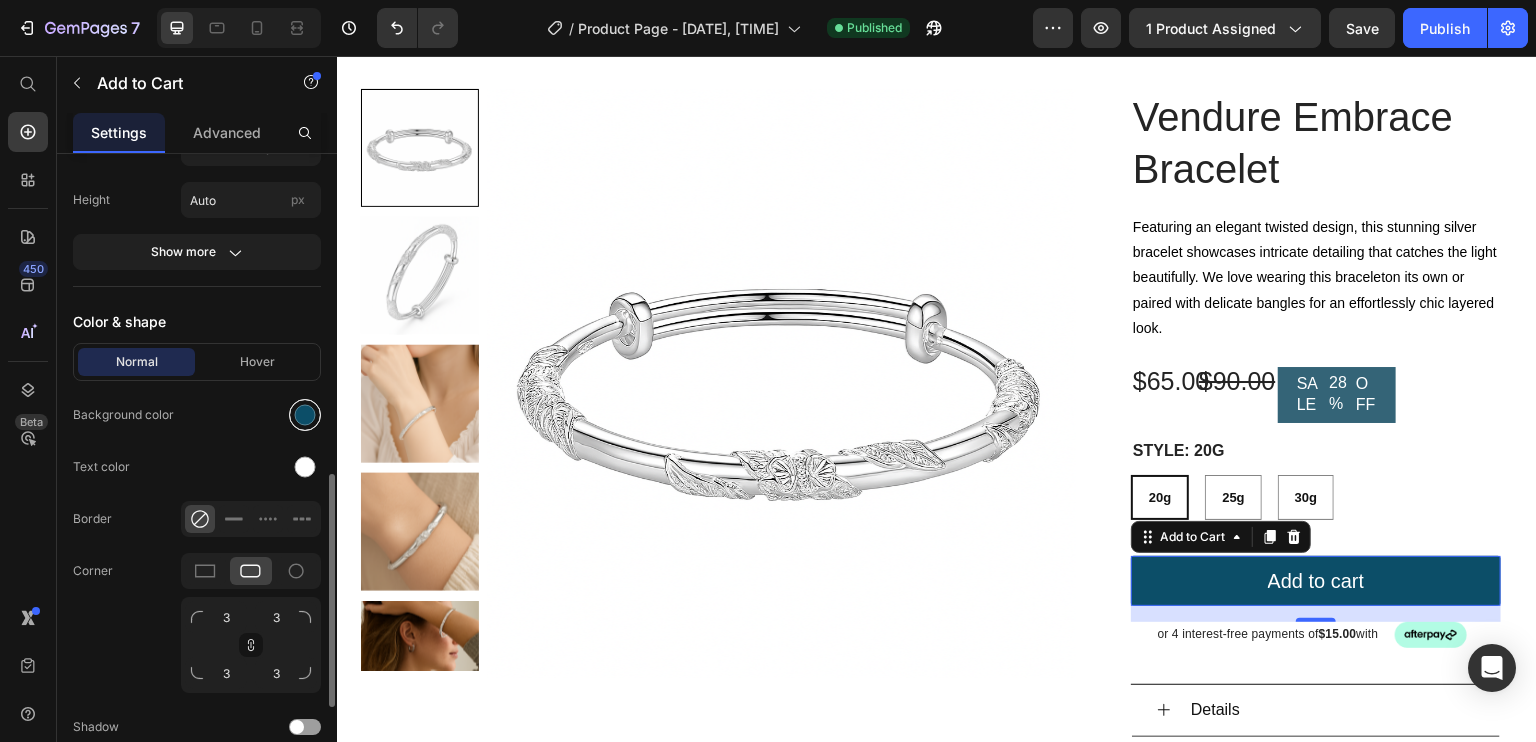 click at bounding box center (305, 415) 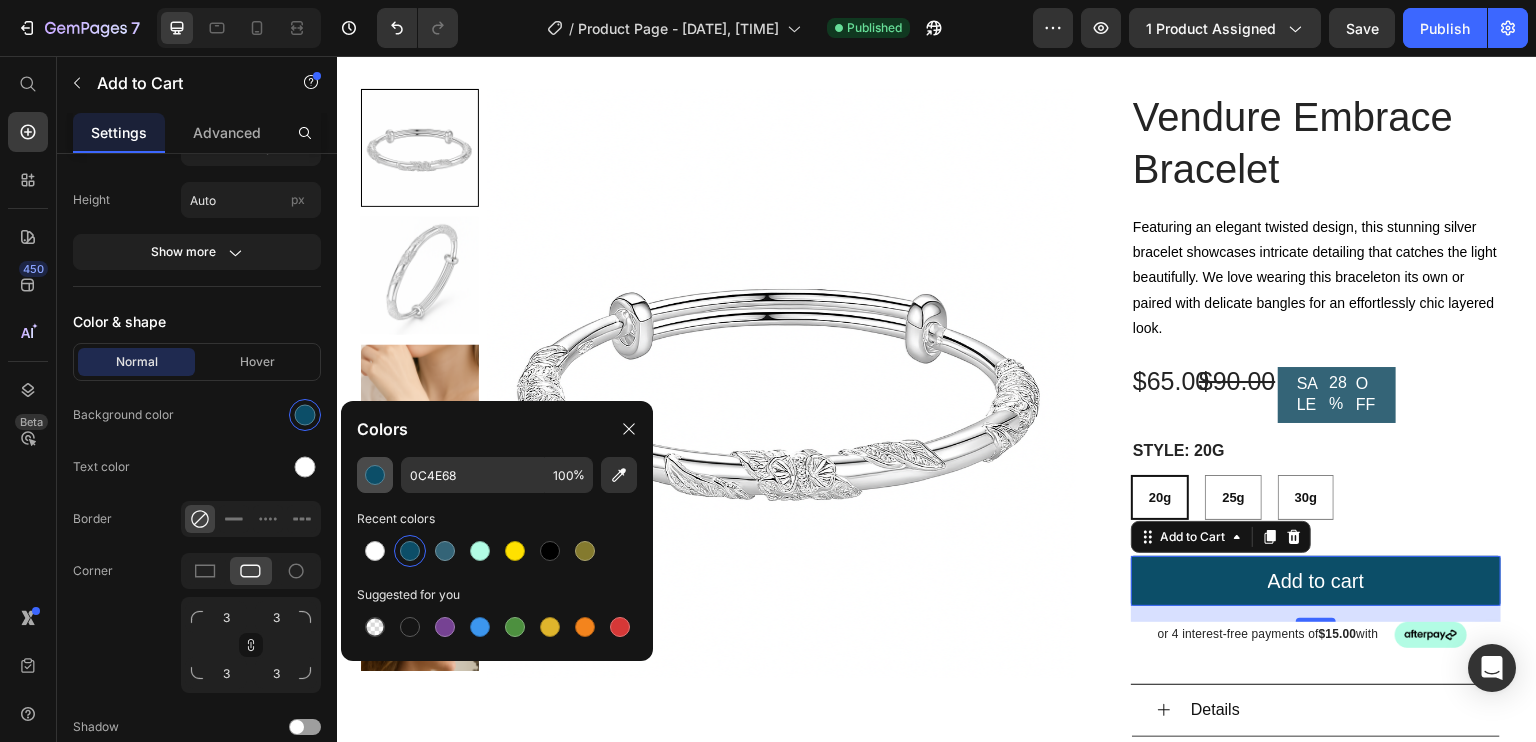 click at bounding box center [375, 475] 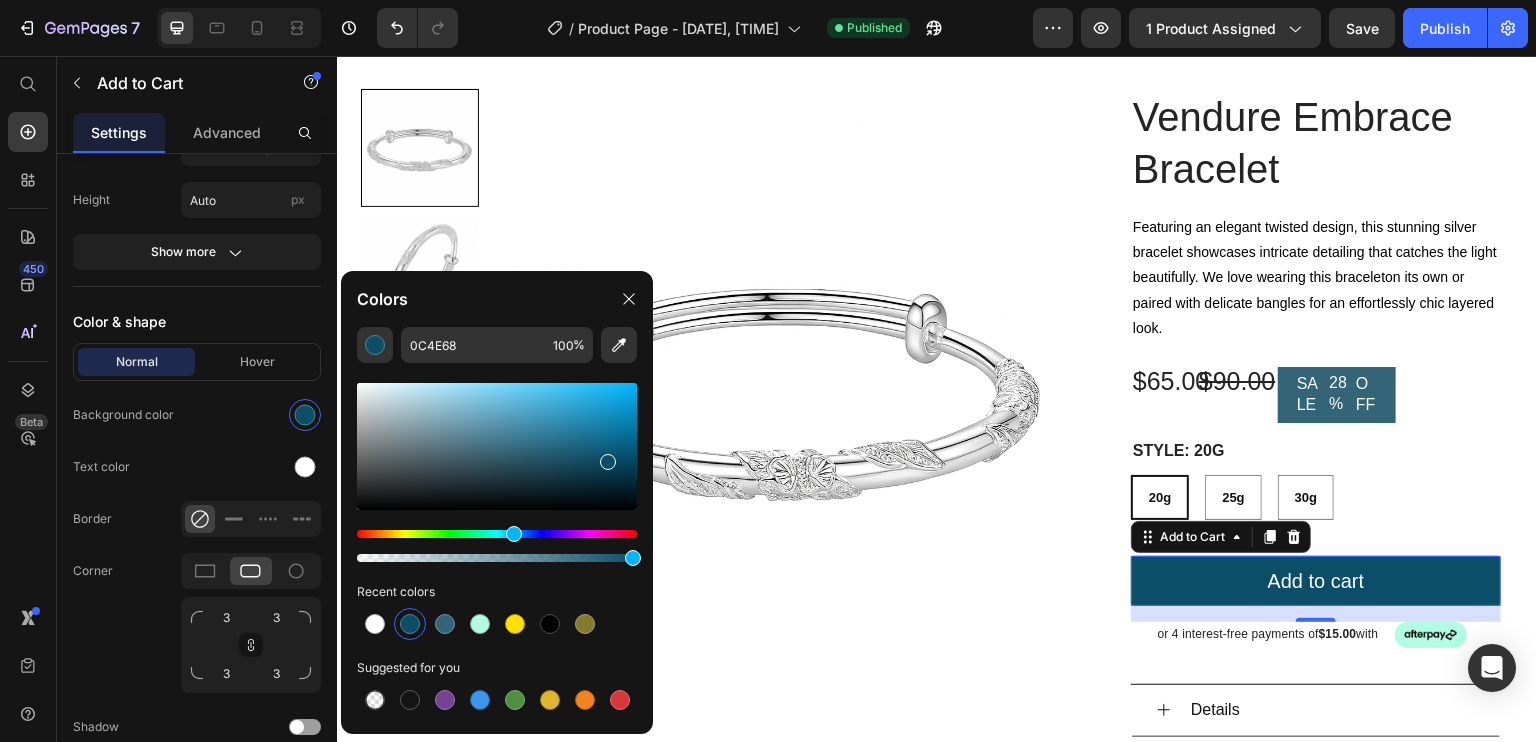click at bounding box center (497, 534) 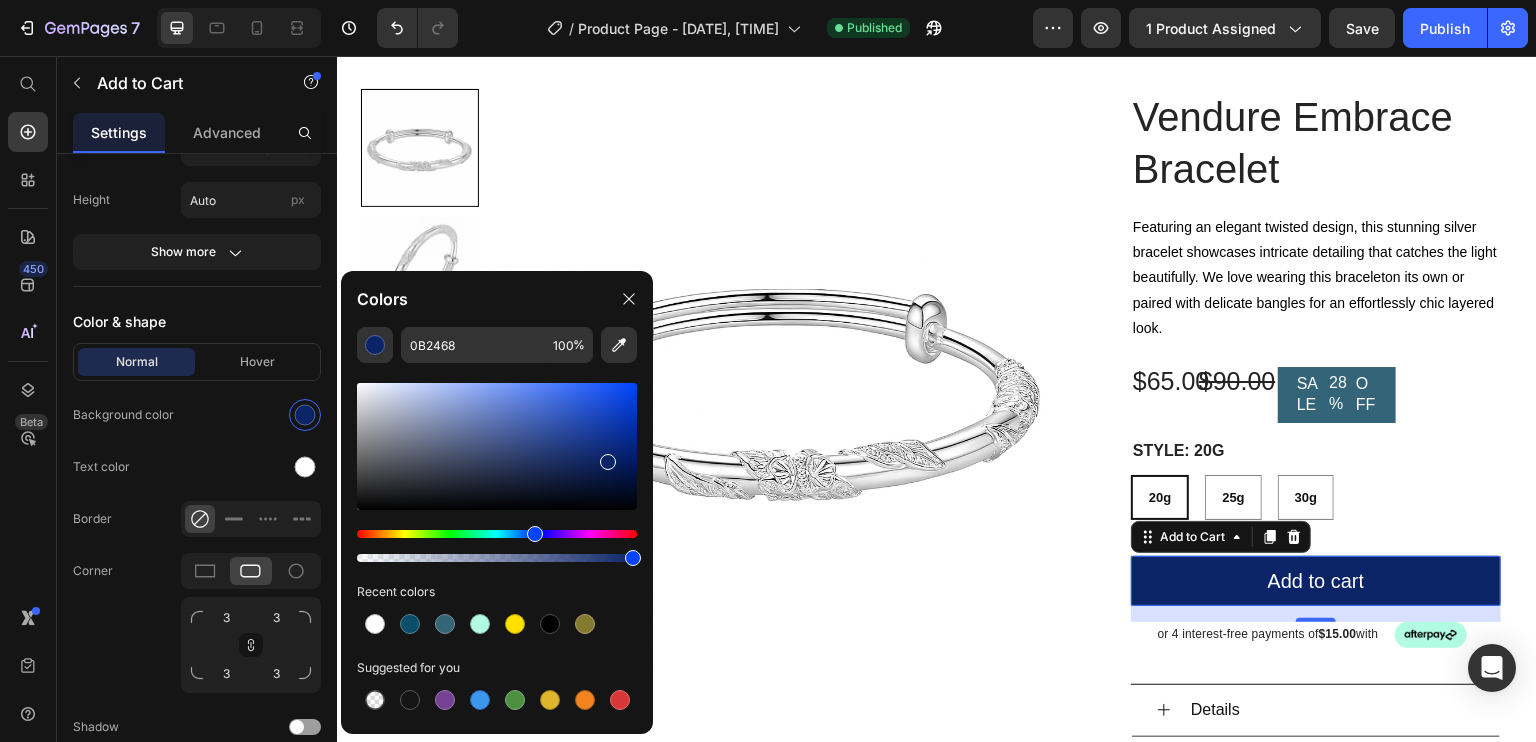 click at bounding box center (497, 546) 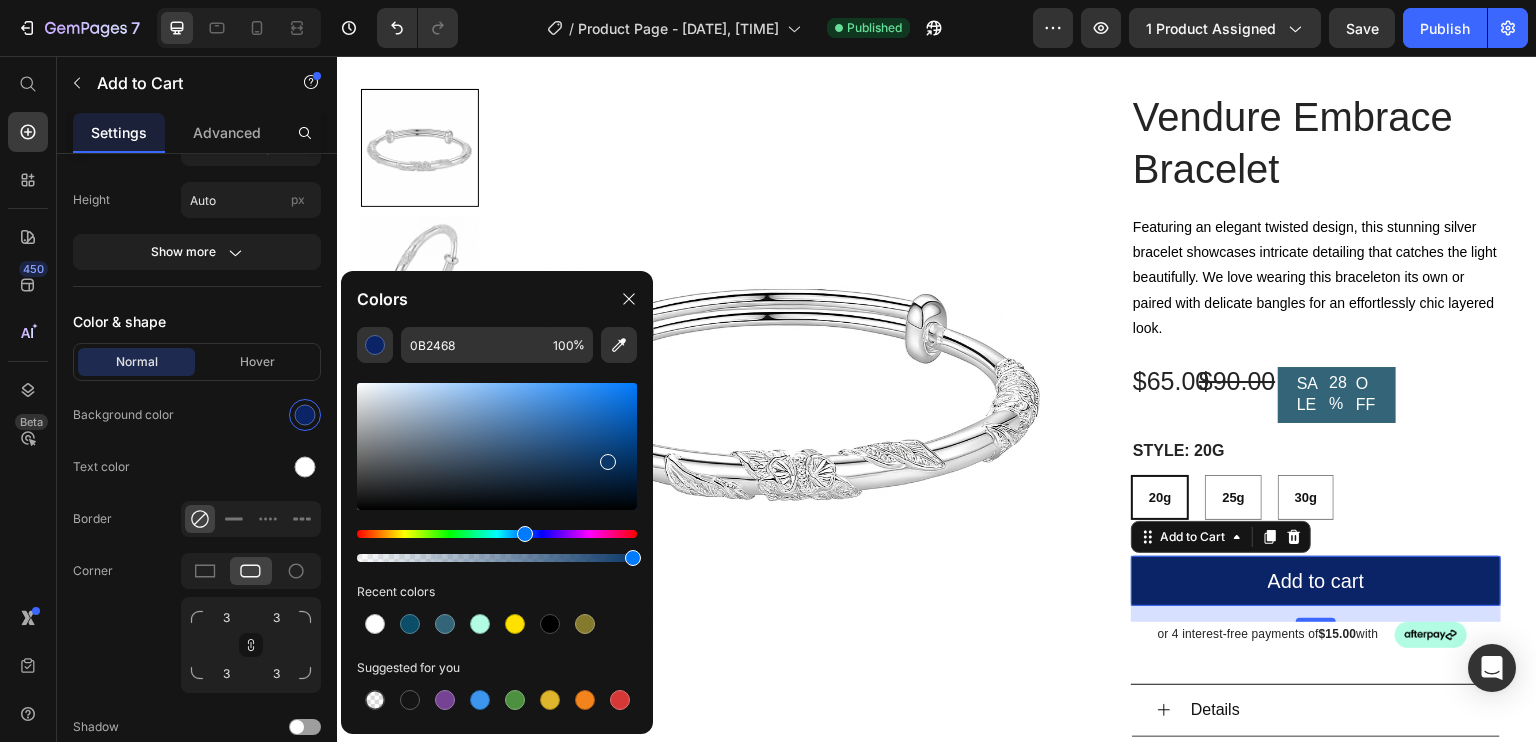 click at bounding box center (497, 534) 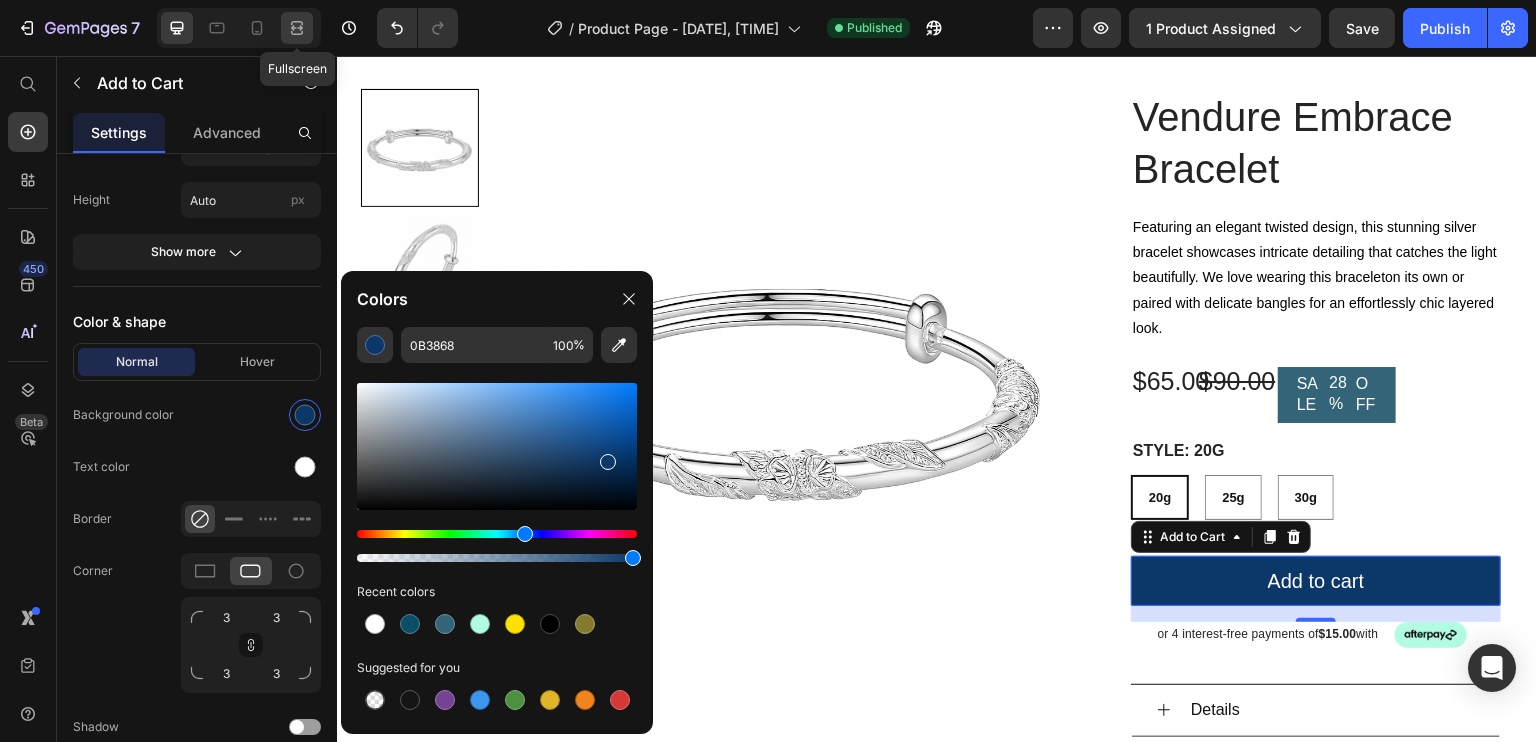 click 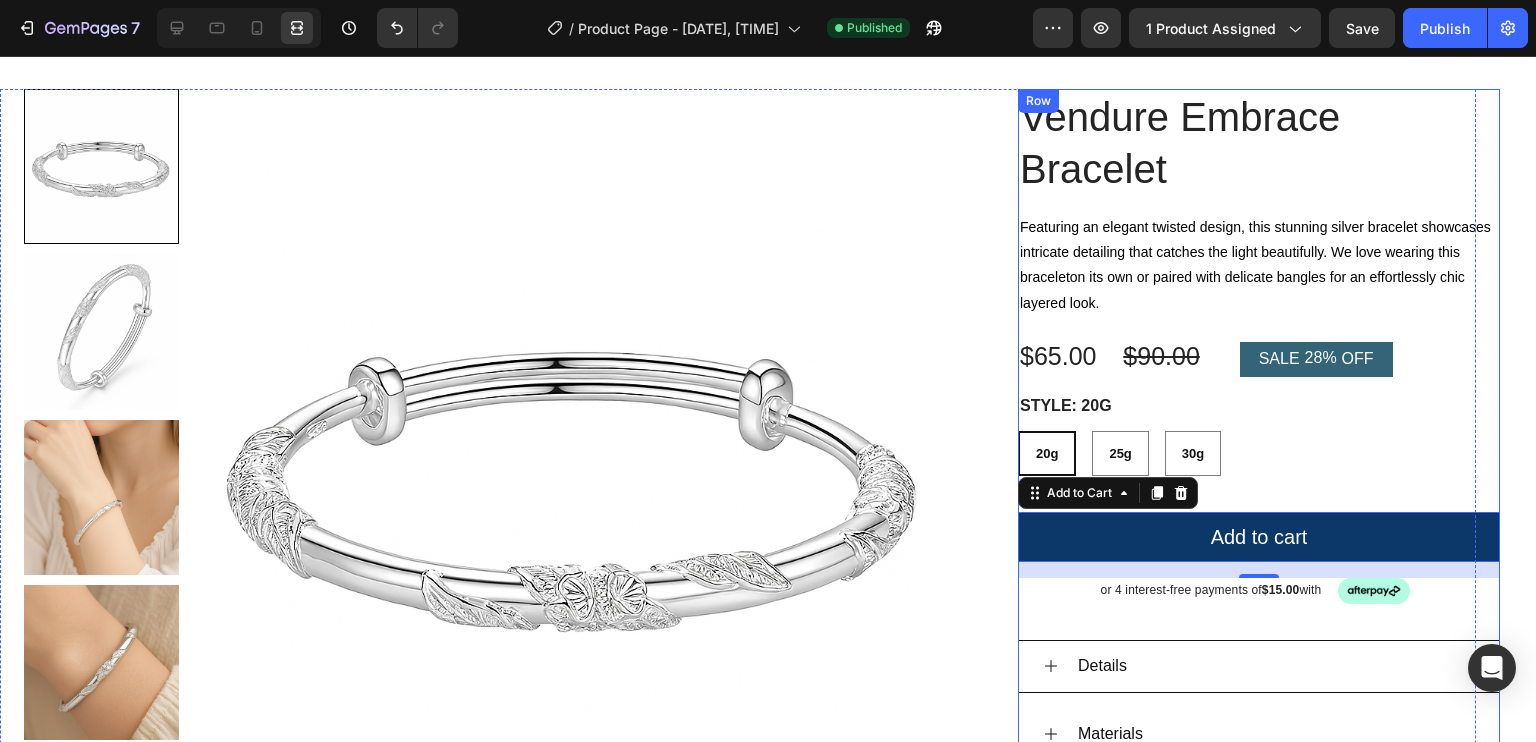 click on "Vendure Embrace Bracelet Product Title Featuring an elegant twisted design, this stunning silver bracelet showcases intricate detailing that catches the light beautifully. We love wearing this braceleton its own or paired with delicate bangles for an effortlessly chic layered look. Text Block $65.00 Product Price $90.00 Product Price SALE 28% OFF Discount Tag Row Silver 20g 25g 30g Product Variants & Swatches style: 20g 20g 20g 20g 25g 25g 25g 30g 30g 30g Product Variants & Swatches Add to cart Add to Cart 16 or 4 interest-free payments of $15.00 with Text Block Image Row Accordion or 4 interest-free payments of $15.00 with Text Block Image Row" at bounding box center [1259, 508] 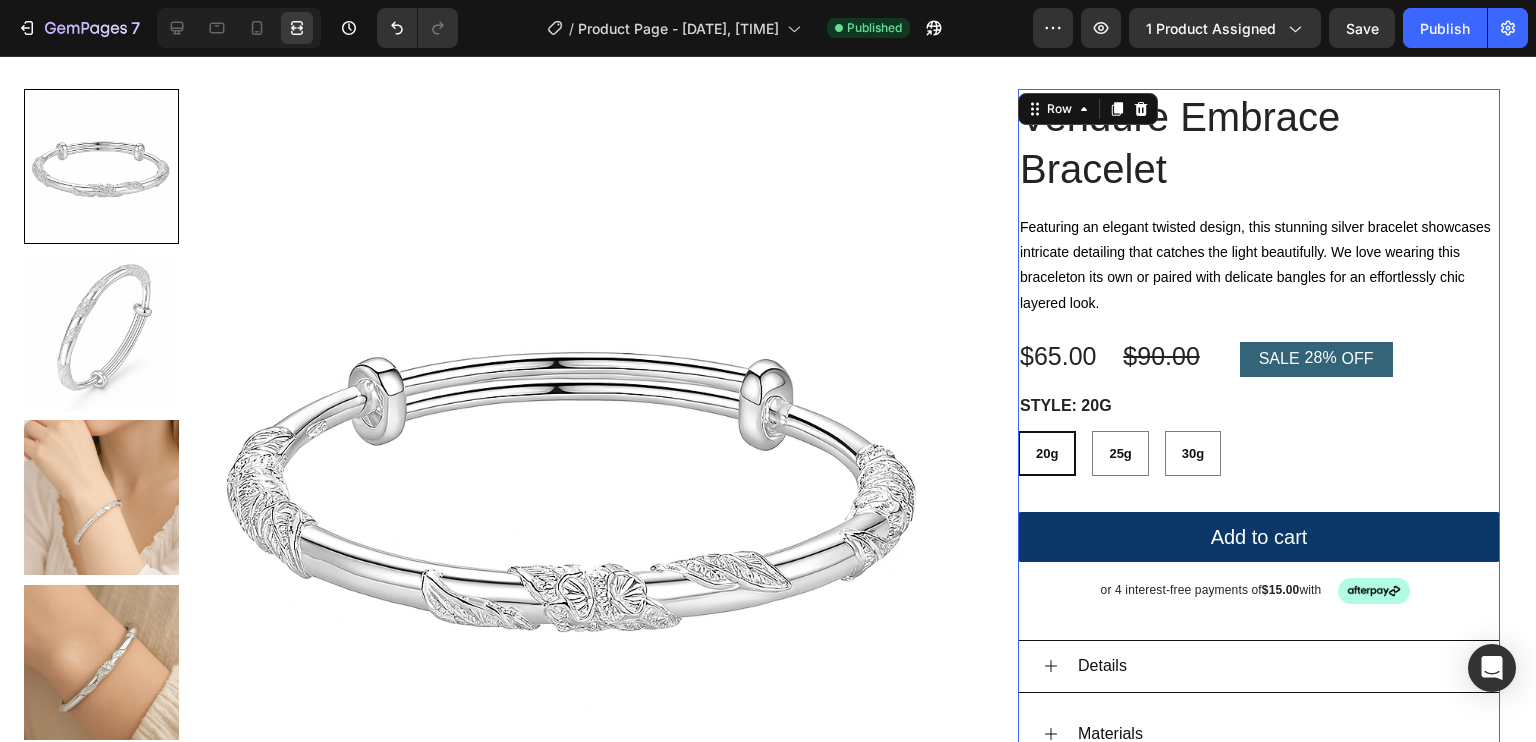 scroll, scrollTop: 0, scrollLeft: 0, axis: both 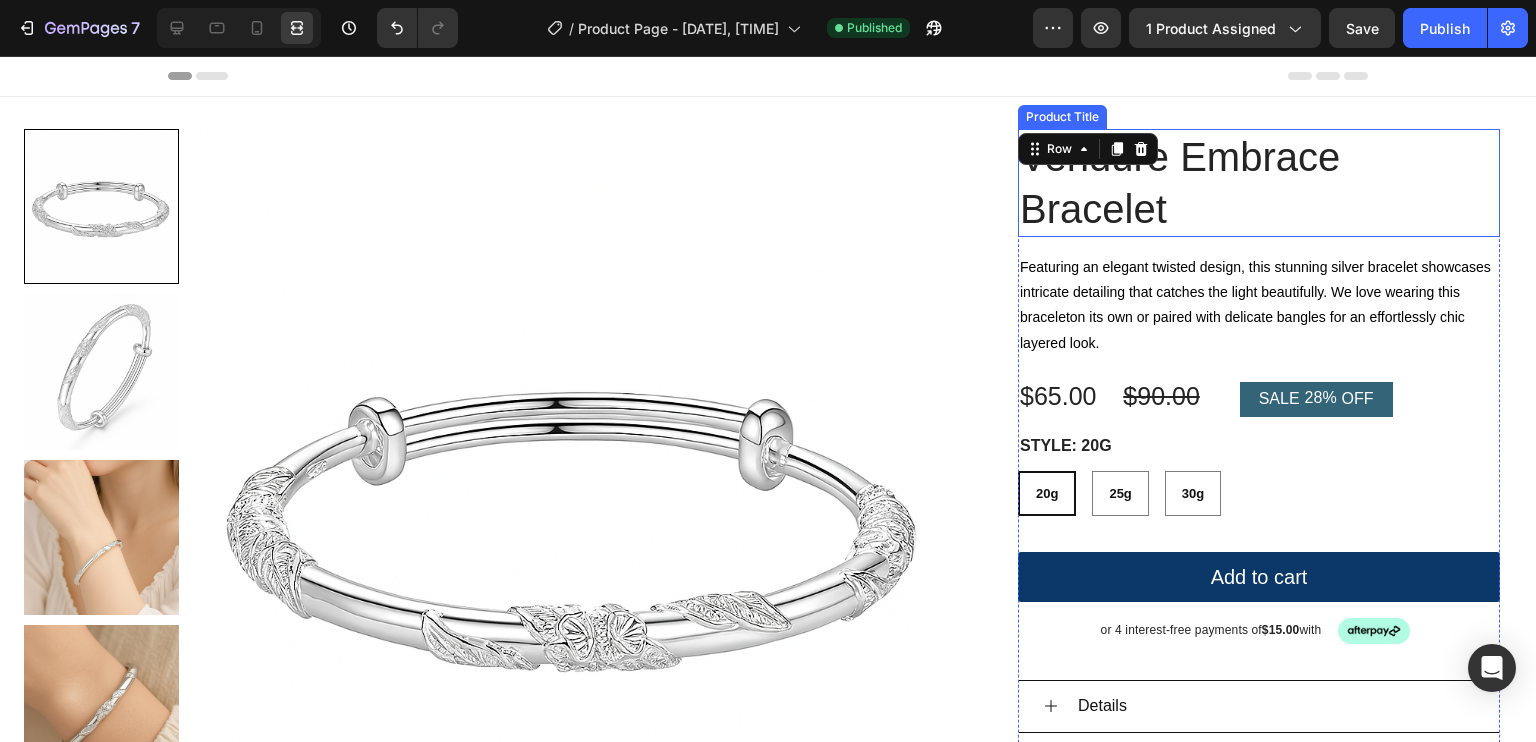 click on "Vendure Embrace Bracelet" at bounding box center (1259, 183) 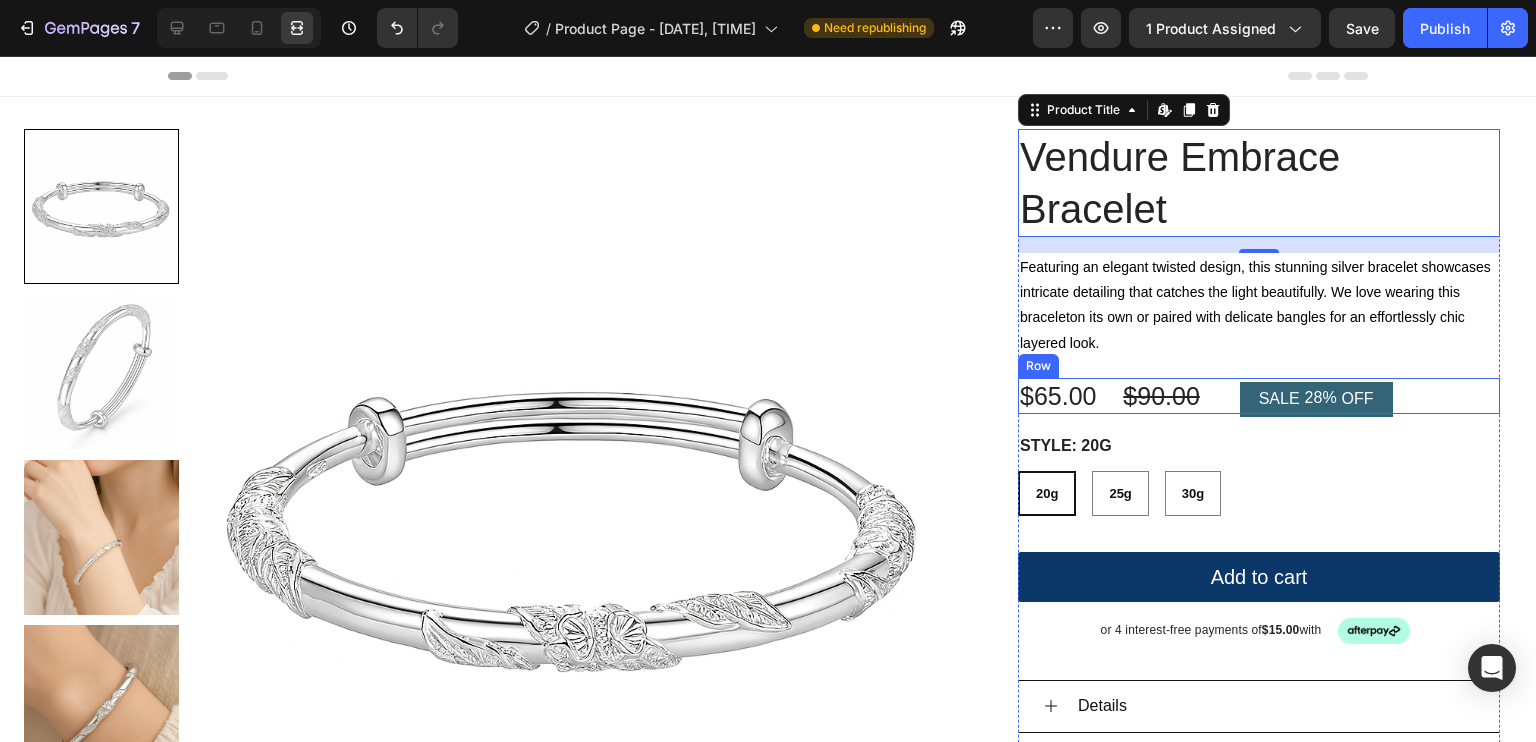 click on "SALE 28% OFF Discount Tag" at bounding box center (1422, 396) 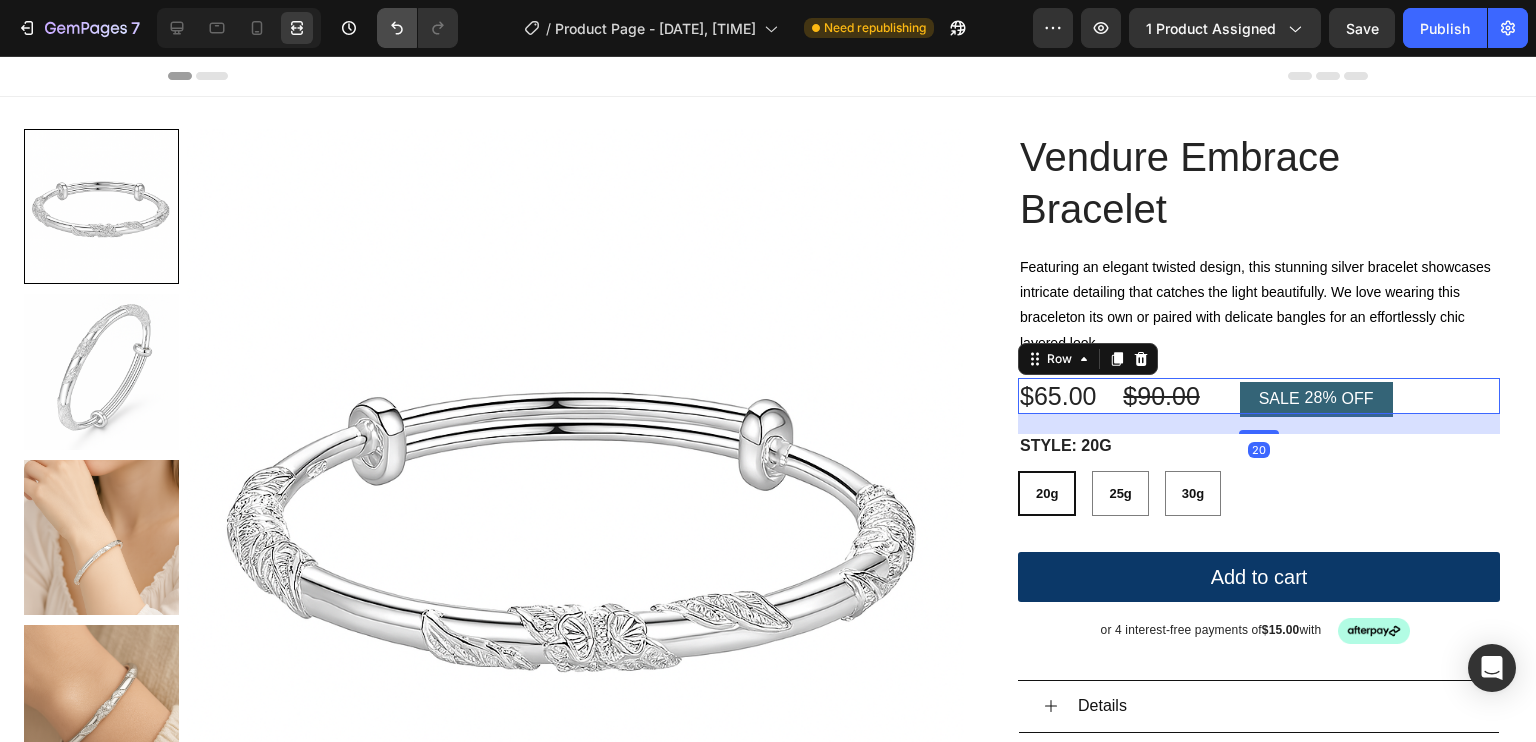 click 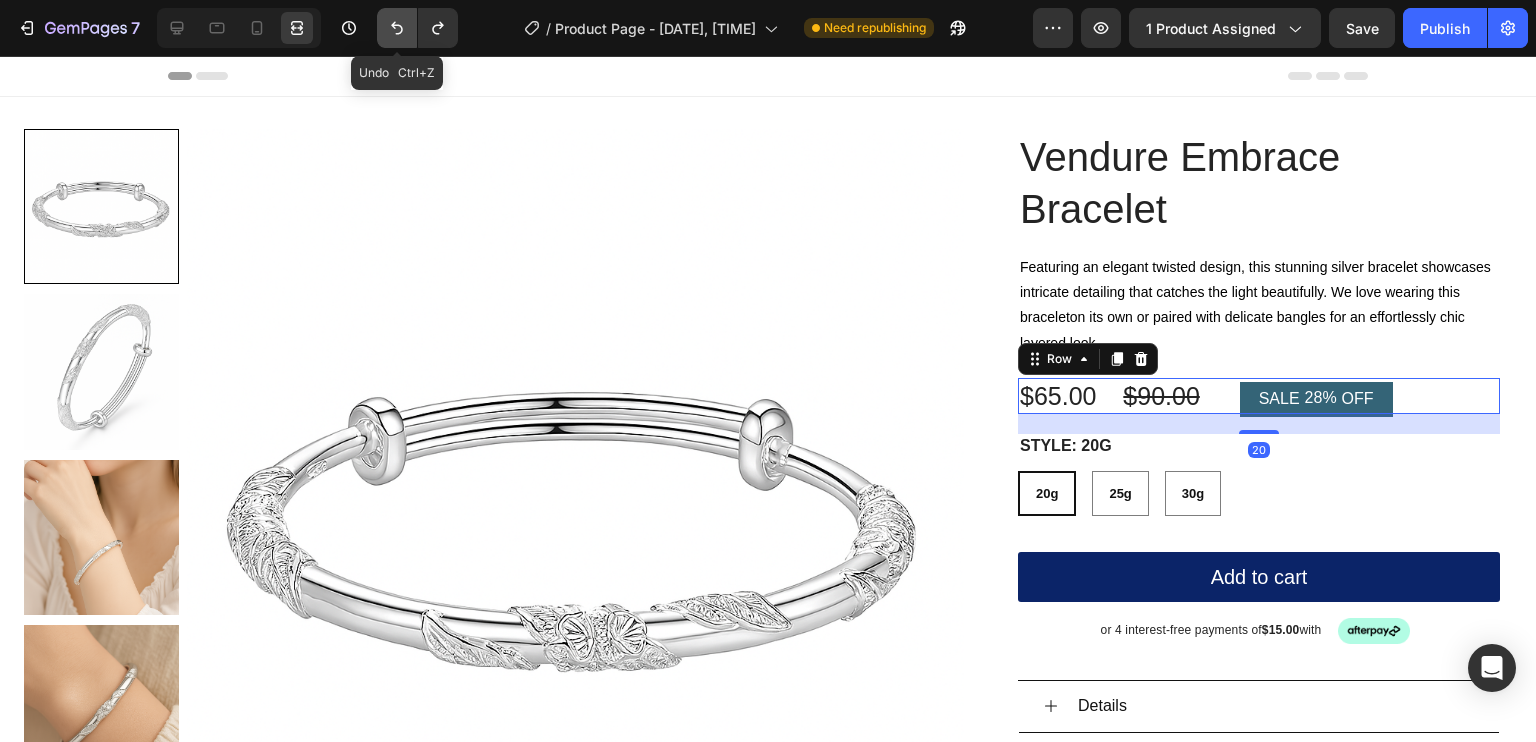 click 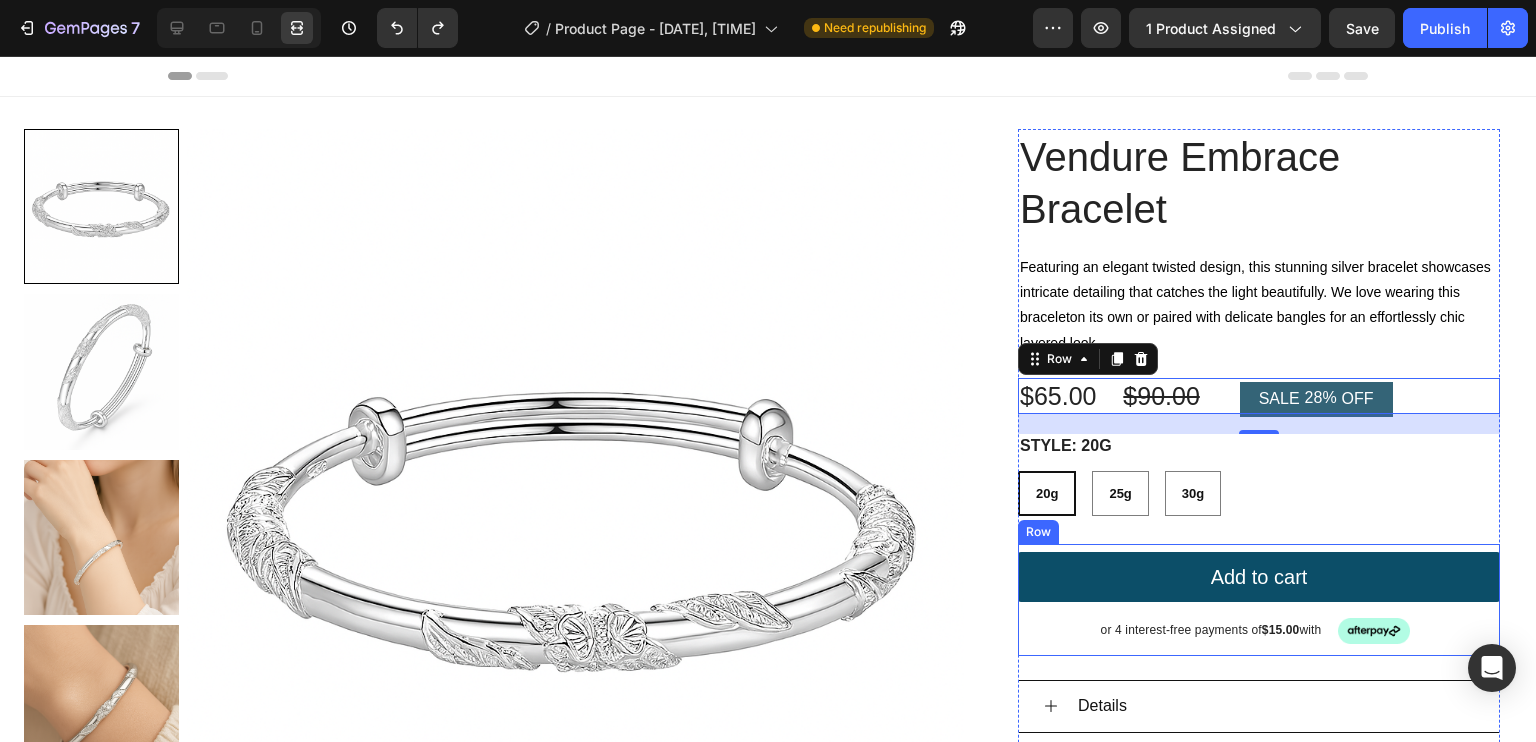 click on "Add to cart" at bounding box center [1259, 577] 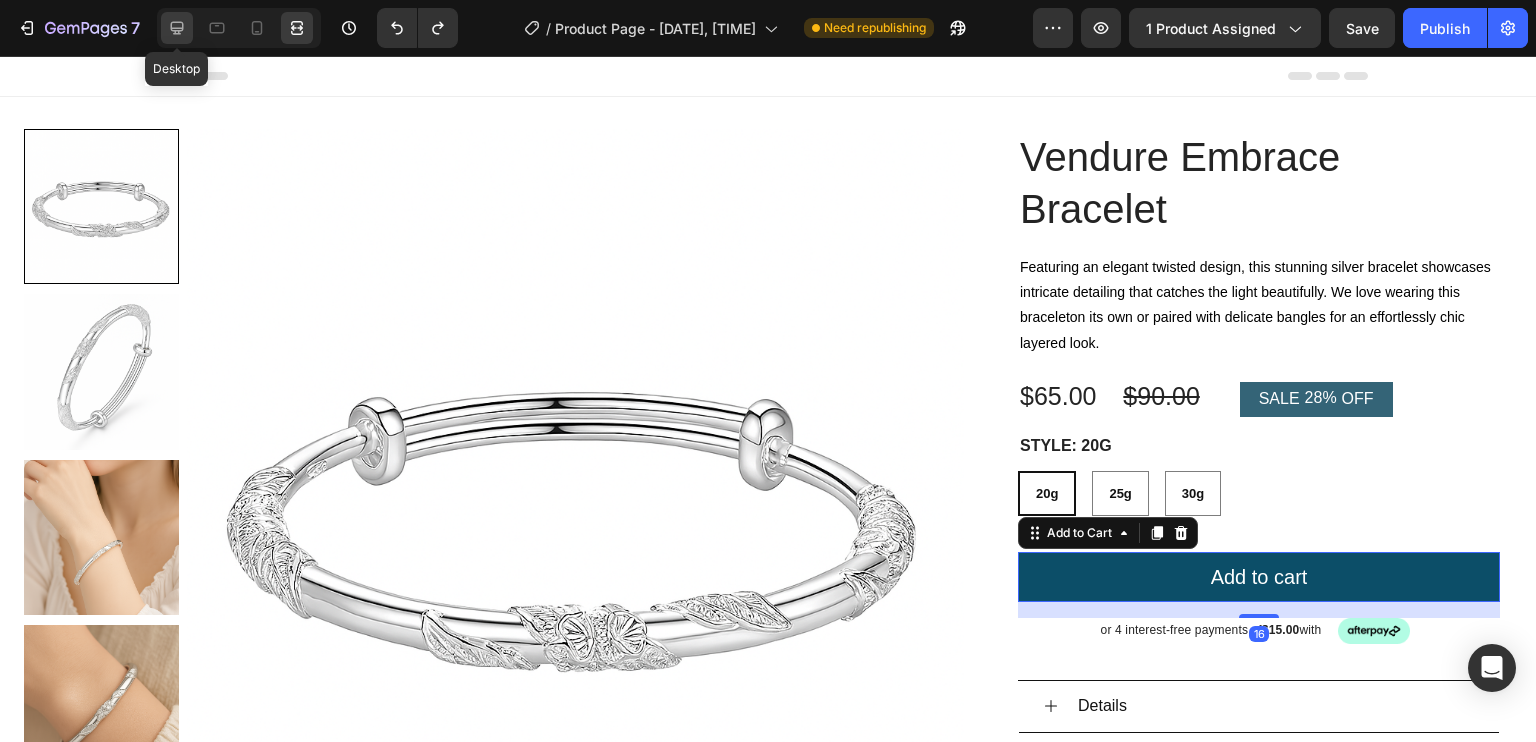 click 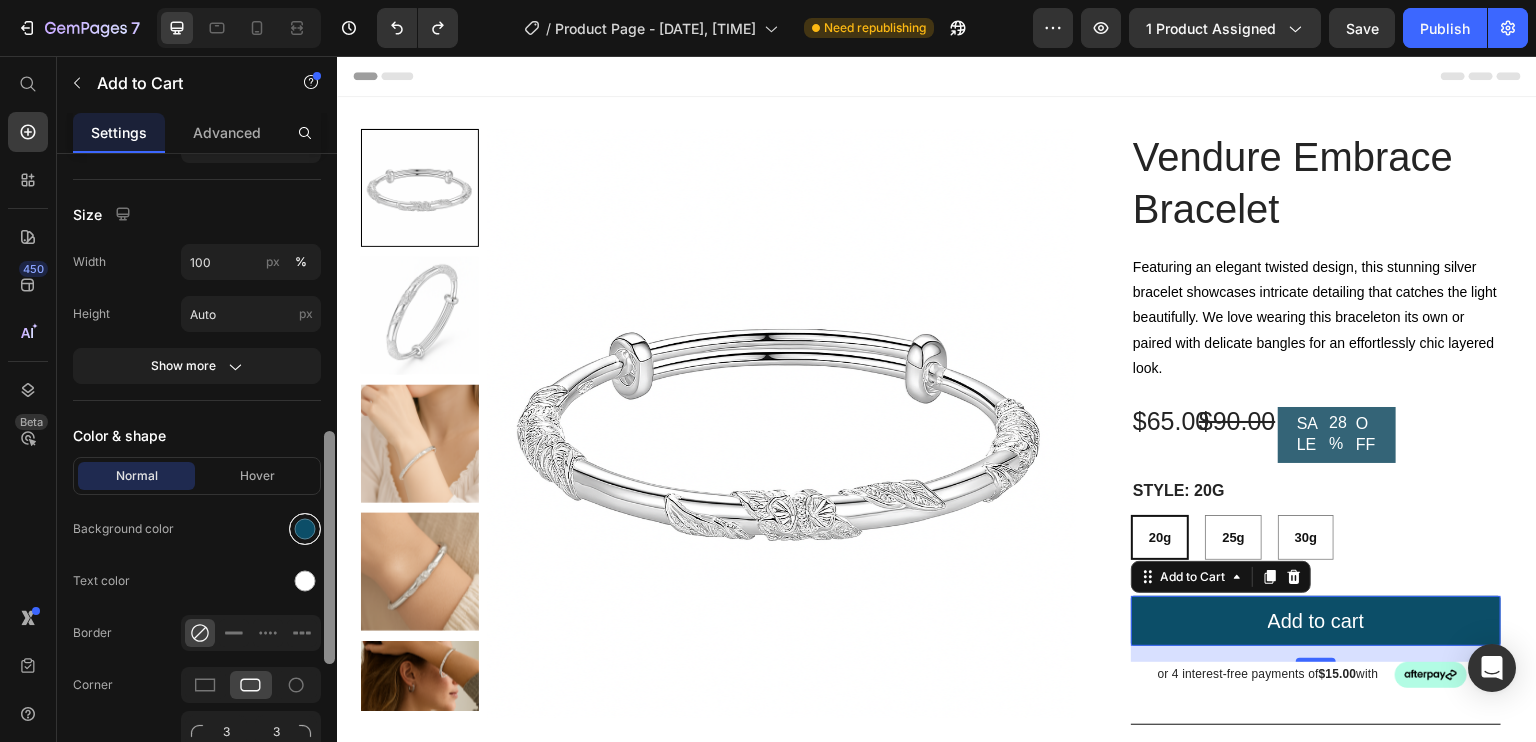 drag, startPoint x: 1, startPoint y: 344, endPoint x: 312, endPoint y: 555, distance: 375.82178 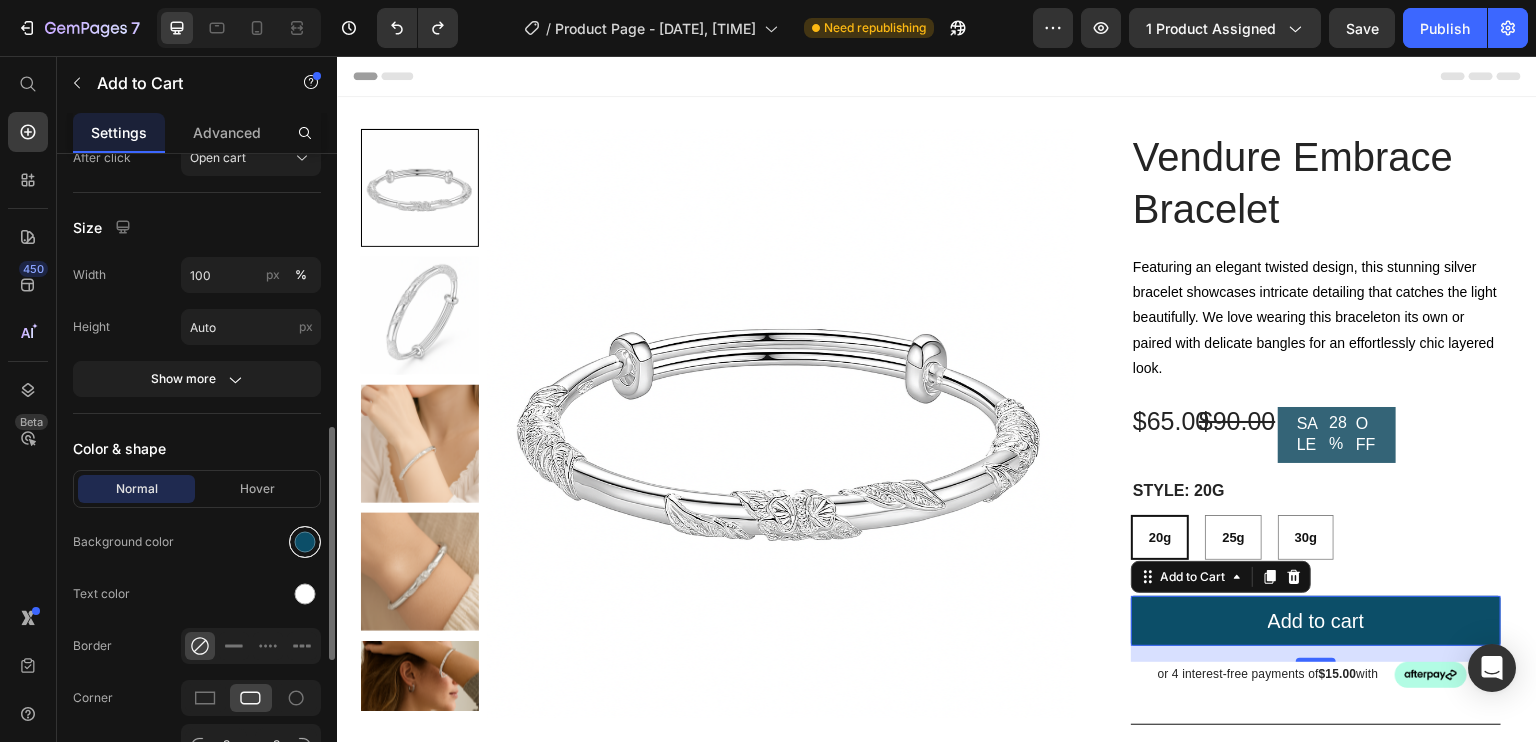 click at bounding box center [305, 542] 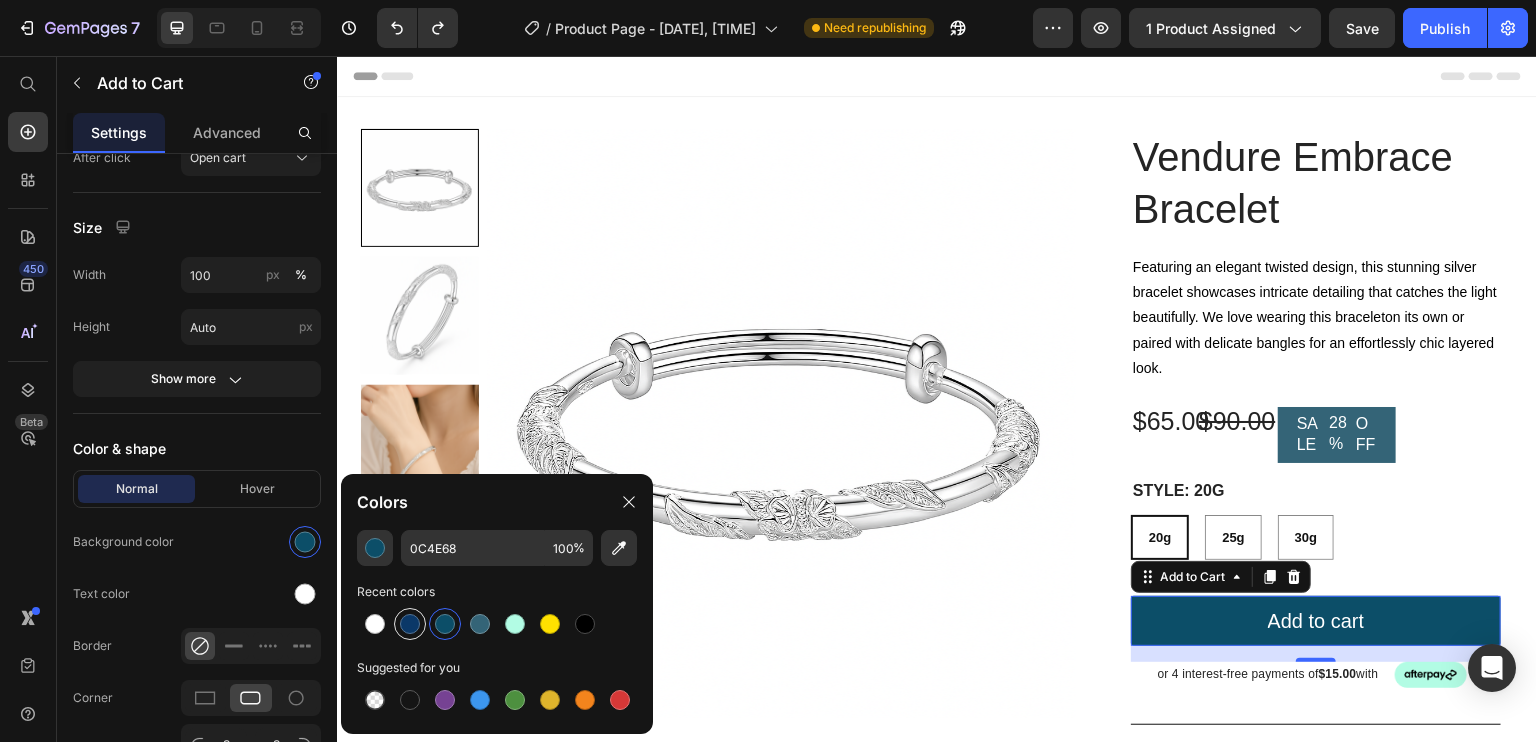 click at bounding box center (410, 624) 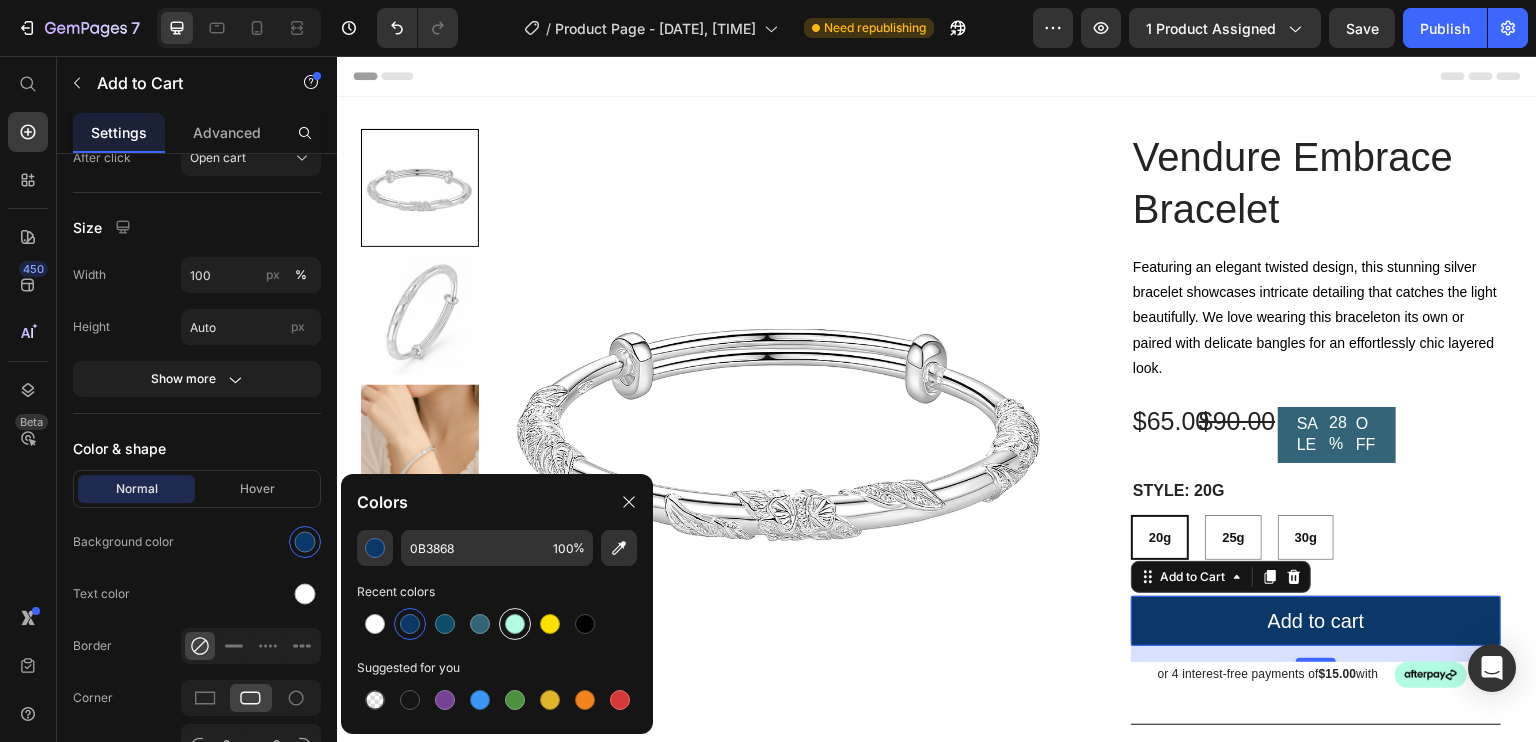 click at bounding box center (515, 624) 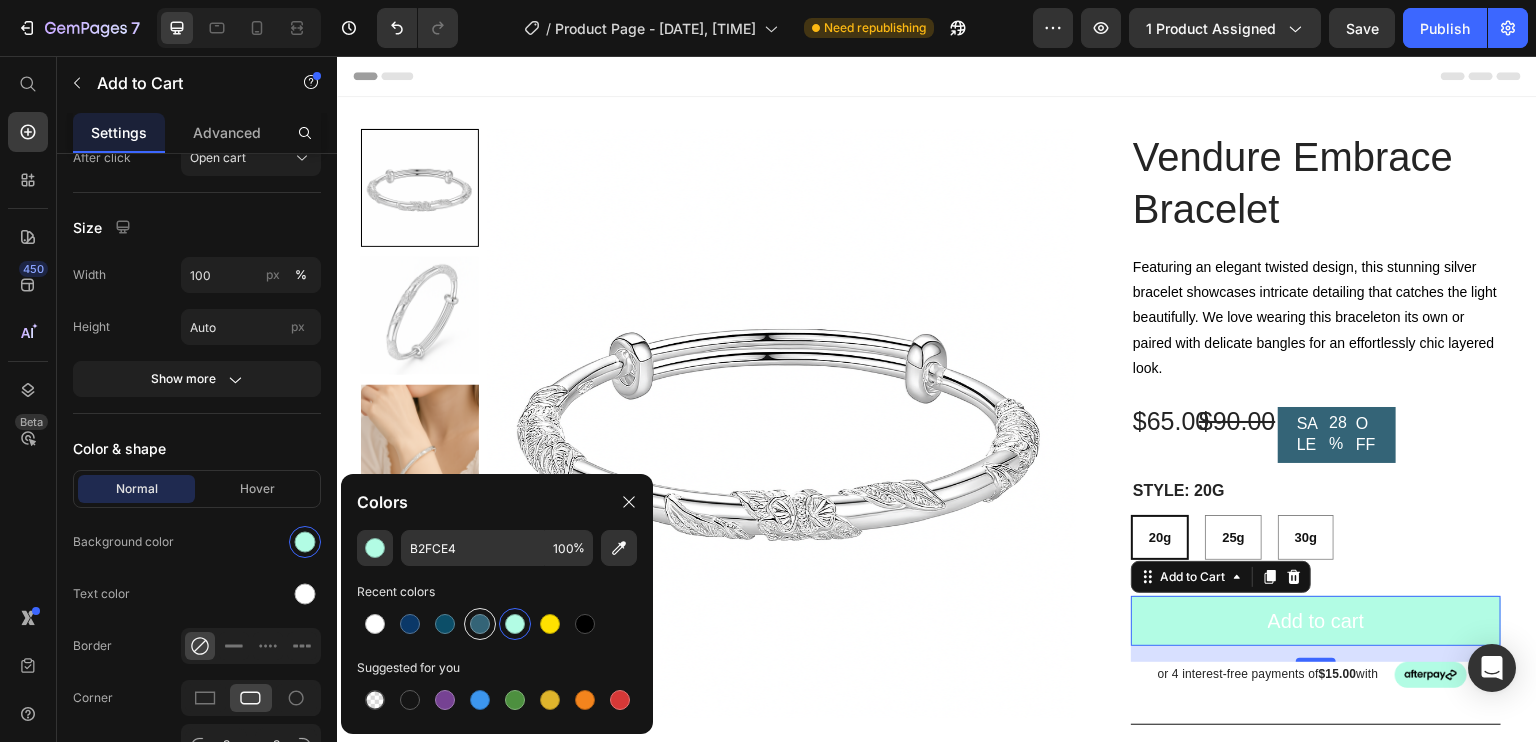 click at bounding box center [480, 624] 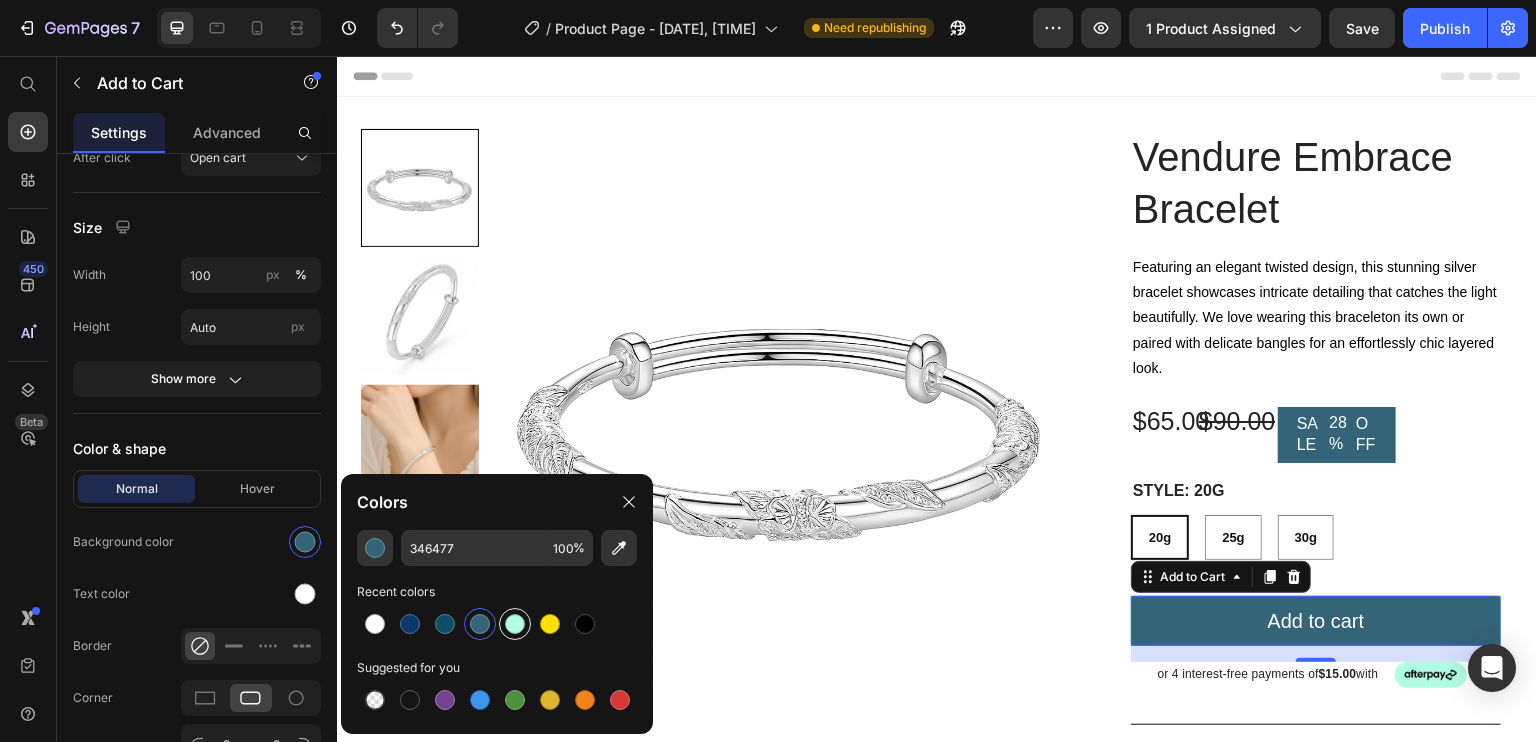 click at bounding box center [515, 624] 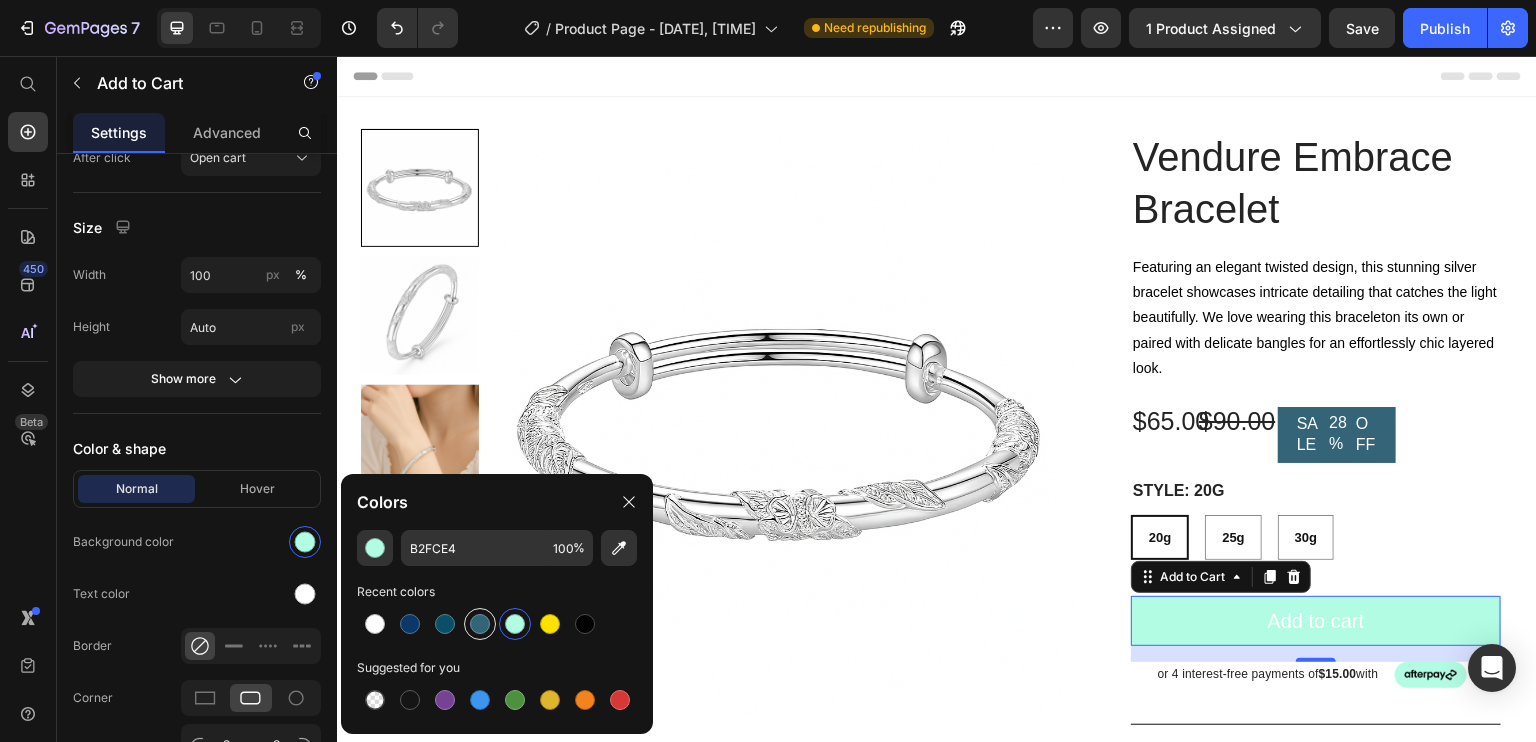 click at bounding box center [480, 624] 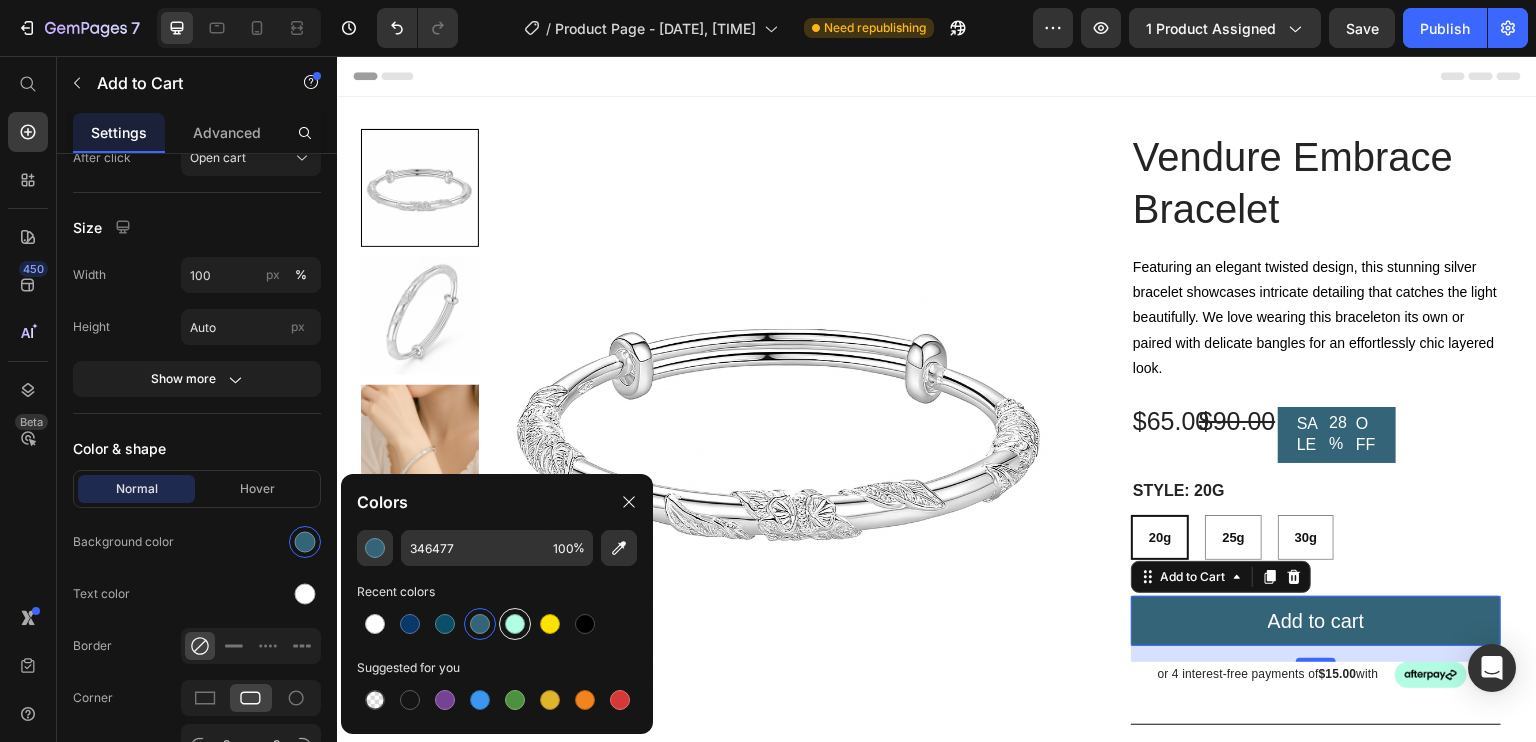 click at bounding box center [515, 624] 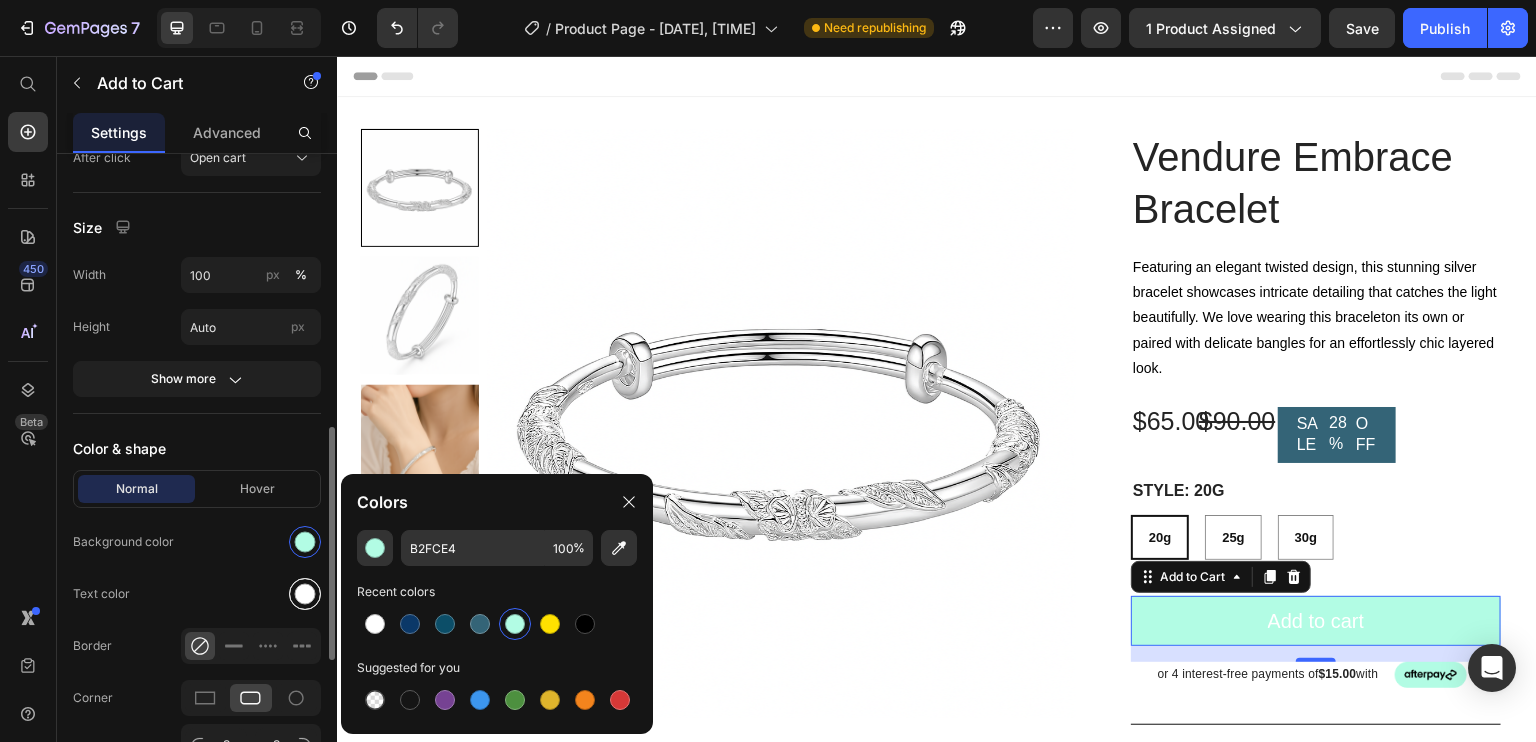 drag, startPoint x: 296, startPoint y: 587, endPoint x: 316, endPoint y: 593, distance: 20.880613 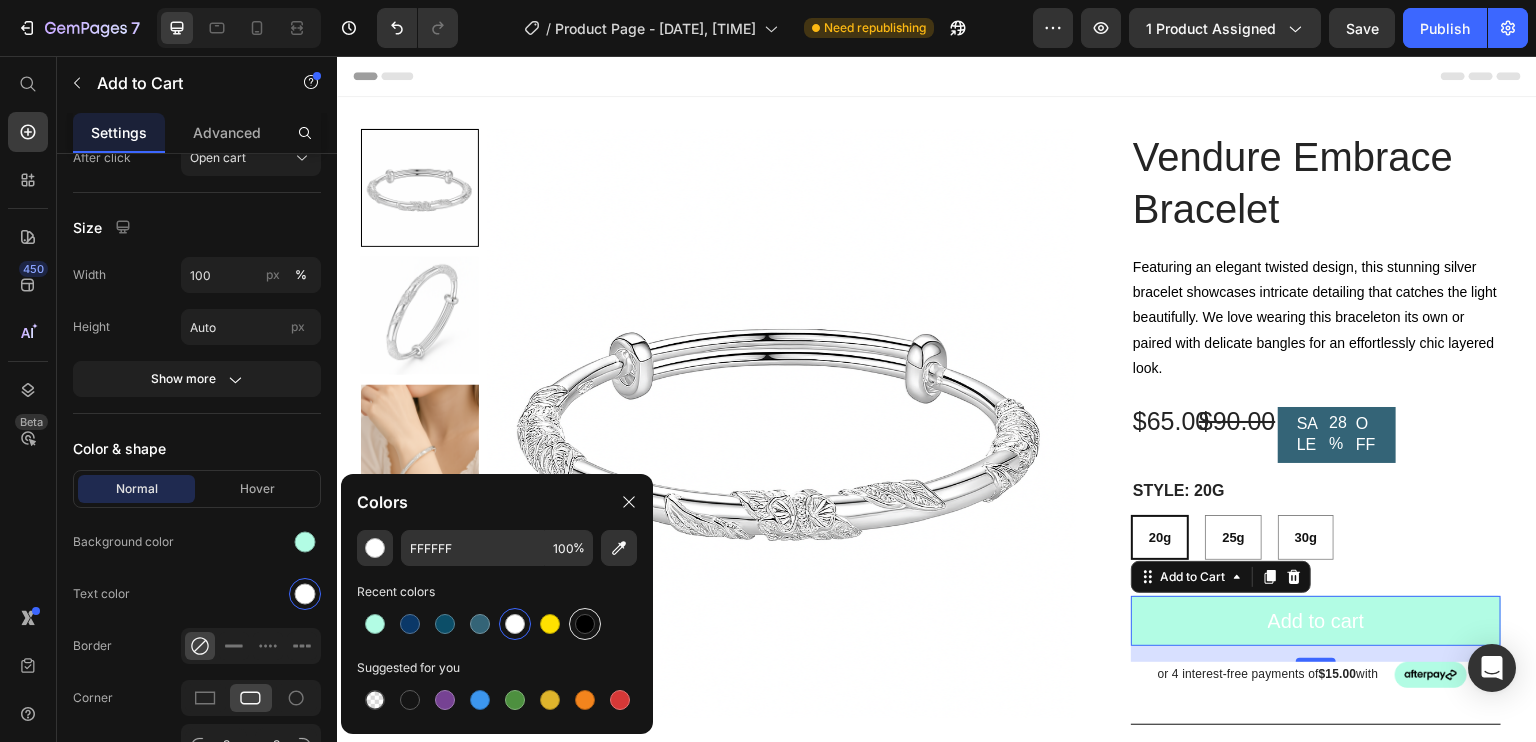 click at bounding box center (585, 624) 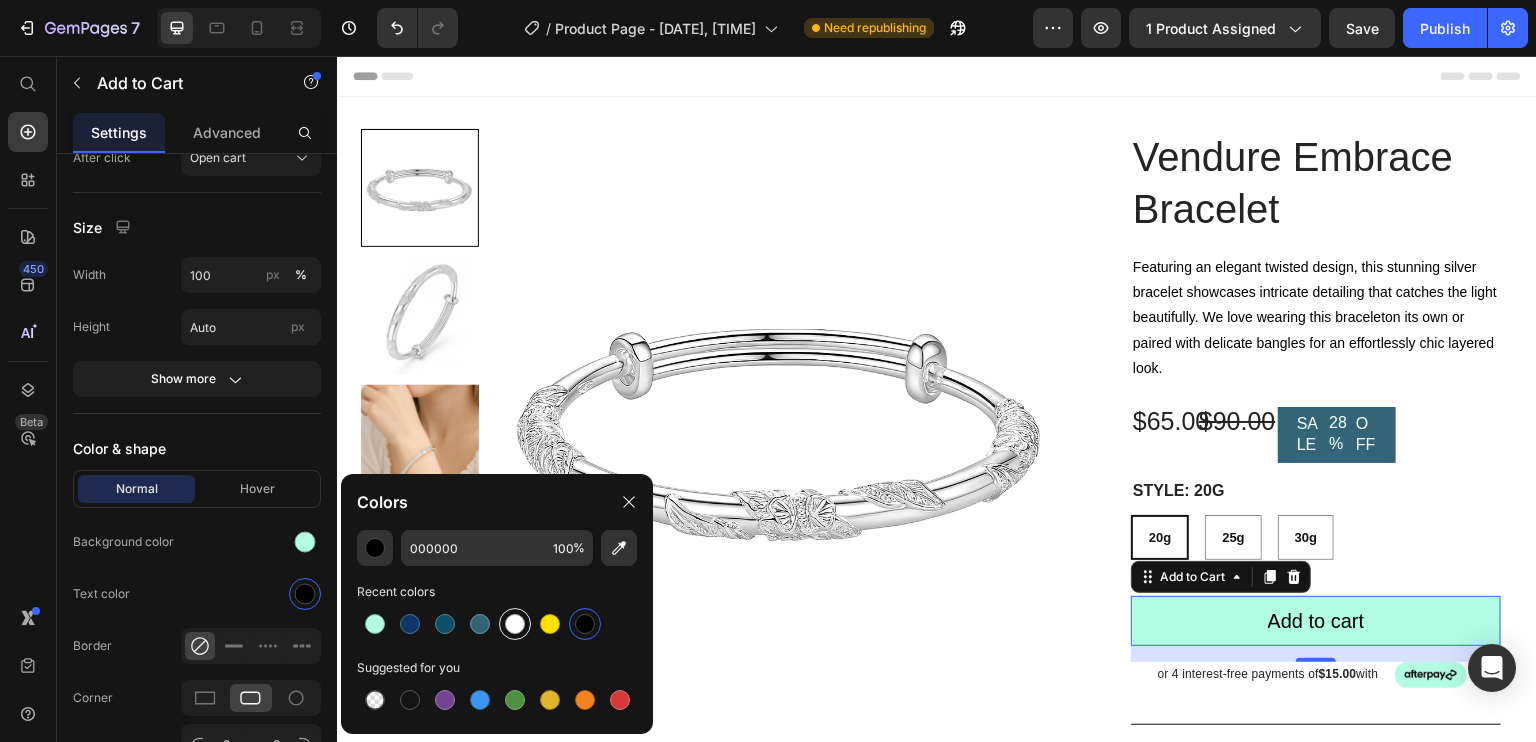 click at bounding box center [515, 624] 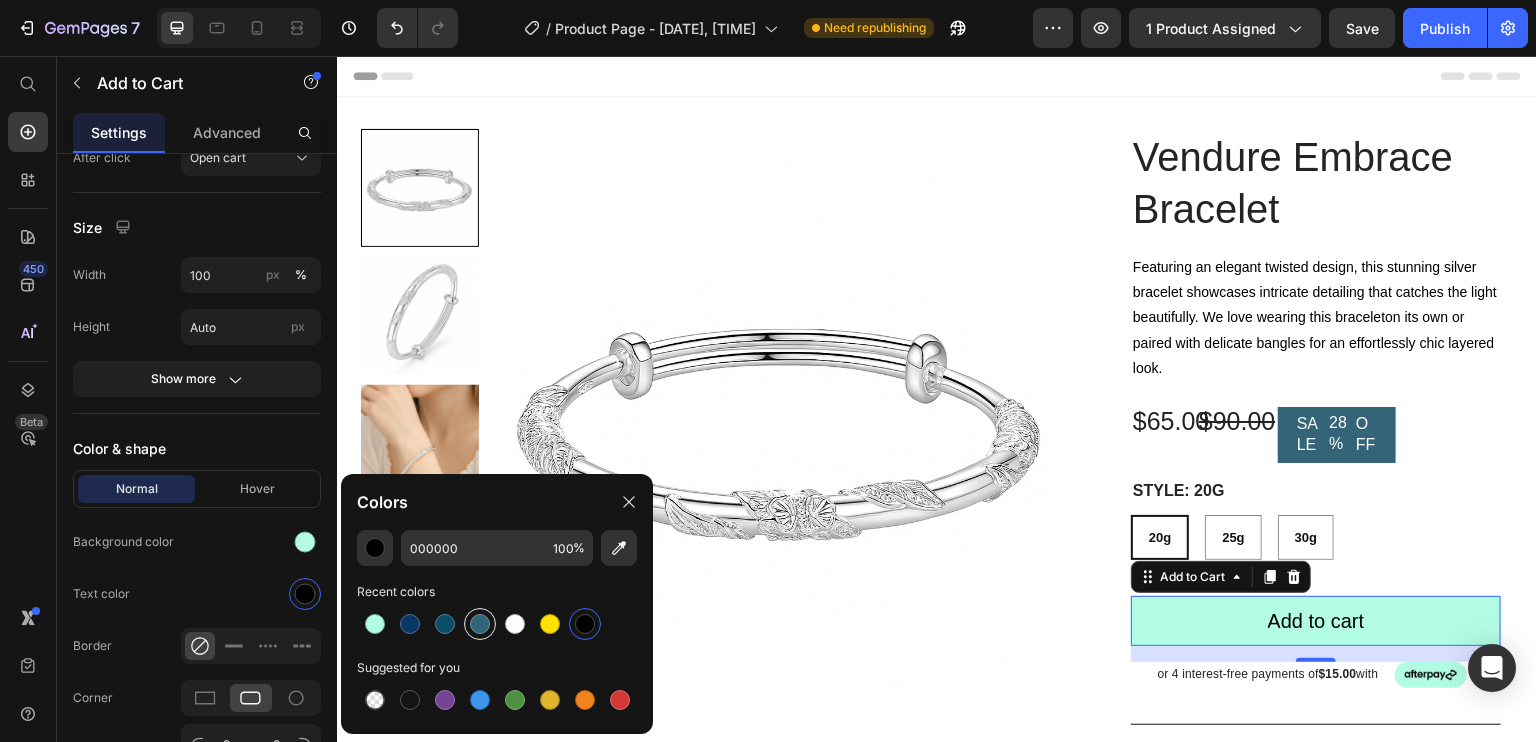 type on "FFFFFF" 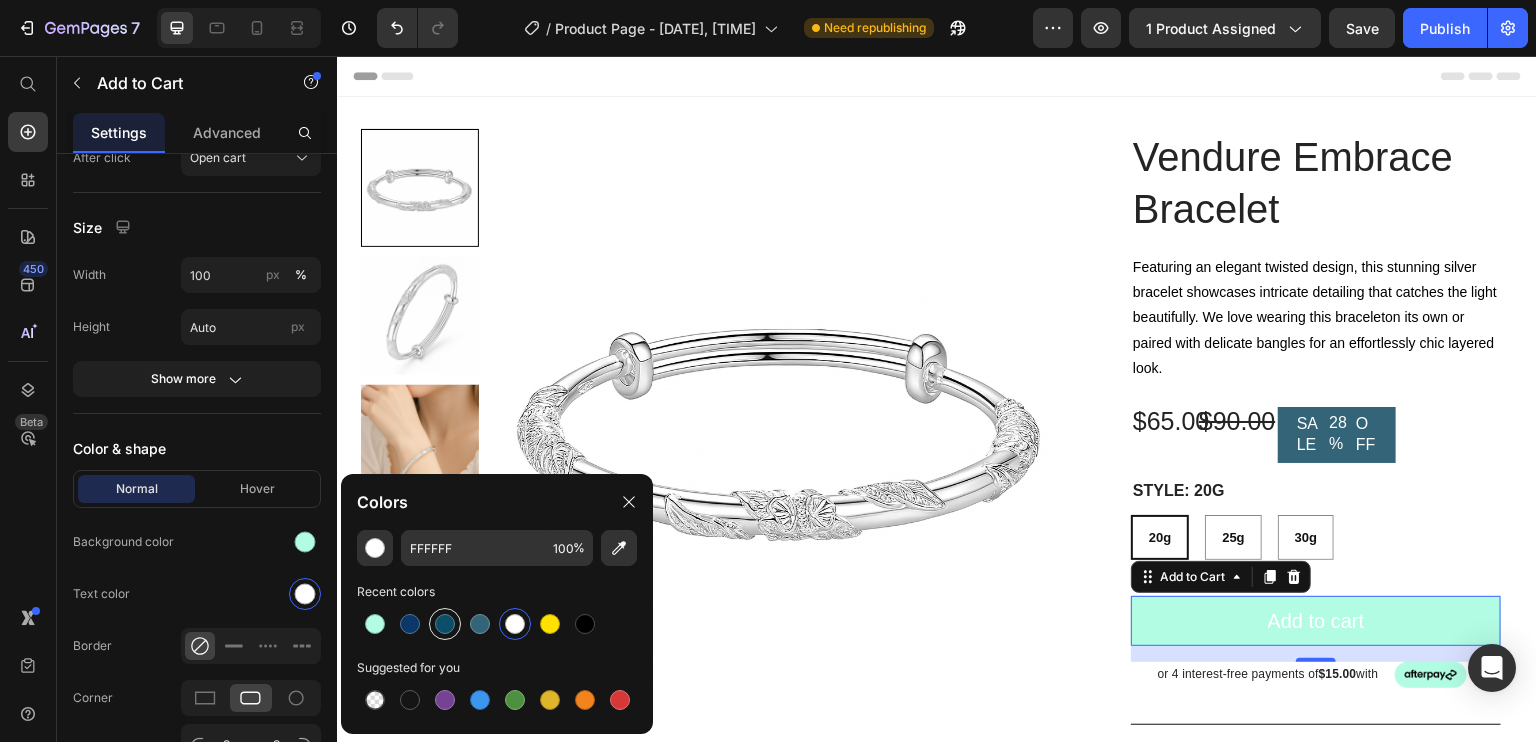click at bounding box center [305, 542] 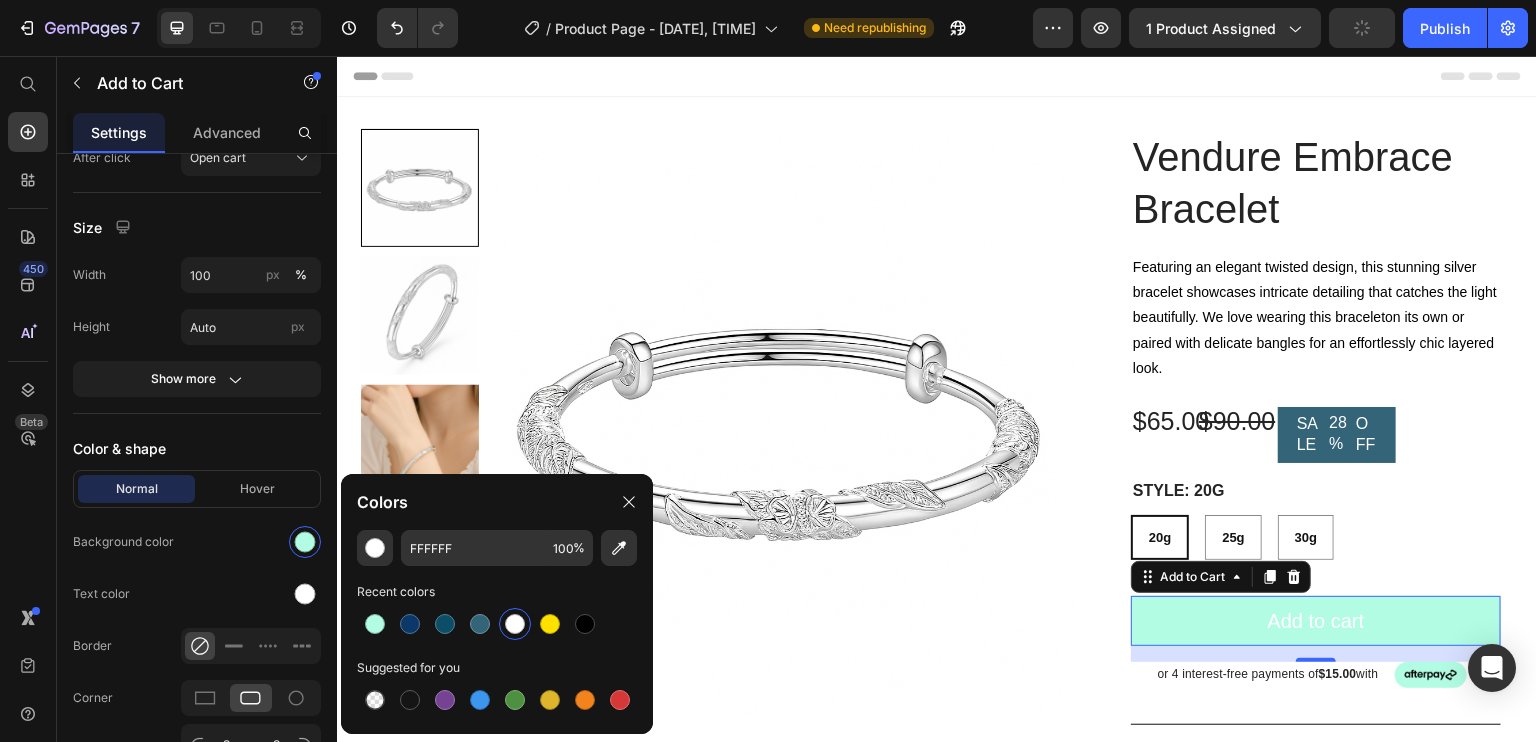 click at bounding box center (480, 624) 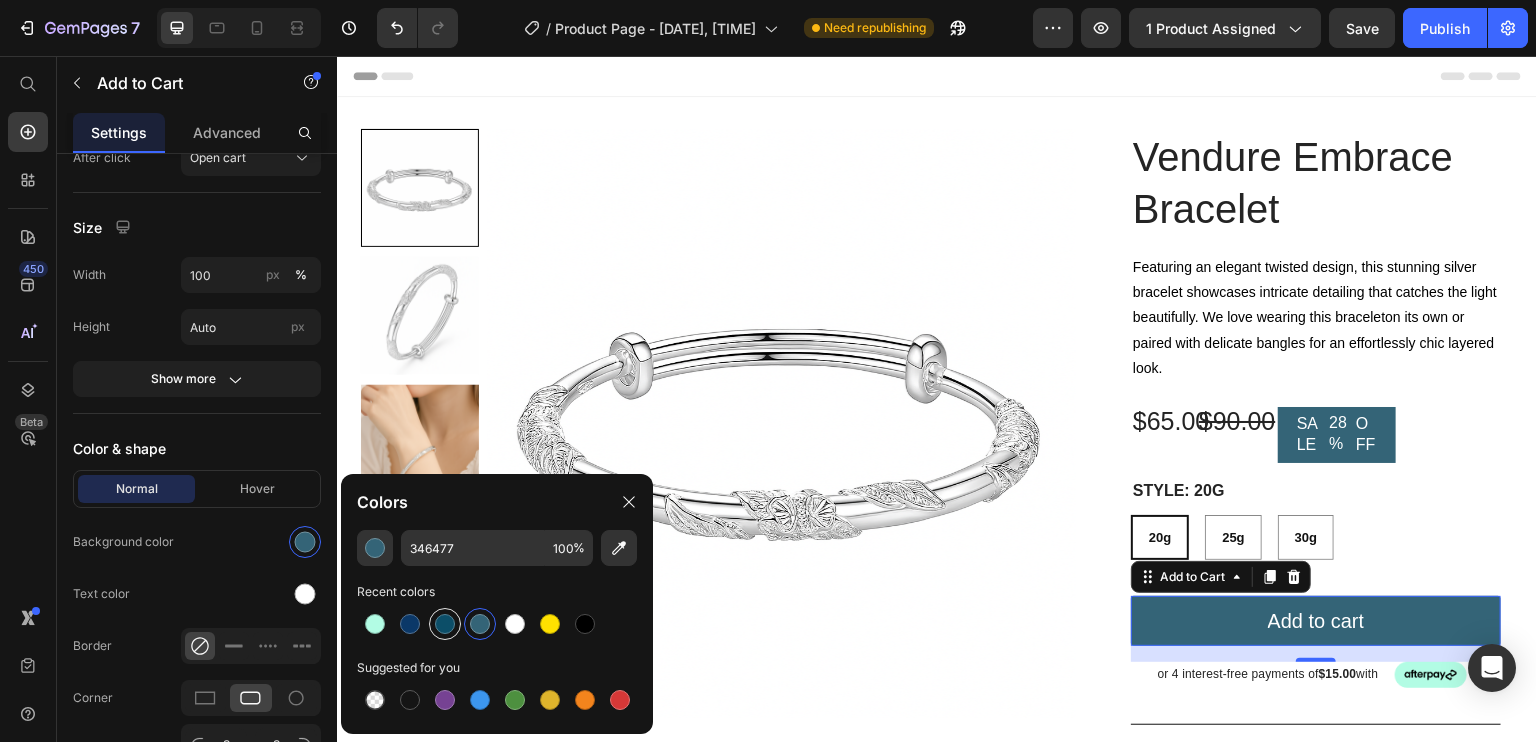 click at bounding box center (445, 624) 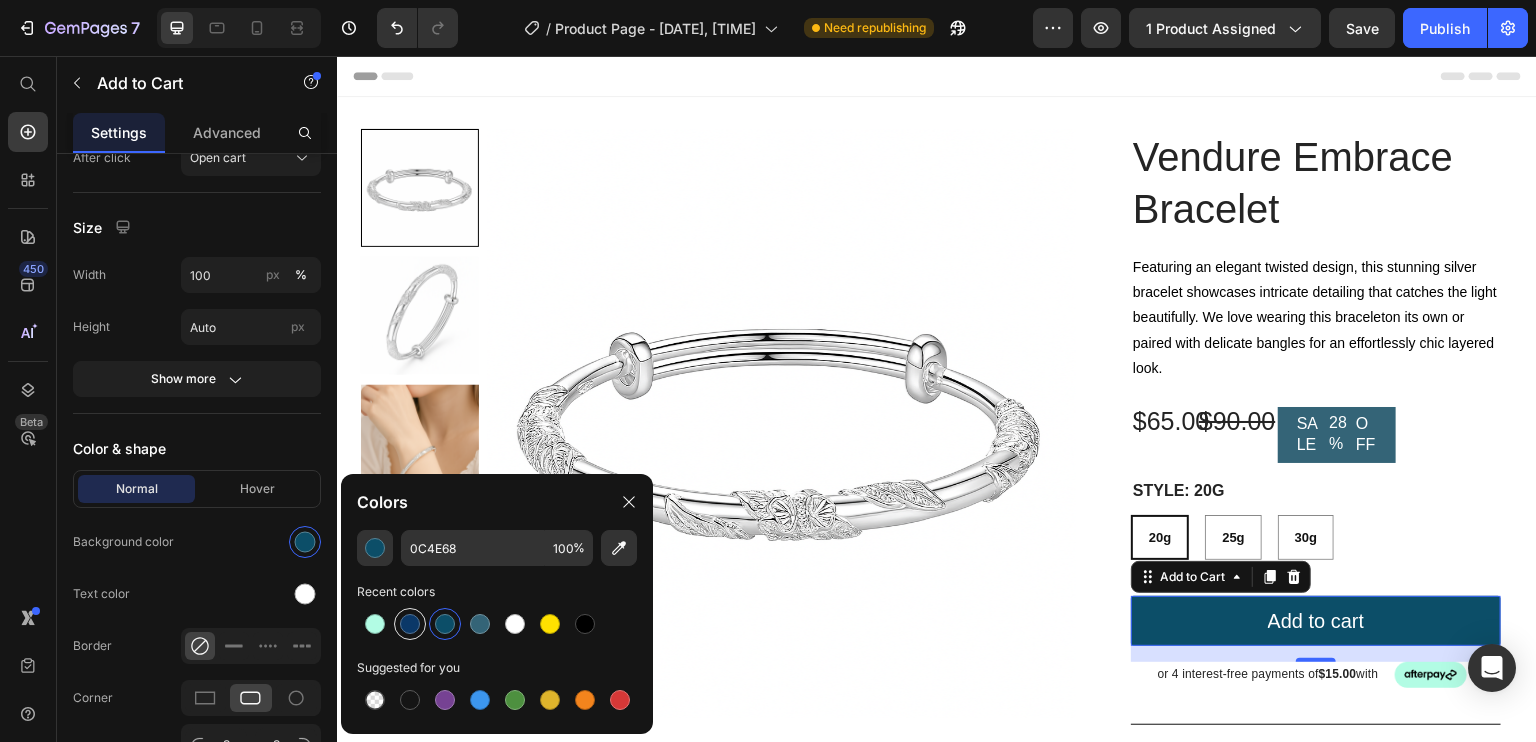 click at bounding box center [410, 624] 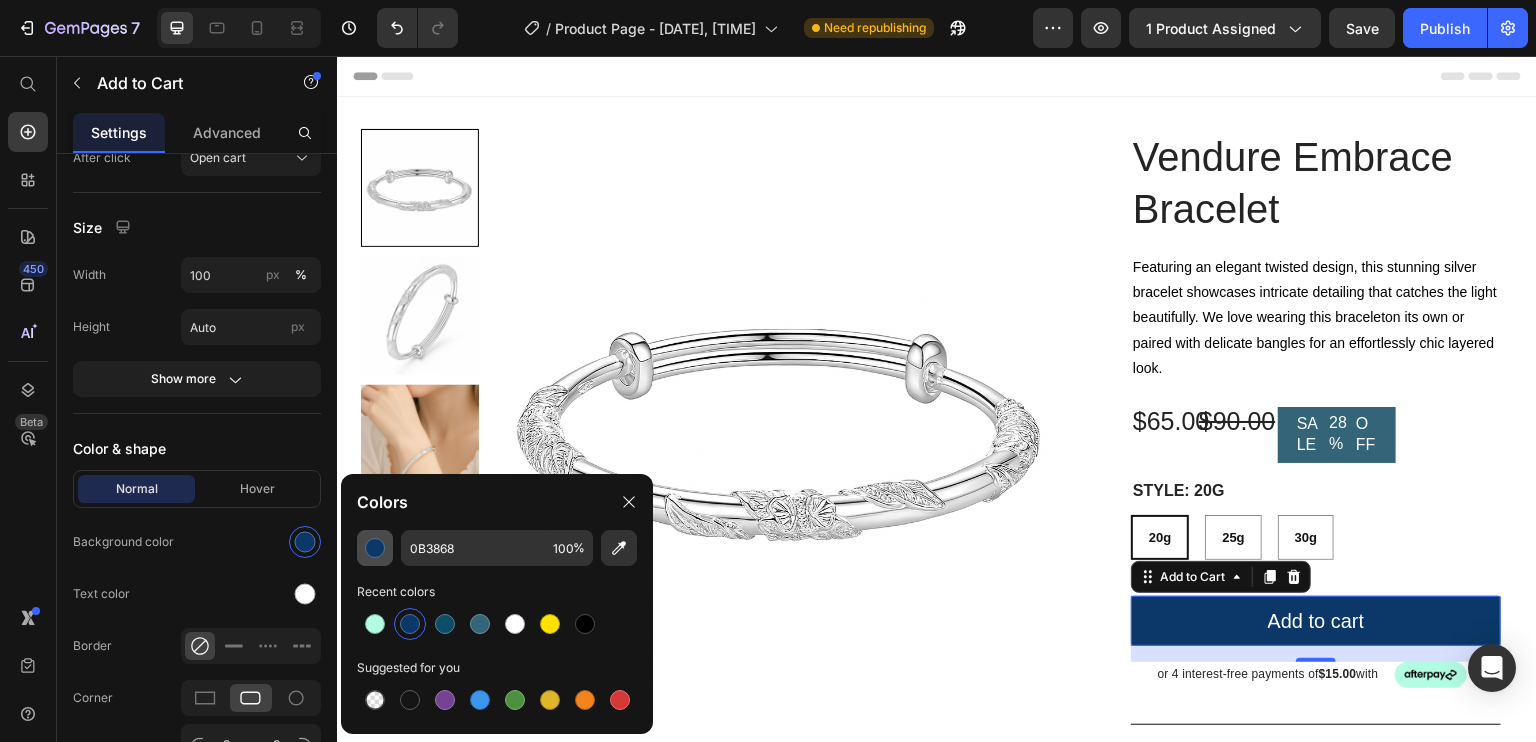 click at bounding box center [375, 548] 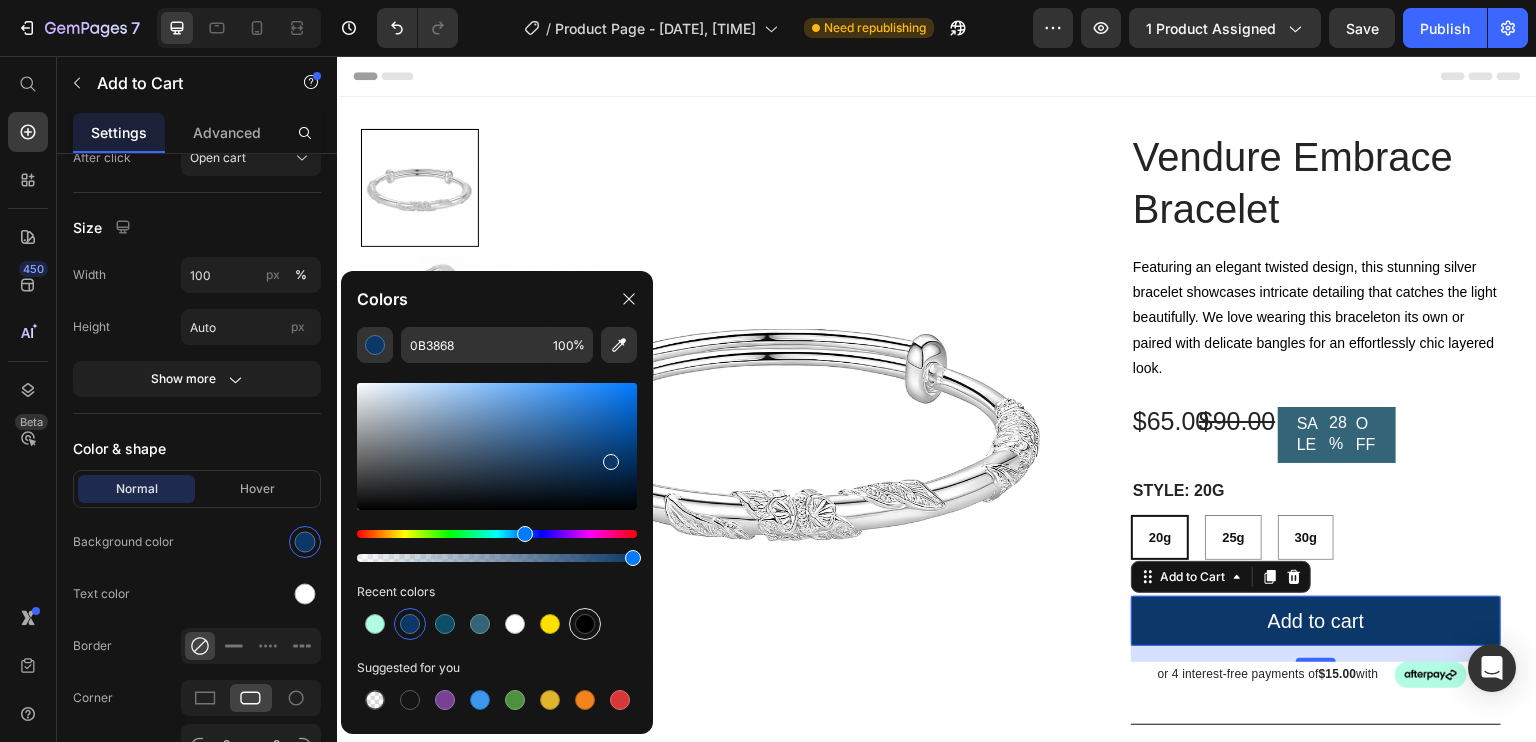 drag, startPoint x: 560, startPoint y: 629, endPoint x: 585, endPoint y: 624, distance: 25.495098 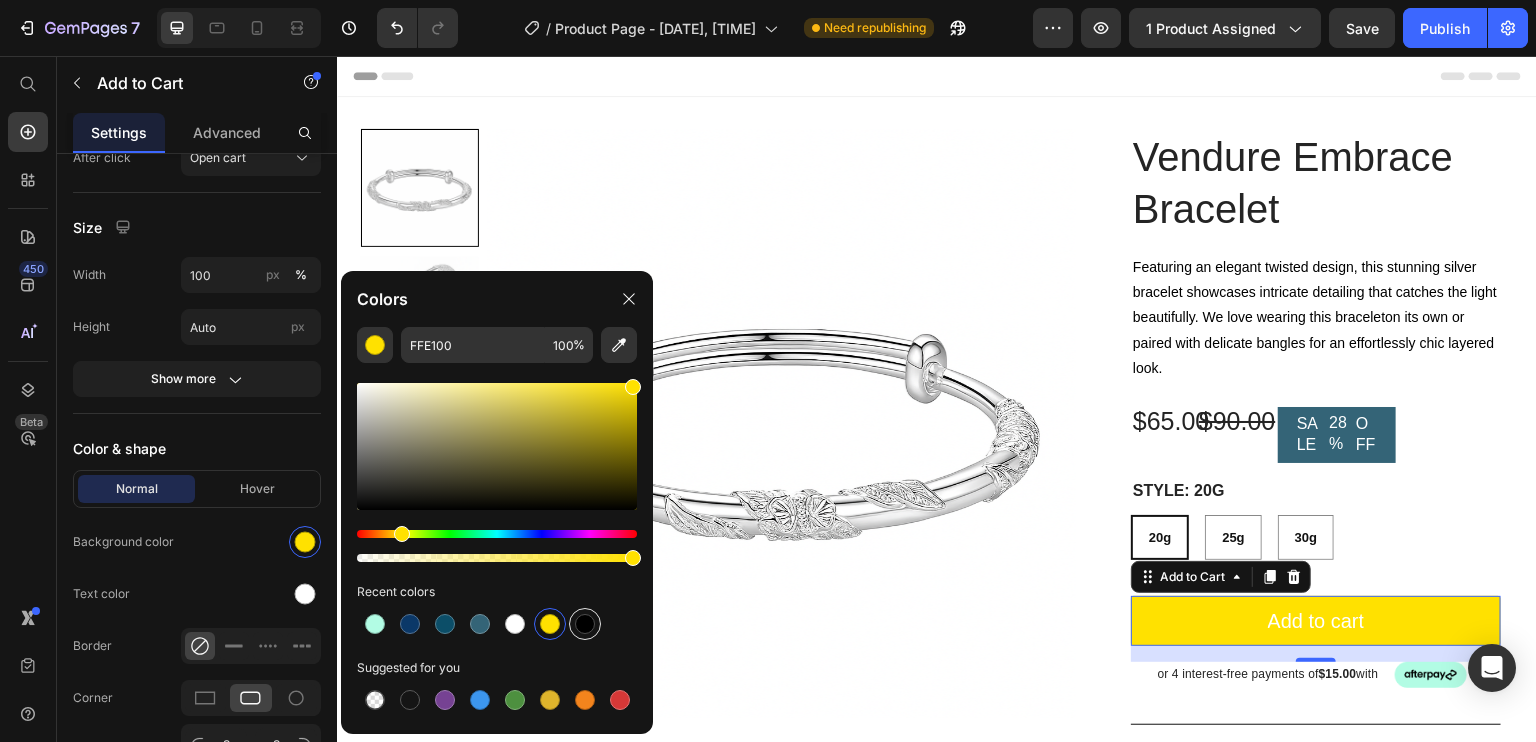 click at bounding box center (585, 624) 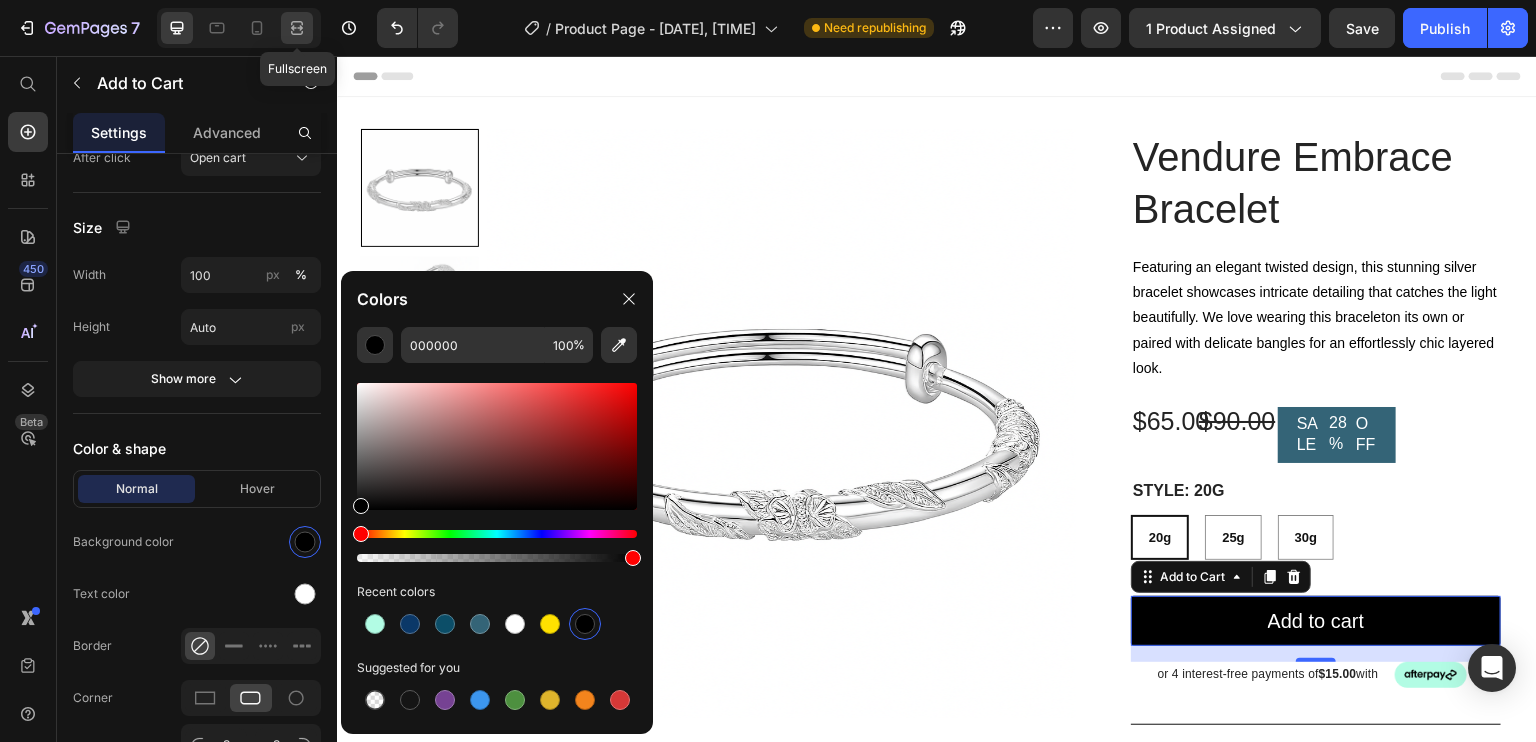 click 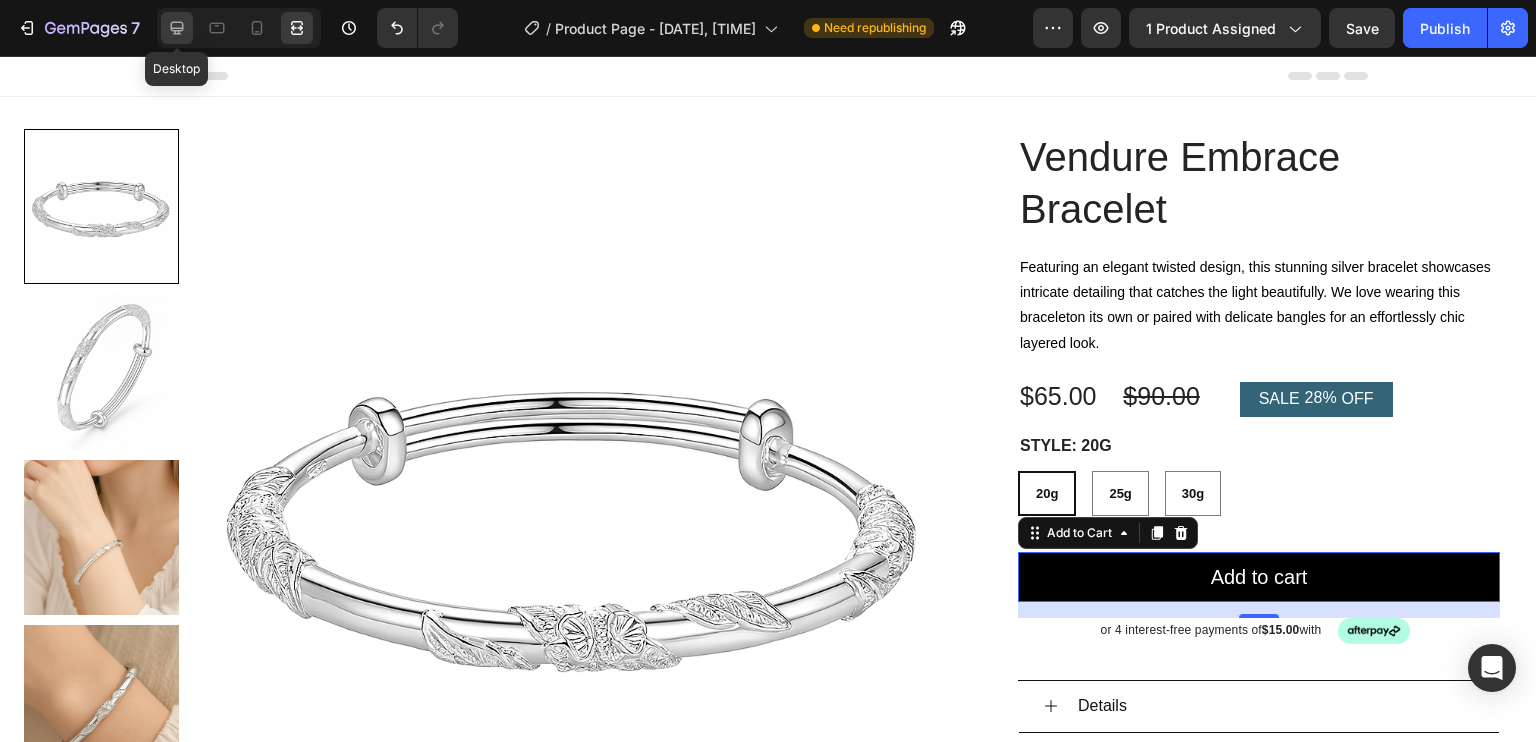 click 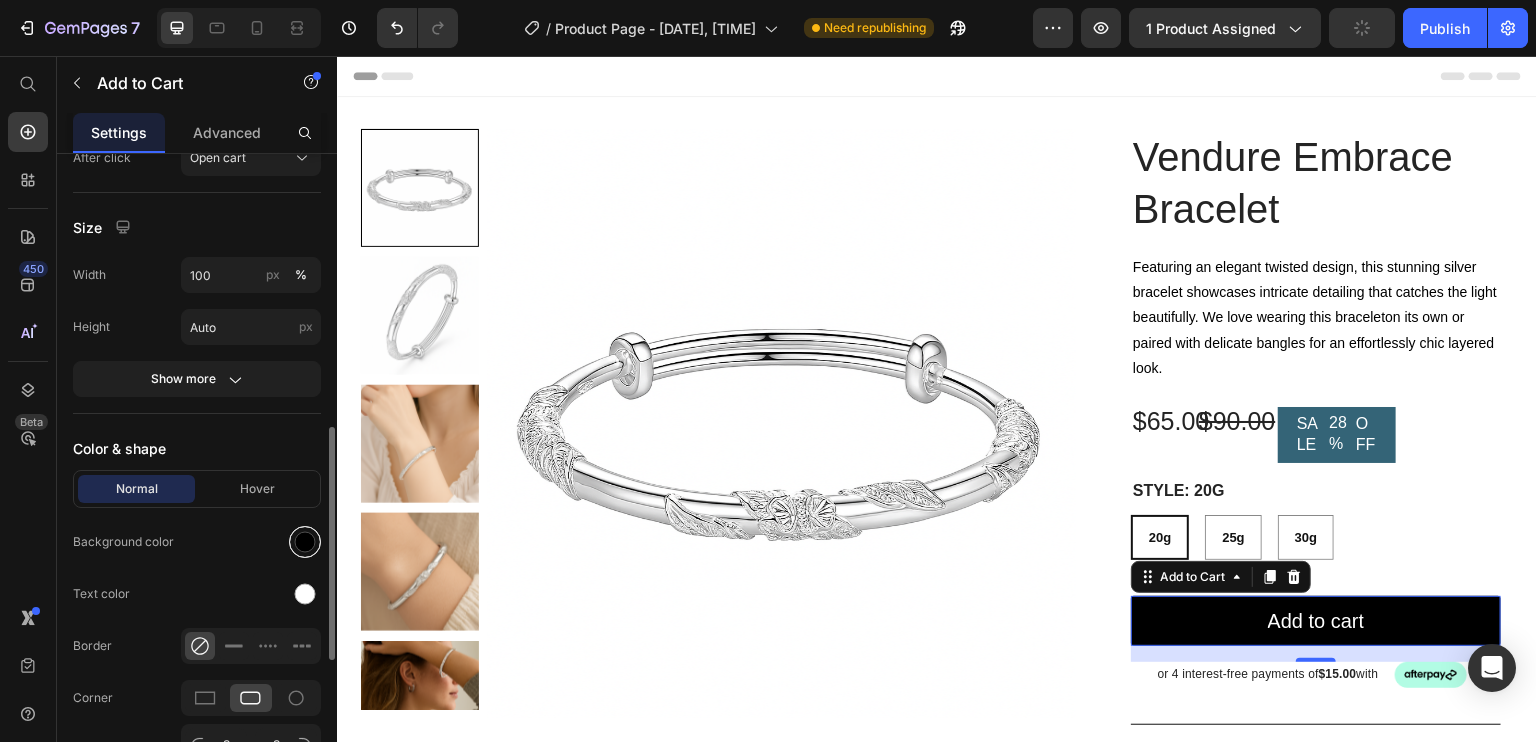 click at bounding box center (305, 542) 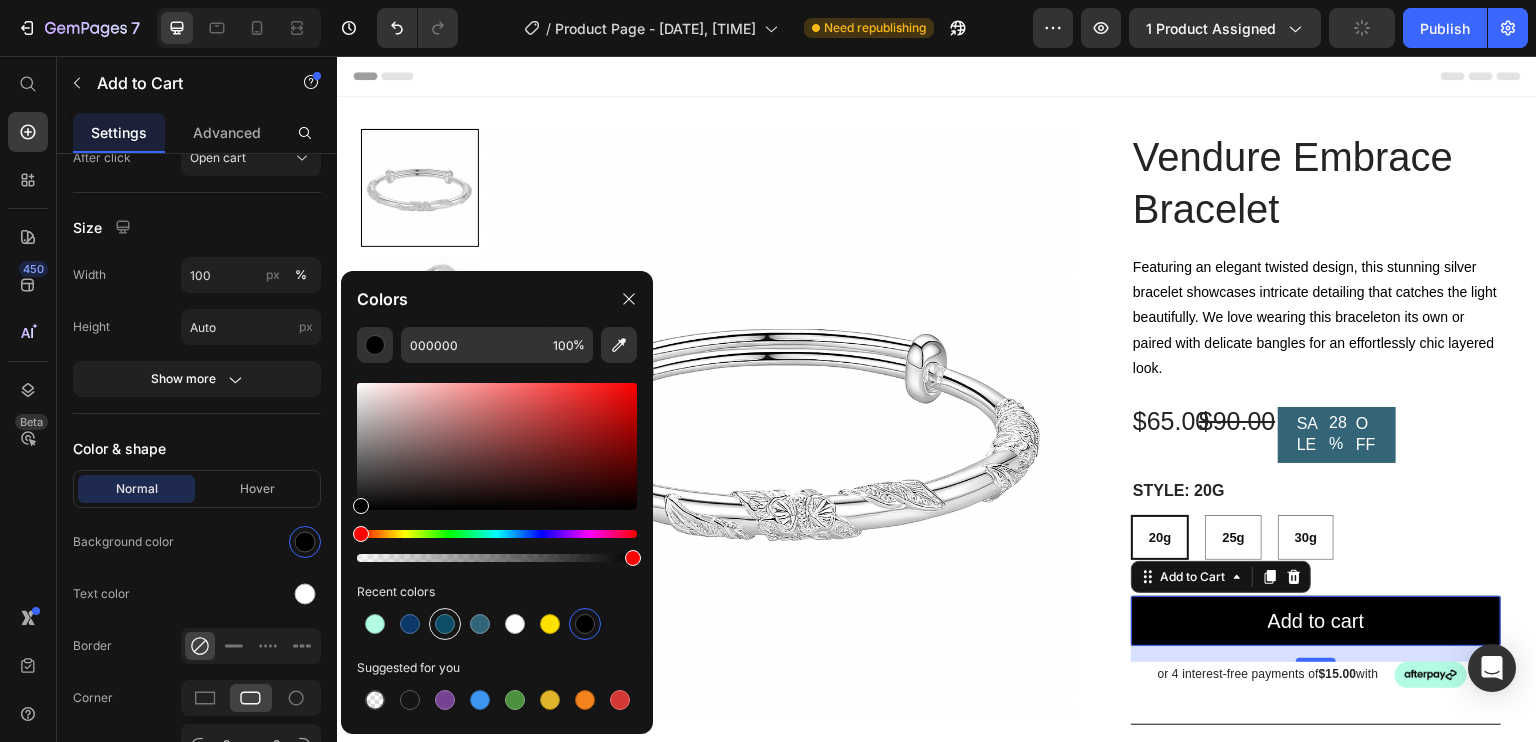 click at bounding box center (480, 624) 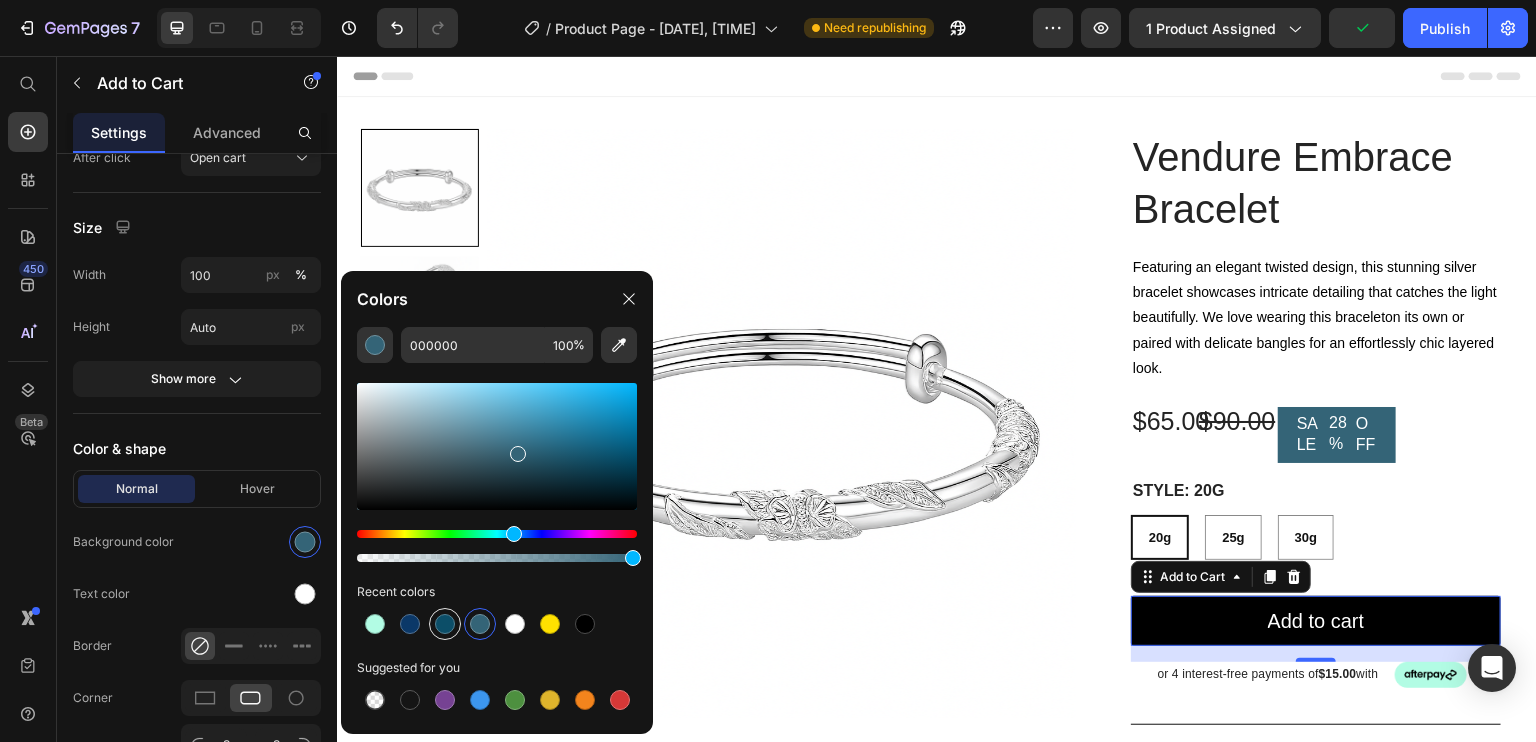 click at bounding box center (445, 624) 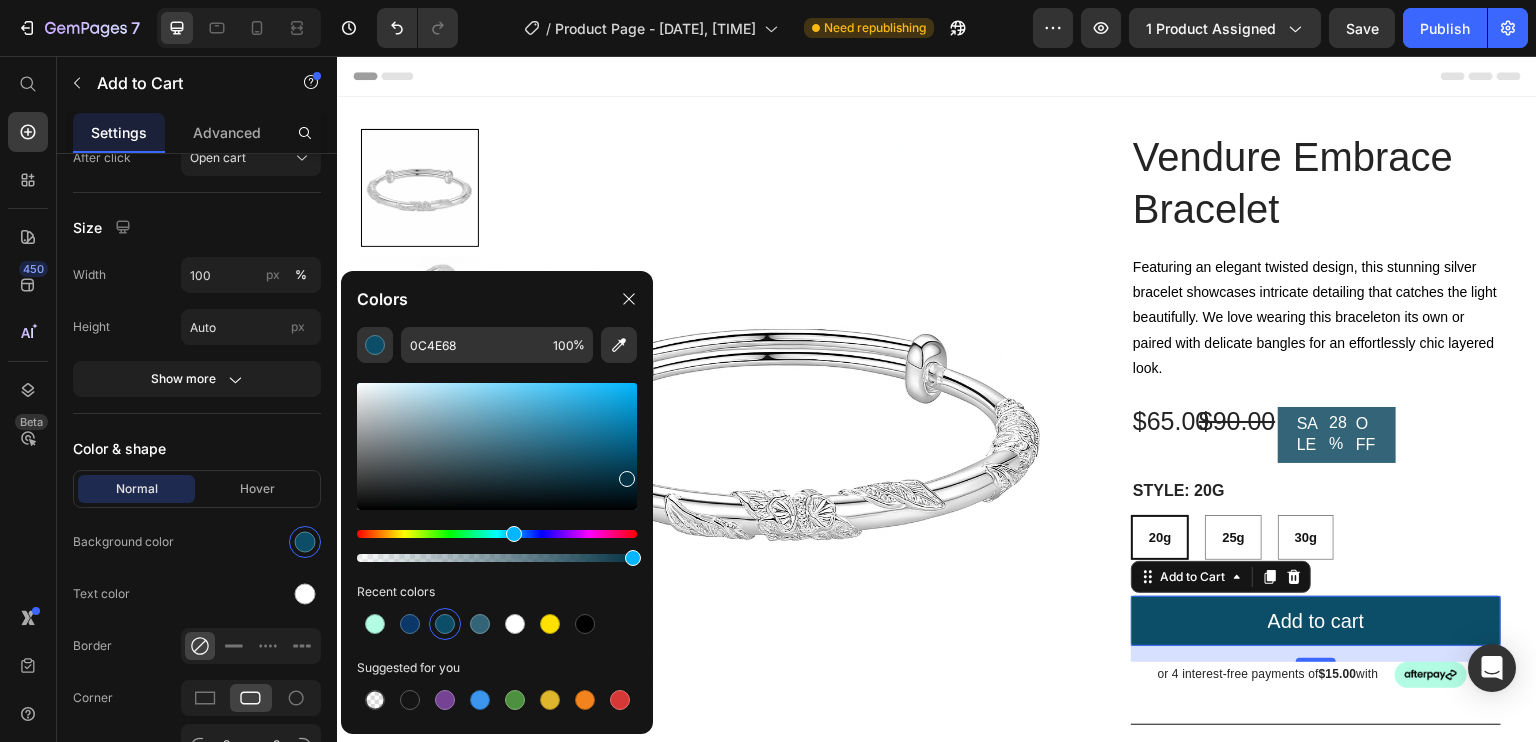 click at bounding box center (497, 446) 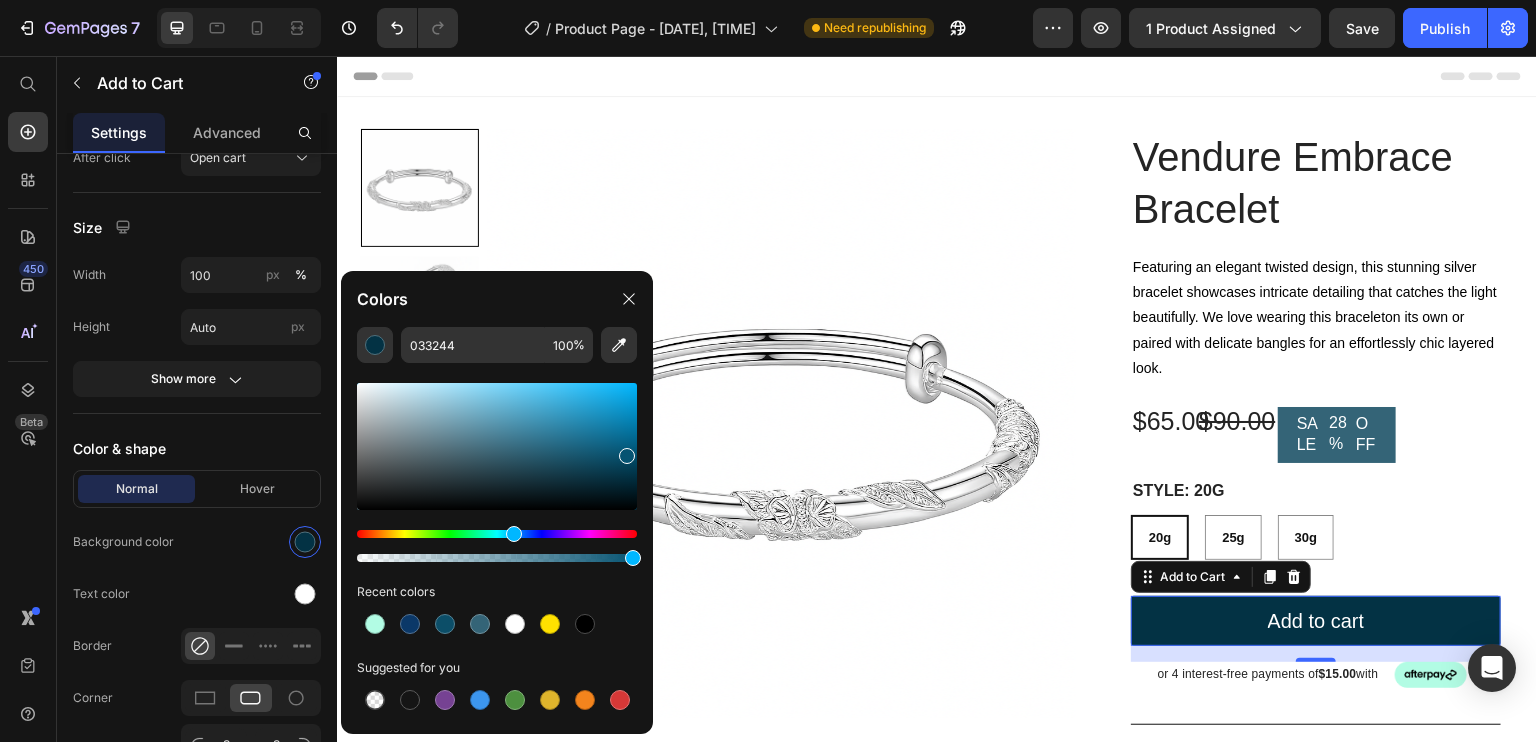 click at bounding box center (497, 446) 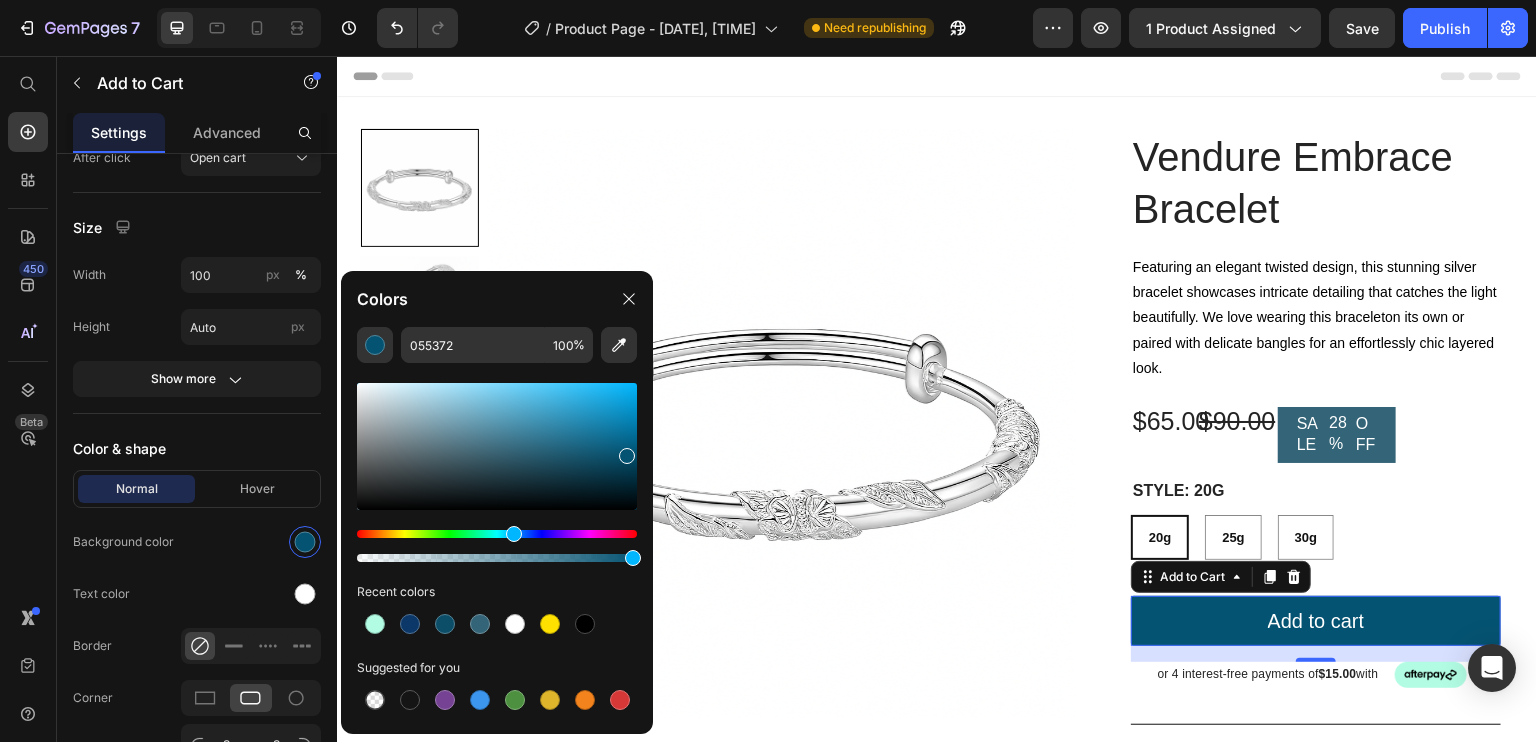 click at bounding box center (497, 446) 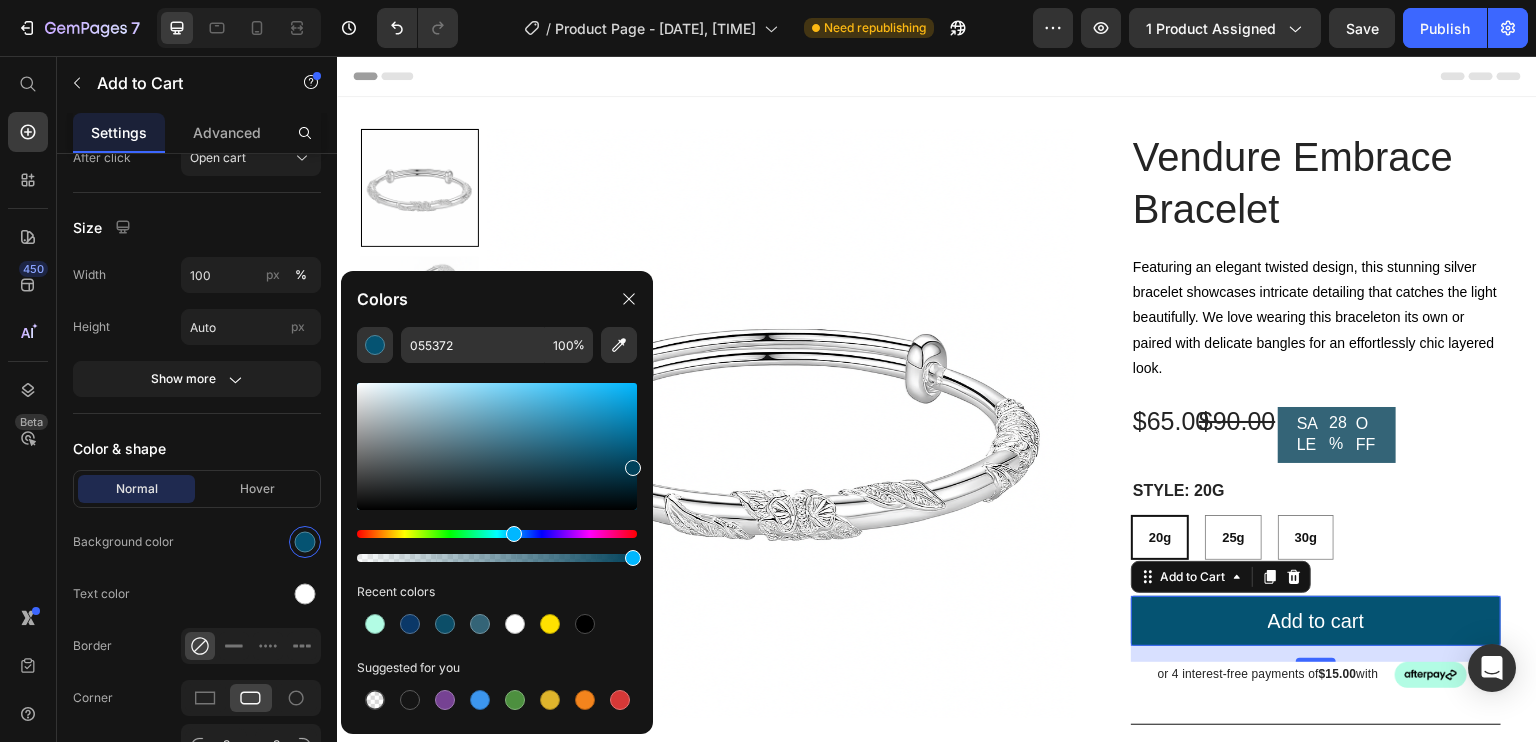 type on "01425B" 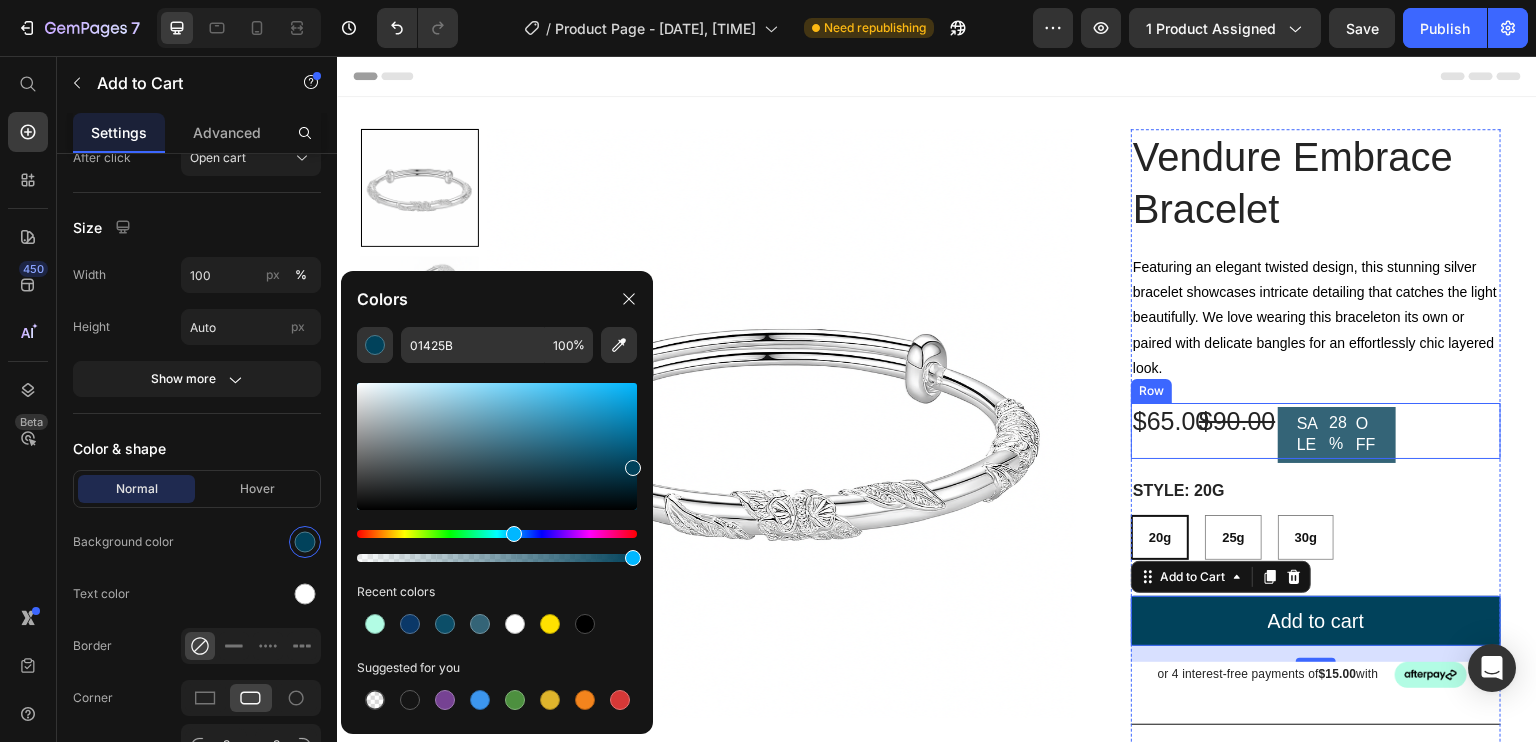 click on "SALE 28% OFF Discount Tag" at bounding box center (1442, 431) 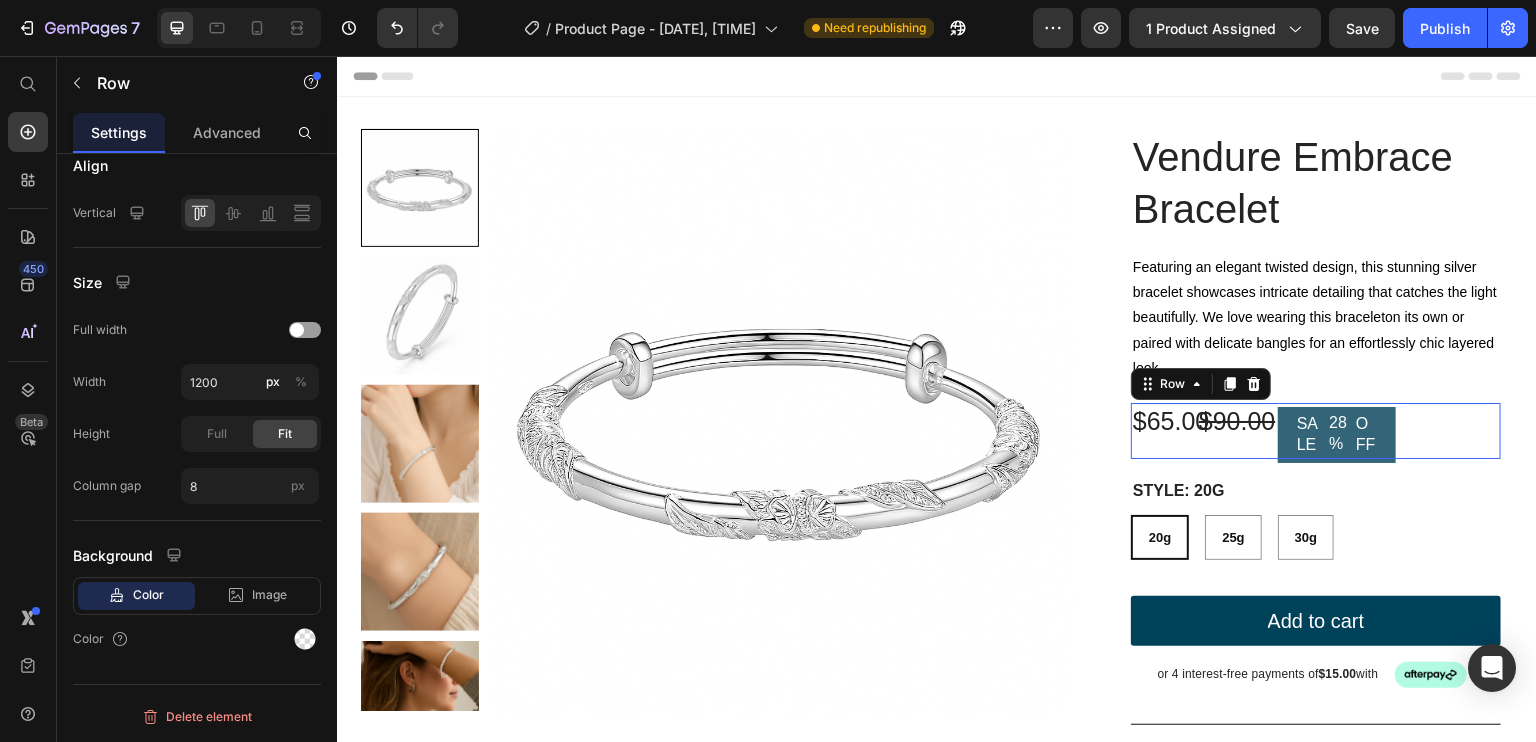 scroll, scrollTop: 0, scrollLeft: 0, axis: both 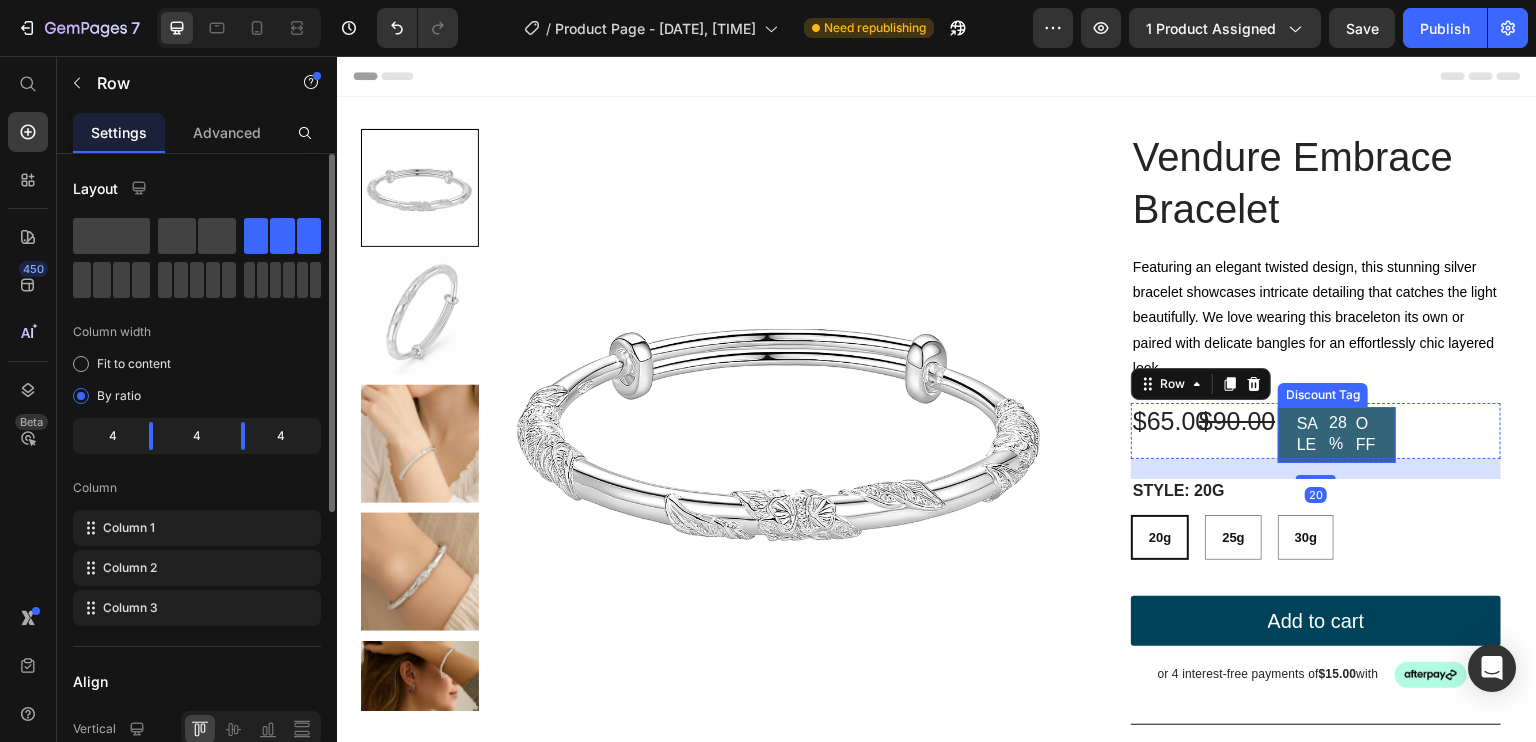 click on "OFF" at bounding box center (1366, 435) 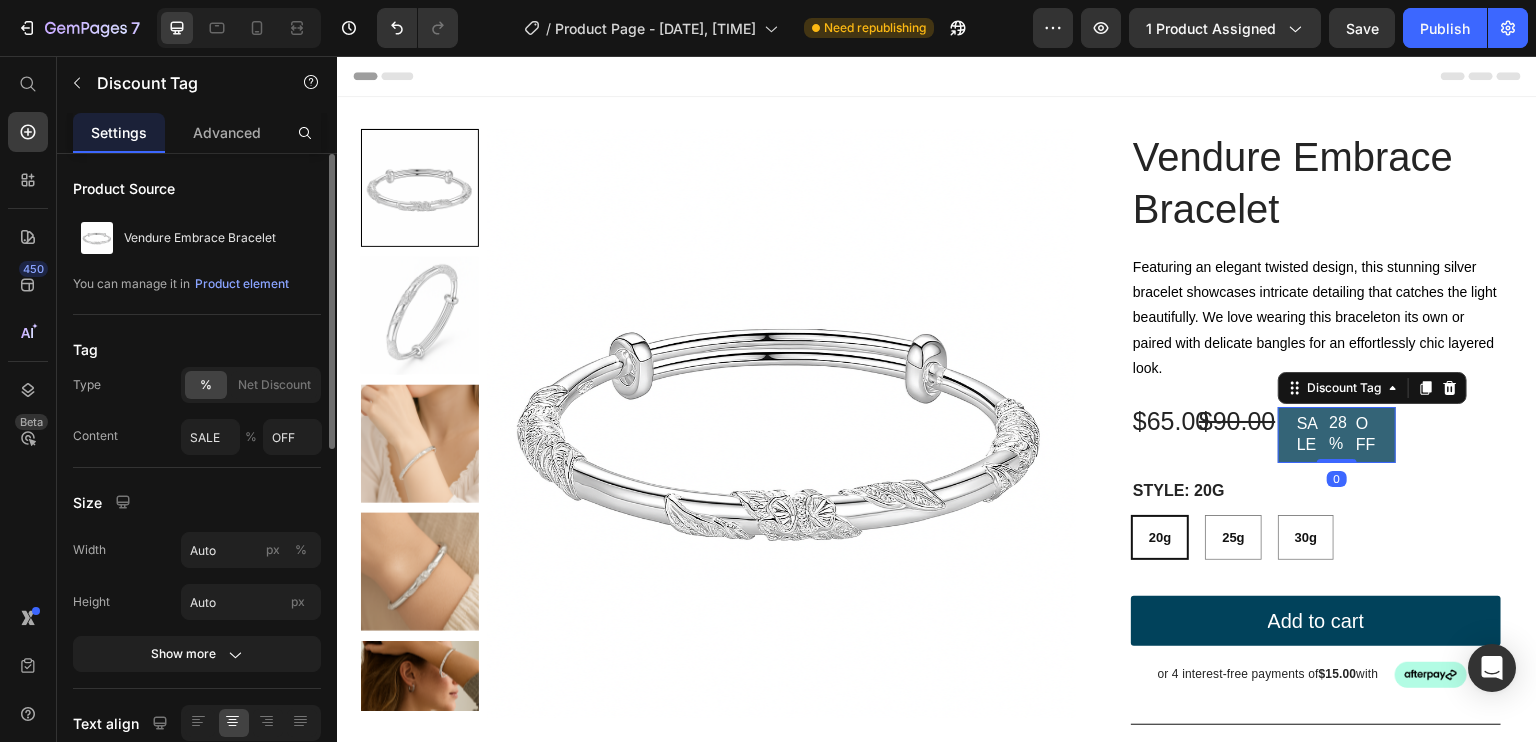 click on "SALE 28% OFF" at bounding box center (1337, 435) 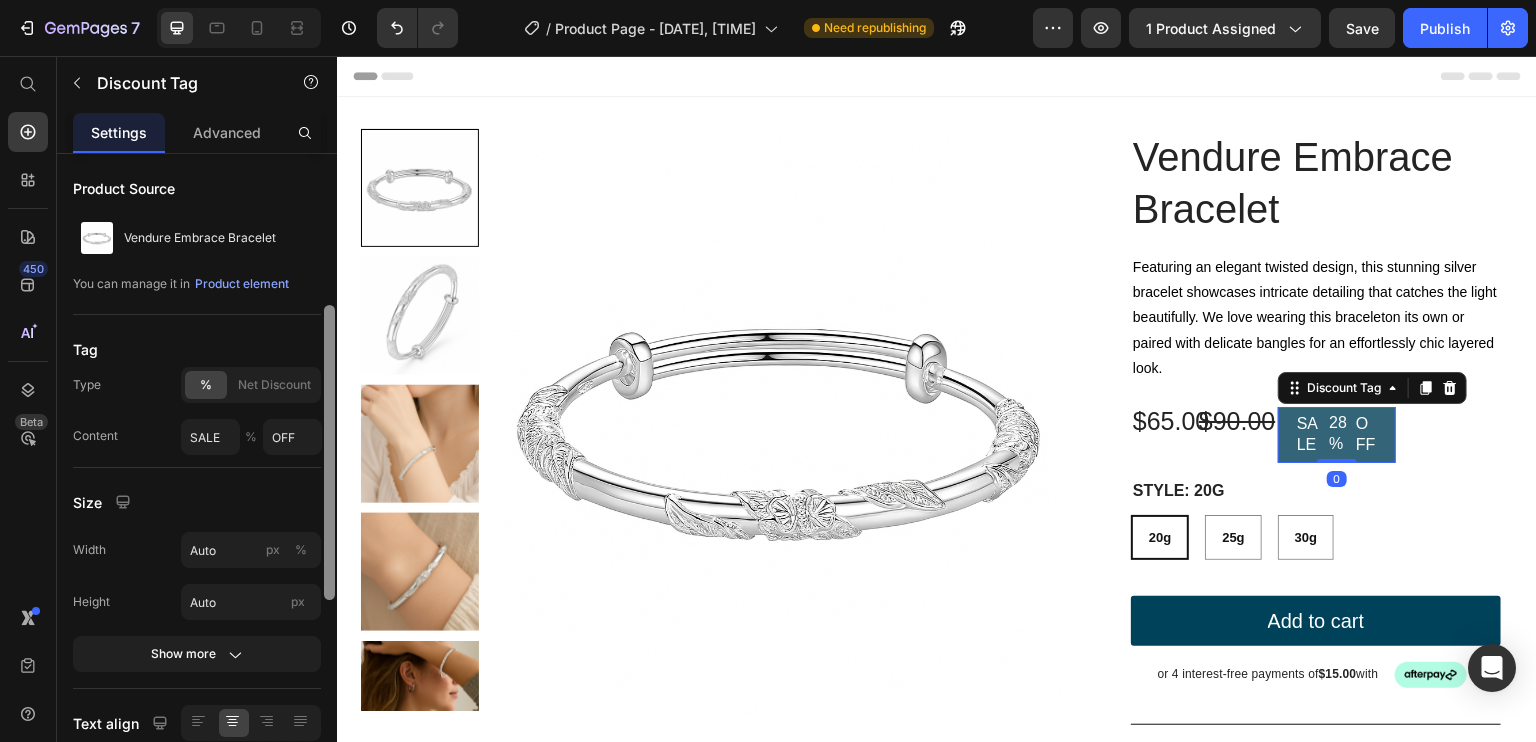 scroll, scrollTop: 285, scrollLeft: 0, axis: vertical 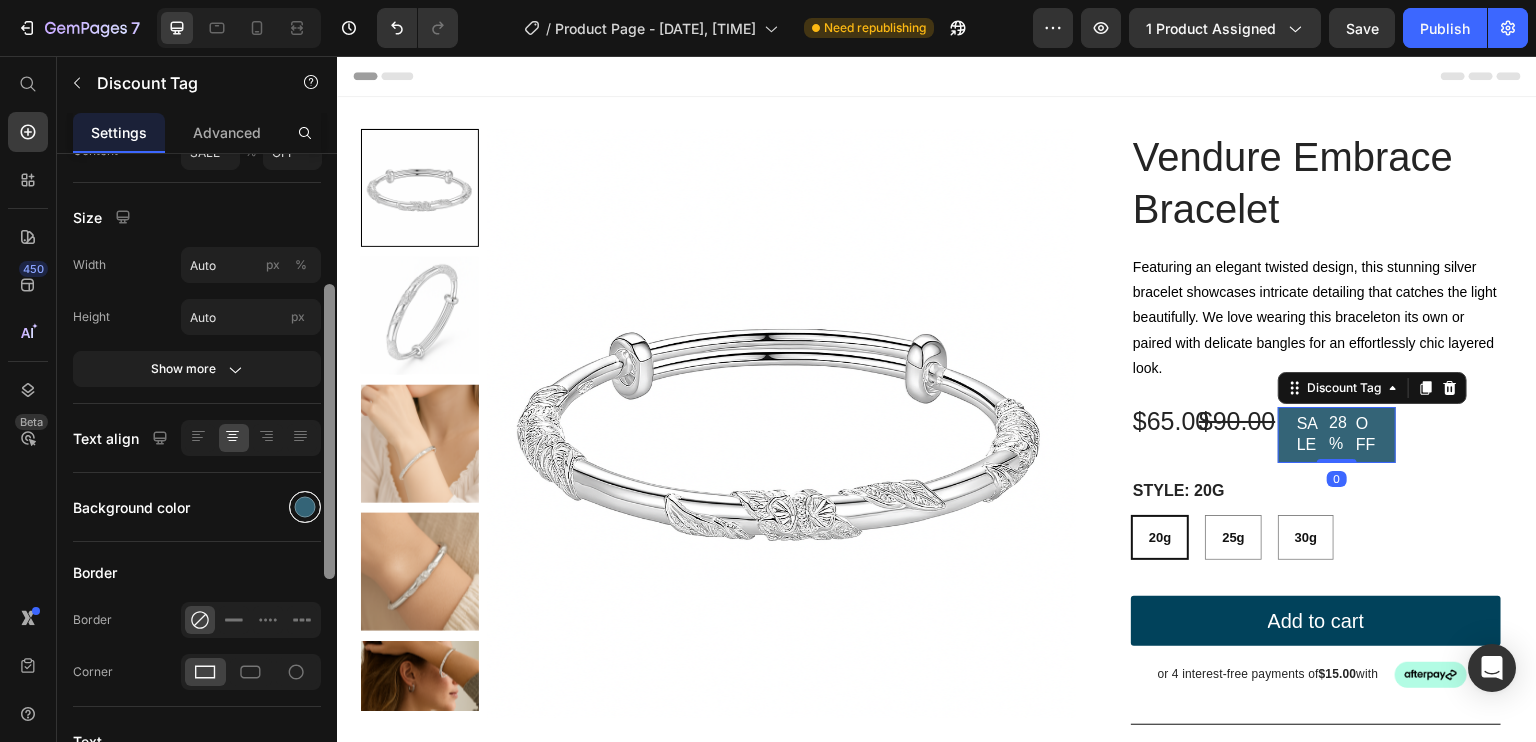 drag, startPoint x: 329, startPoint y: 376, endPoint x: 312, endPoint y: 507, distance: 132.09845 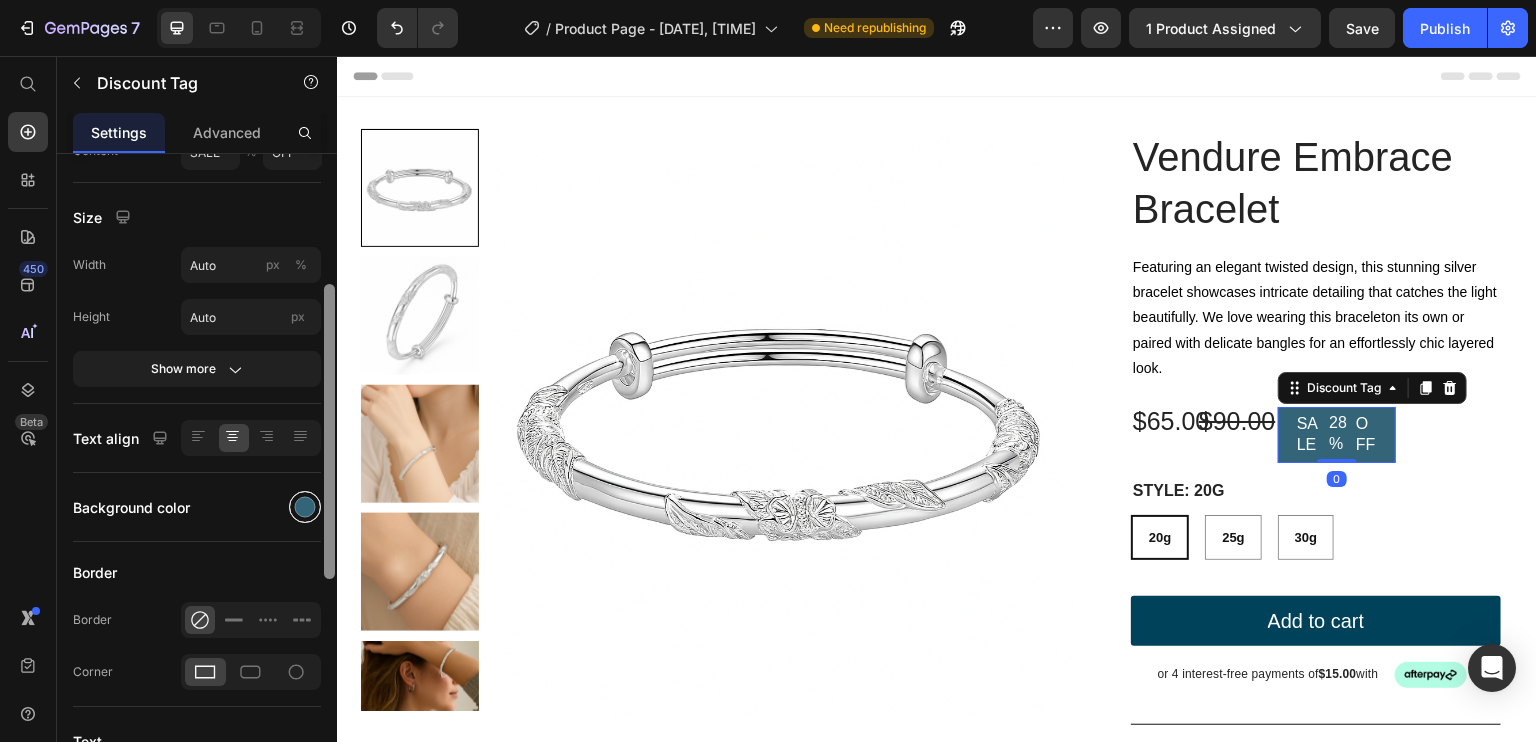 click at bounding box center (305, 507) 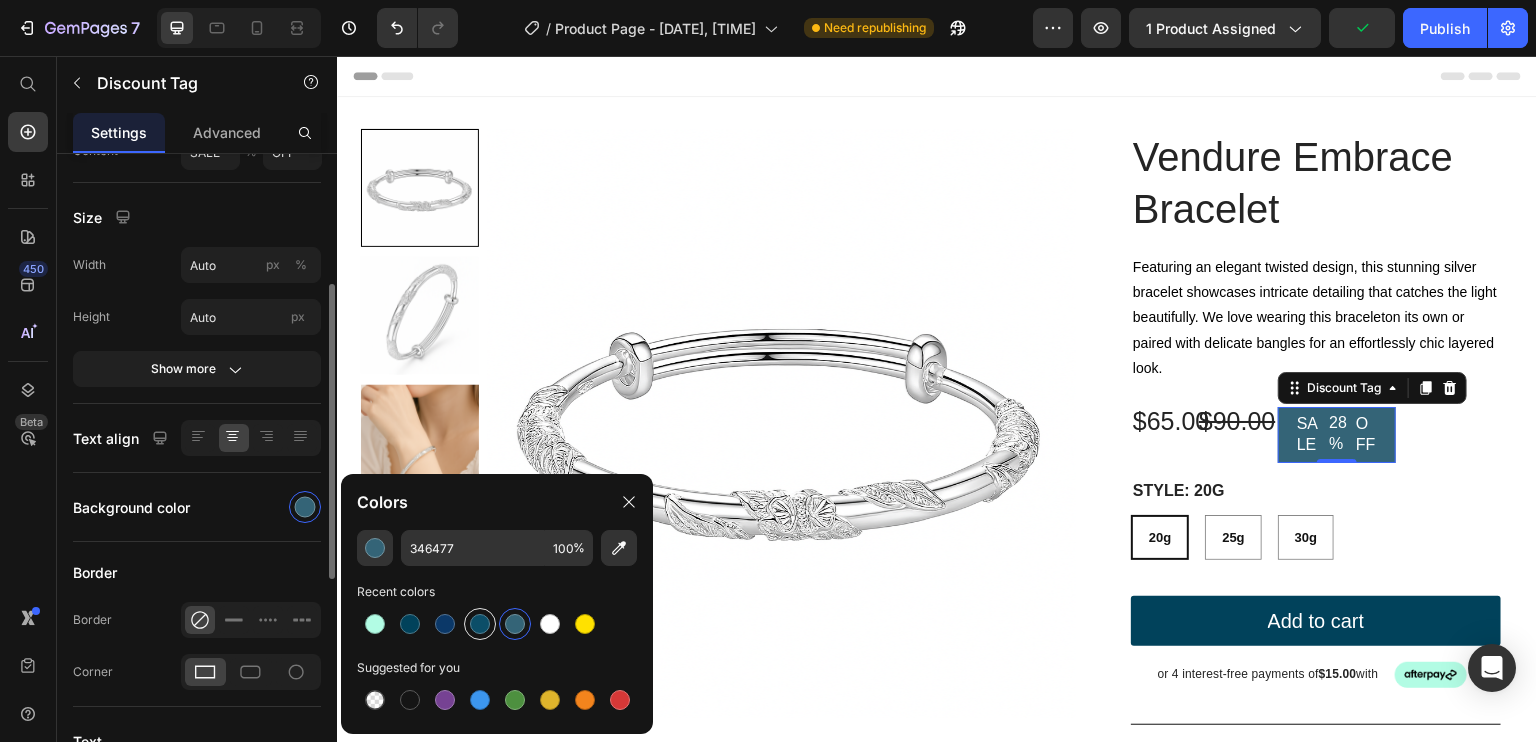 click at bounding box center (480, 624) 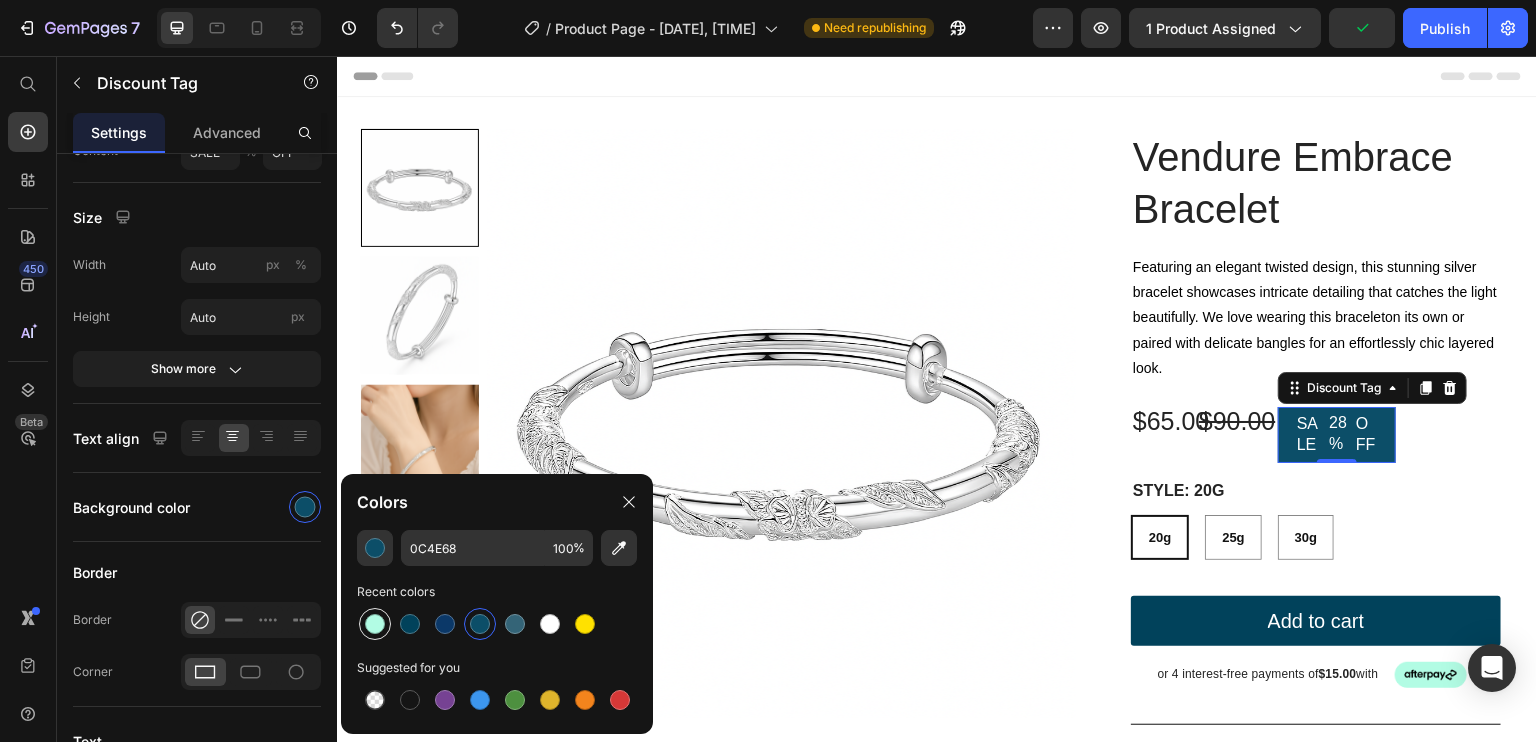 click at bounding box center [375, 624] 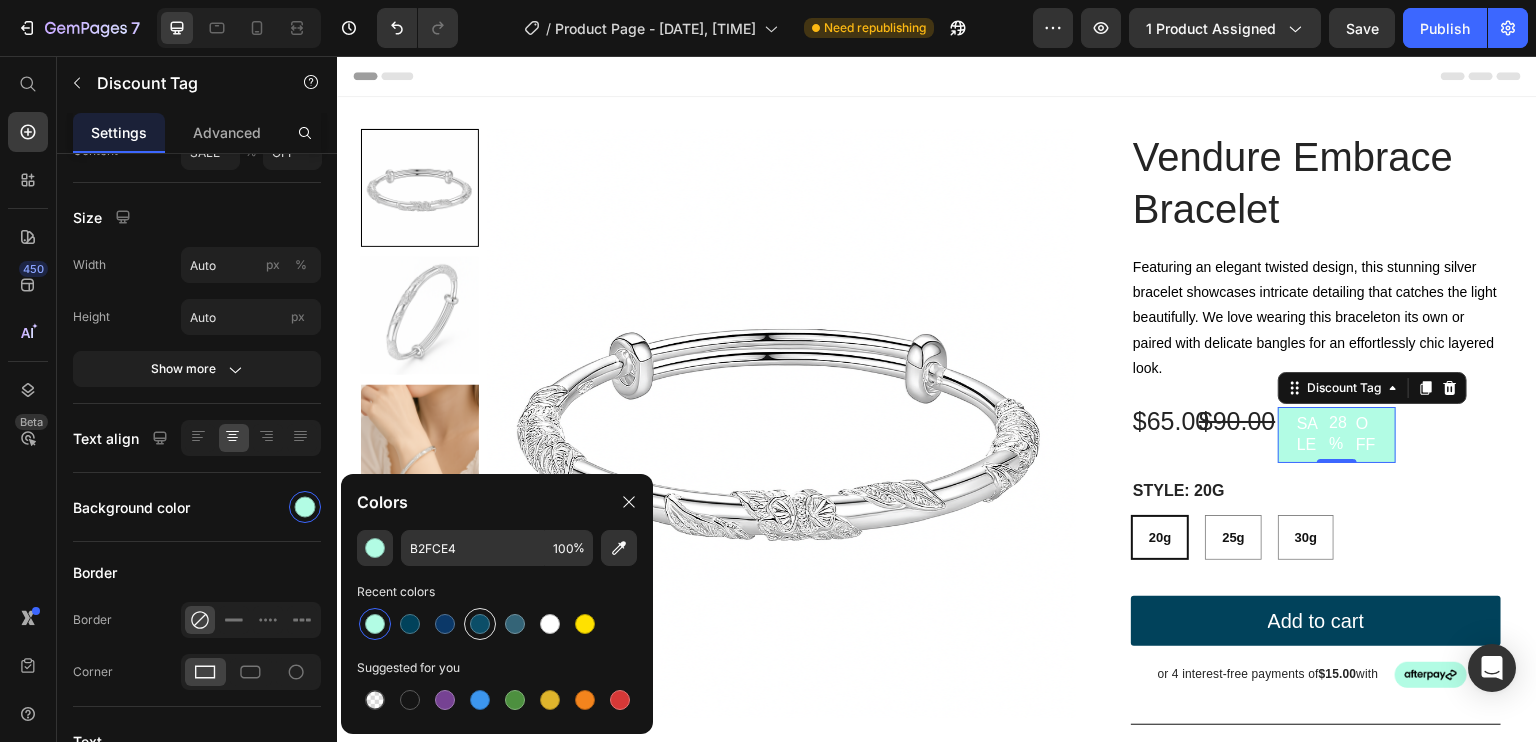 click at bounding box center [480, 624] 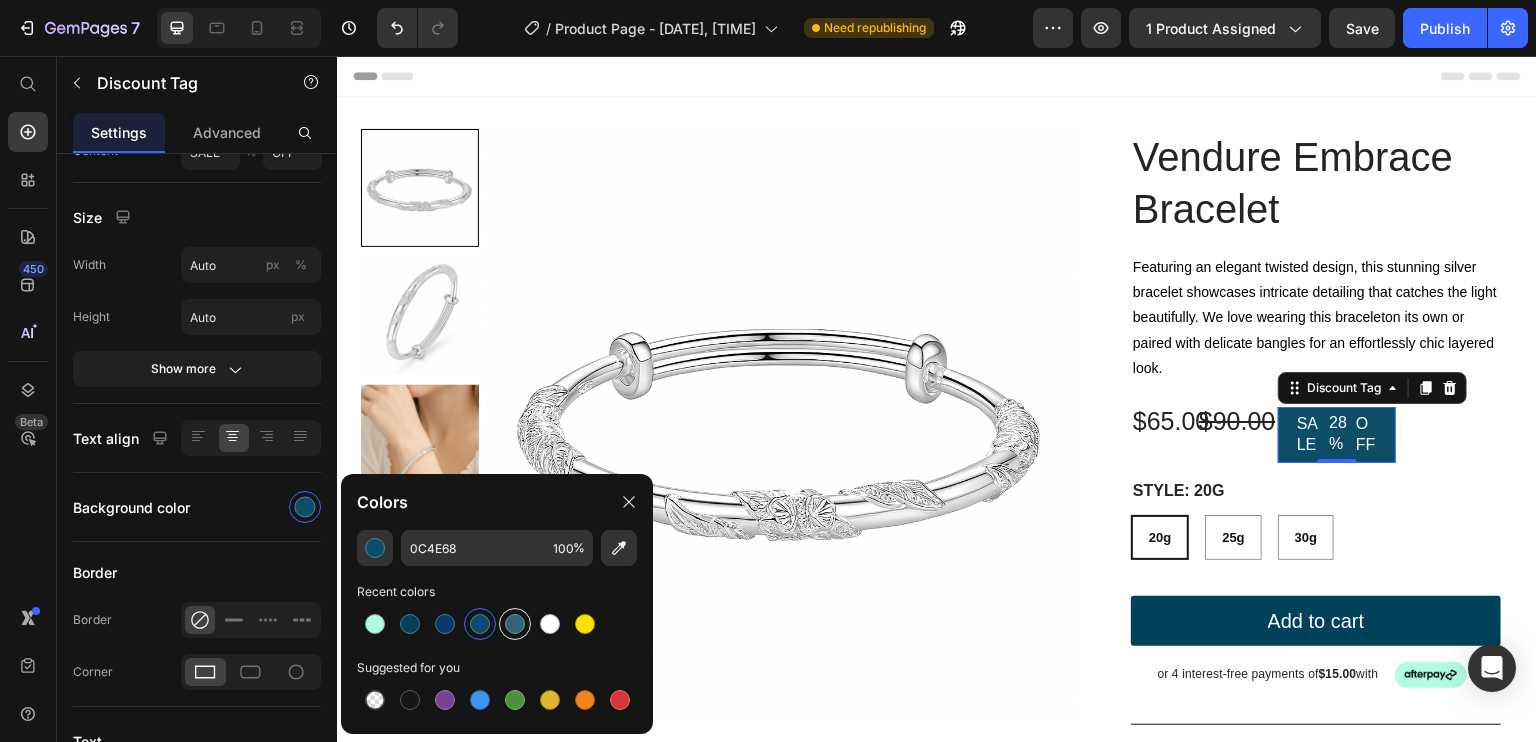 click at bounding box center (515, 624) 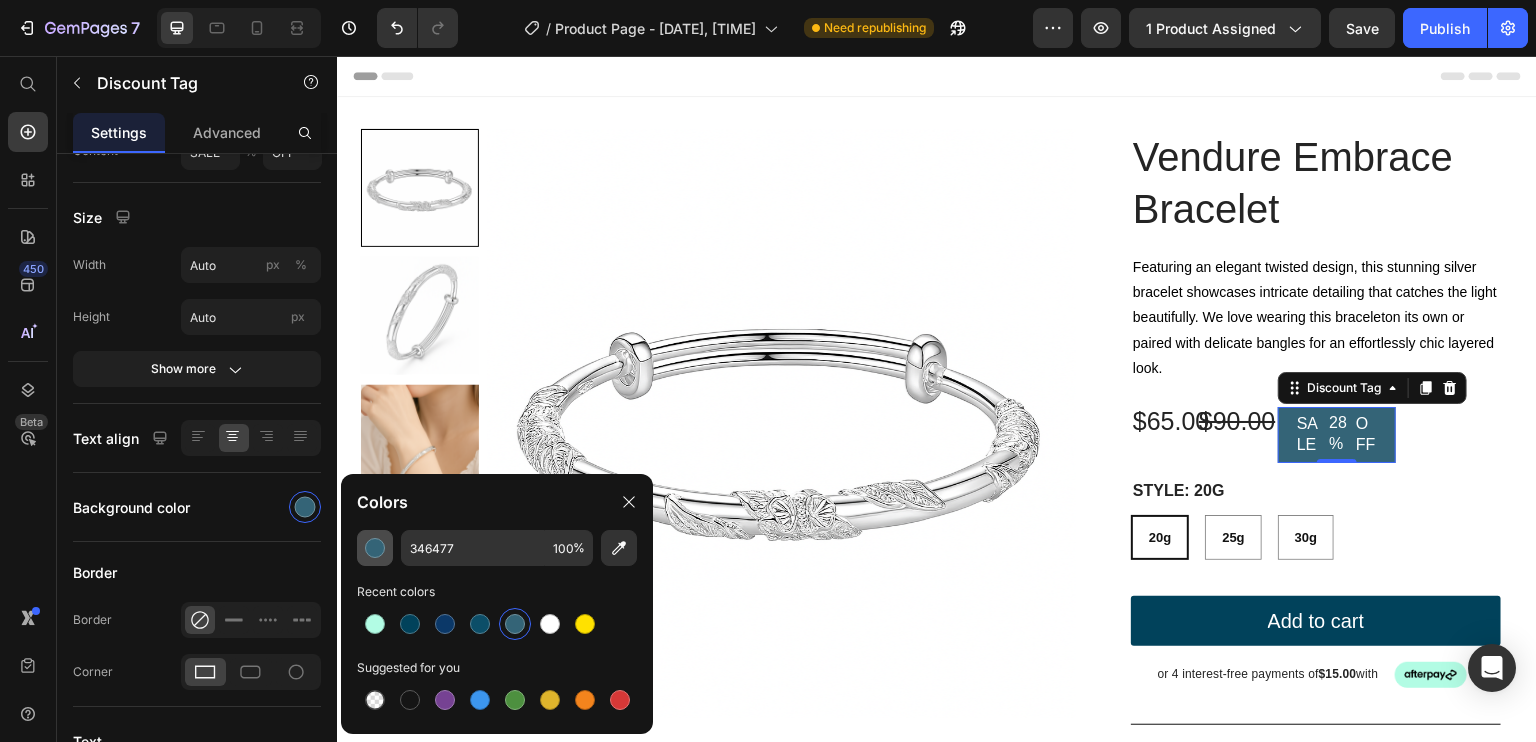 click at bounding box center [375, 548] 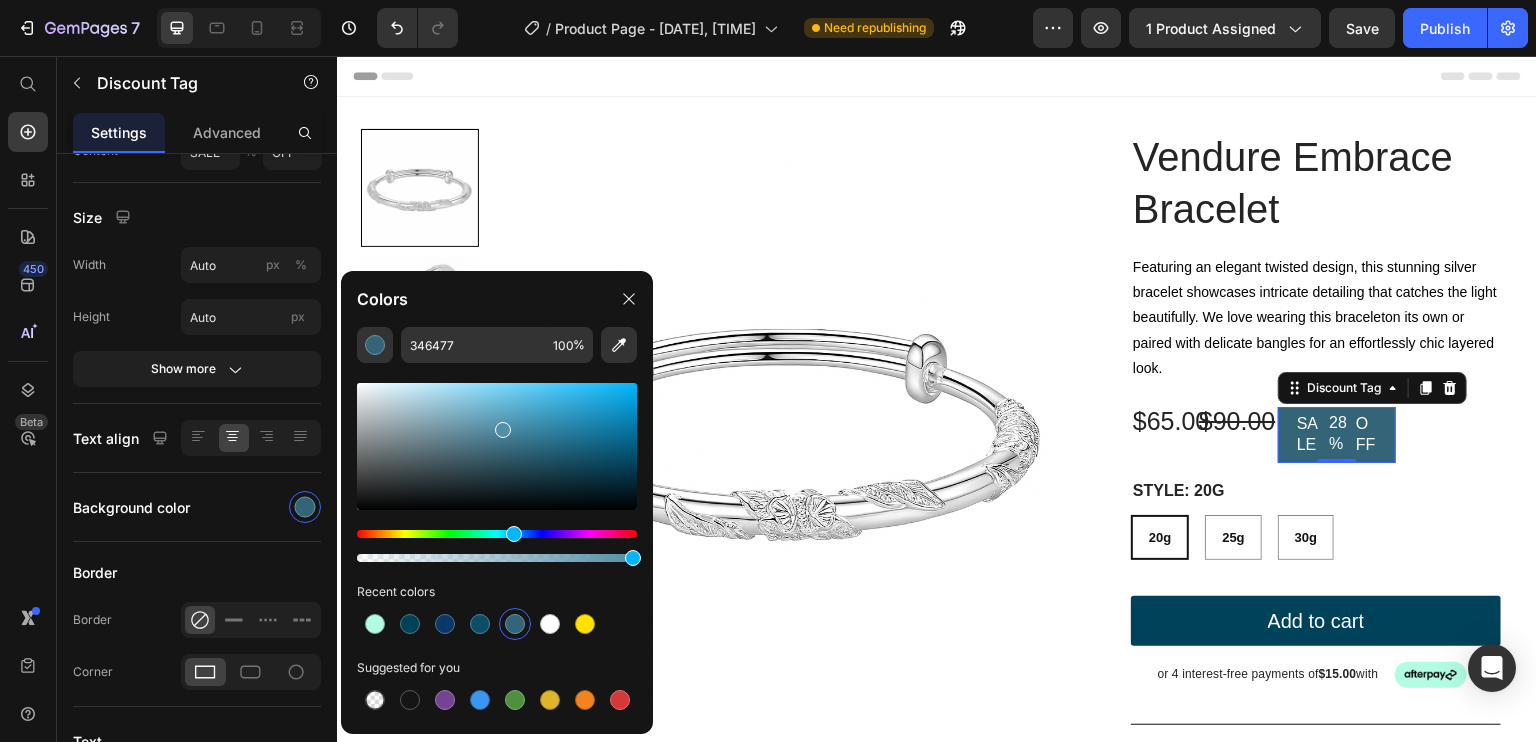 click at bounding box center [497, 446] 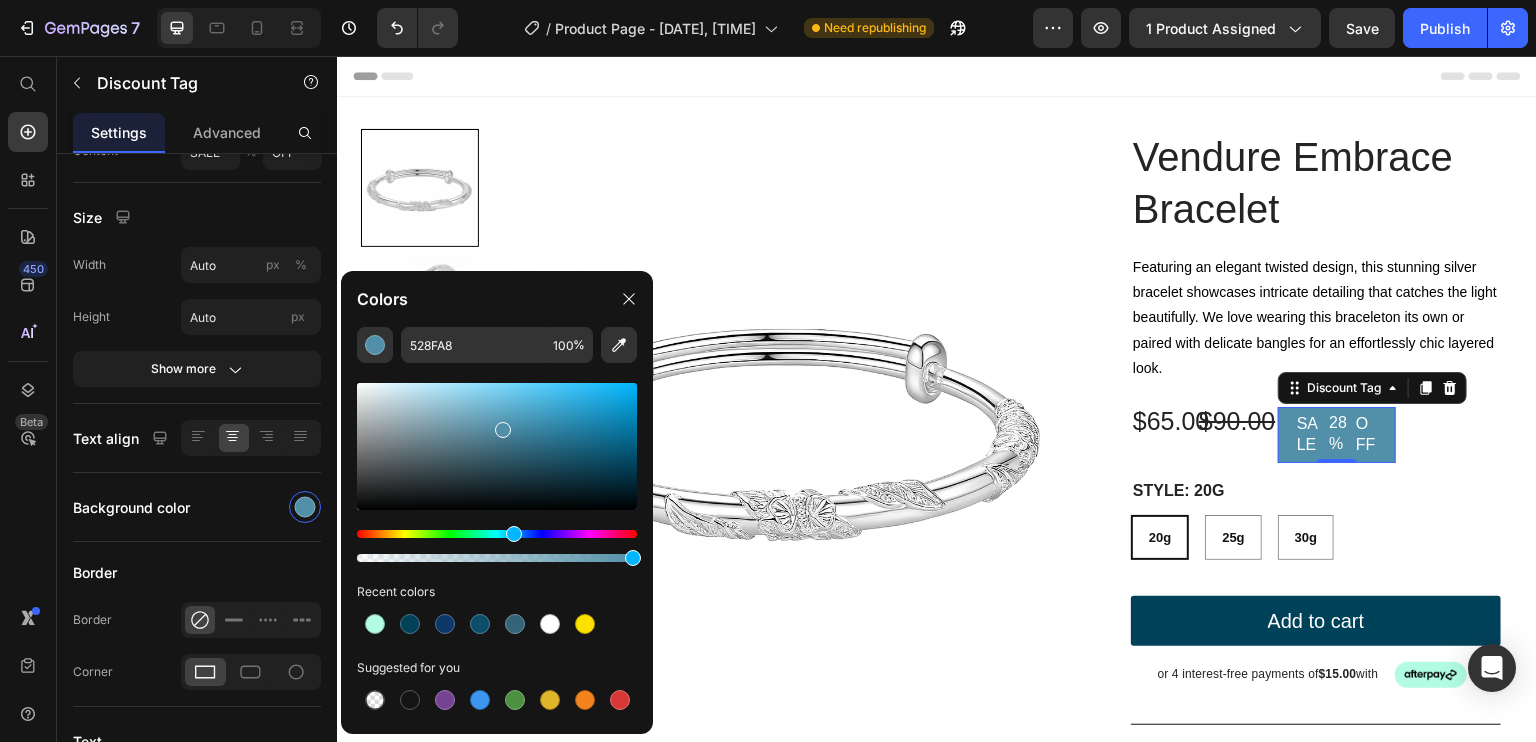click at bounding box center (497, 446) 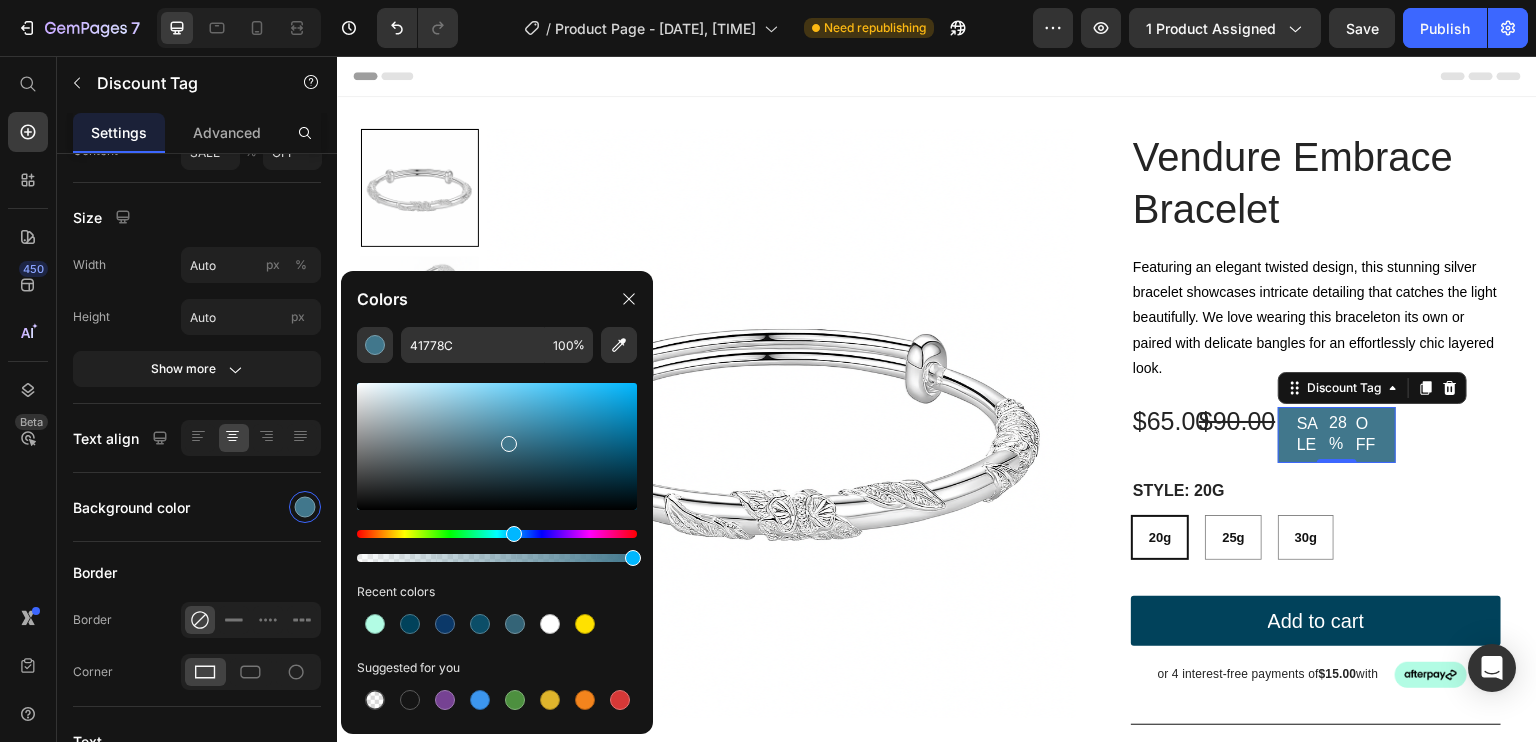 click at bounding box center (497, 446) 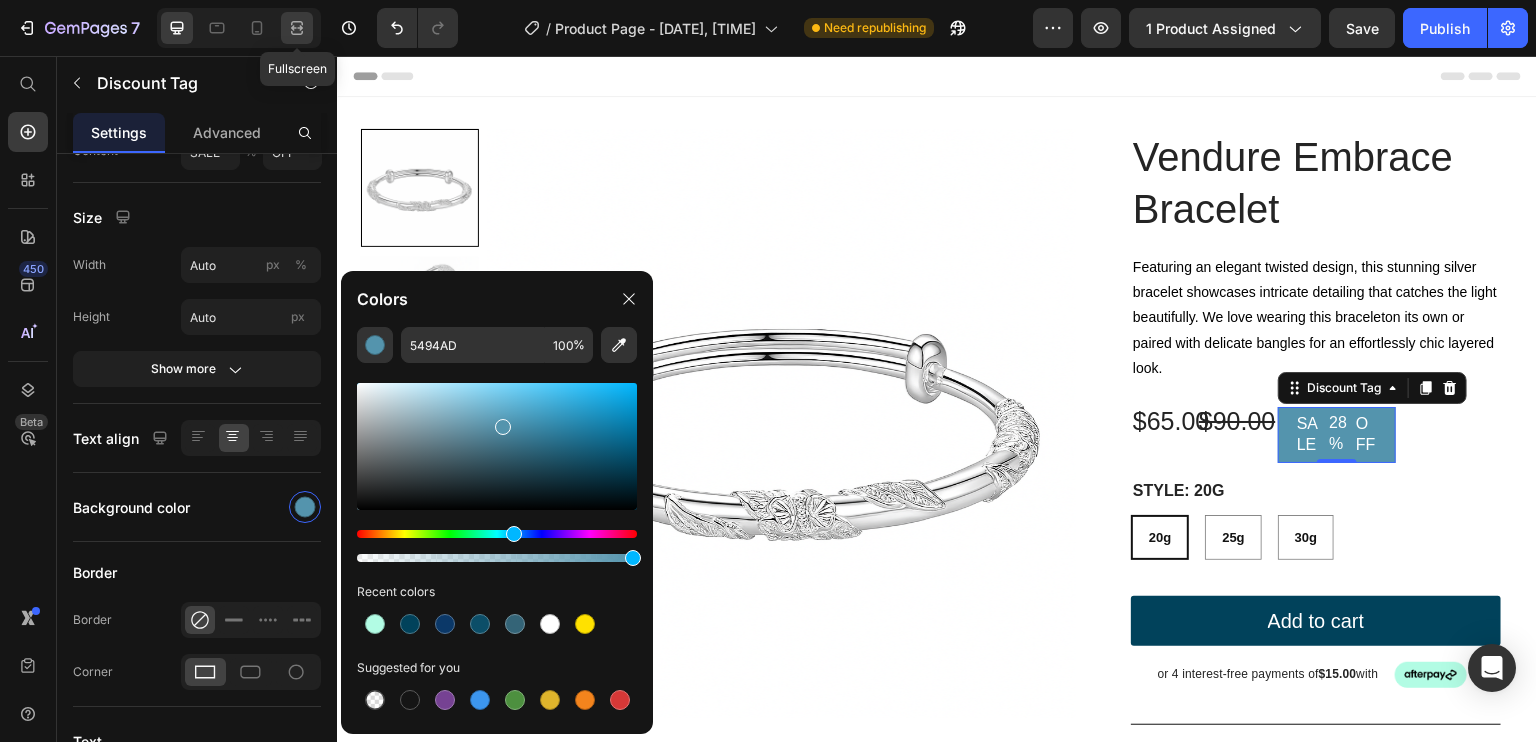 click 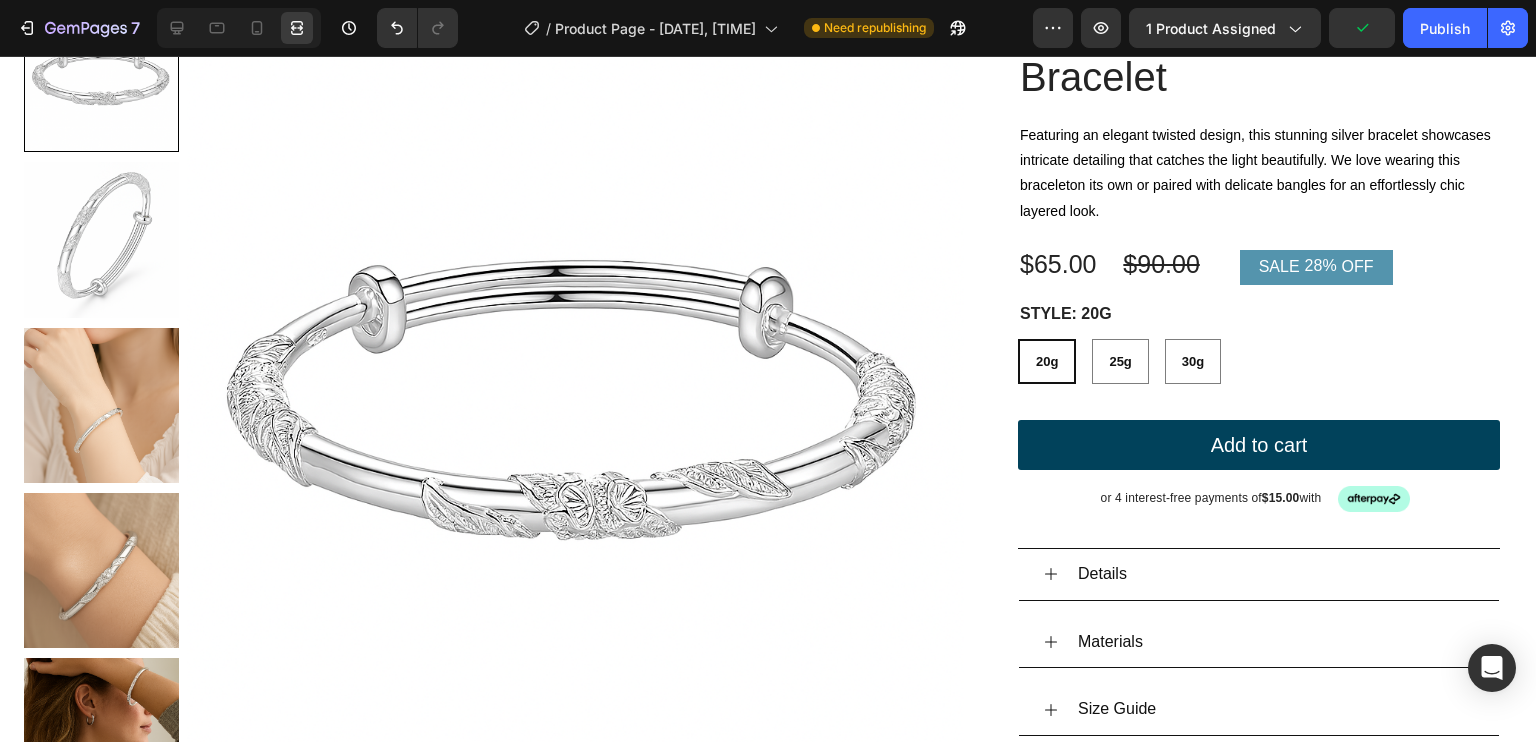 scroll, scrollTop: 0, scrollLeft: 0, axis: both 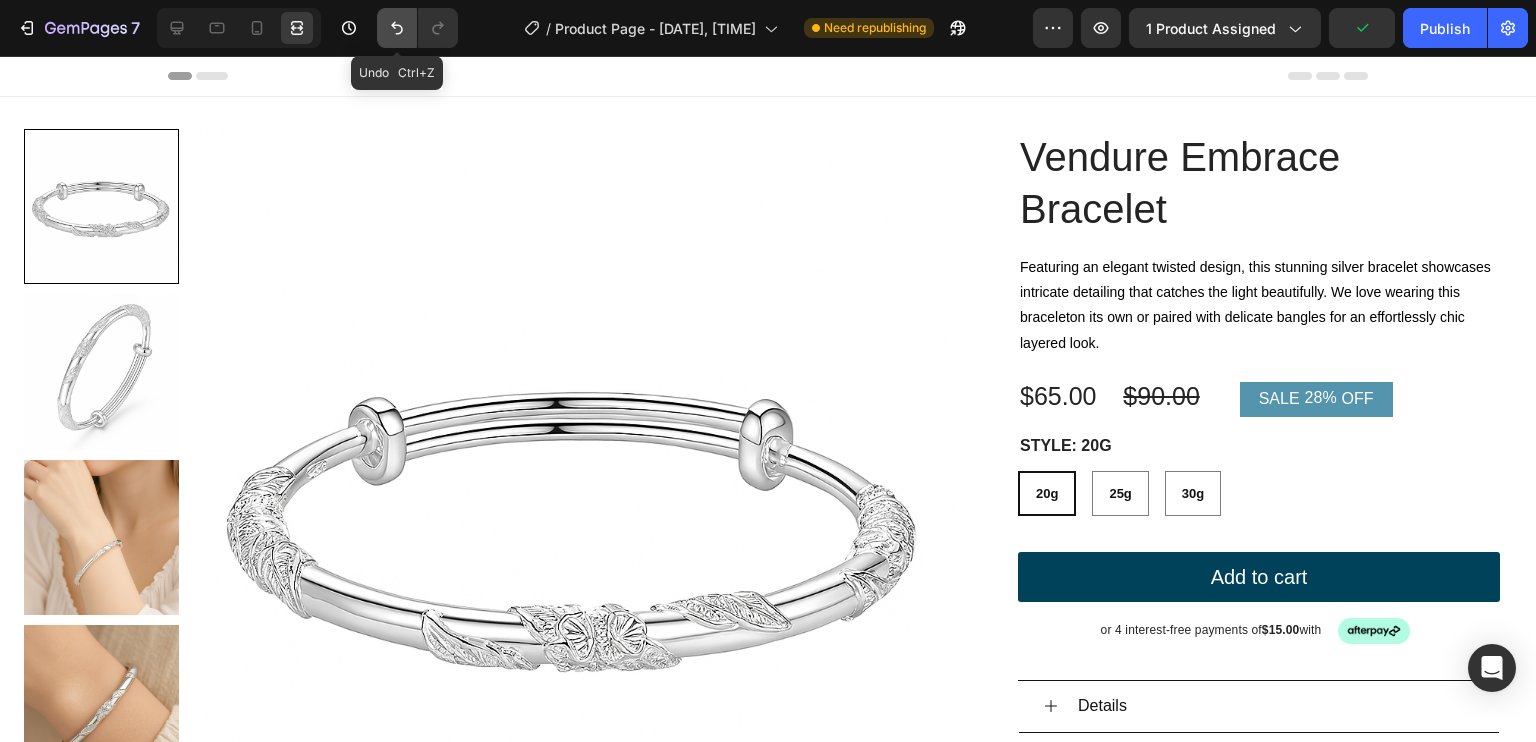 click 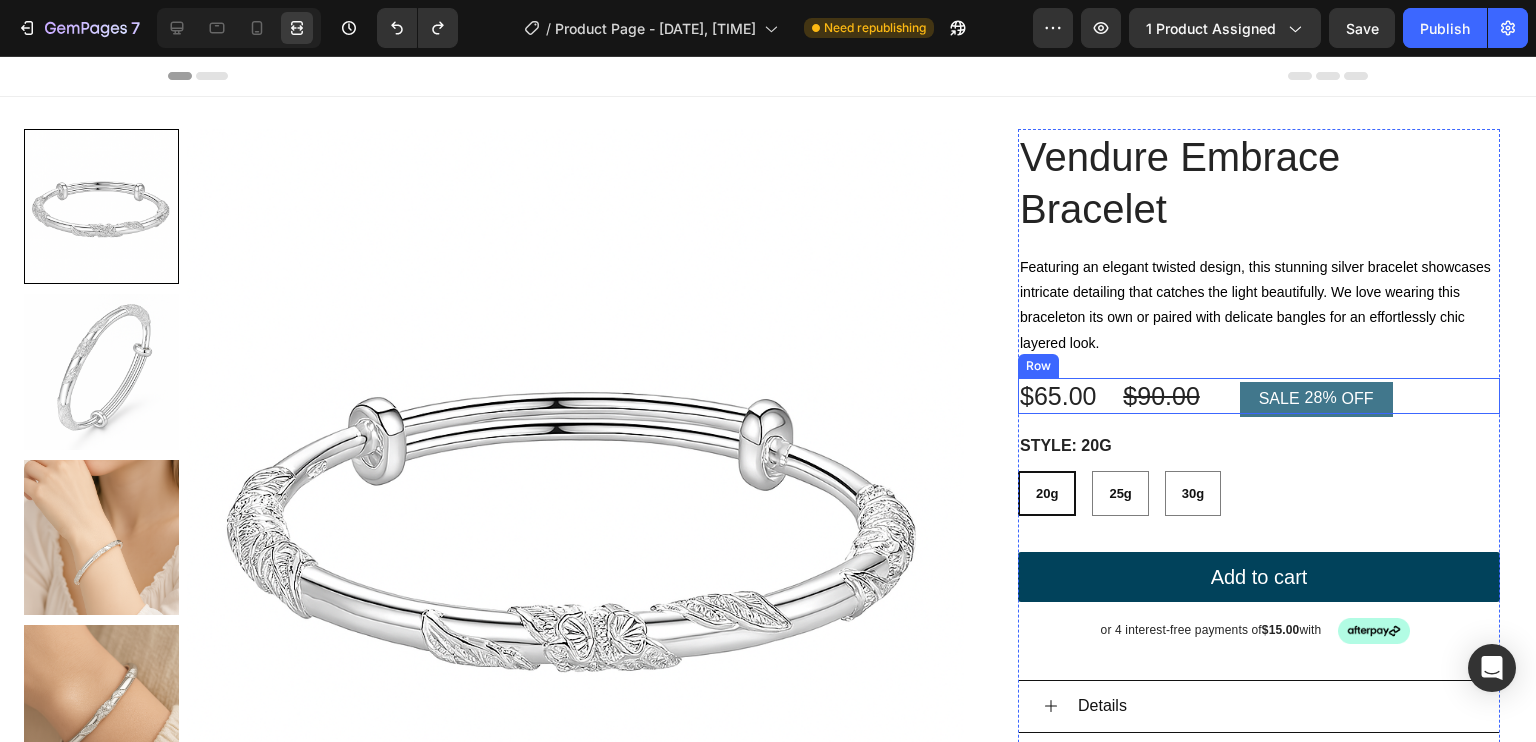 click on "SALE 28% OFF" at bounding box center [1316, 399] 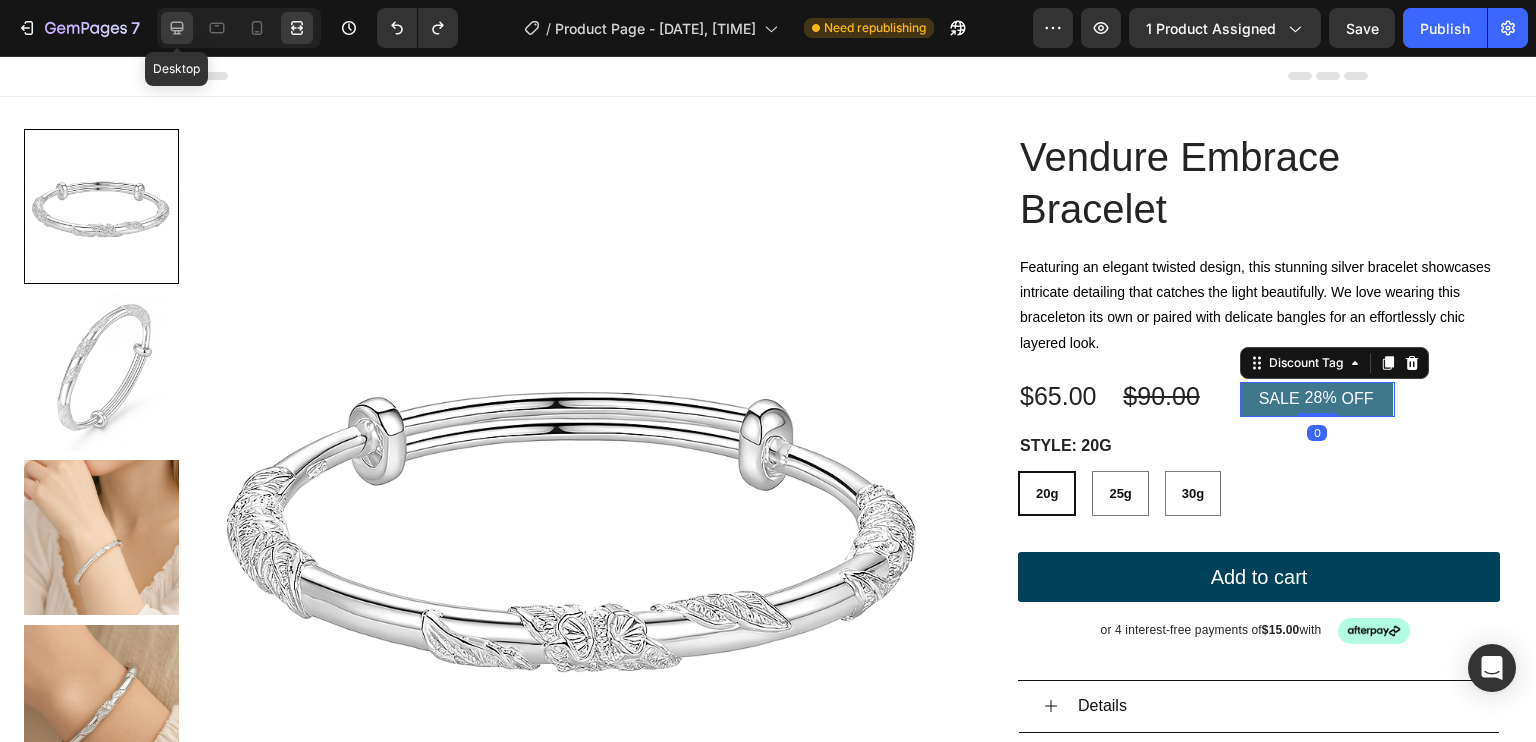 click 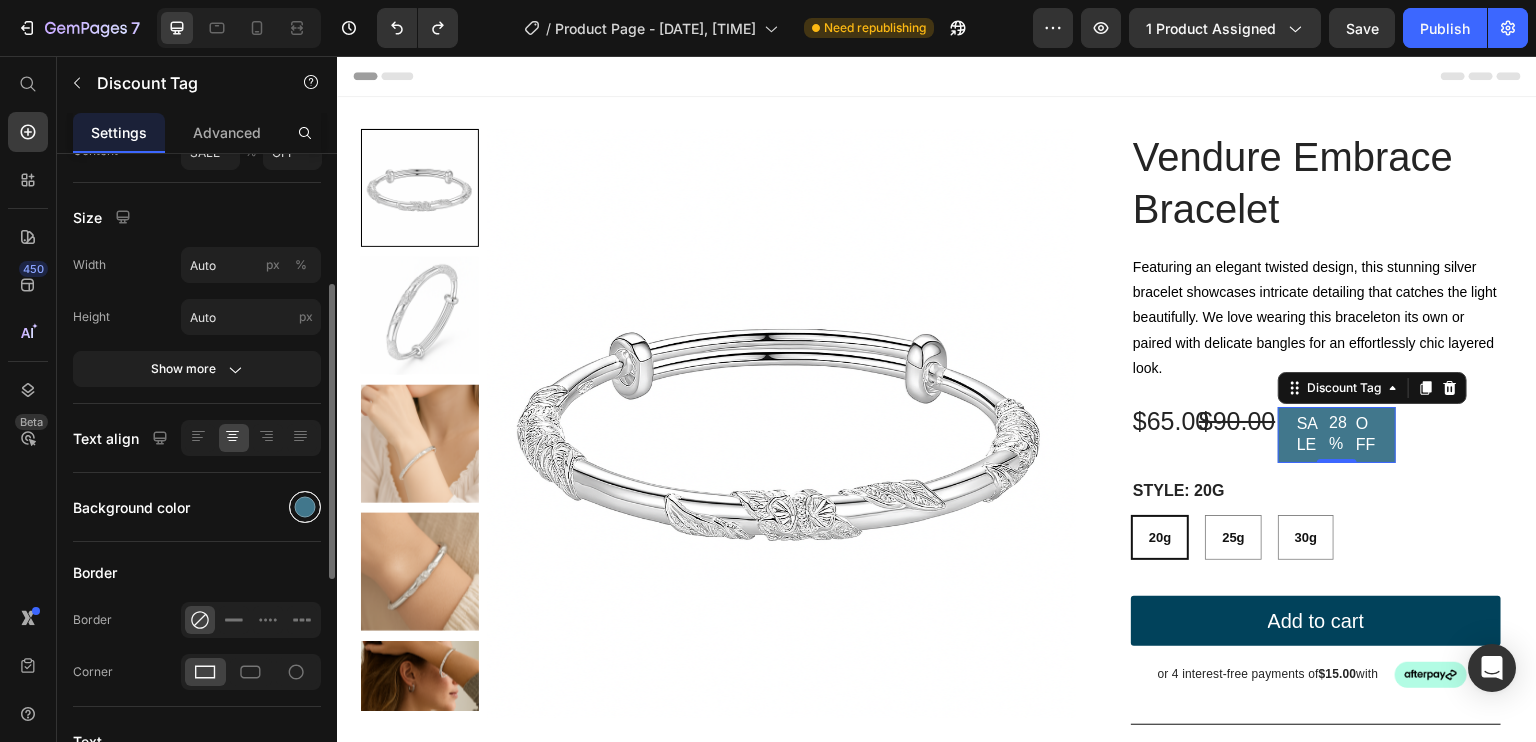 click at bounding box center [305, 507] 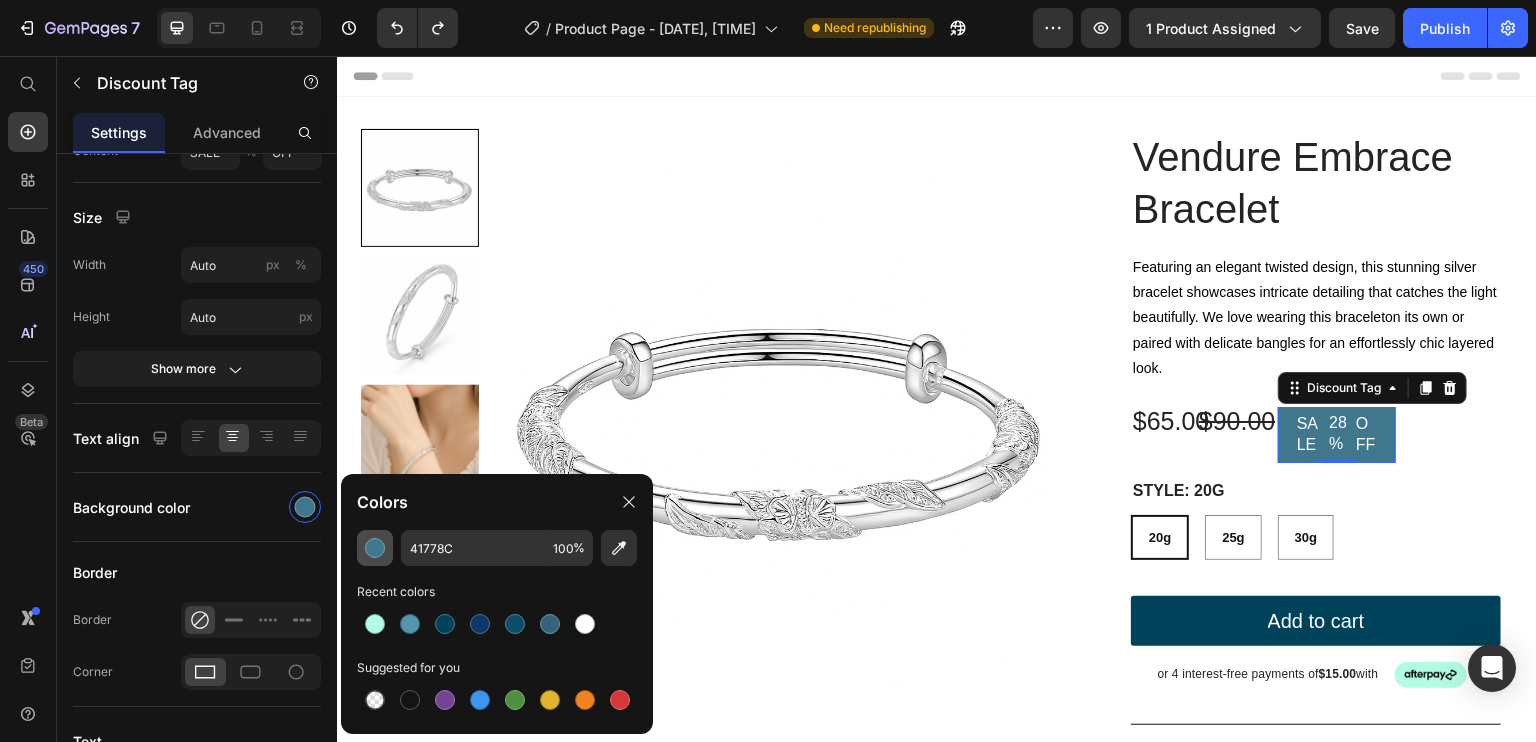 click at bounding box center (375, 548) 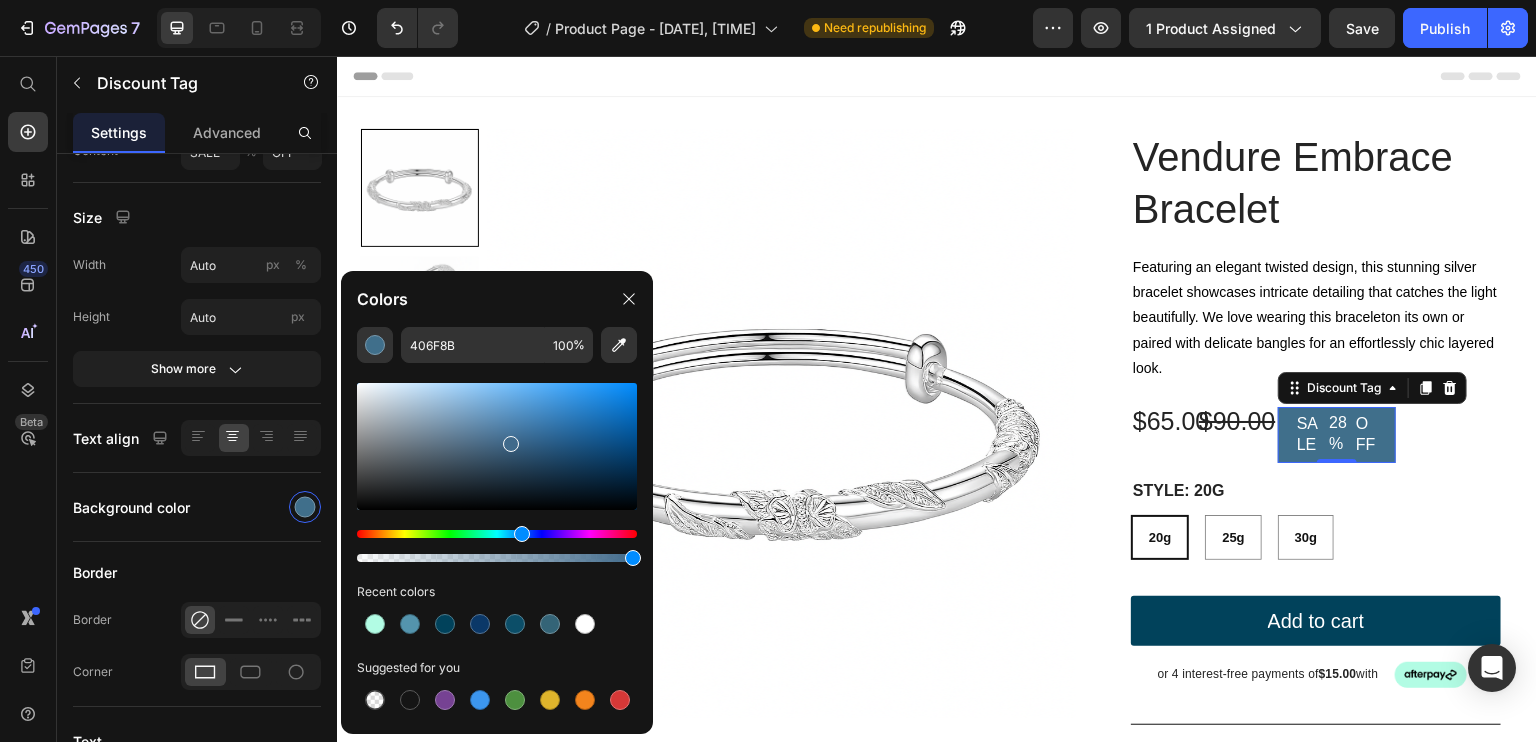 type on "406A8B" 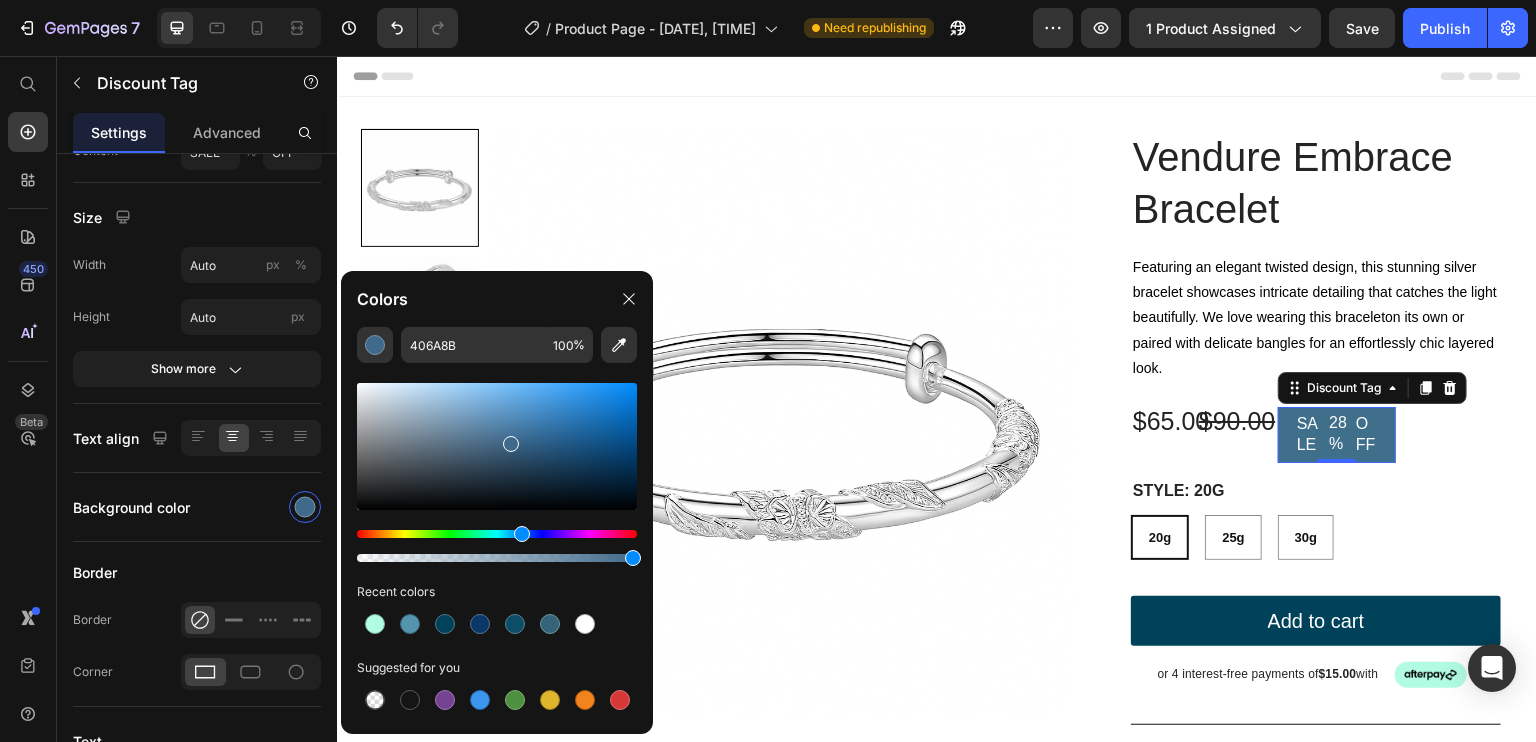 click at bounding box center (522, 534) 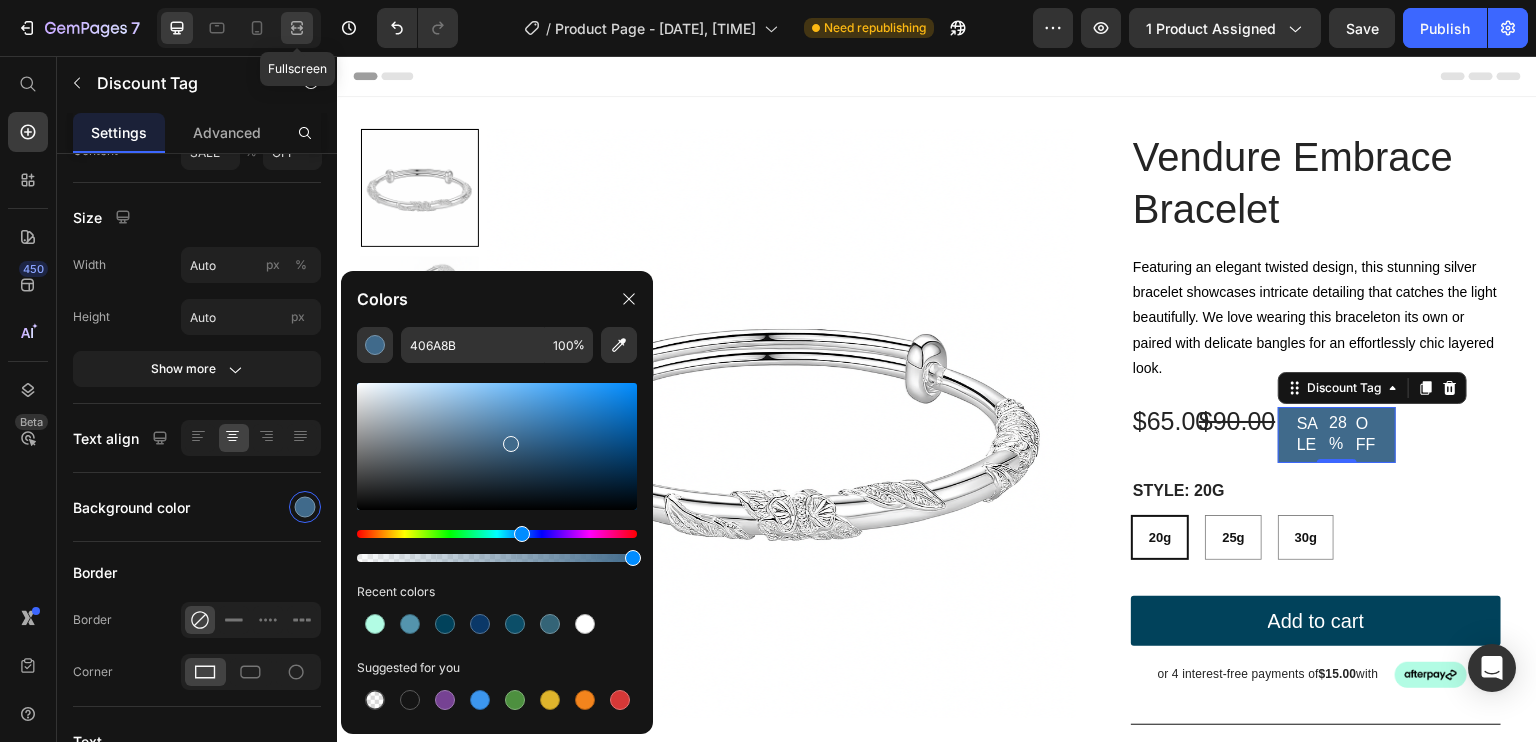 click 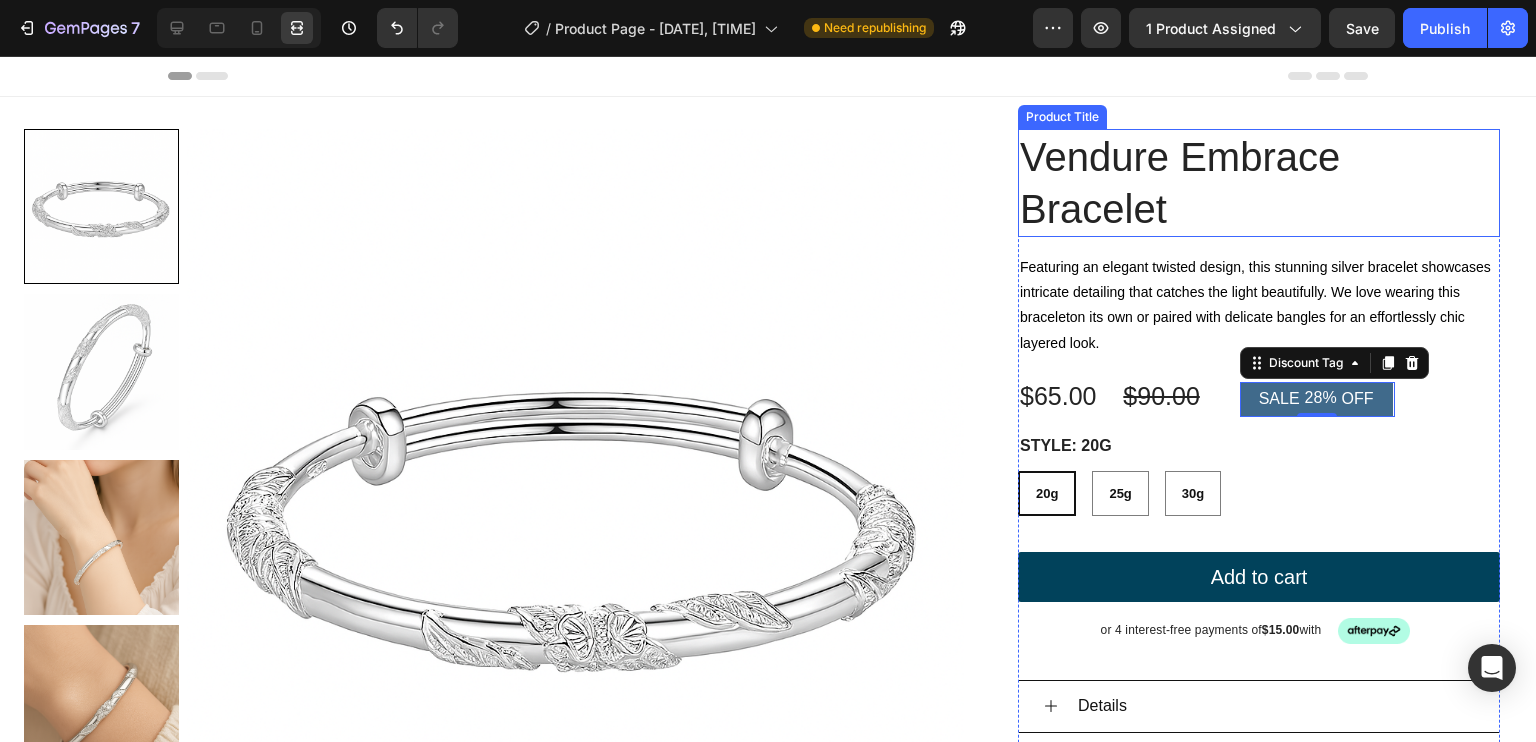 click on "Vendure Embrace Bracelet" at bounding box center [1259, 183] 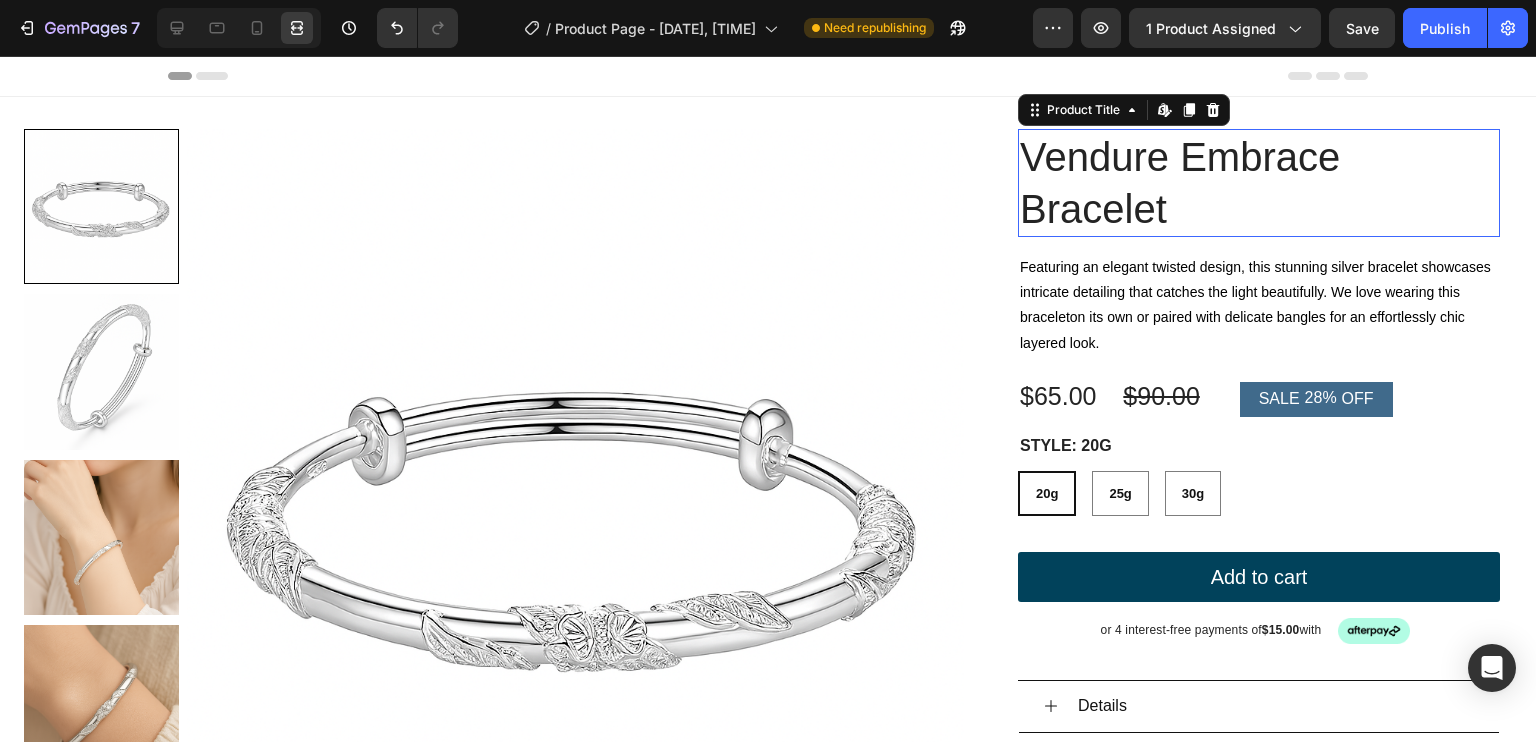 scroll, scrollTop: 0, scrollLeft: 0, axis: both 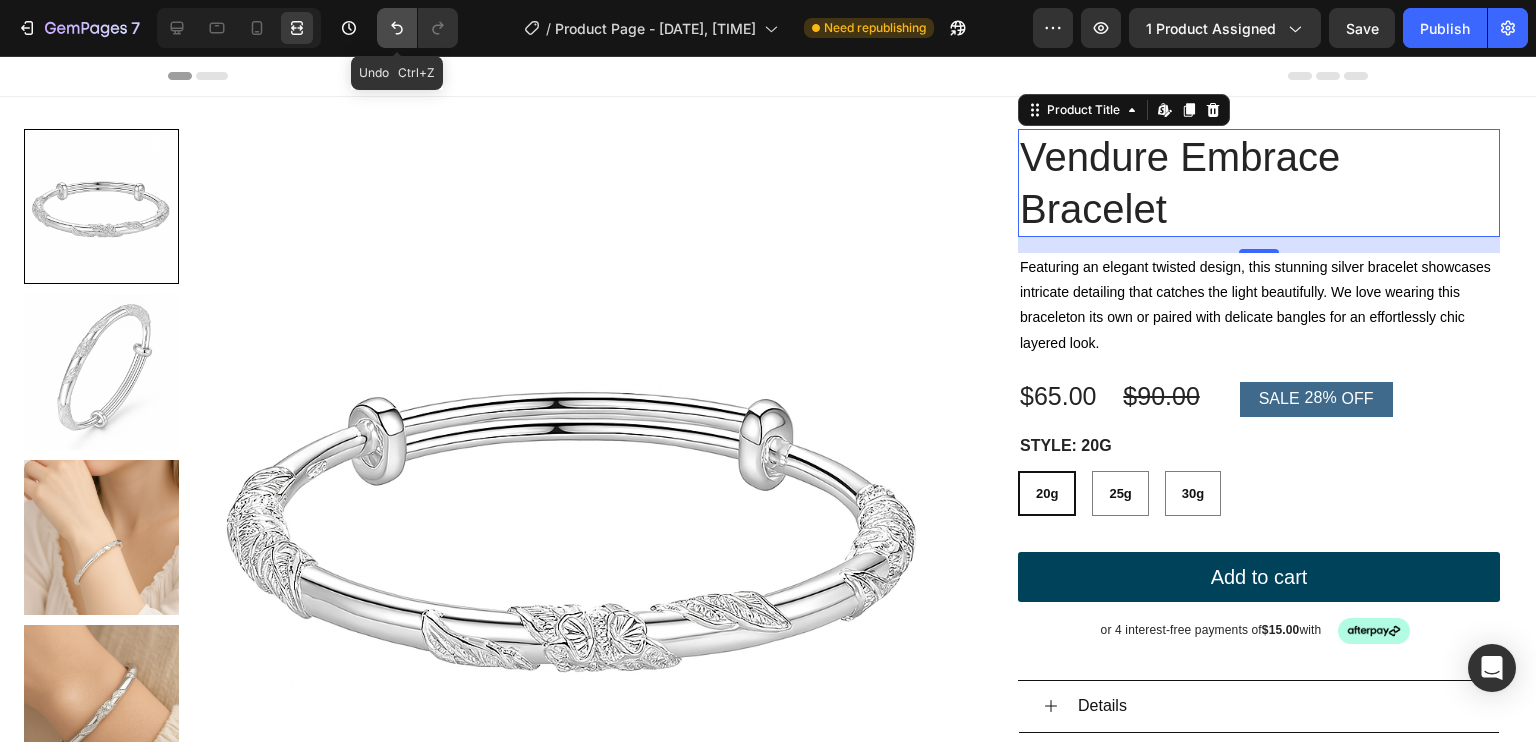 click 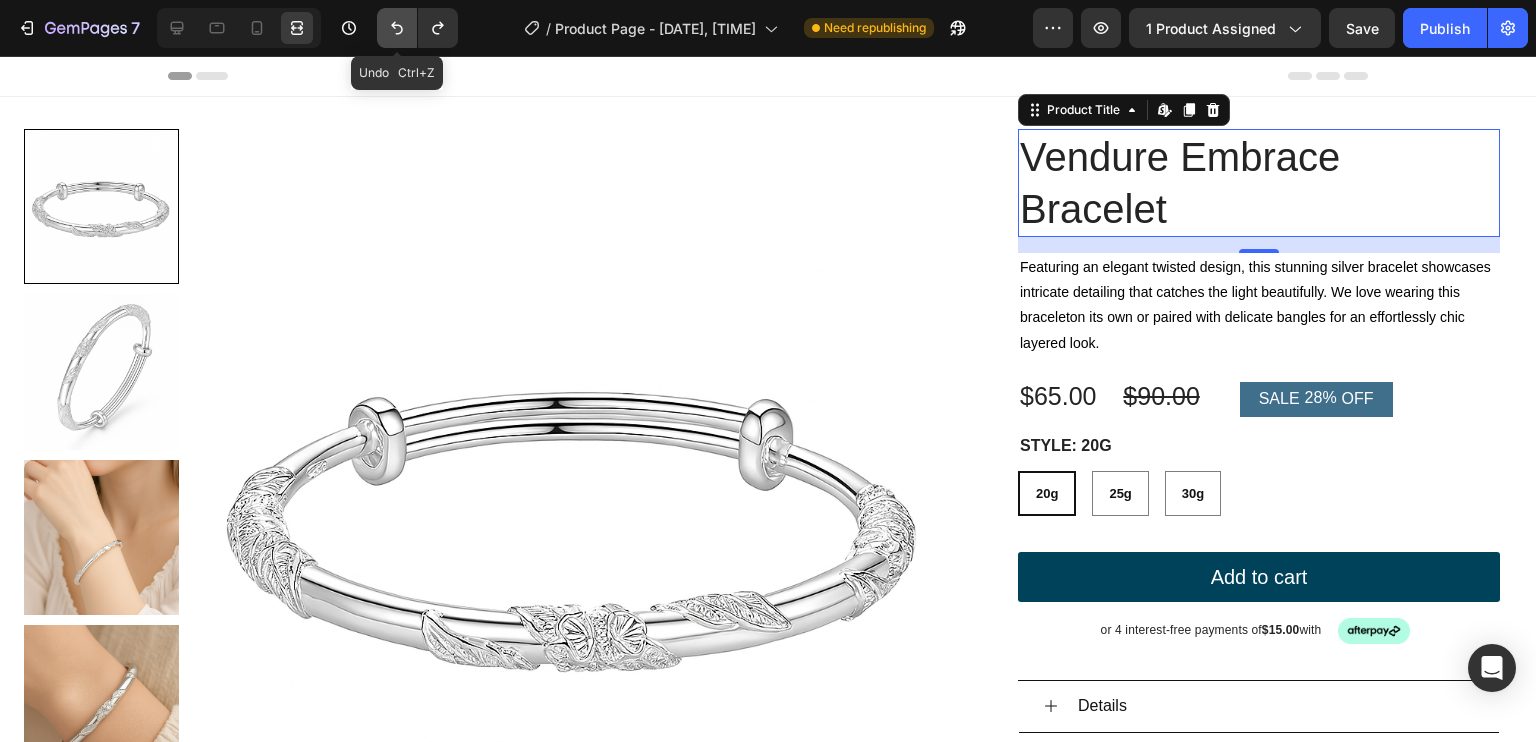 click 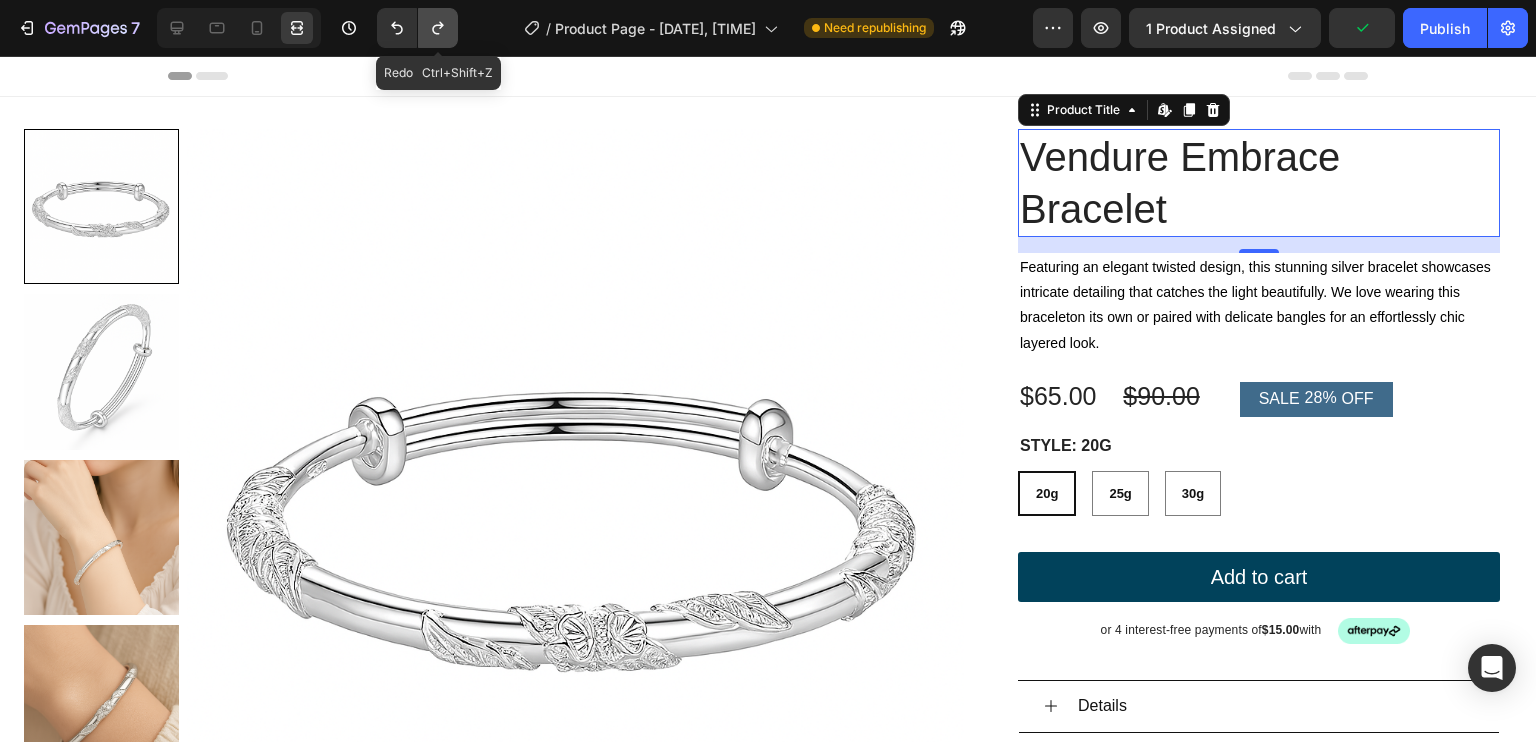 click 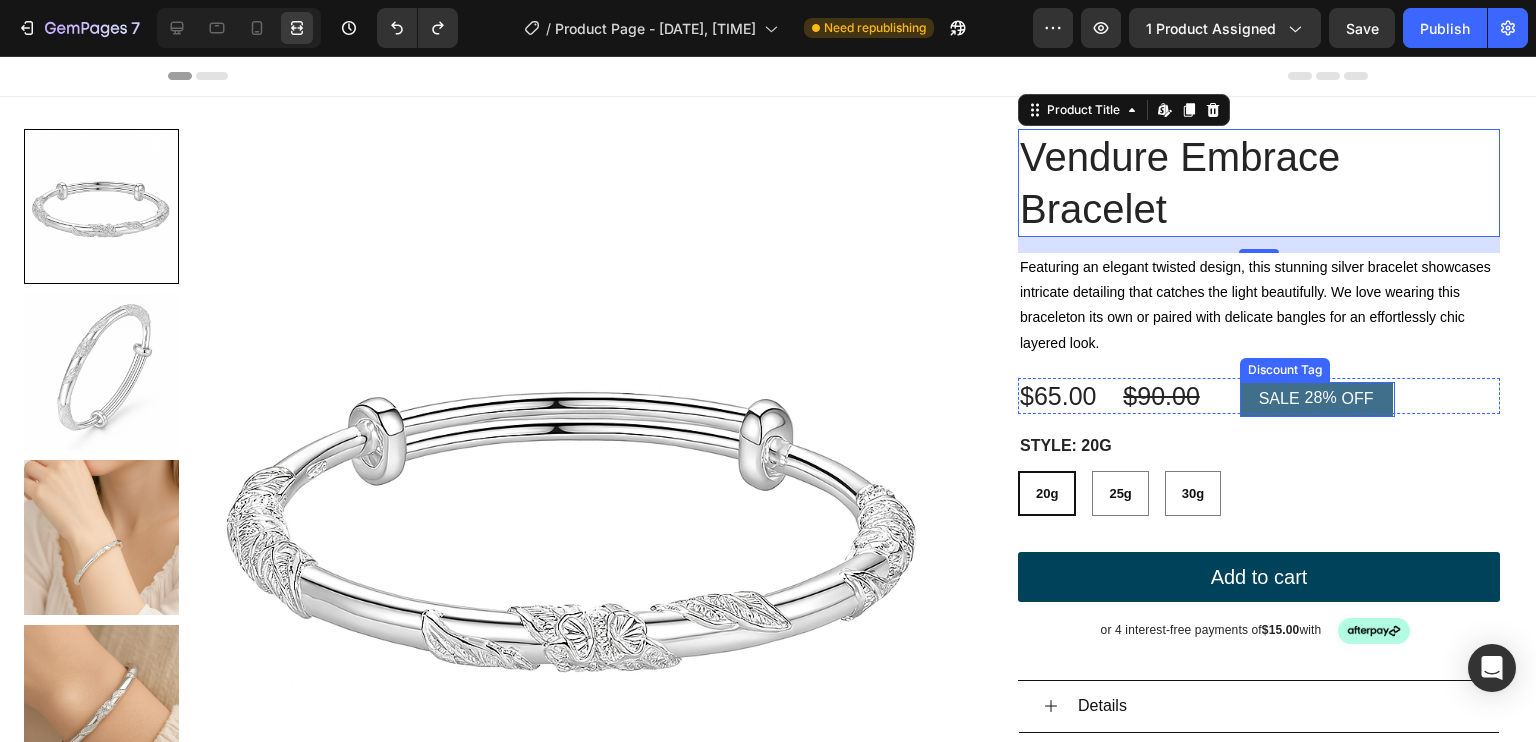 click on "SALE 28% OFF" at bounding box center (1316, 399) 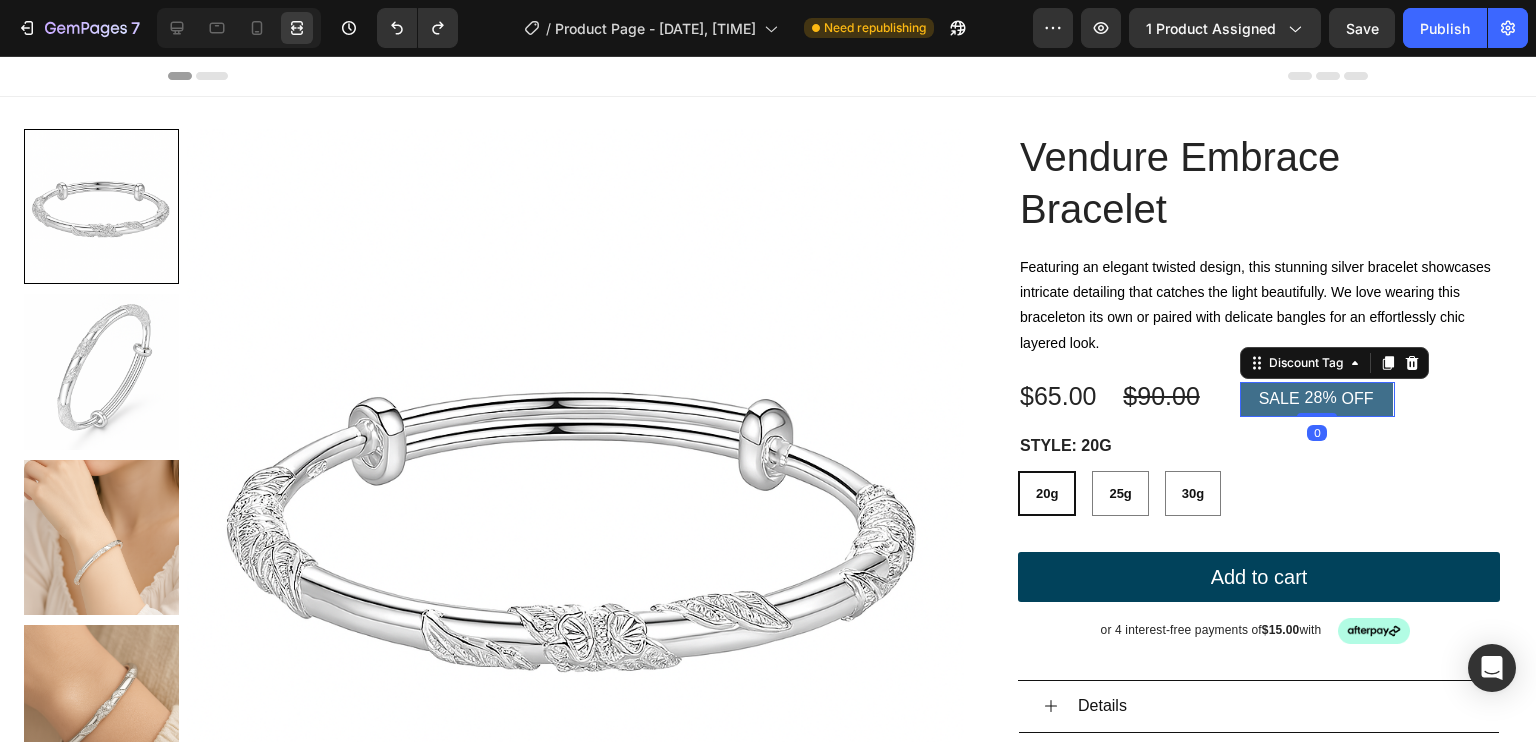 click at bounding box center (239, 28) 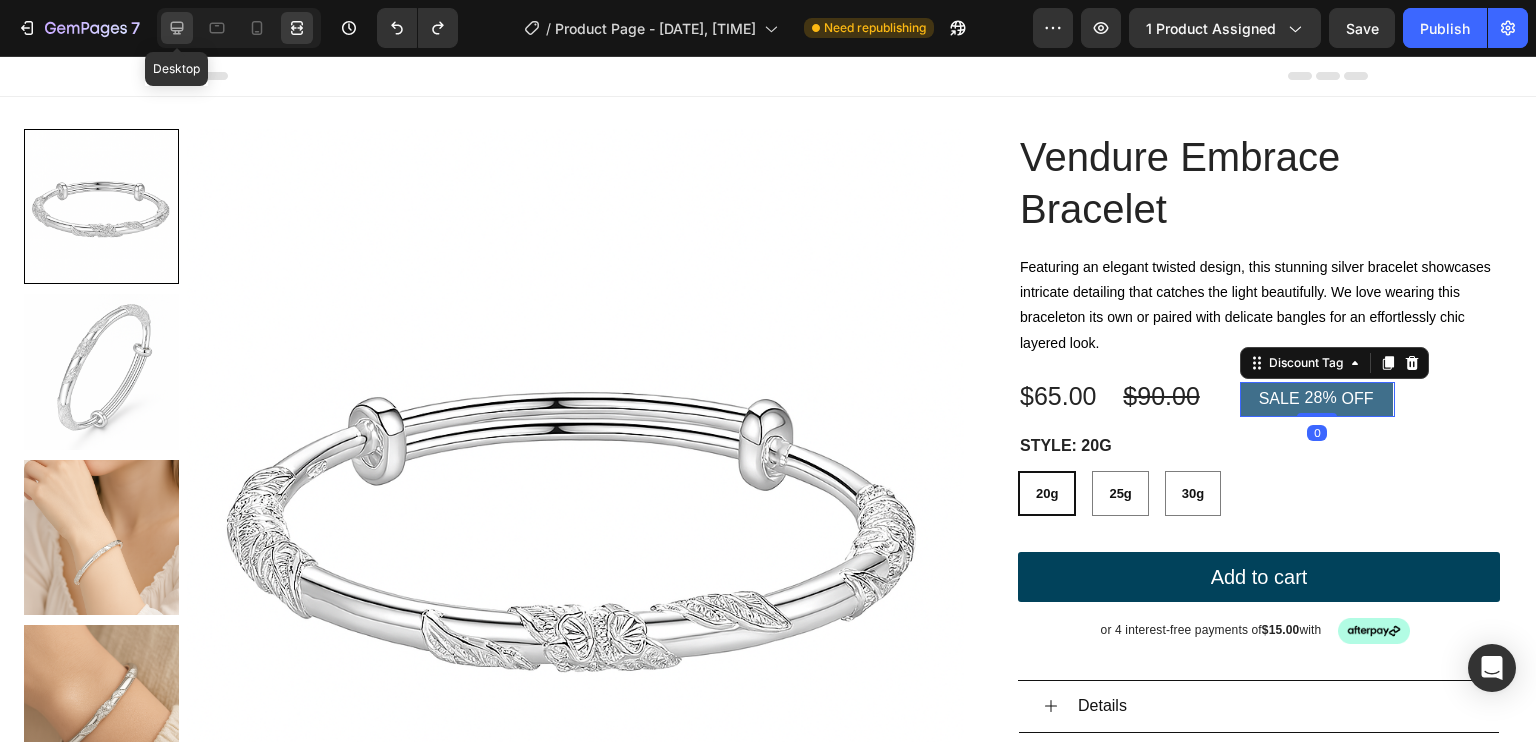 click 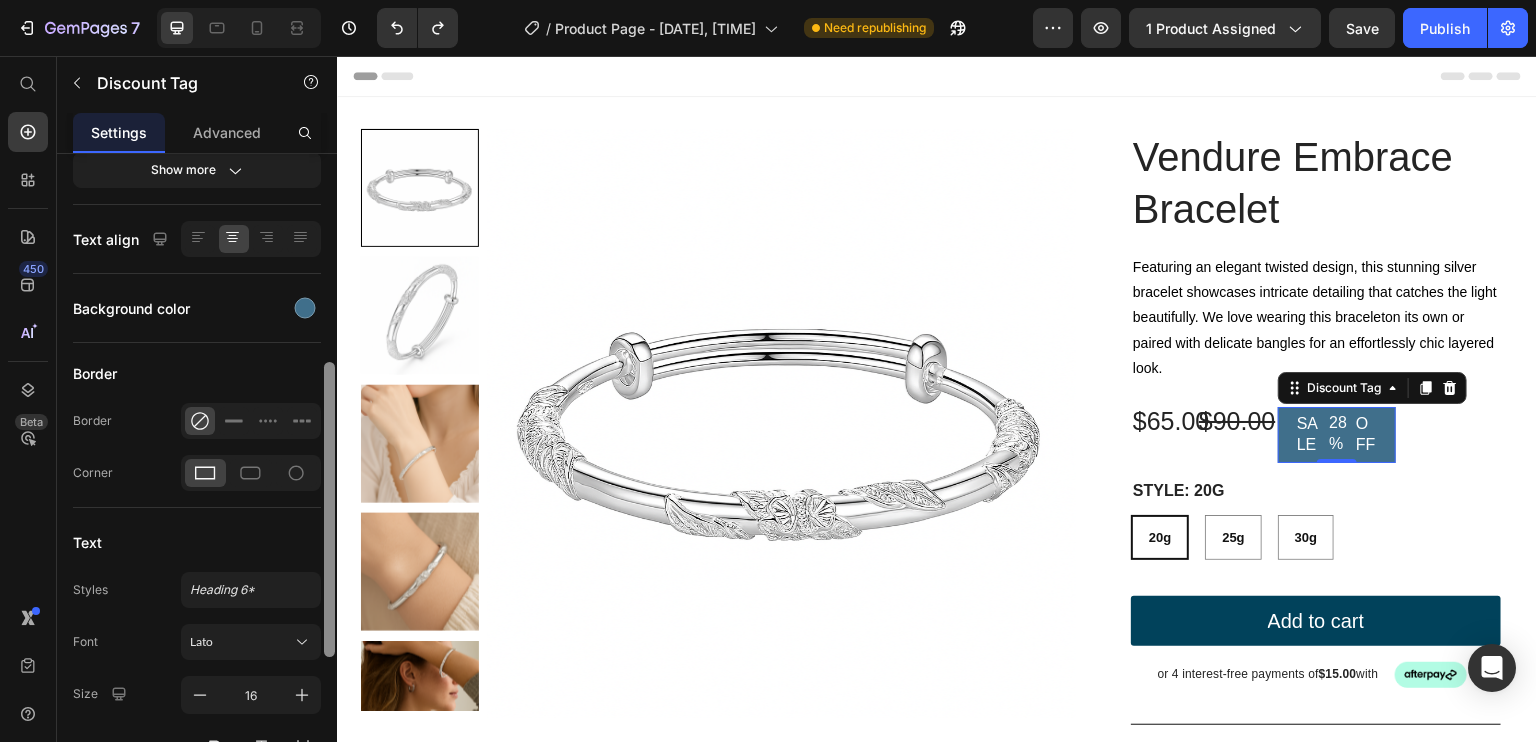 drag, startPoint x: 329, startPoint y: 357, endPoint x: 298, endPoint y: 555, distance: 200.41208 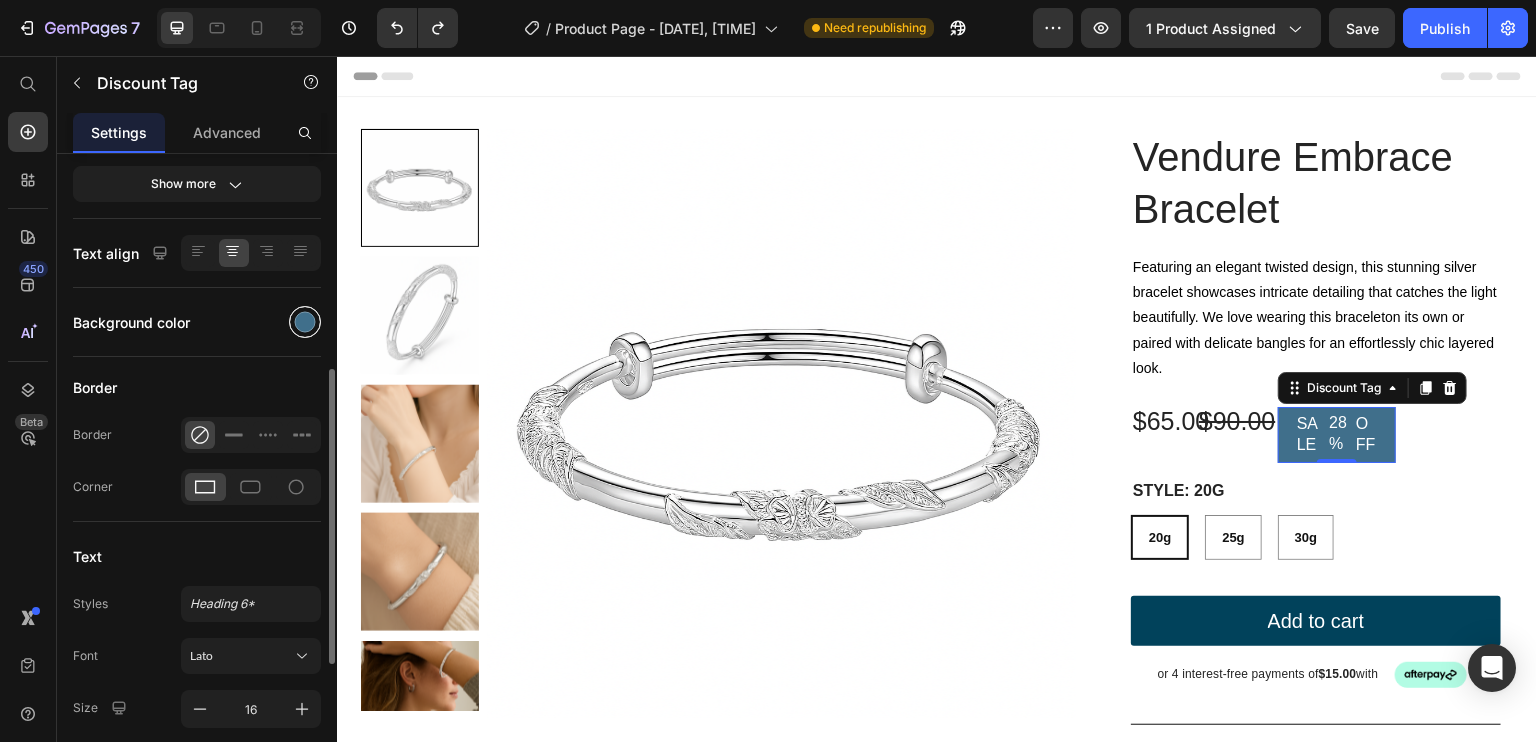 click at bounding box center (305, 322) 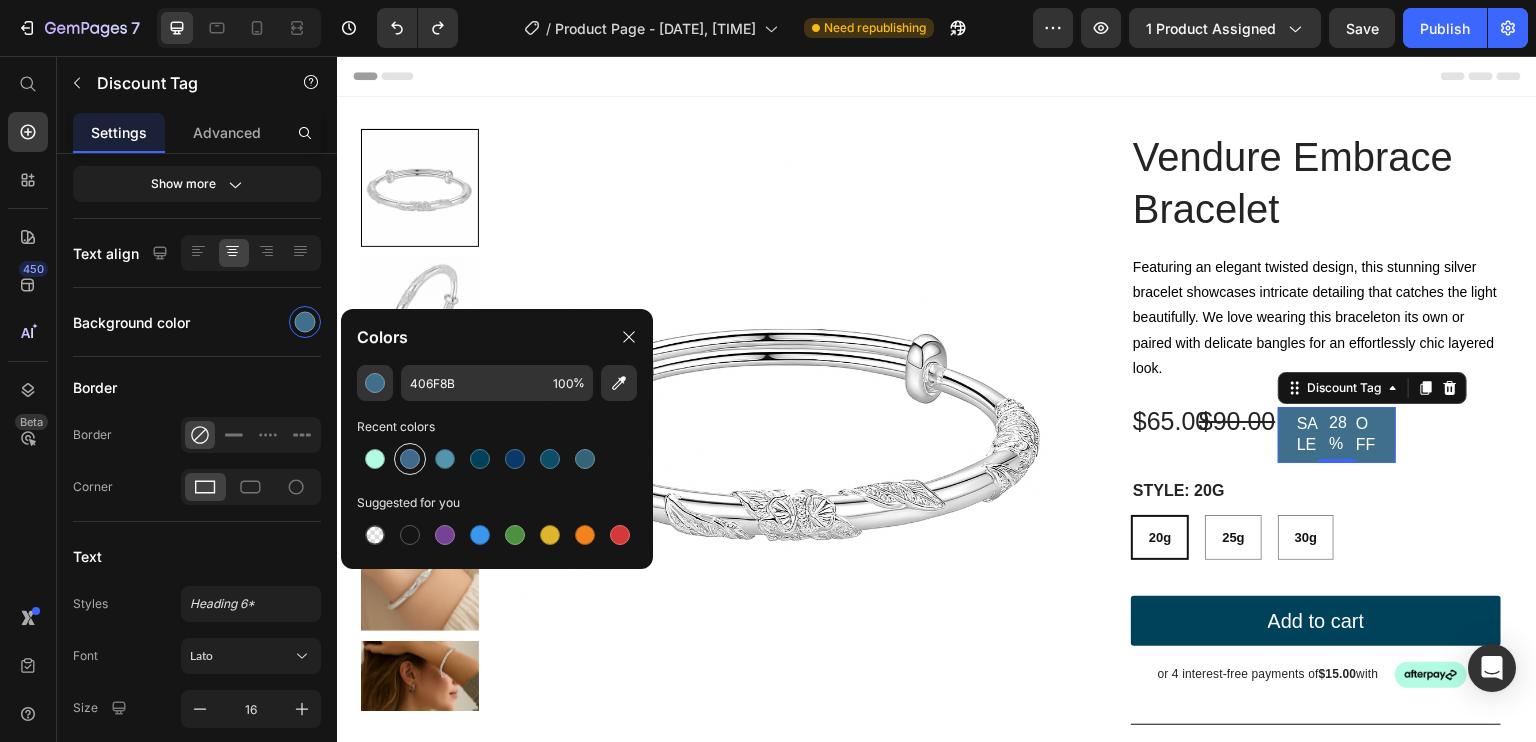 click at bounding box center [410, 459] 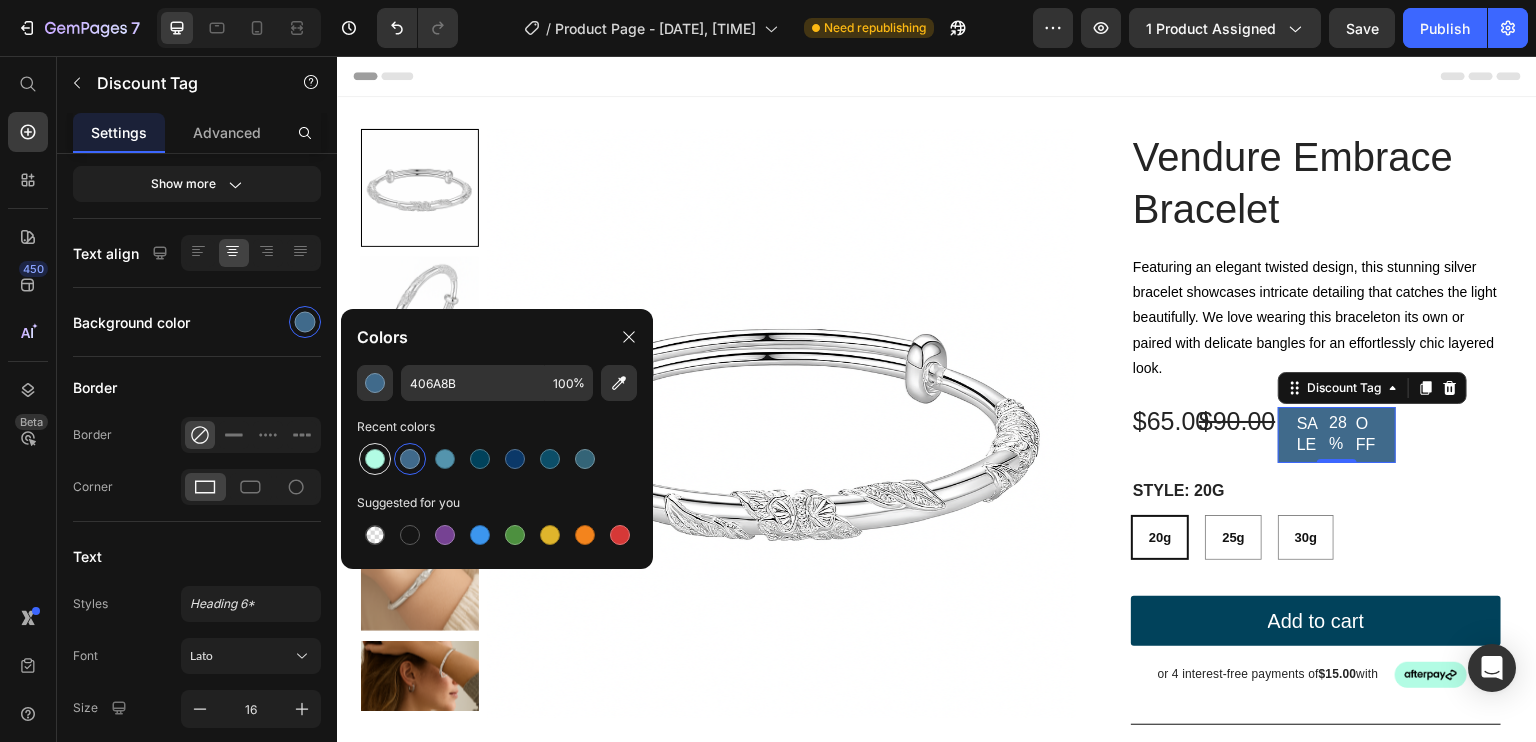 click at bounding box center [375, 459] 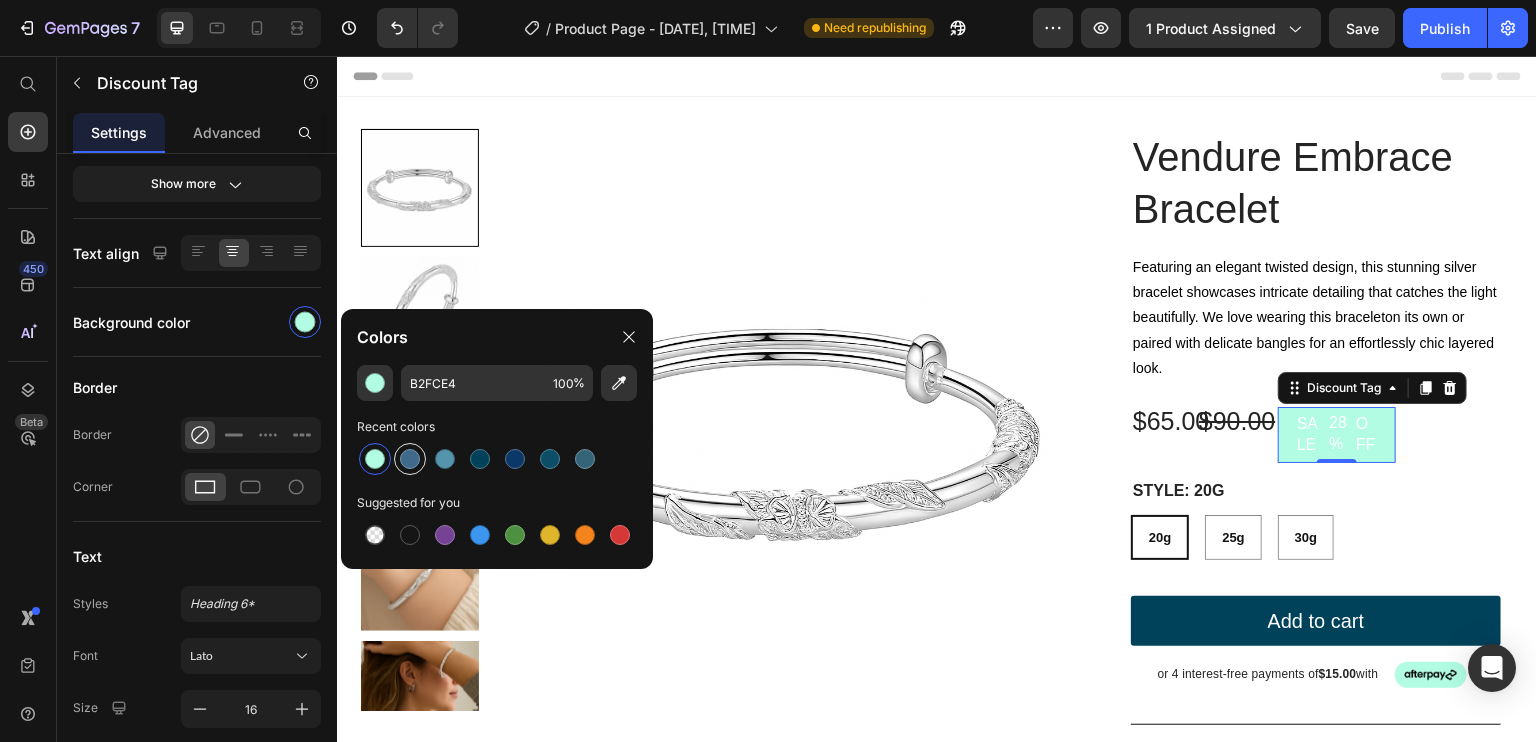 click at bounding box center (410, 459) 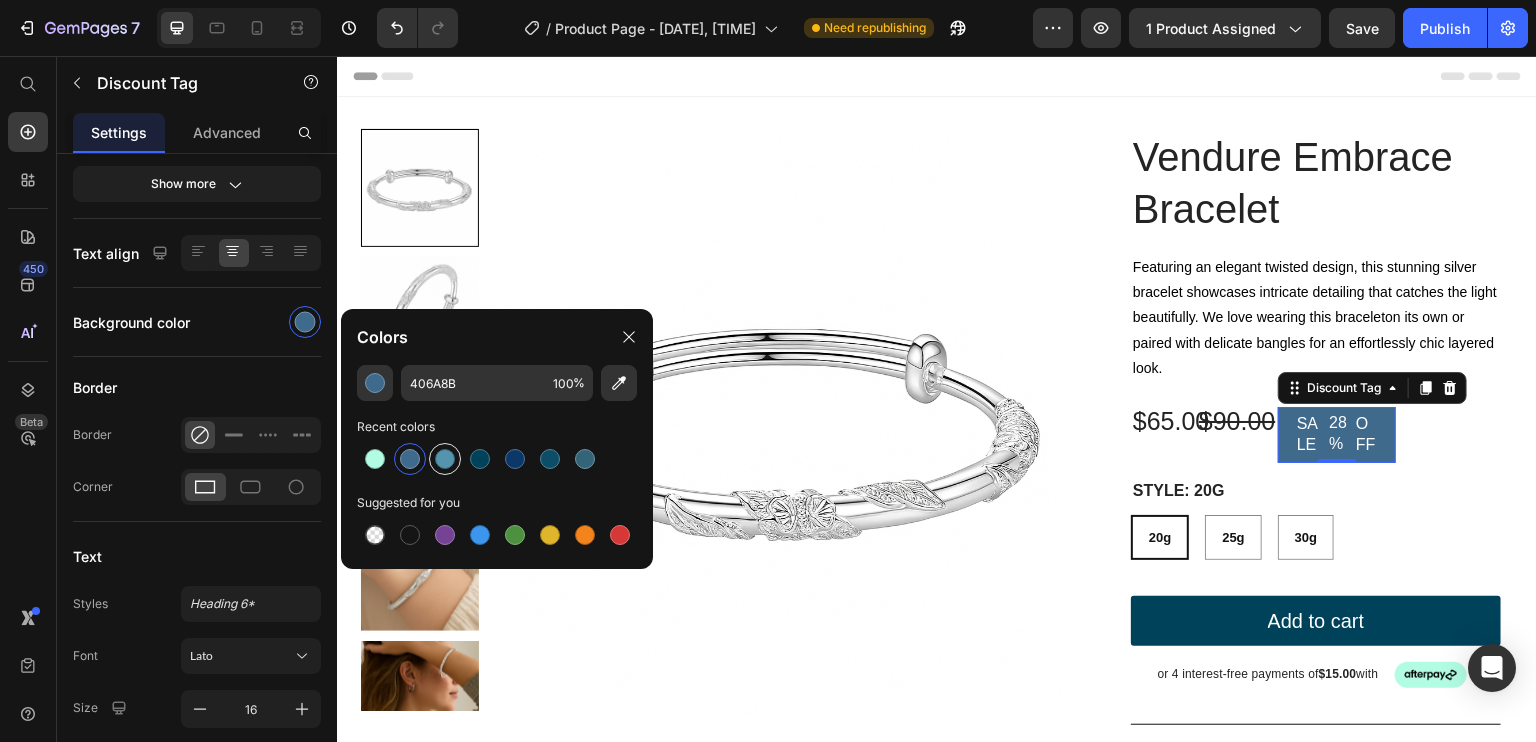 click at bounding box center [445, 459] 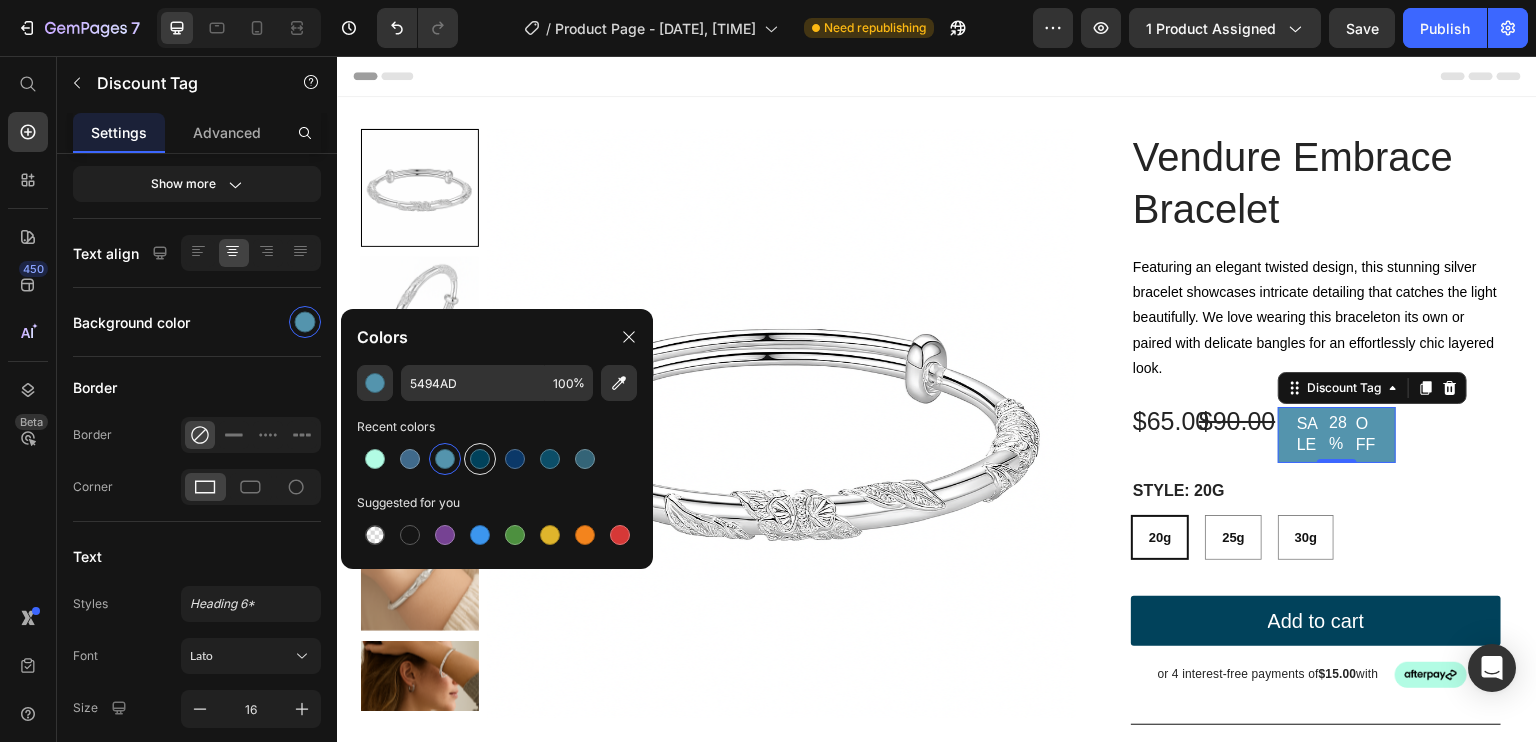 click at bounding box center (480, 459) 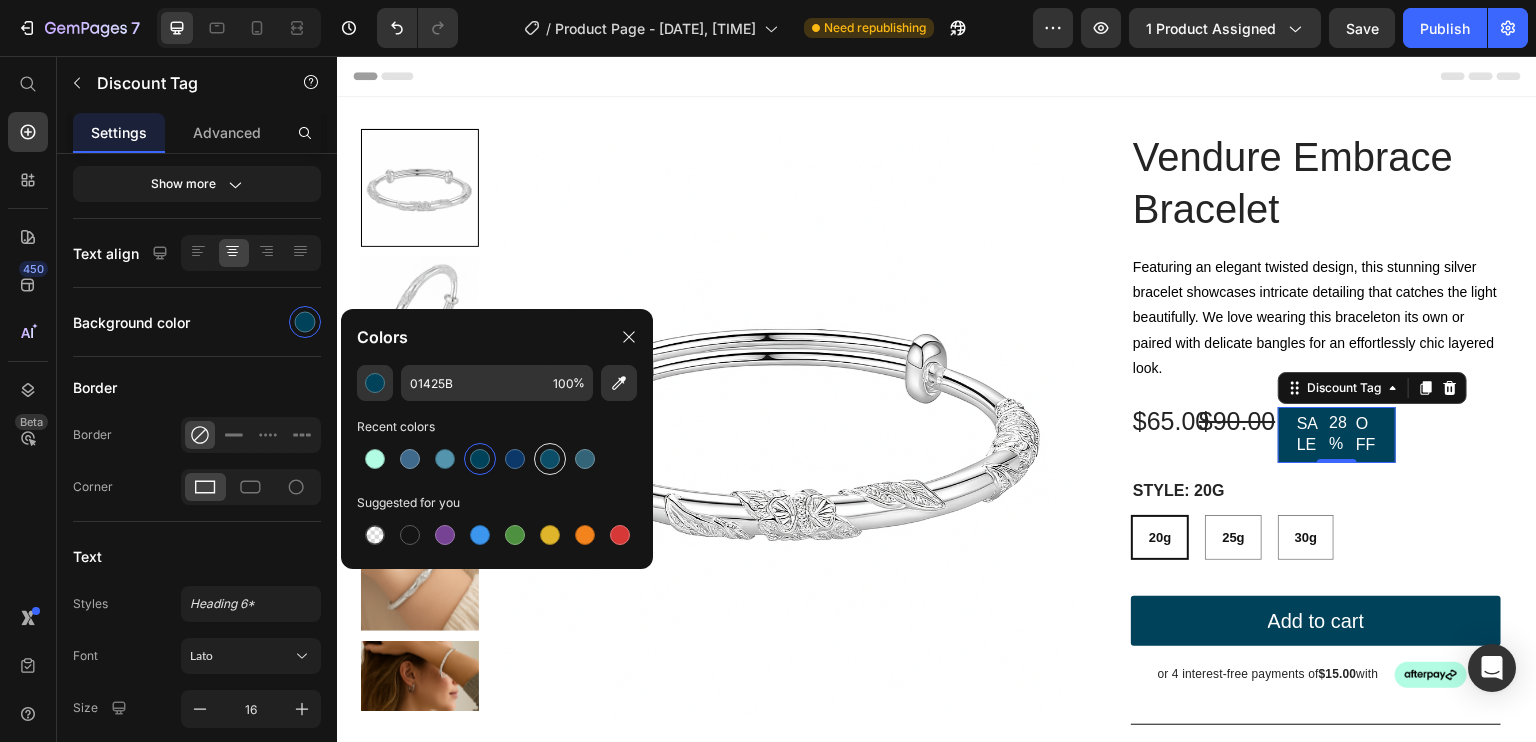 click at bounding box center [550, 459] 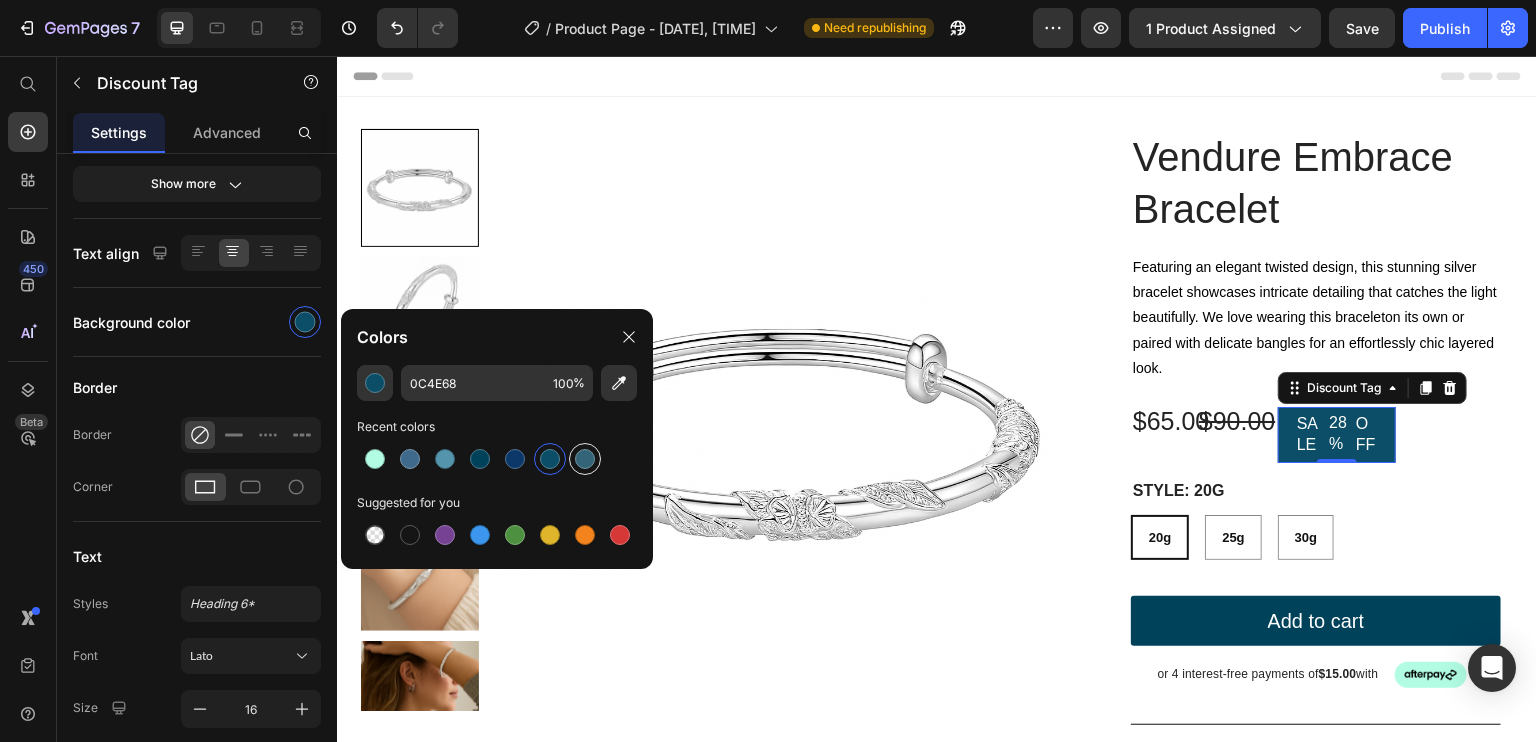click at bounding box center [585, 459] 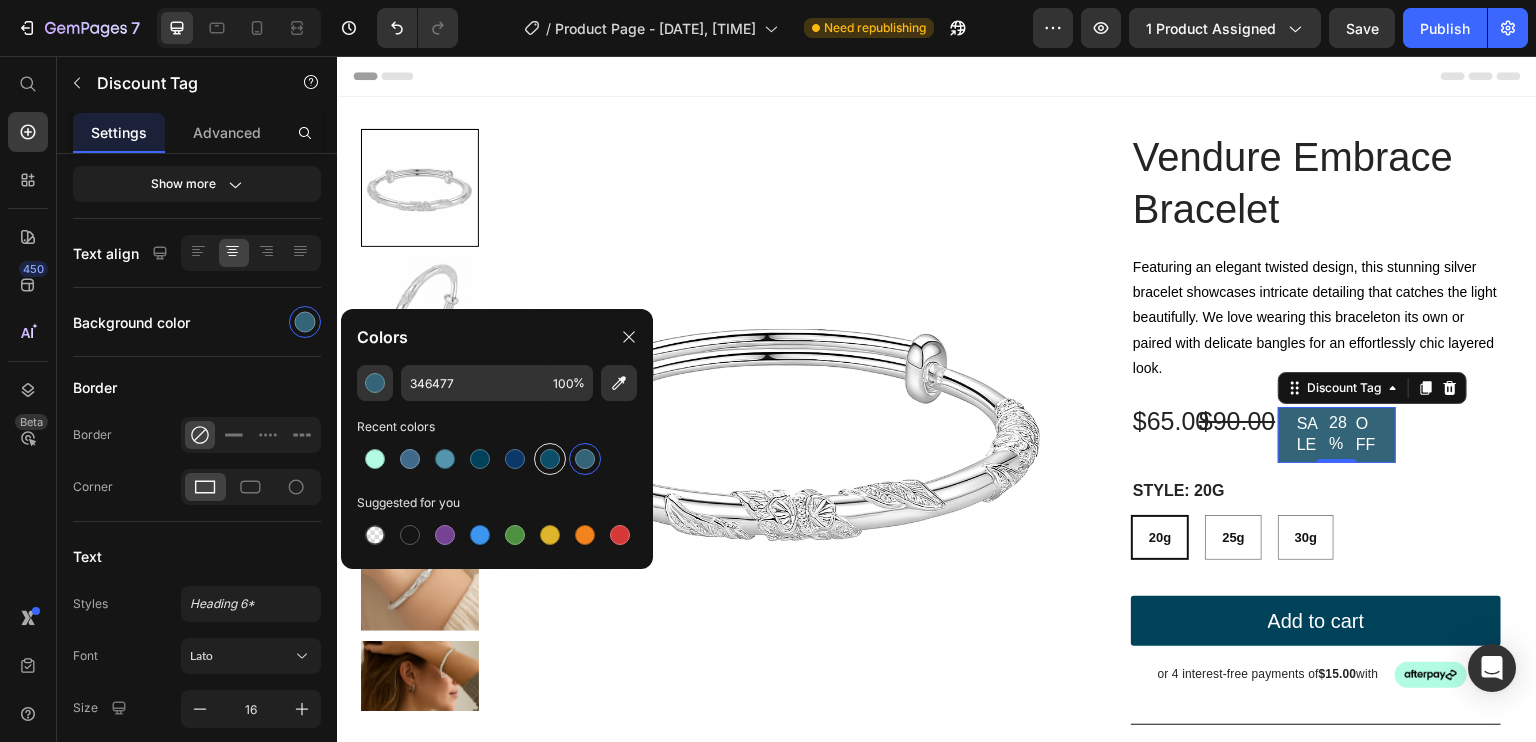 click at bounding box center [550, 459] 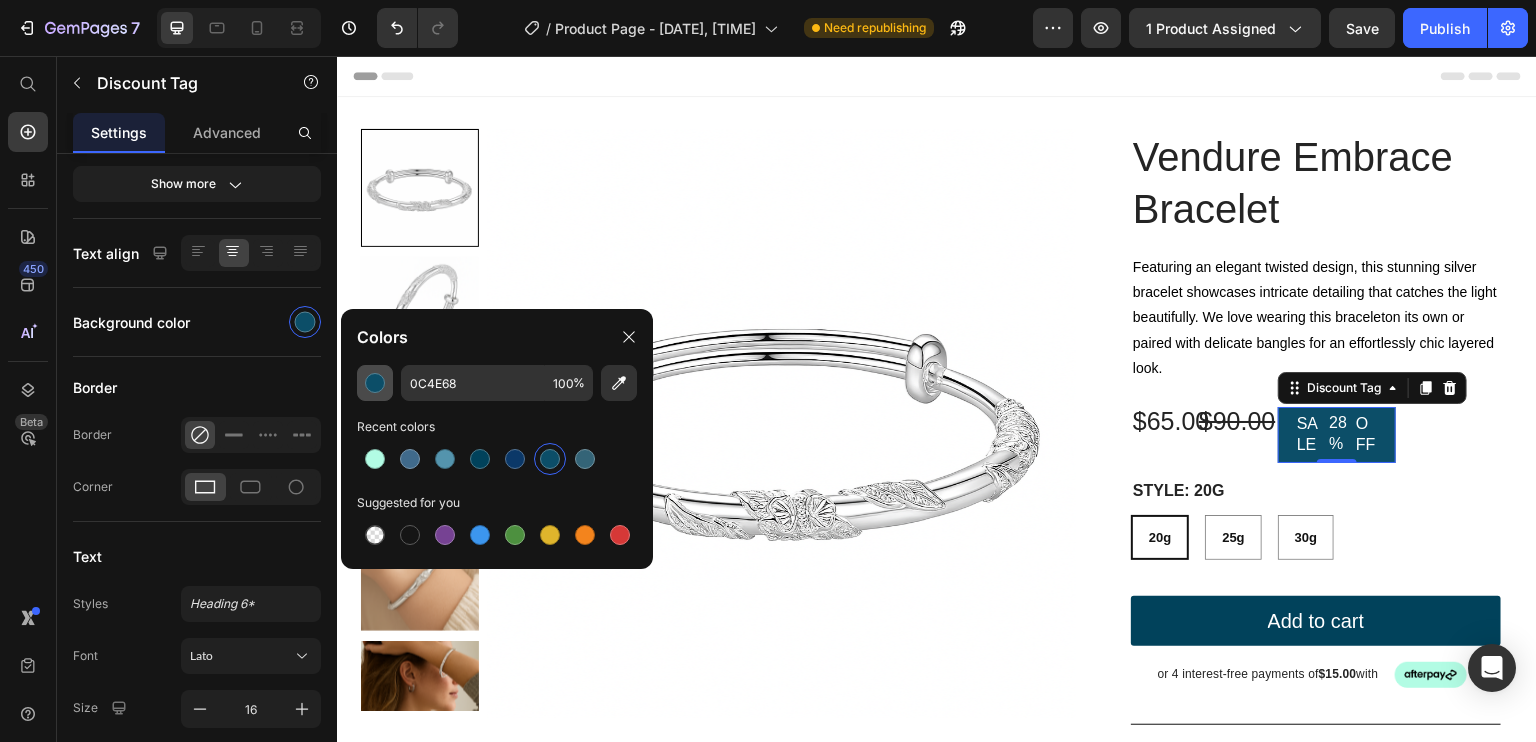 click at bounding box center (375, 383) 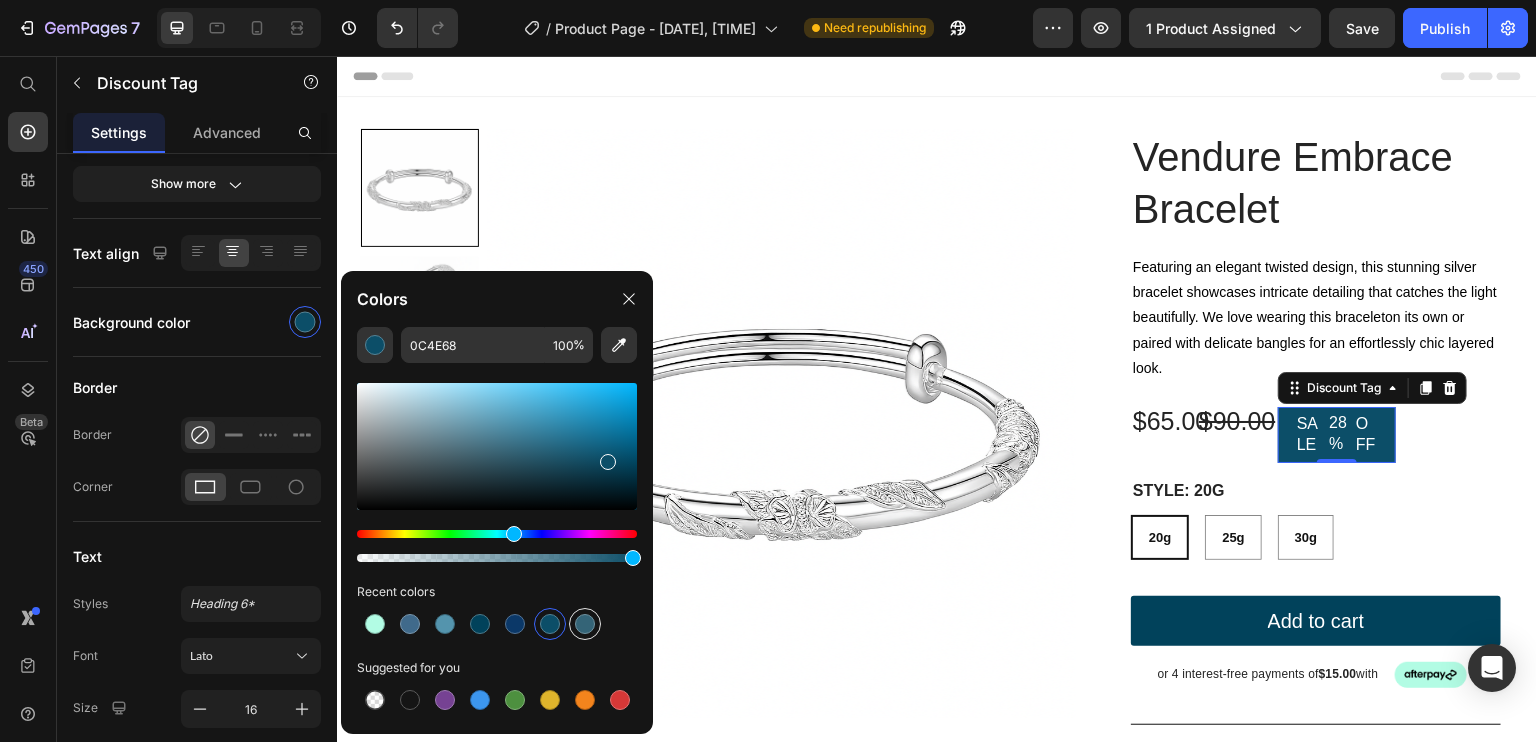 click at bounding box center [585, 624] 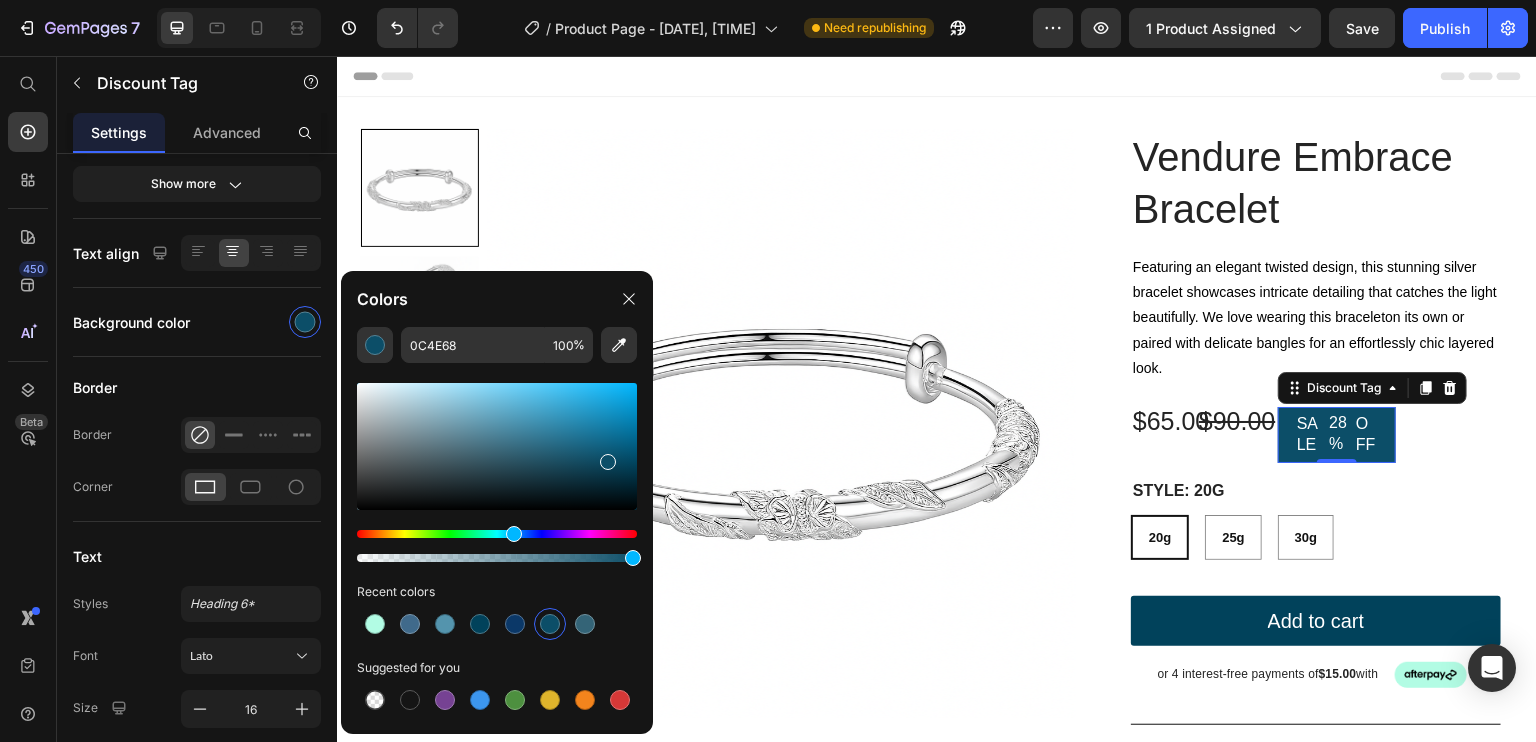 type on "346477" 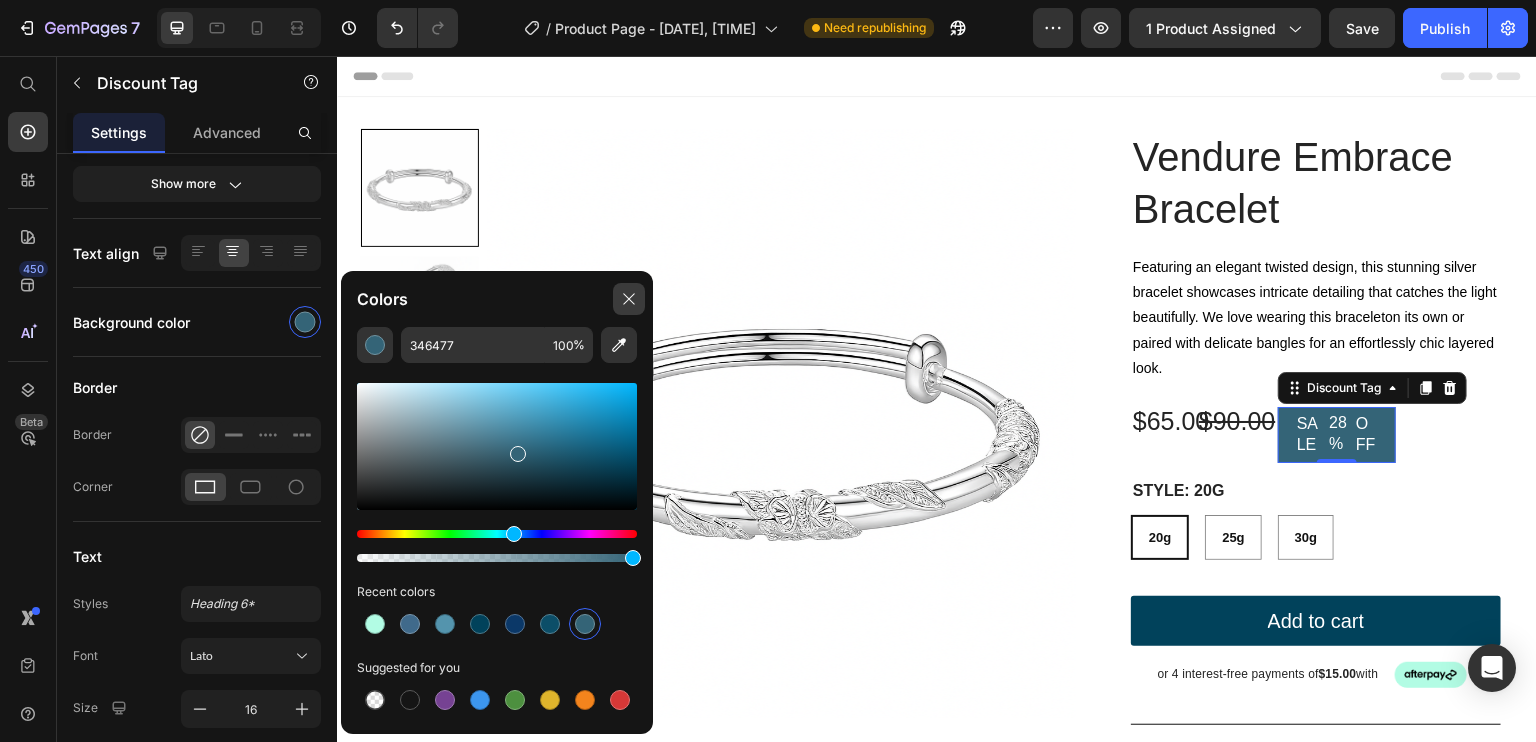 click 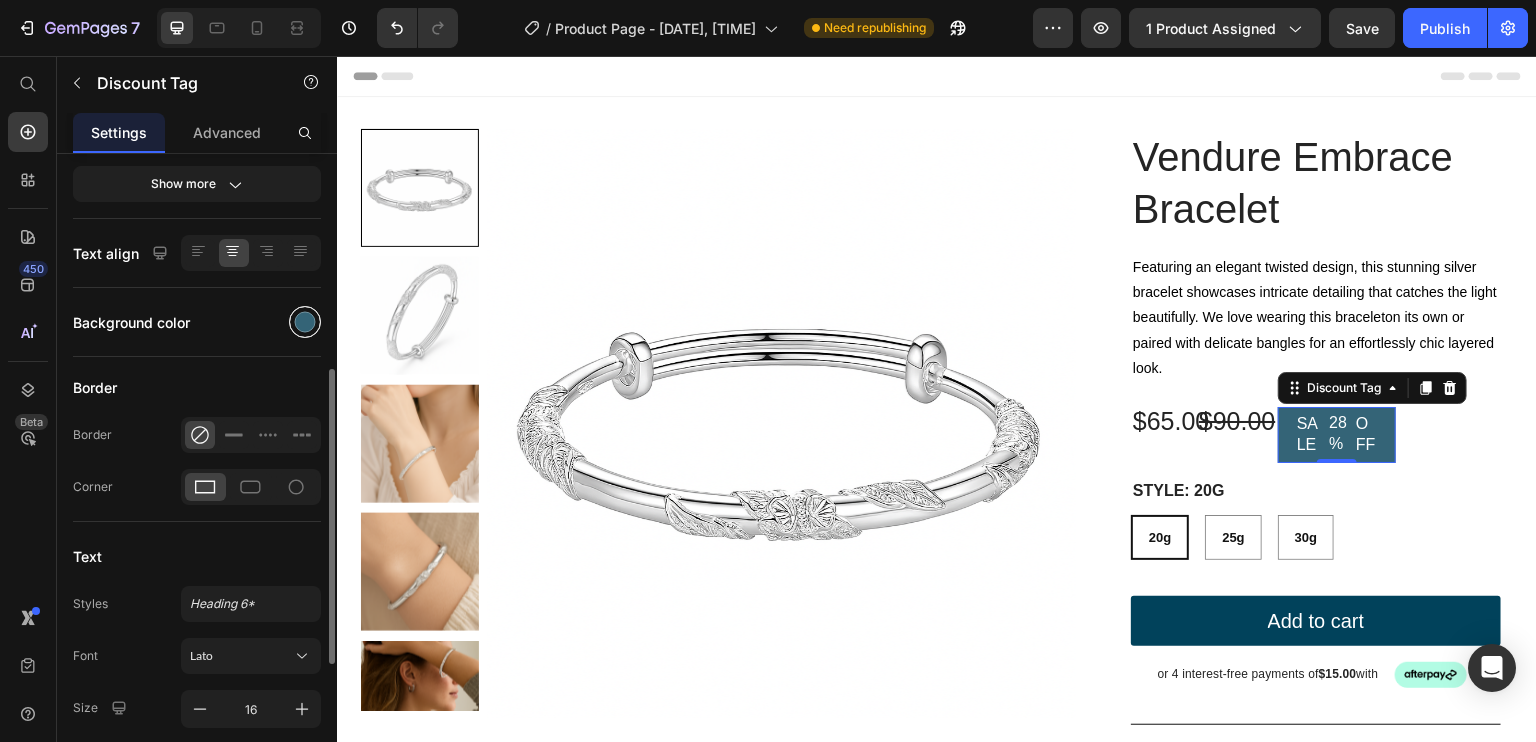 click at bounding box center (305, 322) 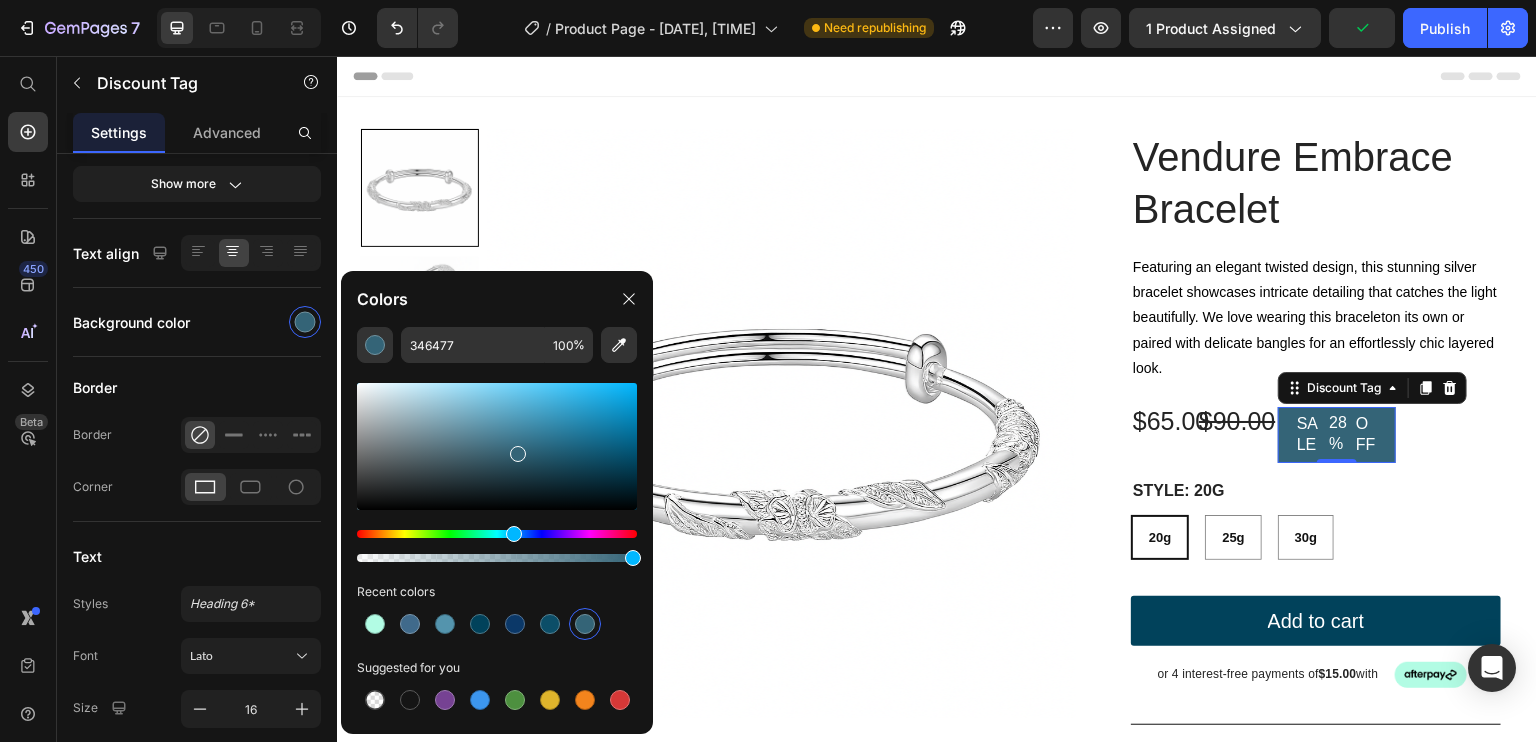 click at bounding box center [497, 446] 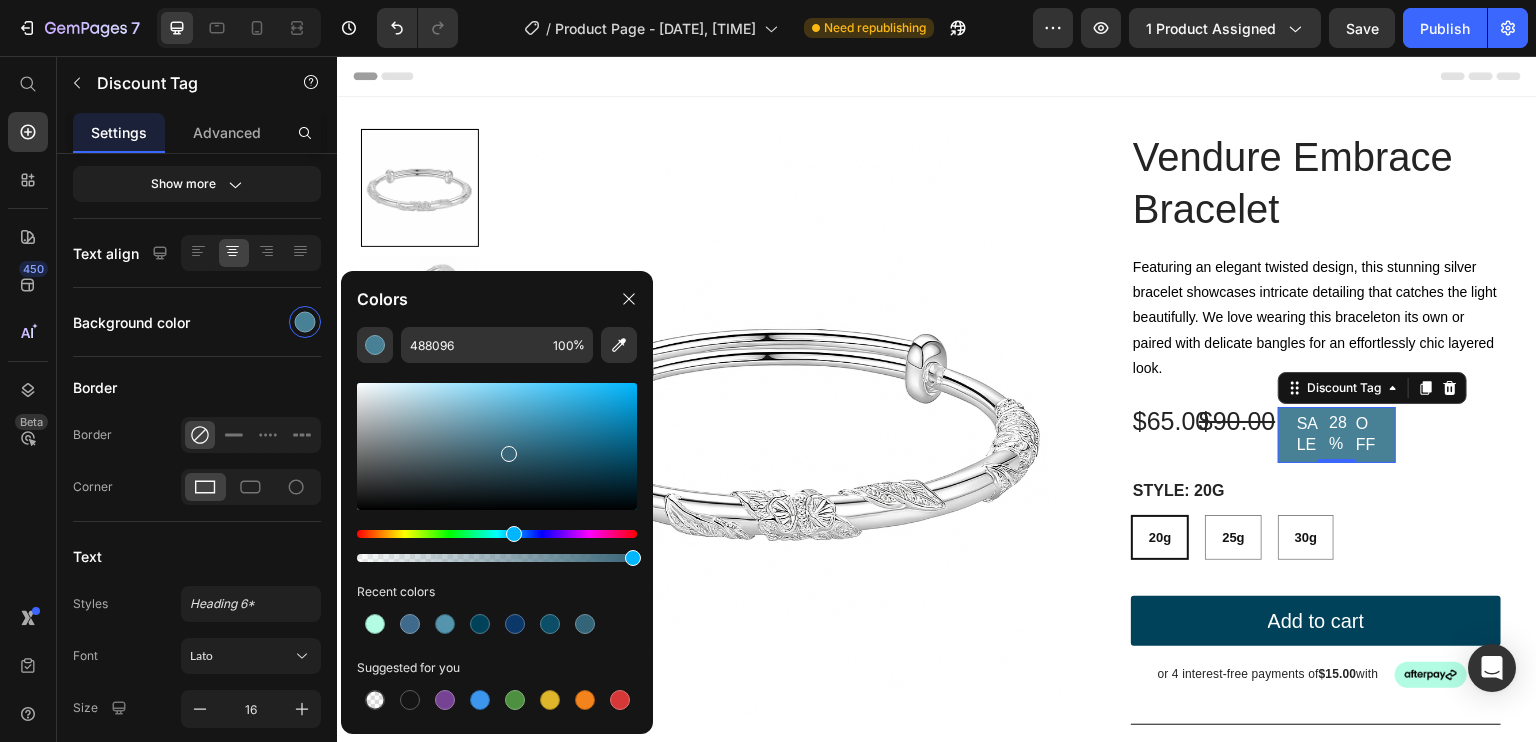 click at bounding box center [497, 446] 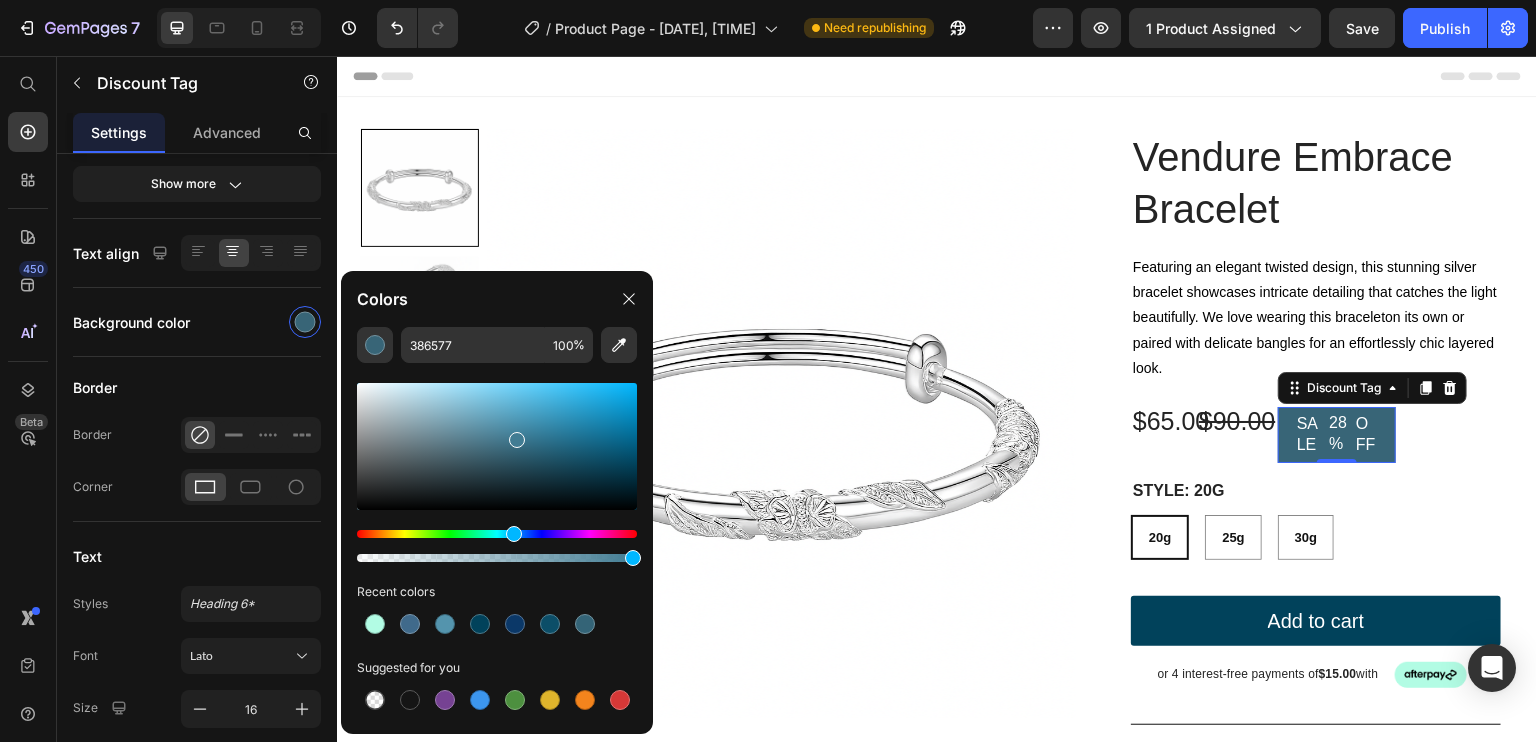 click at bounding box center [497, 446] 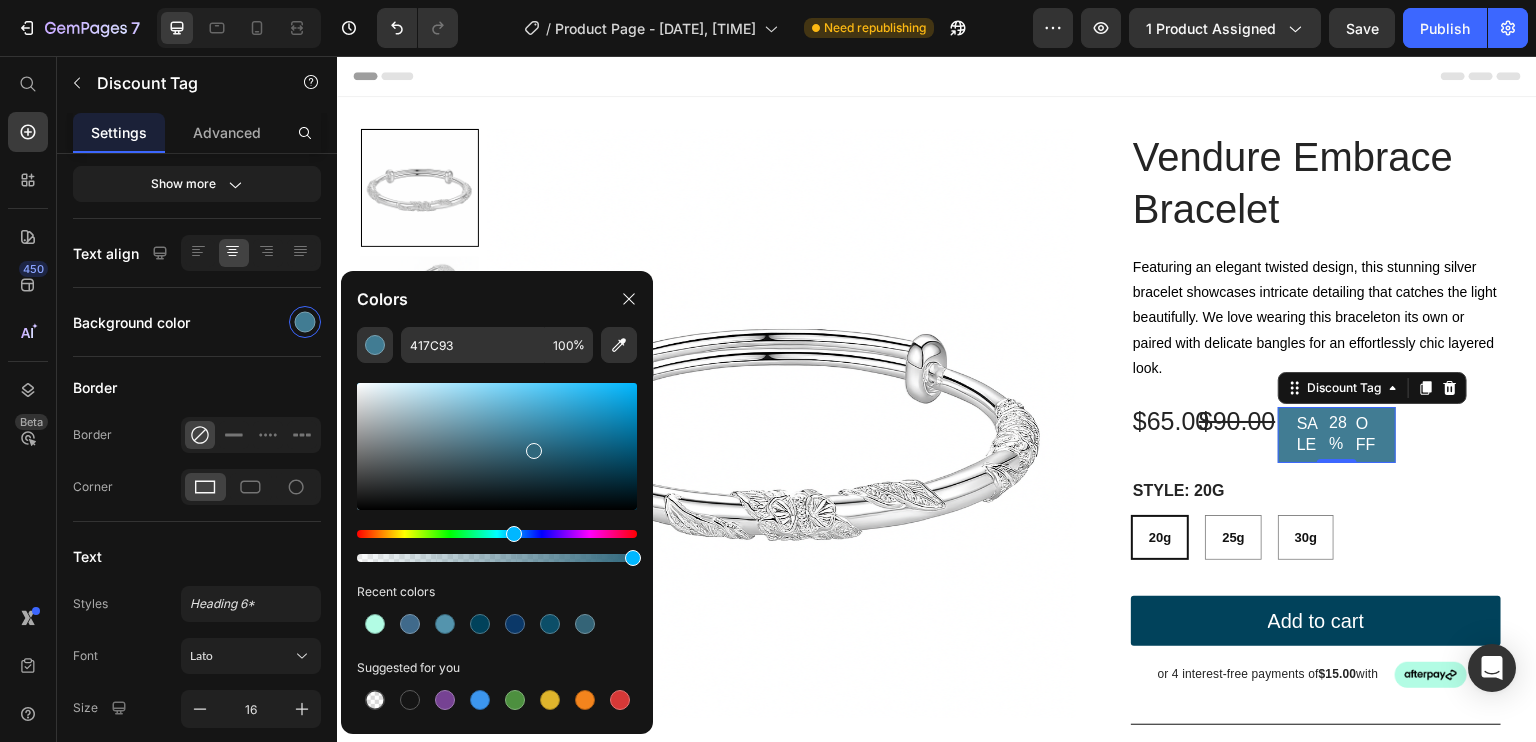 click at bounding box center [497, 446] 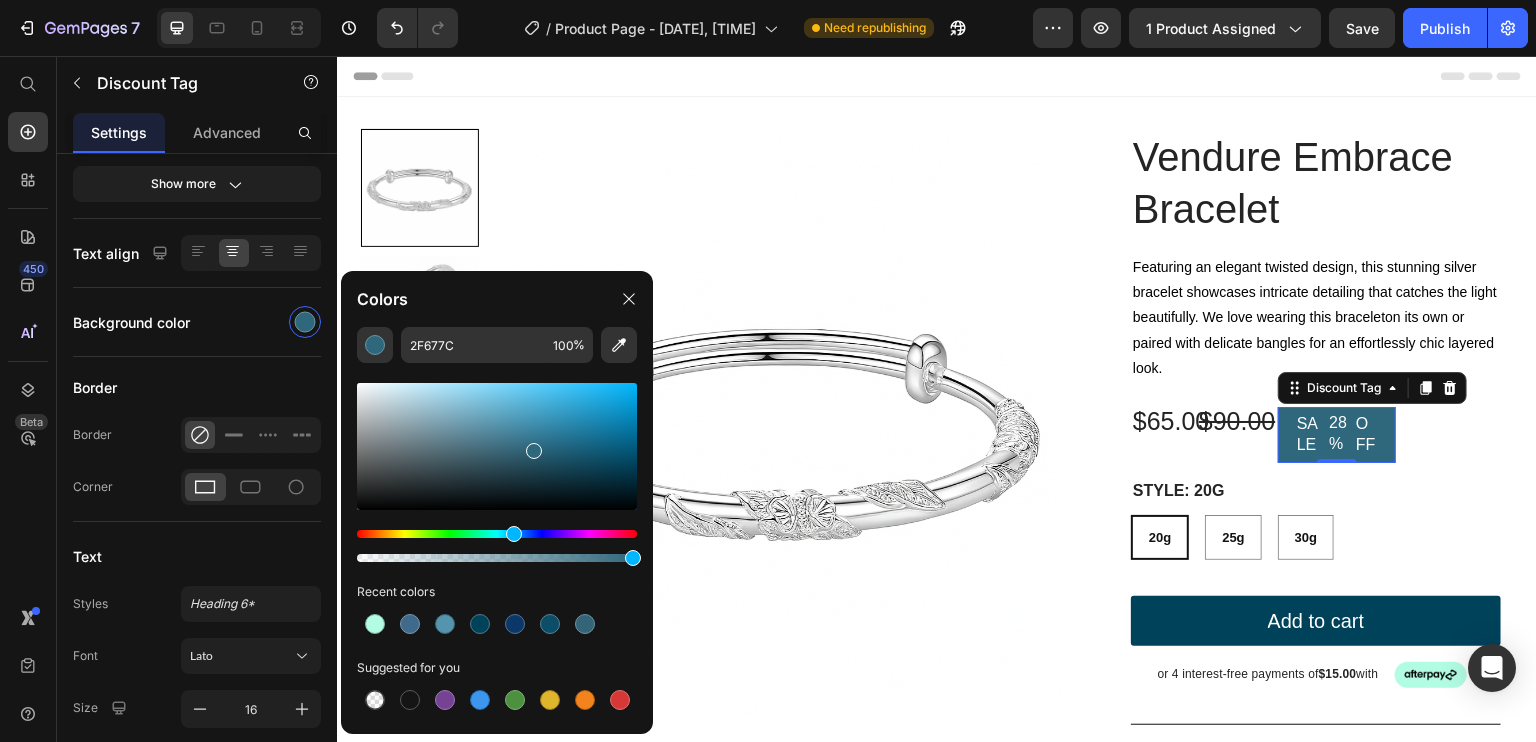 click at bounding box center (497, 446) 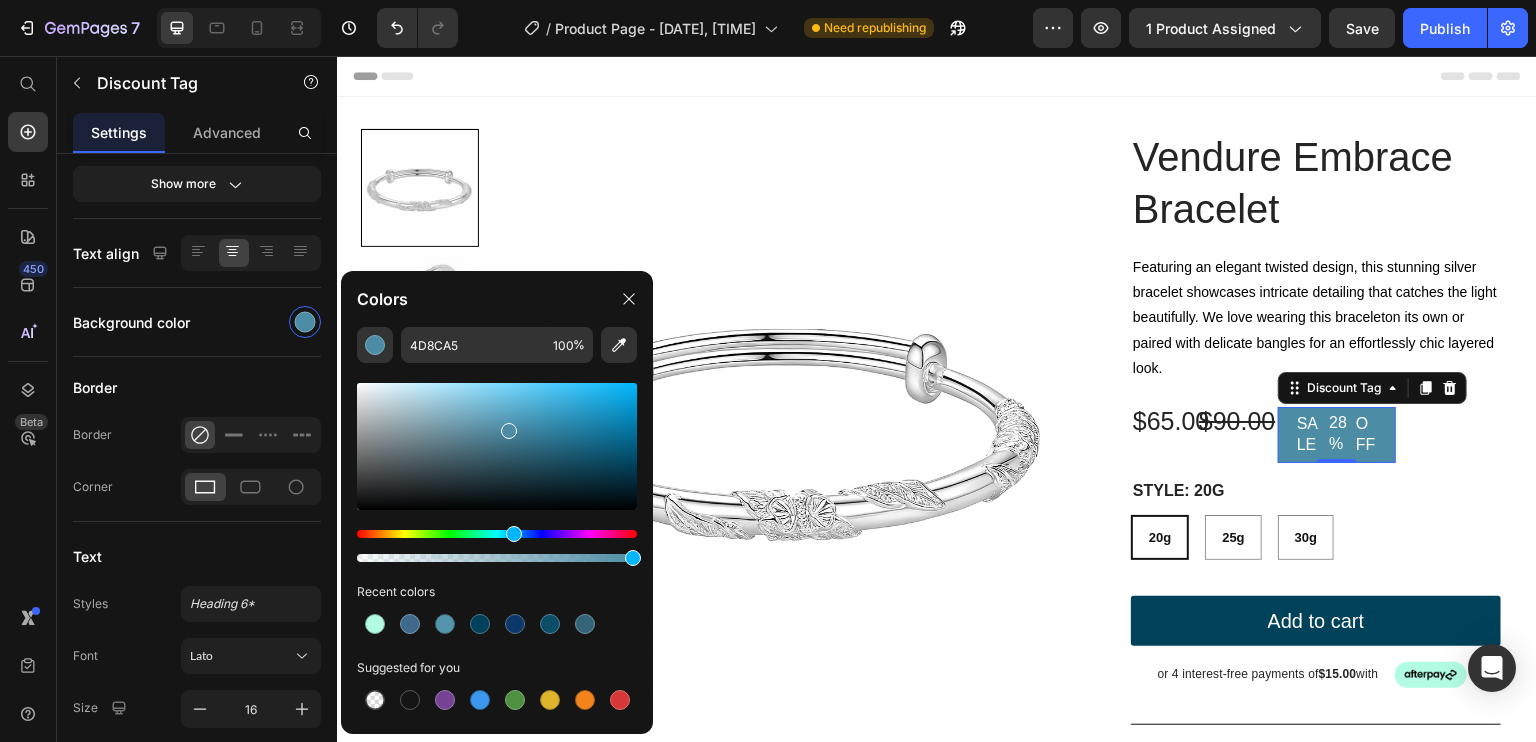click at bounding box center (497, 446) 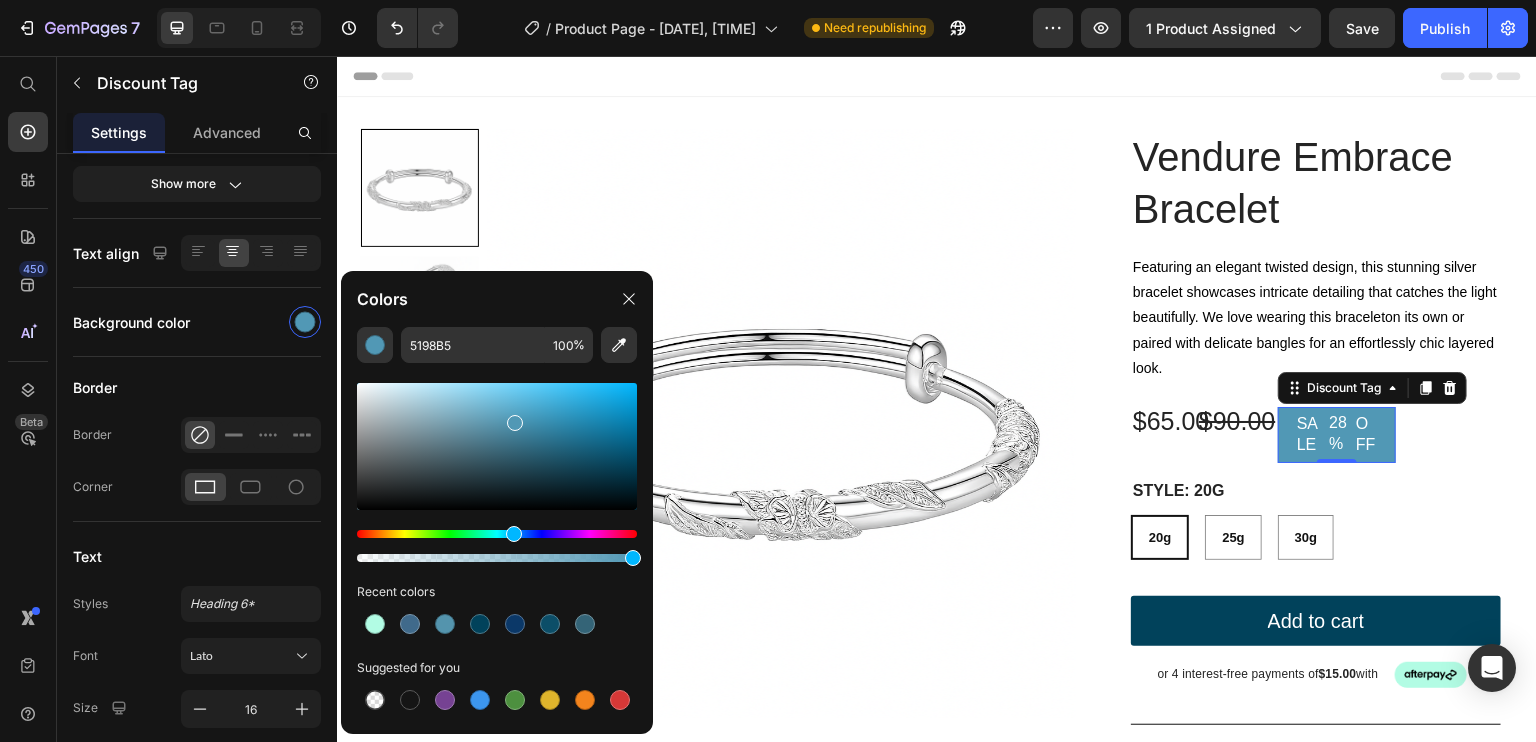 click at bounding box center (515, 423) 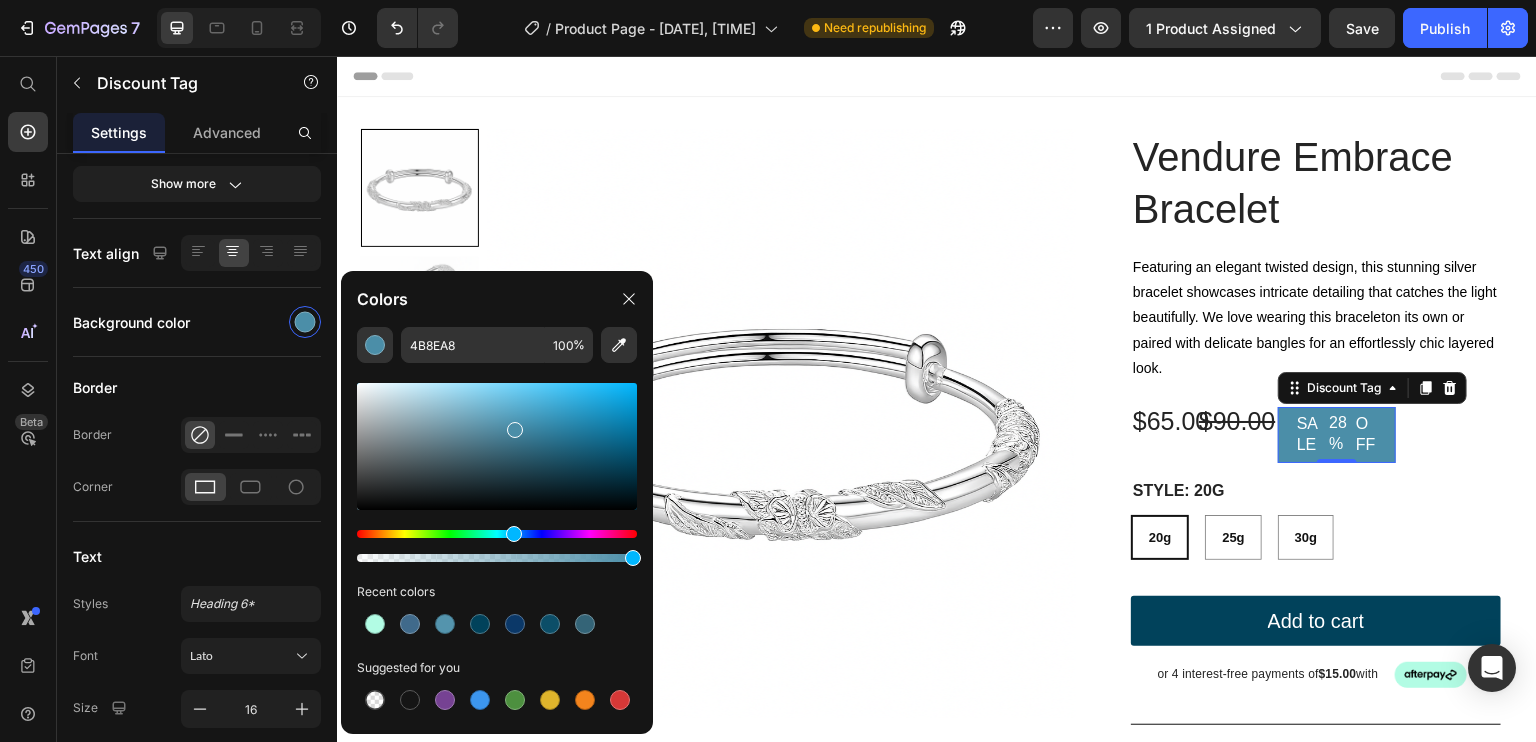click at bounding box center [515, 430] 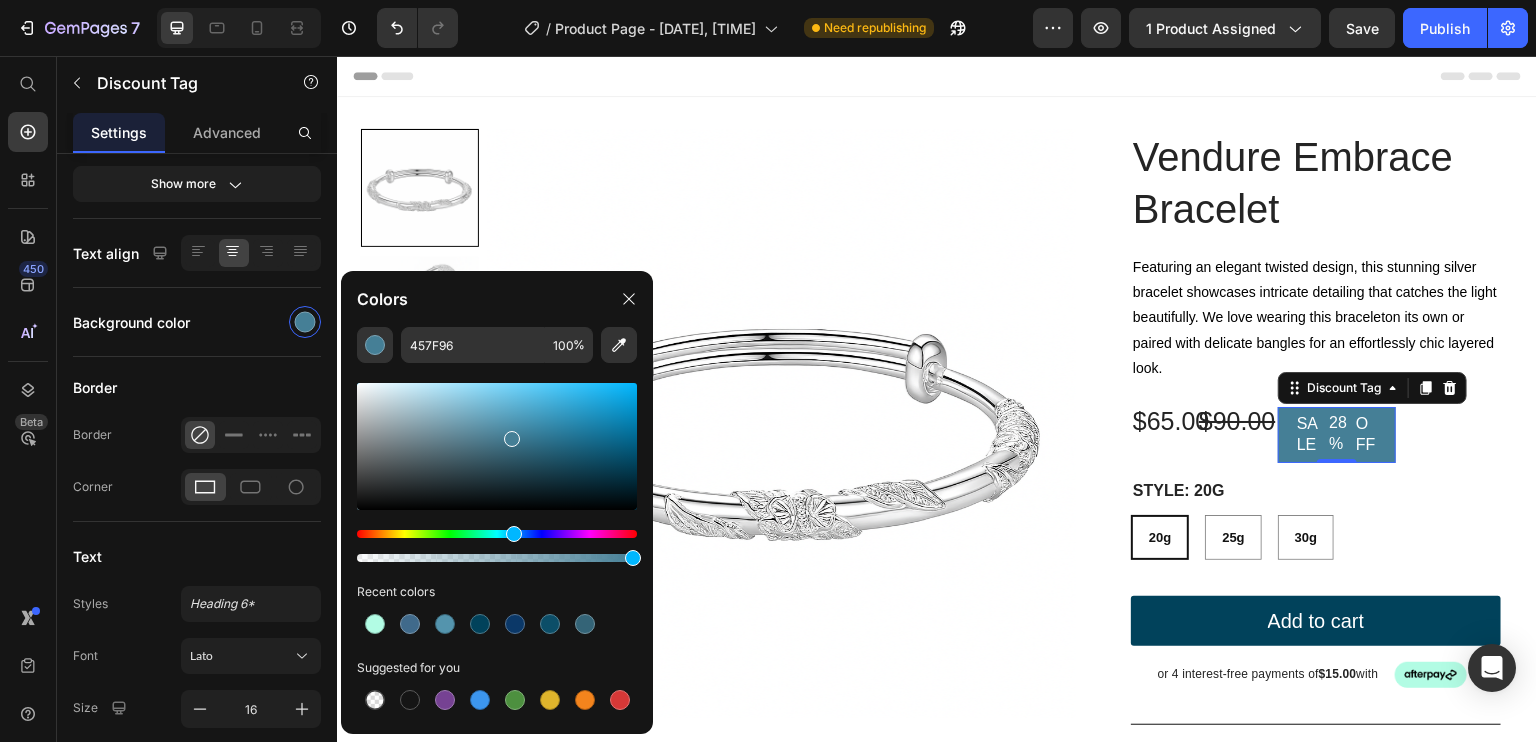 click at bounding box center [512, 439] 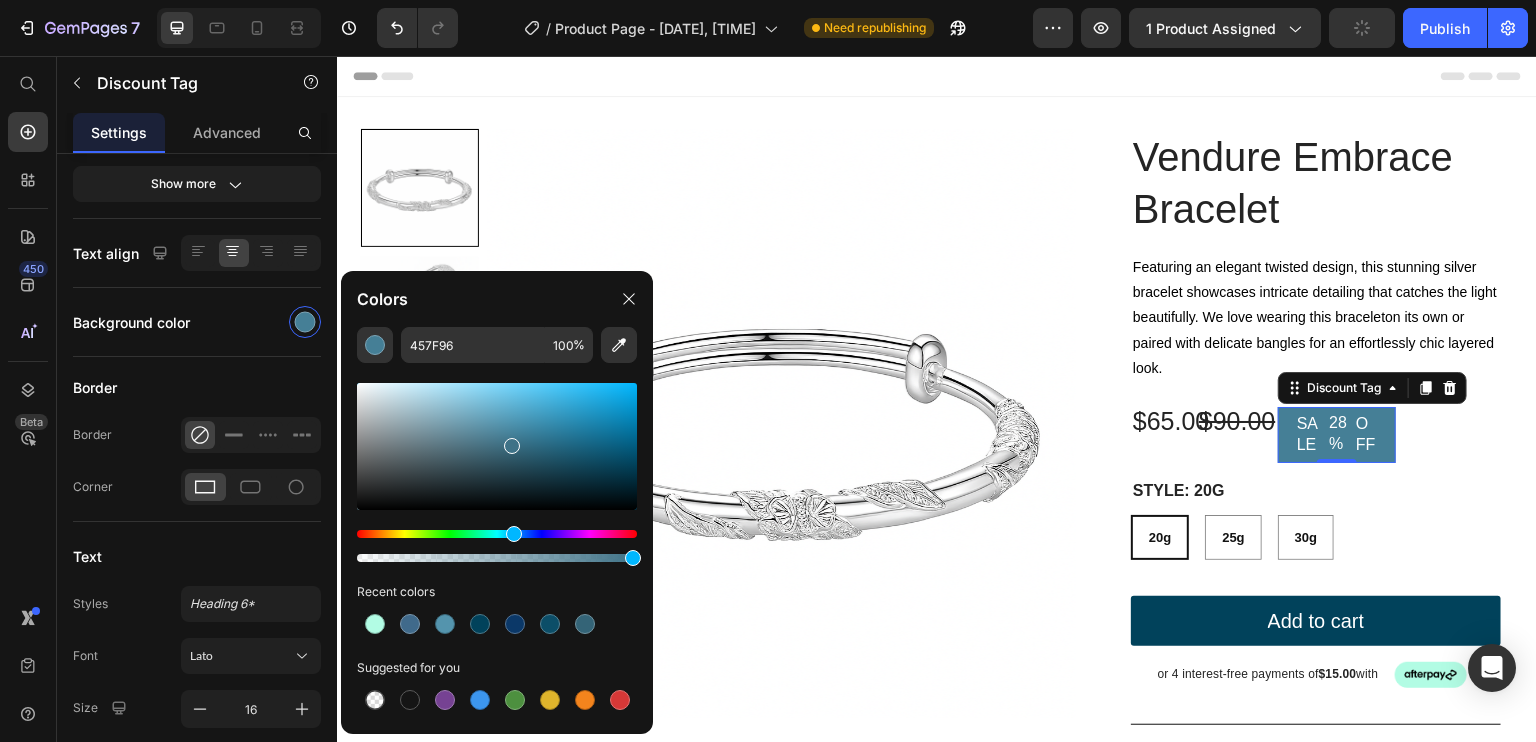 click at bounding box center [512, 446] 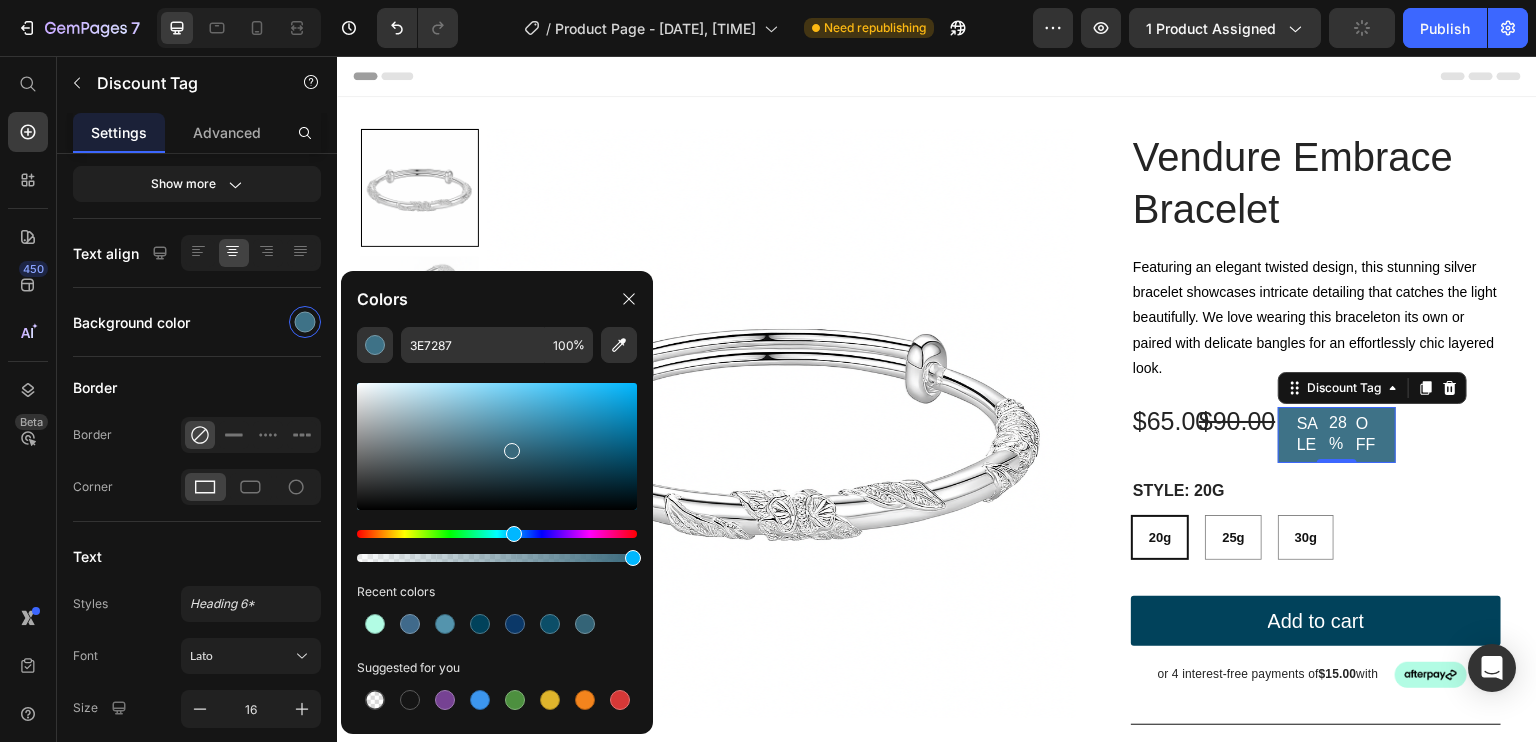 type on "39697C" 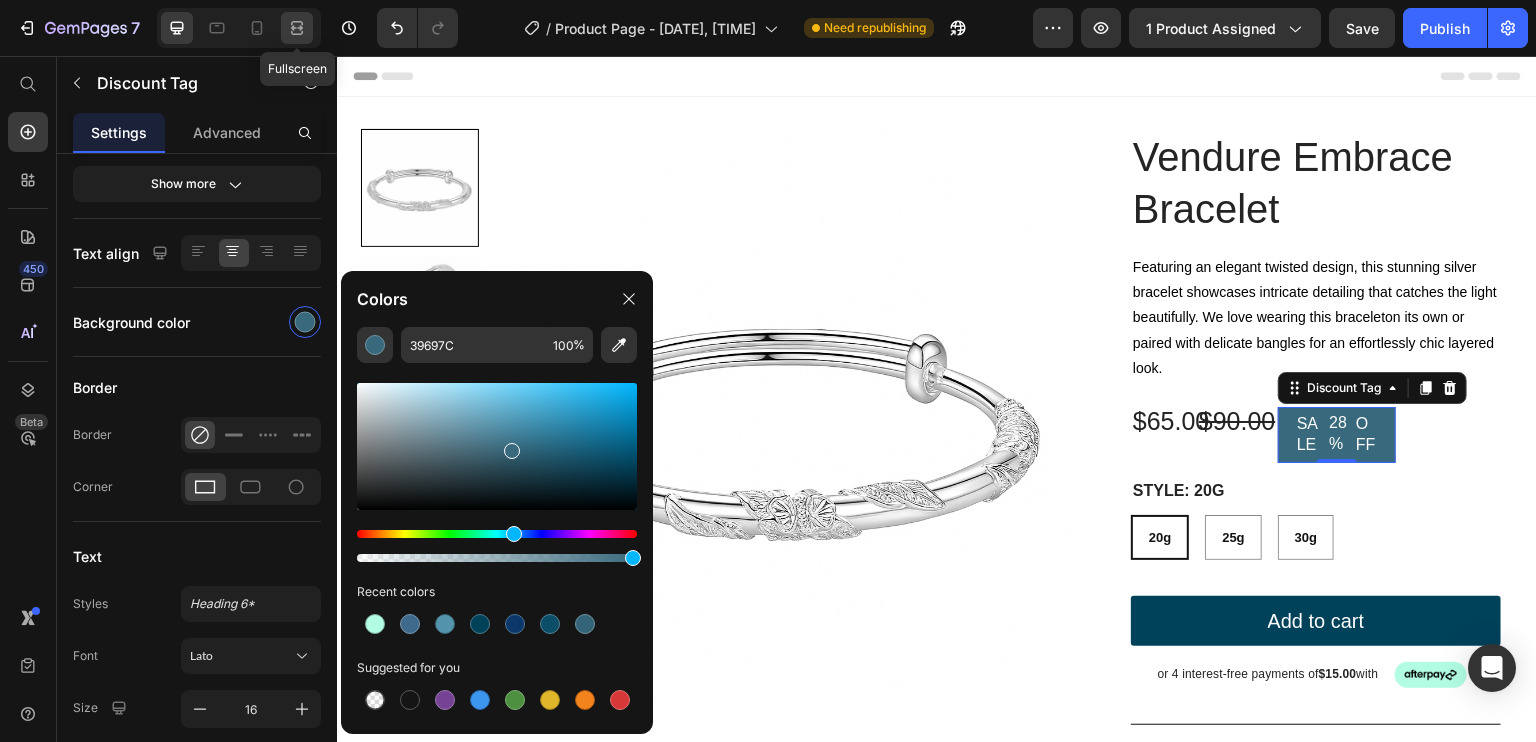 click 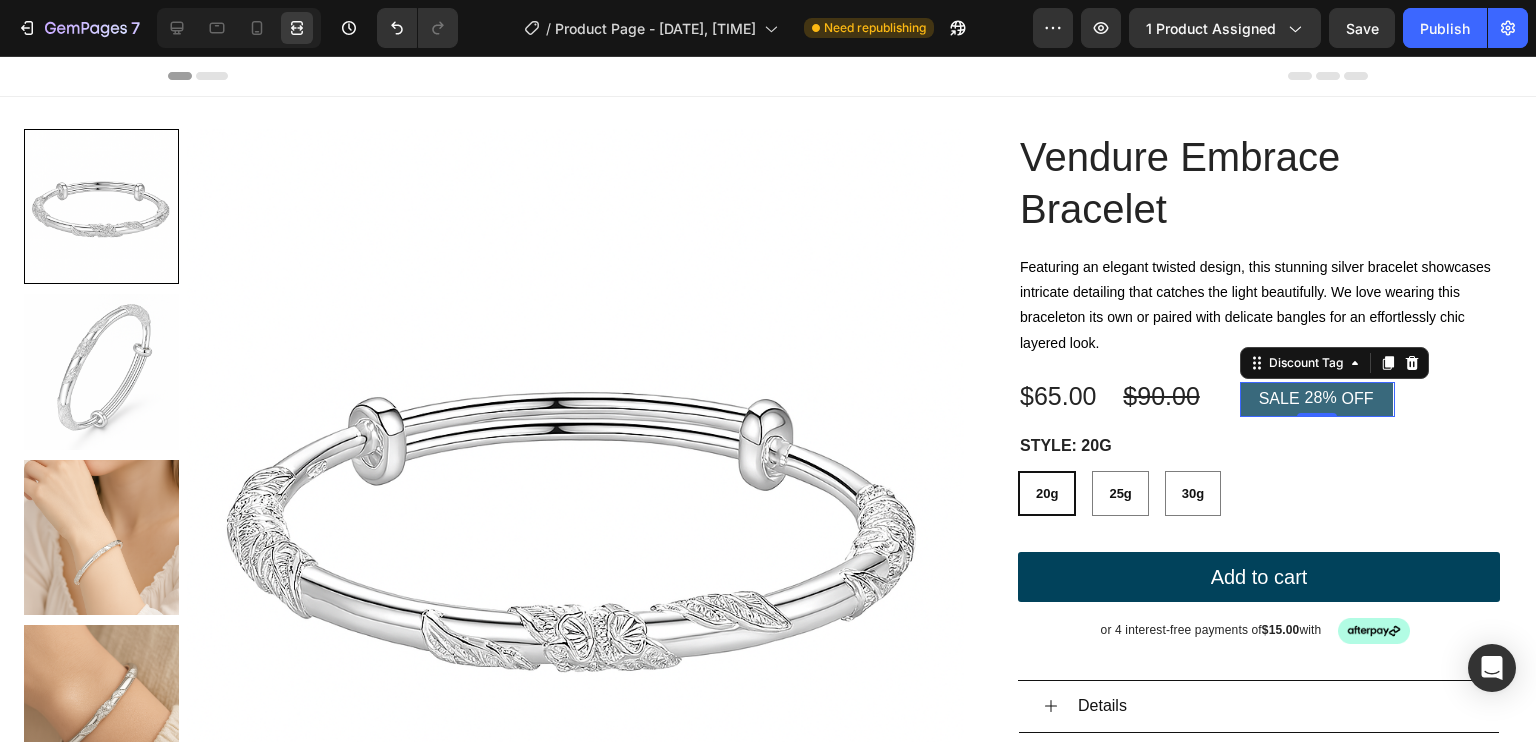 click on "Product Images Vendure Embrace Bracelet Product Title Featuring an elegant twisted design, this stunning silver bracelet showcases intricate detailing that catches the light beautifully. We love wearing this braceleton its own or paired with delicate bangles for an effortlessly chic layered look. Text Block $65.00 Product Price $90.00 Product Price SALE 28% OFF Discount Tag   0 Row Silver 20g 25g 30g Product Variants & Swatches style: 20g 20g 20g 20g 25g 25g 25g 30g 30g 30g Product Variants & Swatches Add to cart Add to Cart or 4 interest-free payments of $15.00 with Text Block Image Row Row Details Materials Size Guide Shipping Accordion or 4 interest-free payments of $15.00 with Text Block Image Row Row Product Section 1" at bounding box center (768, 564) 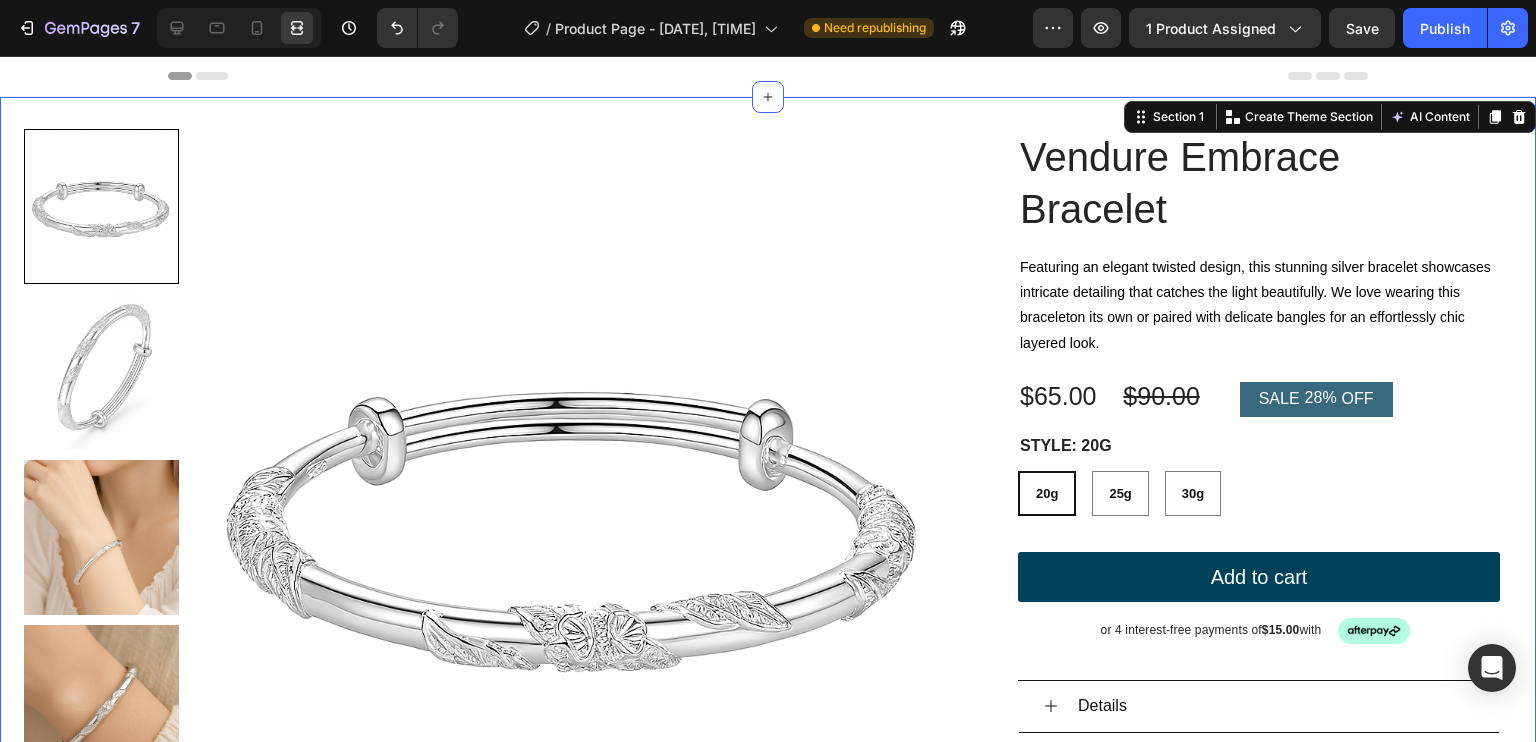 scroll, scrollTop: 0, scrollLeft: 0, axis: both 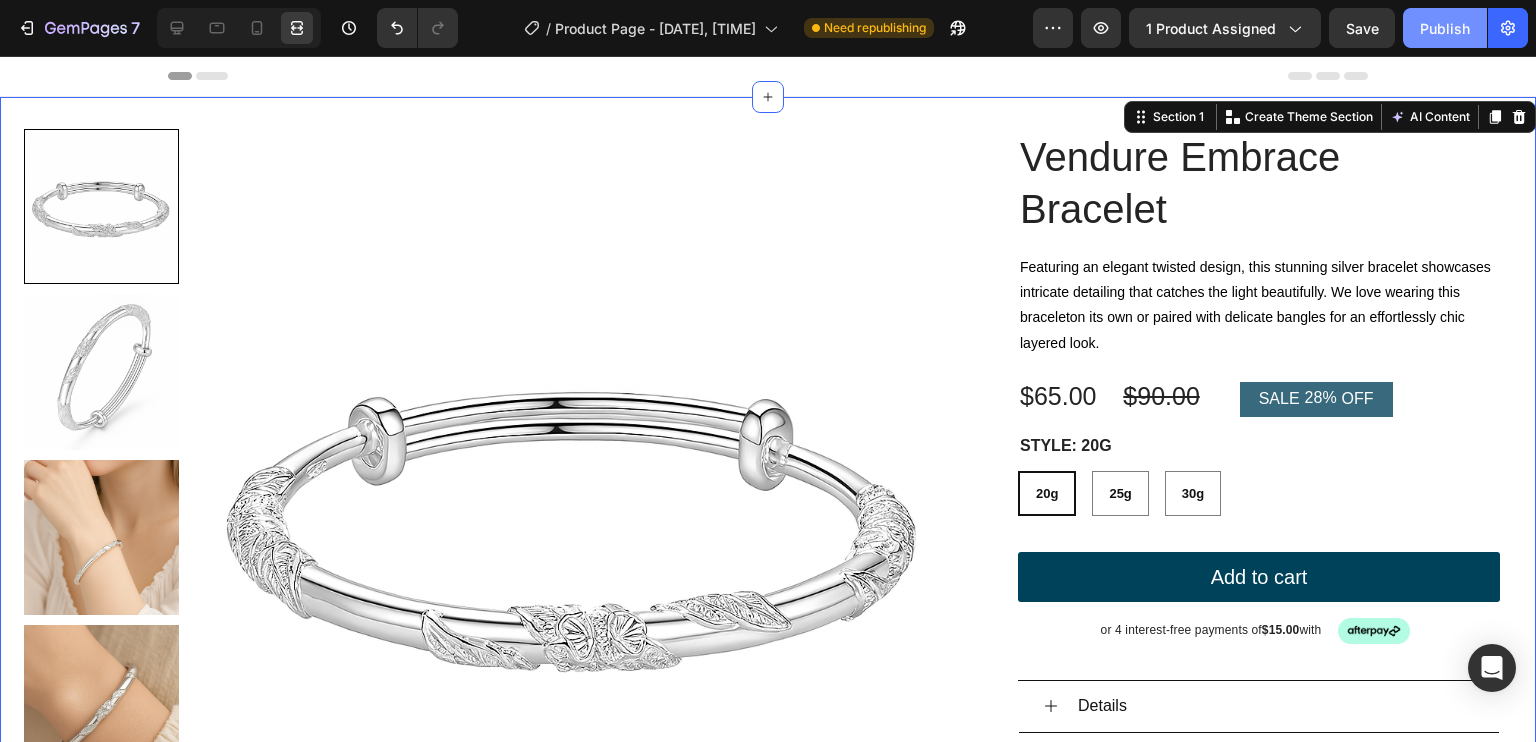 drag, startPoint x: 1468, startPoint y: 22, endPoint x: 1404, endPoint y: 46, distance: 68.35203 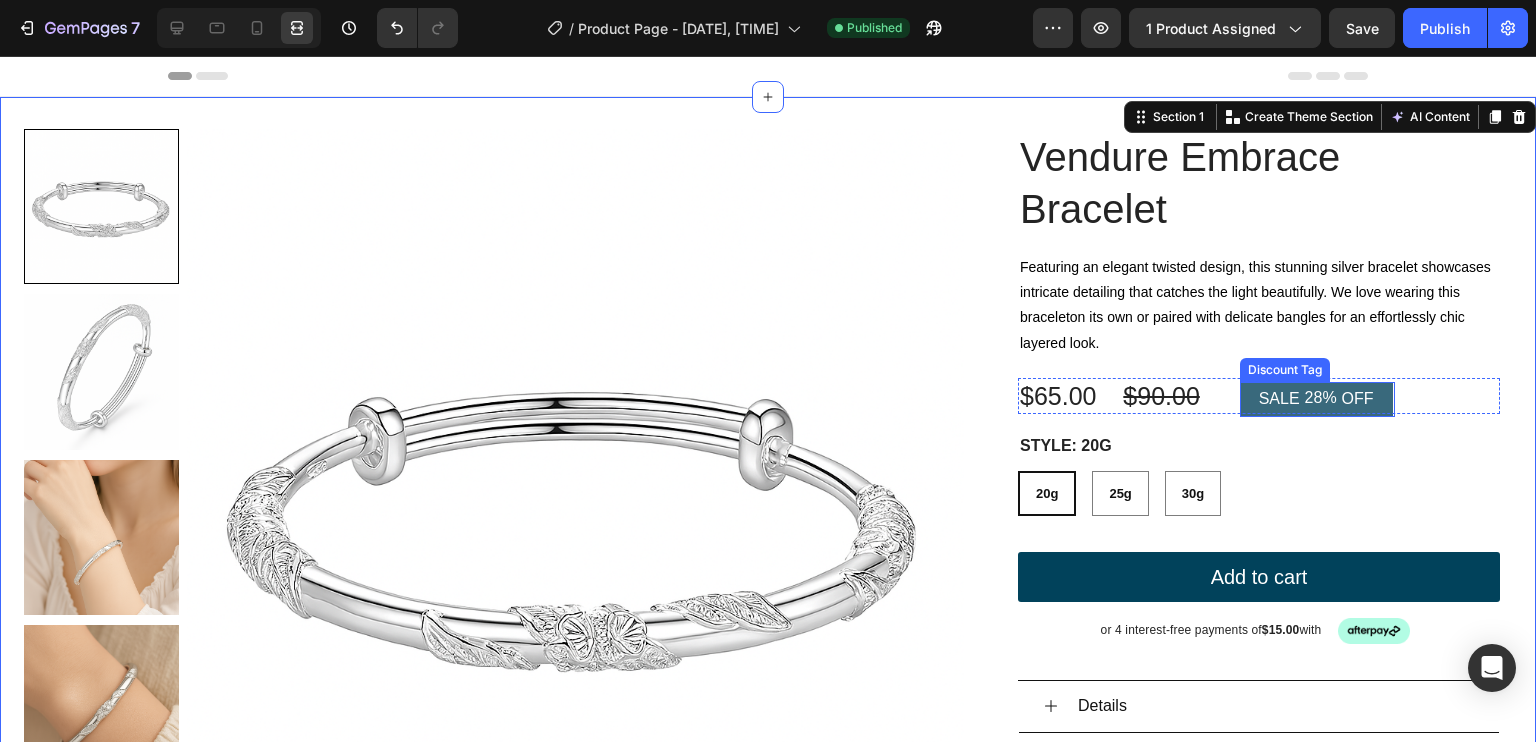 click on "SALE 28% OFF" at bounding box center (1316, 399) 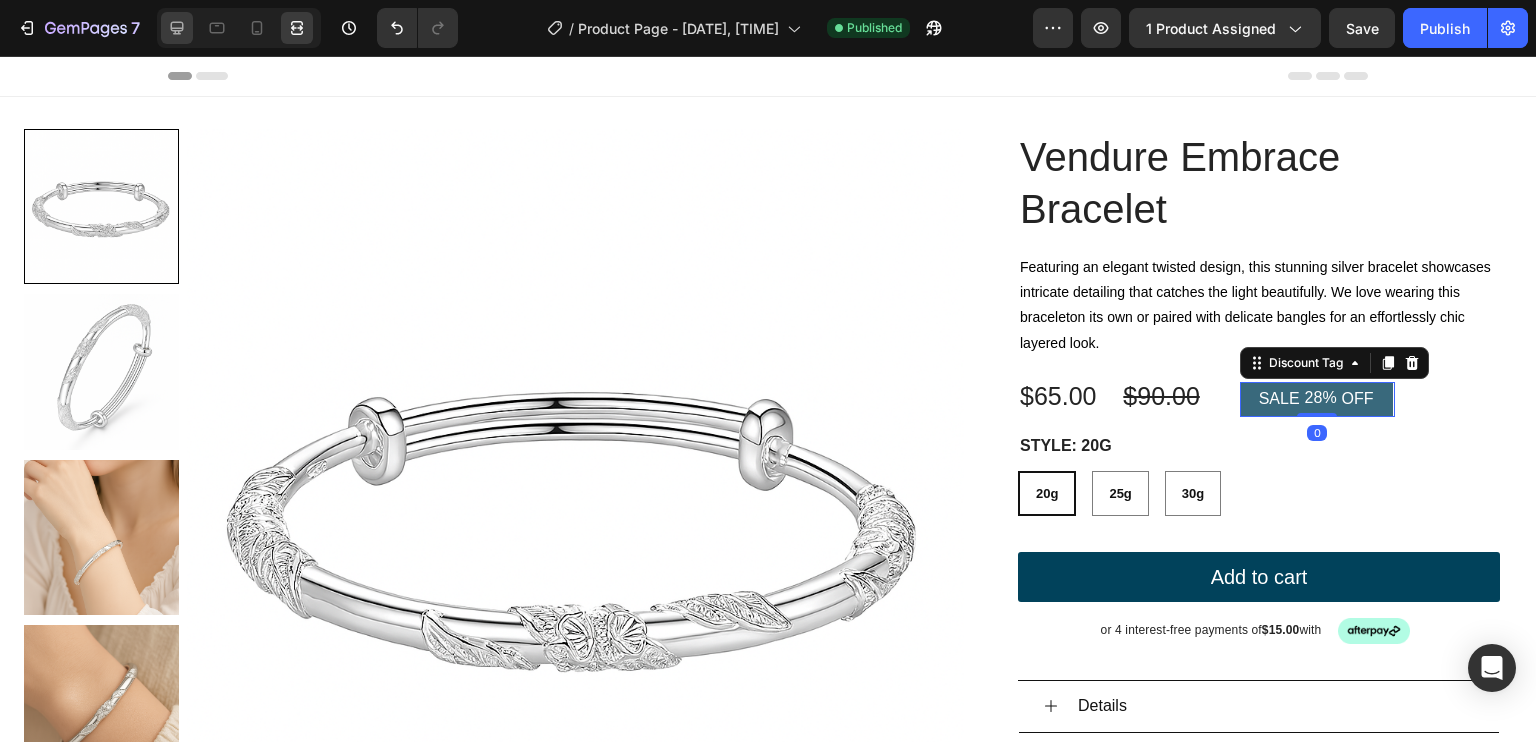 click 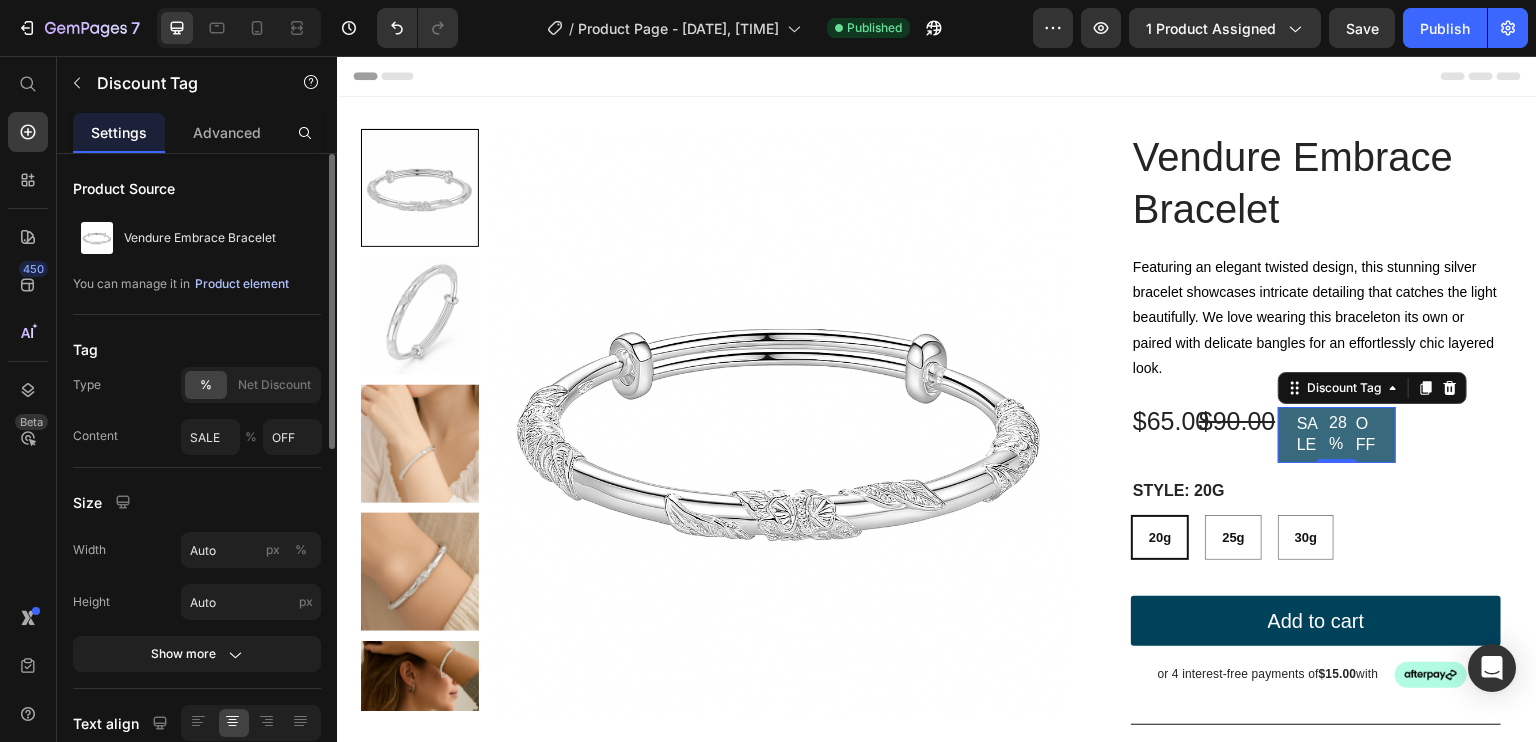 click on "Product element" at bounding box center (242, 284) 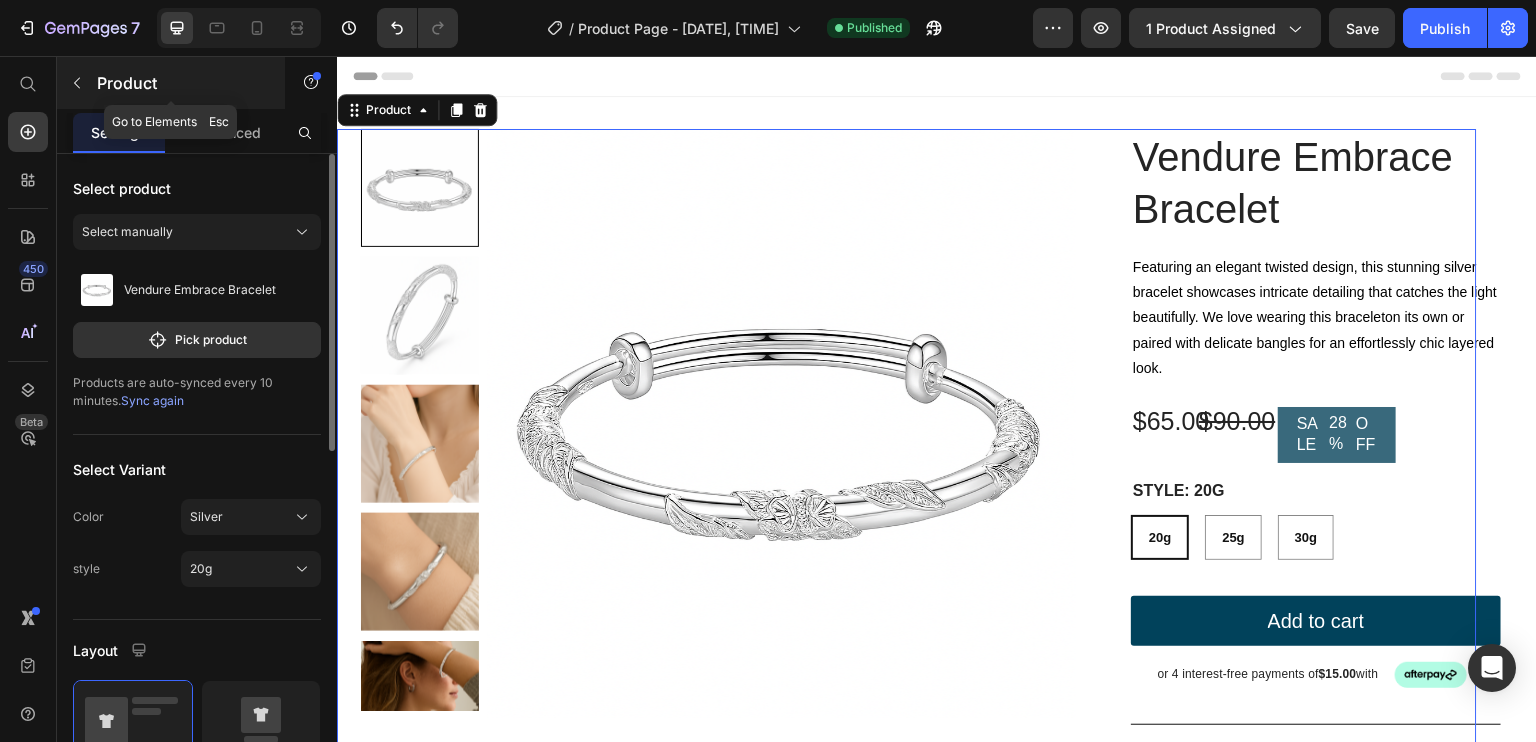 click on "Product" at bounding box center [171, 83] 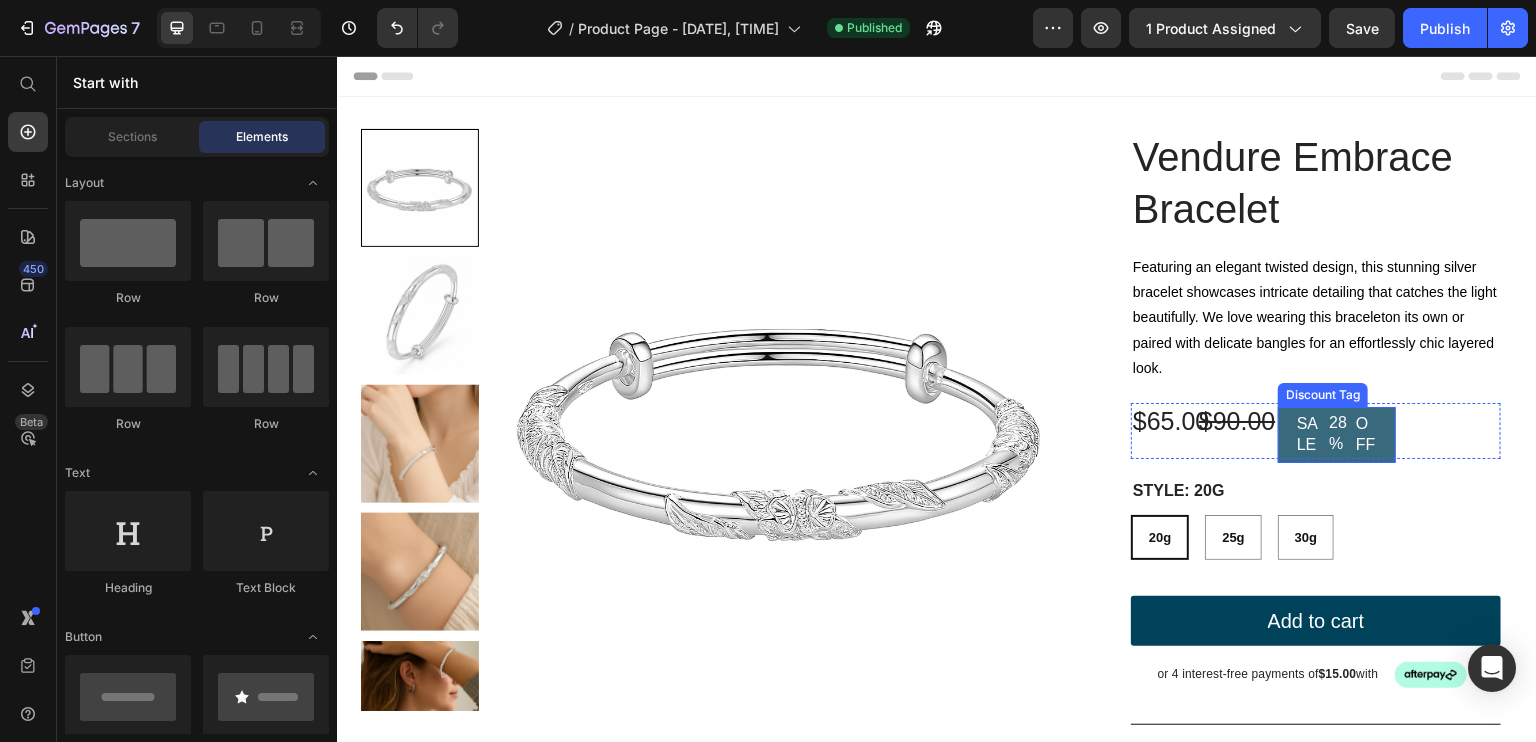 click on "SALE 28% OFF" at bounding box center (1337, 435) 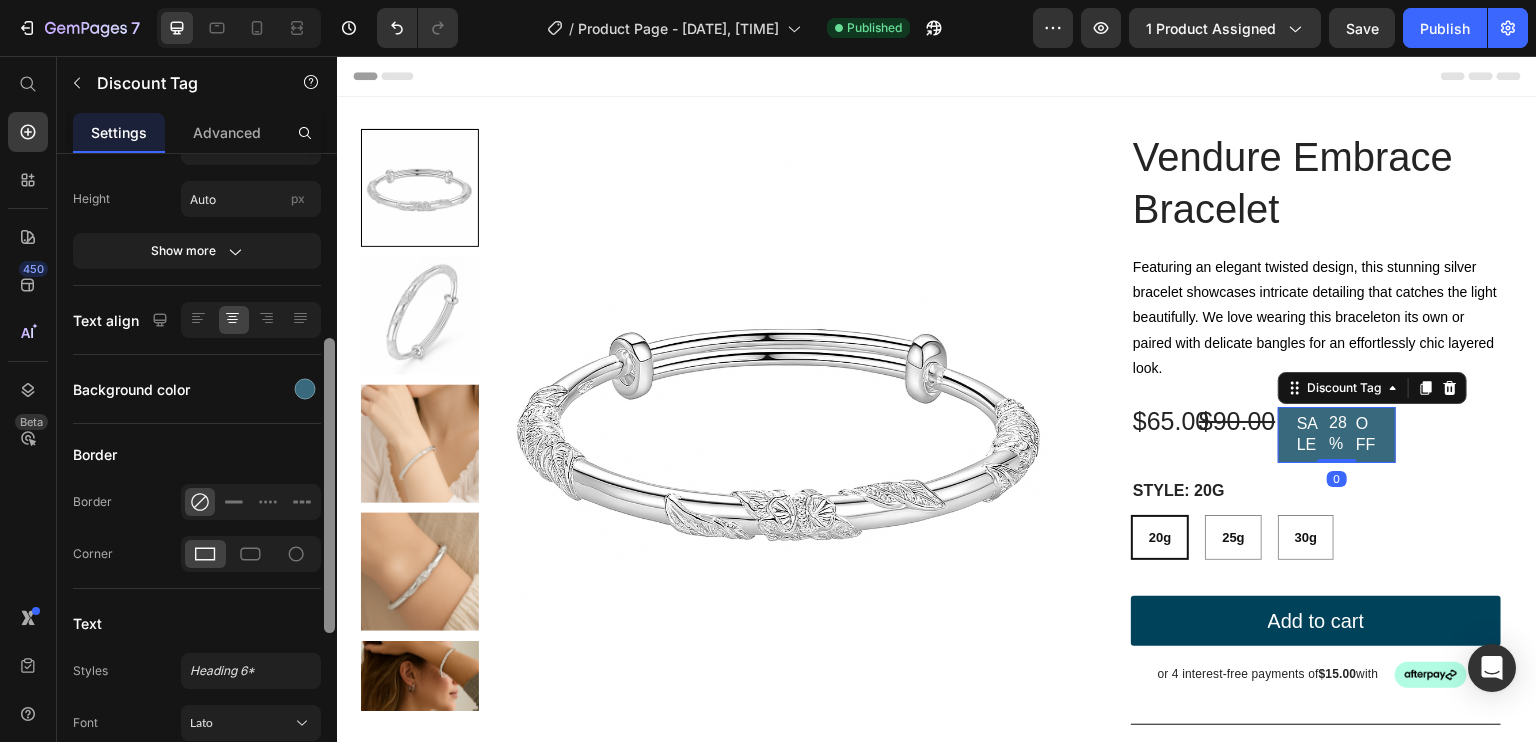drag, startPoint x: 327, startPoint y: 324, endPoint x: 292, endPoint y: 416, distance: 98.43272 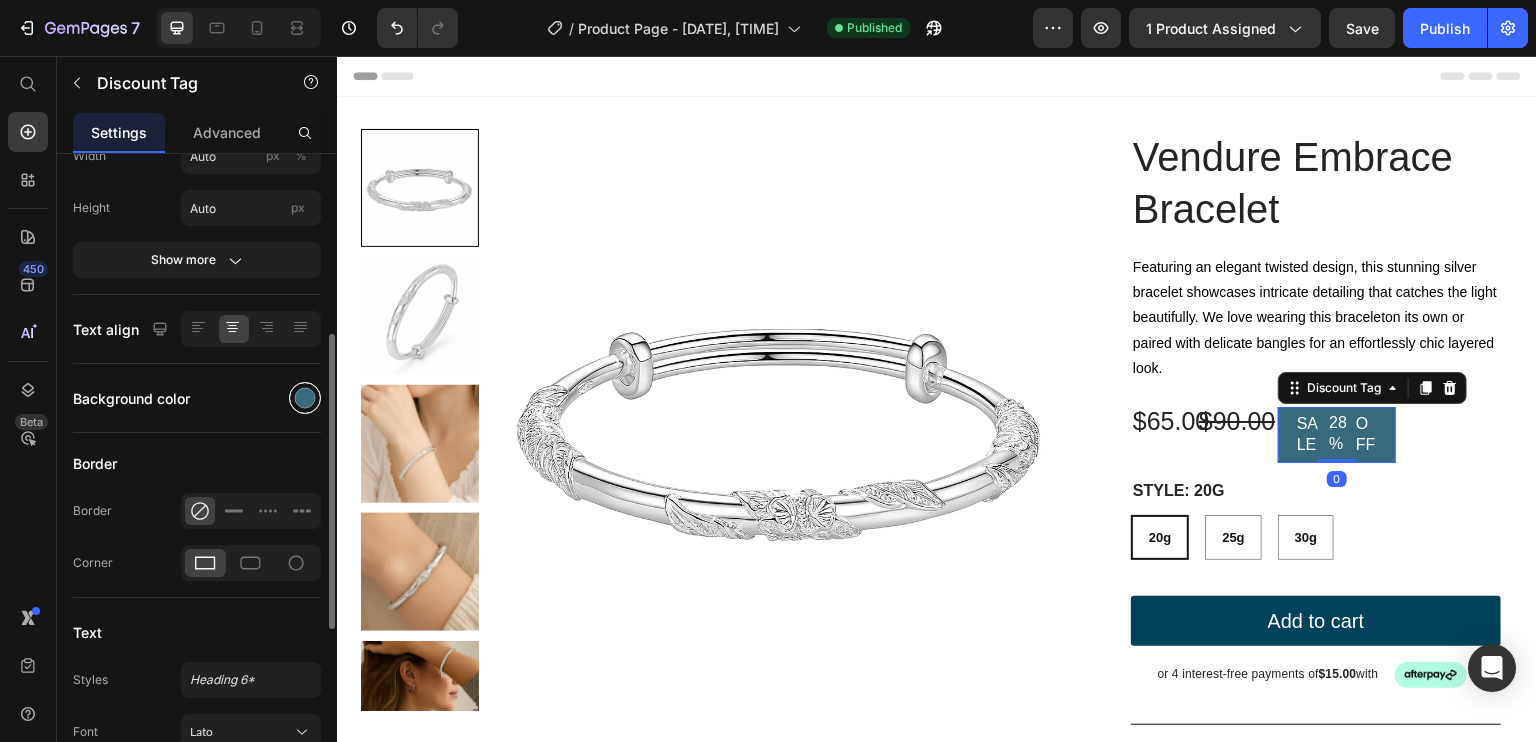 click at bounding box center [305, 398] 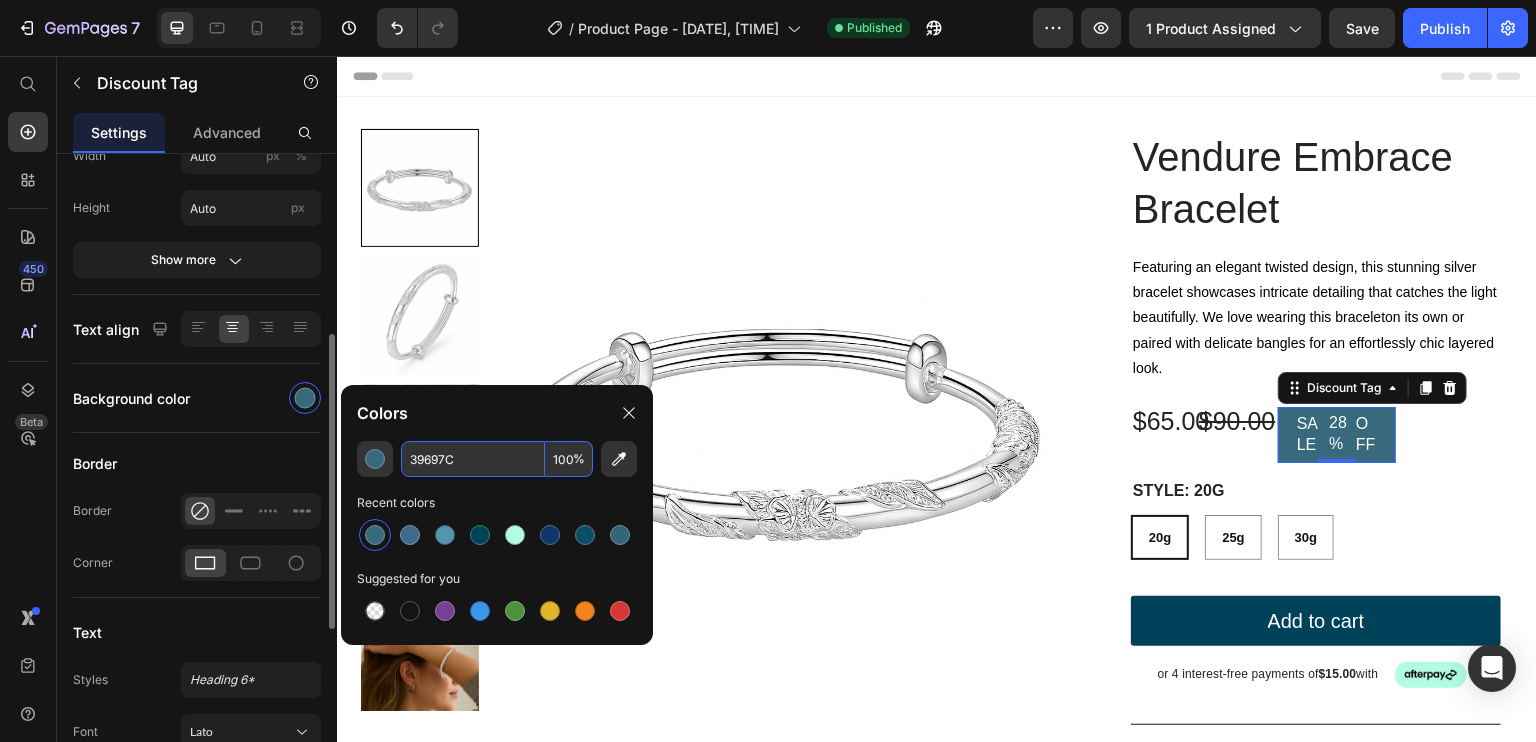 click on "39697C" at bounding box center [473, 459] 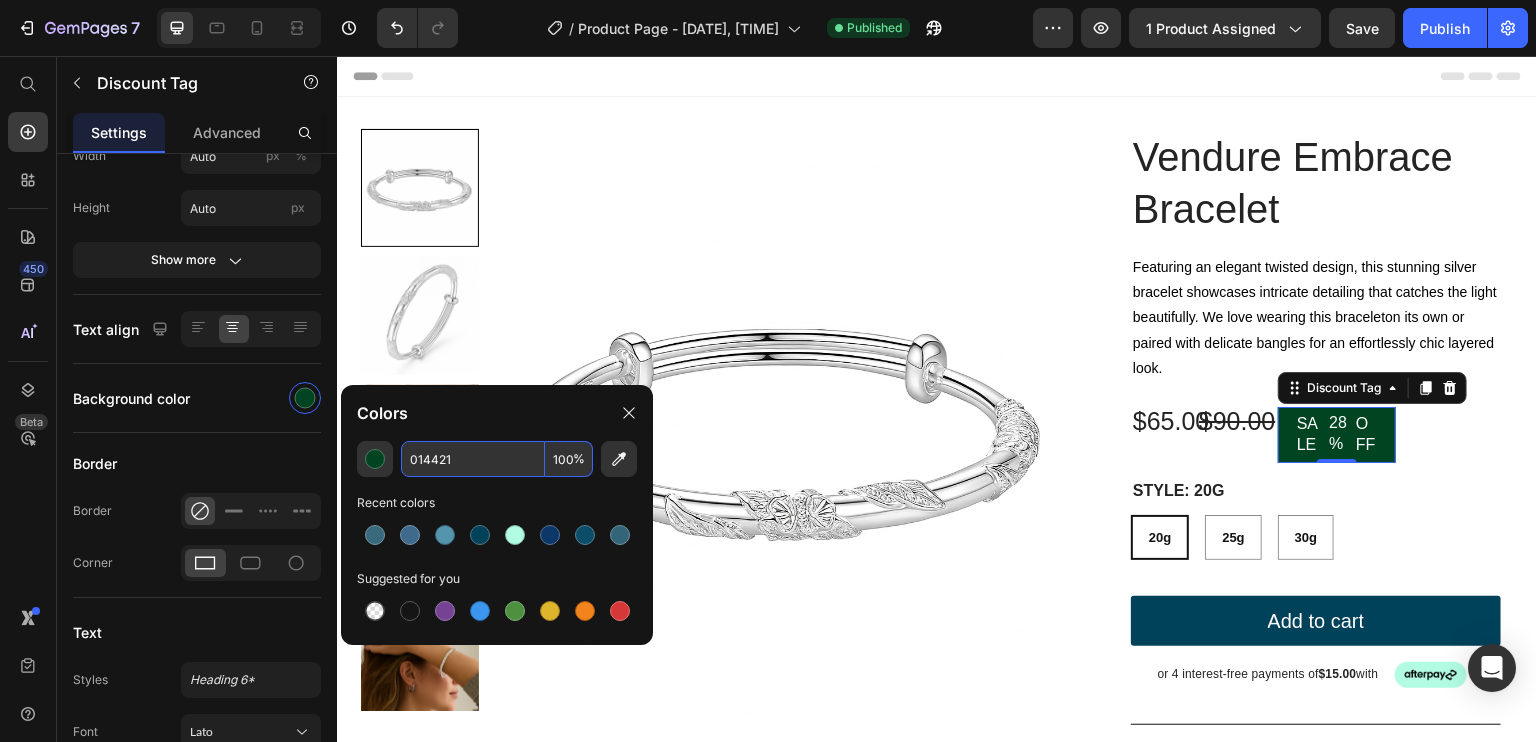 type on "014421" 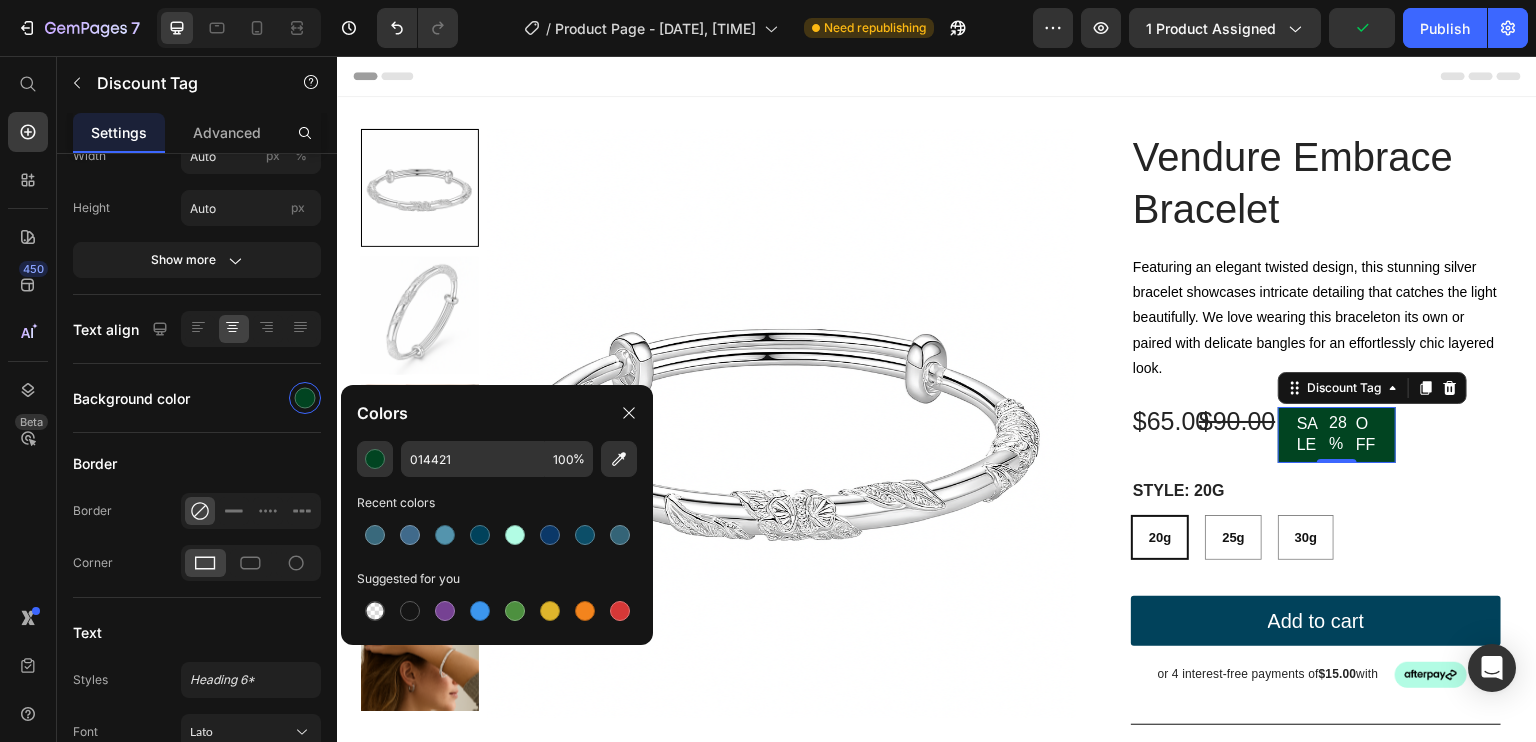 click on "OFF" at bounding box center [1366, 435] 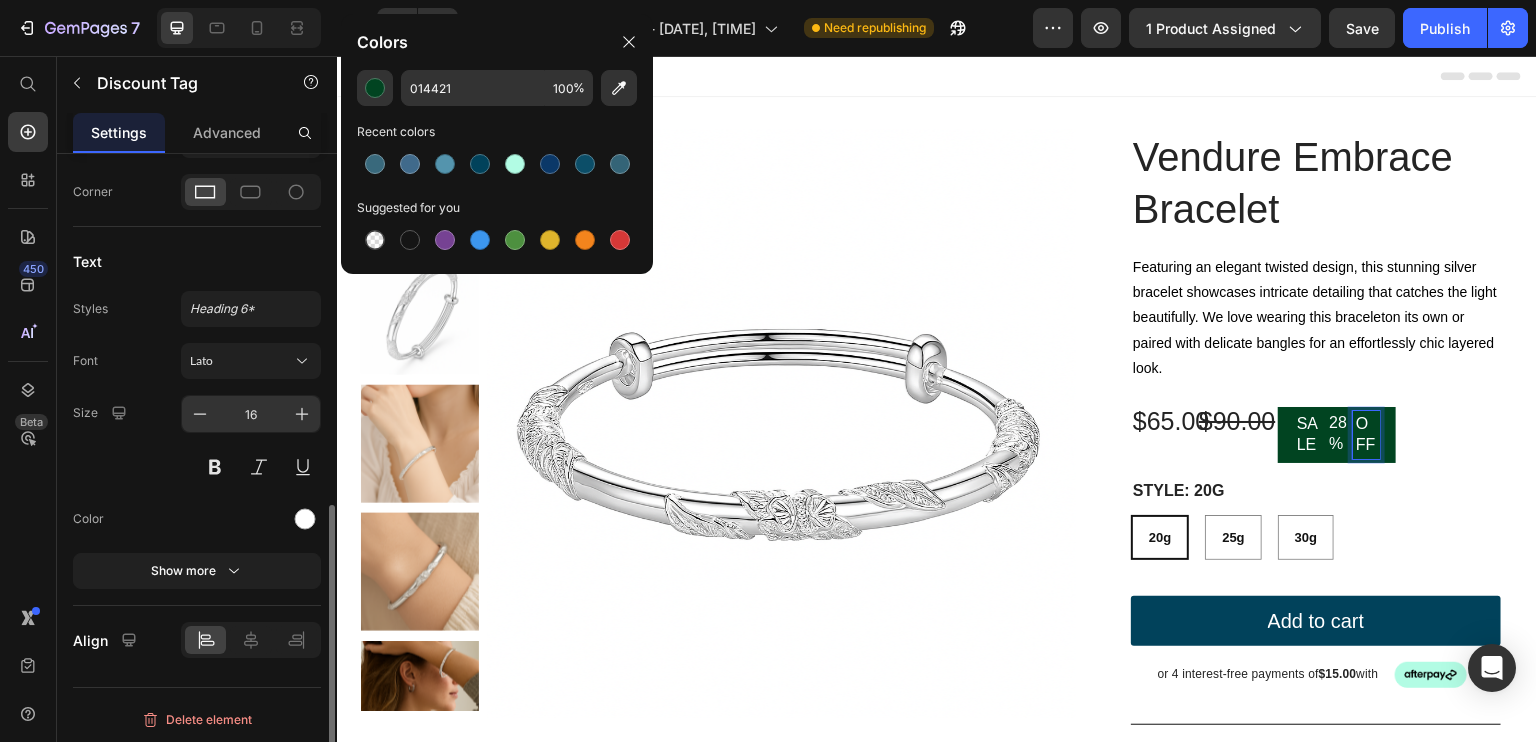 scroll, scrollTop: 764, scrollLeft: 0, axis: vertical 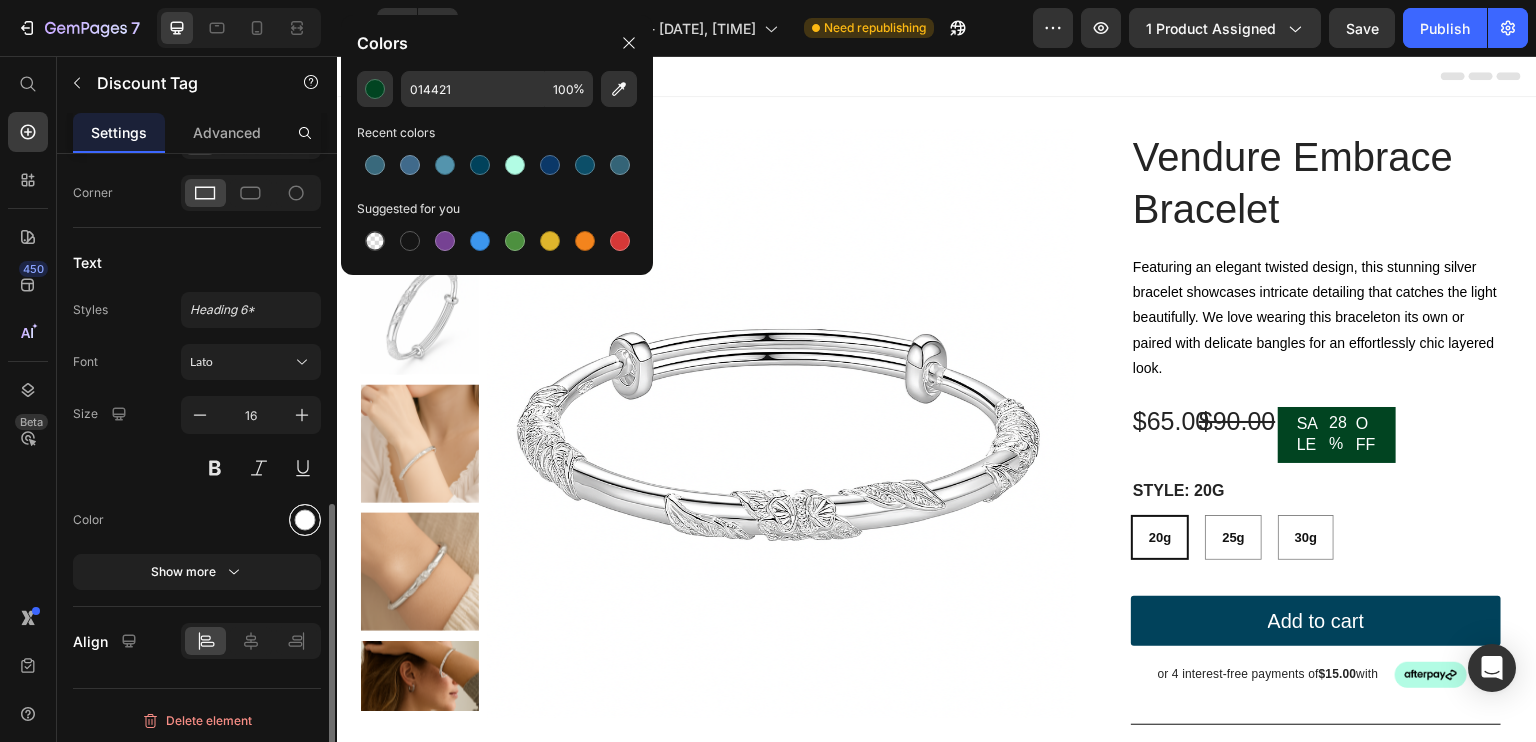 click at bounding box center [305, 520] 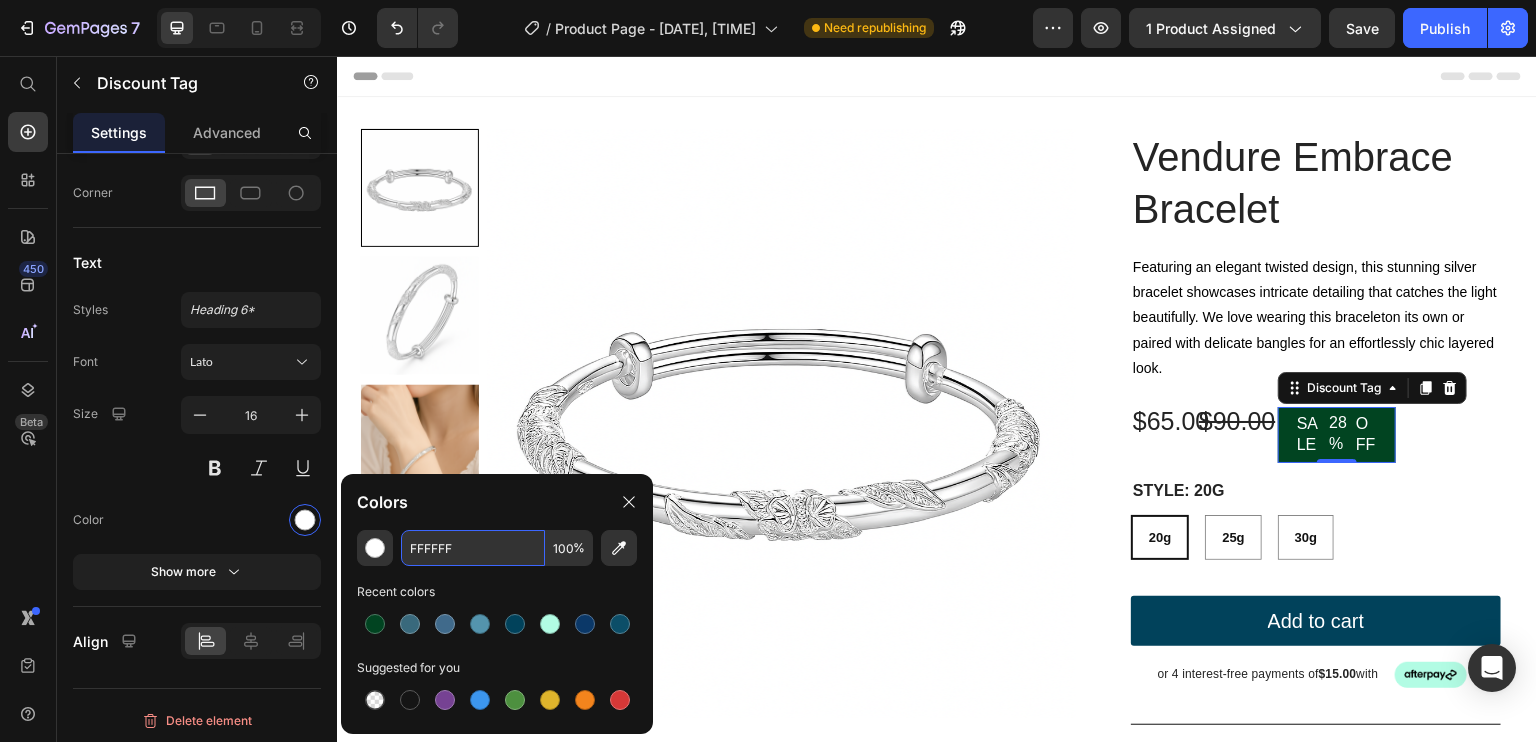 click on "FFFFFF" at bounding box center [473, 548] 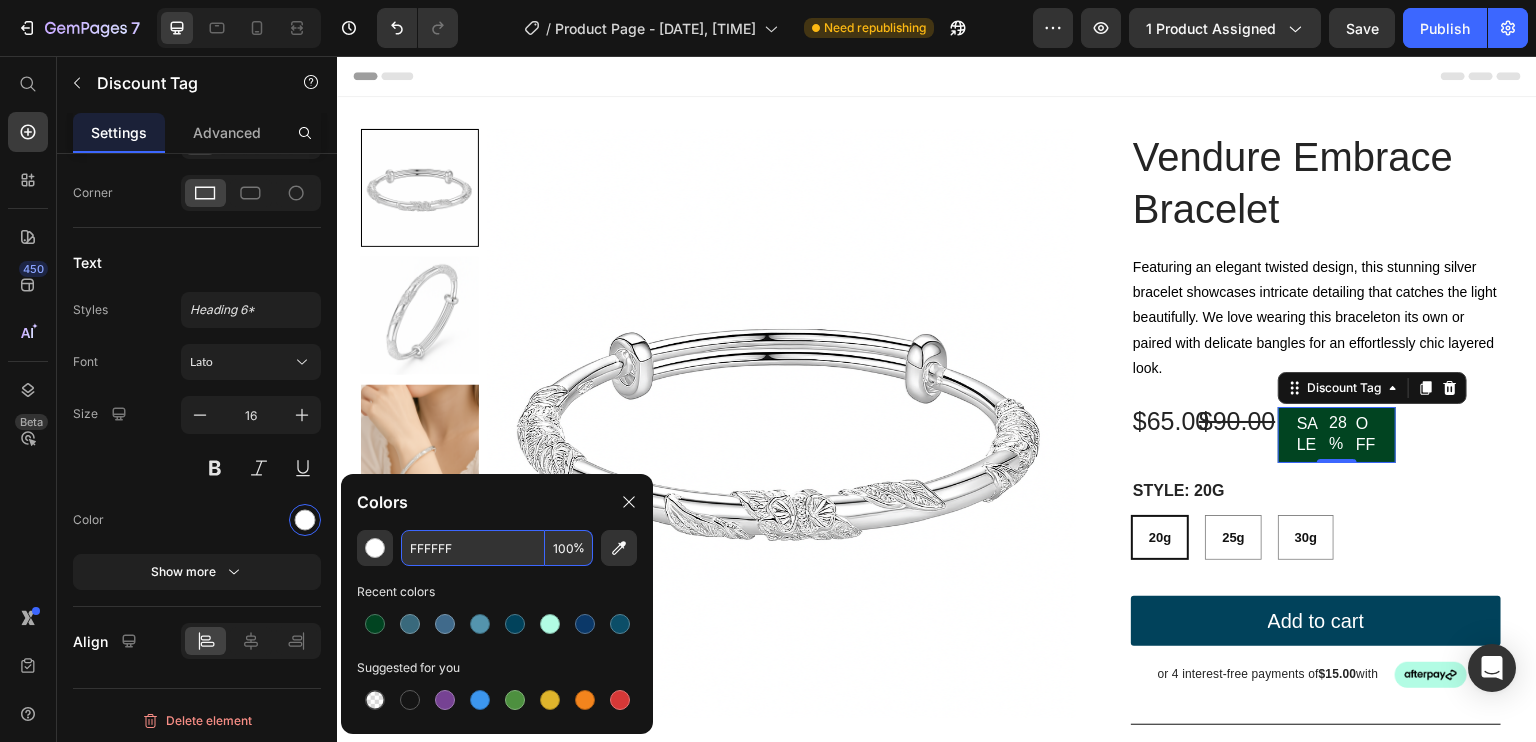 paste on "B76E79" 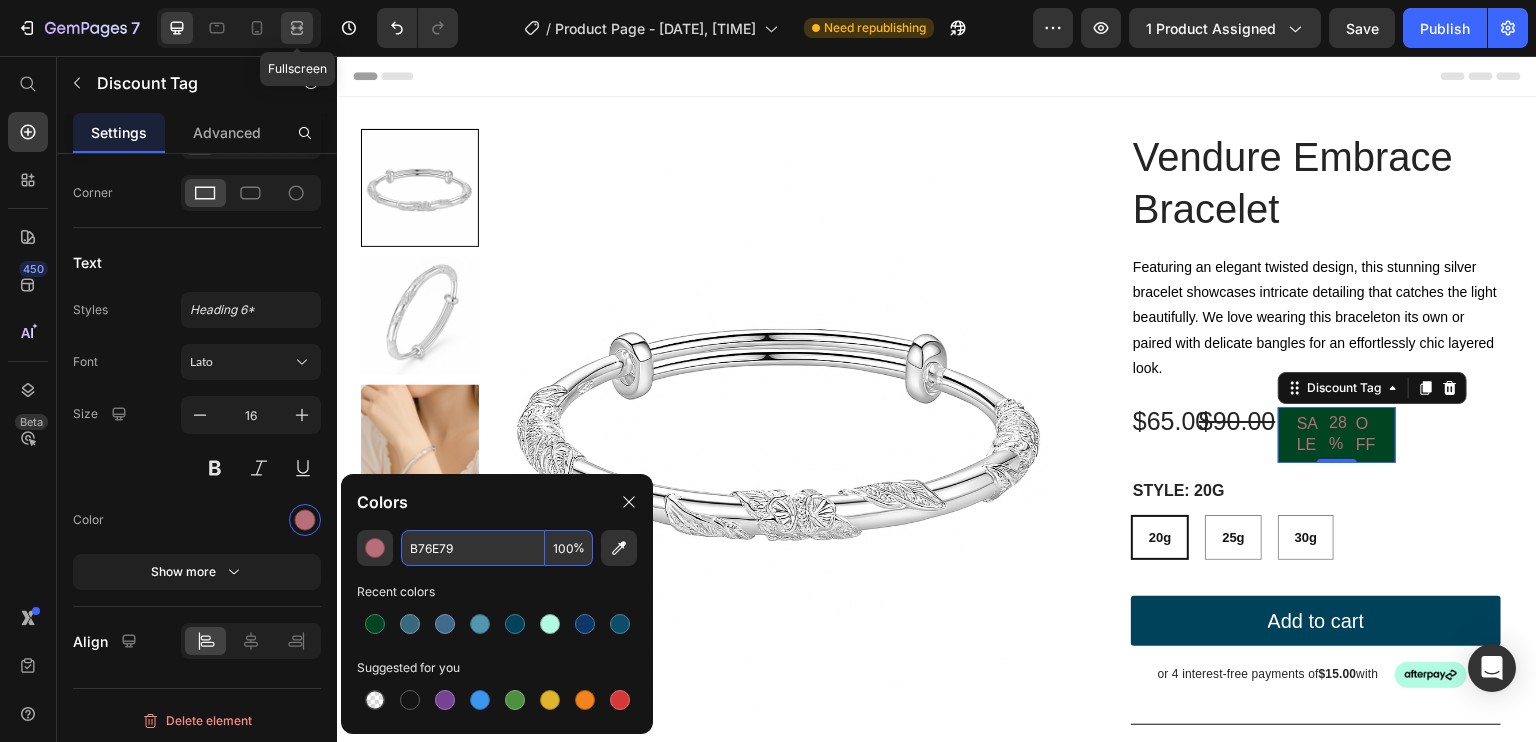 type on "B76E79" 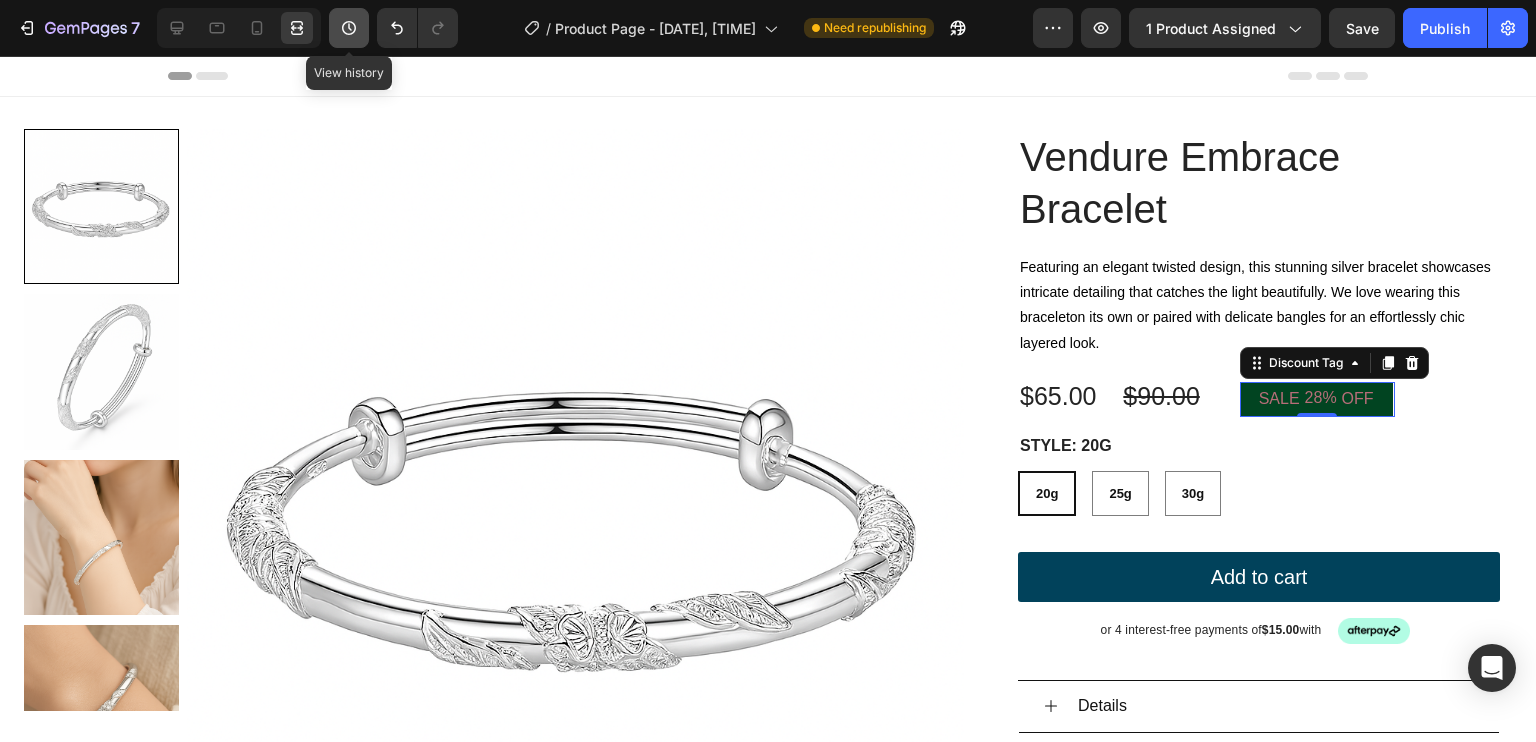 scroll, scrollTop: 737, scrollLeft: 0, axis: vertical 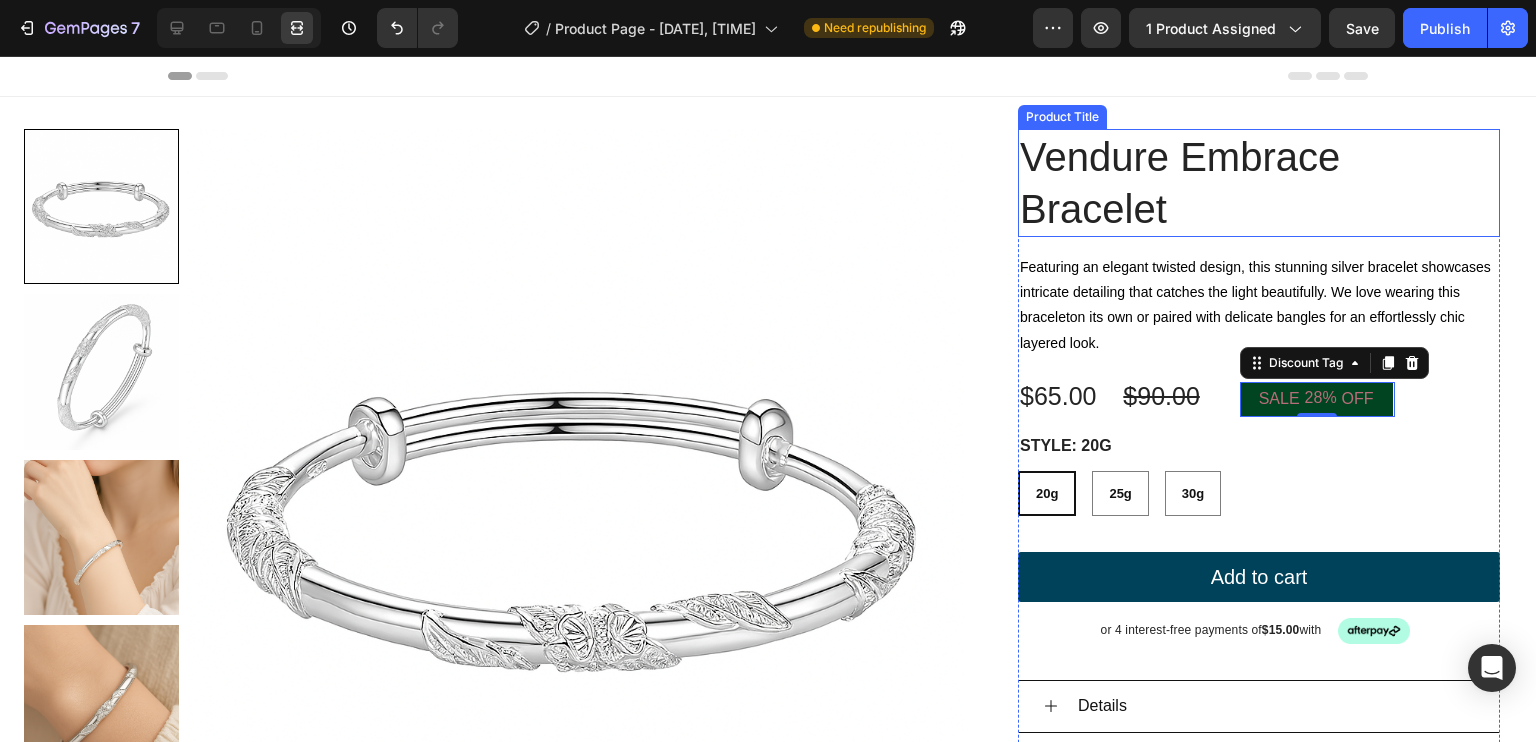 click on "Vendure Embrace Bracelet" at bounding box center [1259, 183] 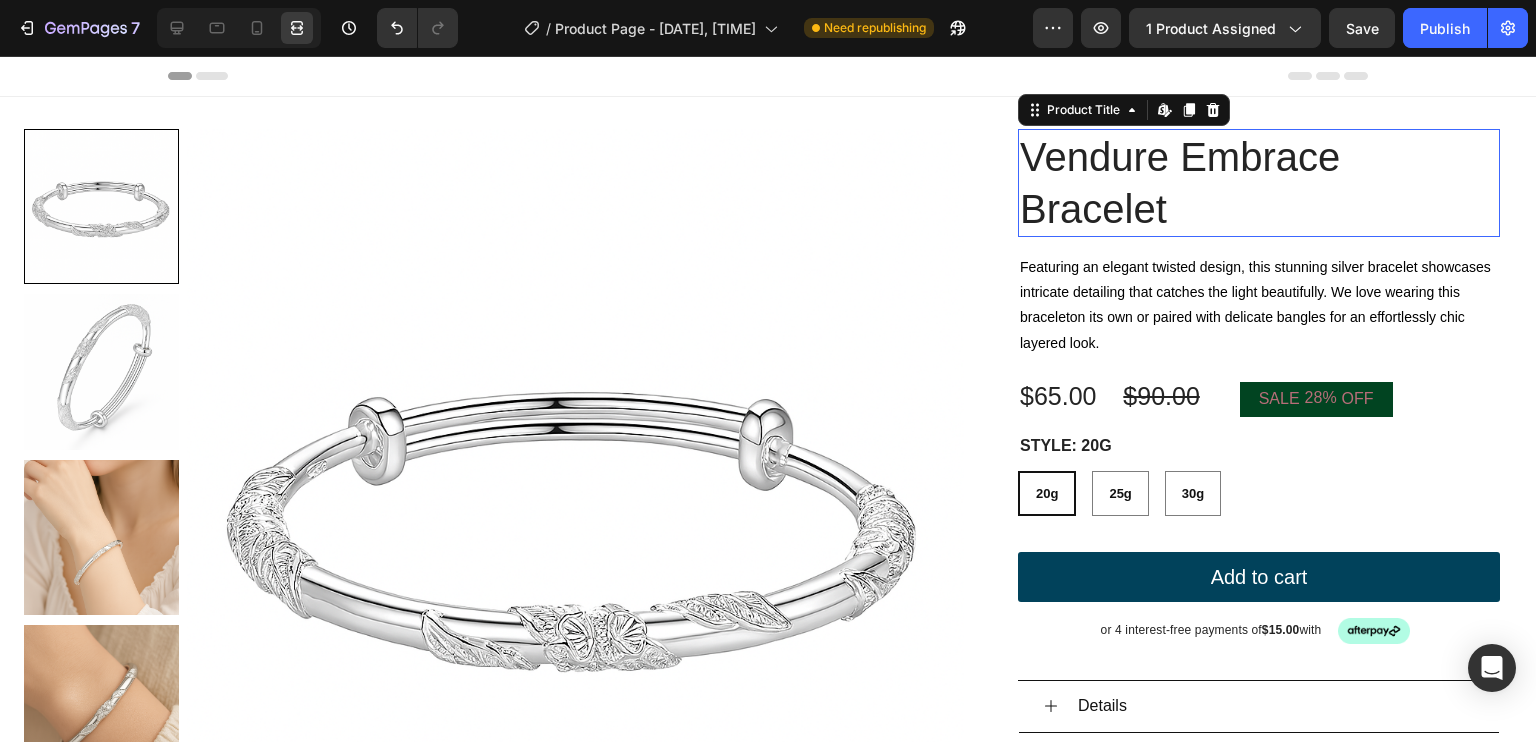 scroll, scrollTop: 0, scrollLeft: 0, axis: both 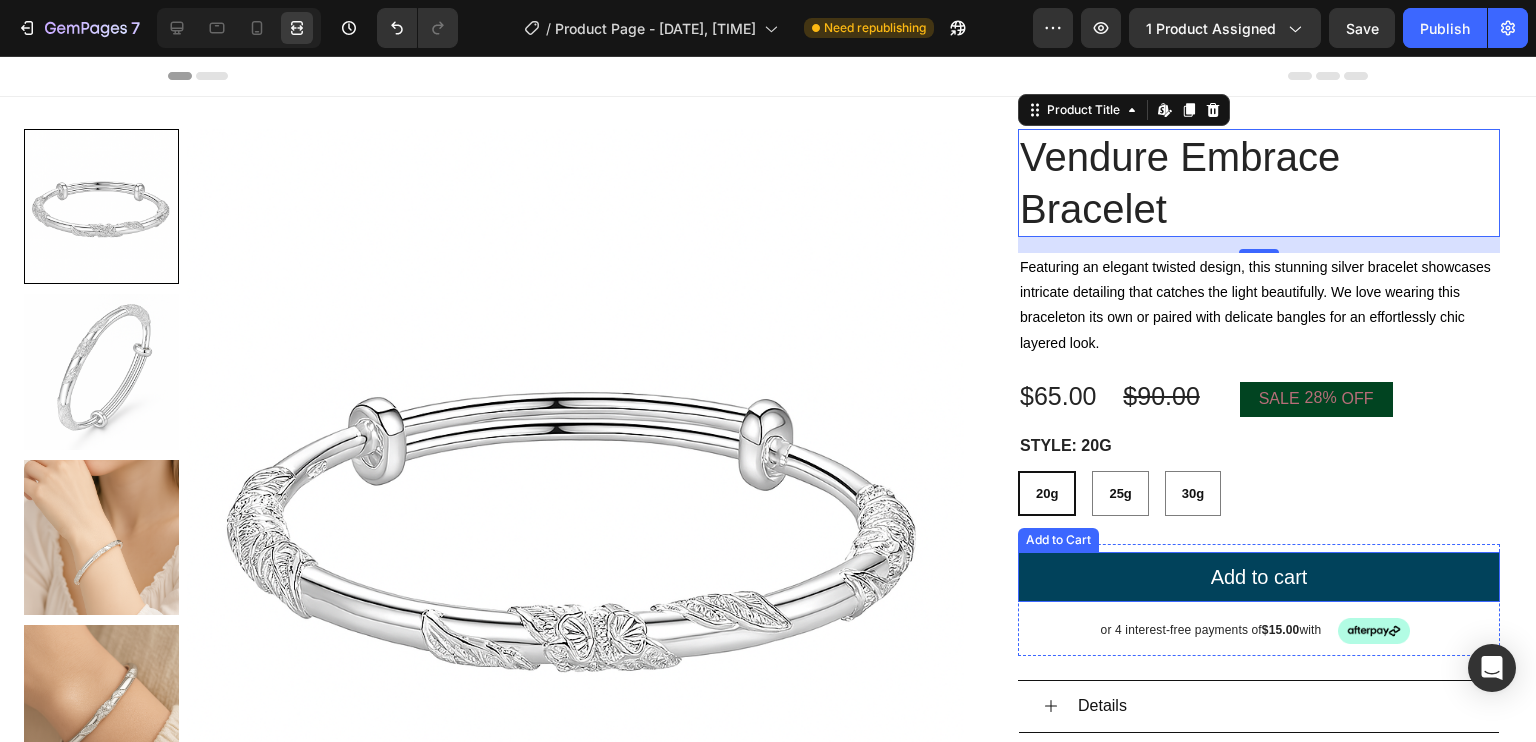 click on "Add to cart" at bounding box center (1259, 577) 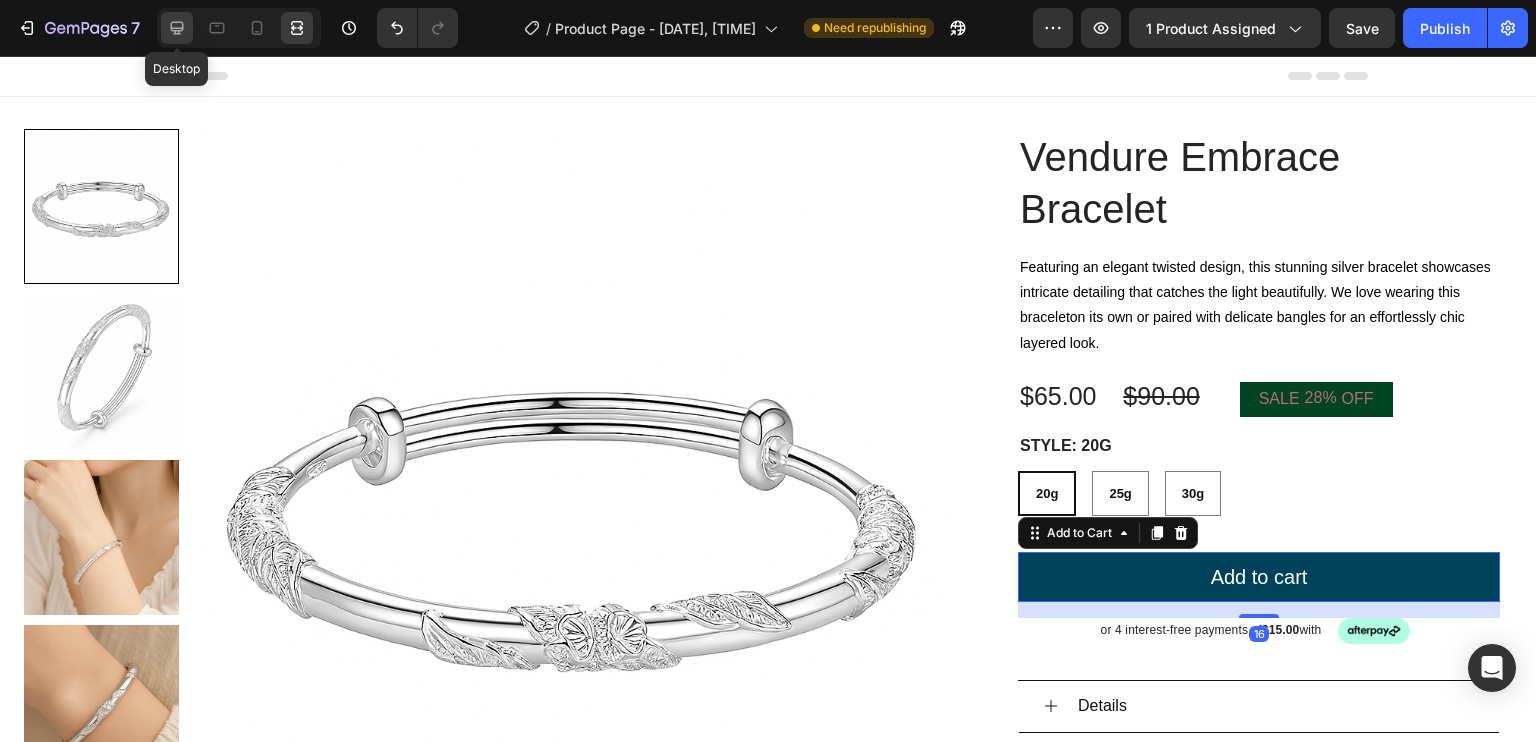click 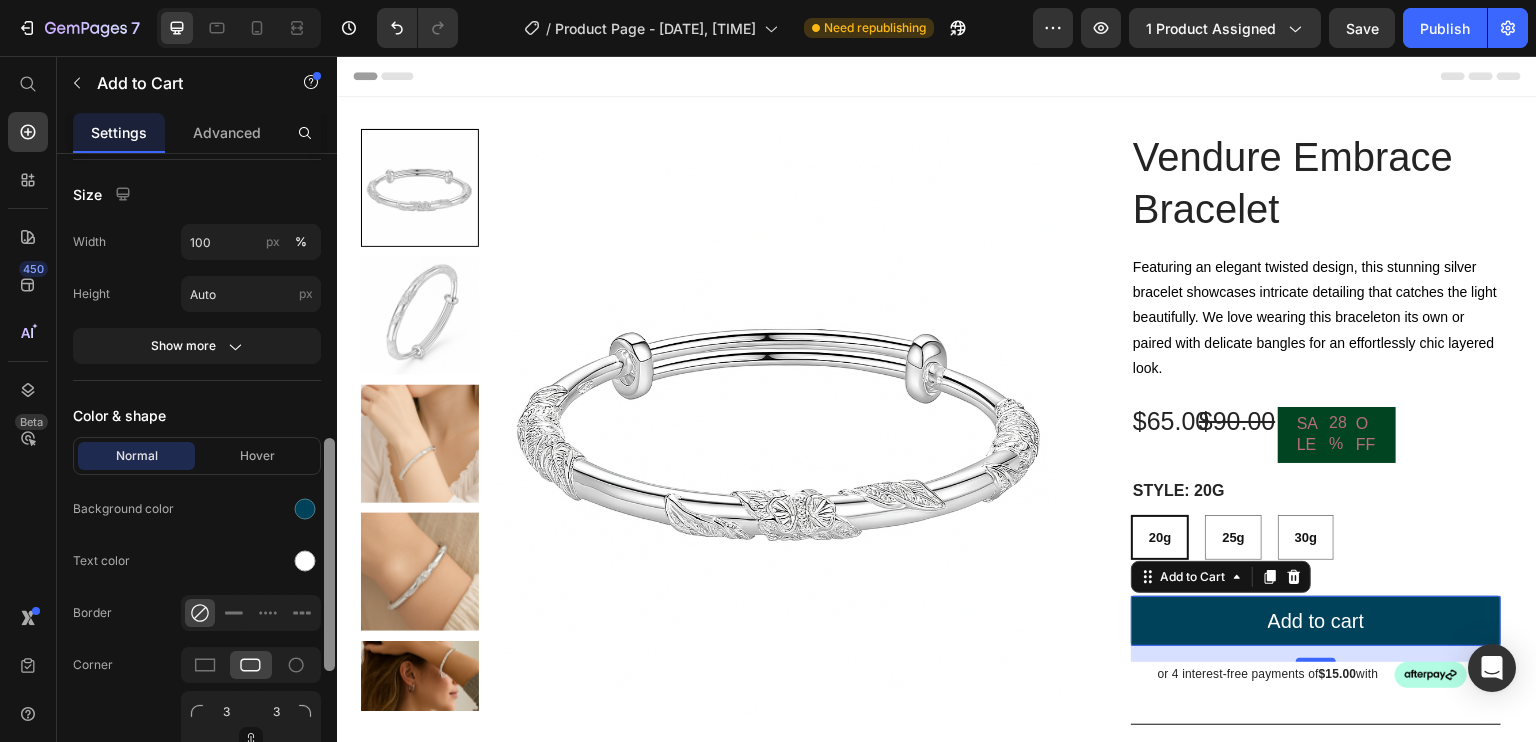 drag, startPoint x: 329, startPoint y: 358, endPoint x: 313, endPoint y: 637, distance: 279.4584 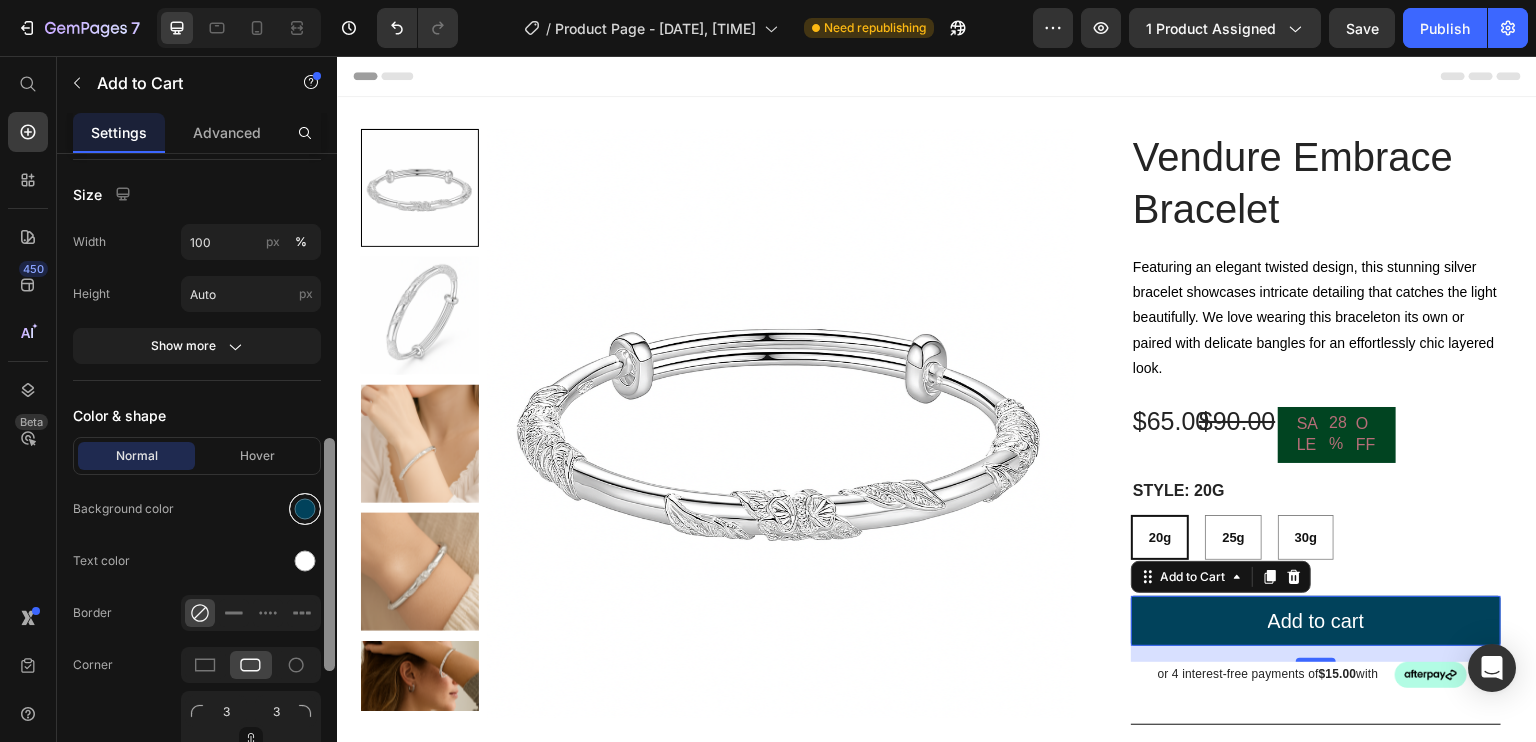 scroll, scrollTop: 780, scrollLeft: 0, axis: vertical 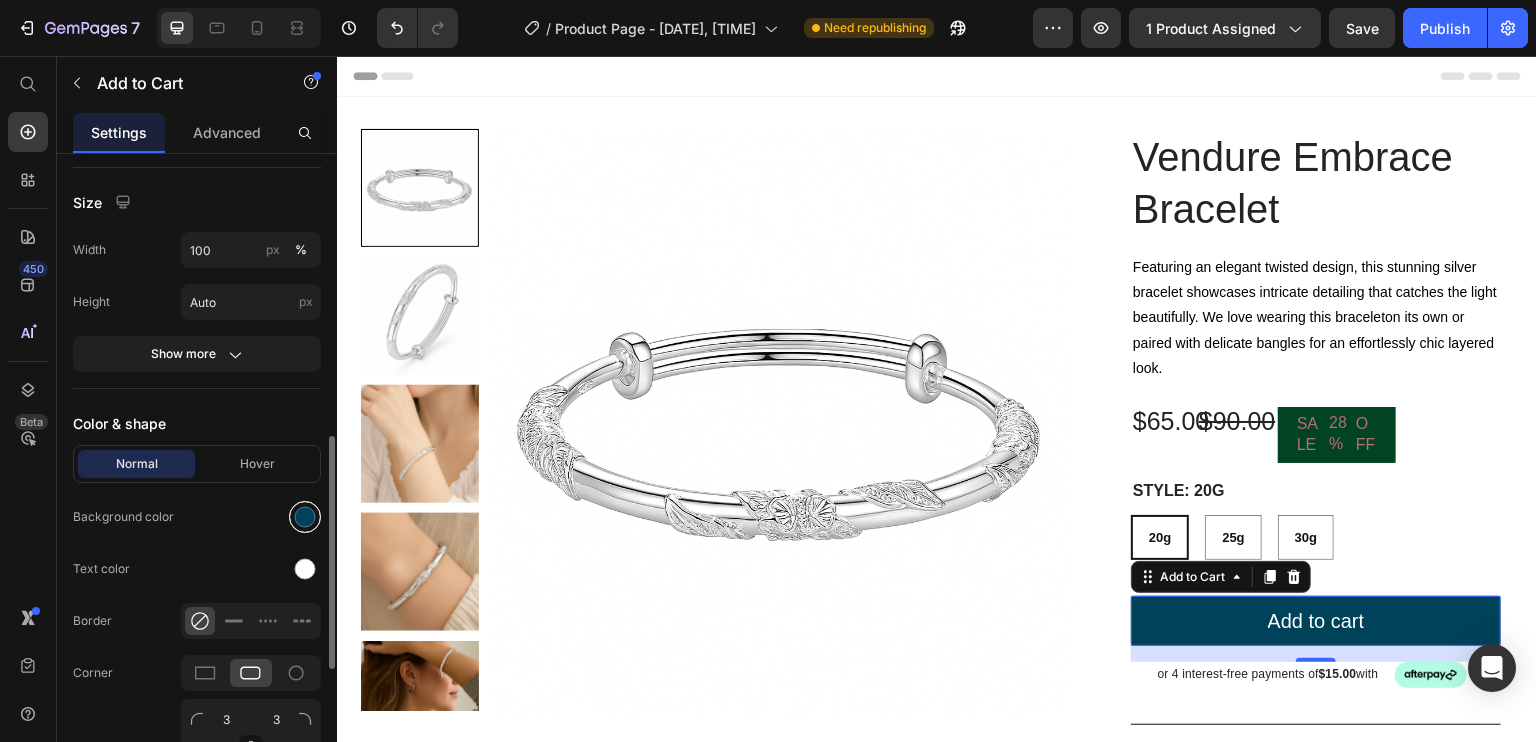 click at bounding box center [305, 517] 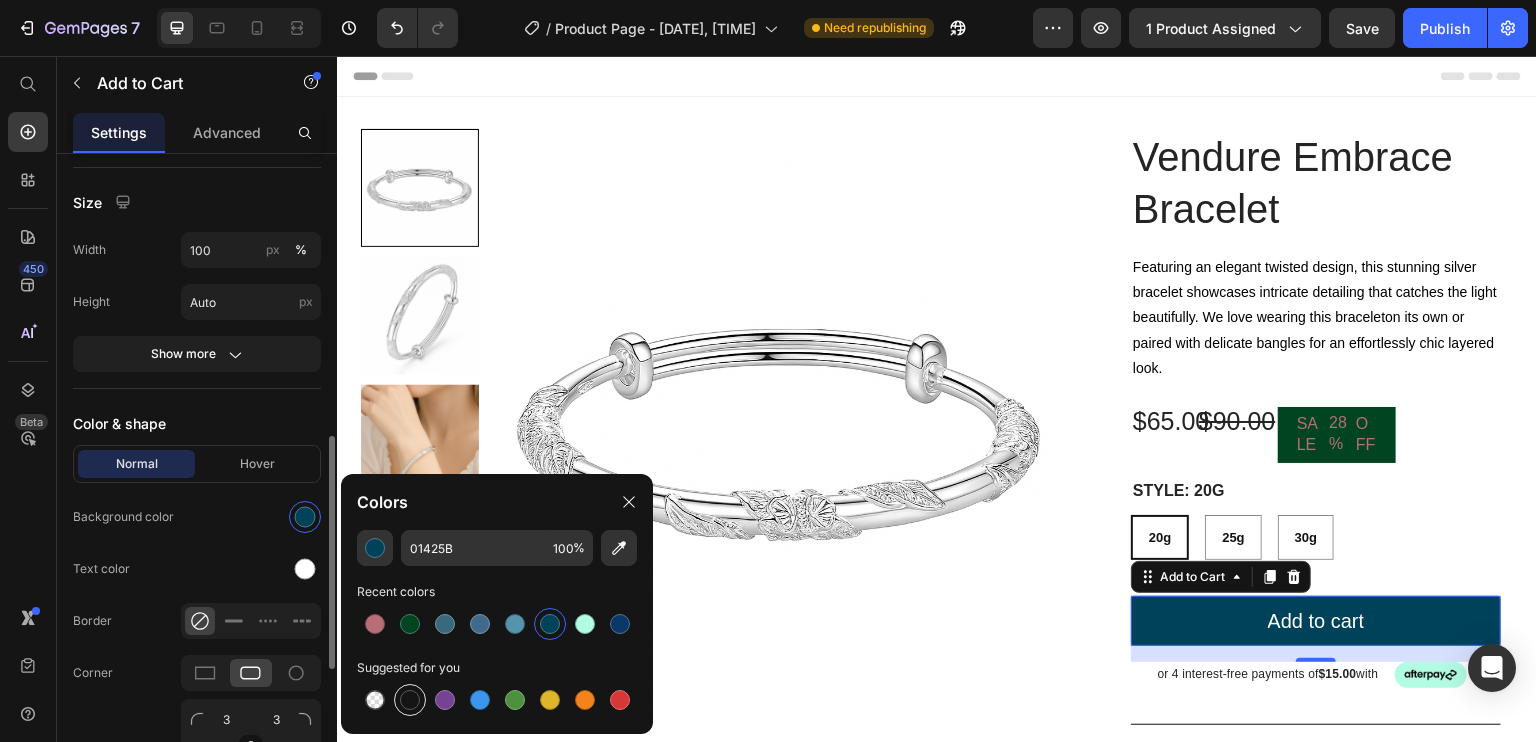 click at bounding box center (410, 700) 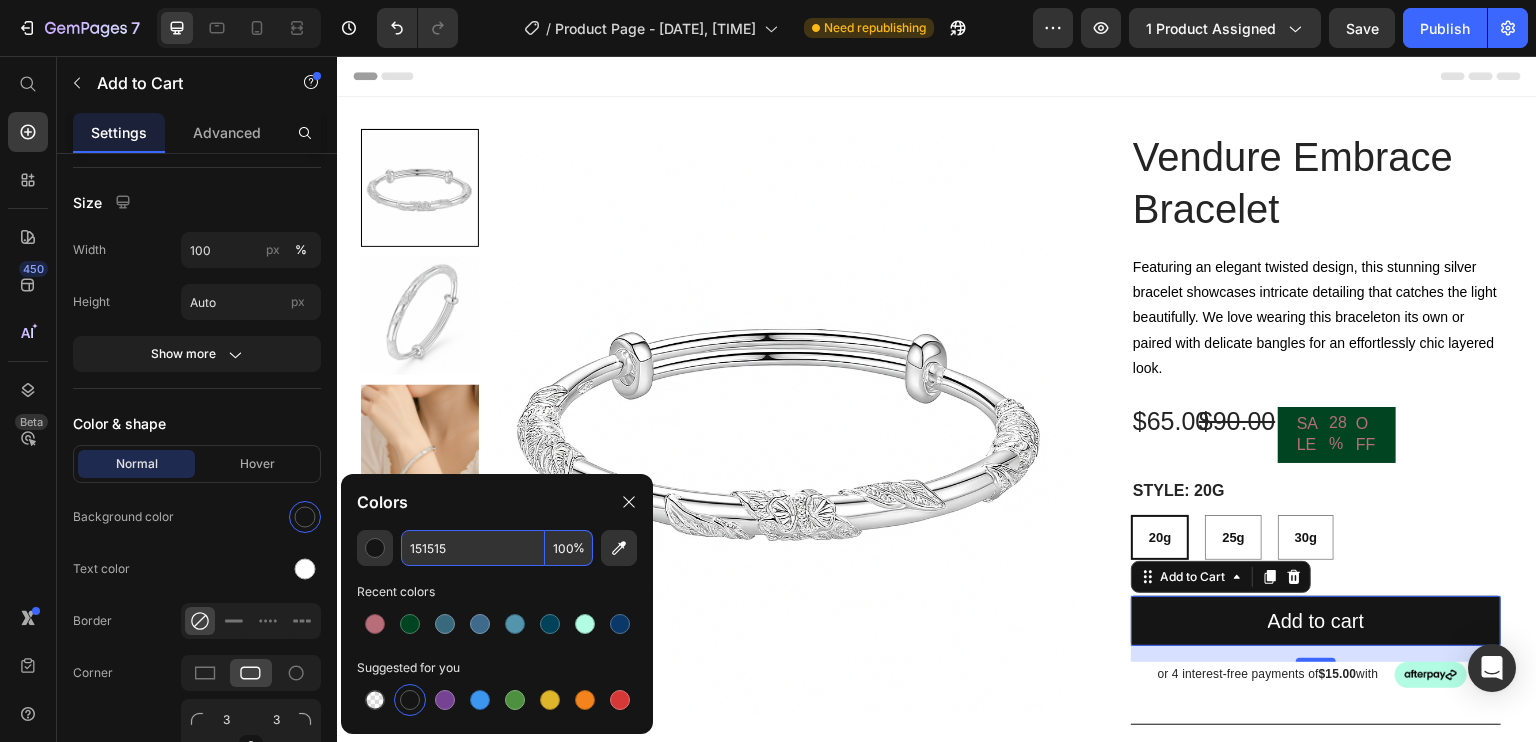 click on "151515" at bounding box center [473, 548] 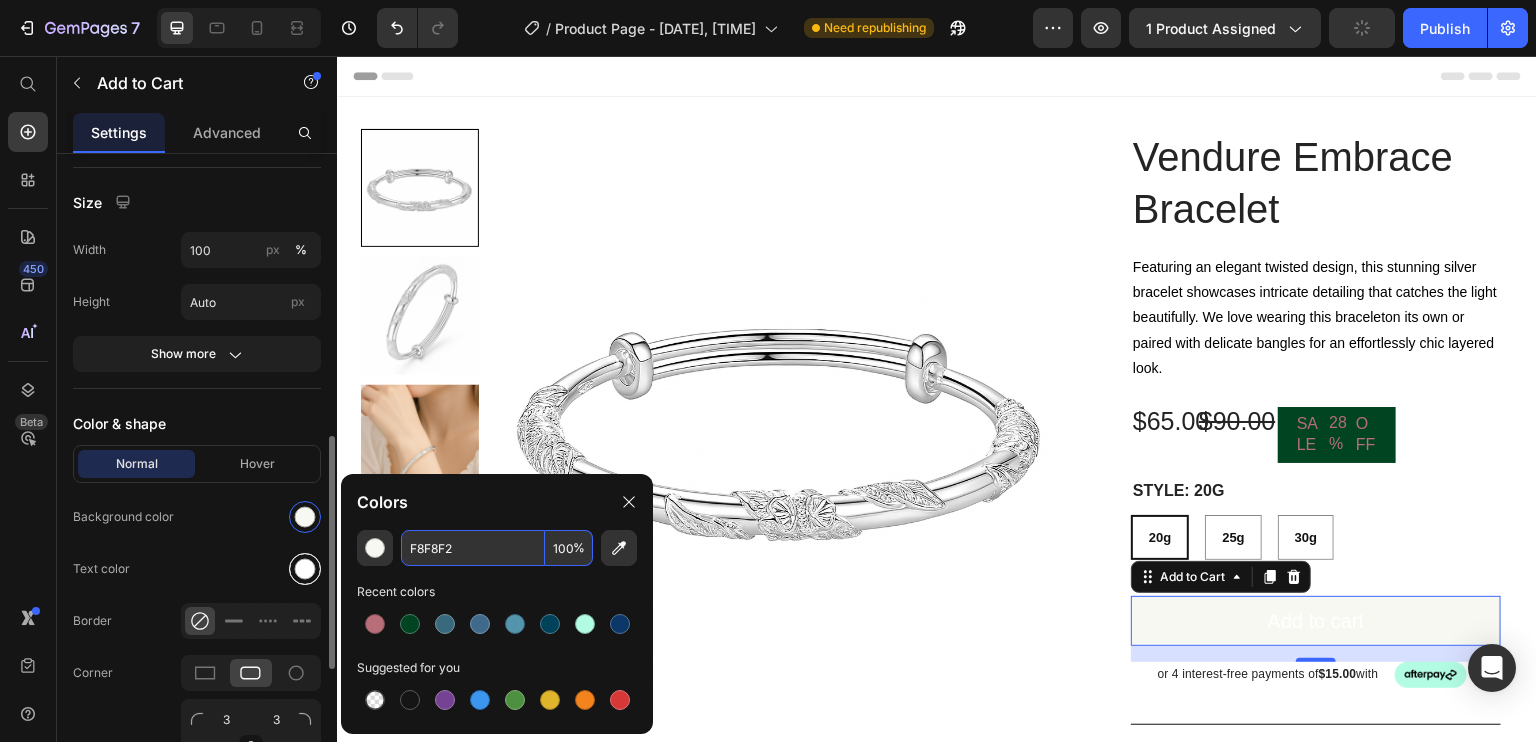 type on "151515" 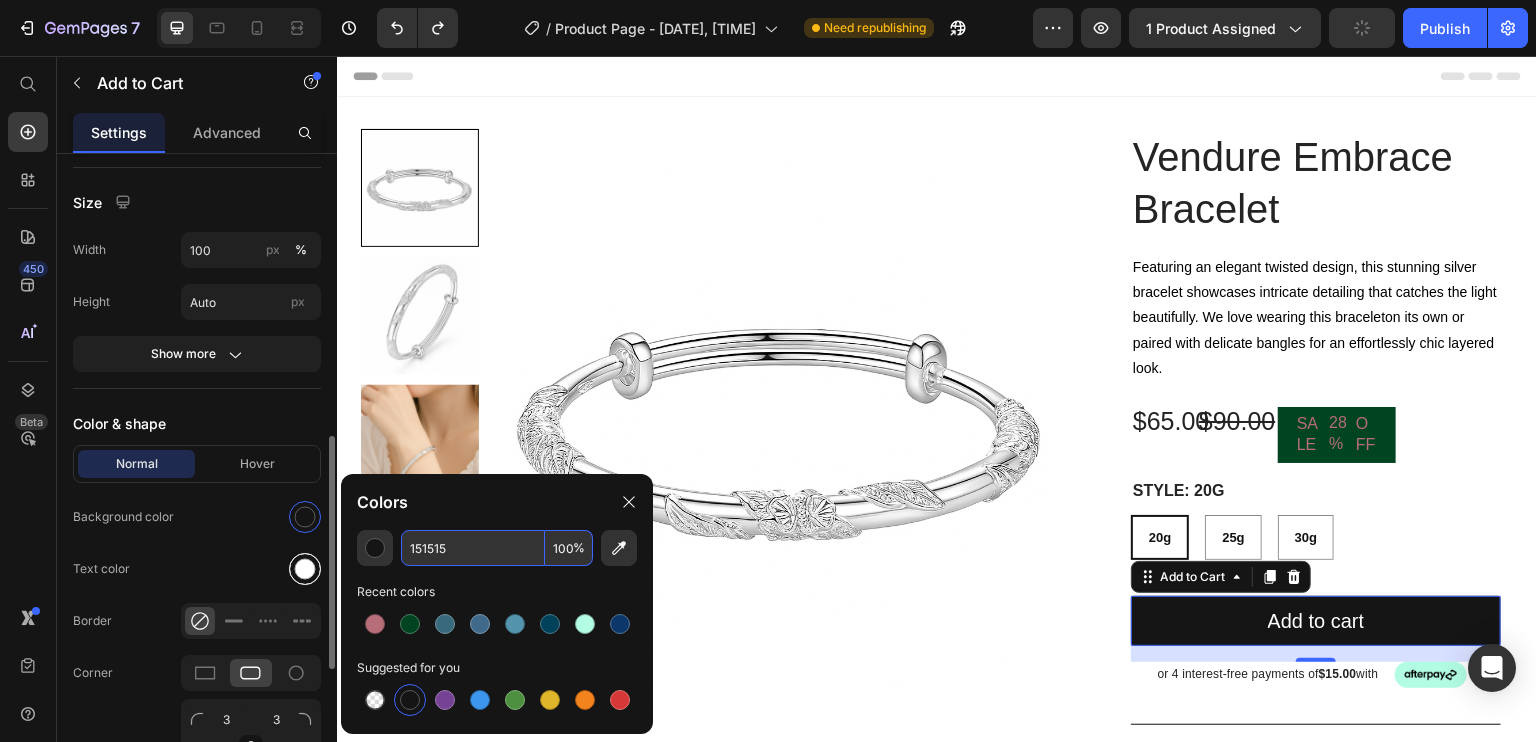 click at bounding box center [305, 569] 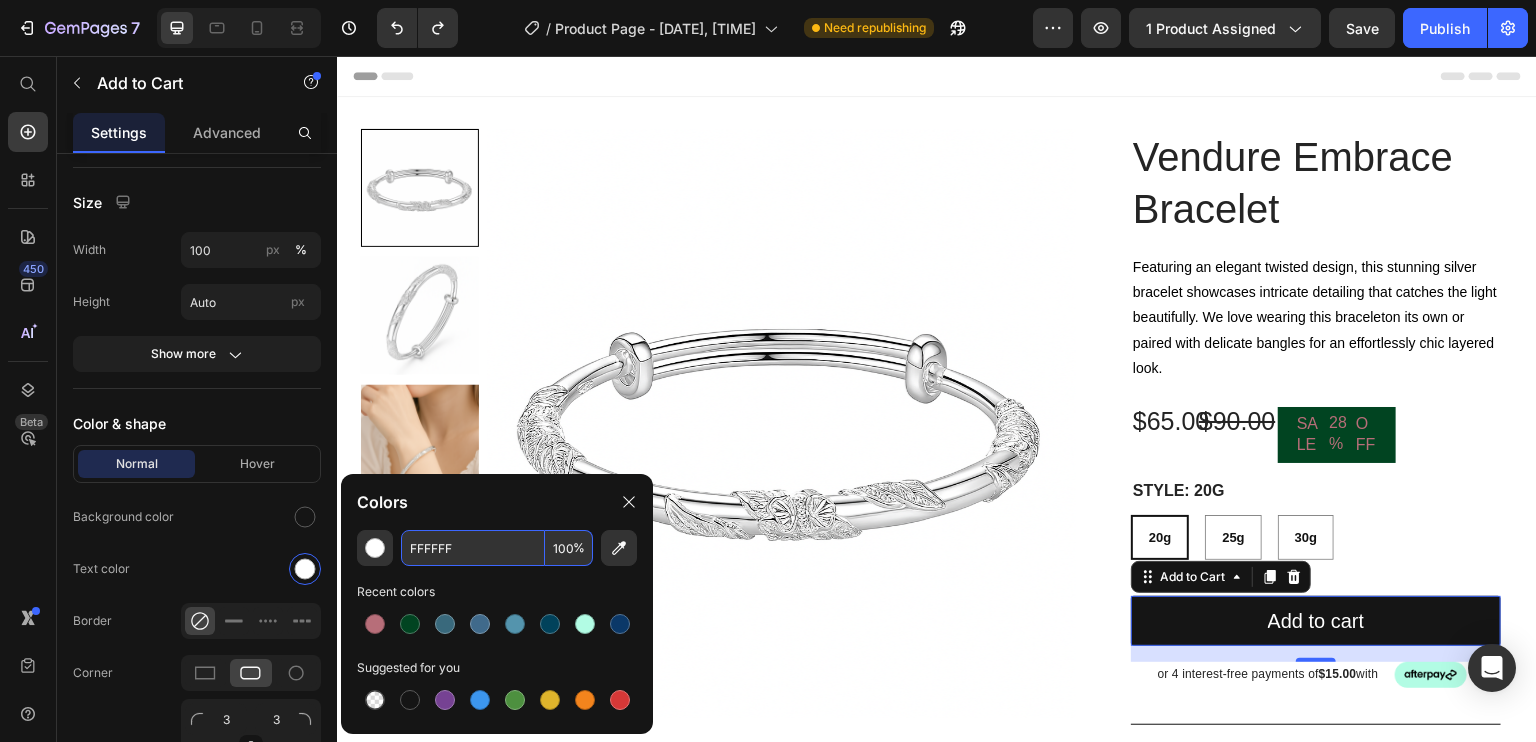 click on "FFFFFF" at bounding box center (473, 548) 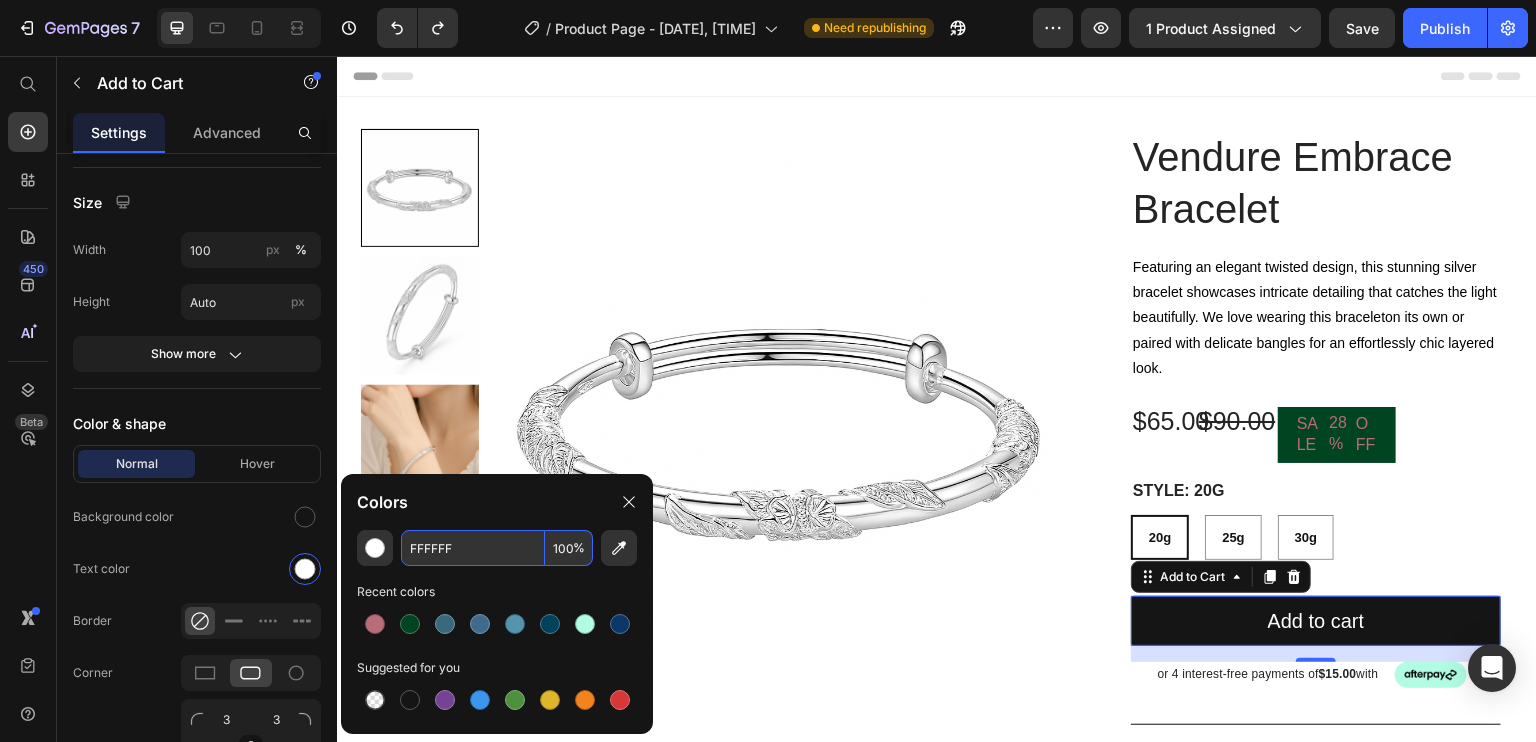 paste on "8F8F2" 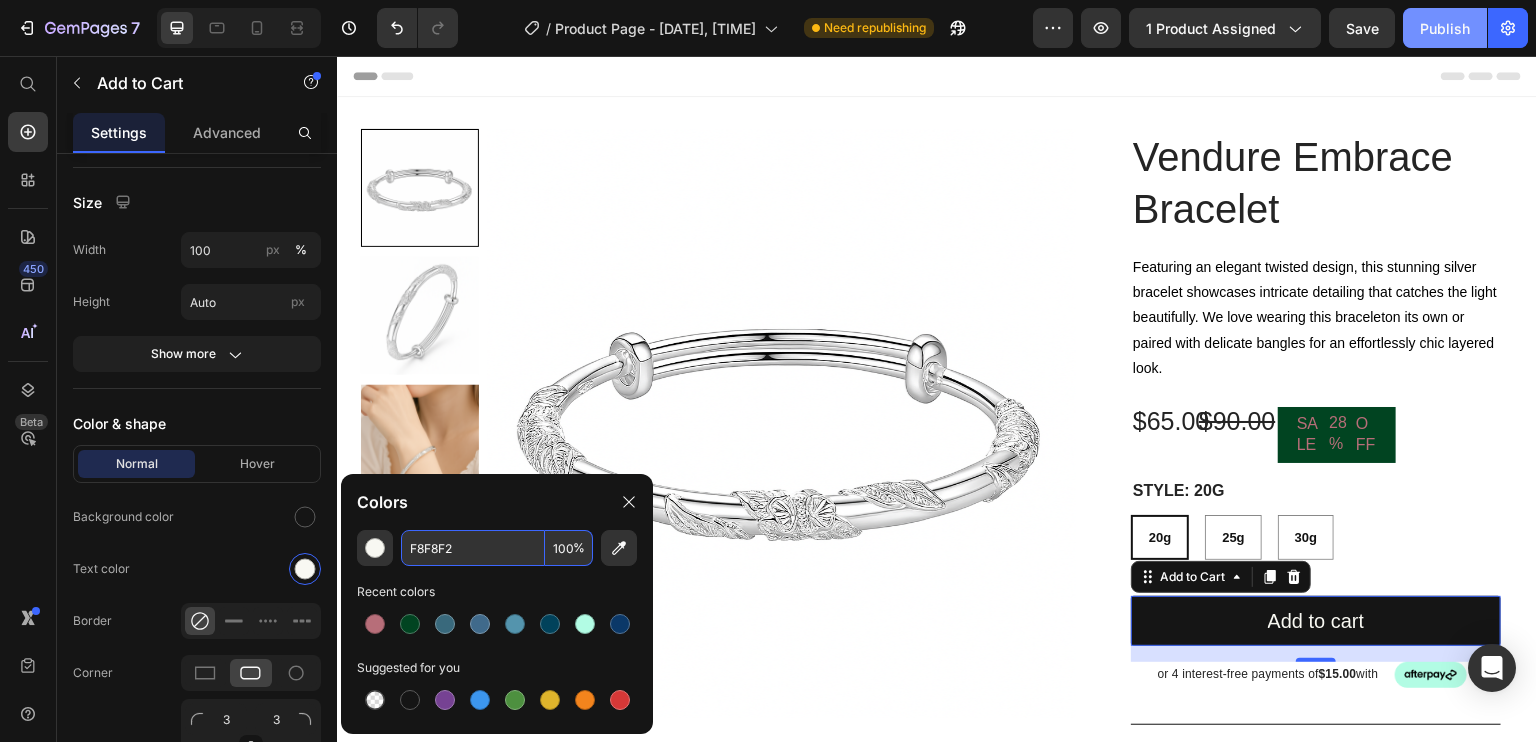 type on "F8F8F2" 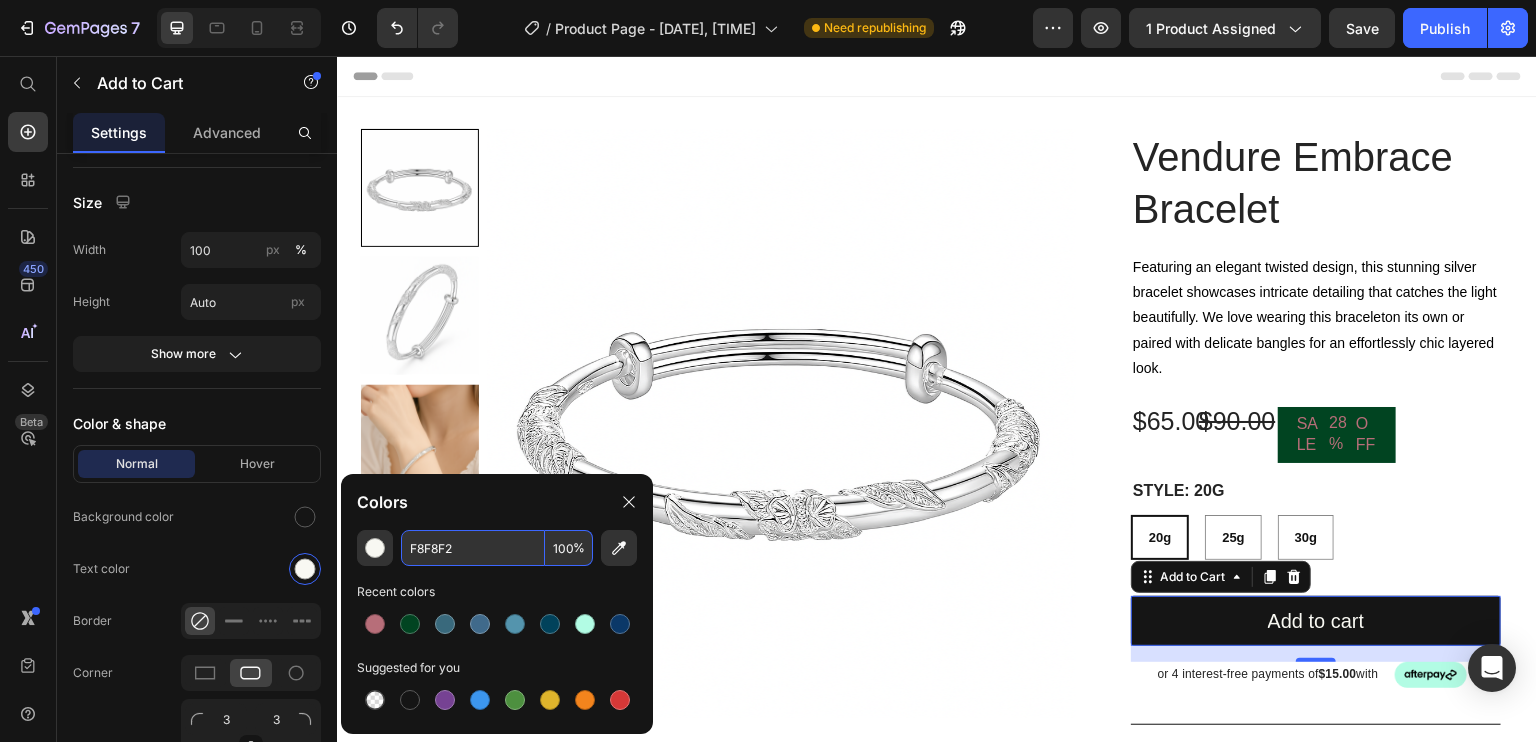 drag, startPoint x: 1439, startPoint y: 32, endPoint x: 1163, endPoint y: 0, distance: 277.84888 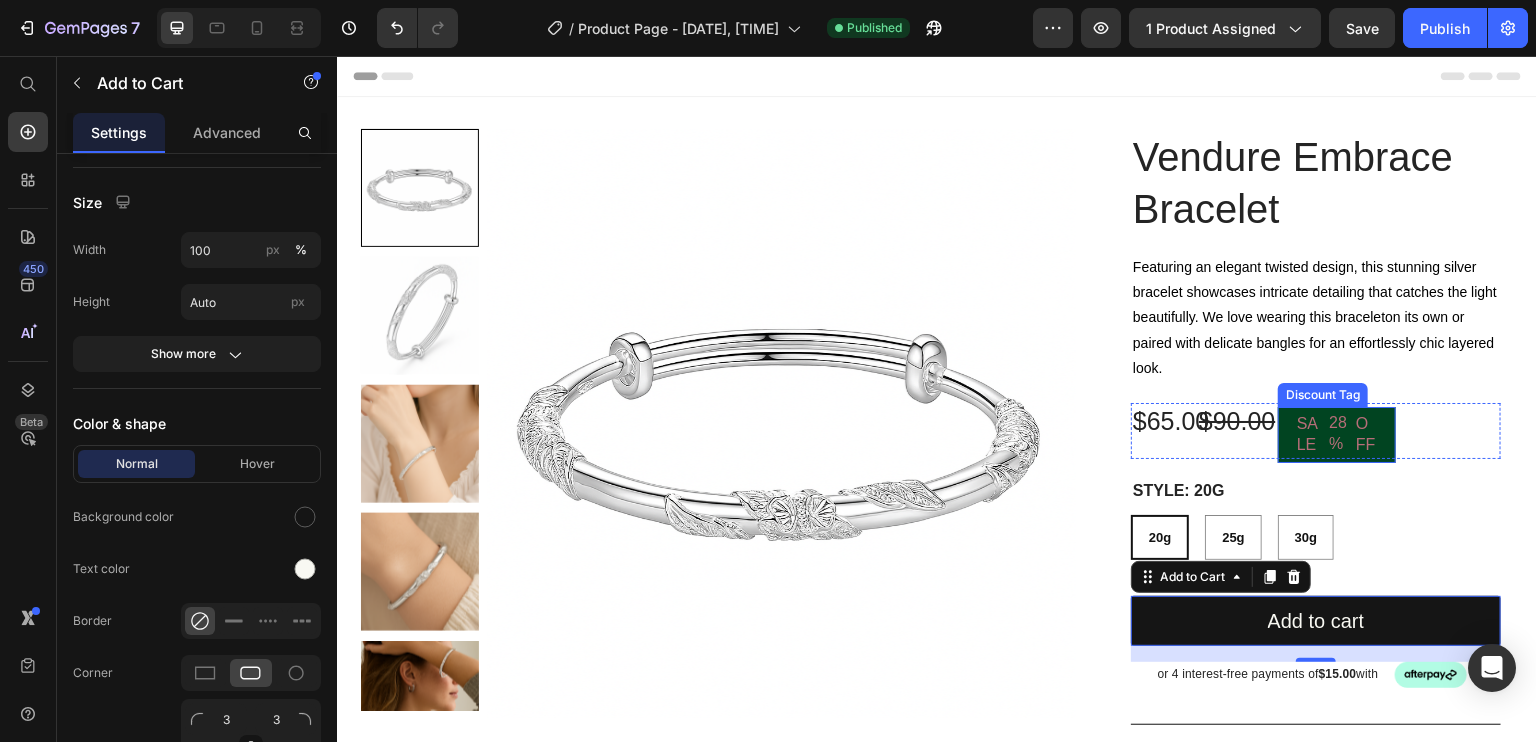 click on "SALE 28% OFF" at bounding box center (1337, 435) 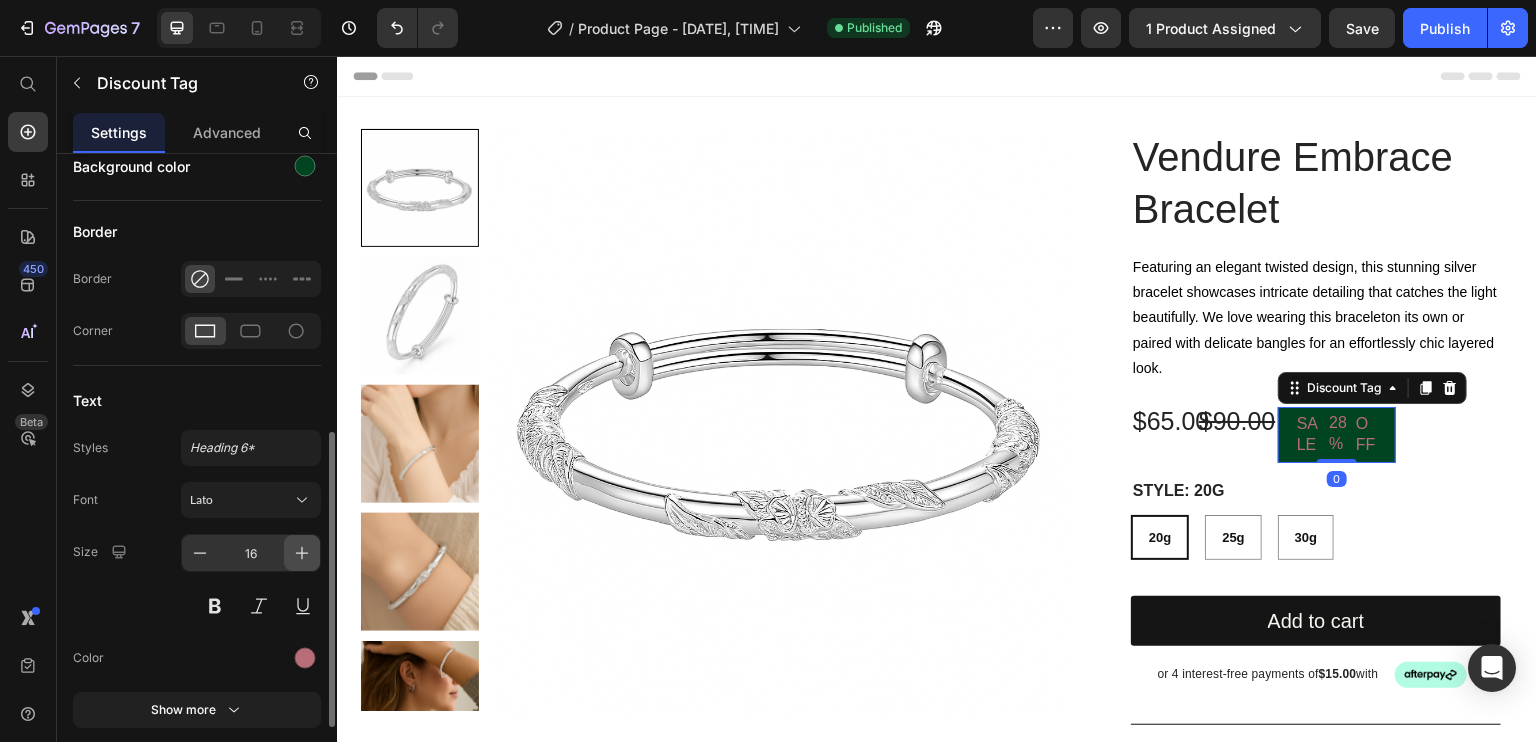 scroll, scrollTop: 630, scrollLeft: 0, axis: vertical 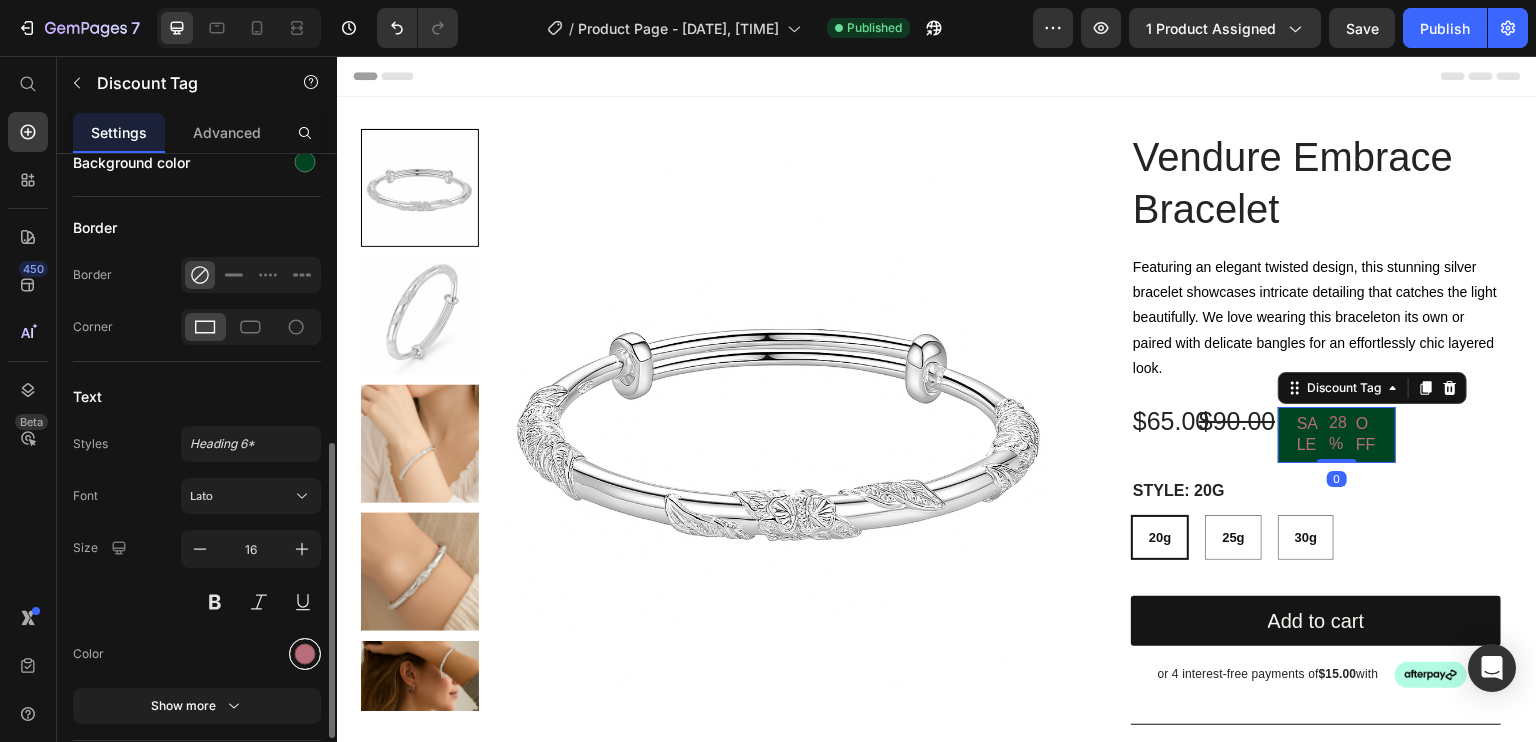 click at bounding box center (305, 654) 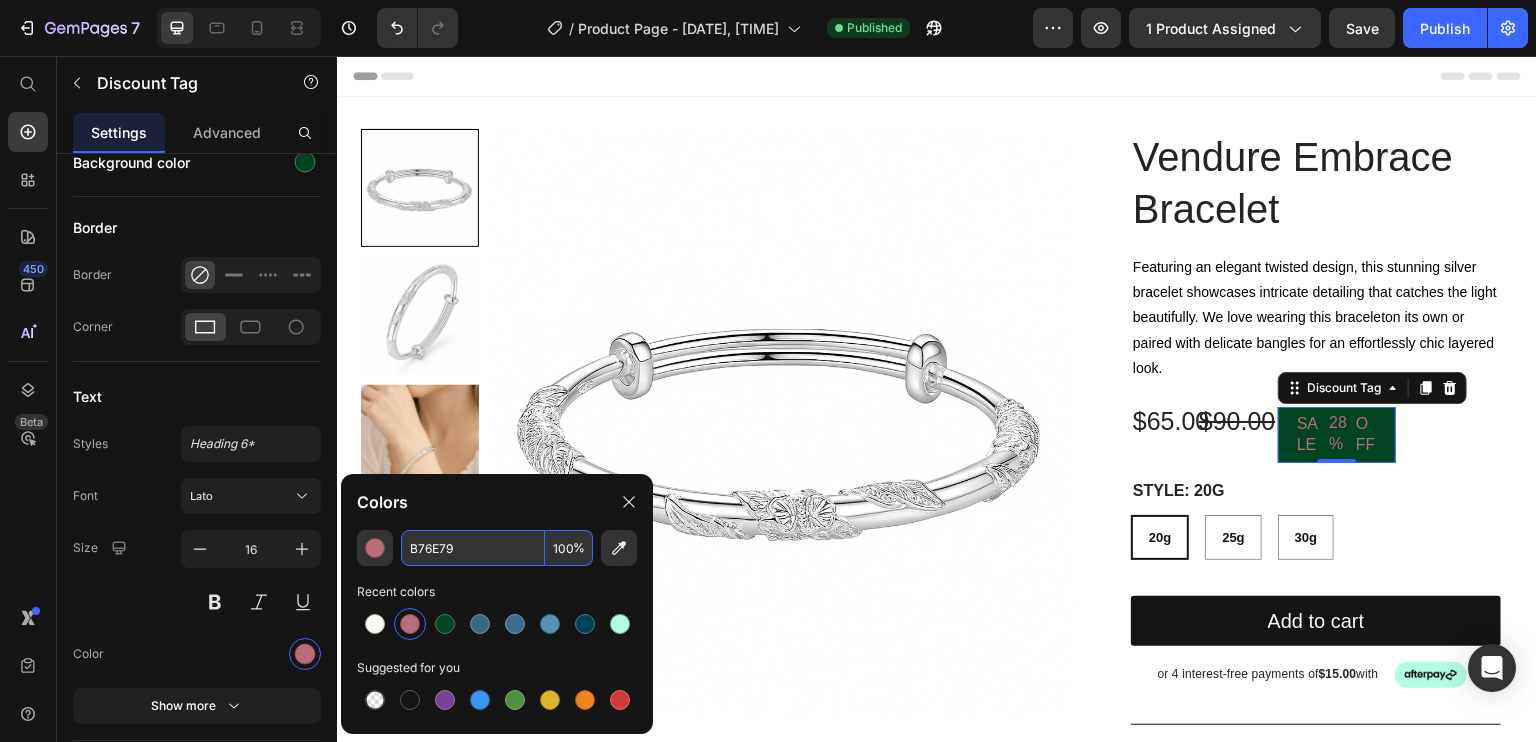 click on "B76E79" at bounding box center (473, 548) 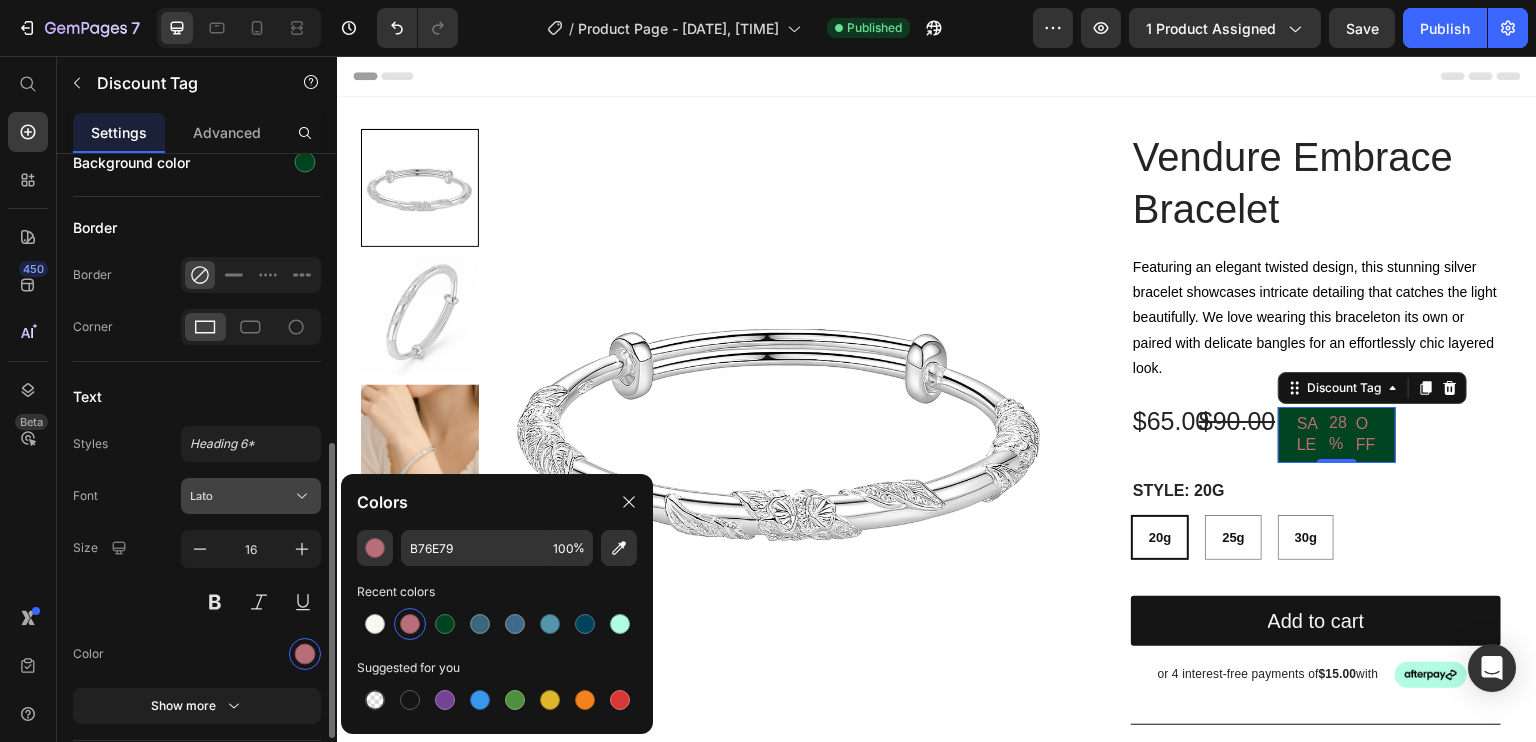 drag, startPoint x: 373, startPoint y: 627, endPoint x: 292, endPoint y: 537, distance: 121.08262 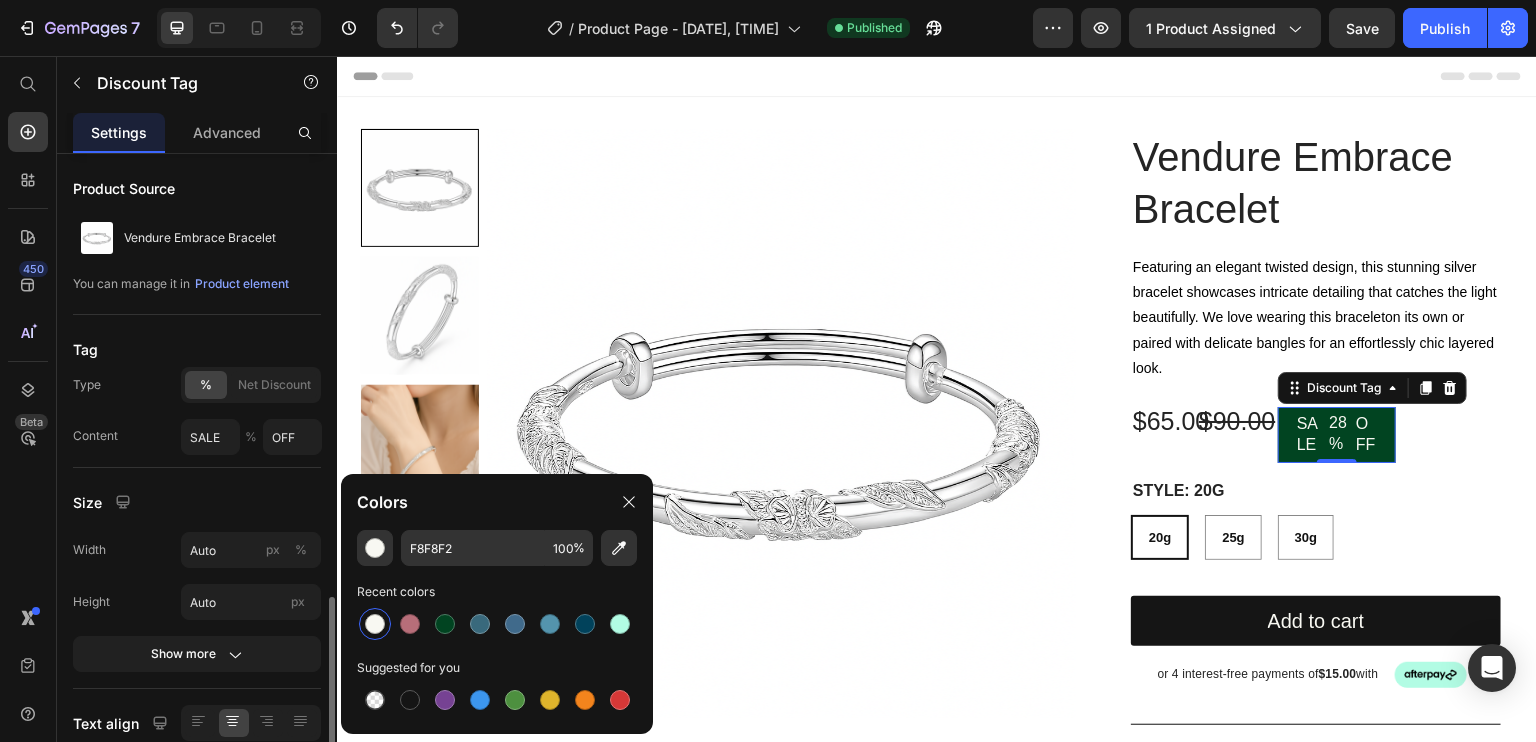 scroll, scrollTop: 311, scrollLeft: 0, axis: vertical 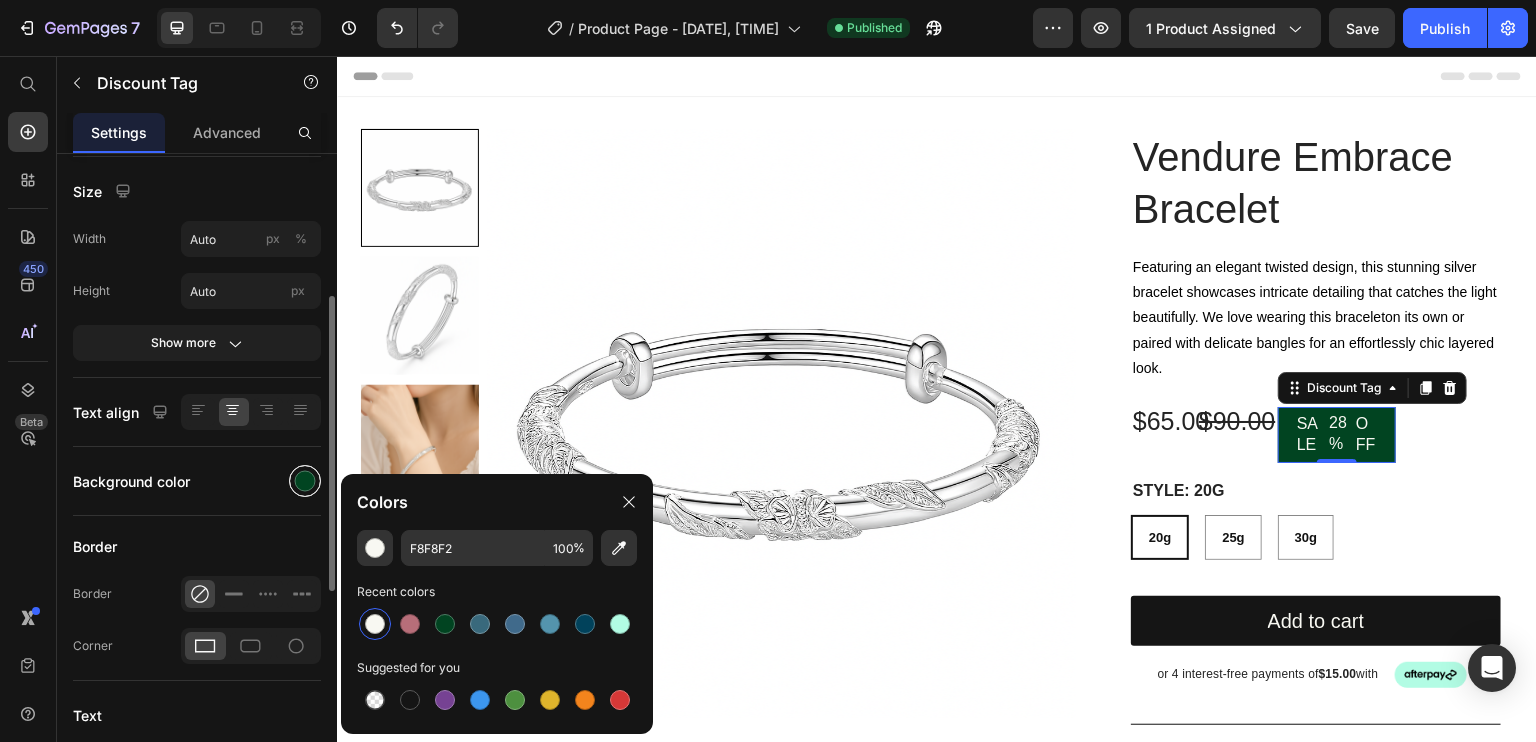 click at bounding box center (305, 481) 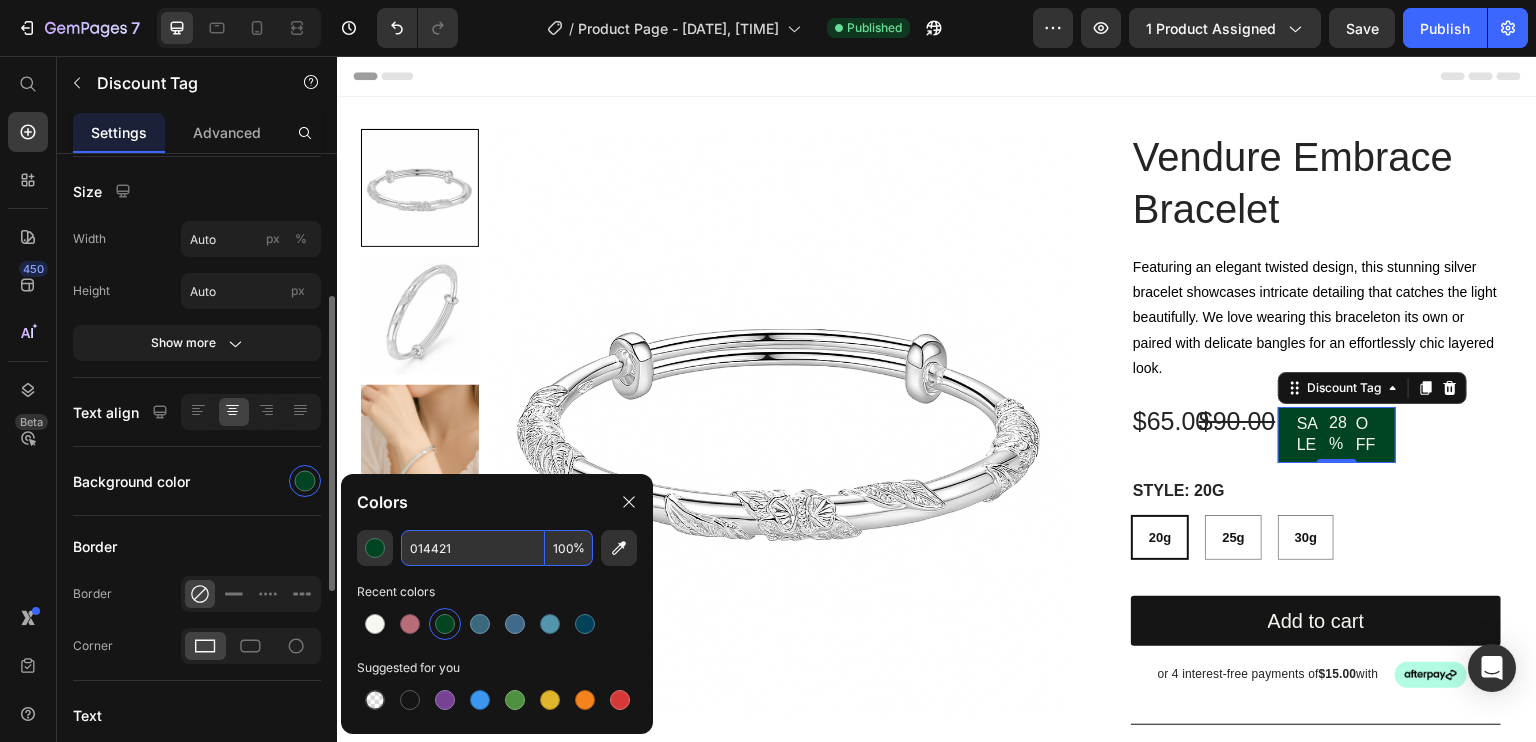 click on "014421" at bounding box center (473, 548) 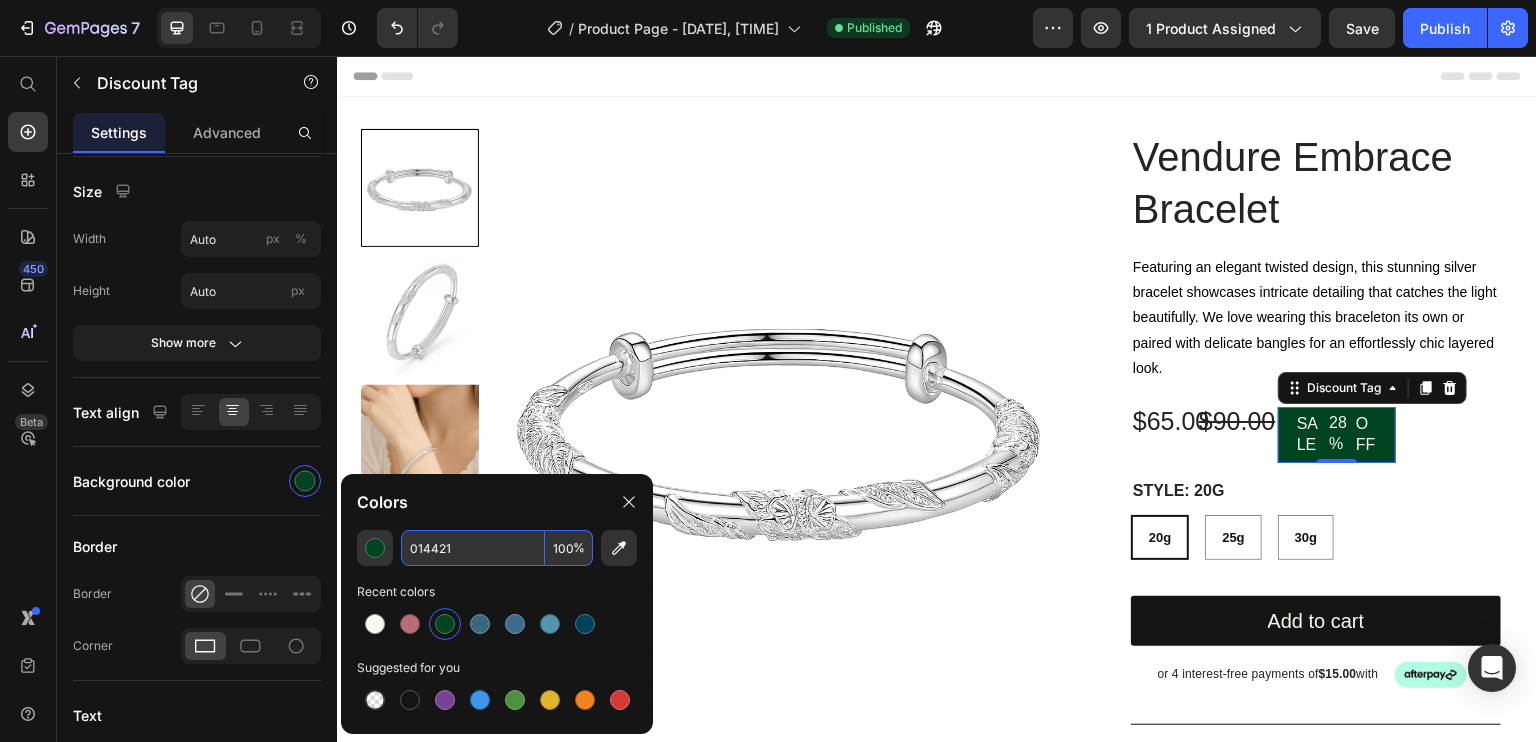 paste on "#3A3C3A" 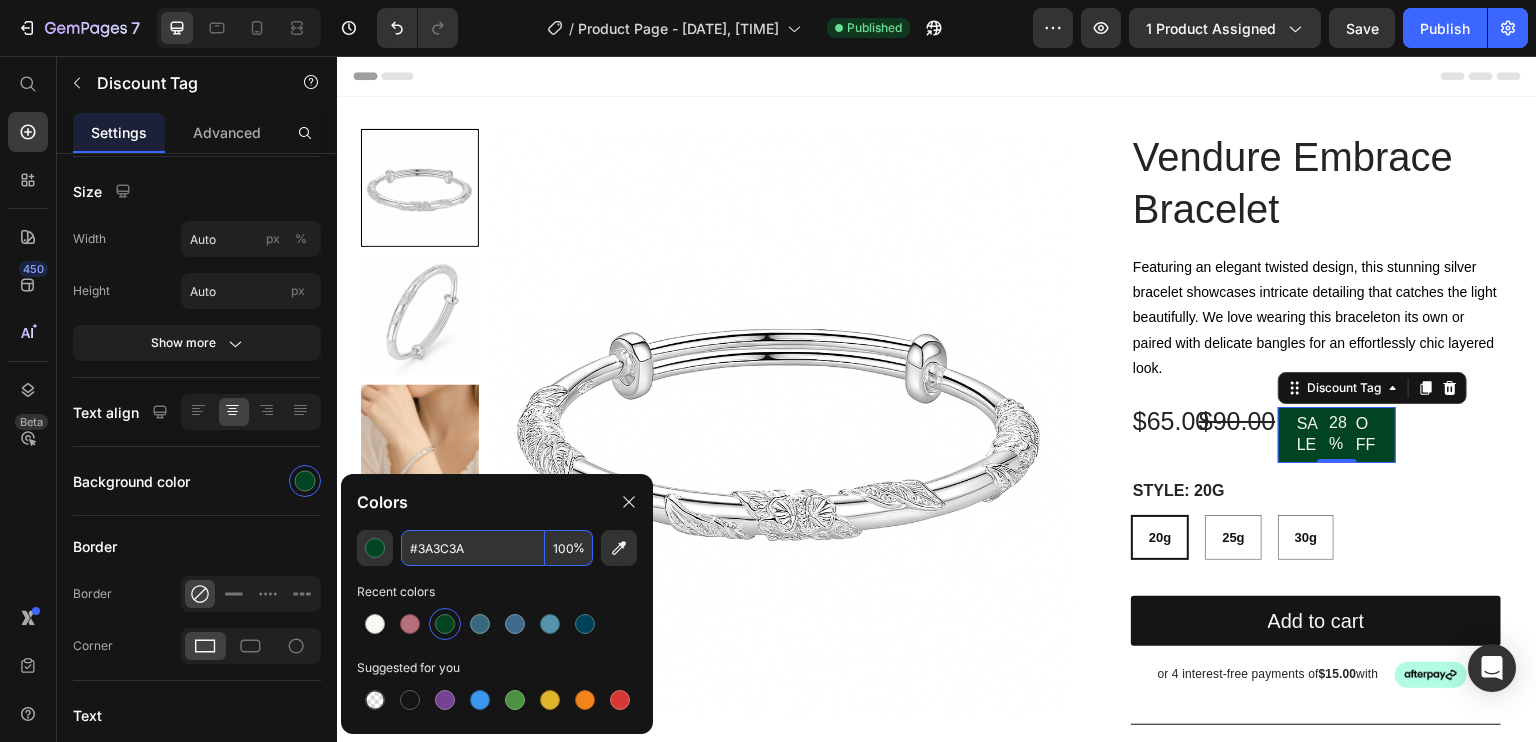 type on "3A3C3A" 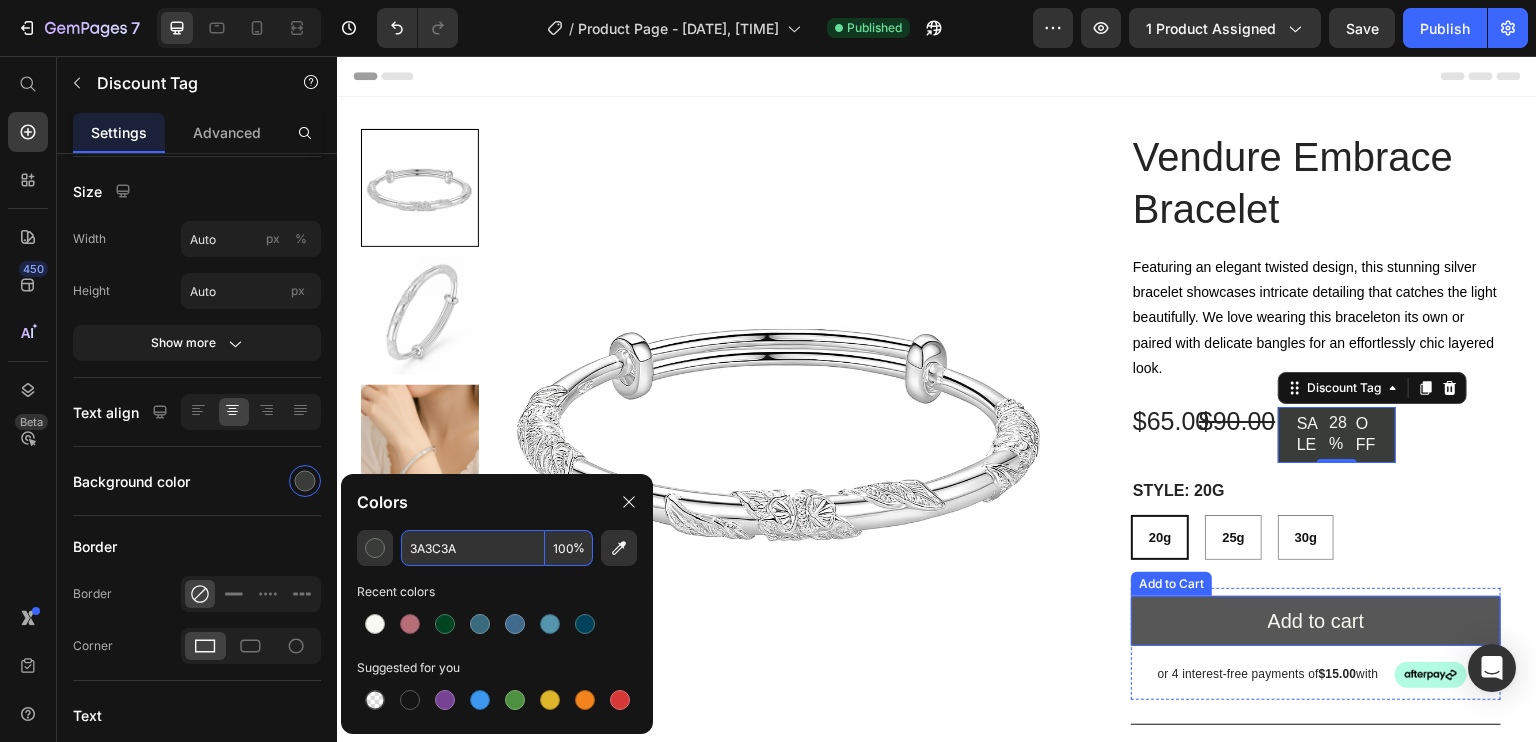 click on "Add to cart" at bounding box center [1316, 621] 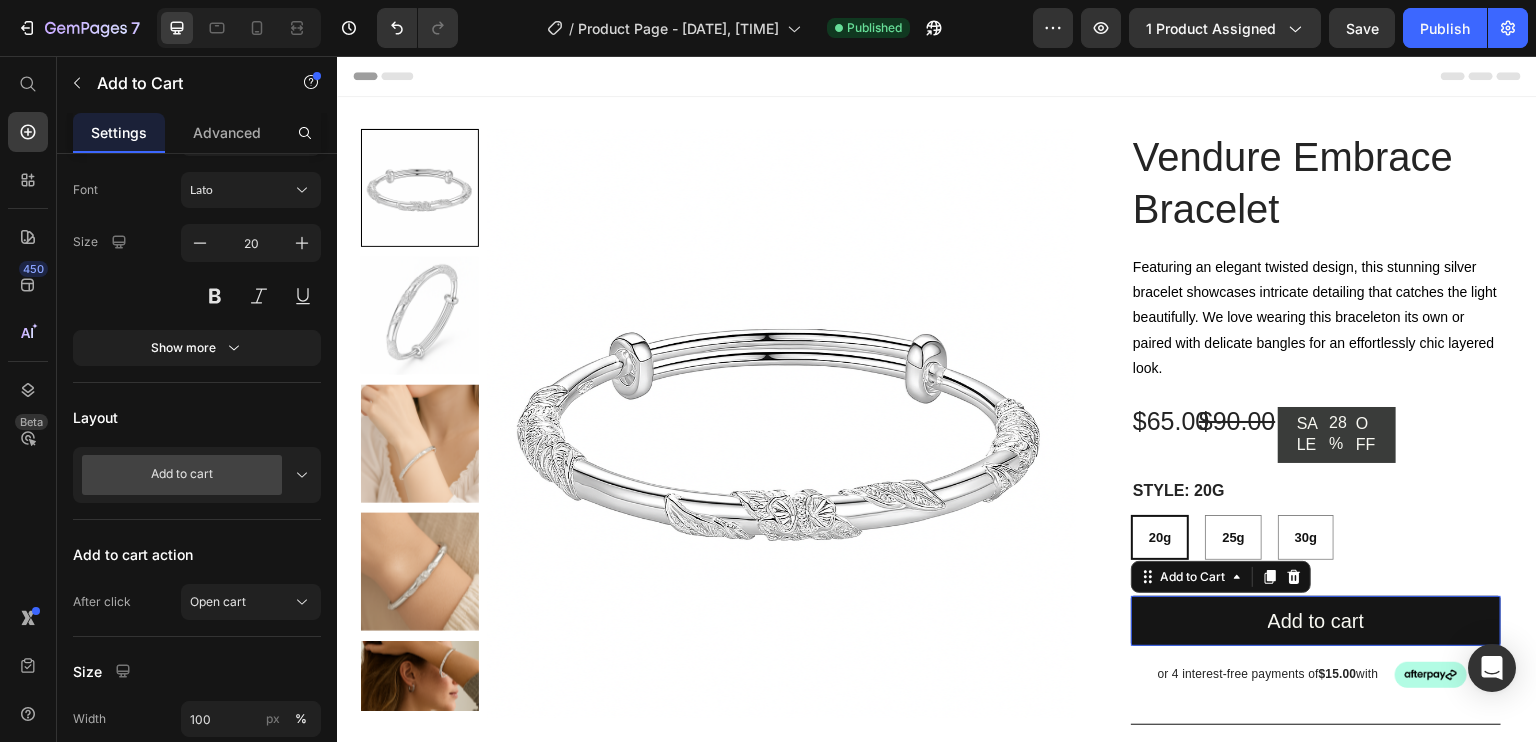 scroll, scrollTop: 0, scrollLeft: 0, axis: both 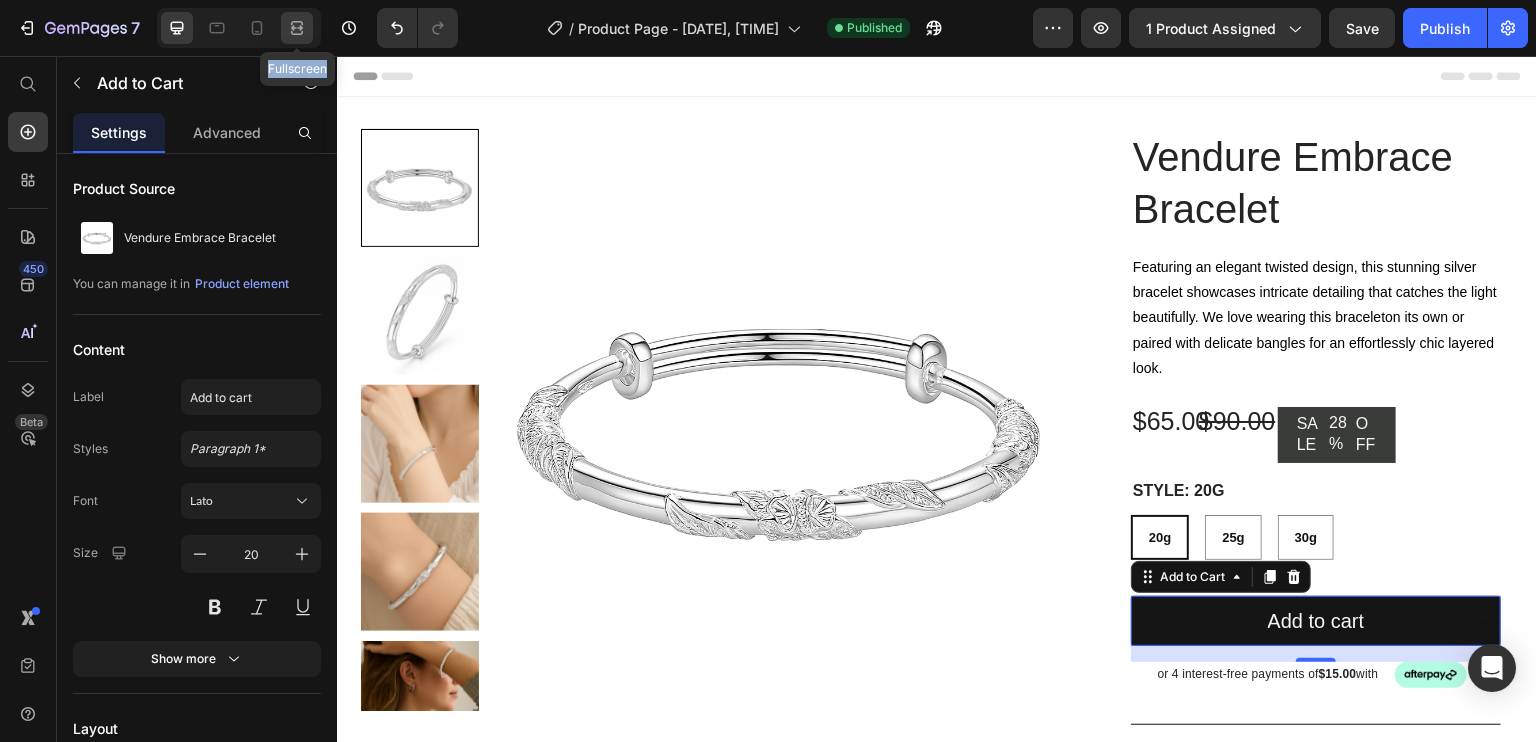 click on "Fullscreen" at bounding box center [239, 28] 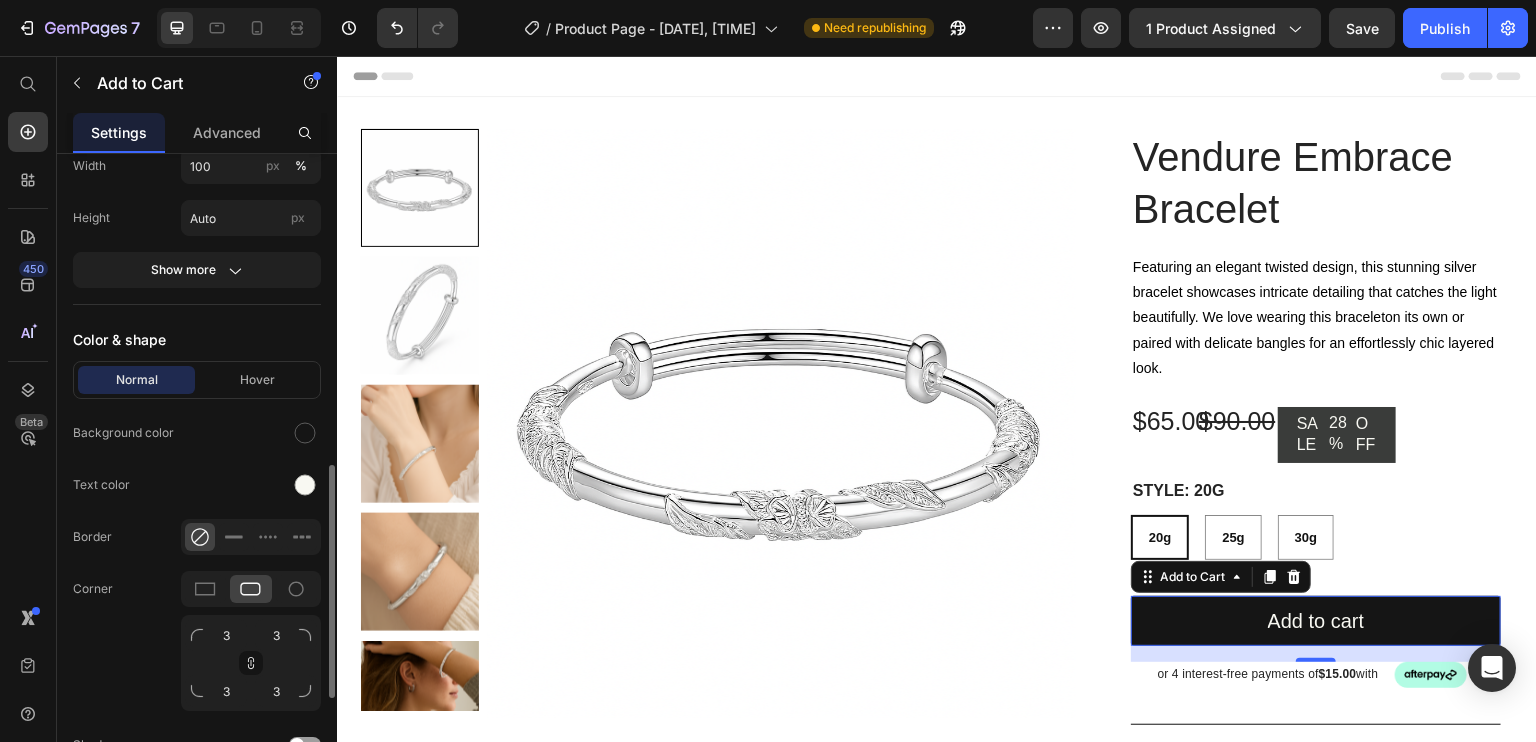 scroll, scrollTop: 865, scrollLeft: 0, axis: vertical 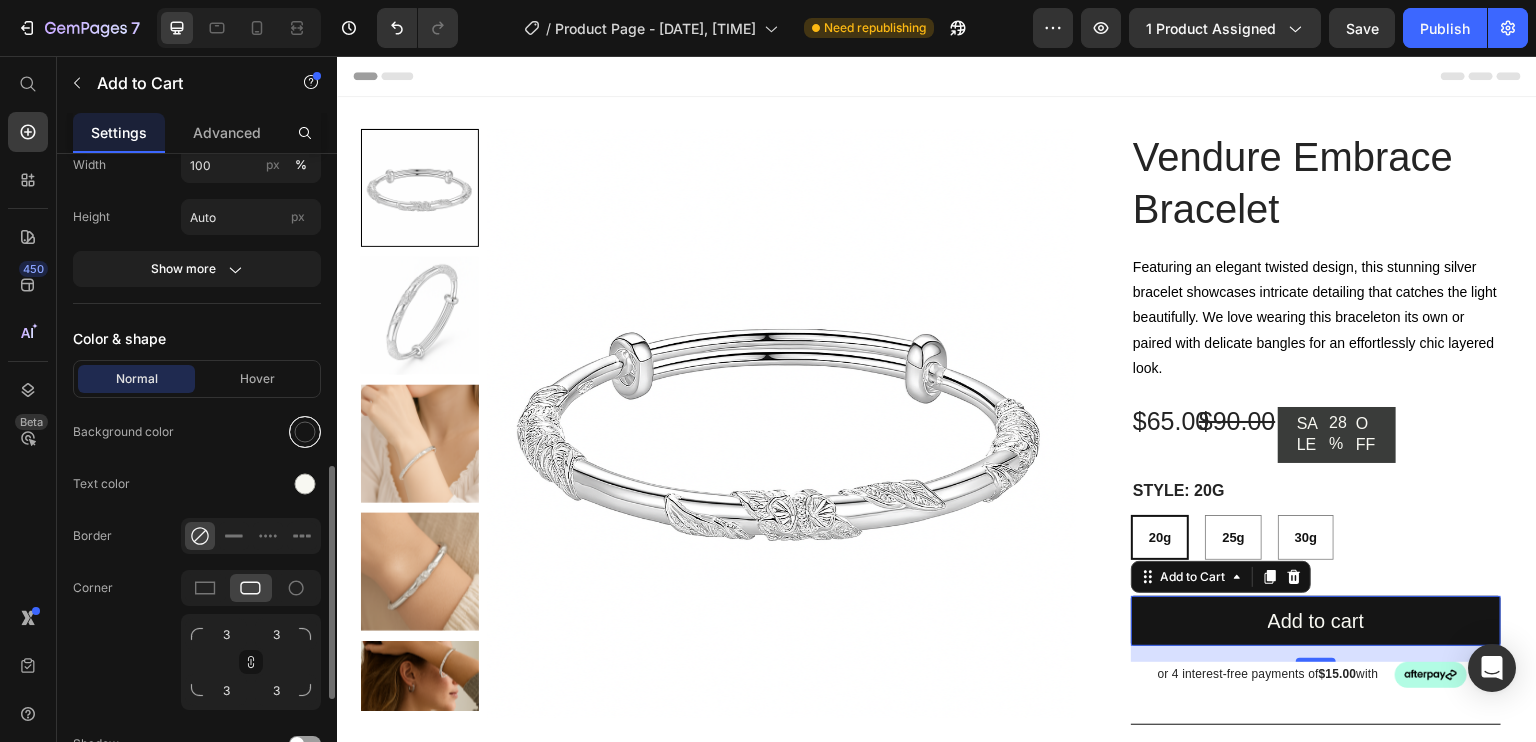 click at bounding box center (305, 432) 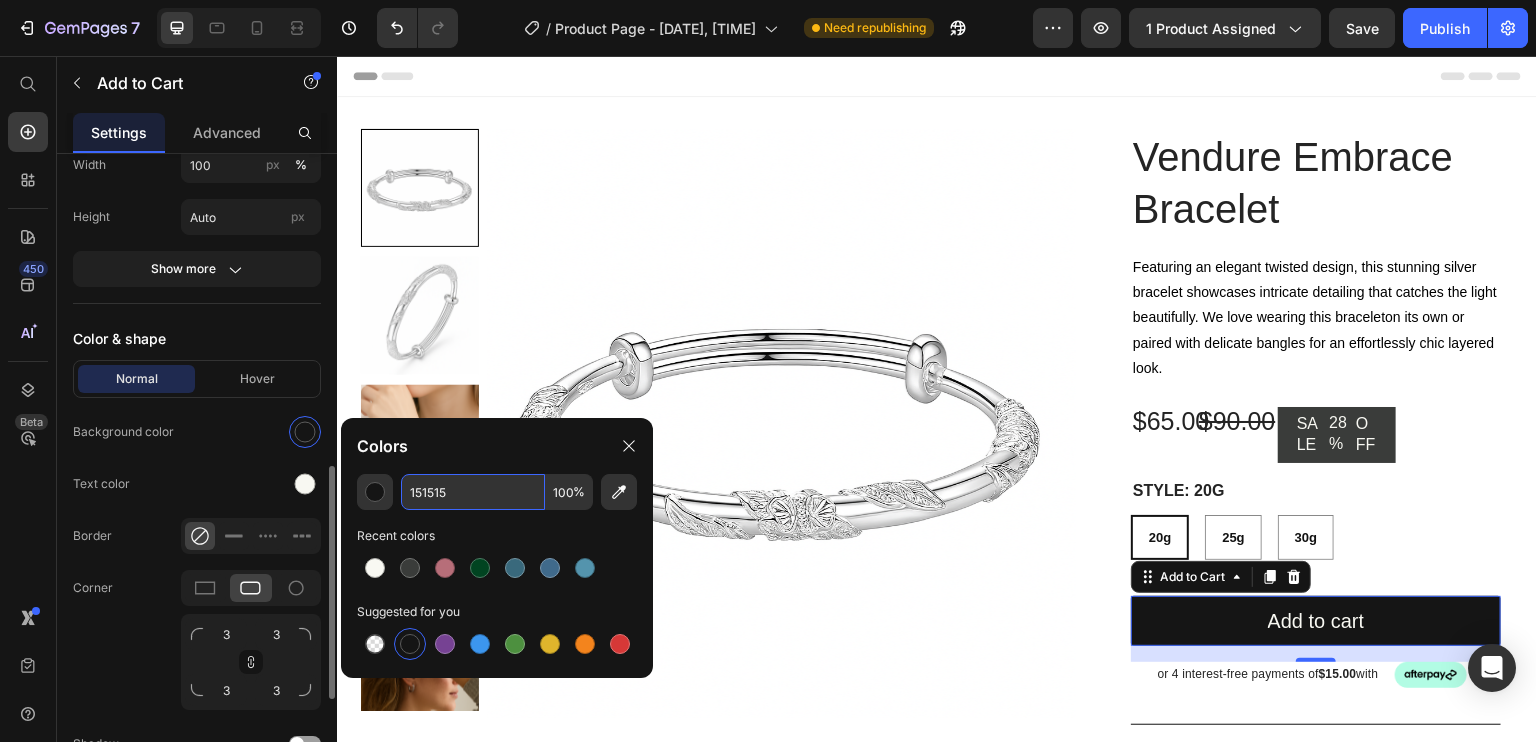 click on "151515" at bounding box center (473, 492) 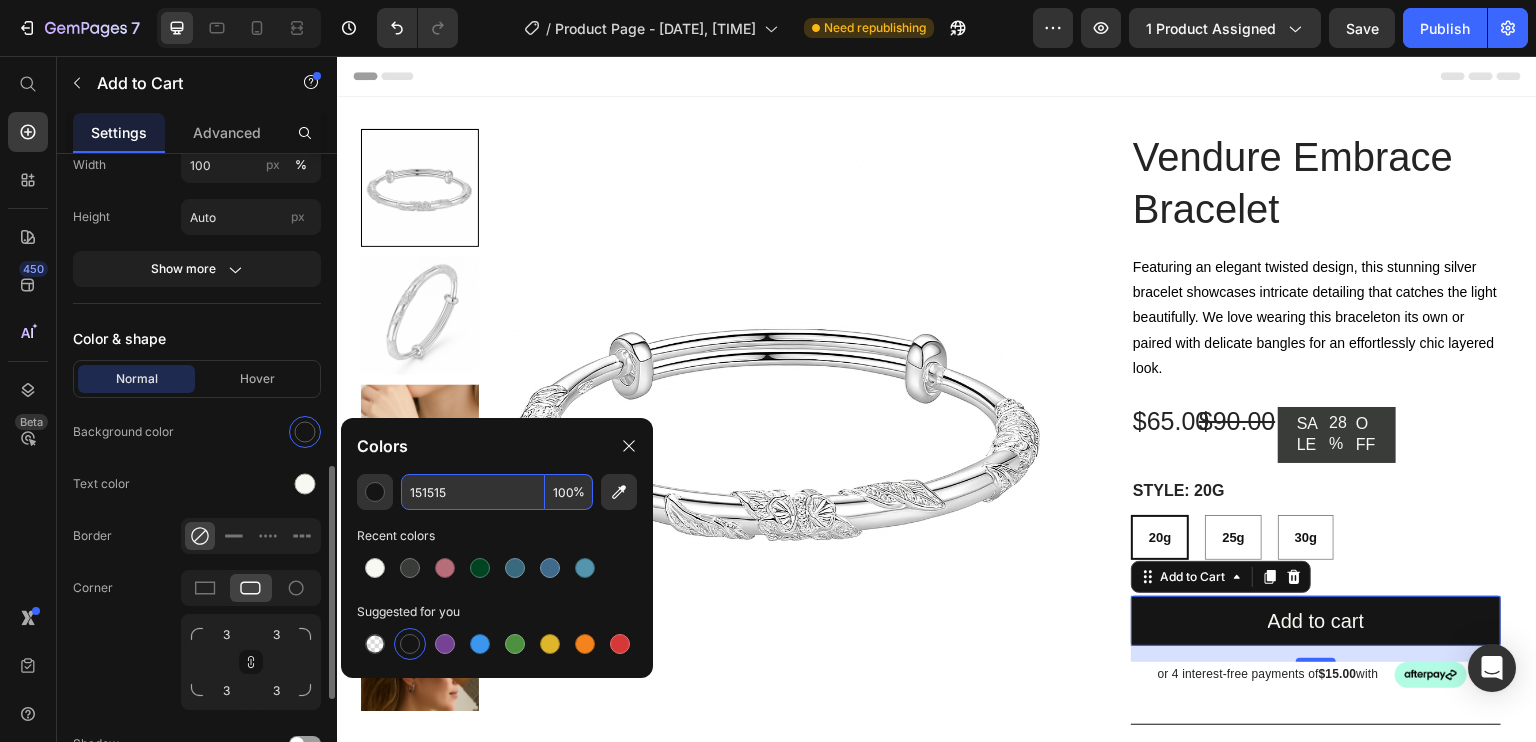 paste on "#3B3A3C" 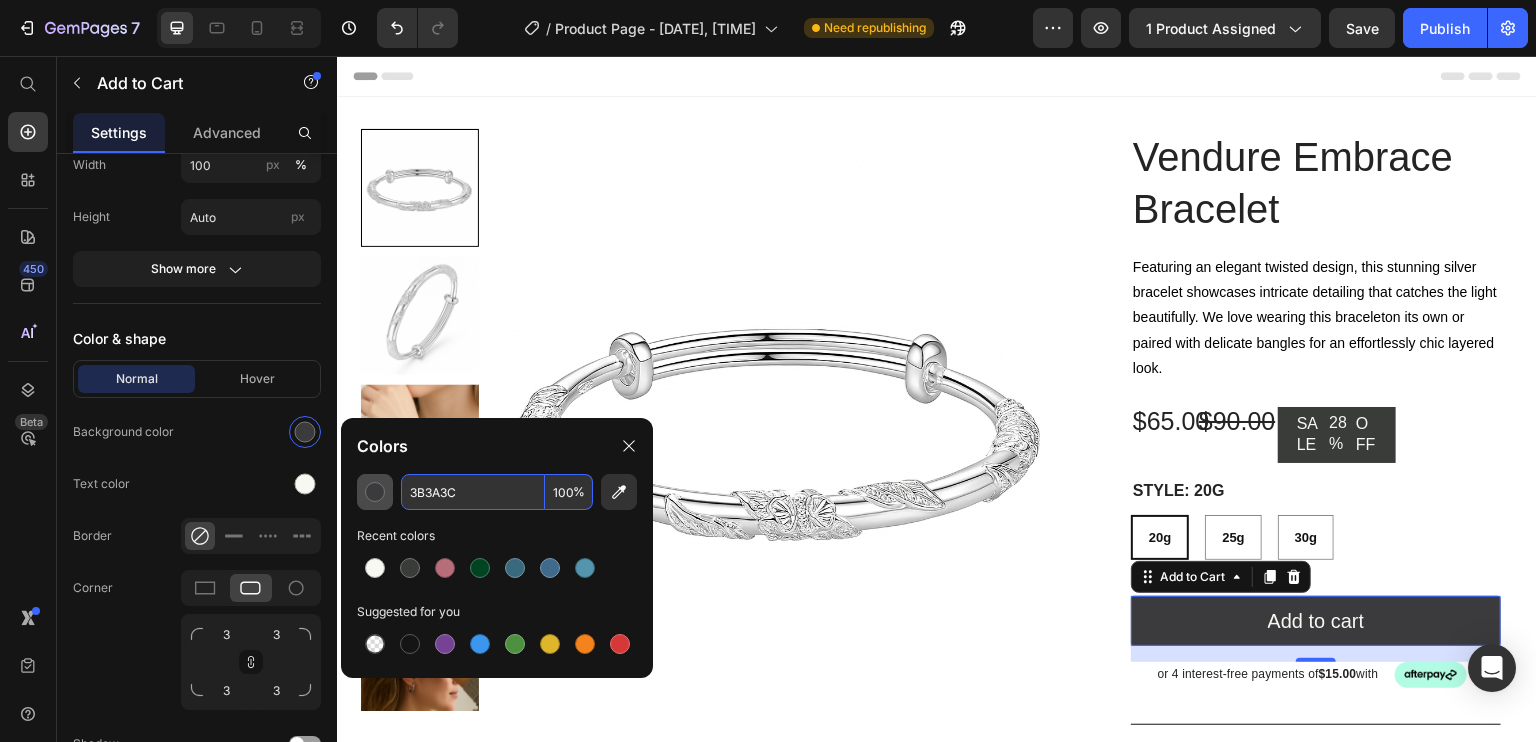 click at bounding box center (375, 492) 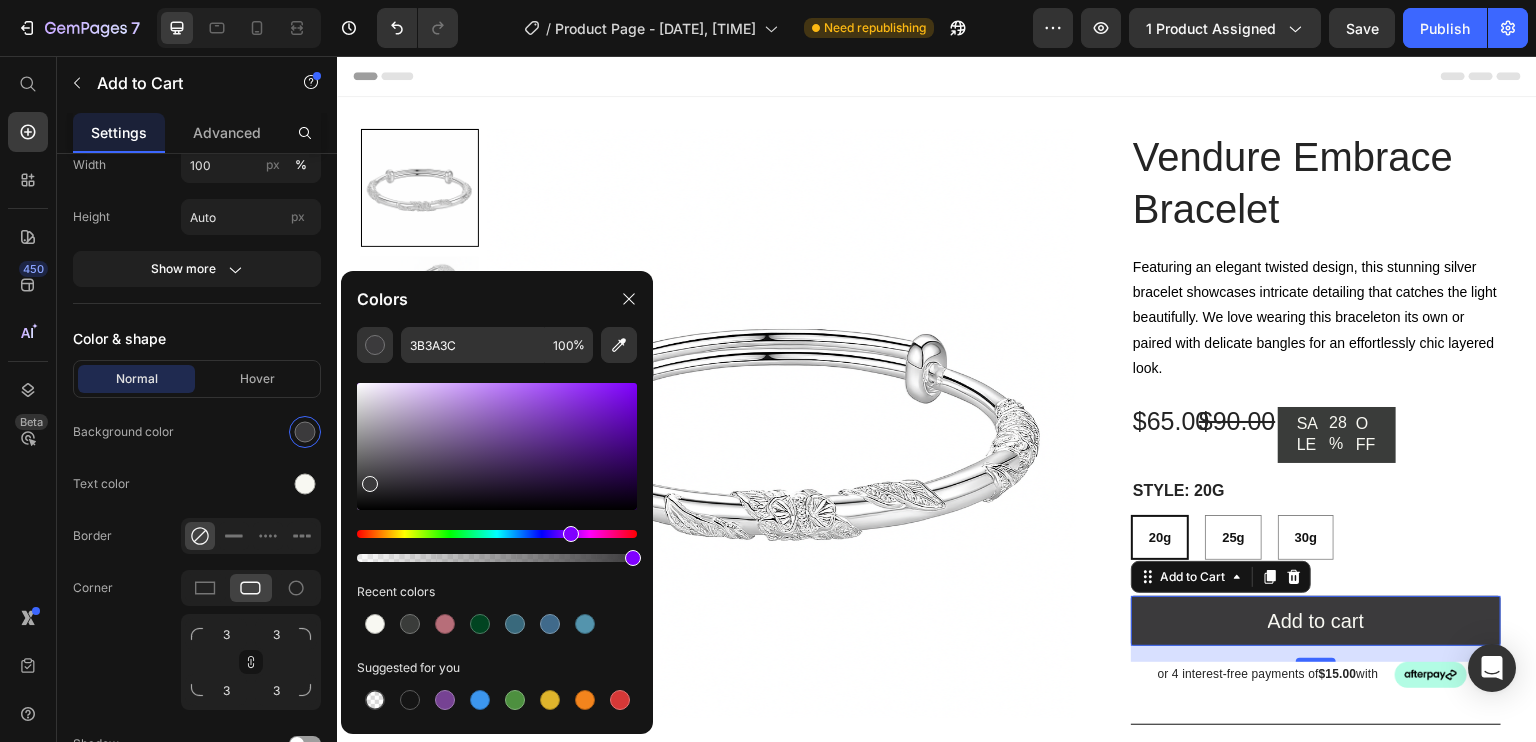 click at bounding box center [497, 446] 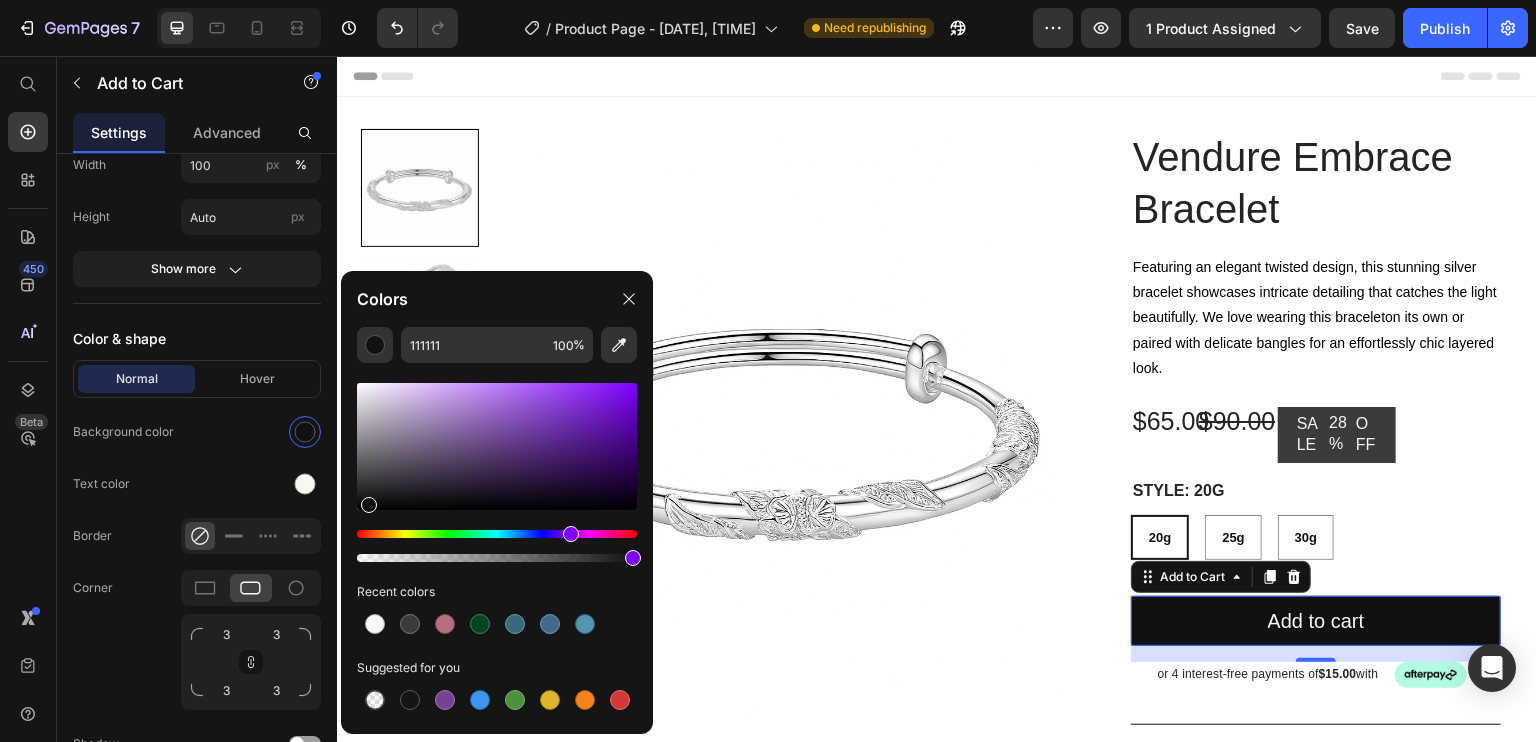 click at bounding box center (497, 446) 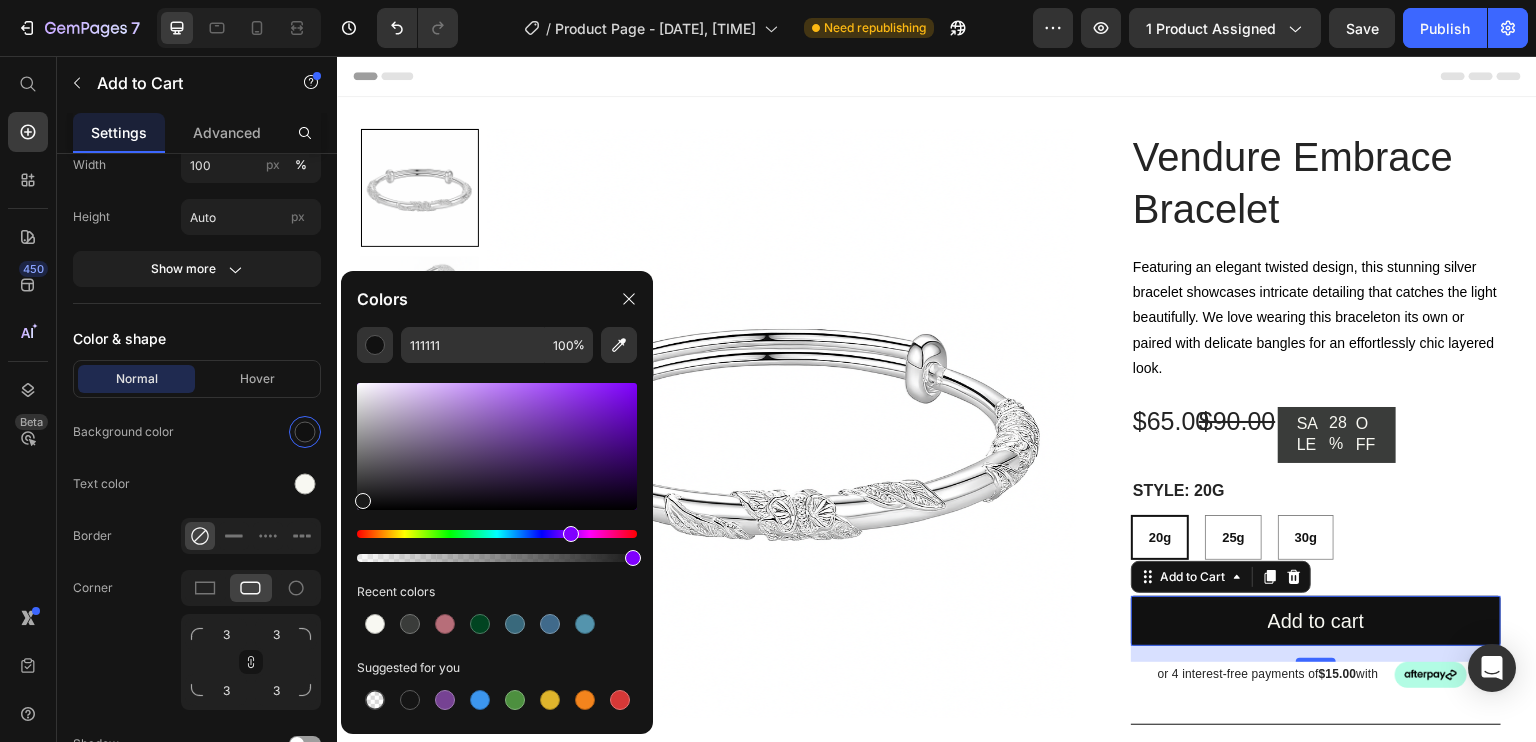 type on "191919" 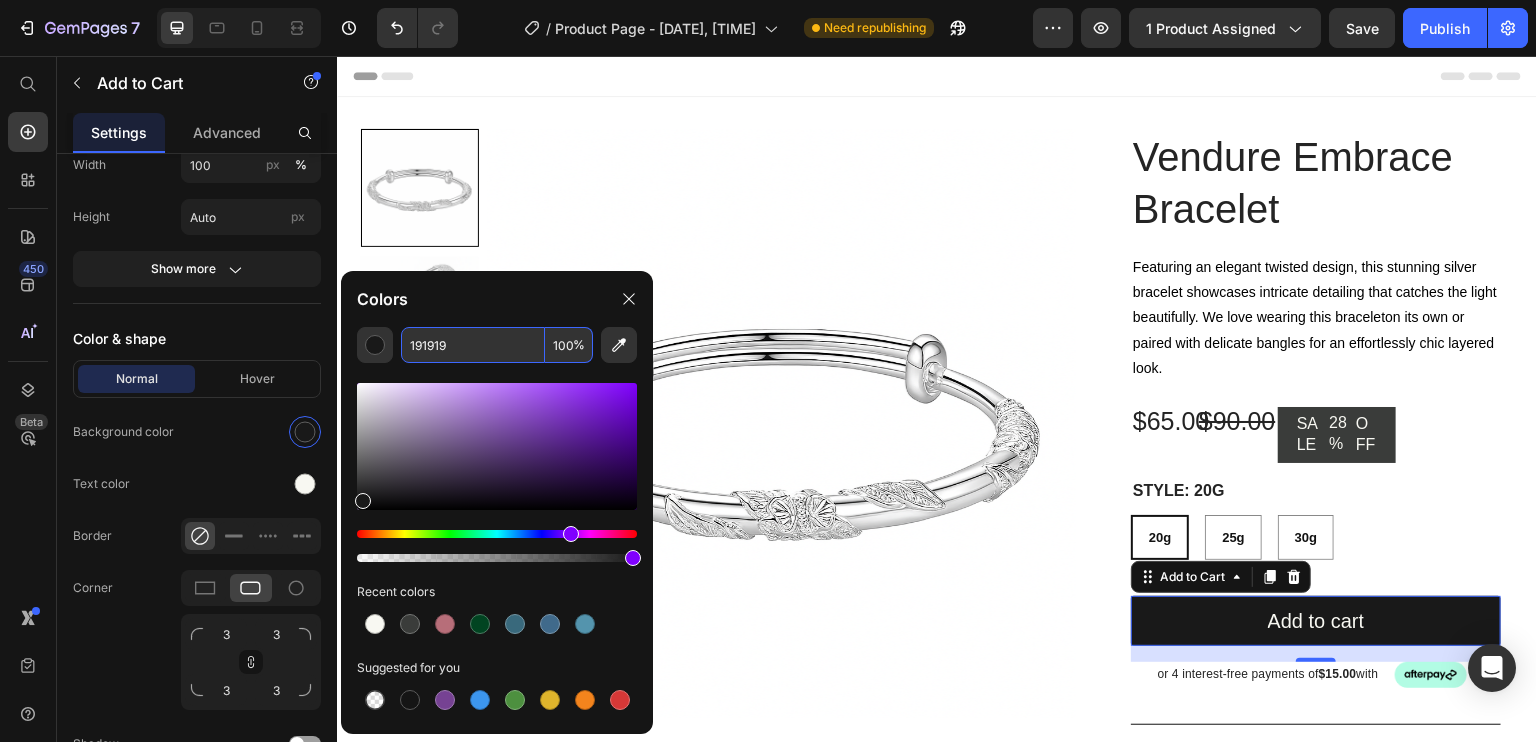 click on "191919" at bounding box center (473, 345) 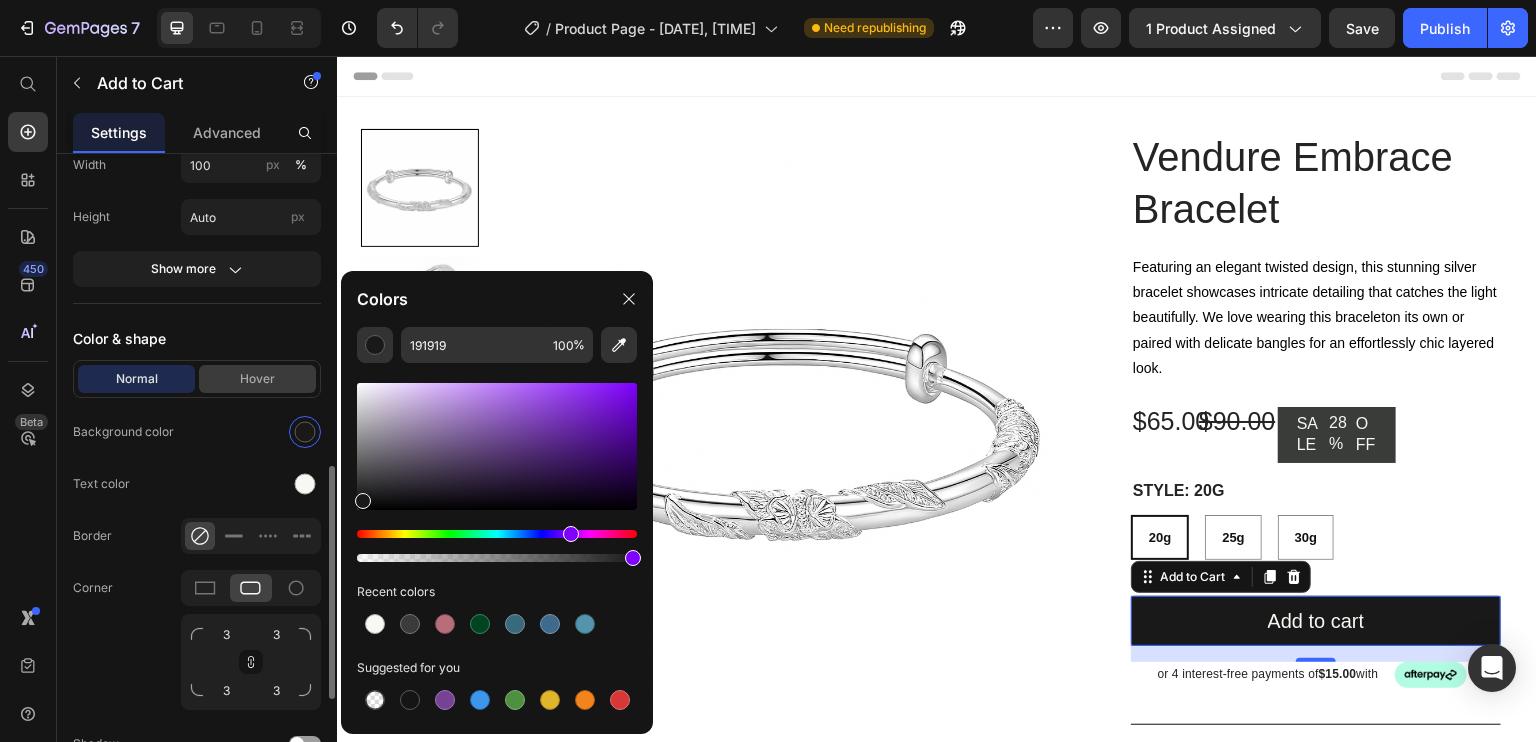 click on "Hover" at bounding box center (257, 379) 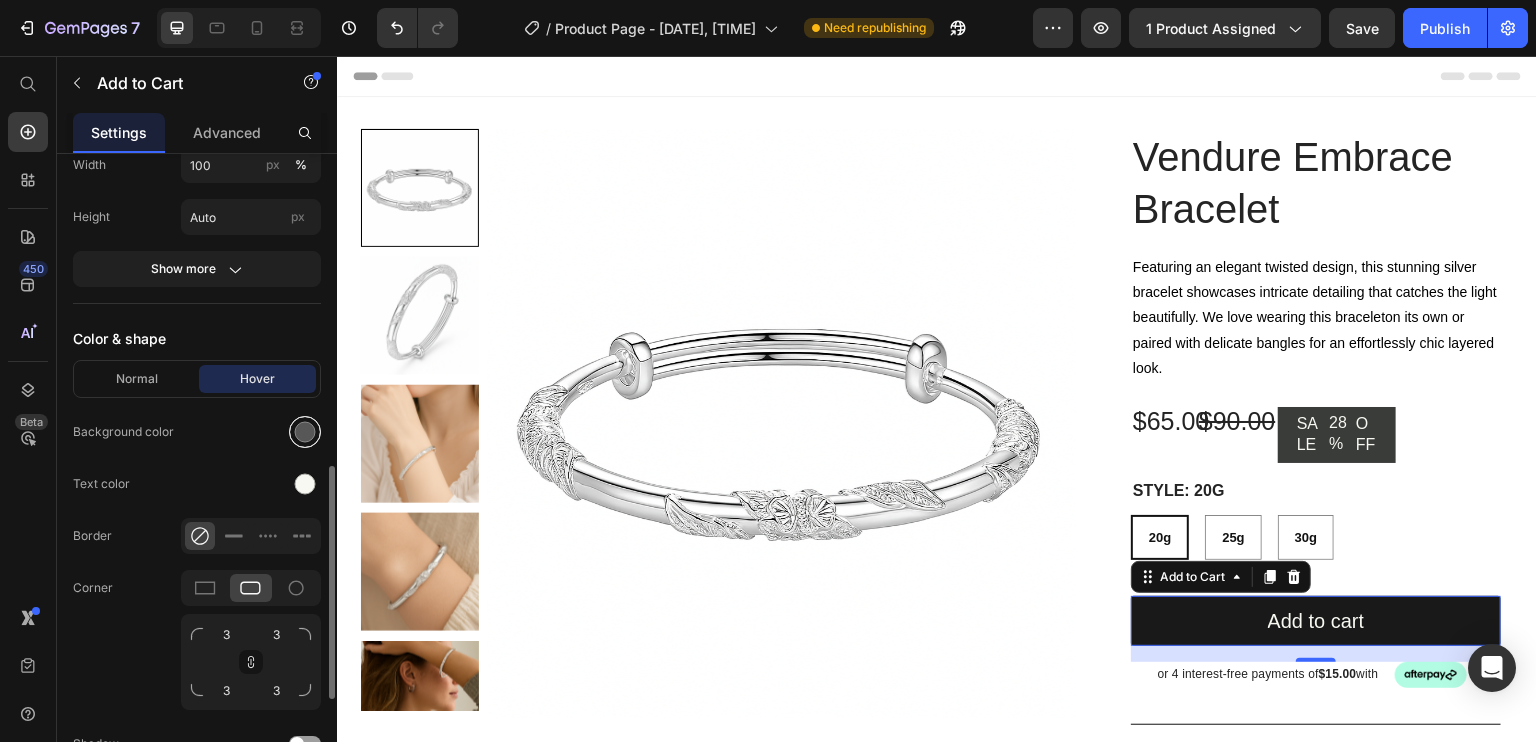 click at bounding box center [305, 432] 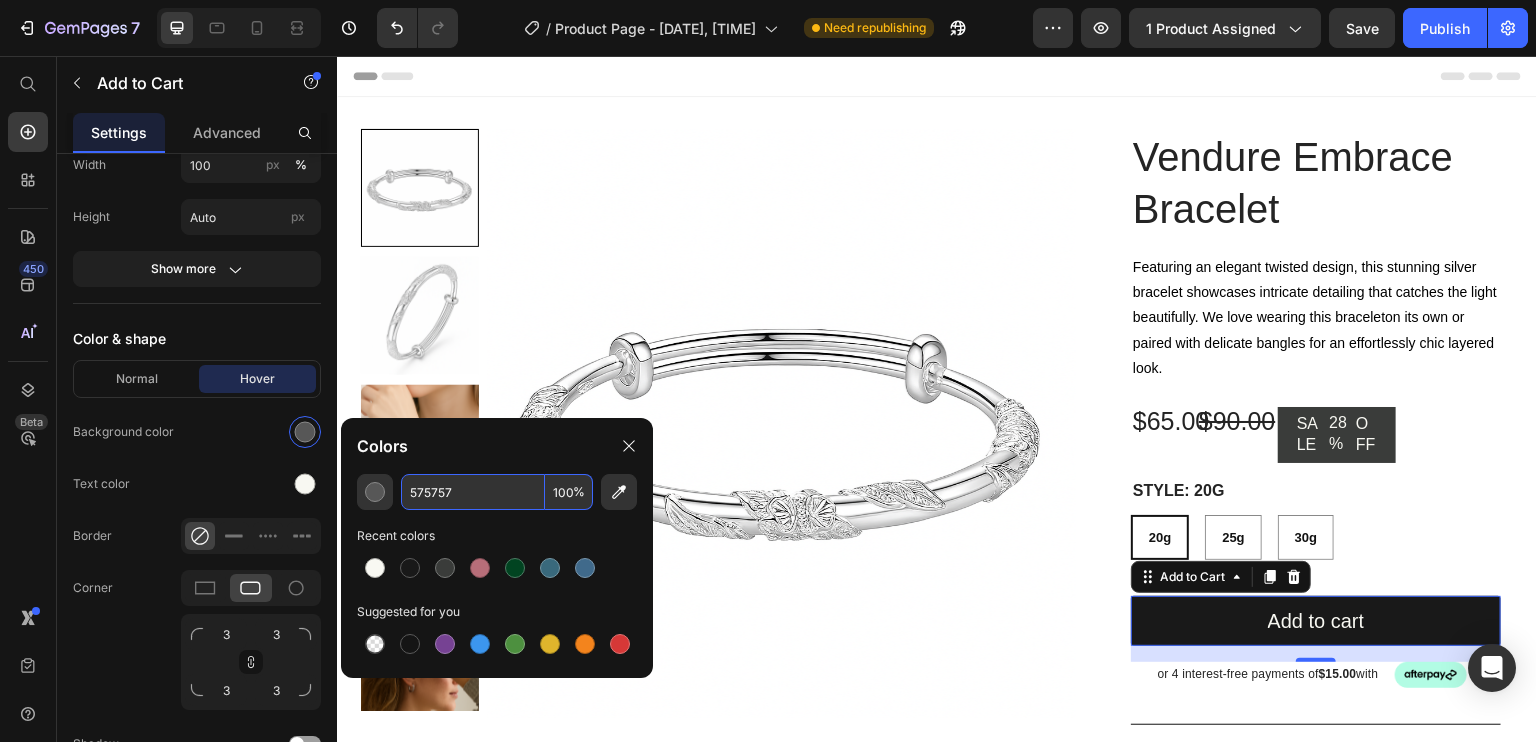 paste on "191919" 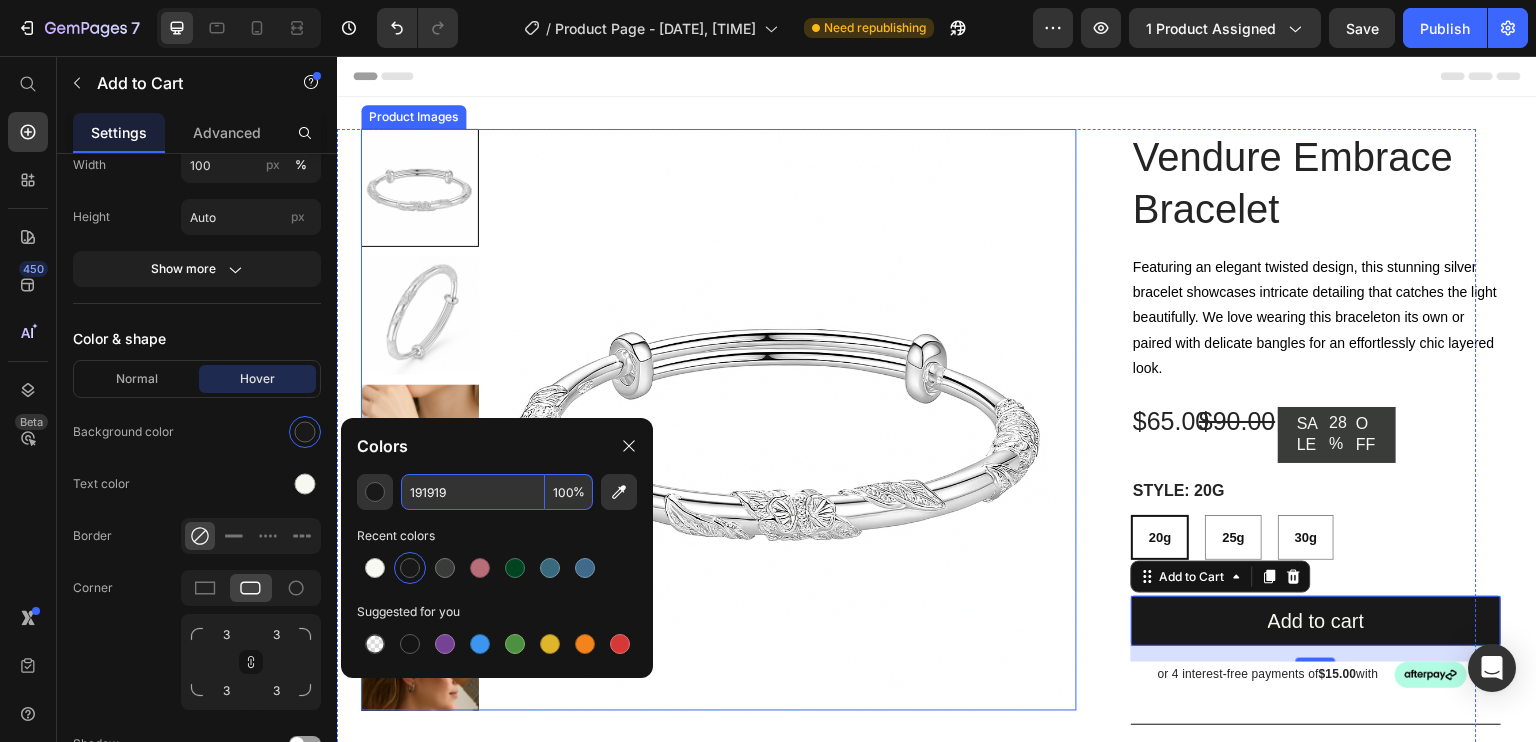 click at bounding box center [782, 424] 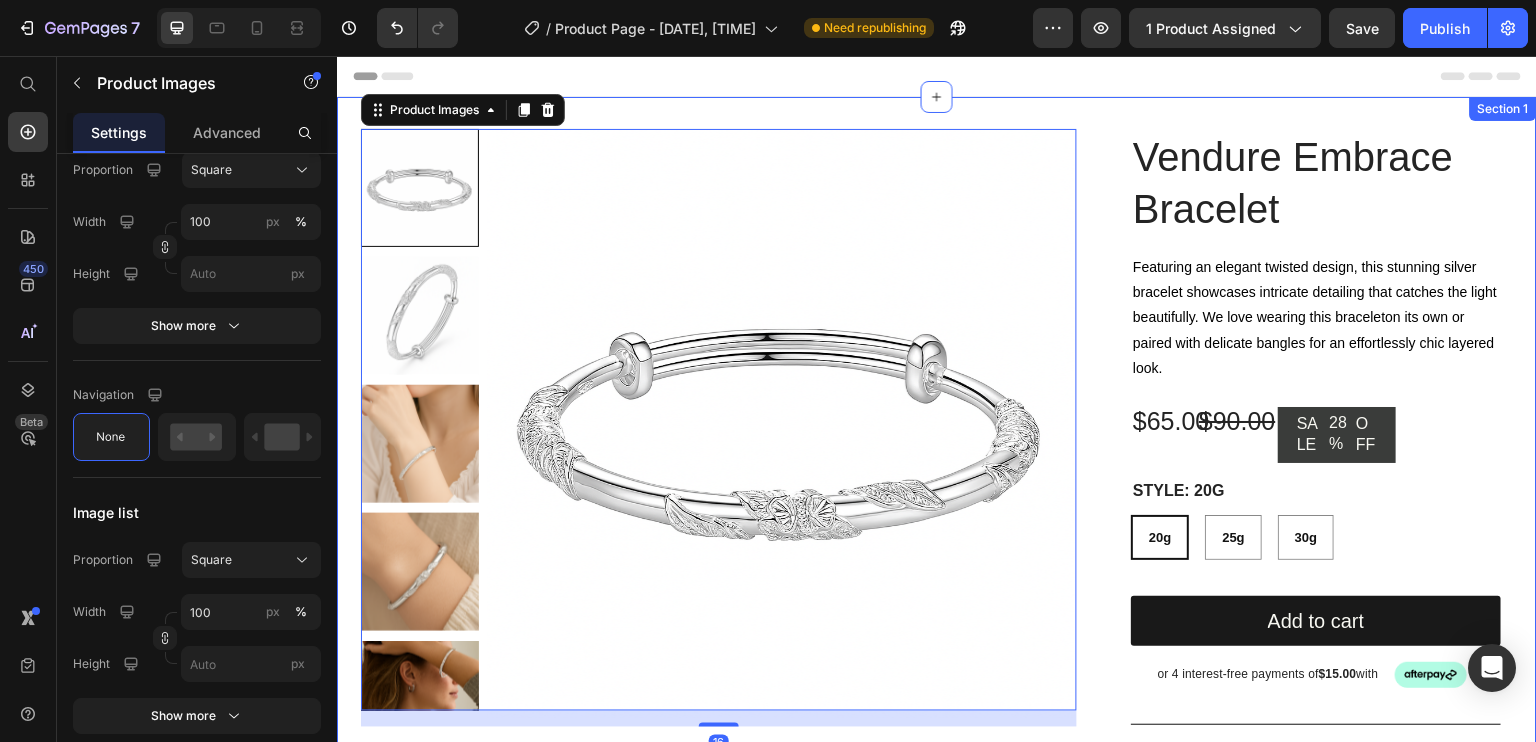 scroll, scrollTop: 0, scrollLeft: 0, axis: both 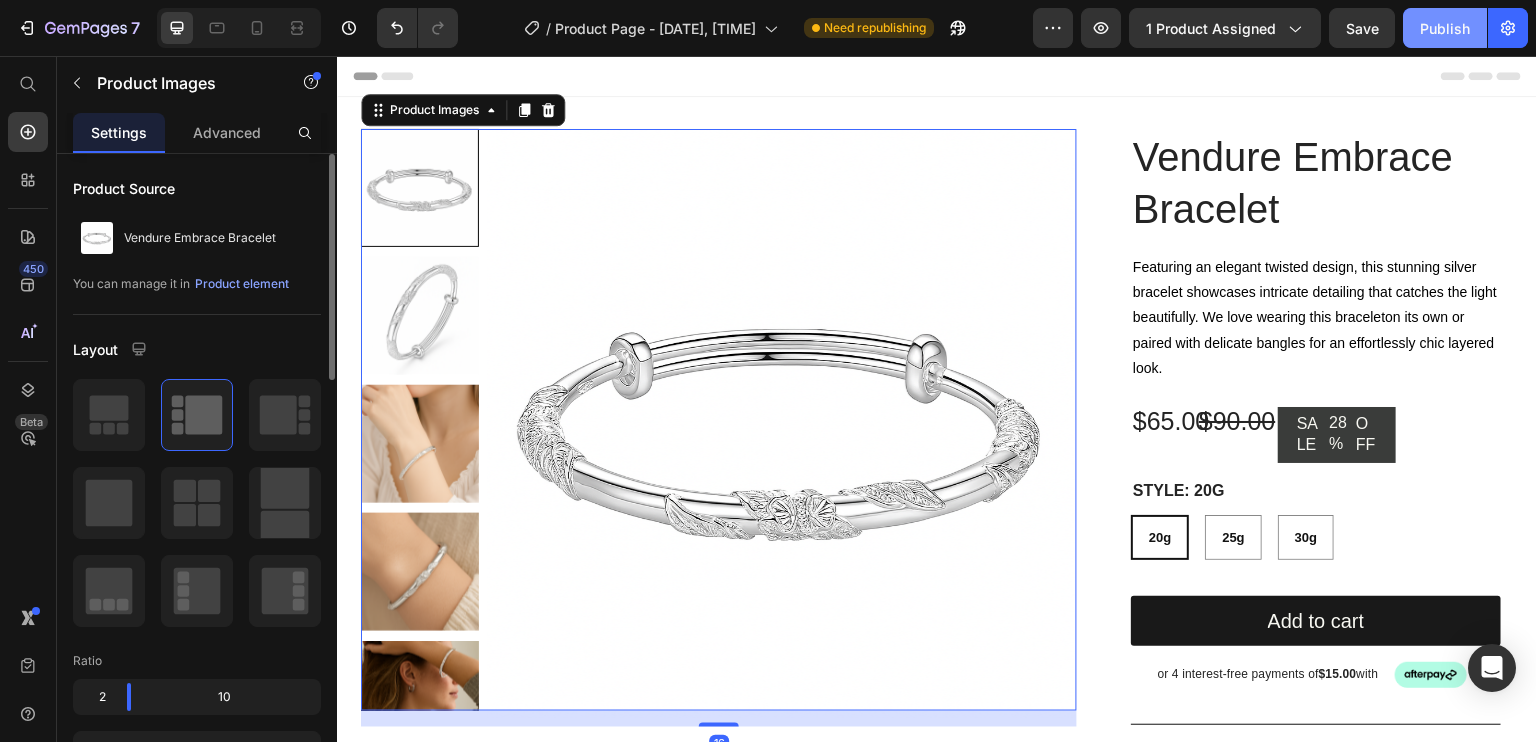 click on "Publish" at bounding box center (1445, 28) 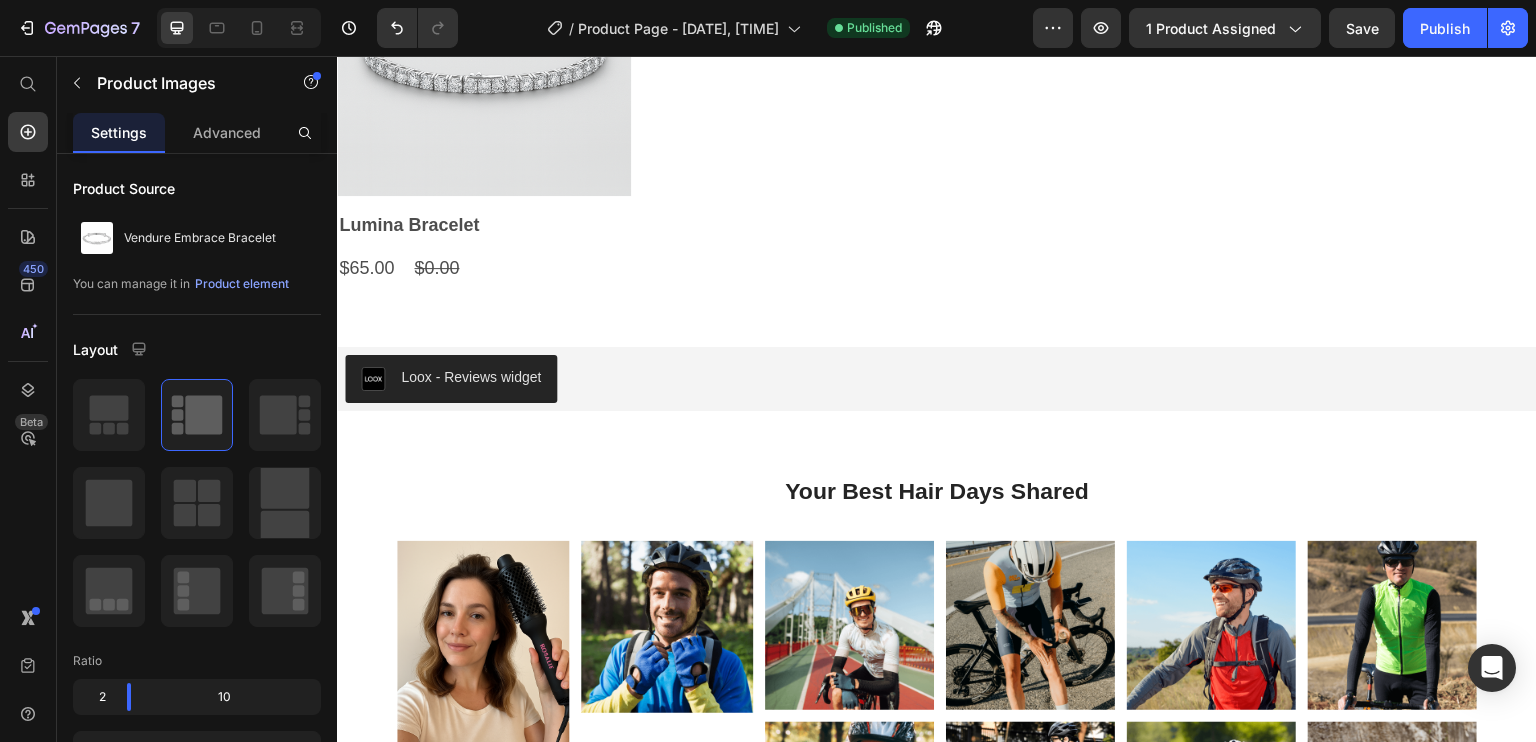 scroll, scrollTop: 1462, scrollLeft: 0, axis: vertical 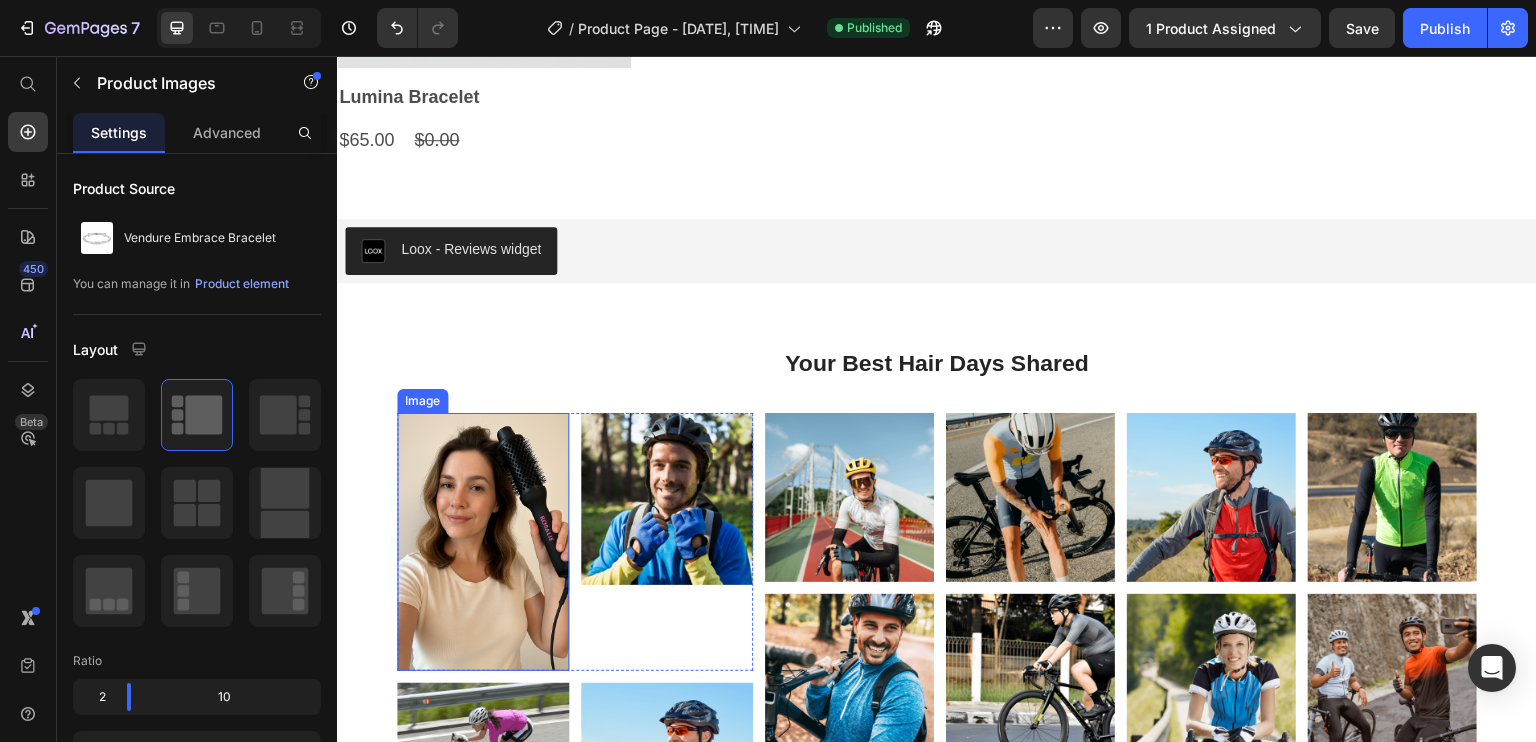 click at bounding box center (483, 542) 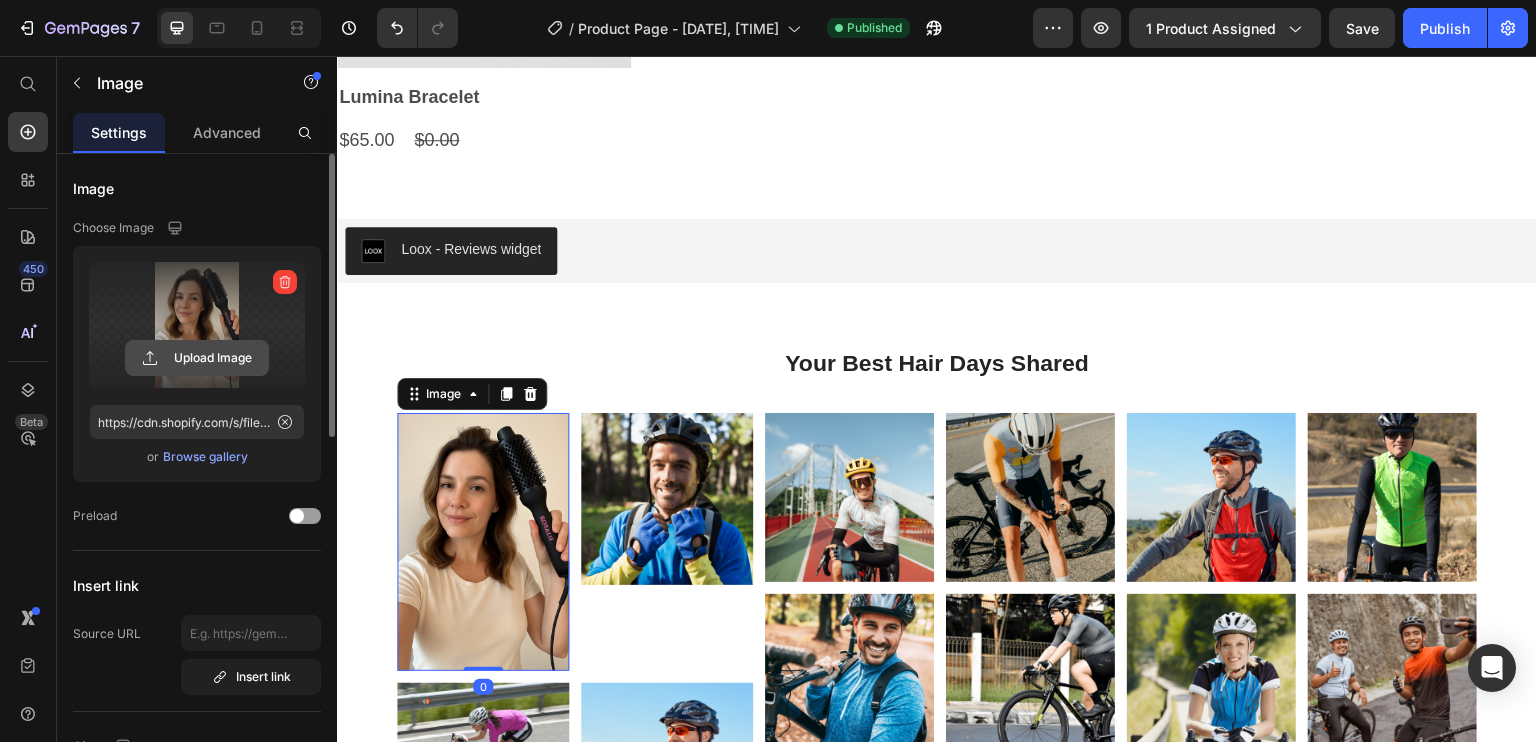 click 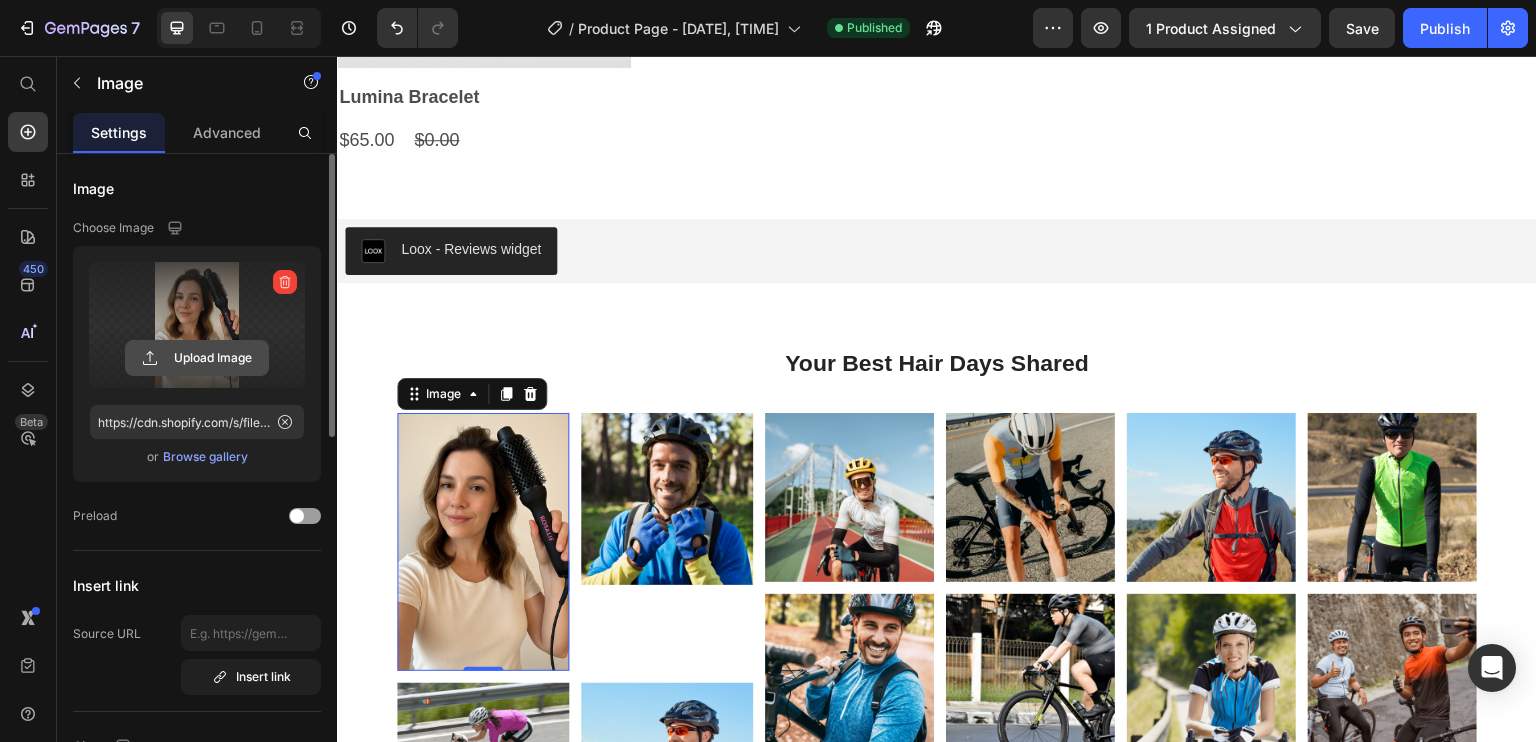click 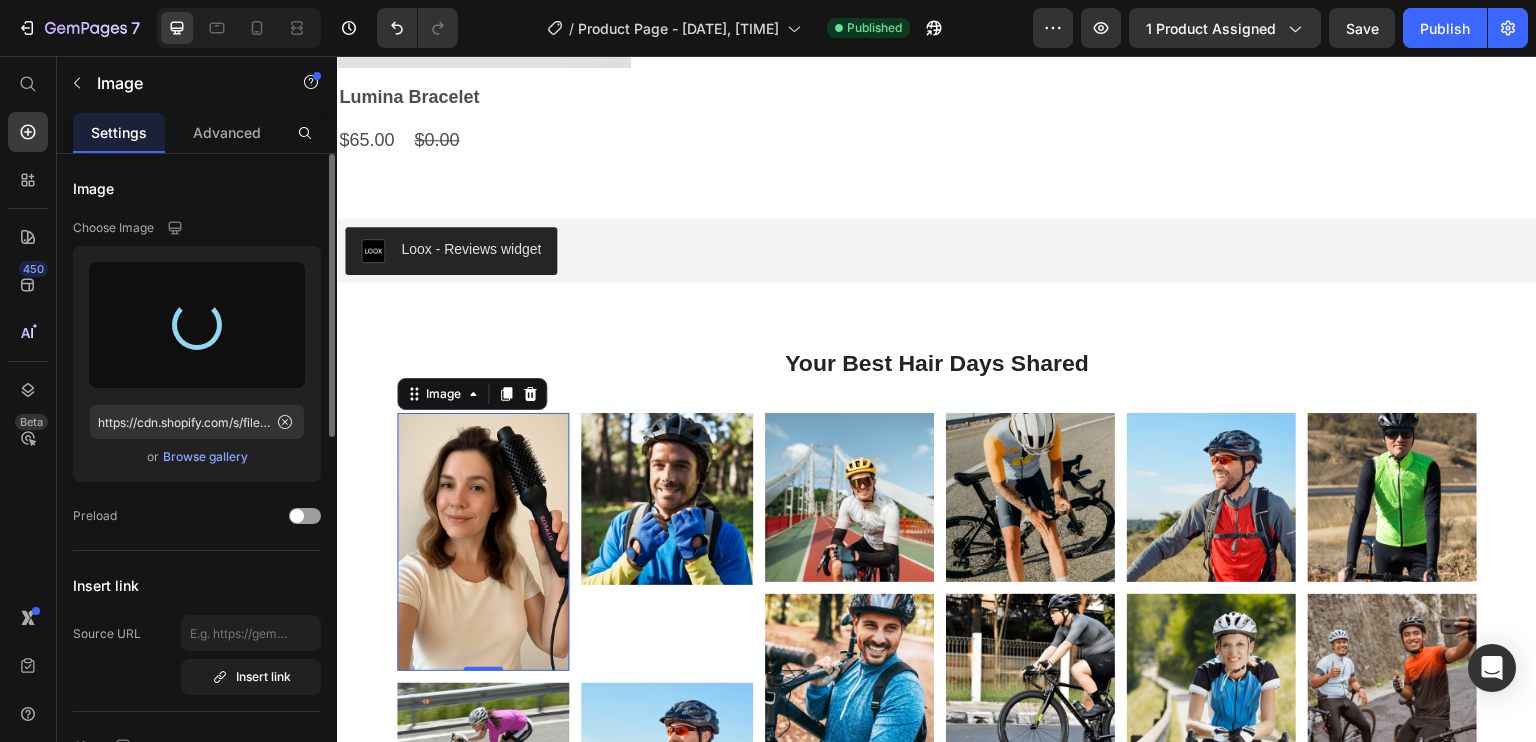type on "https://cdn.shopify.com/s/files/1/0758/4445/2578/files/gempages_573642816610108480-e634afa9-d753-45d4-9d29-bacef10e592a.png" 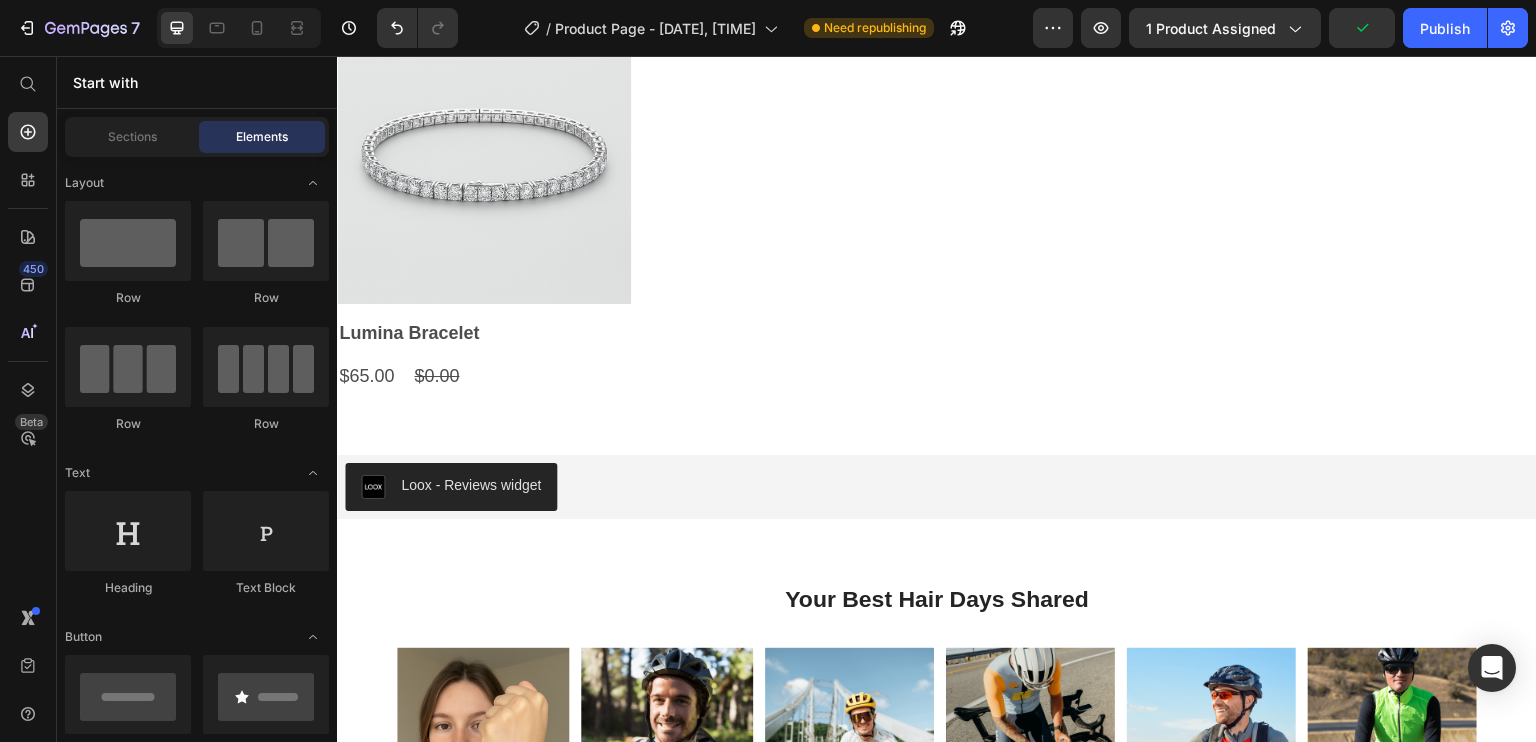 scroll, scrollTop: 1883, scrollLeft: 0, axis: vertical 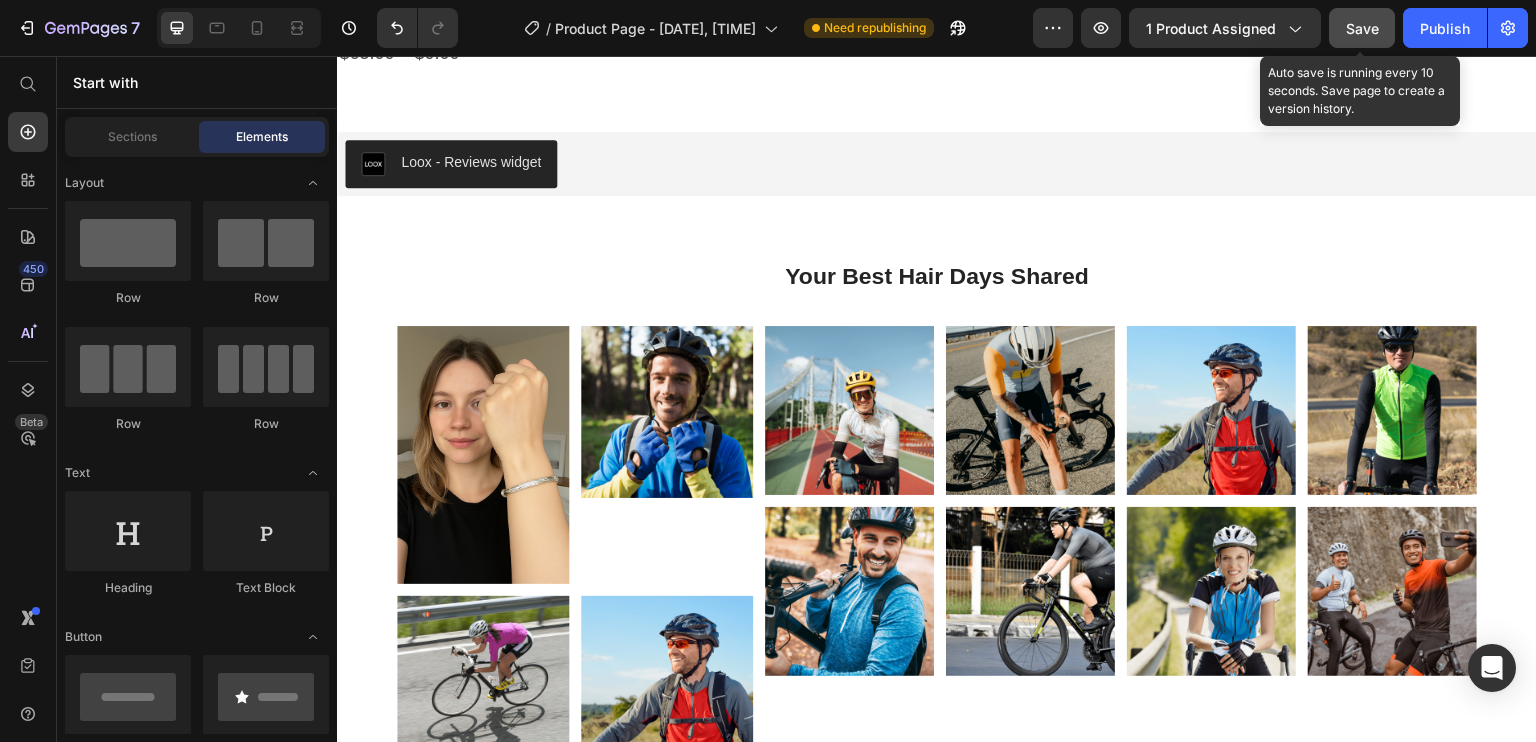 drag, startPoint x: 1392, startPoint y: 35, endPoint x: 1376, endPoint y: 29, distance: 17.088007 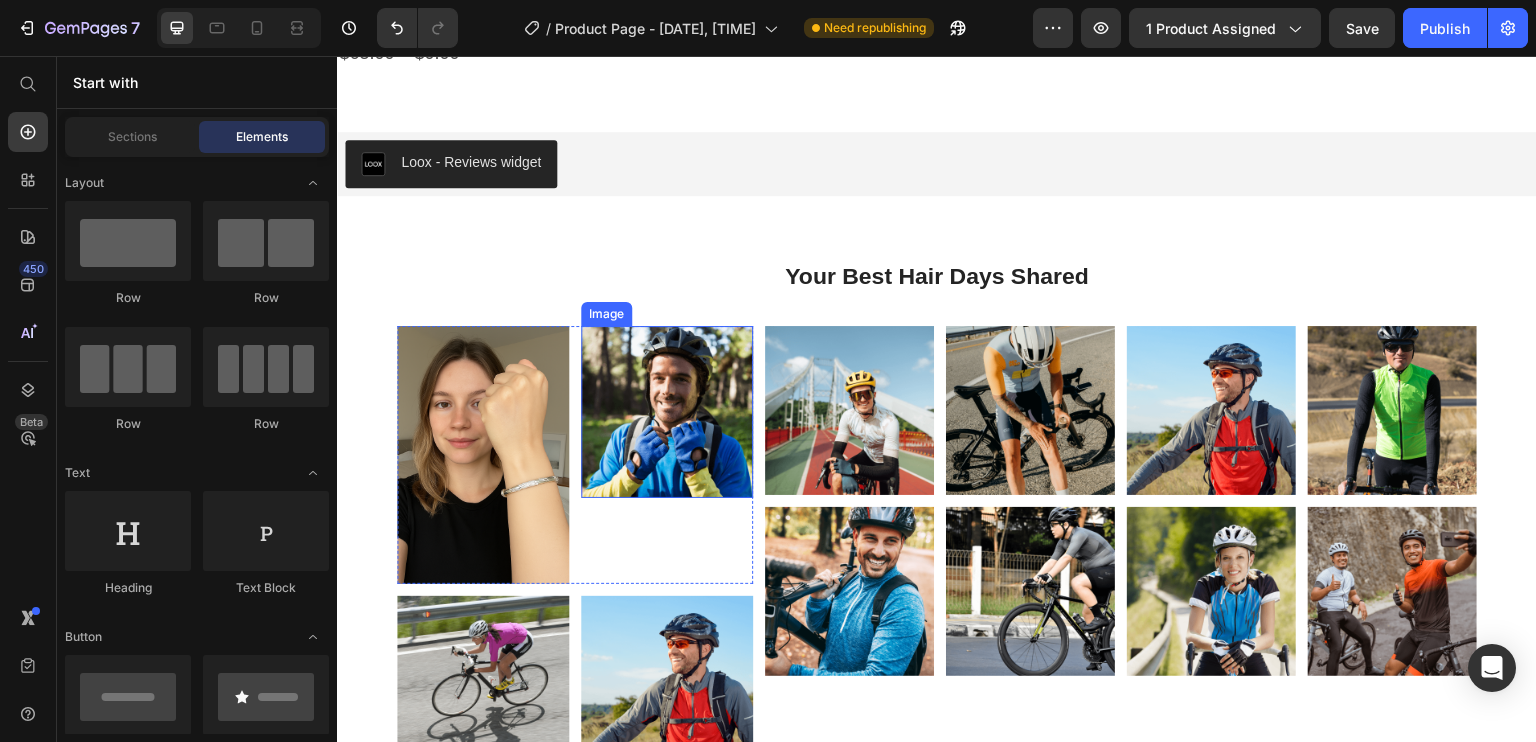 click at bounding box center [667, 412] 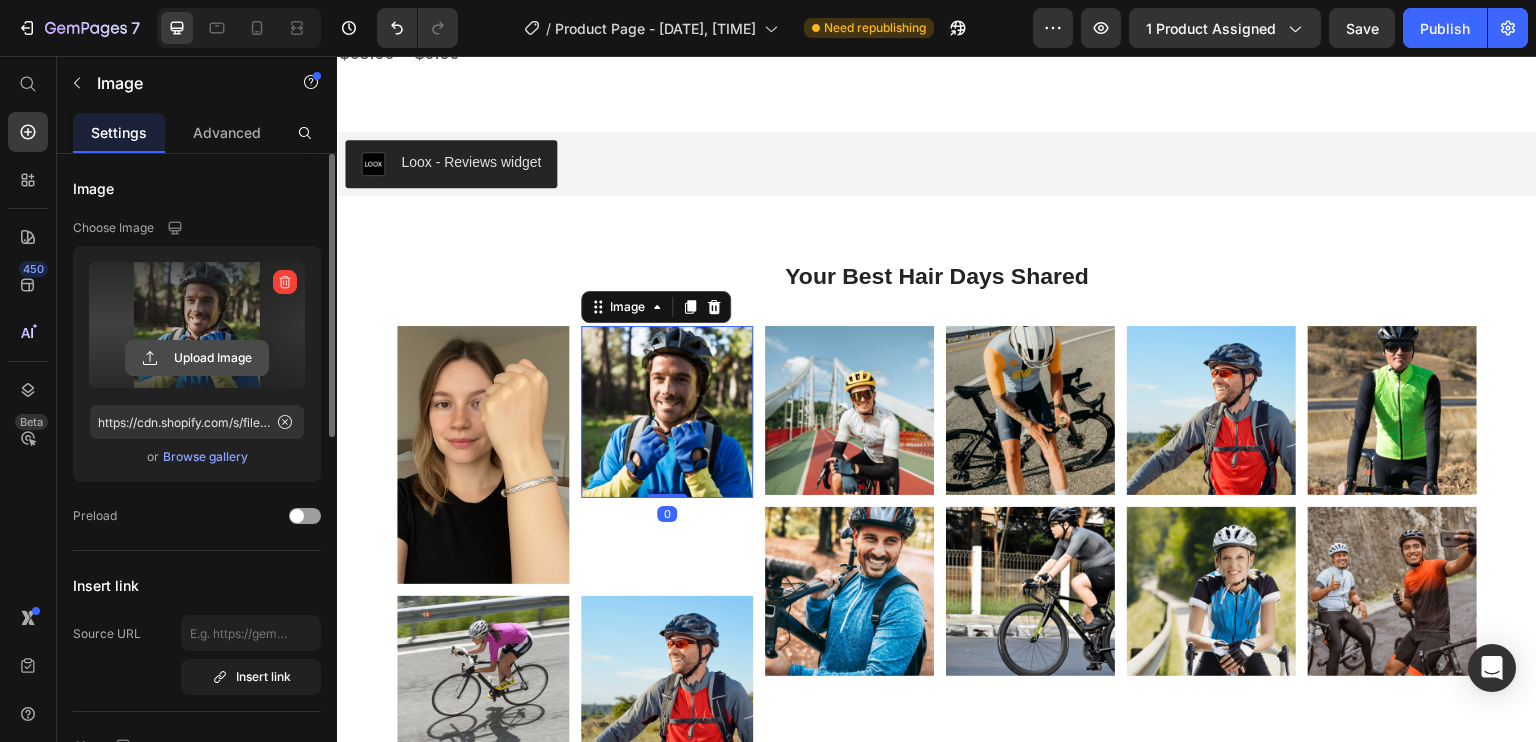 click 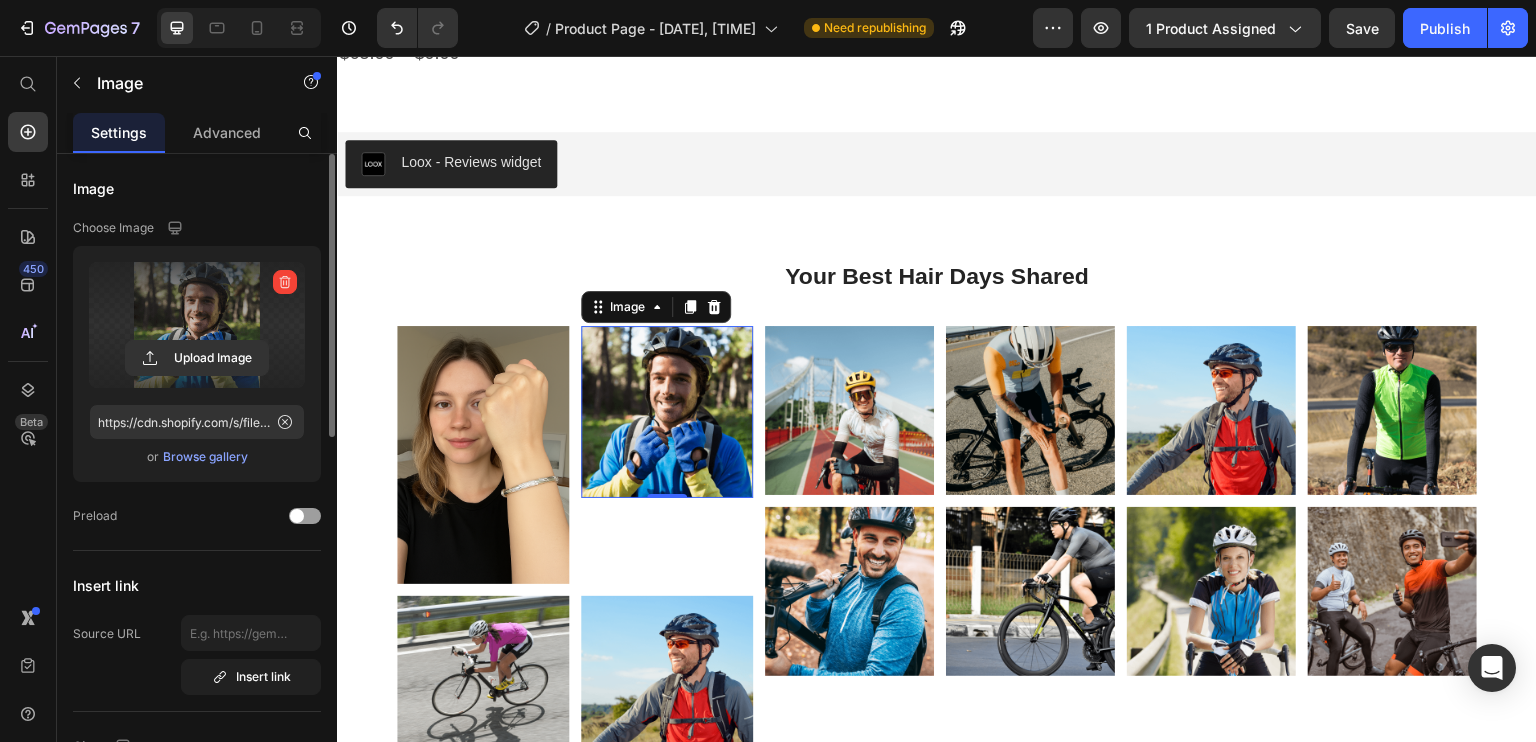 click at bounding box center (197, 325) 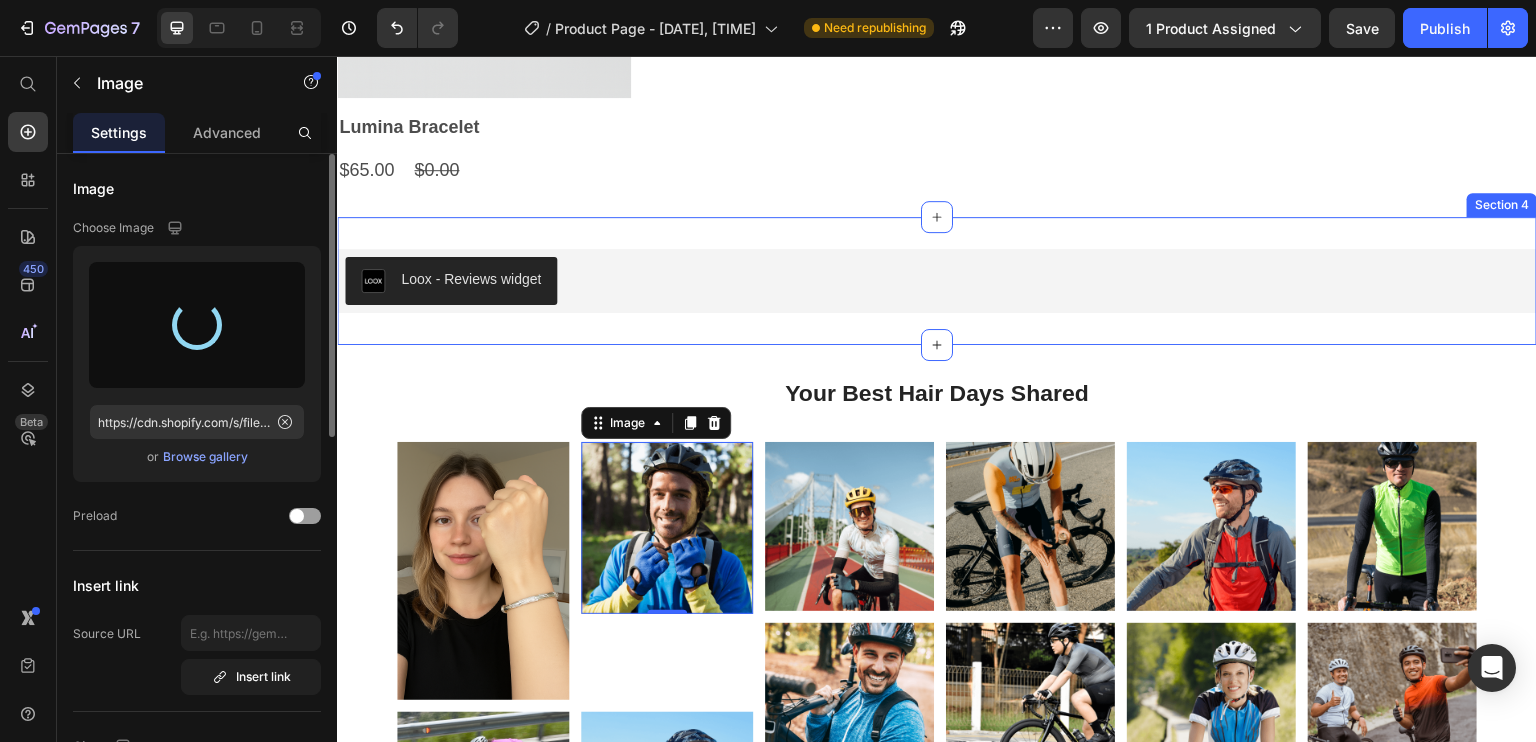 scroll, scrollTop: 1835, scrollLeft: 0, axis: vertical 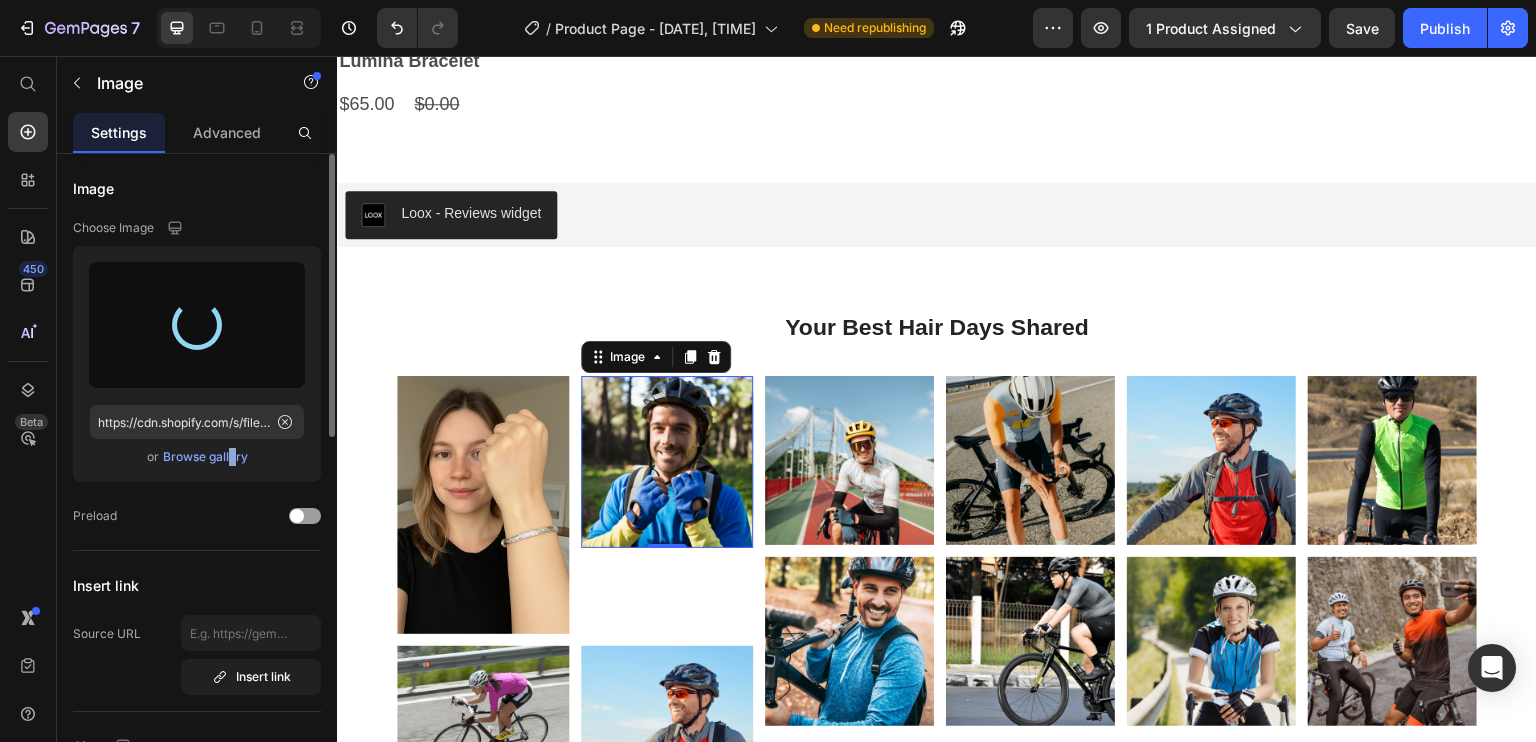 click on "Browse gallery" at bounding box center (205, 457) 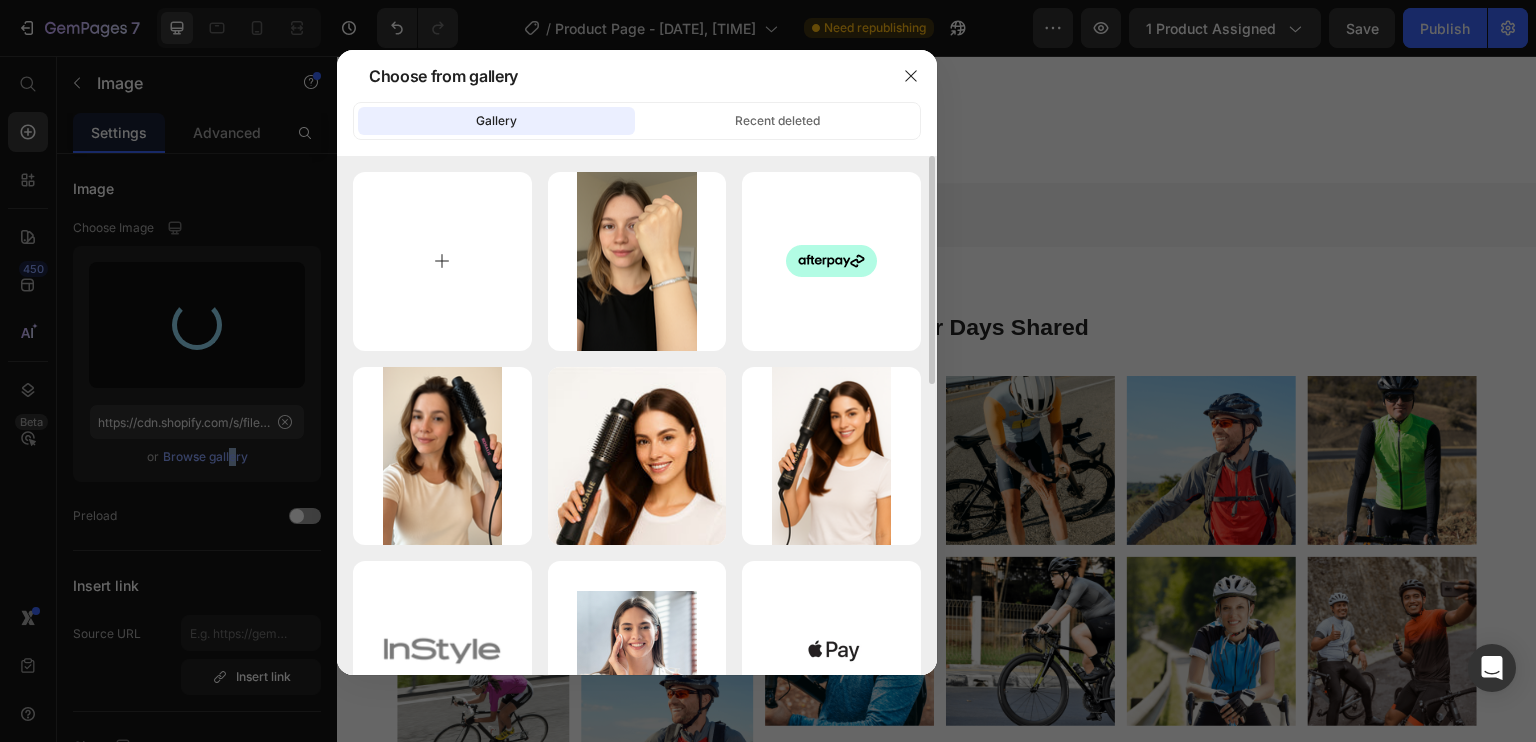 click at bounding box center [442, 261] 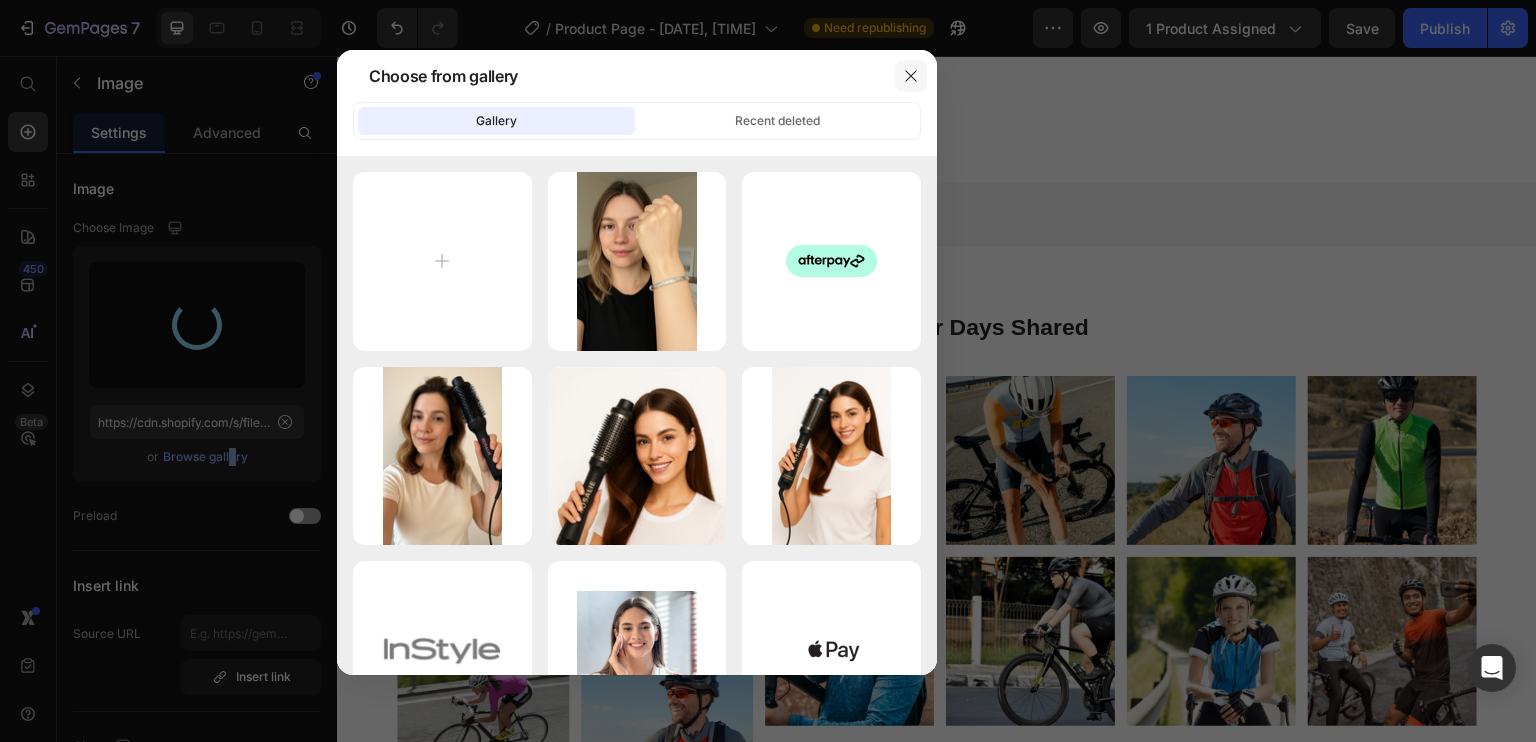 click at bounding box center (911, 76) 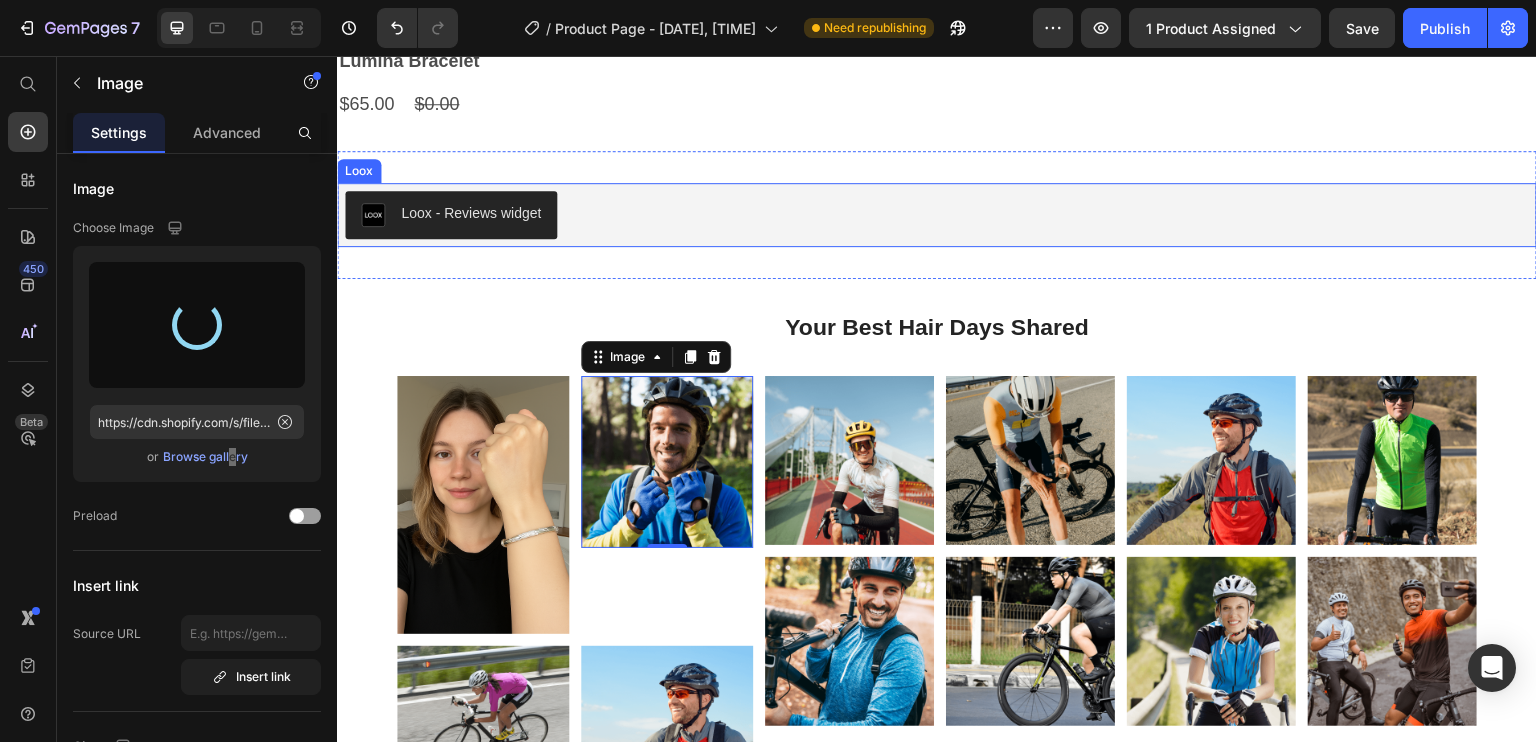 click on "Loox - Reviews widget" at bounding box center (937, 215) 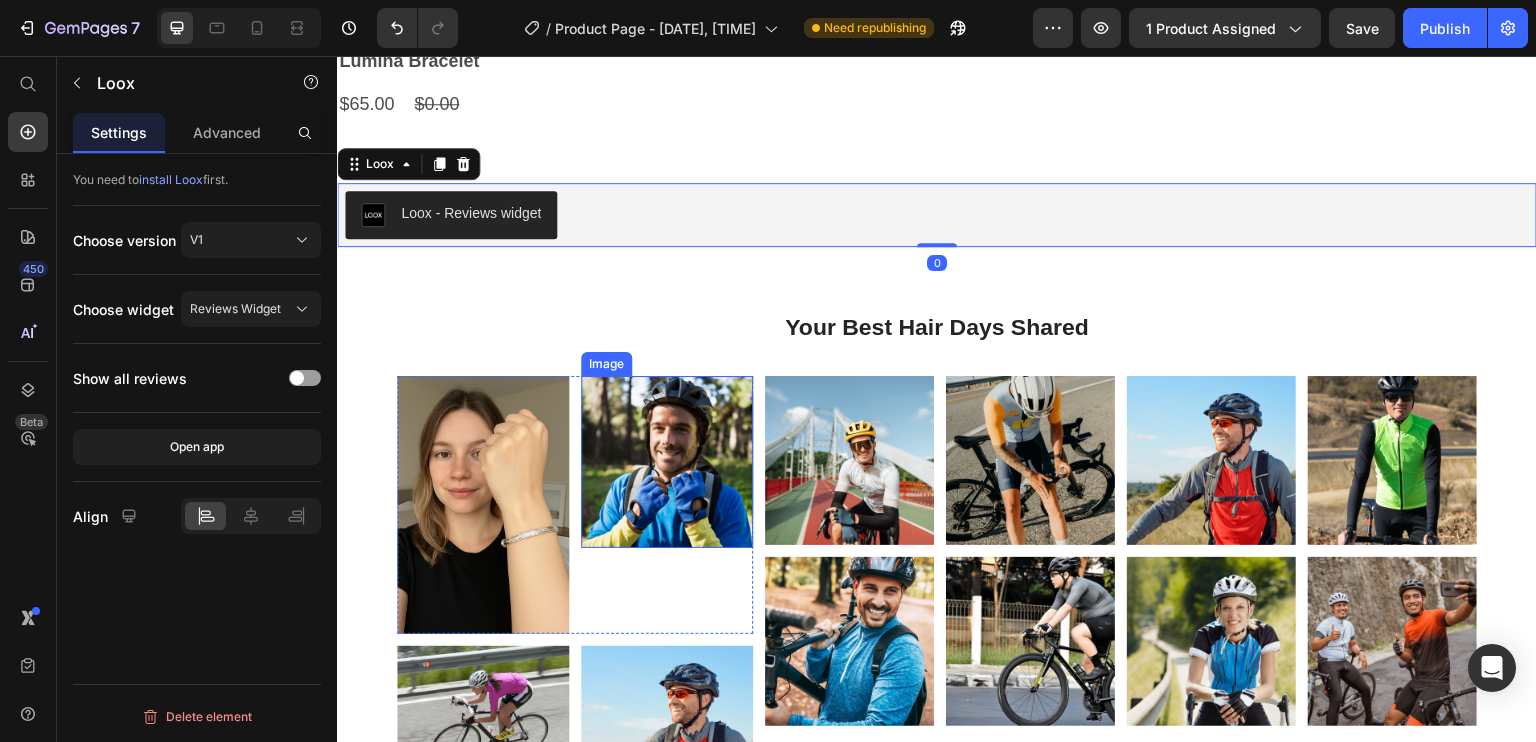 click at bounding box center (667, 462) 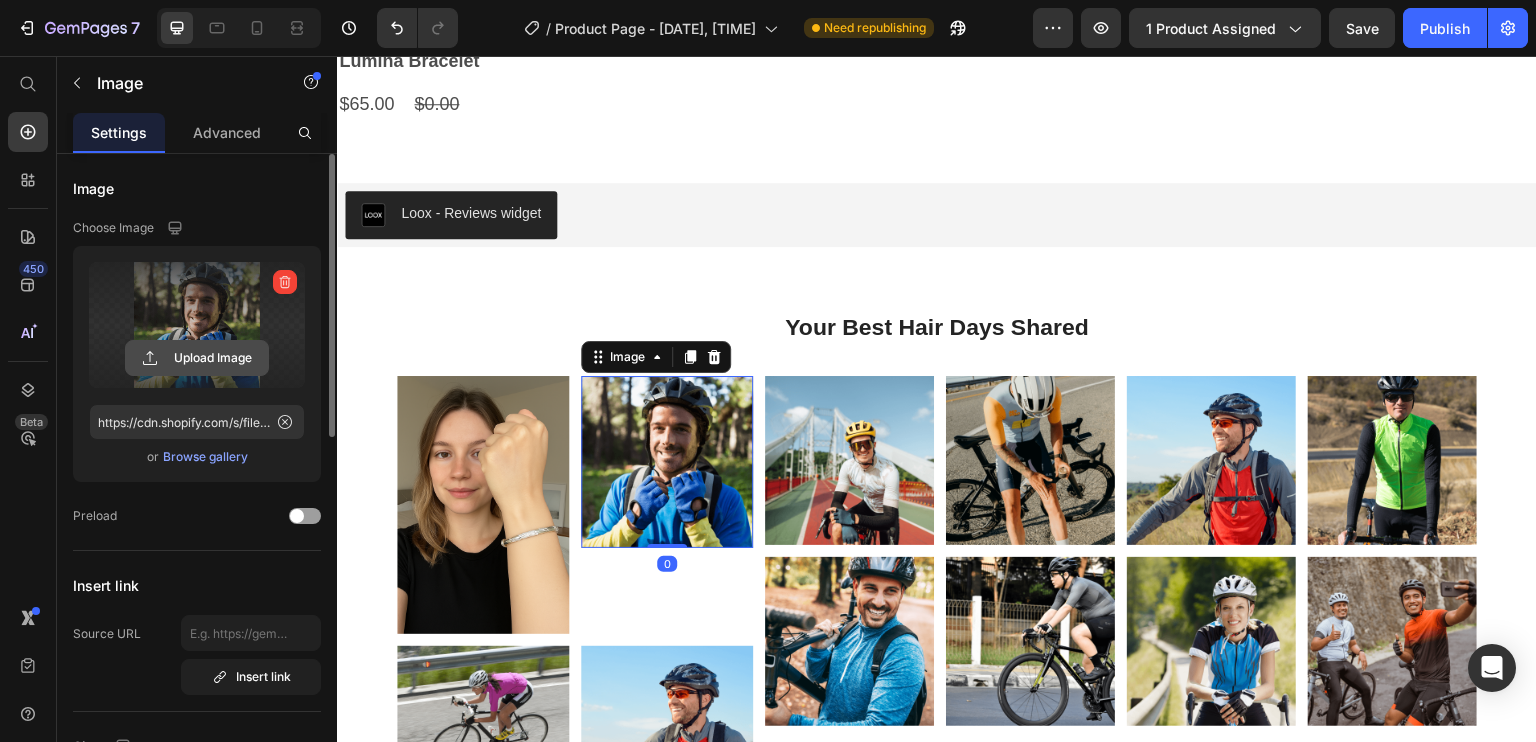 click 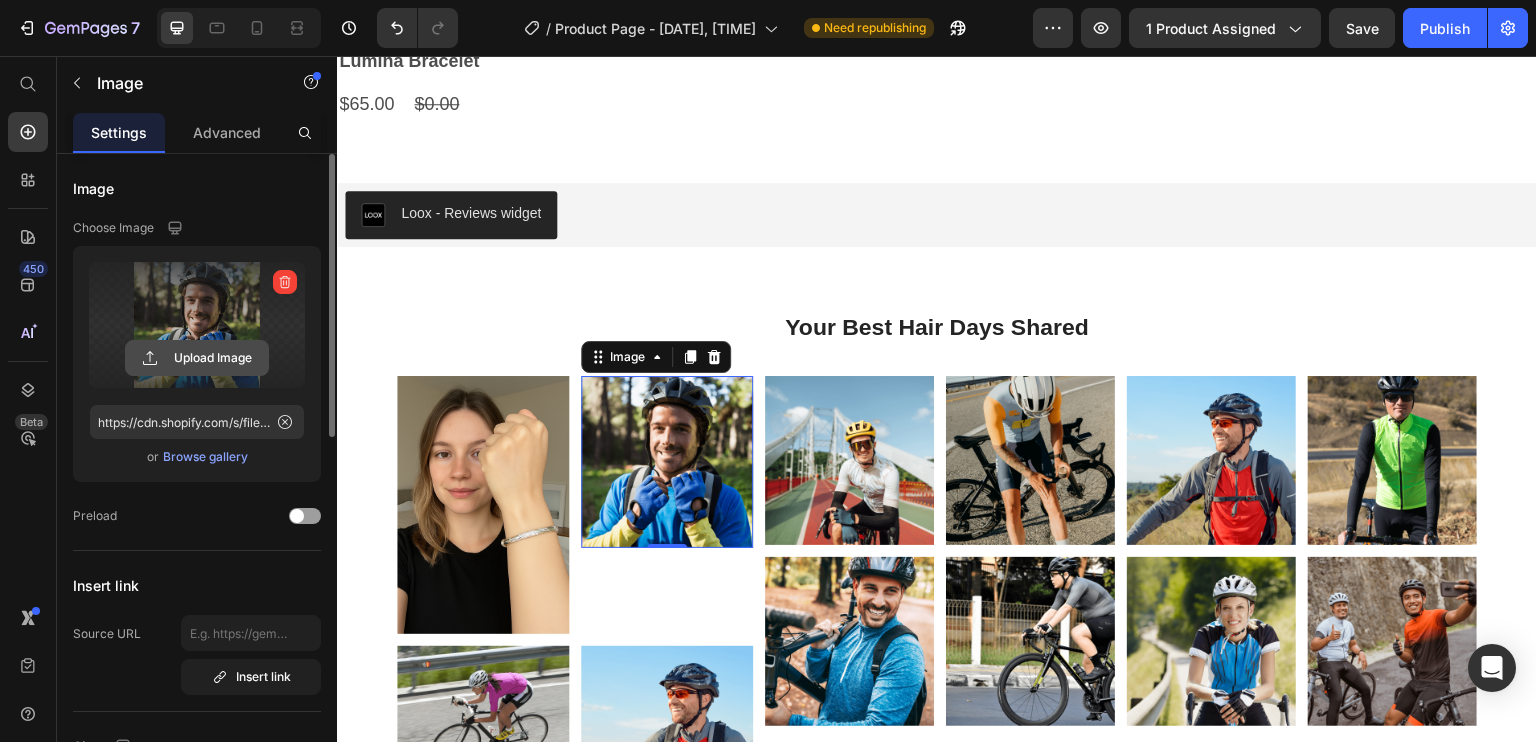 click 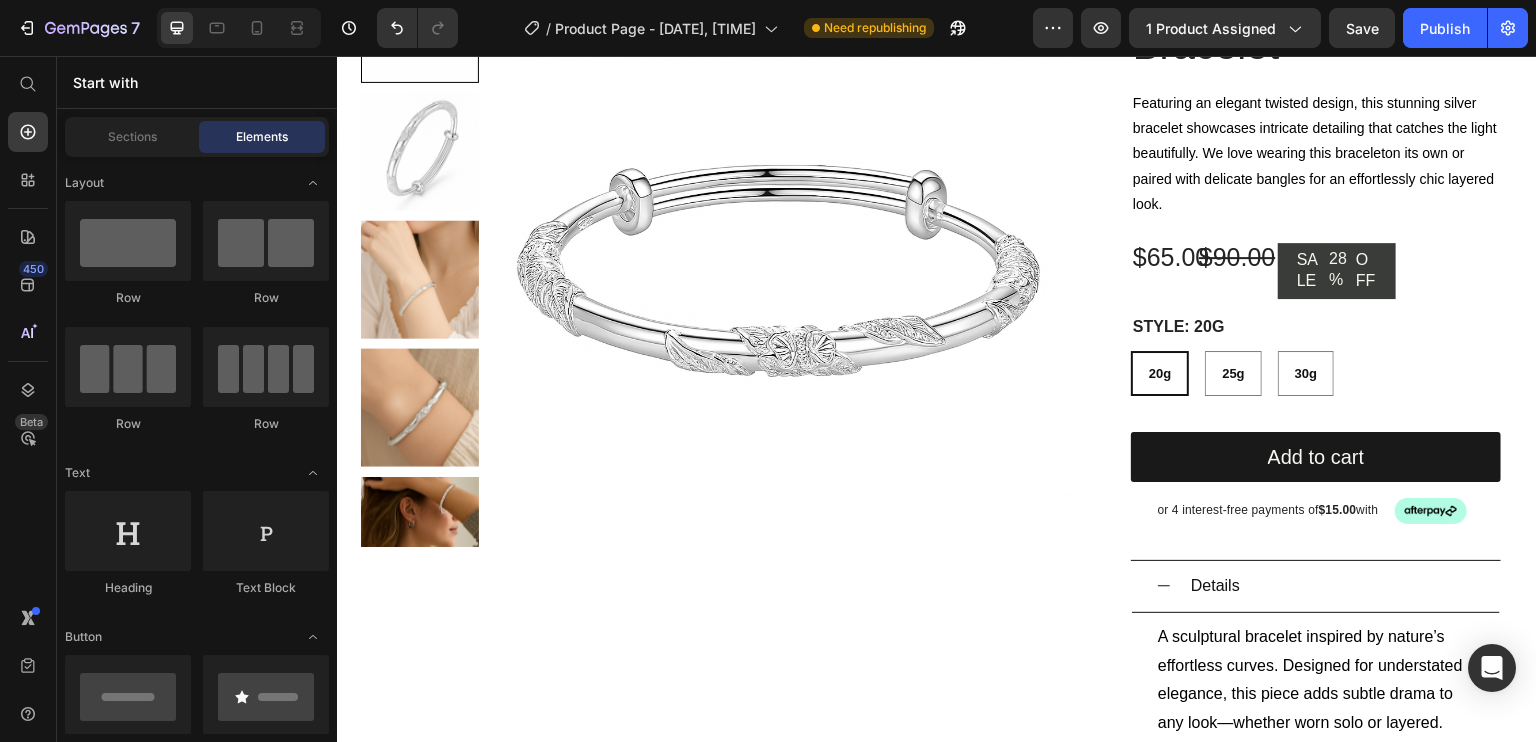 scroll, scrollTop: 0, scrollLeft: 0, axis: both 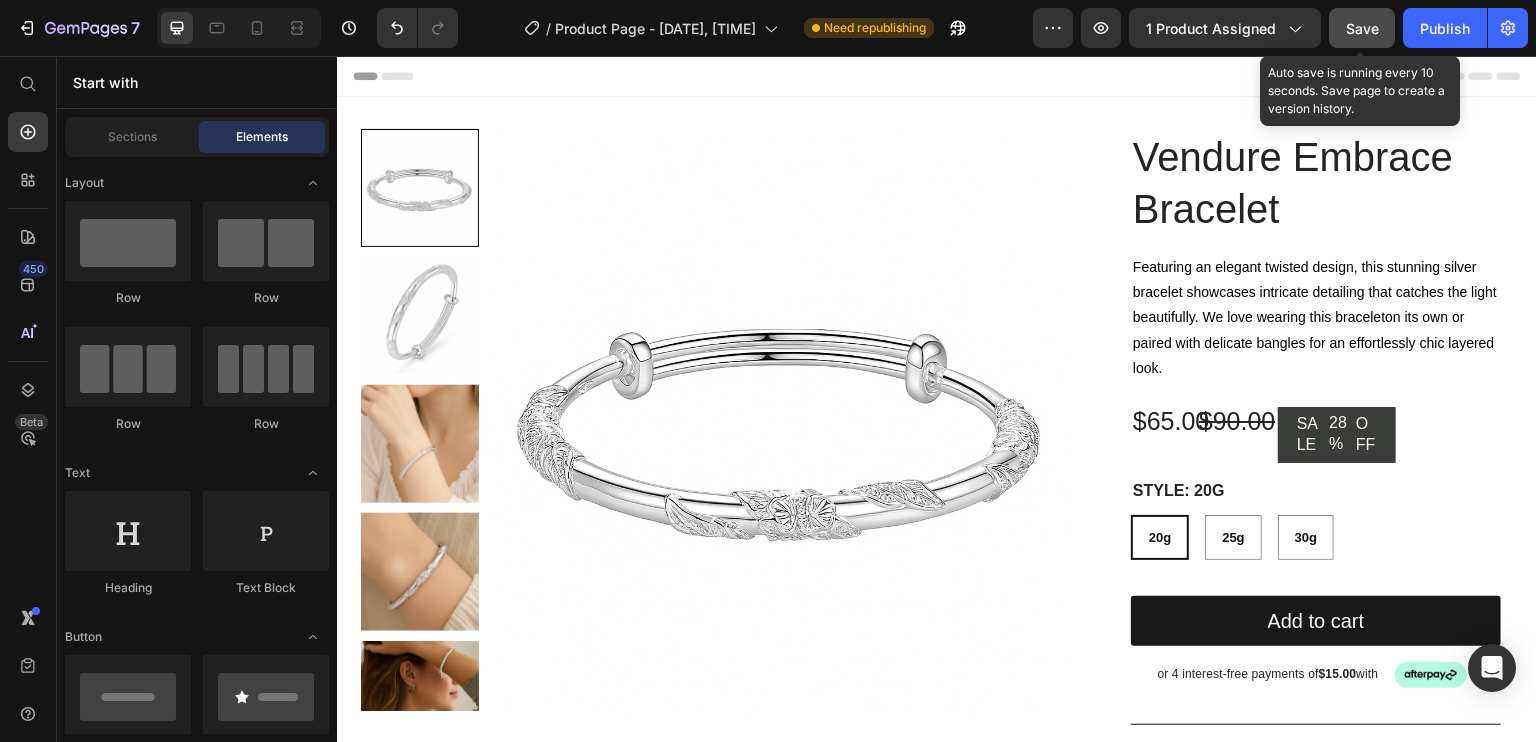 click on "Save" at bounding box center (1362, 28) 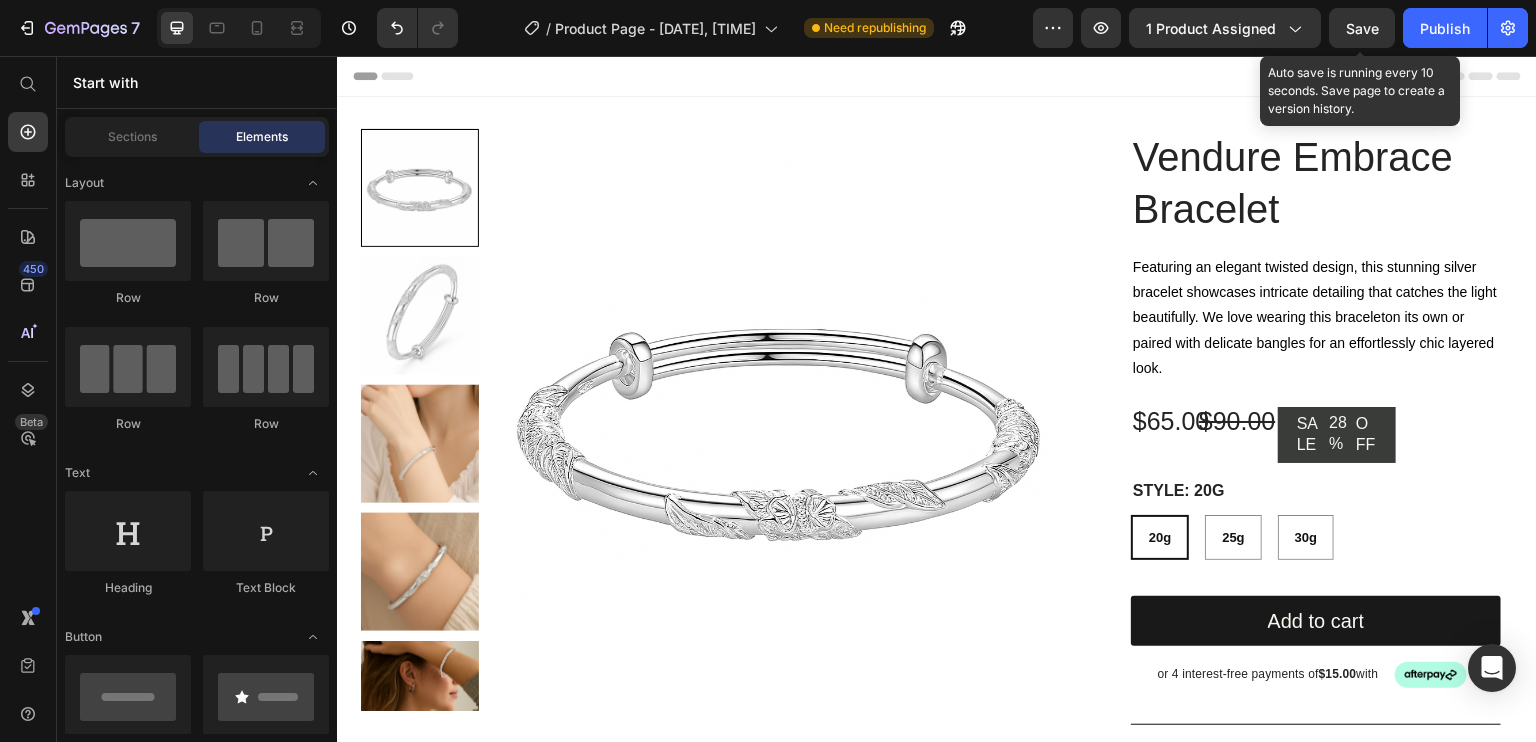 click on "Publish" 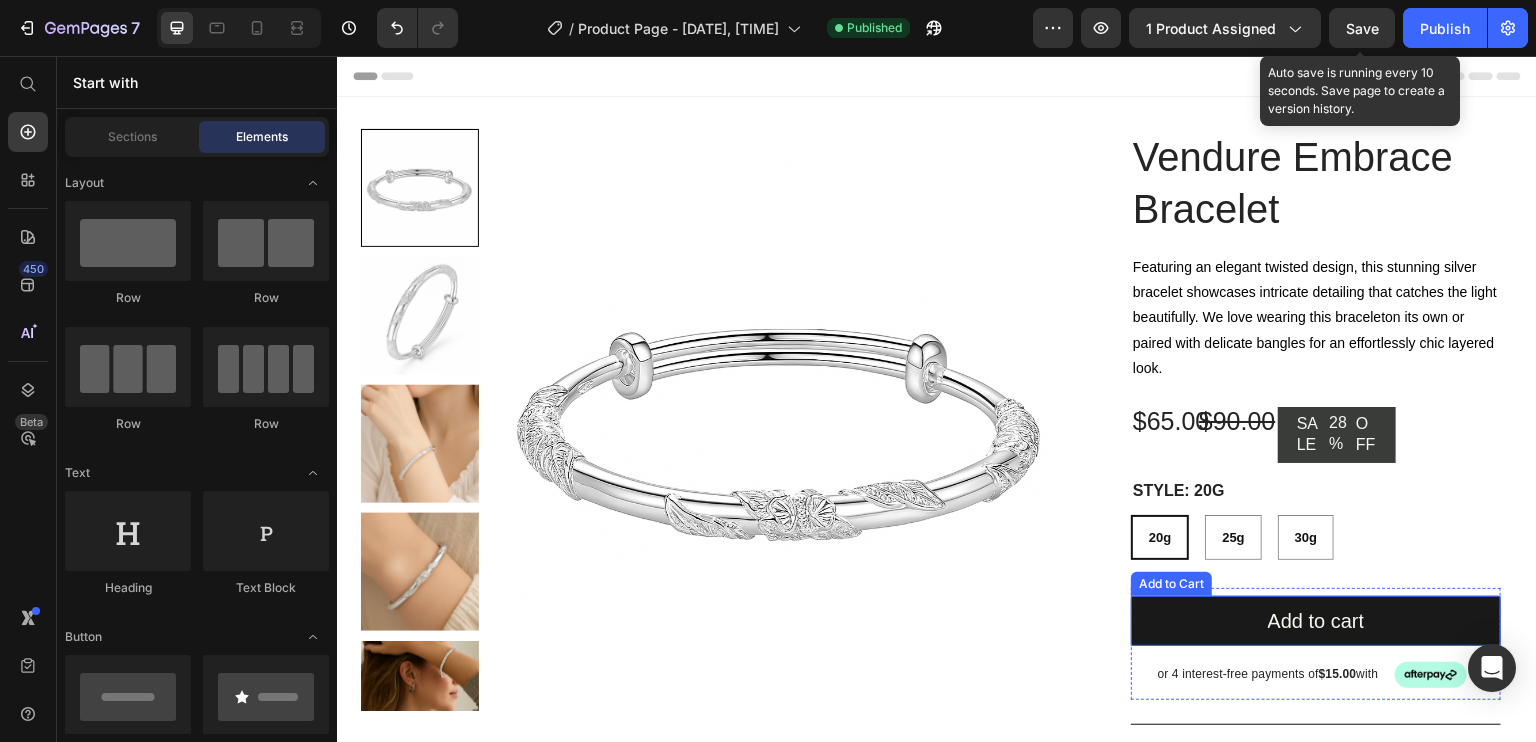 click on "Add to cart" at bounding box center [1316, 621] 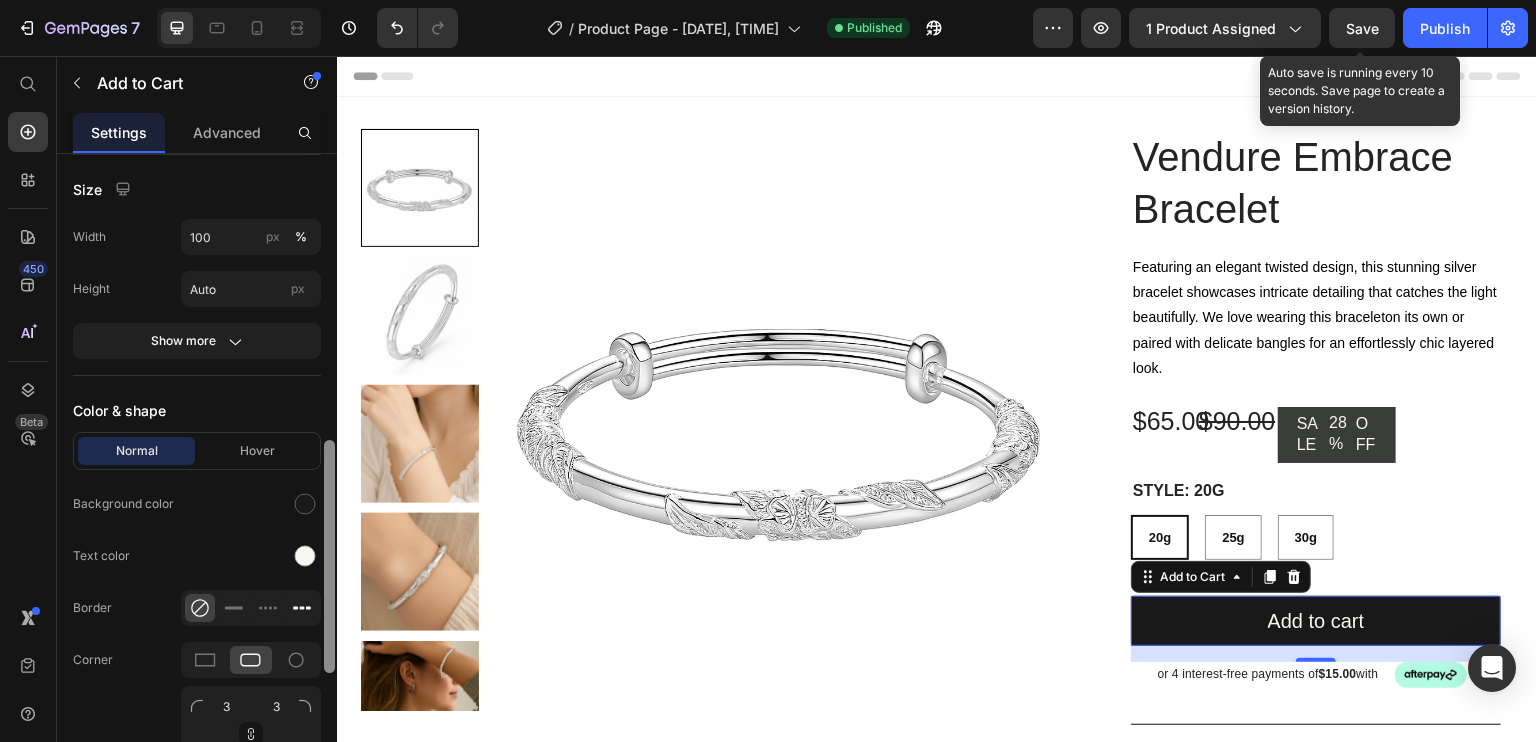 drag, startPoint x: 328, startPoint y: 361, endPoint x: 305, endPoint y: 610, distance: 250.06 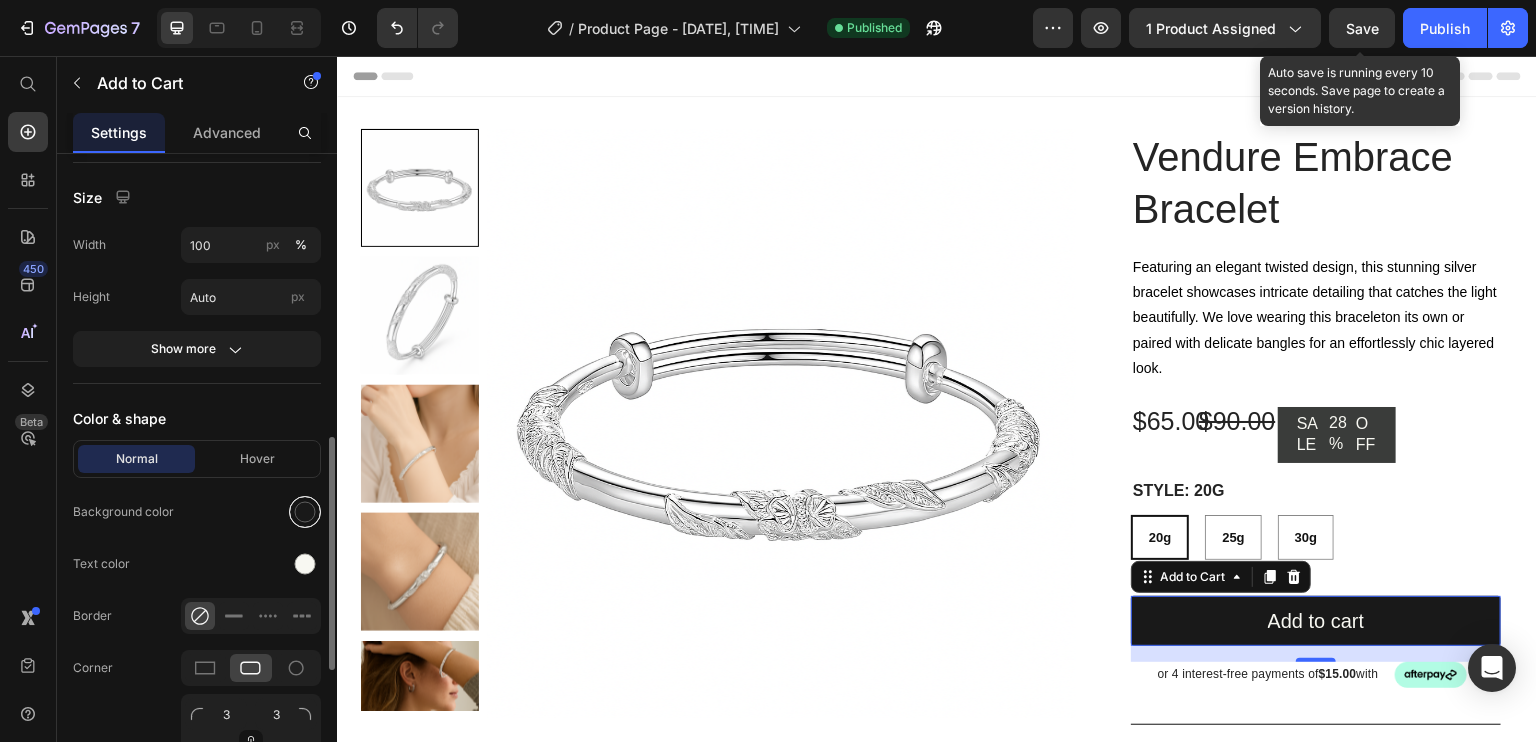 click at bounding box center [305, 512] 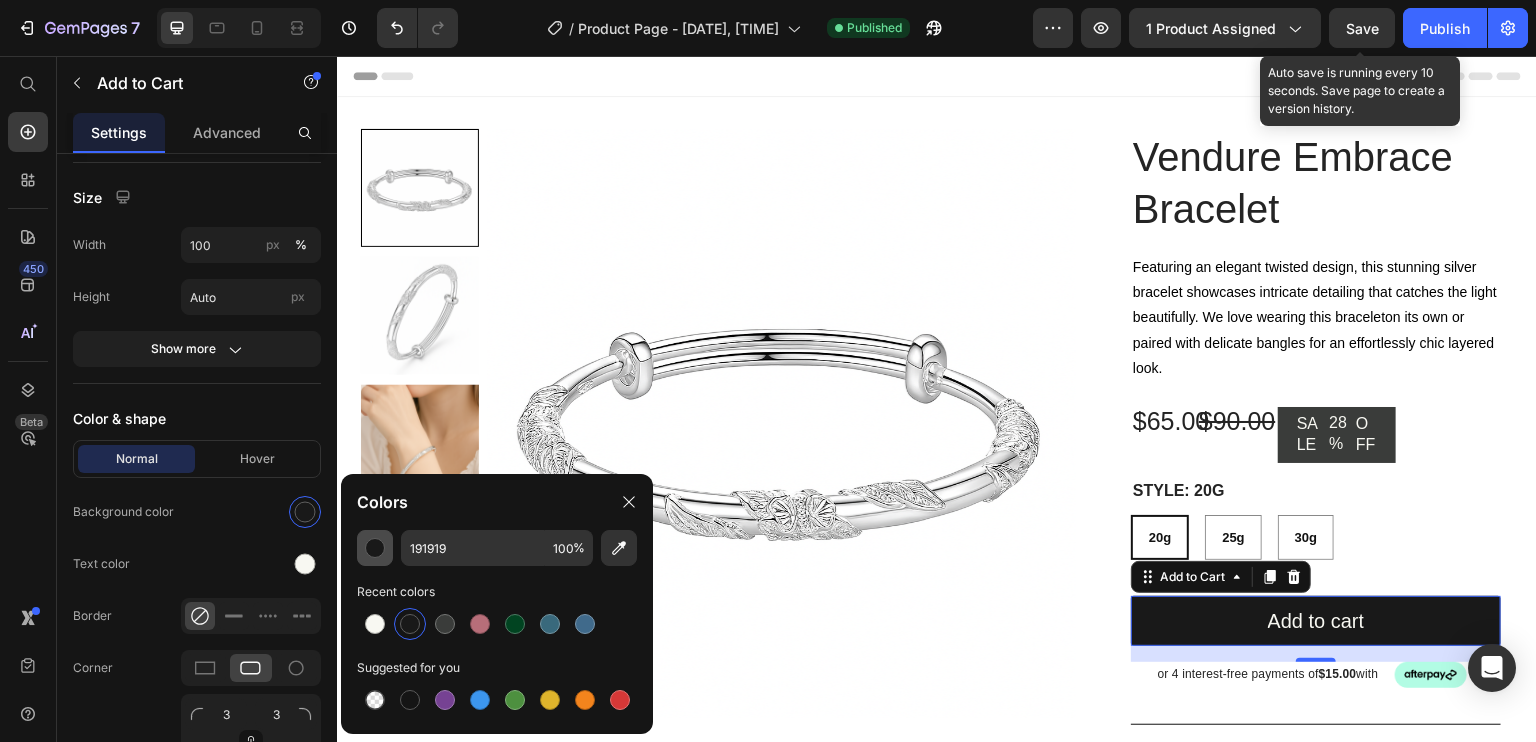 click at bounding box center [375, 548] 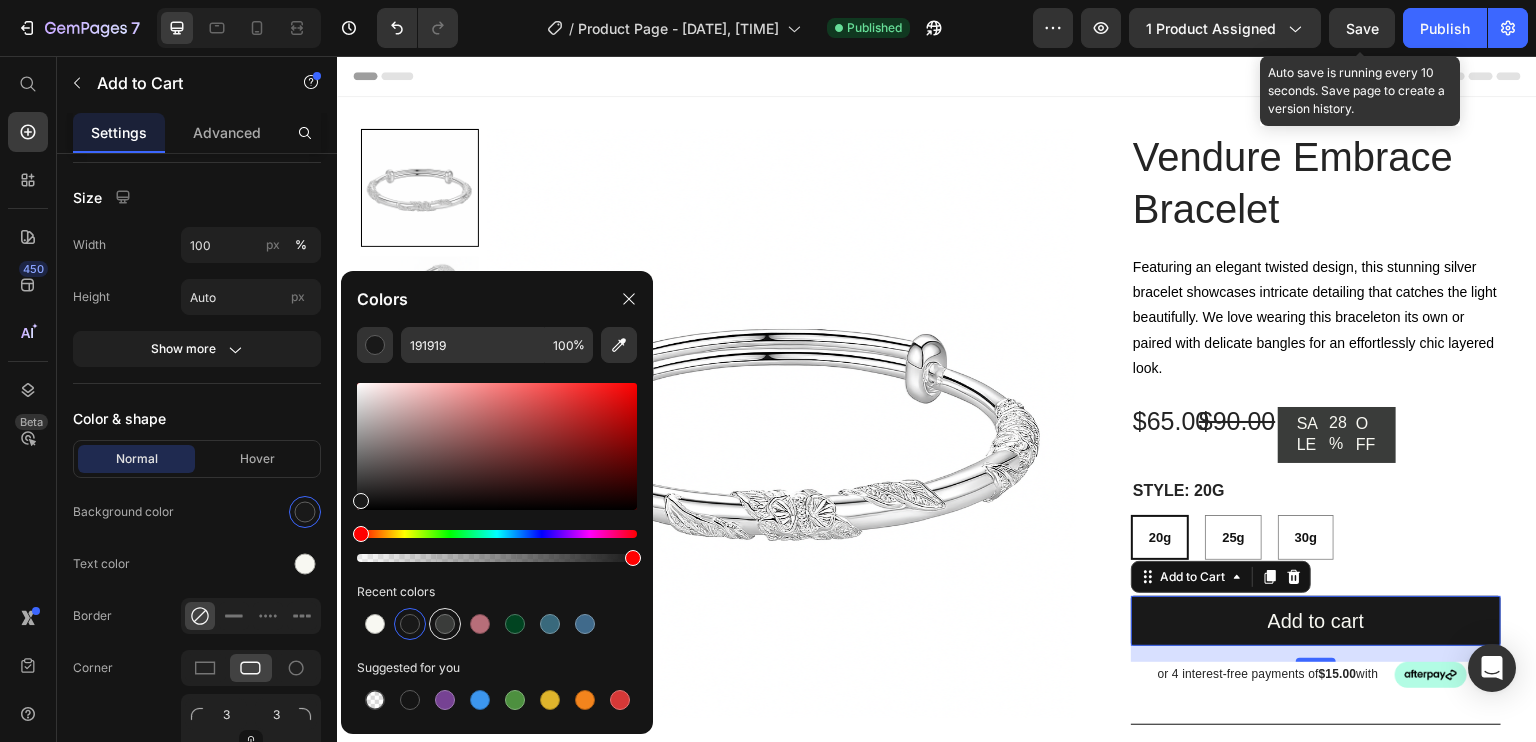 click at bounding box center (445, 624) 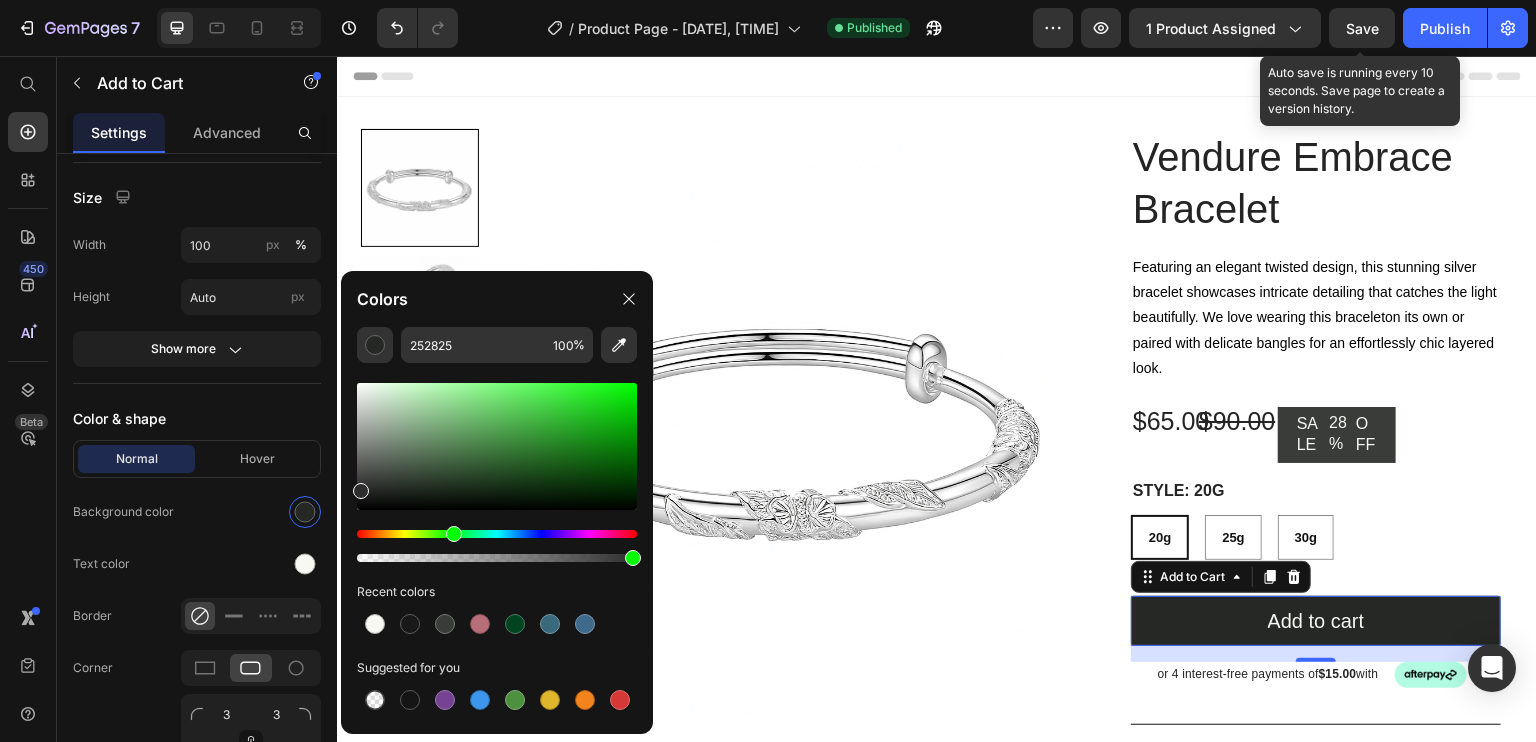 drag, startPoint x: 369, startPoint y: 498, endPoint x: 351, endPoint y: 485, distance: 22.203604 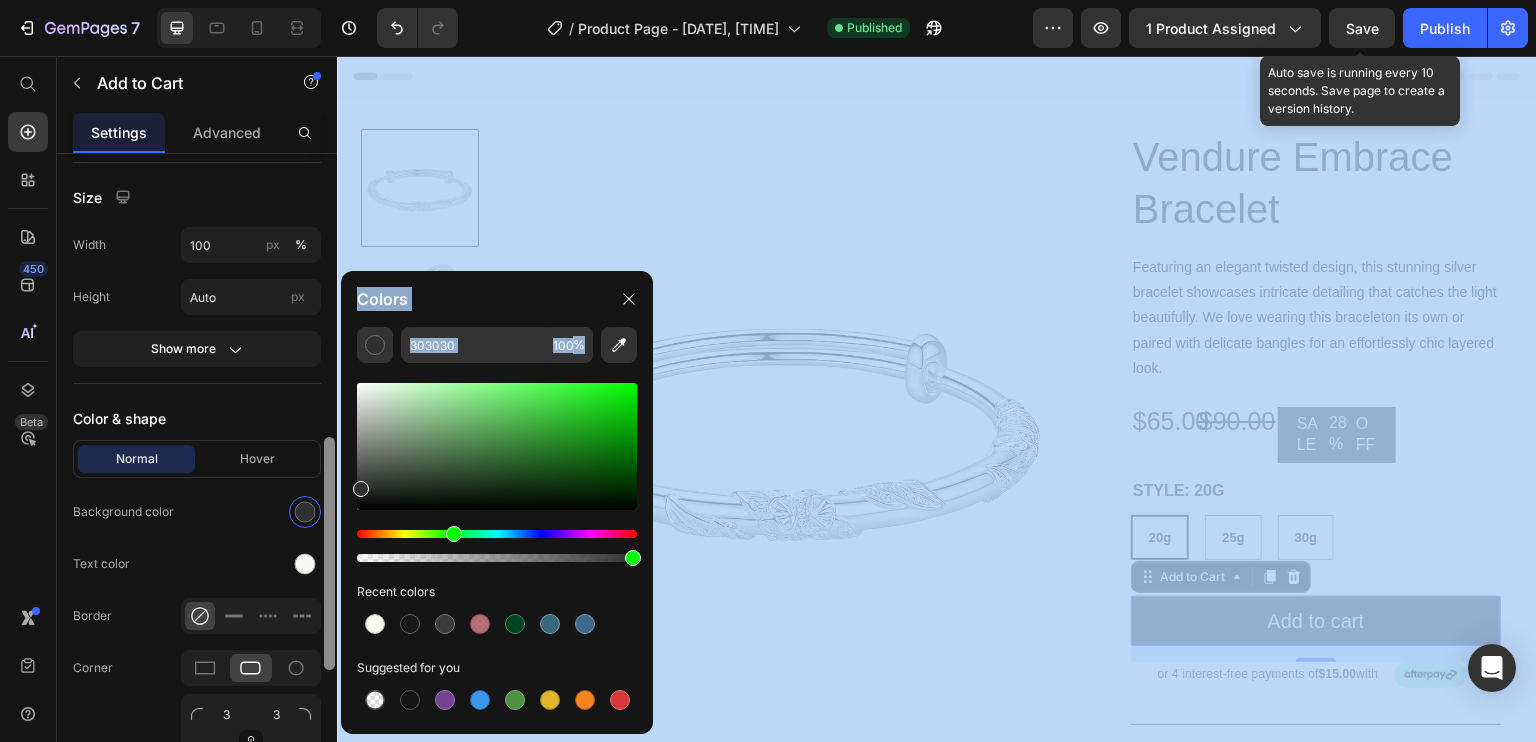 drag, startPoint x: 446, startPoint y: 527, endPoint x: 327, endPoint y: 534, distance: 119.2057 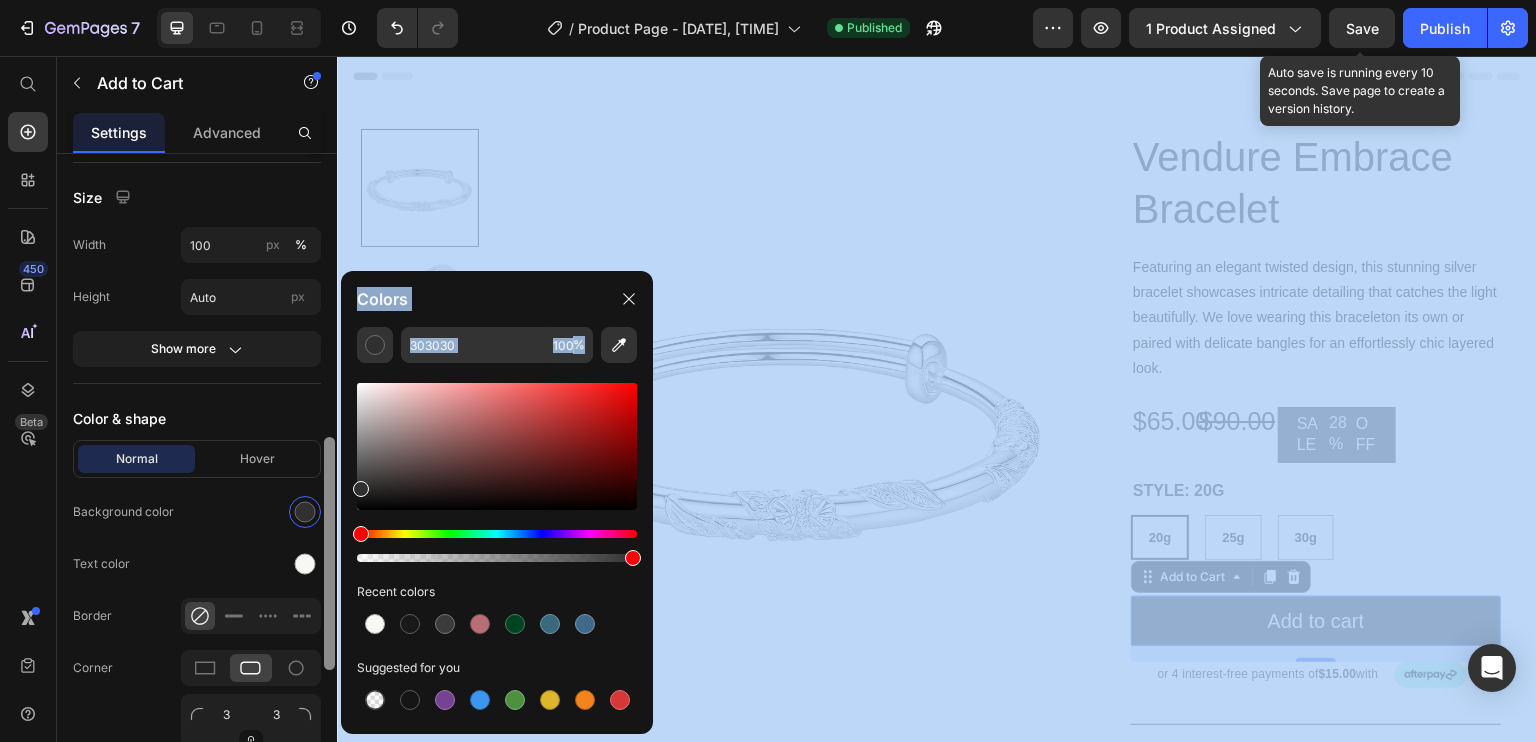 drag, startPoint x: 398, startPoint y: 534, endPoint x: 324, endPoint y: 534, distance: 74 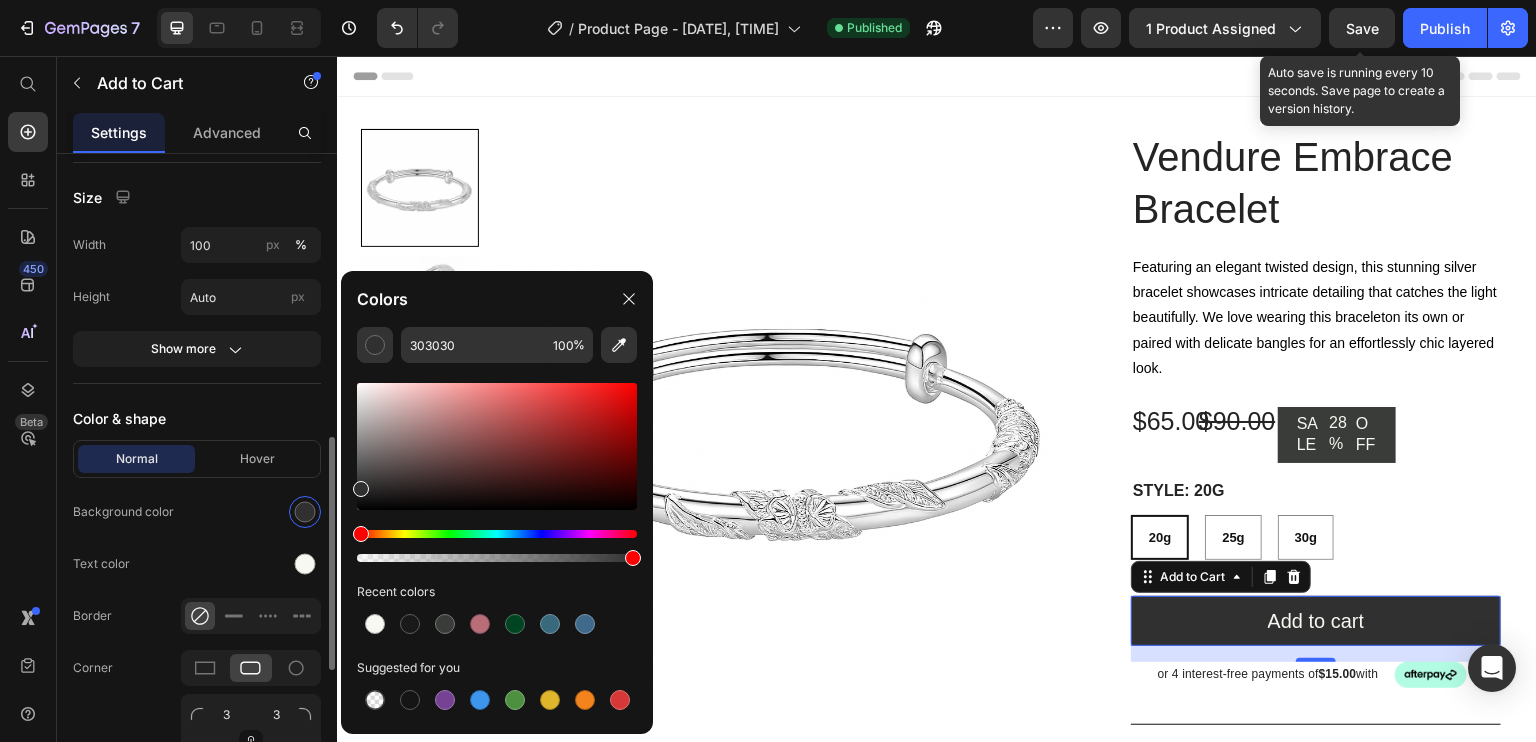 click on "Normal Hover Background color Text color Border Corner 3 3 3 3 Shadow" 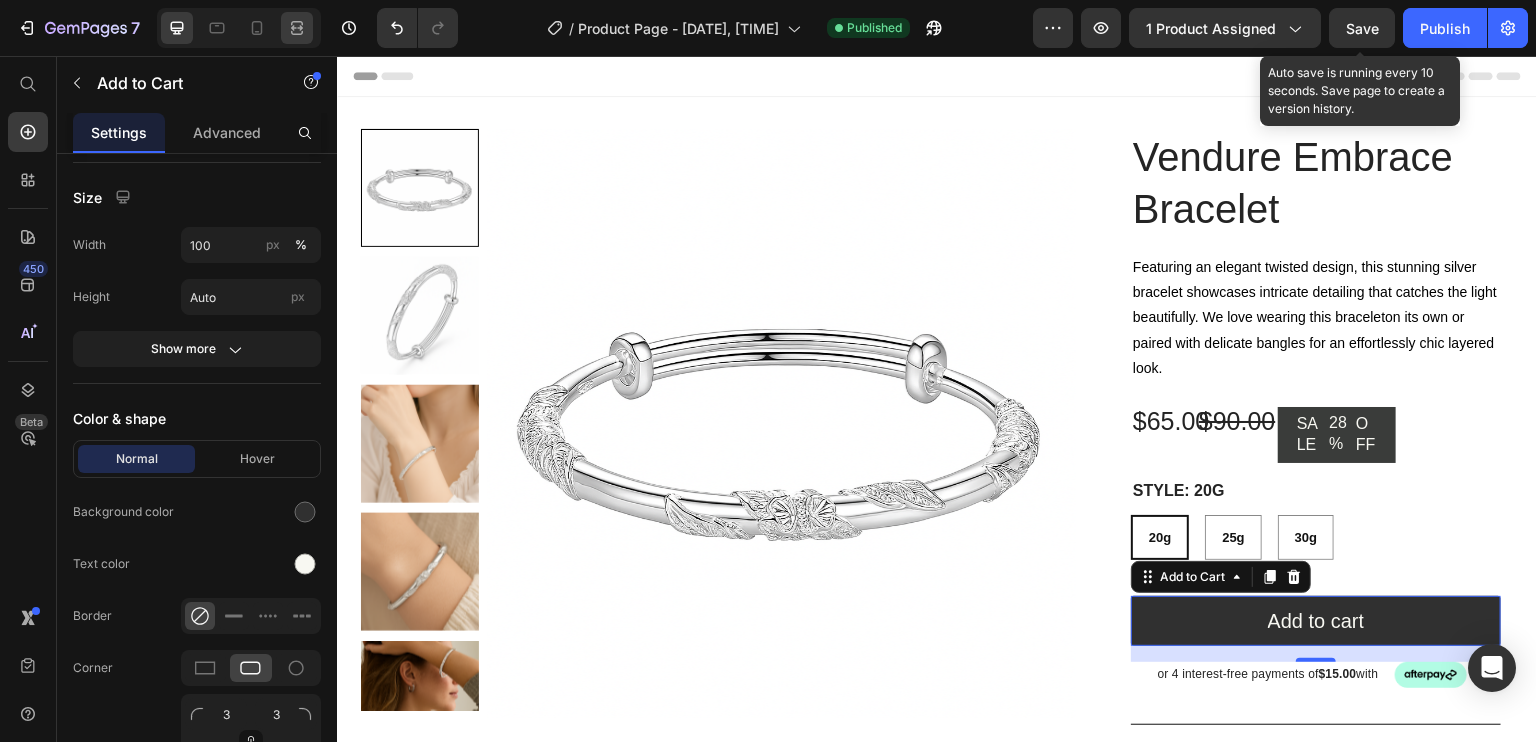 click 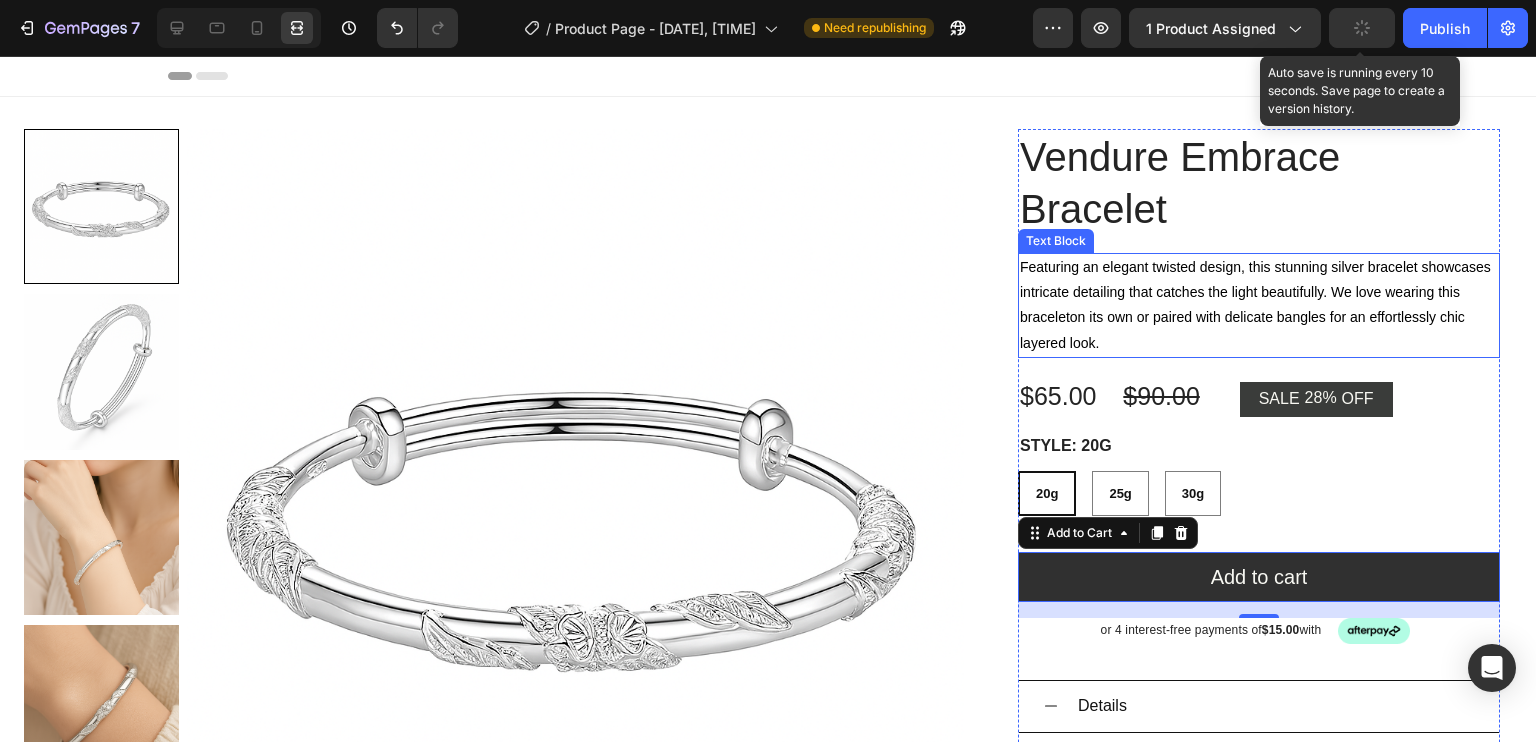 click on "style: 20g 20g 20g 20g 25g 25g 25g 30g 30g 30g" at bounding box center [1259, 475] 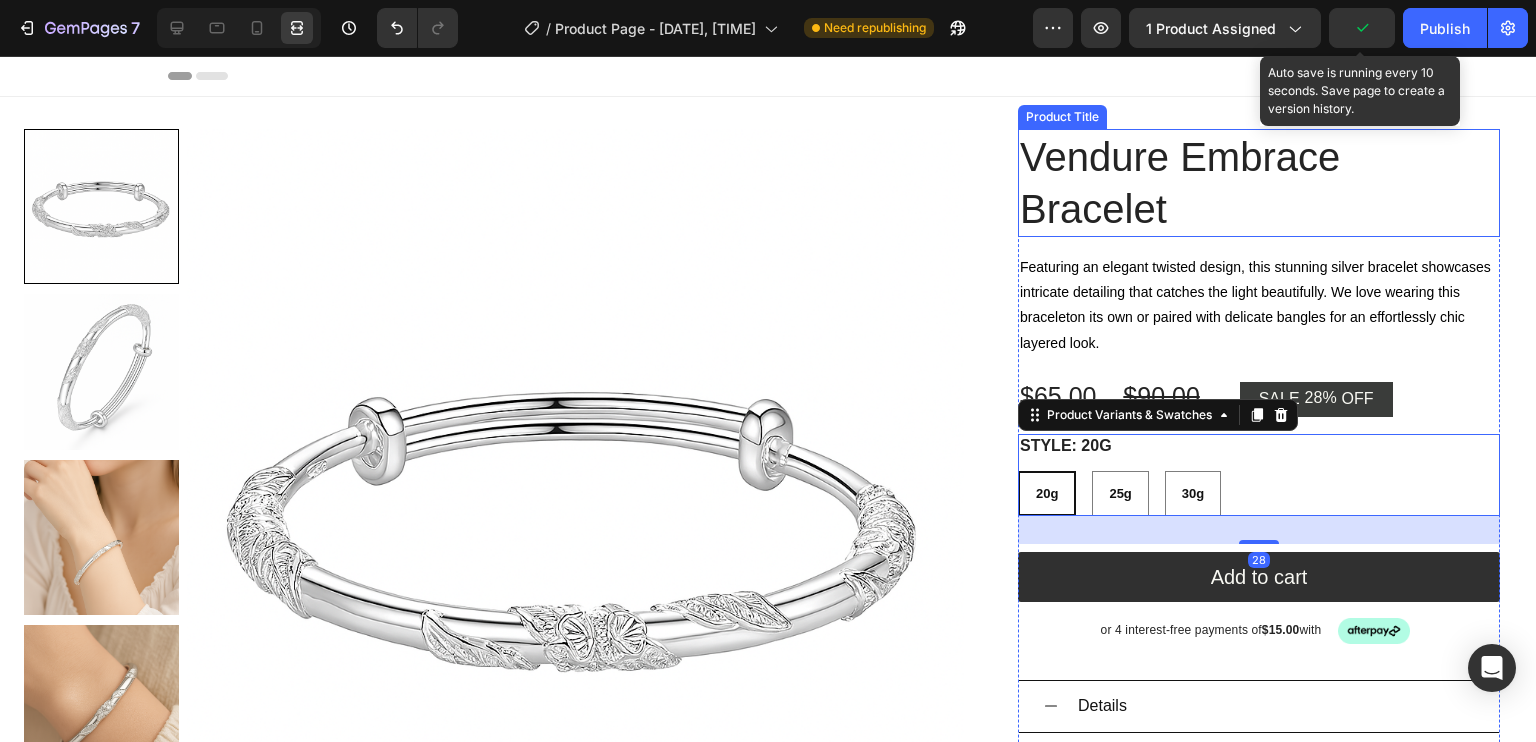 scroll, scrollTop: 0, scrollLeft: 0, axis: both 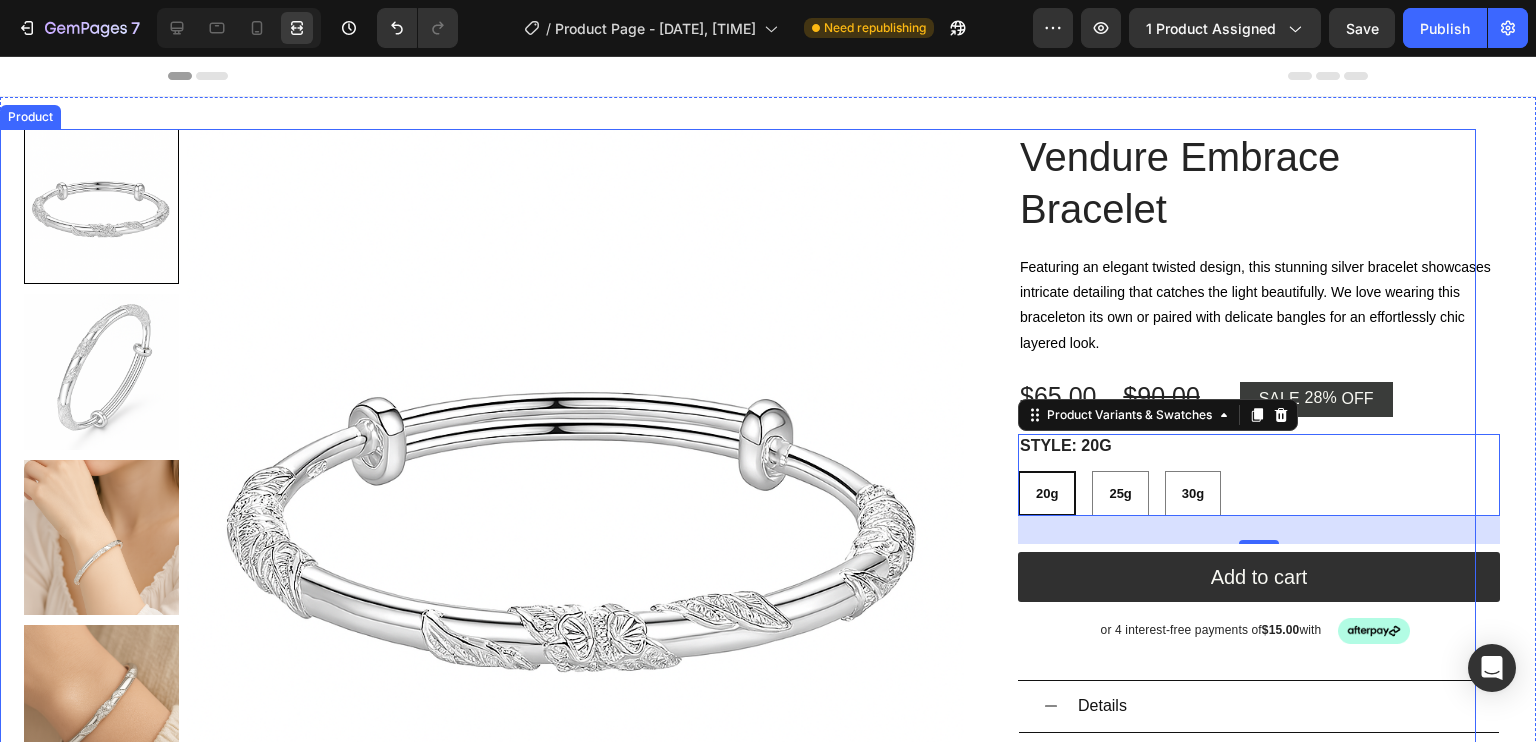 click on "Product Images Vendure Embrace Bracelet Product Title Featuring an elegant twisted design, this stunning silver bracelet showcases intricate detailing that catches the light beautifully. We love wearing this braceleton its own or paired with delicate bangles for an effortlessly chic layered look. Text Block $65.00 Product Price $90.00 Product Price SALE 28% OFF Discount Tag Row Silver 20g 25g 30g Product Variants & Swatches style: 20g 20g 20g 20g 25g 25g 25g 30g 30g 30g Product Variants & Swatches   28 Add to cart Add to Cart or 4 interest-free payments of  $15.00  with Text Block Image Row Row
Details A sculptural bracelet inspired by nature’s effortless curves. Designed for understated elegance, this piece adds subtle drama to any look—whether worn solo or layered.   Design: Organic, flowing silhouette with subtle botanical inspiration Style: Minimalist with a touch of vintage character Finish: Polished for a refined, mirror-like shine Text Block Materials" at bounding box center [738, 665] 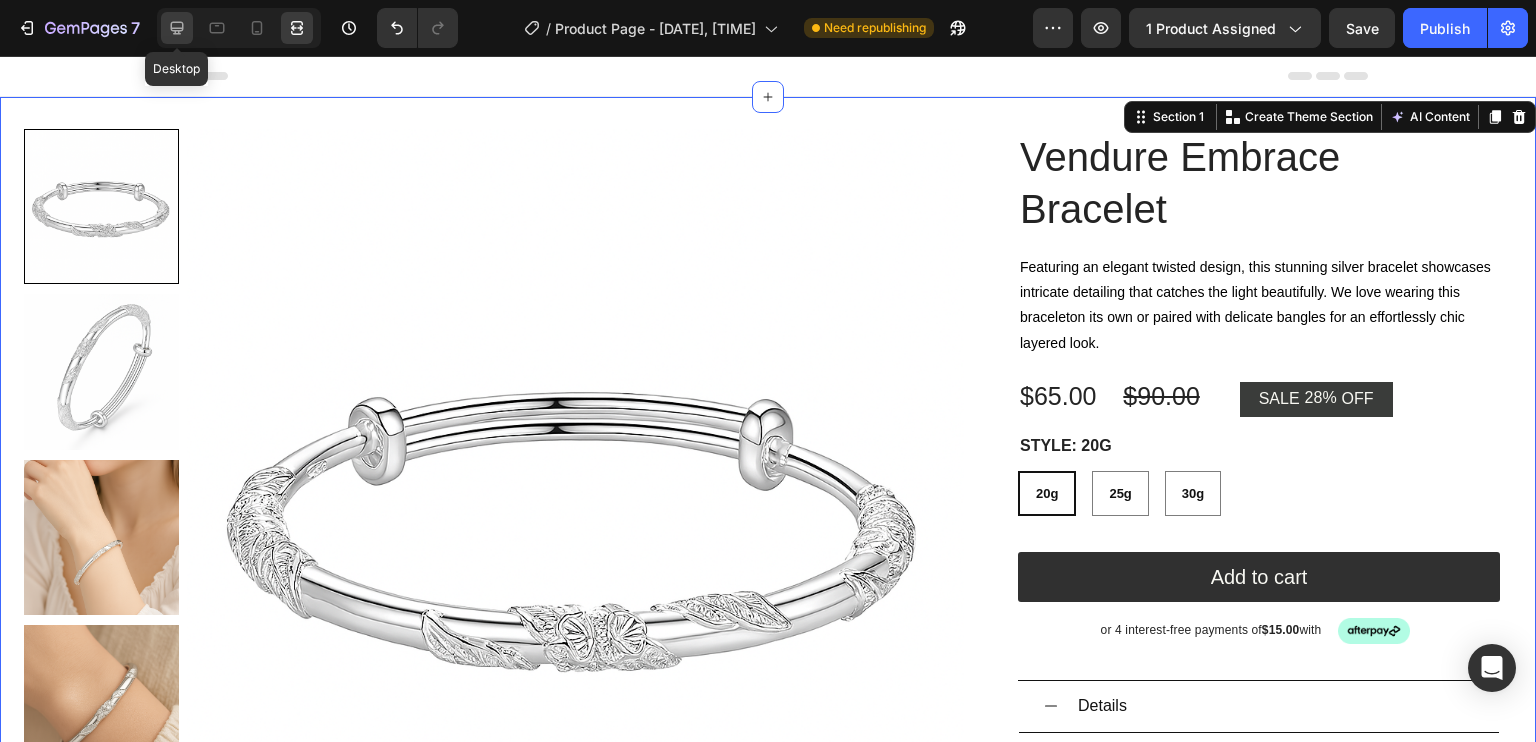 click 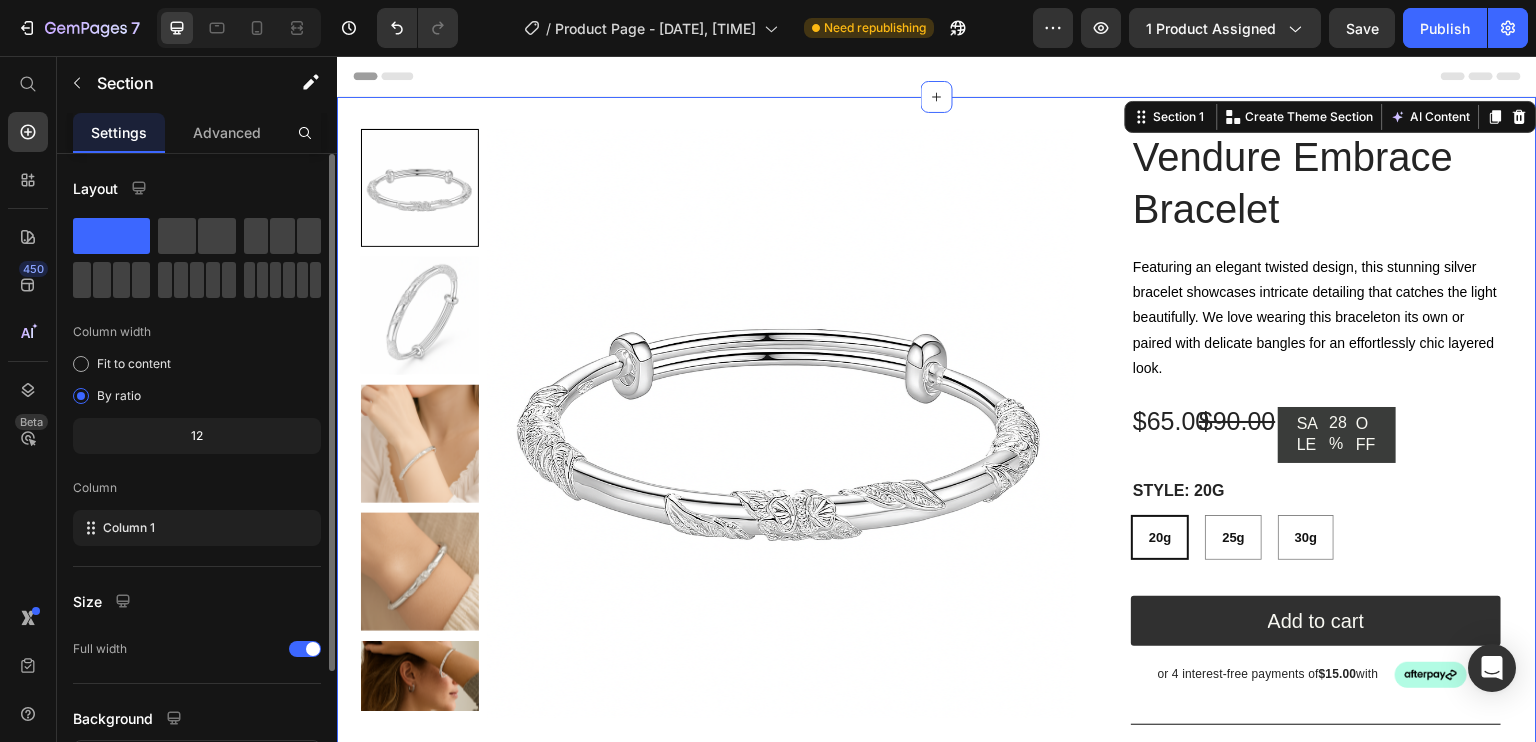 click on "Advanced" at bounding box center [227, 132] 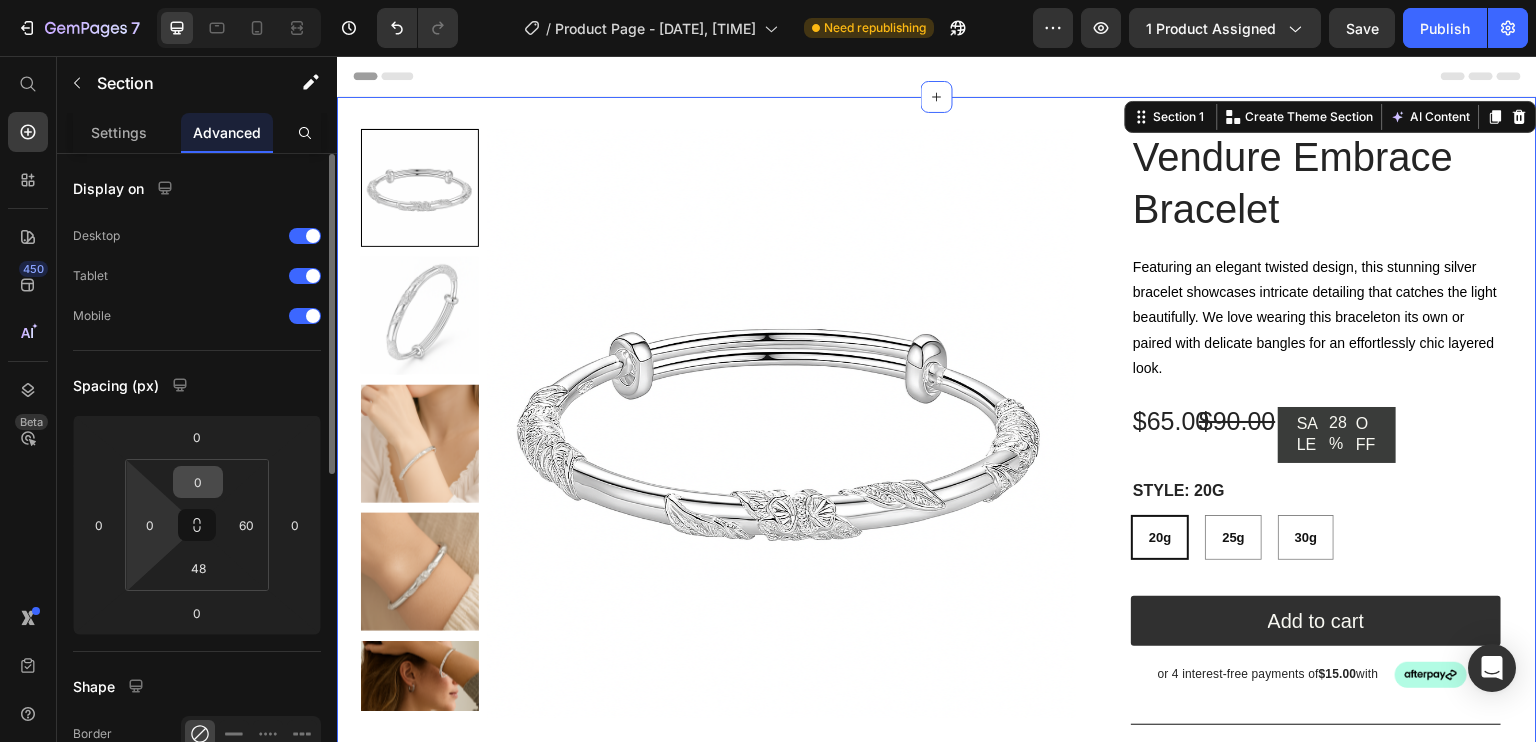 drag, startPoint x: 216, startPoint y: 498, endPoint x: 191, endPoint y: 479, distance: 31.400637 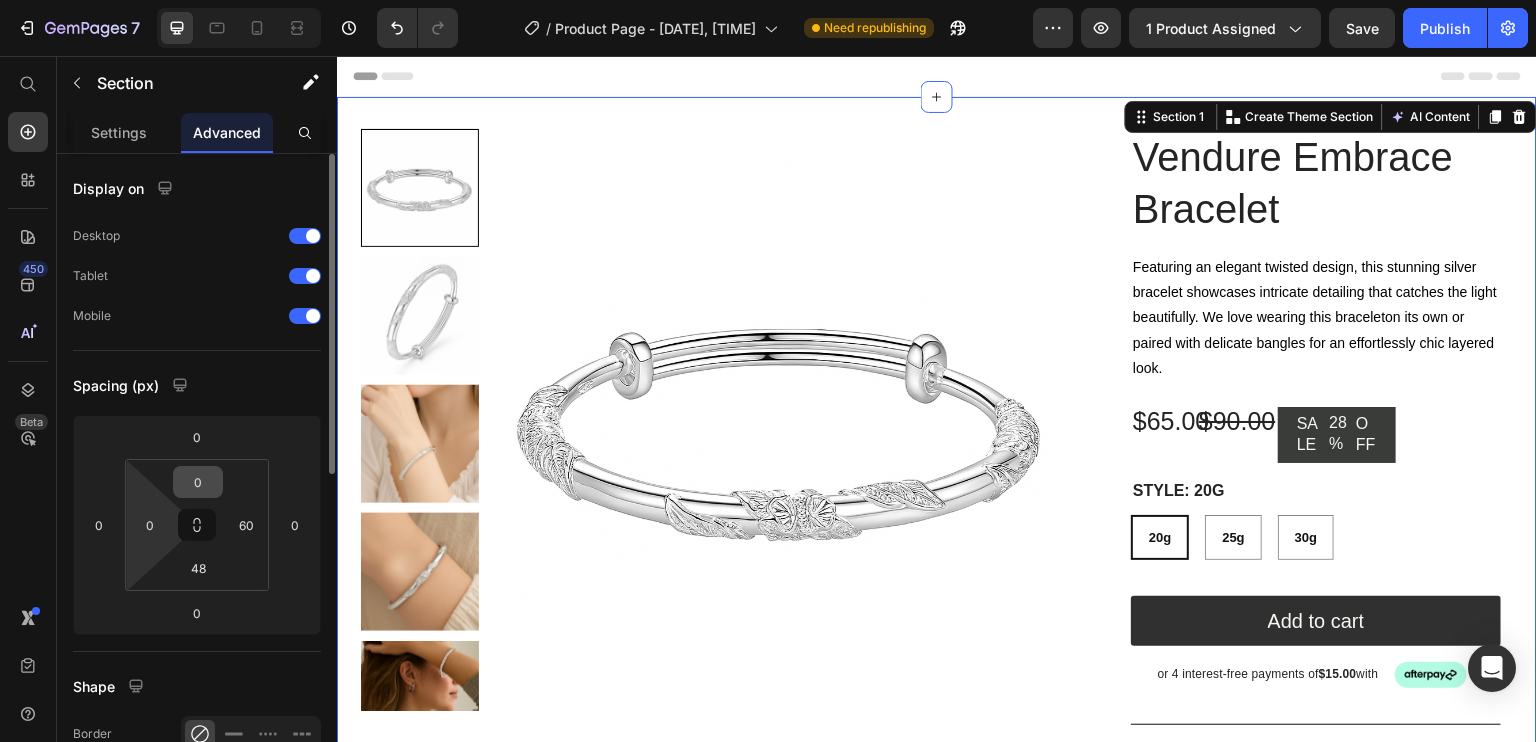 click on "7 / Product Page - [MONTH], [DAY]:[TIME] Need republishing Preview 1 product assigned Save Publish 450 Beta Start with Sections Elements Hero Section Product Detail Brands Trusted Badges Guarantee Product Breakdown How to use Testimonials Compare Bundle FAQs Social Proof Brand Story Product List Collection Blog List Contact Sticky Add to Cart Custom Footer Browse Library 450 Layout Row Row Row Row Text Heading Text Block Button Button Button Sticky Back to top Media Image" at bounding box center [768, 0] 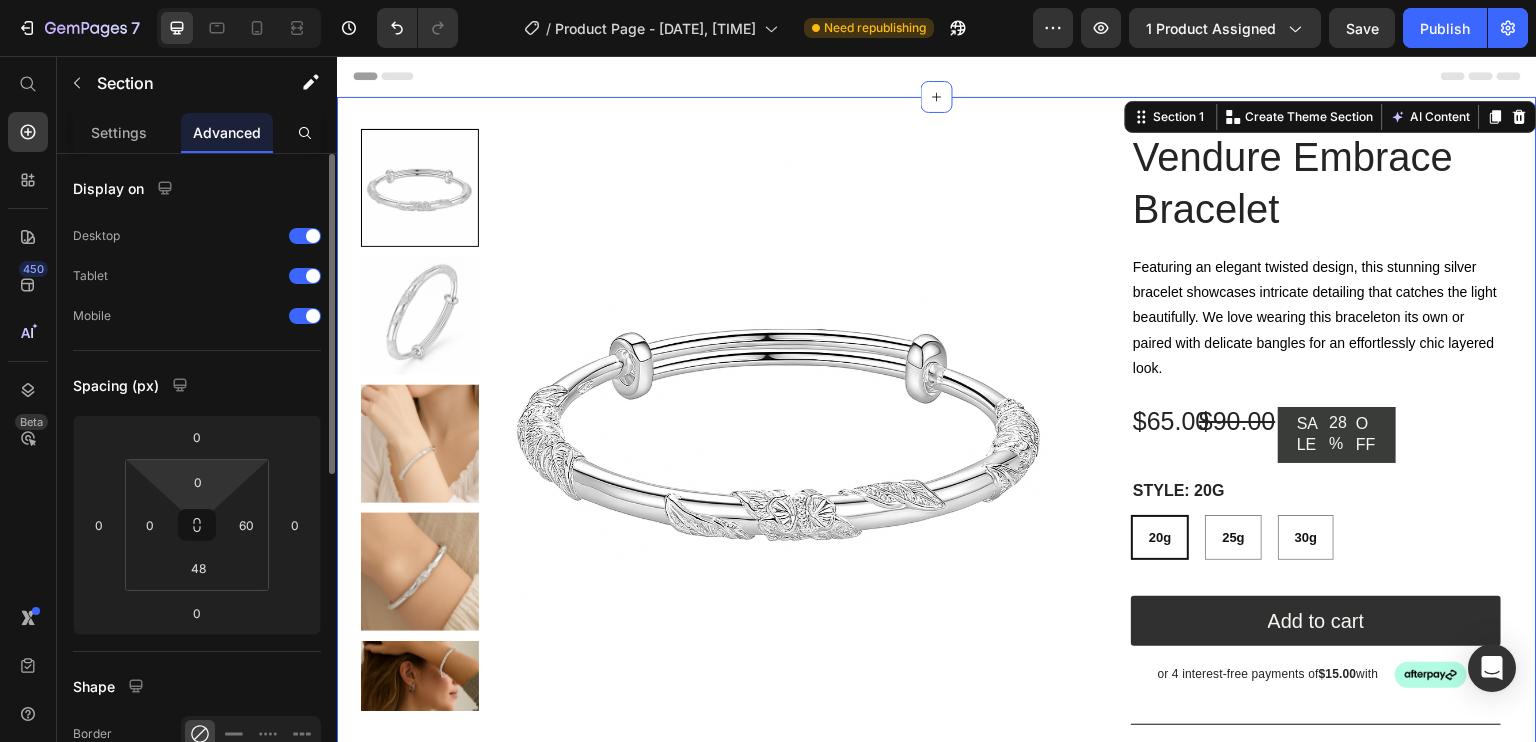 drag, startPoint x: 147, startPoint y: 360, endPoint x: 248, endPoint y: 471, distance: 150.07332 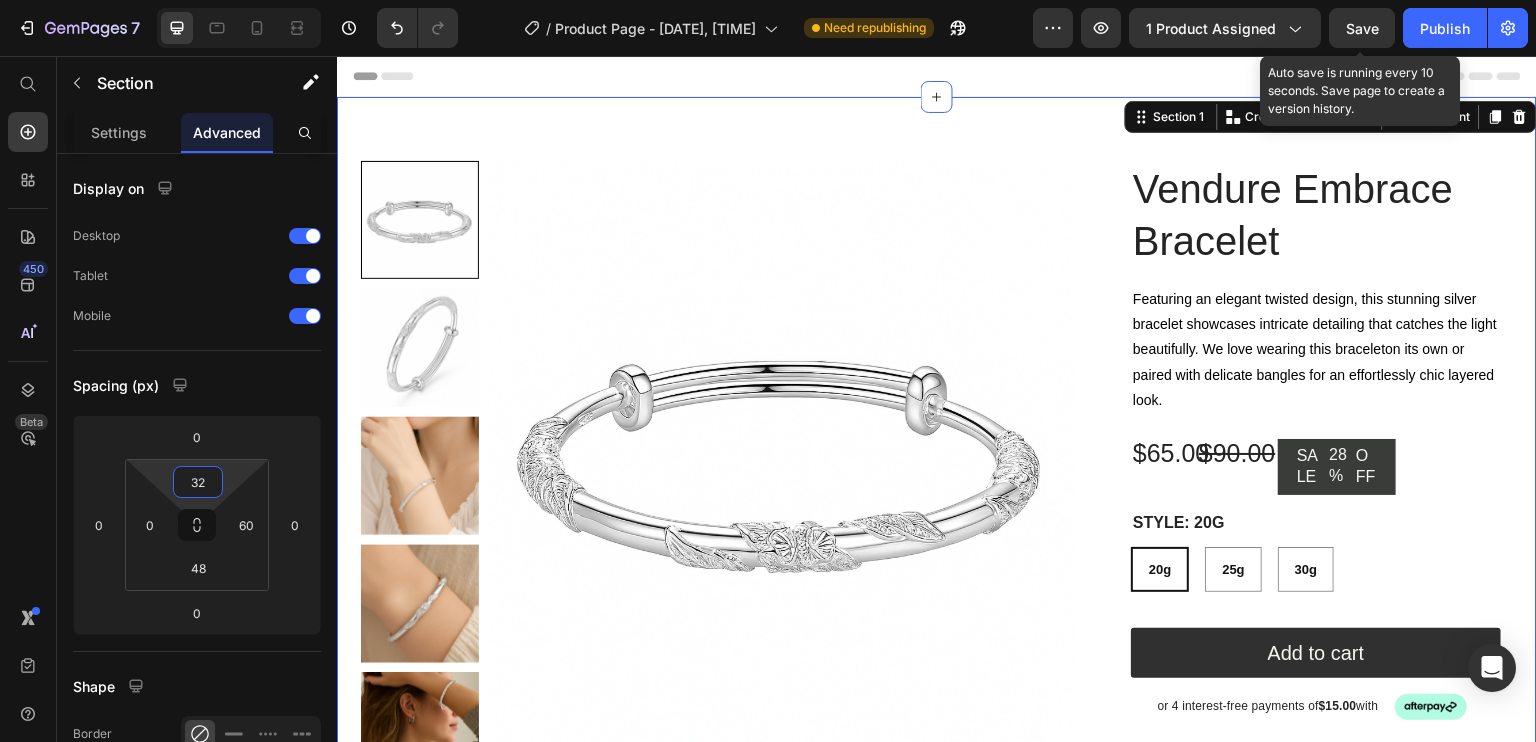 click on "Publish" at bounding box center (1445, 28) 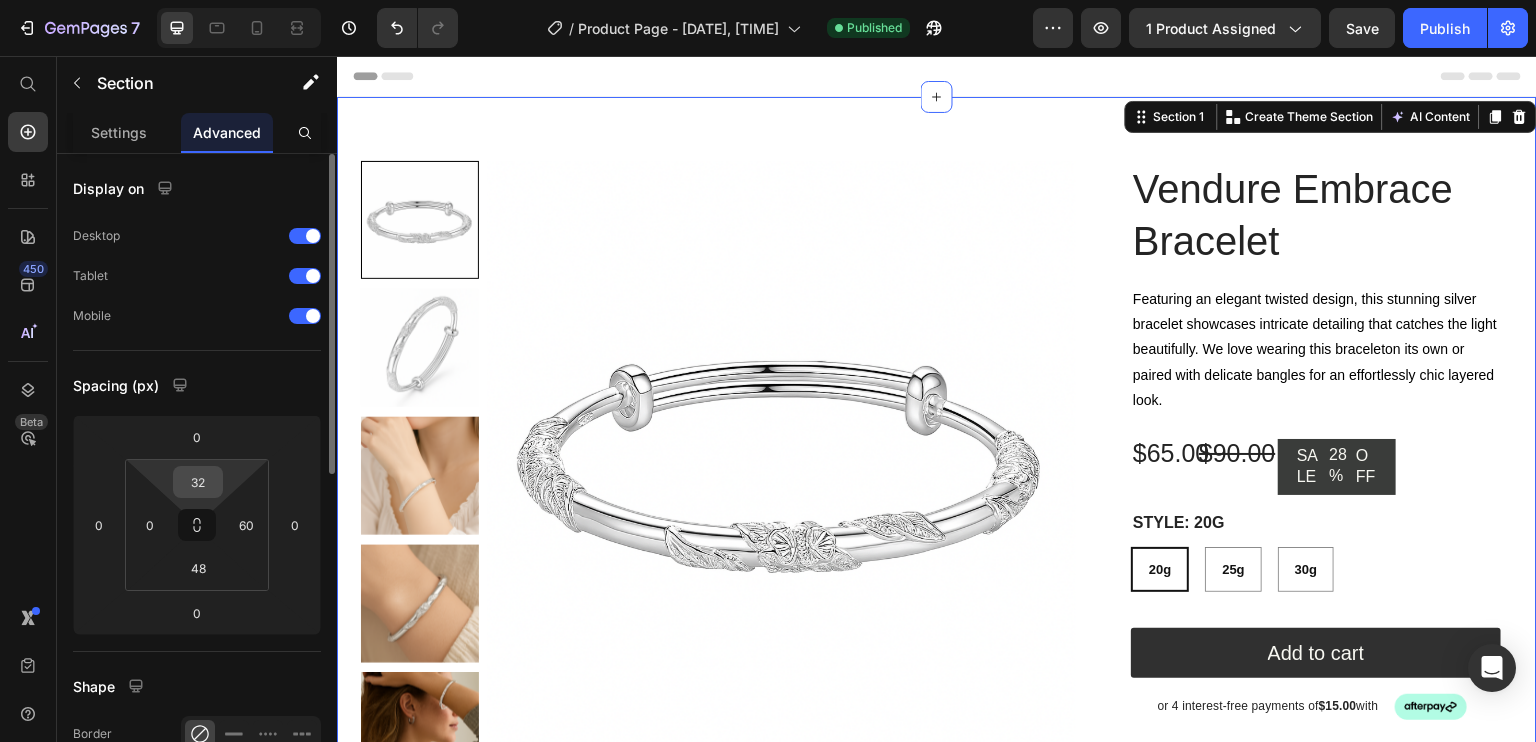 click on "32" at bounding box center [198, 482] 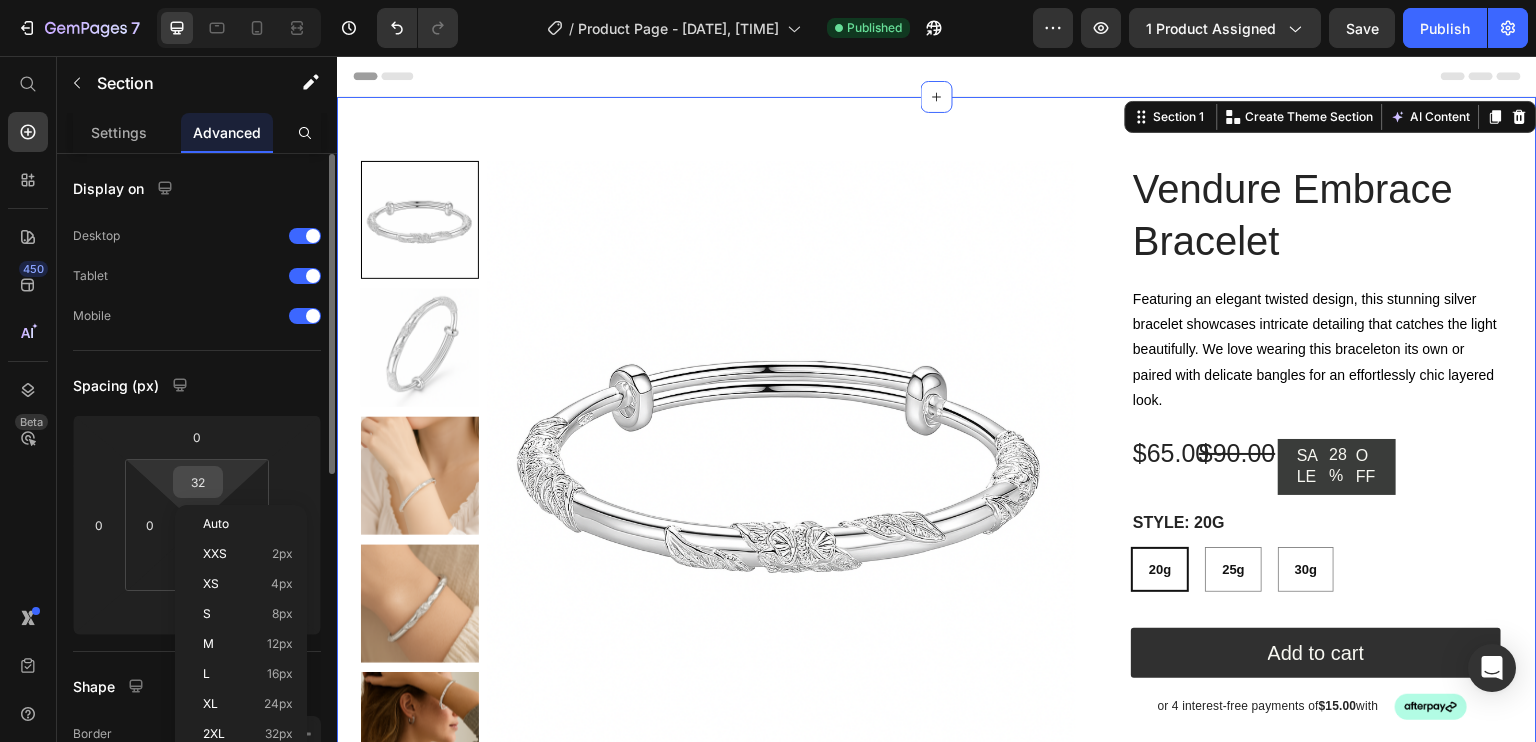 click on "32" at bounding box center (198, 482) 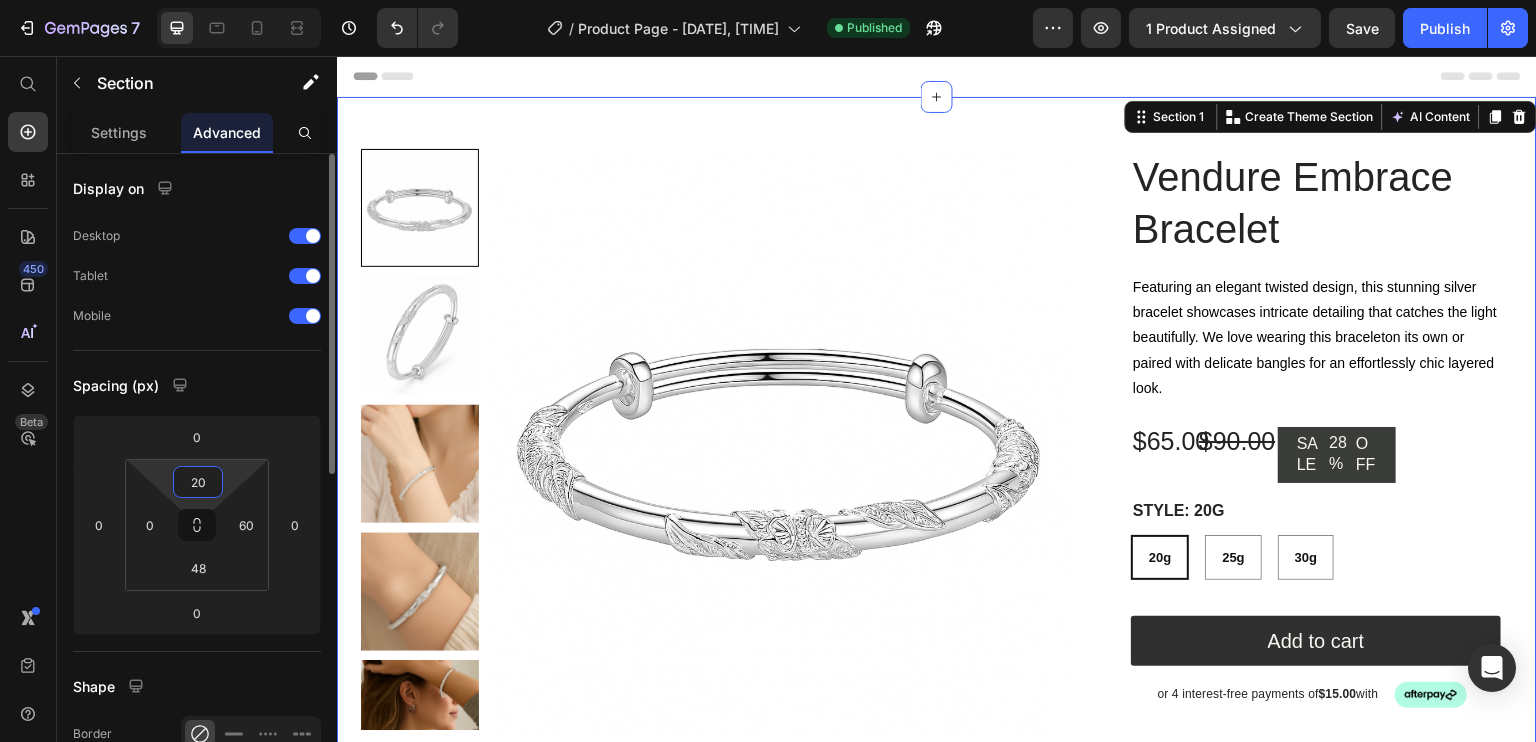 type on "2" 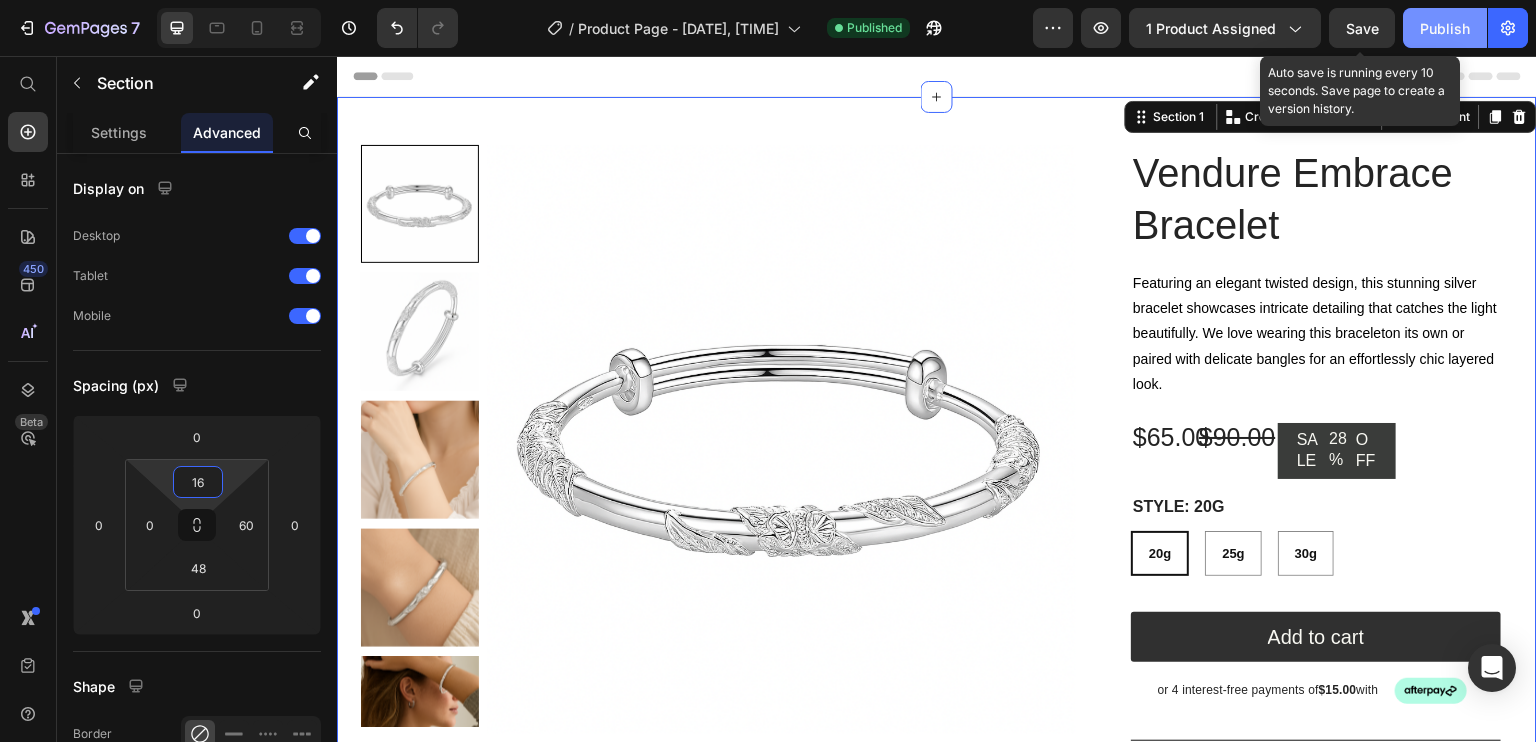 type on "16" 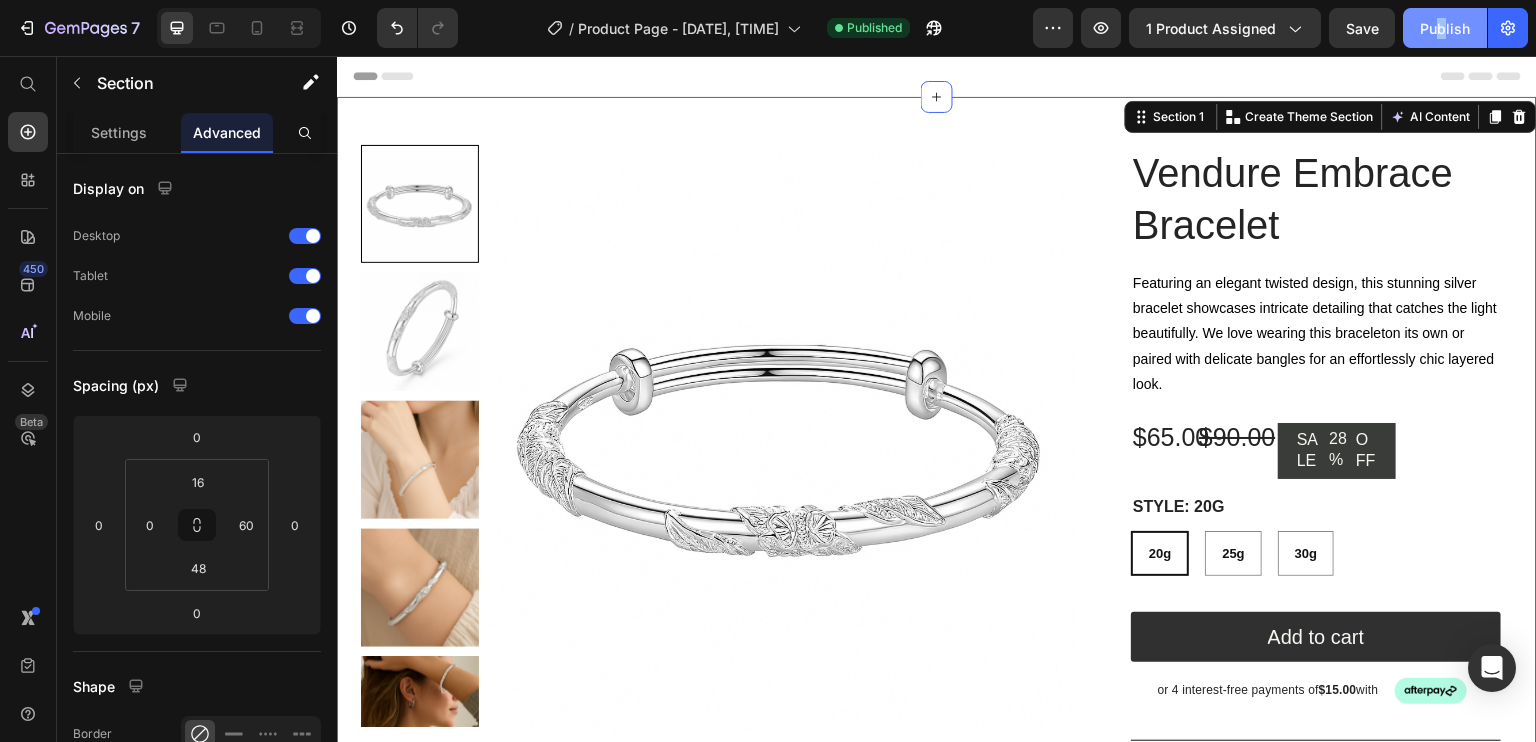 click on "Publish" at bounding box center [1445, 28] 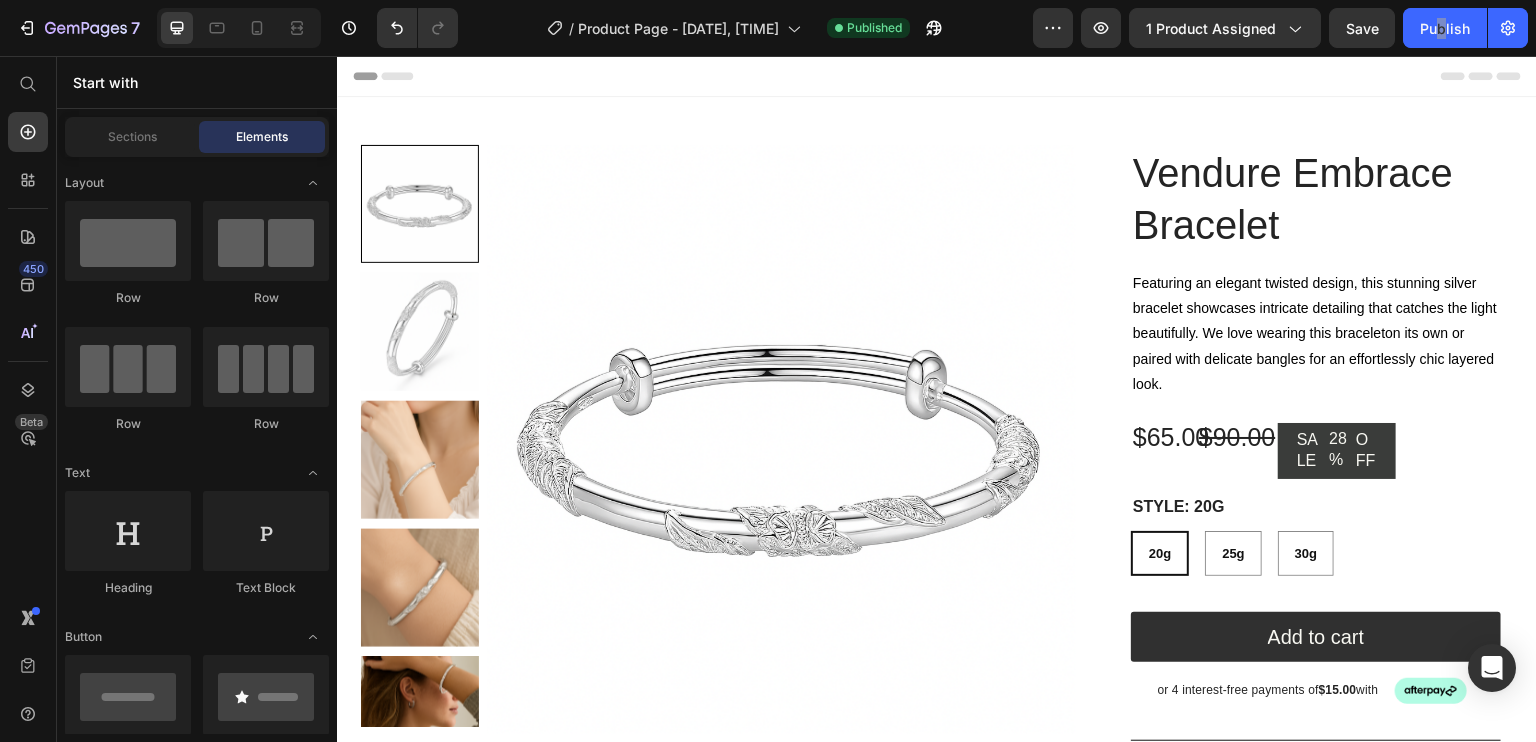 scroll, scrollTop: 1468, scrollLeft: 0, axis: vertical 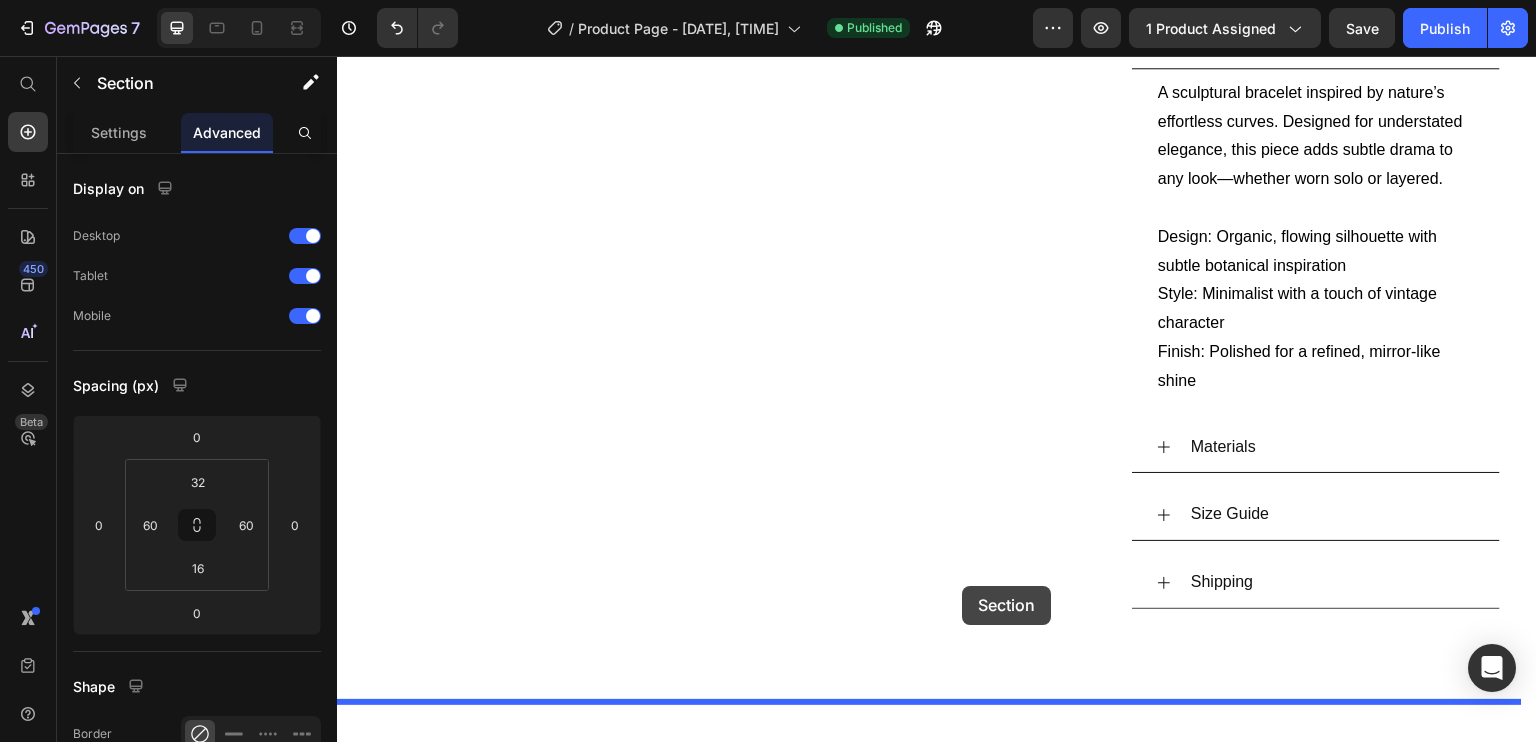 drag, startPoint x: 1190, startPoint y: 672, endPoint x: 1007, endPoint y: 612, distance: 192.58505 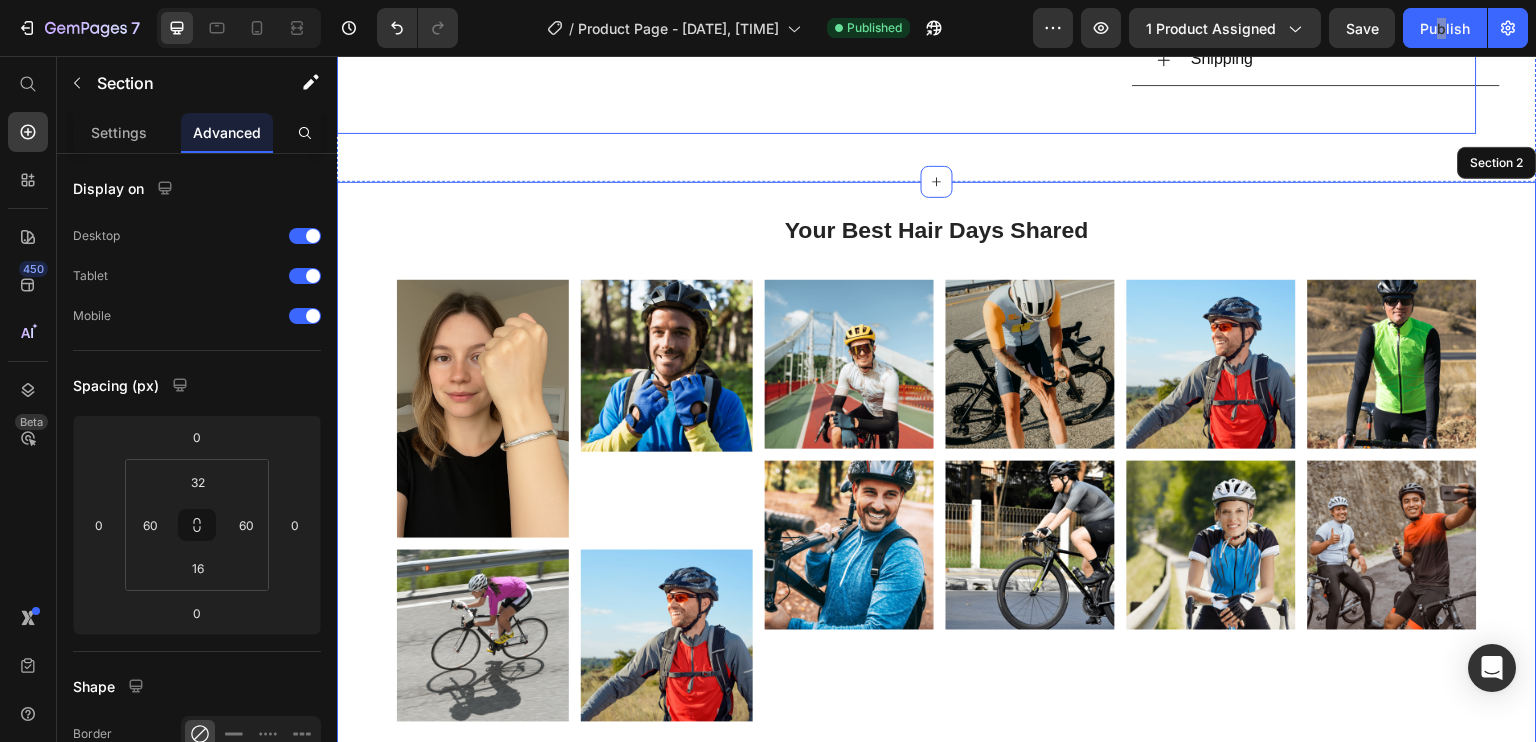scroll, scrollTop: 1248, scrollLeft: 0, axis: vertical 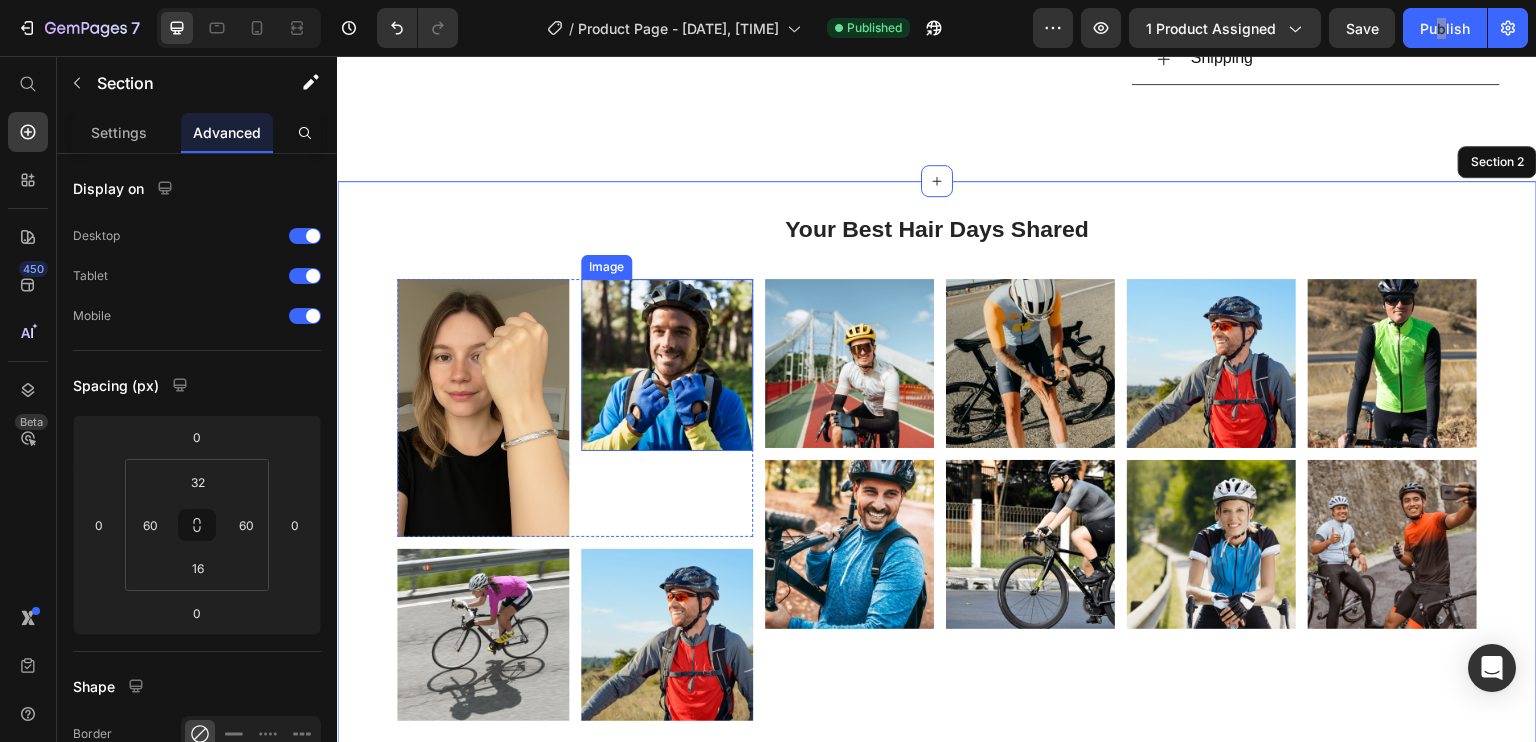 click at bounding box center (667, 365) 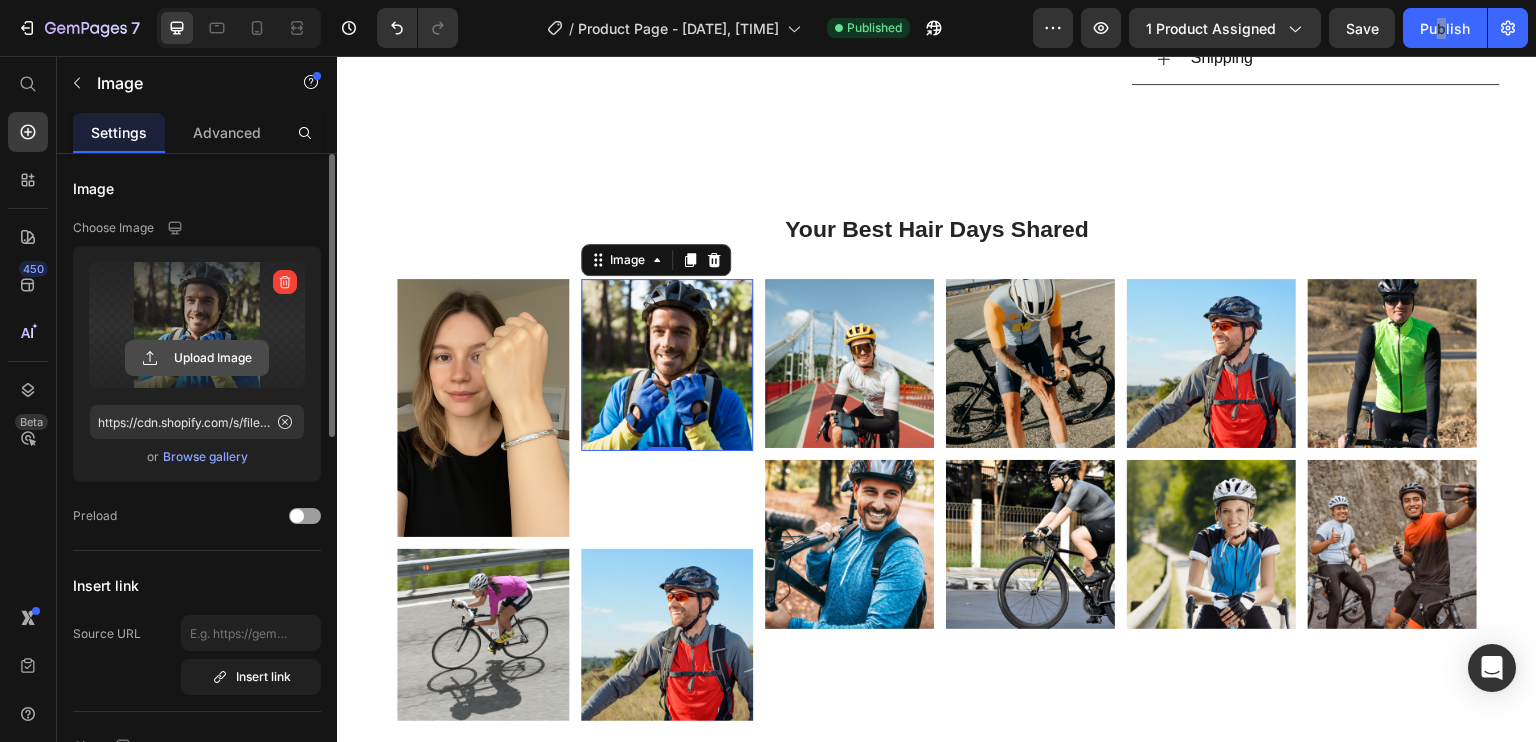 click 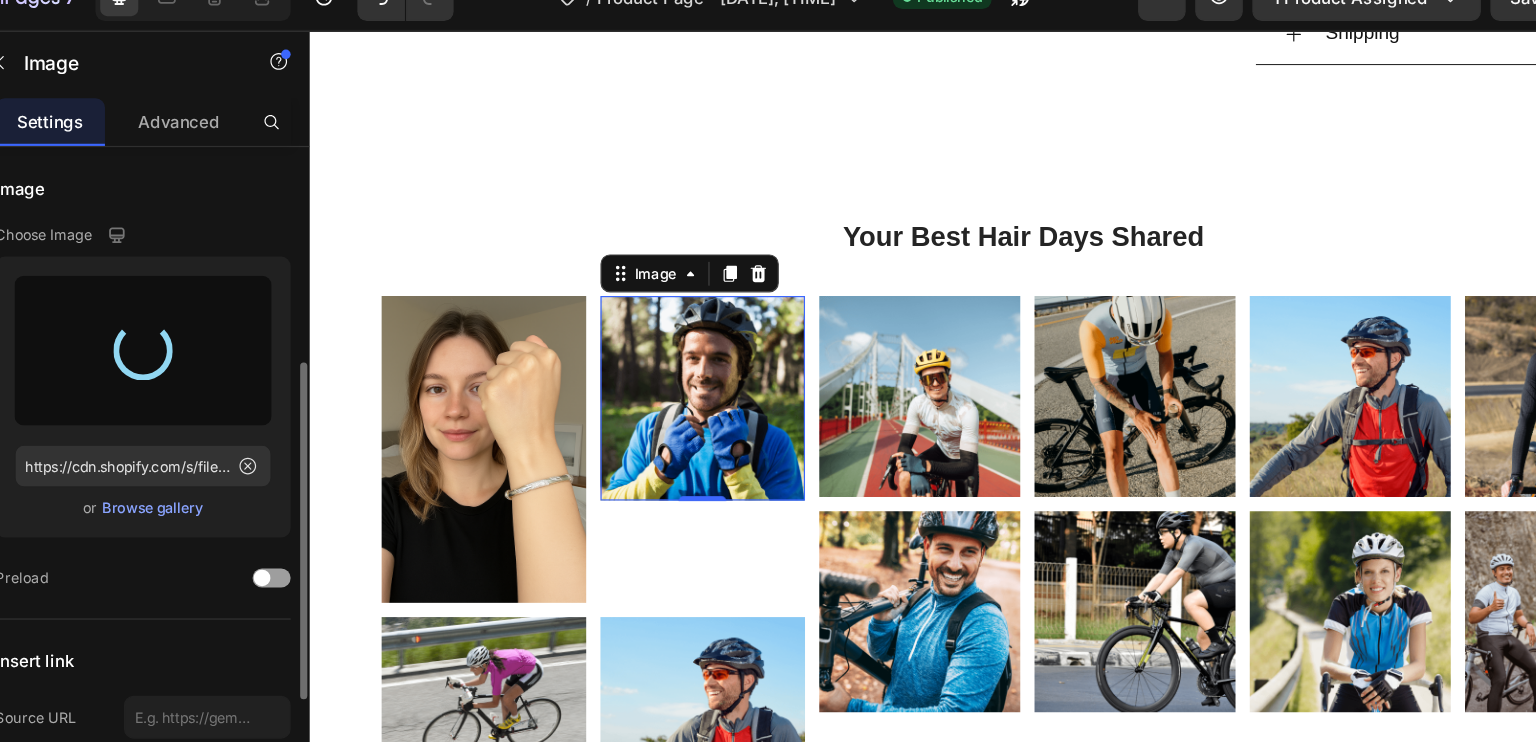 scroll, scrollTop: 142, scrollLeft: 0, axis: vertical 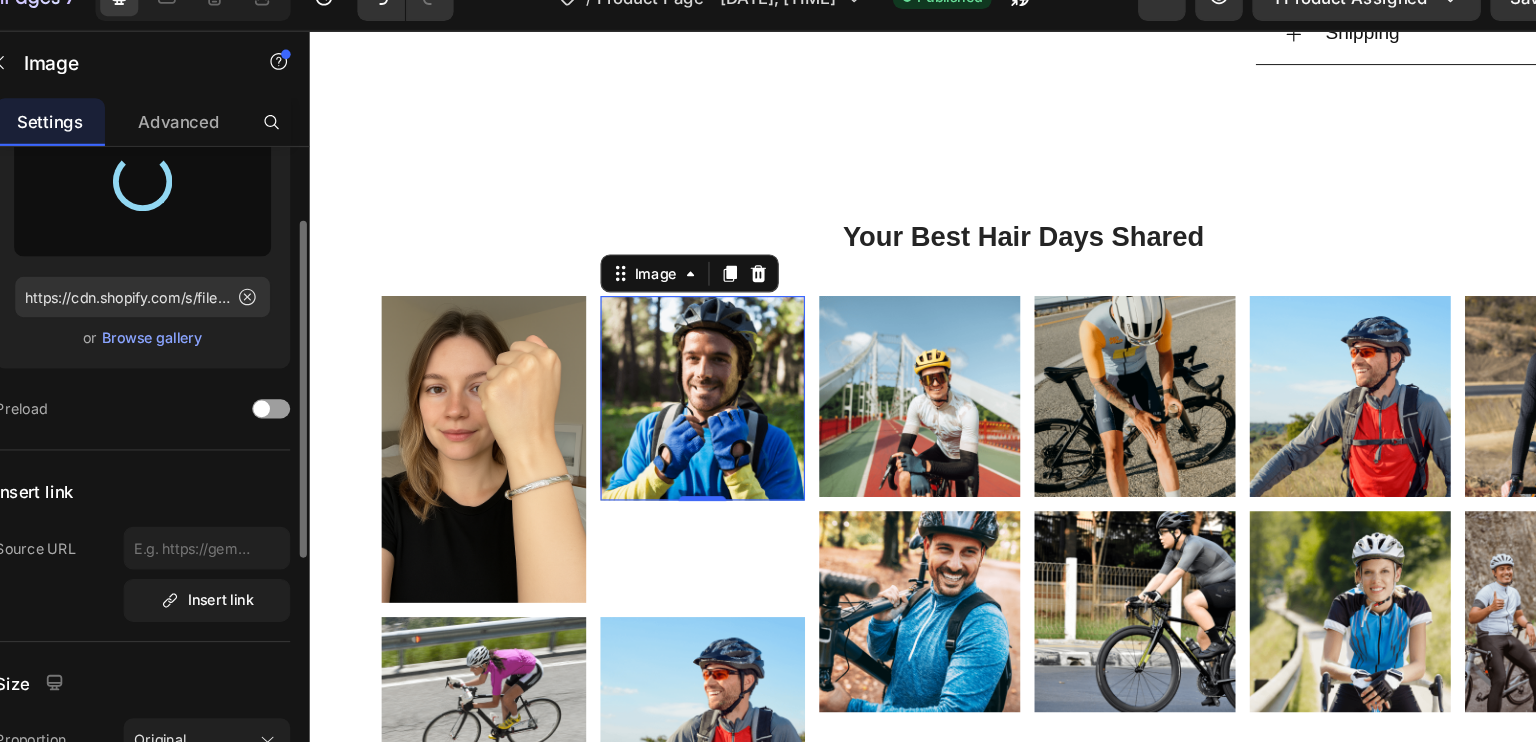 type on "https://cdn.shopify.com/s/files/1/0758/4445/2578/files/gempages_573642816610108480-5dfbcadb-9d0e-4721-b5b6-1e0dc0f4dd21.png" 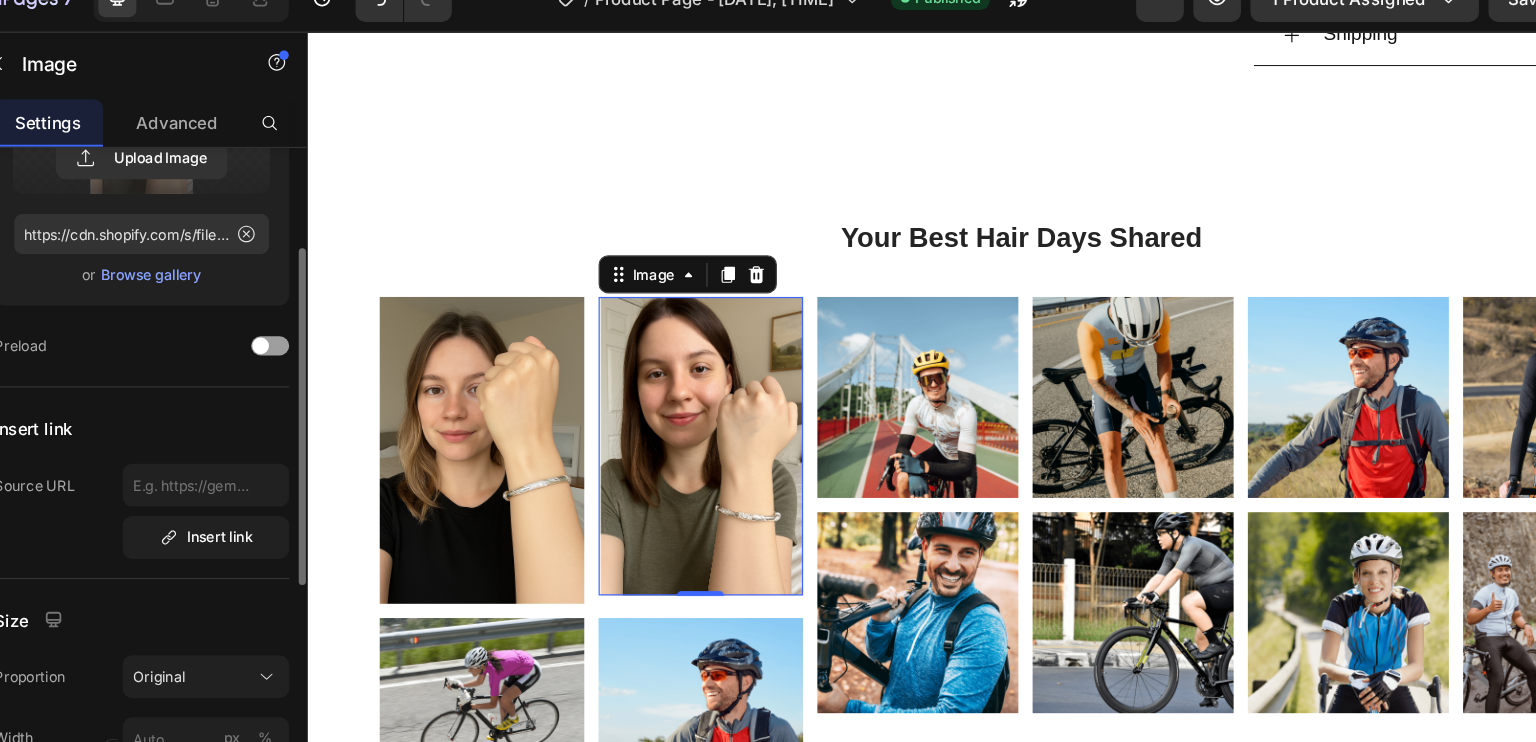 scroll, scrollTop: 196, scrollLeft: 0, axis: vertical 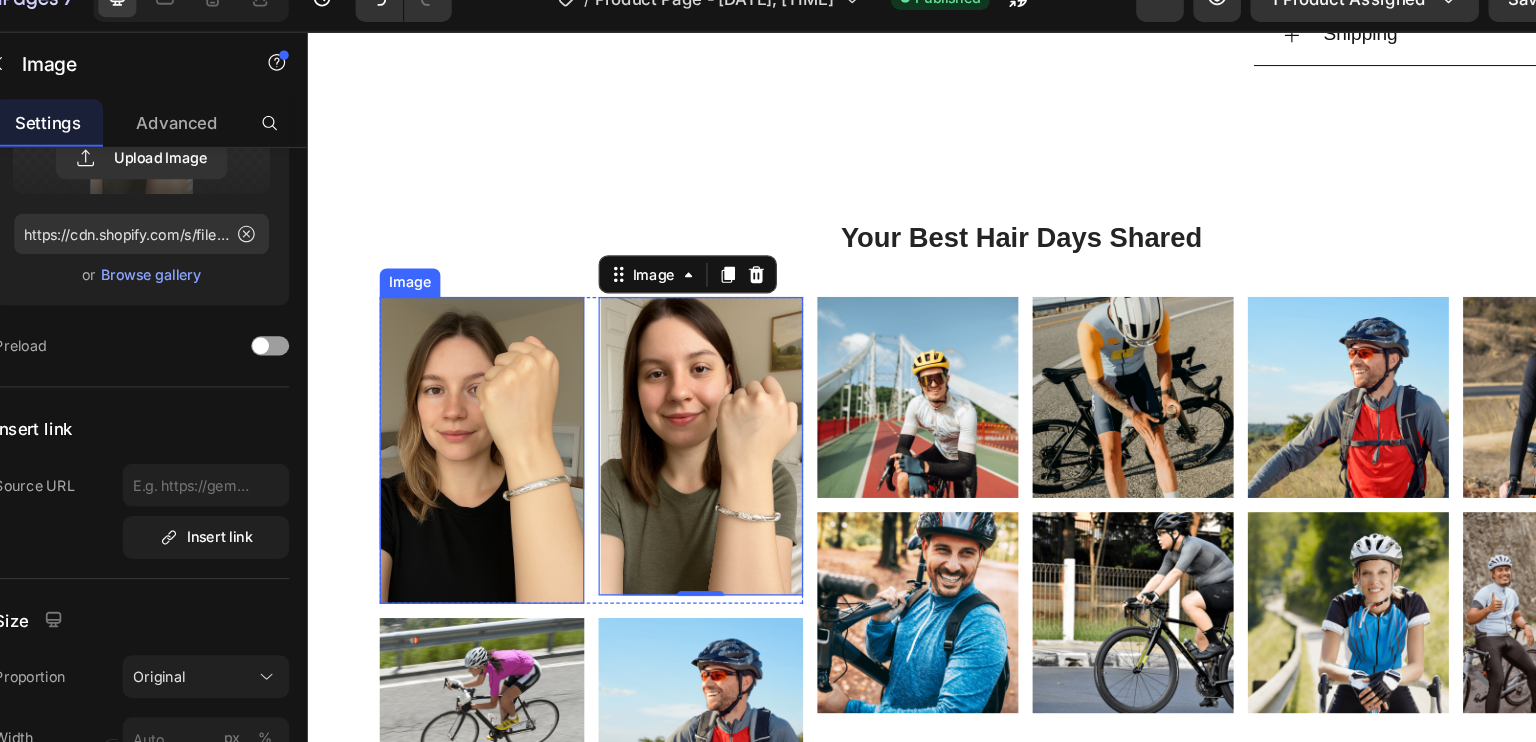 click at bounding box center [453, 383] 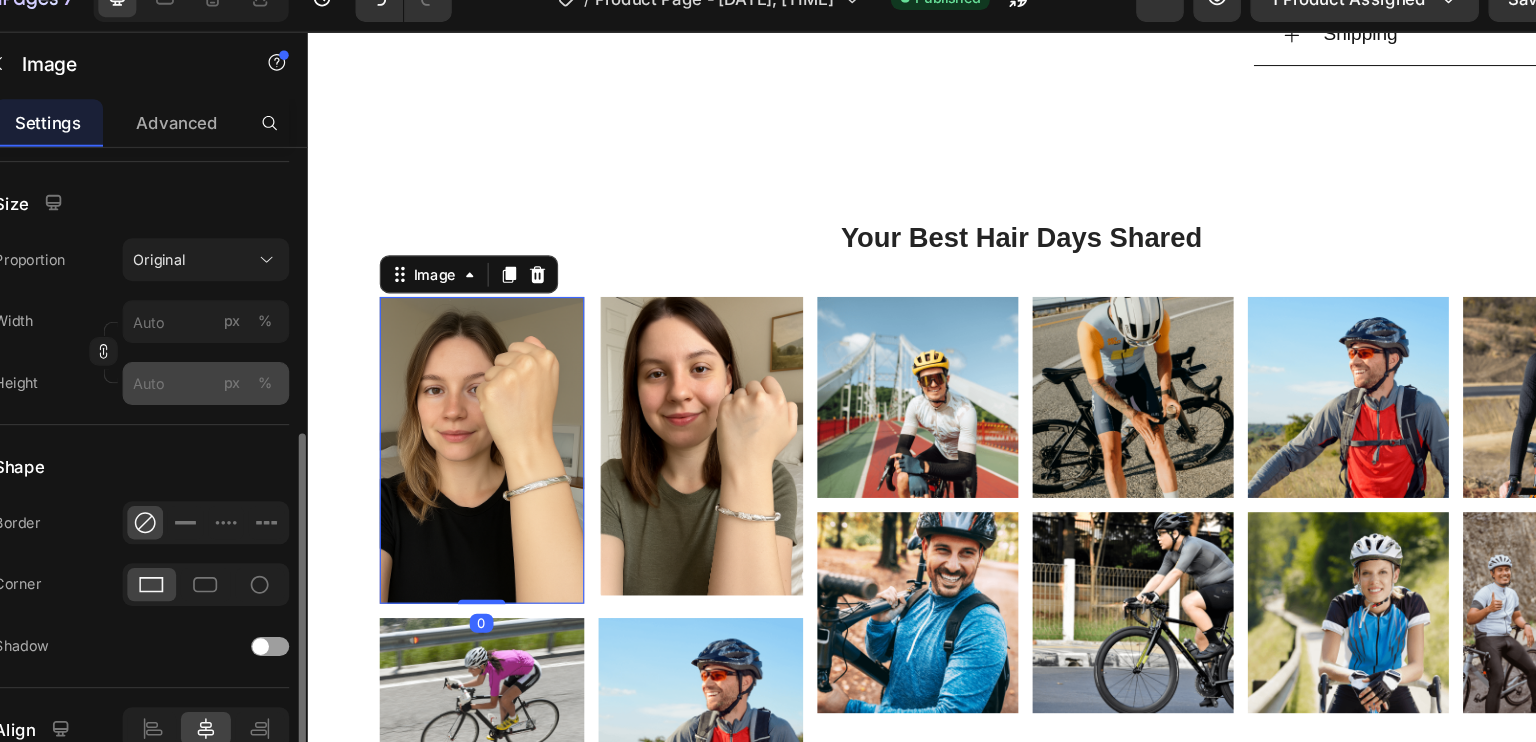 scroll, scrollTop: 545, scrollLeft: 0, axis: vertical 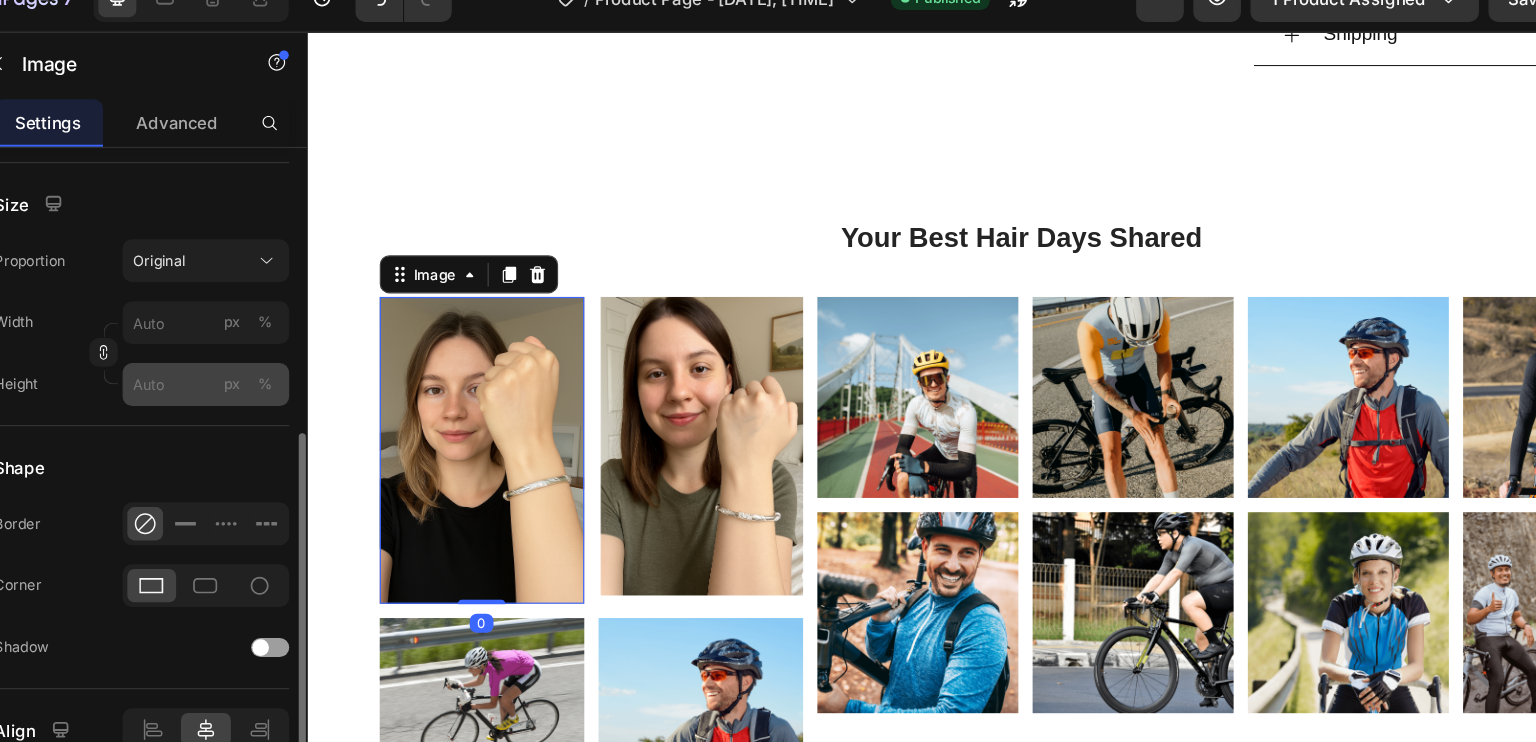 click on "%" at bounding box center [301, 353] 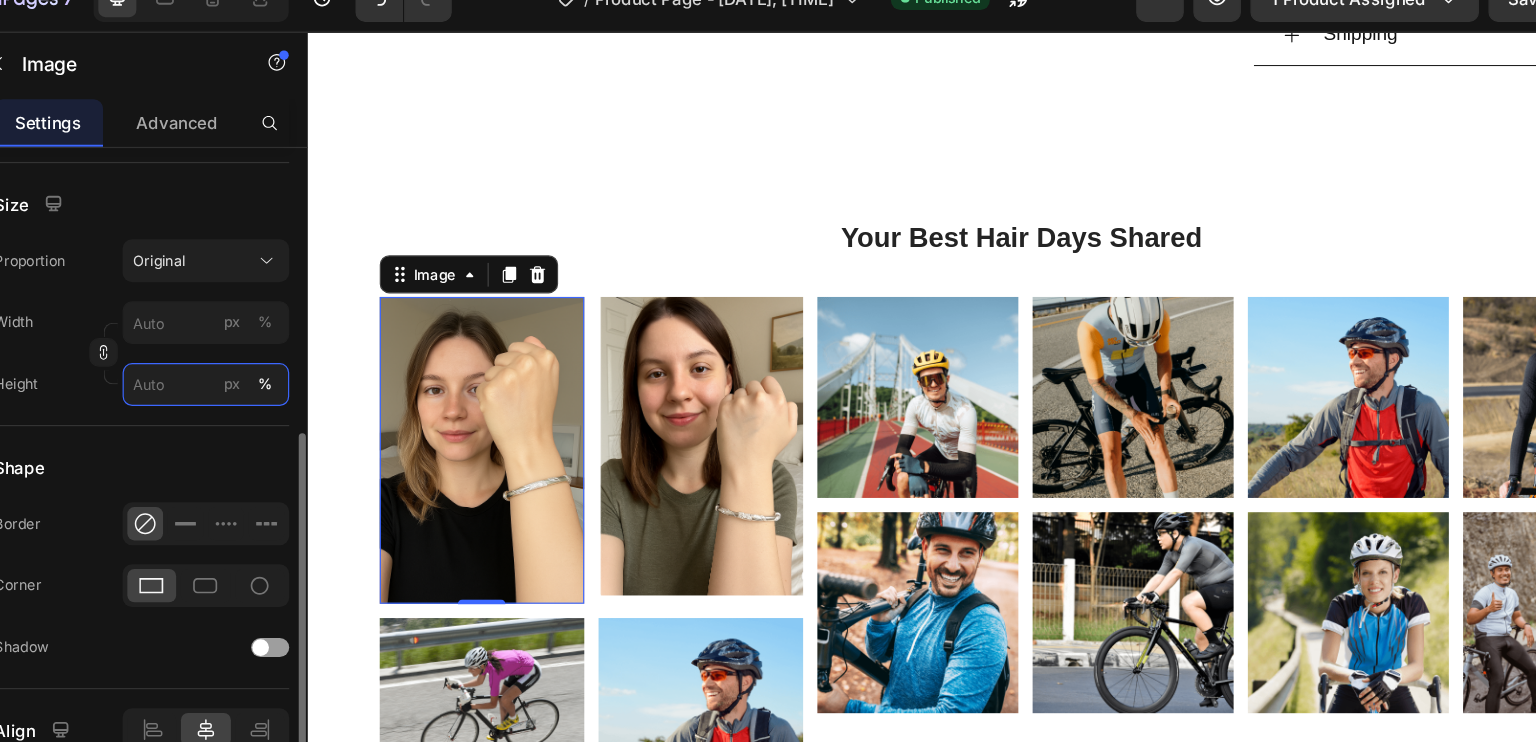 click on "px %" at bounding box center (251, 353) 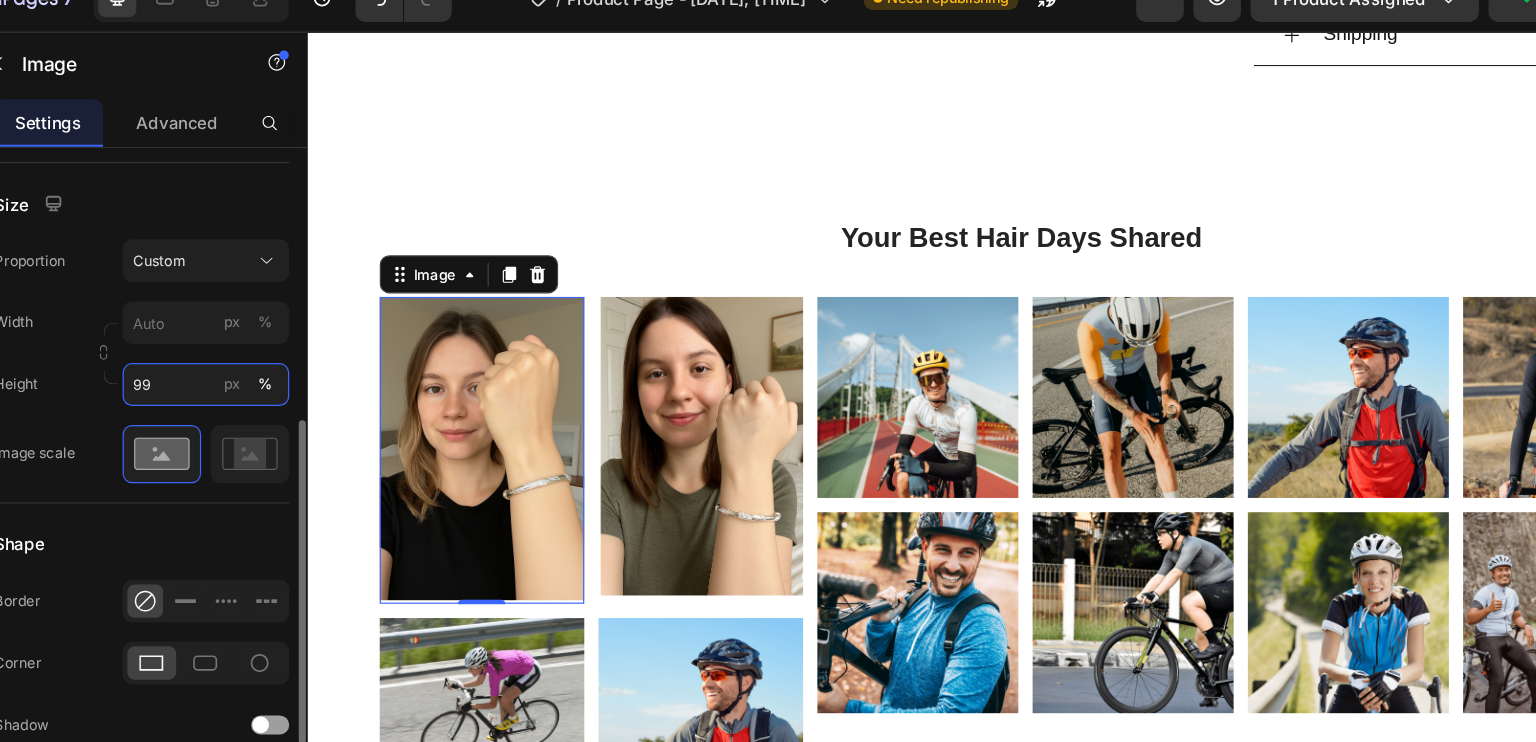 click on "99" at bounding box center (251, 353) 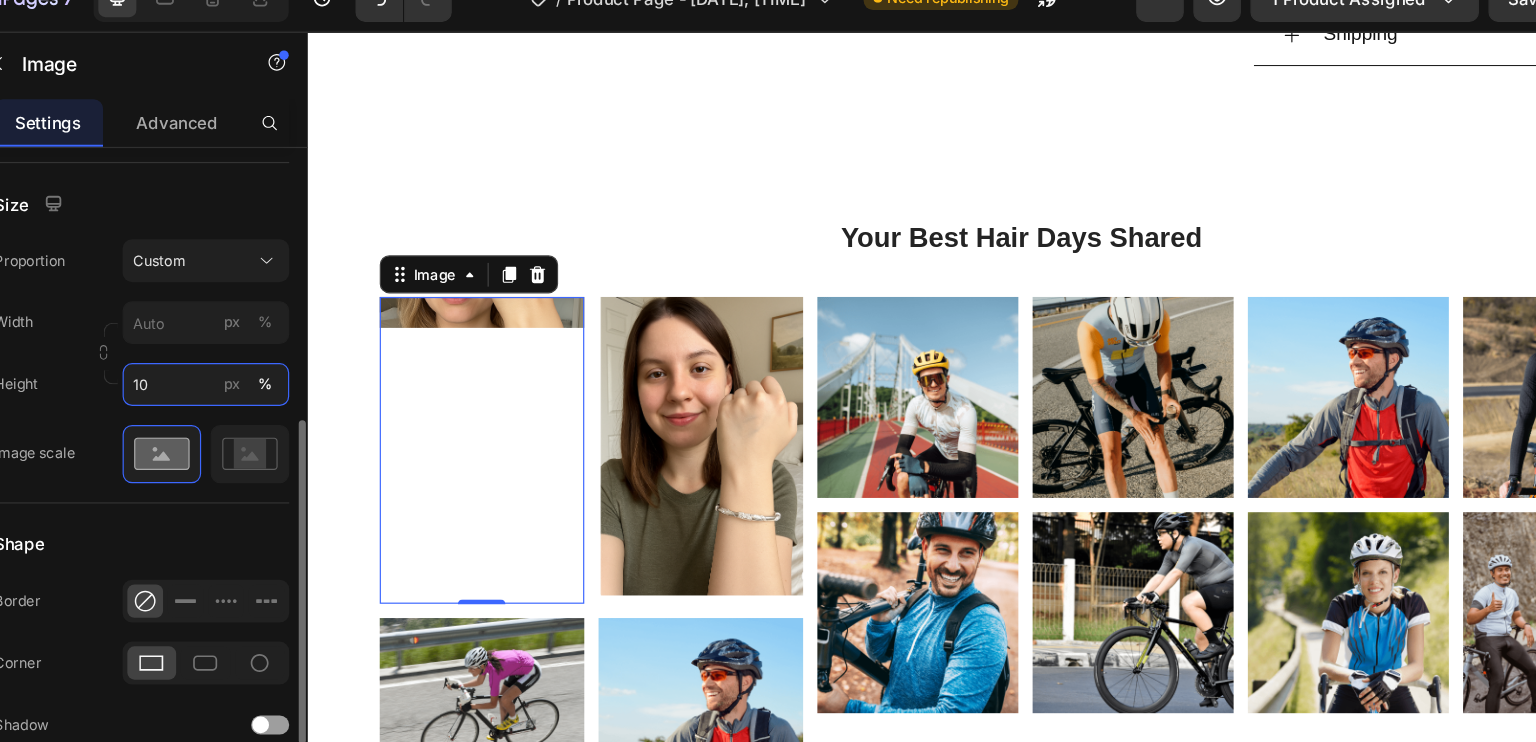 drag, startPoint x: 239, startPoint y: 349, endPoint x: 180, endPoint y: 349, distance: 59 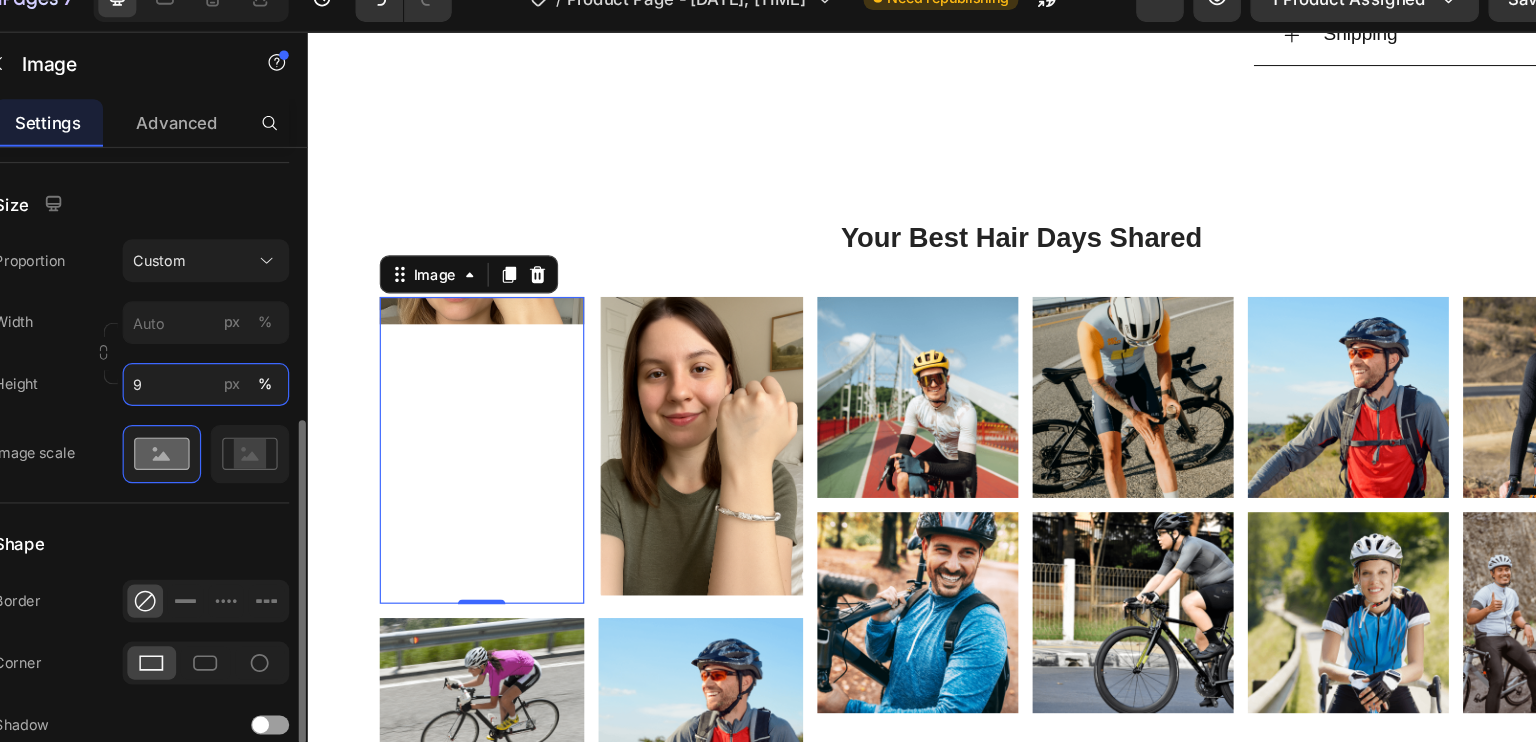type on "98" 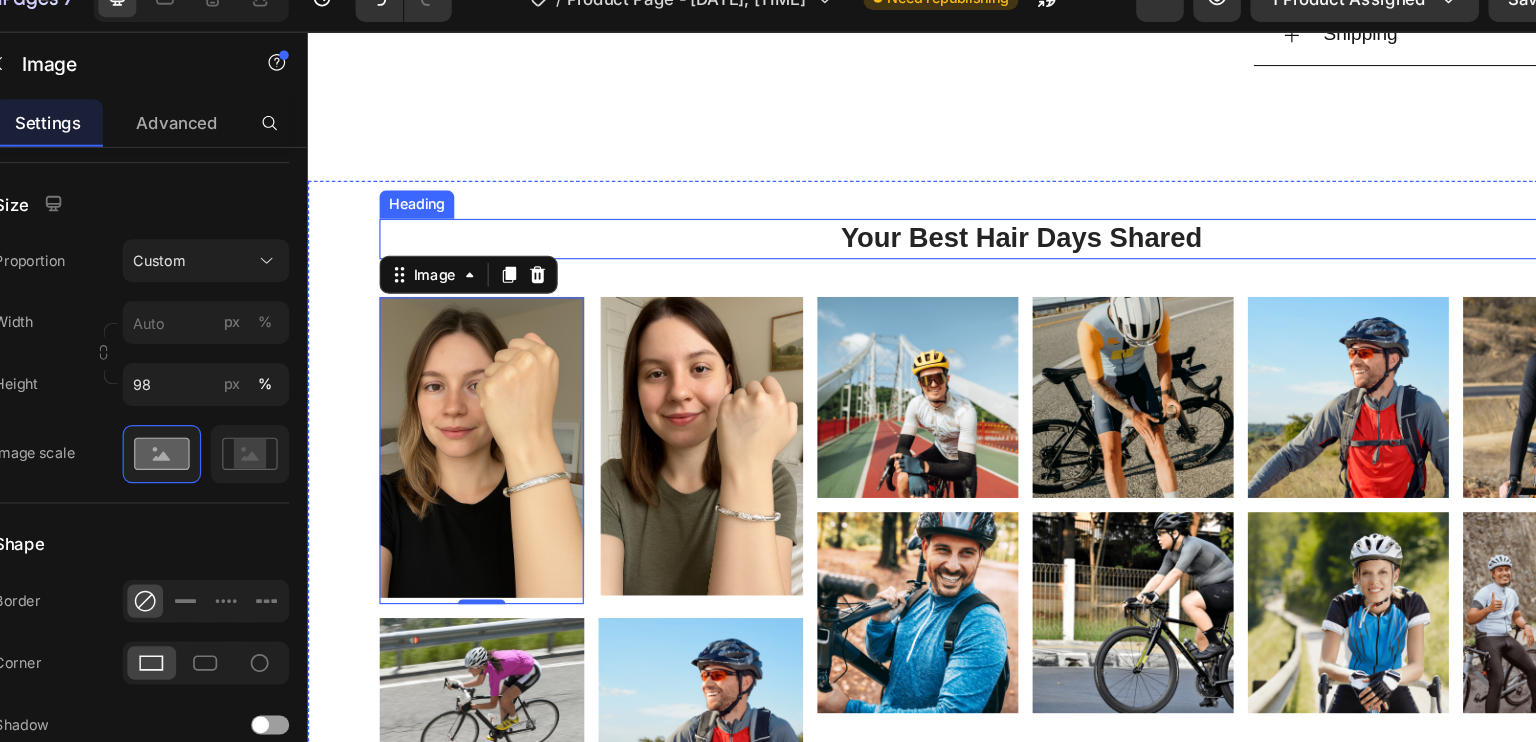 click on "Your Best Hair Days Shared Heading Image 0 Image Row Image Image Row Image Image Row Image Image Row Image Image Row Image Image Row Row Row Show More Text Block Section 2" at bounding box center [907, 466] 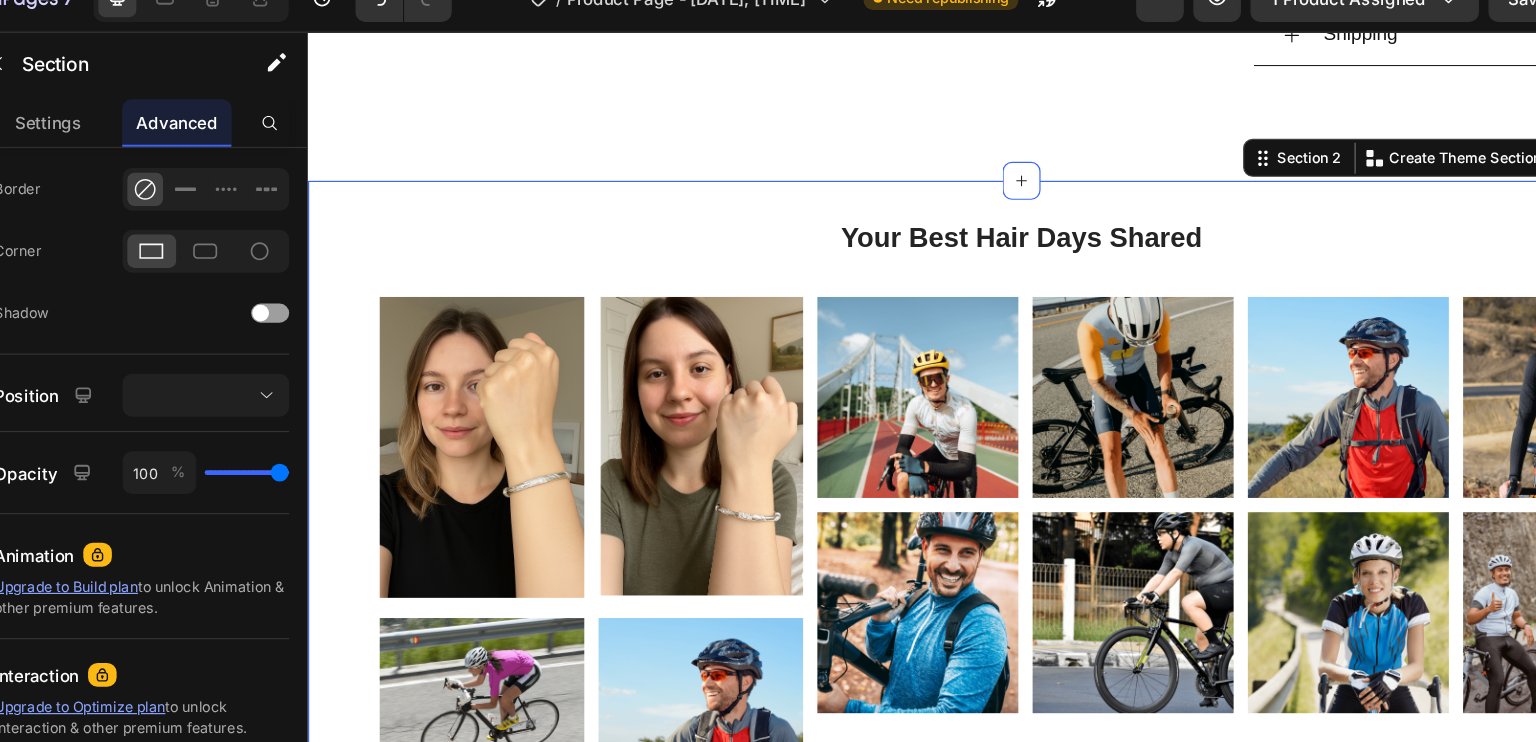 scroll, scrollTop: 0, scrollLeft: 0, axis: both 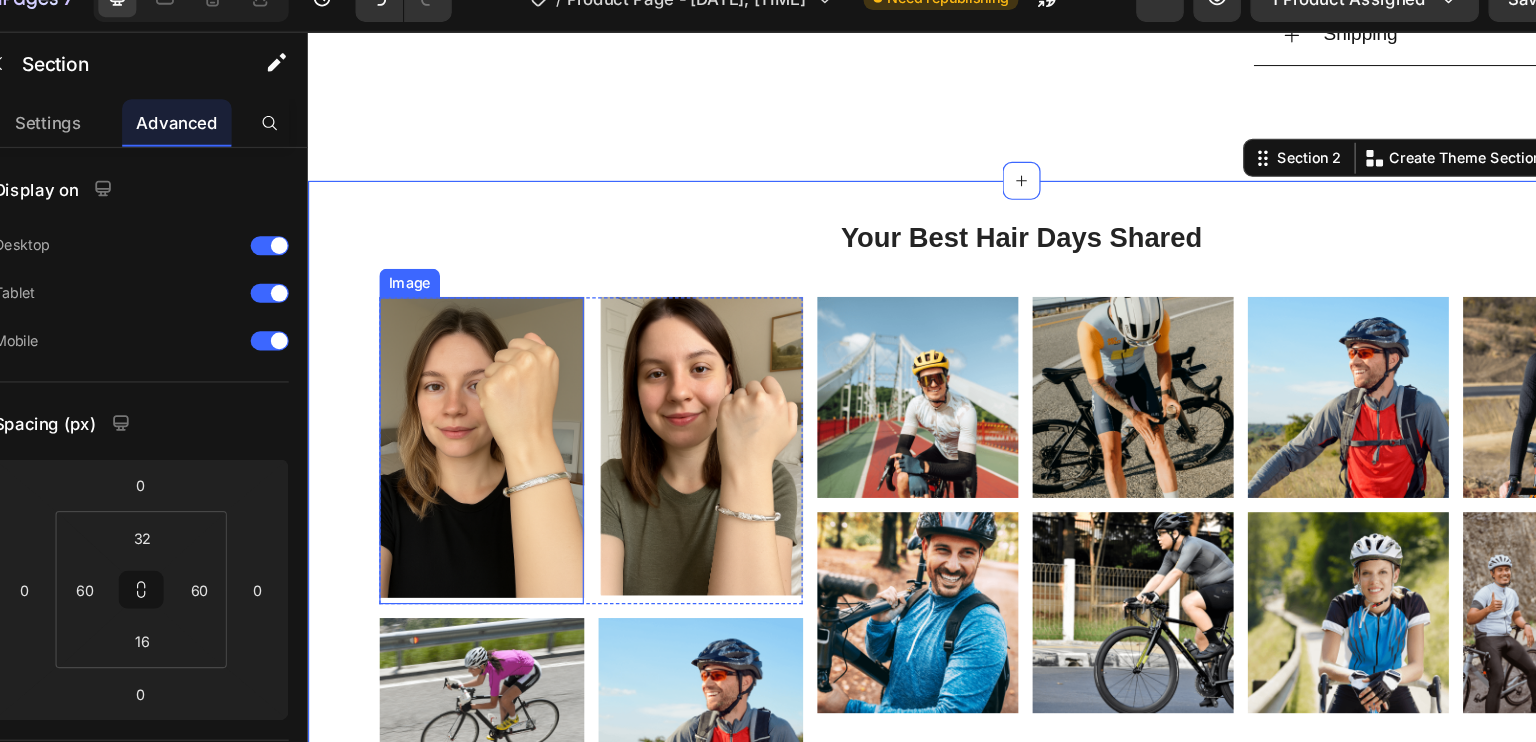 click at bounding box center (453, 383) 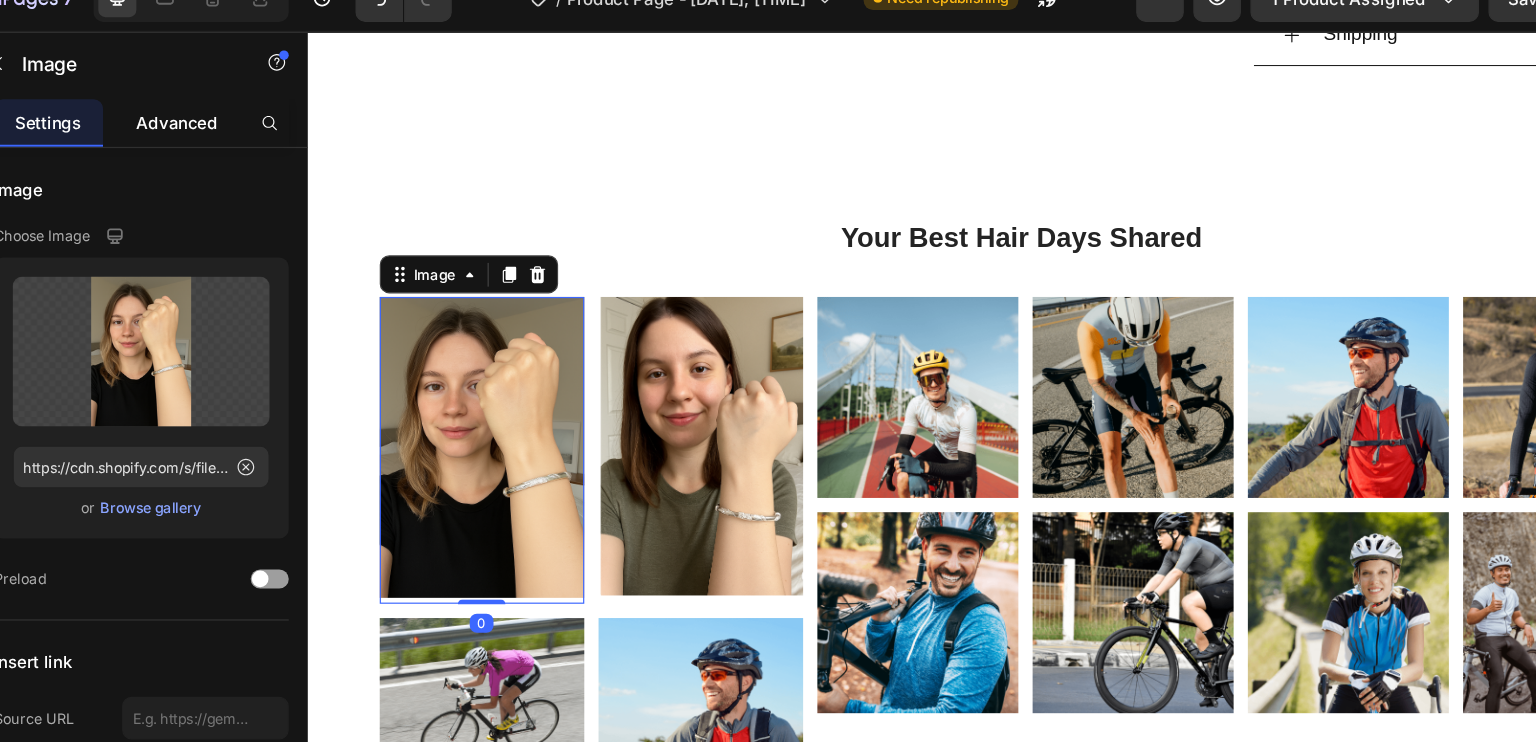click on "Advanced" at bounding box center [227, 132] 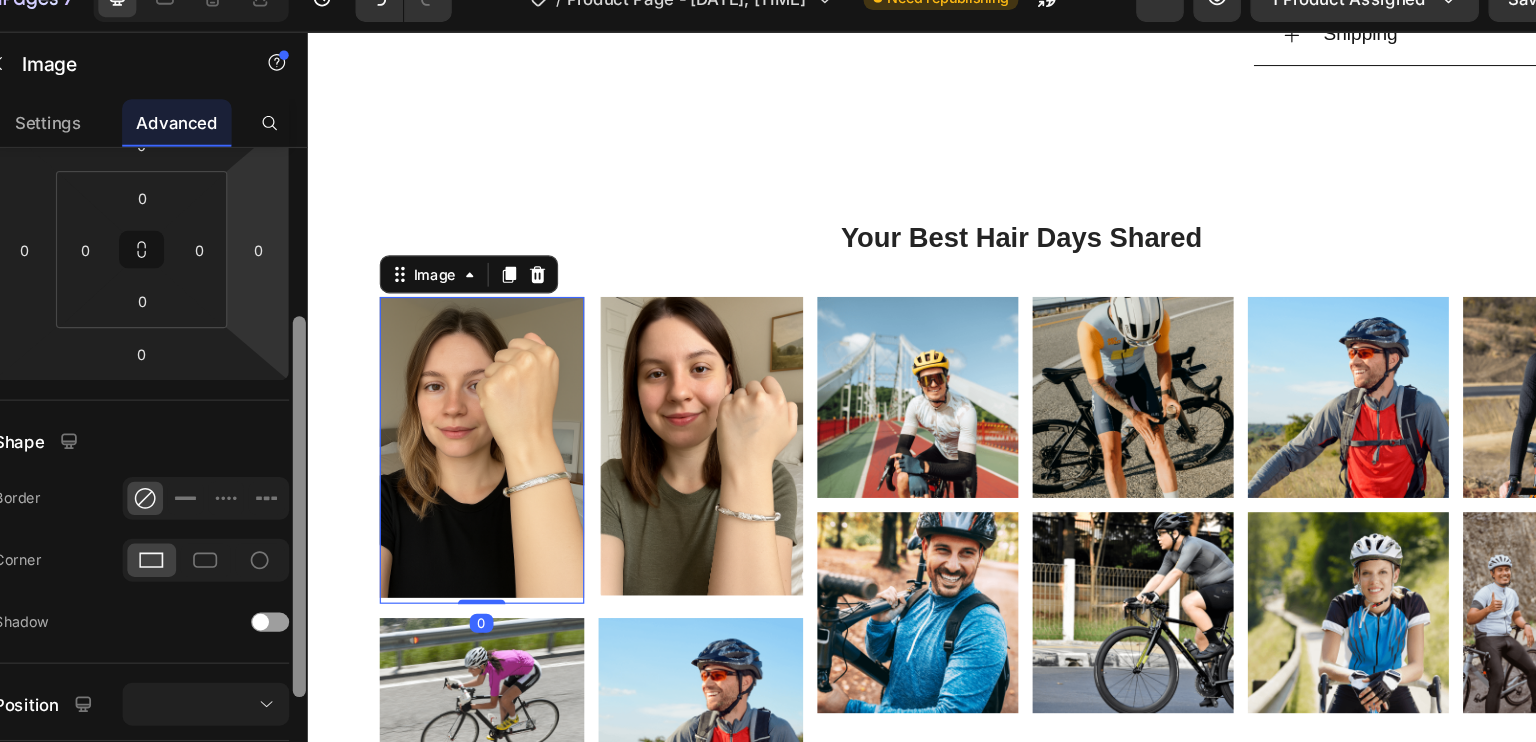 drag, startPoint x: 324, startPoint y: 343, endPoint x: 313, endPoint y: 376, distance: 34.785053 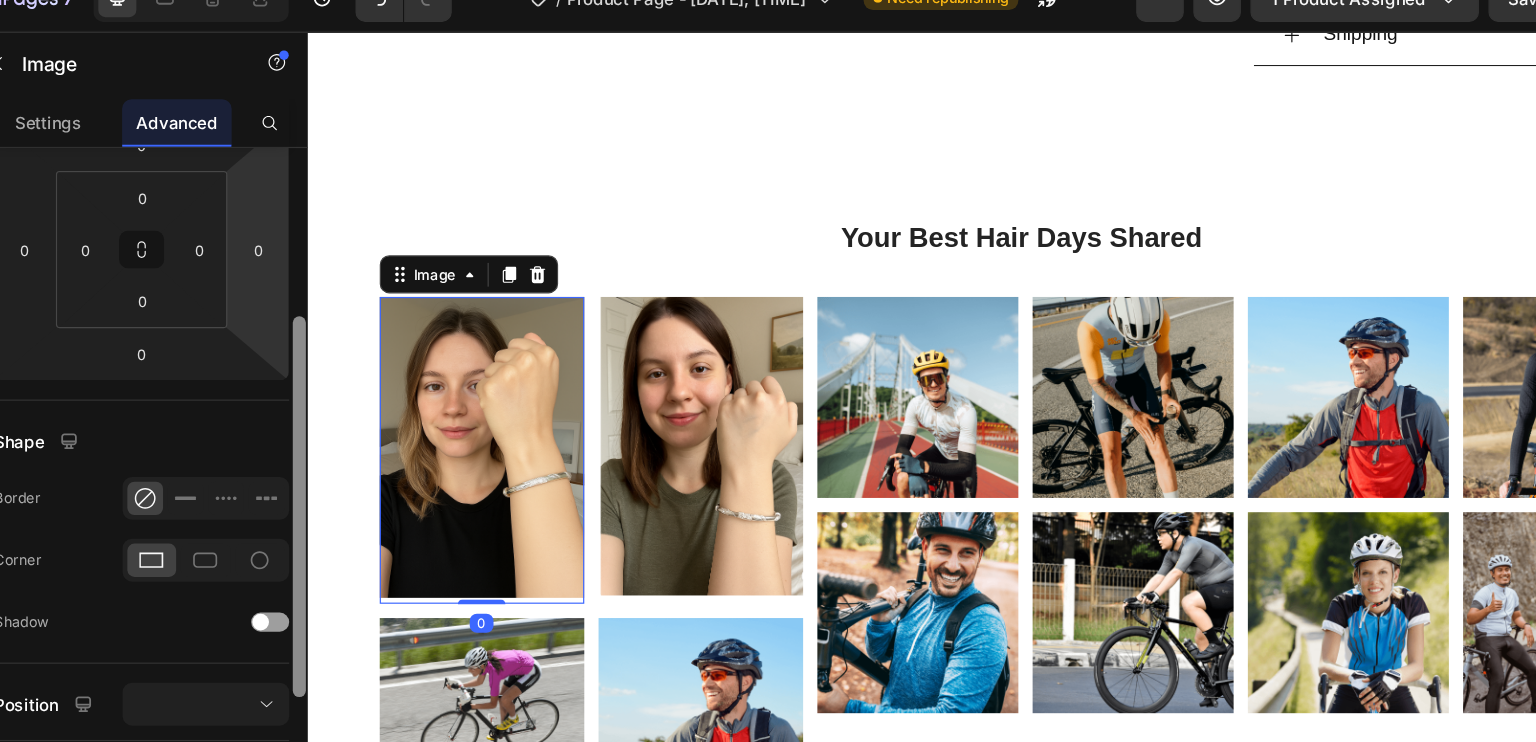click at bounding box center (329, 477) 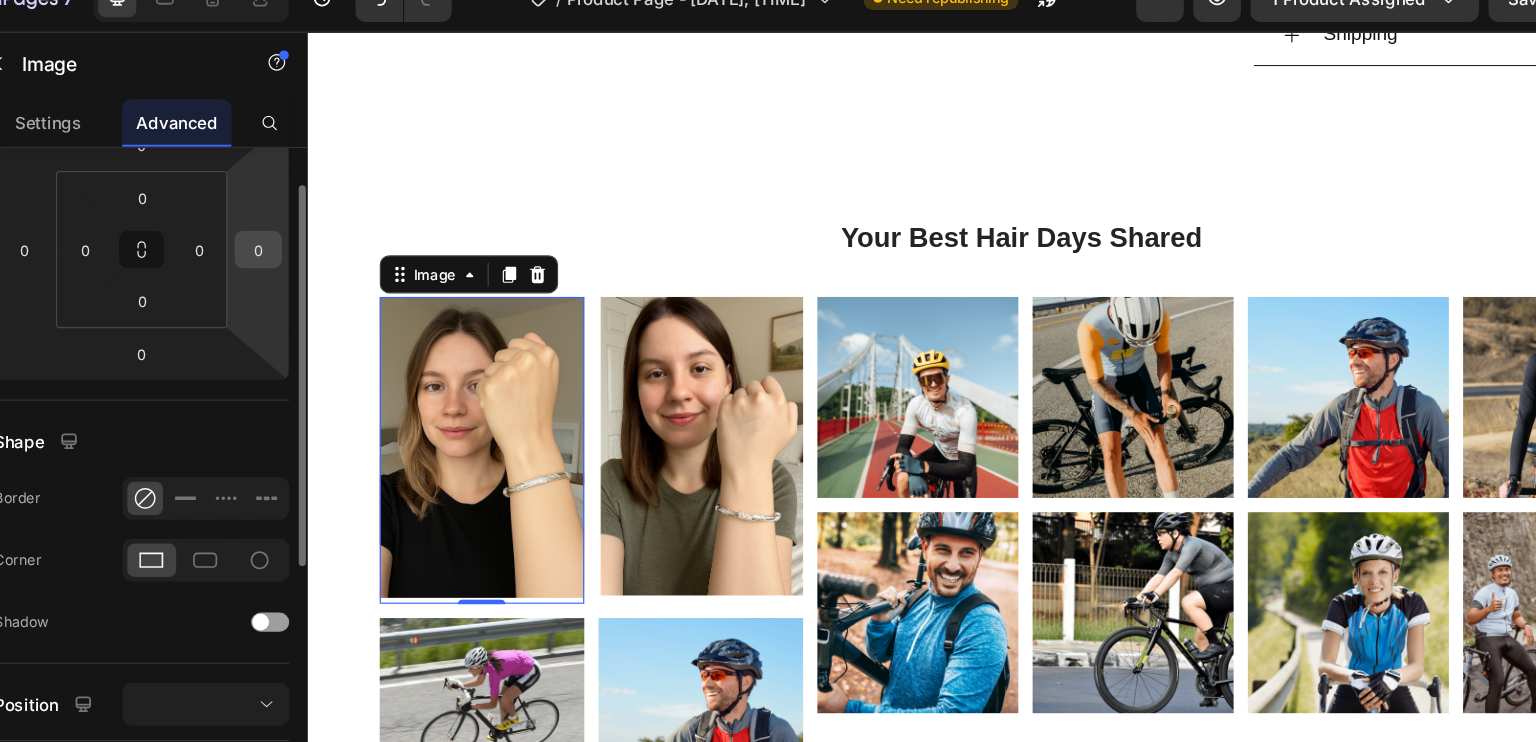 scroll, scrollTop: 212, scrollLeft: 0, axis: vertical 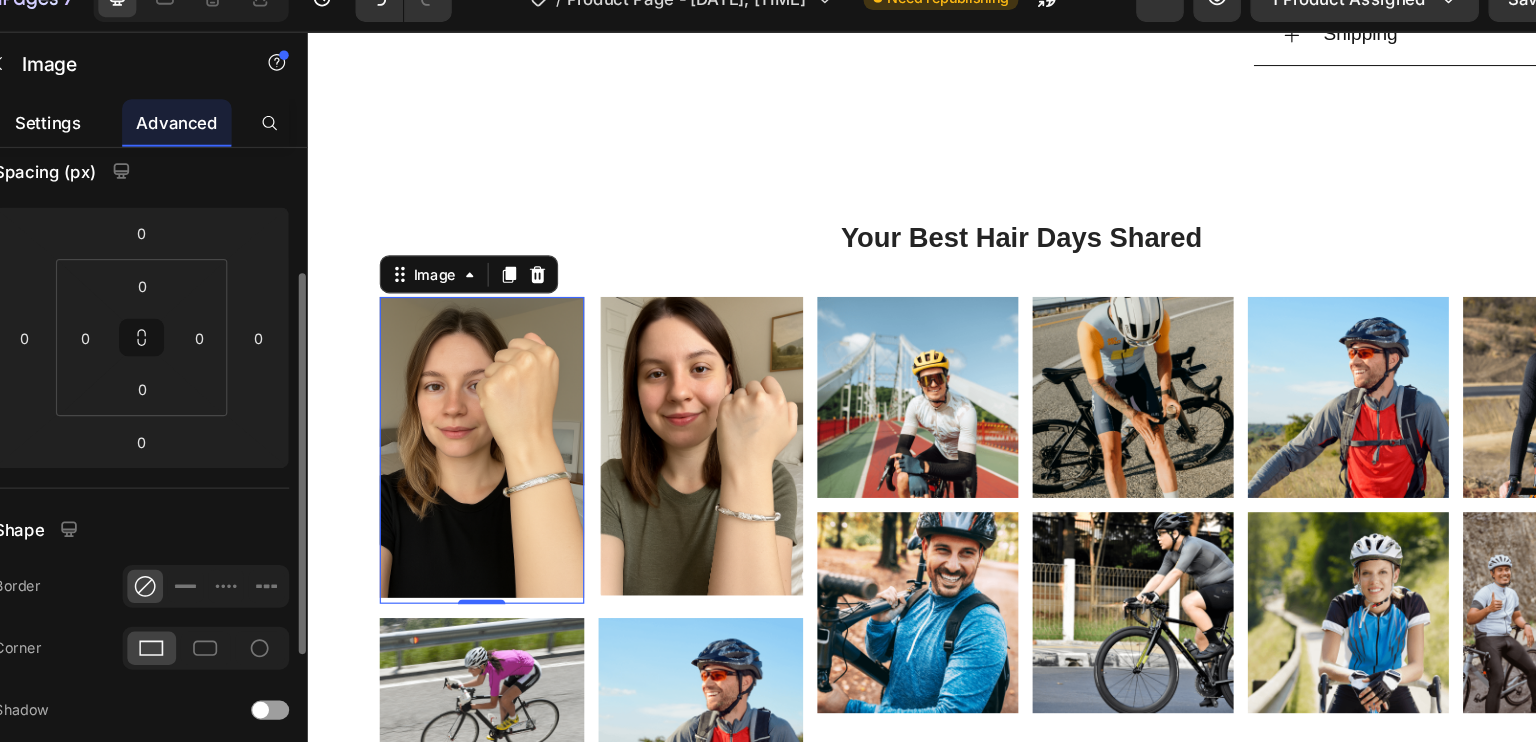 click on "Settings" at bounding box center (119, 132) 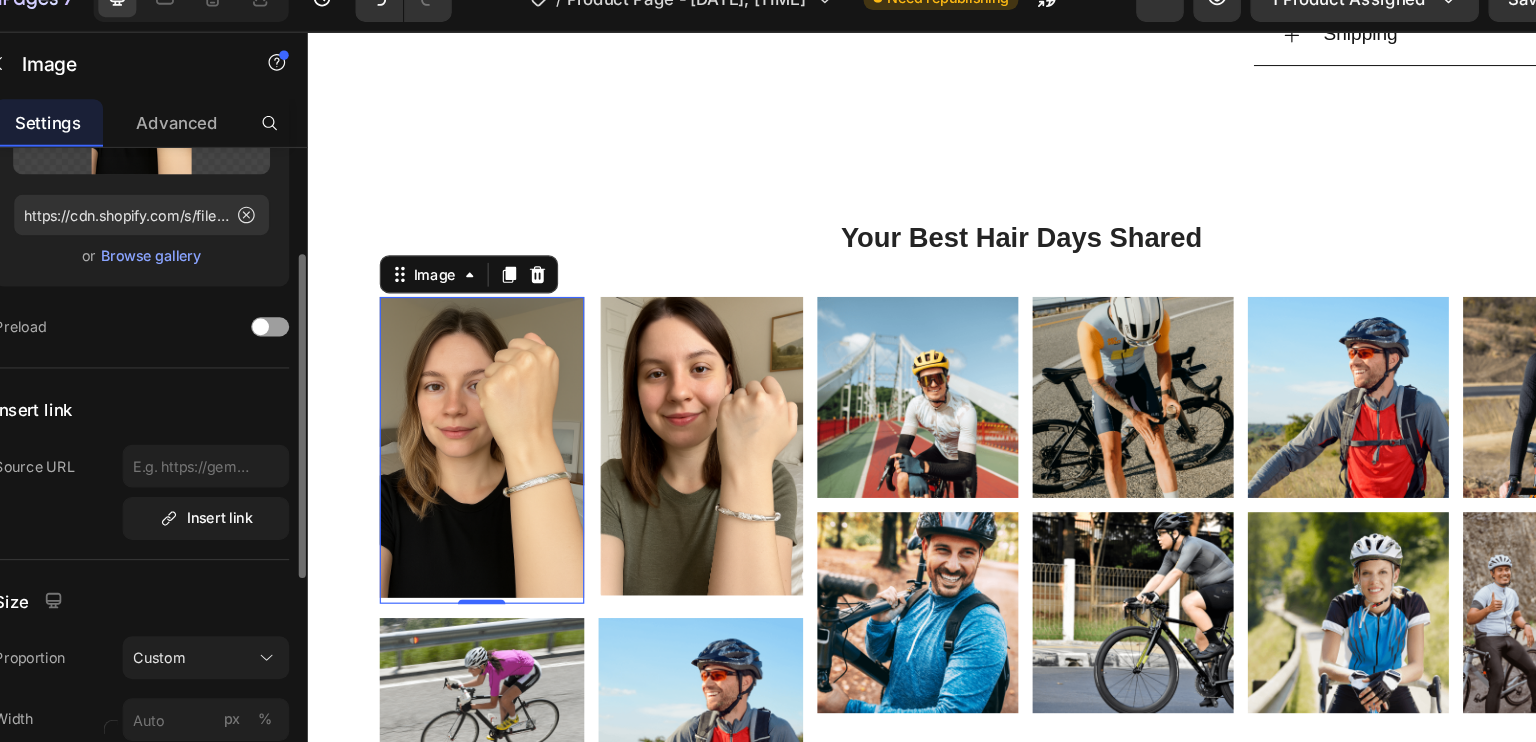 scroll, scrollTop: 0, scrollLeft: 0, axis: both 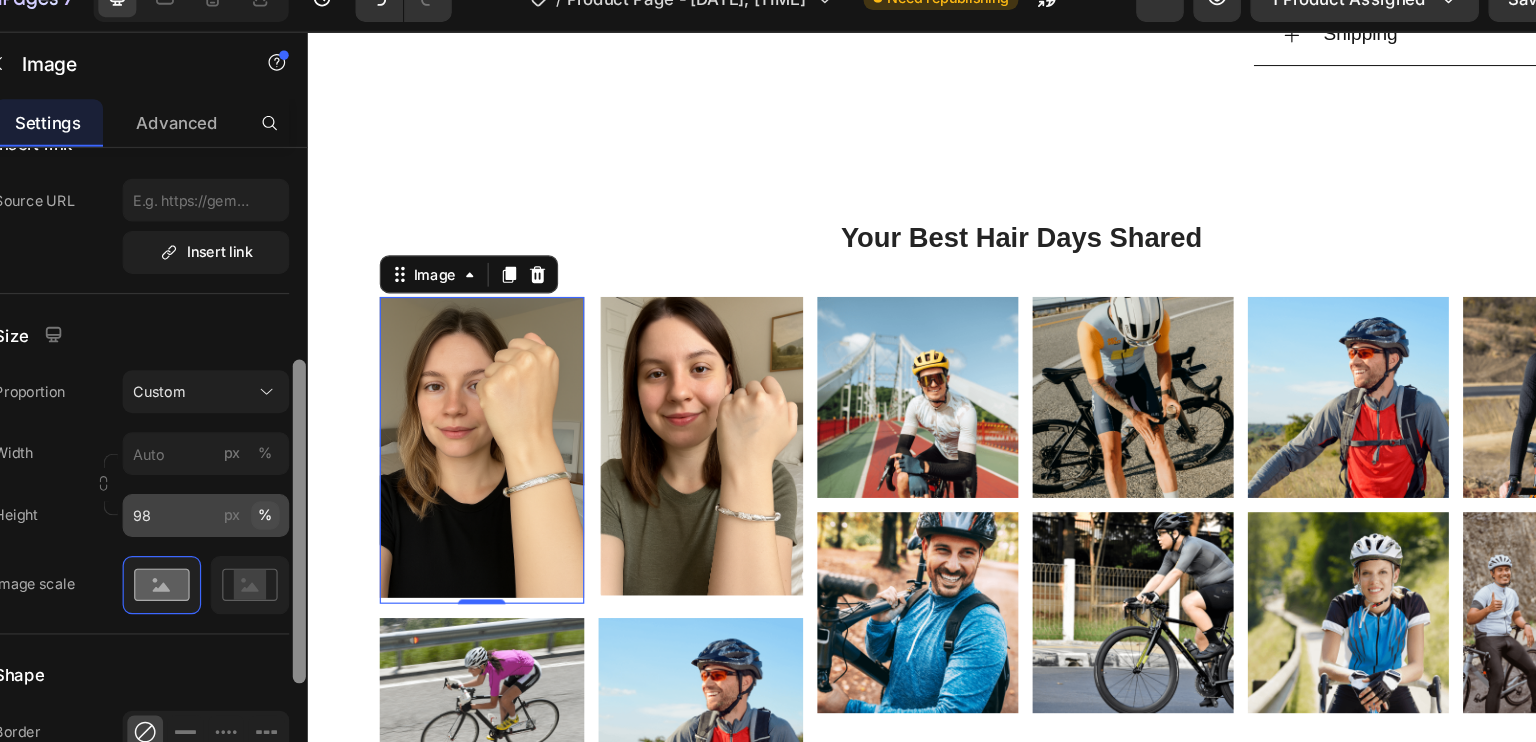 drag, startPoint x: 321, startPoint y: 341, endPoint x: 289, endPoint y: 461, distance: 124.1934 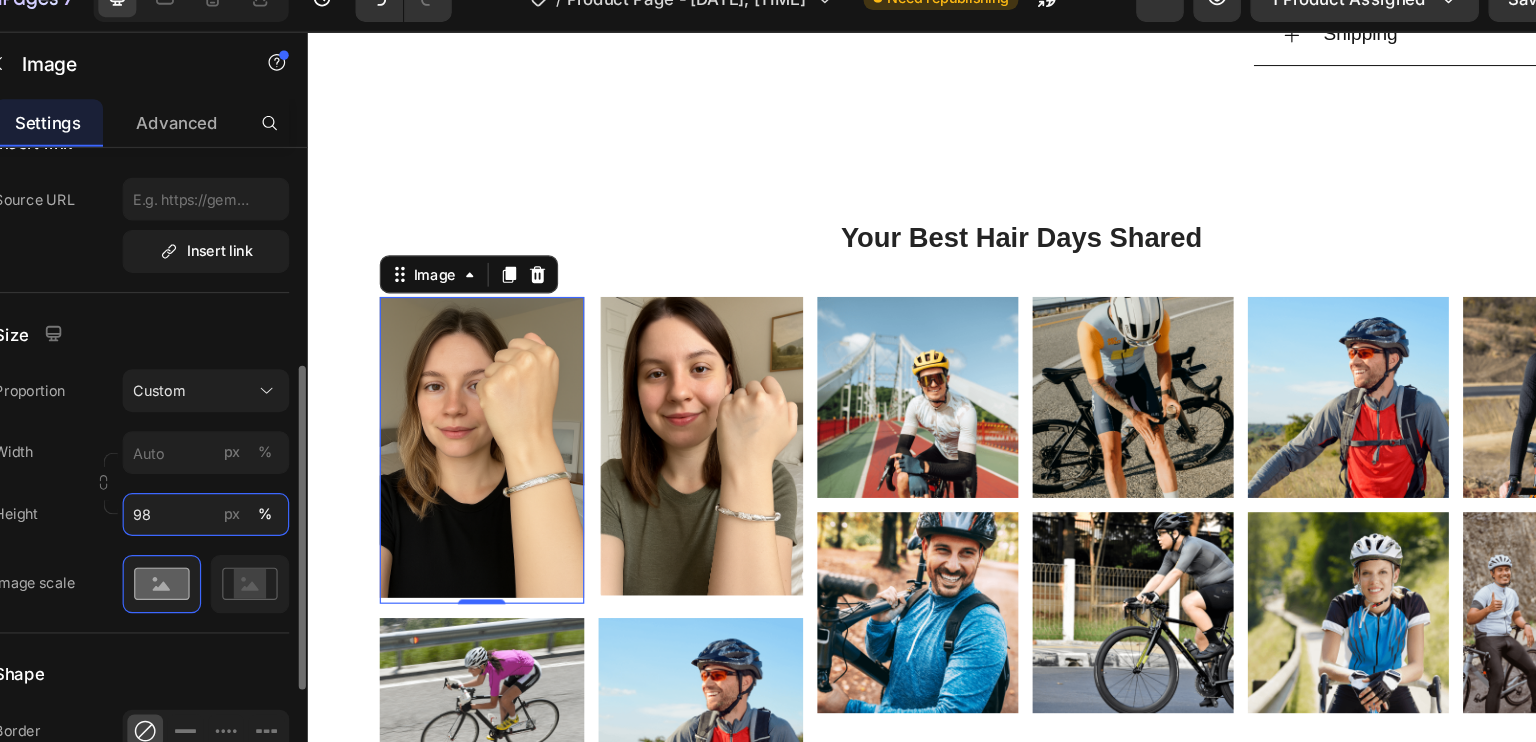 click on "98" at bounding box center [251, 462] 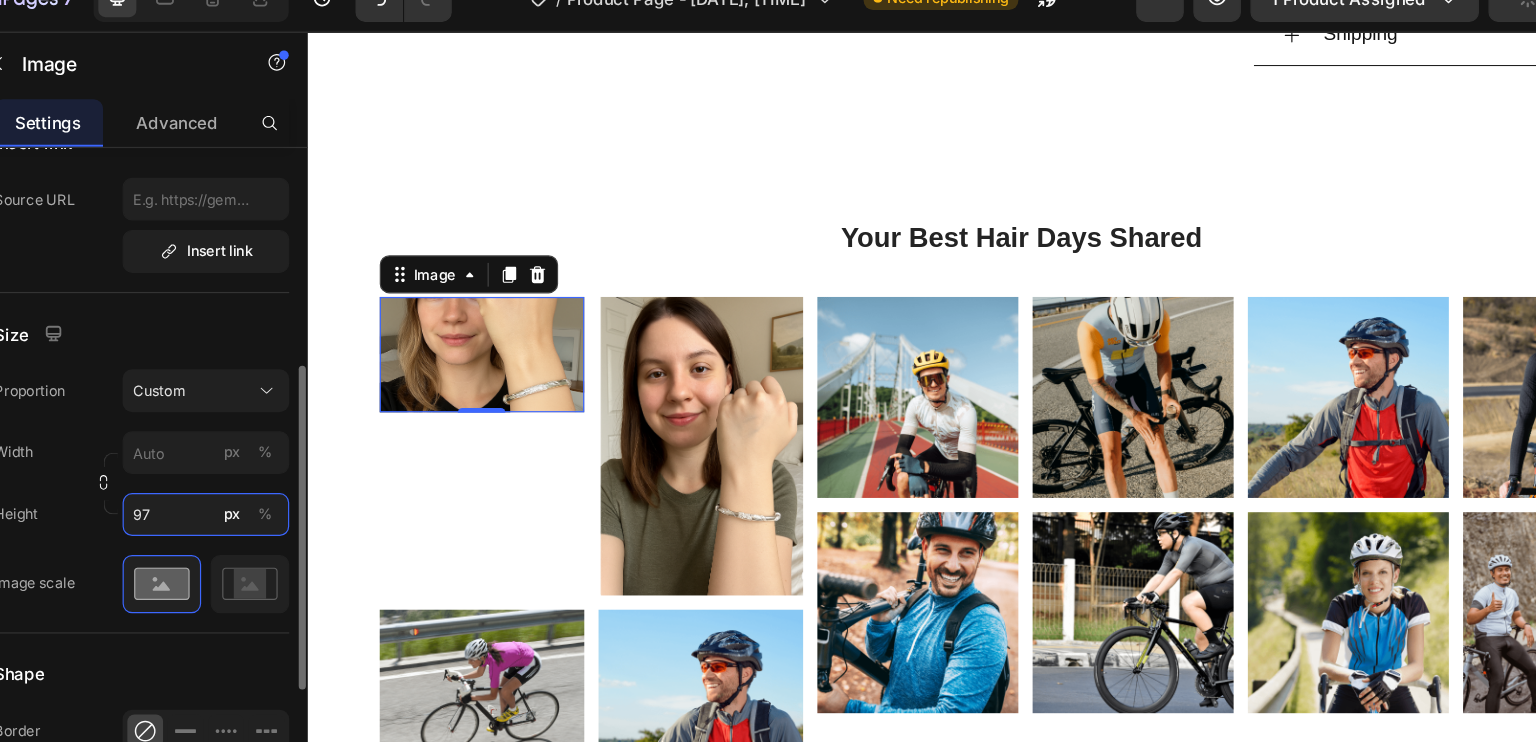 type on "97" 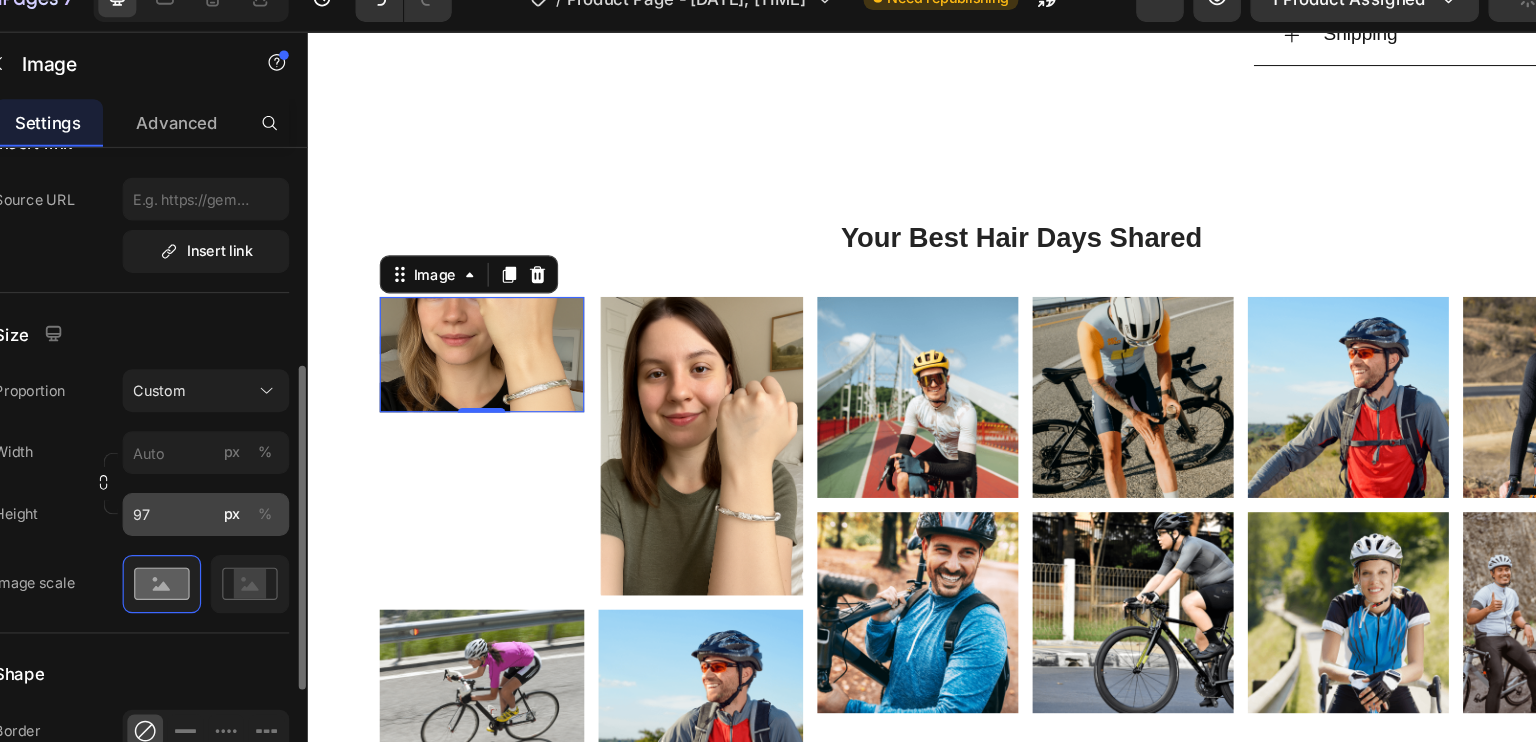 click on "%" at bounding box center [301, 462] 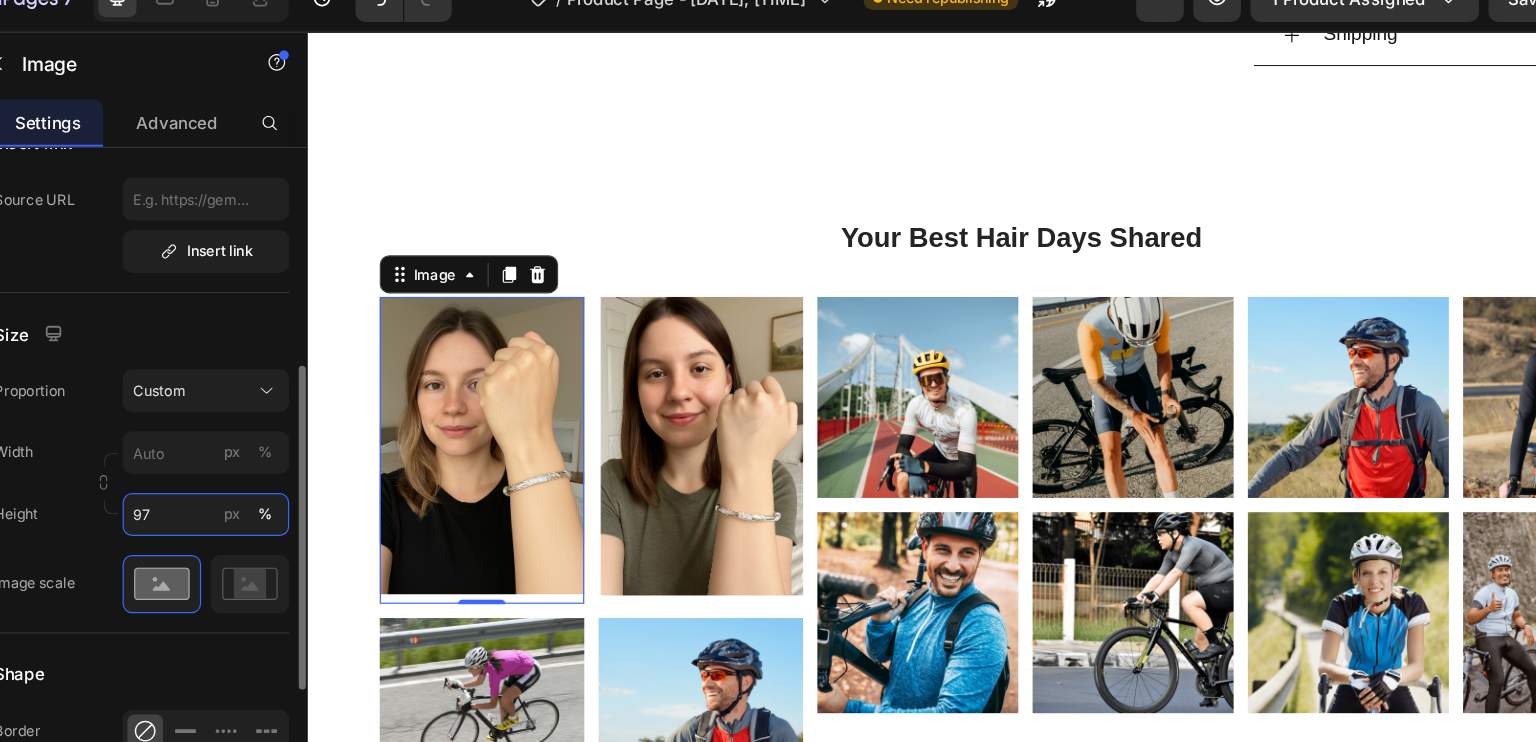 click on "97" at bounding box center [251, 462] 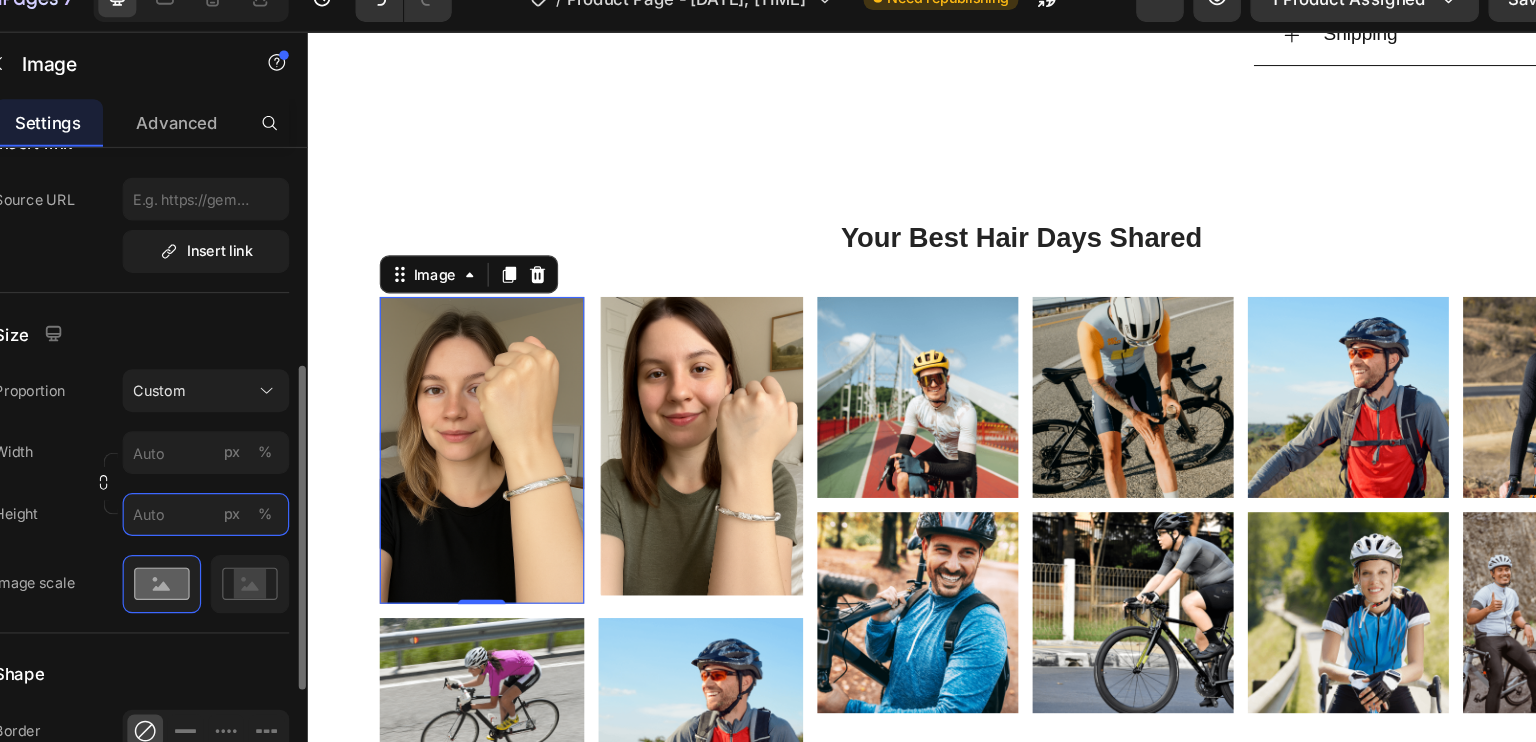 type on "6" 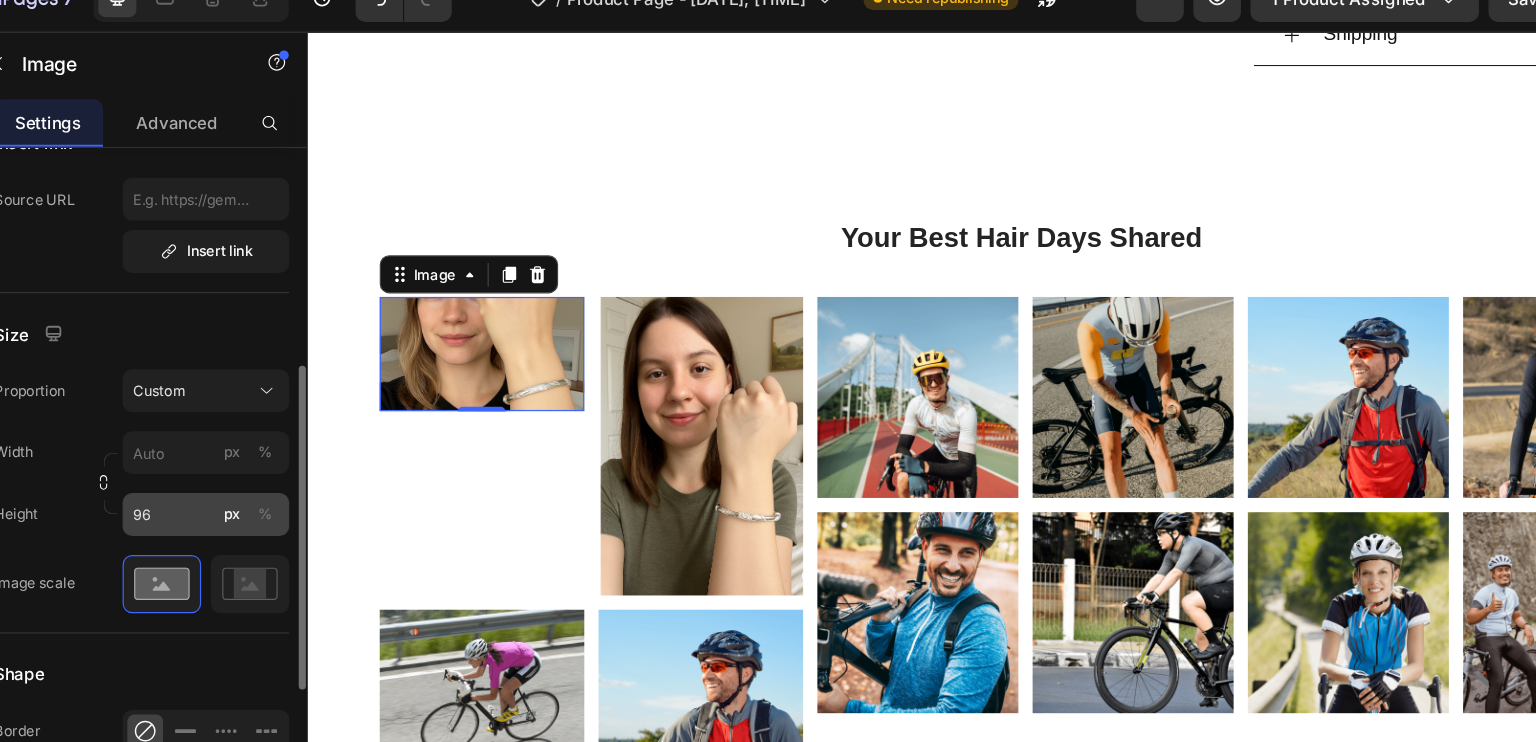 click on "%" at bounding box center [301, 462] 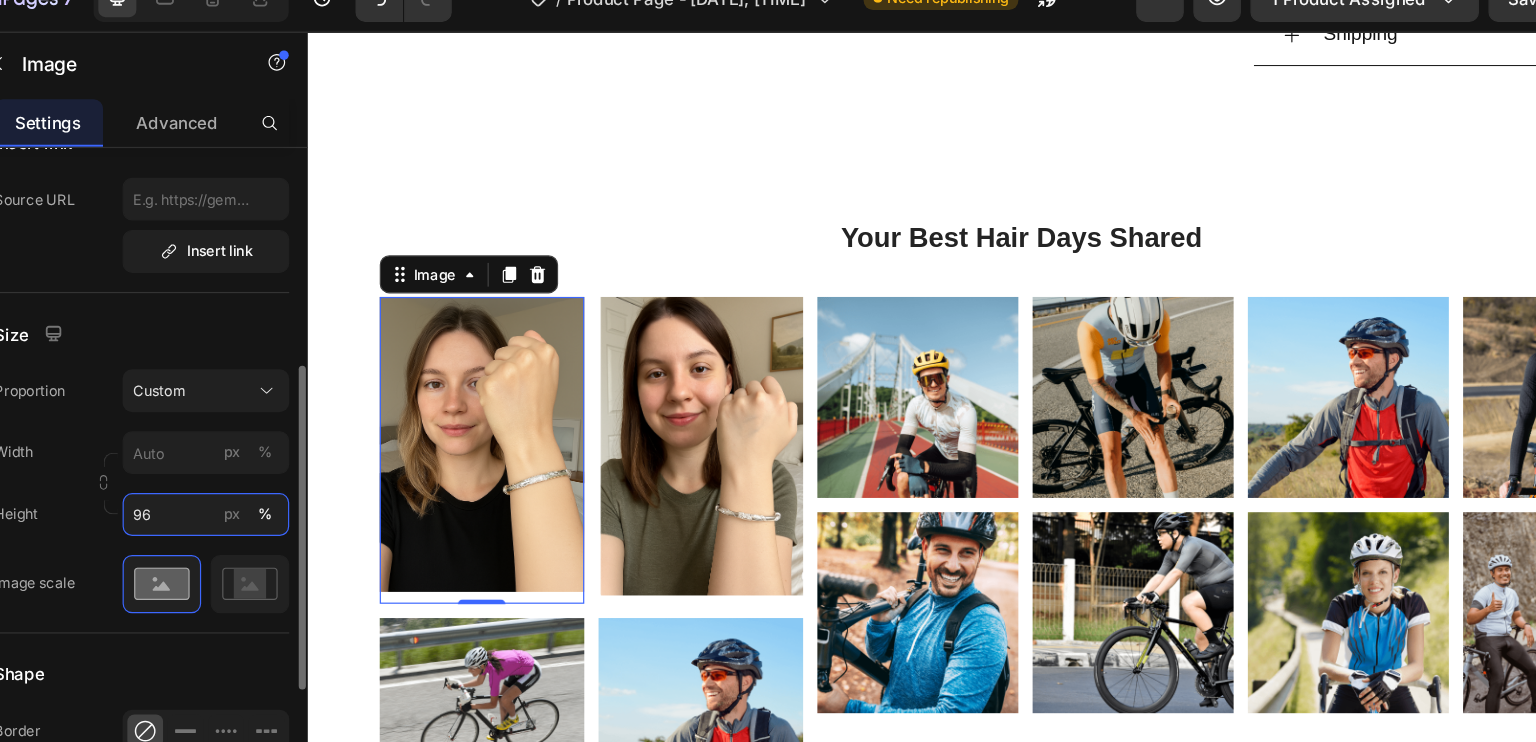 click on "96" at bounding box center [251, 462] 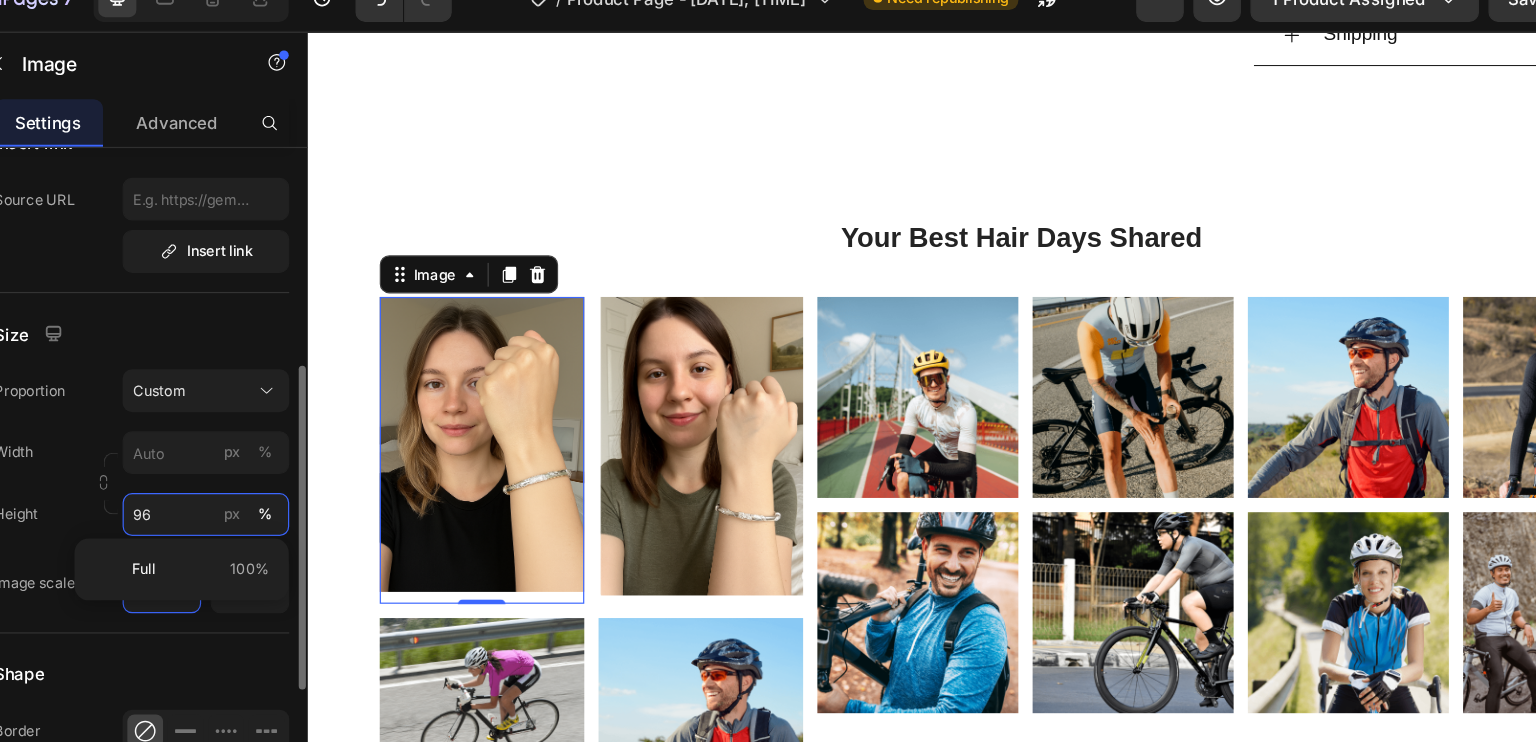 type on "7" 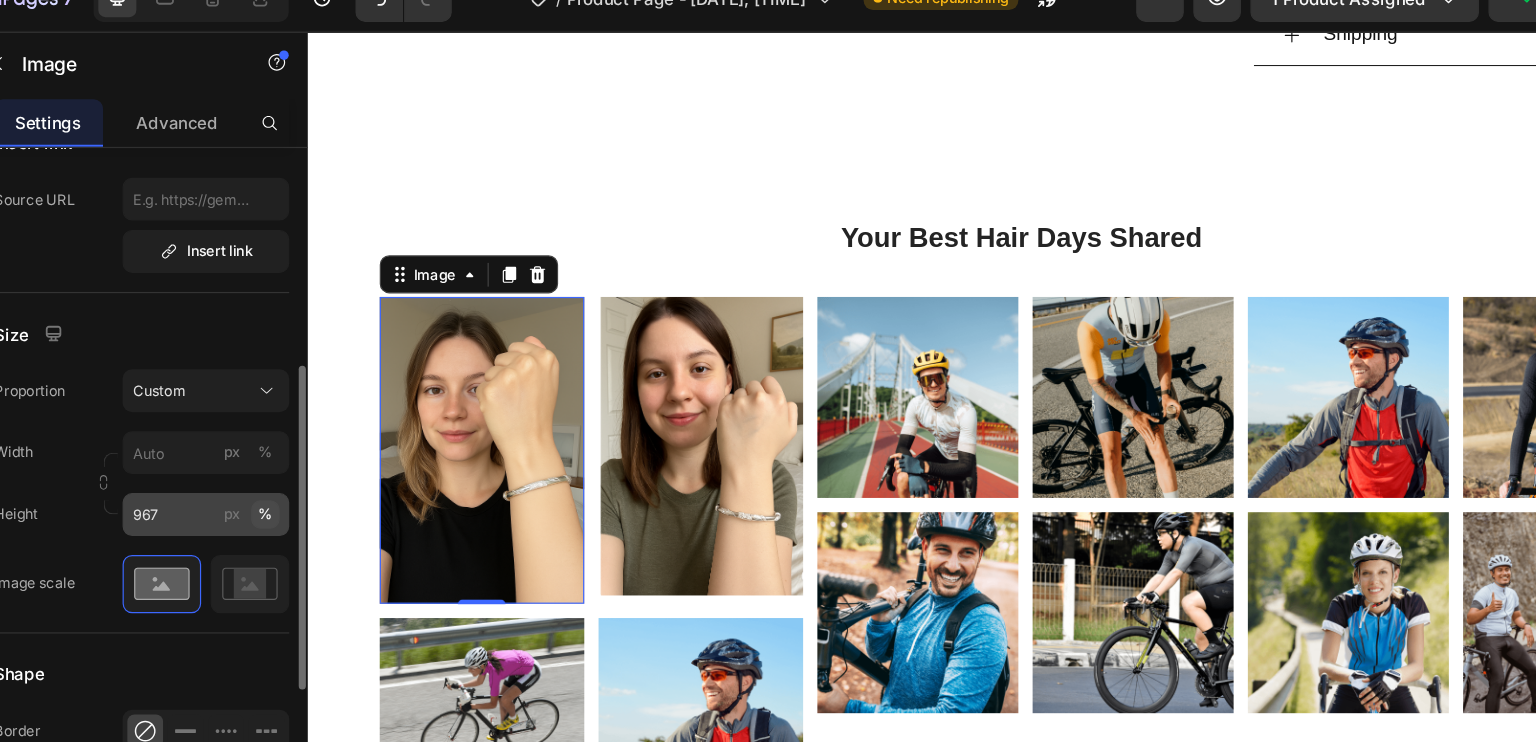 click on "%" at bounding box center [301, 462] 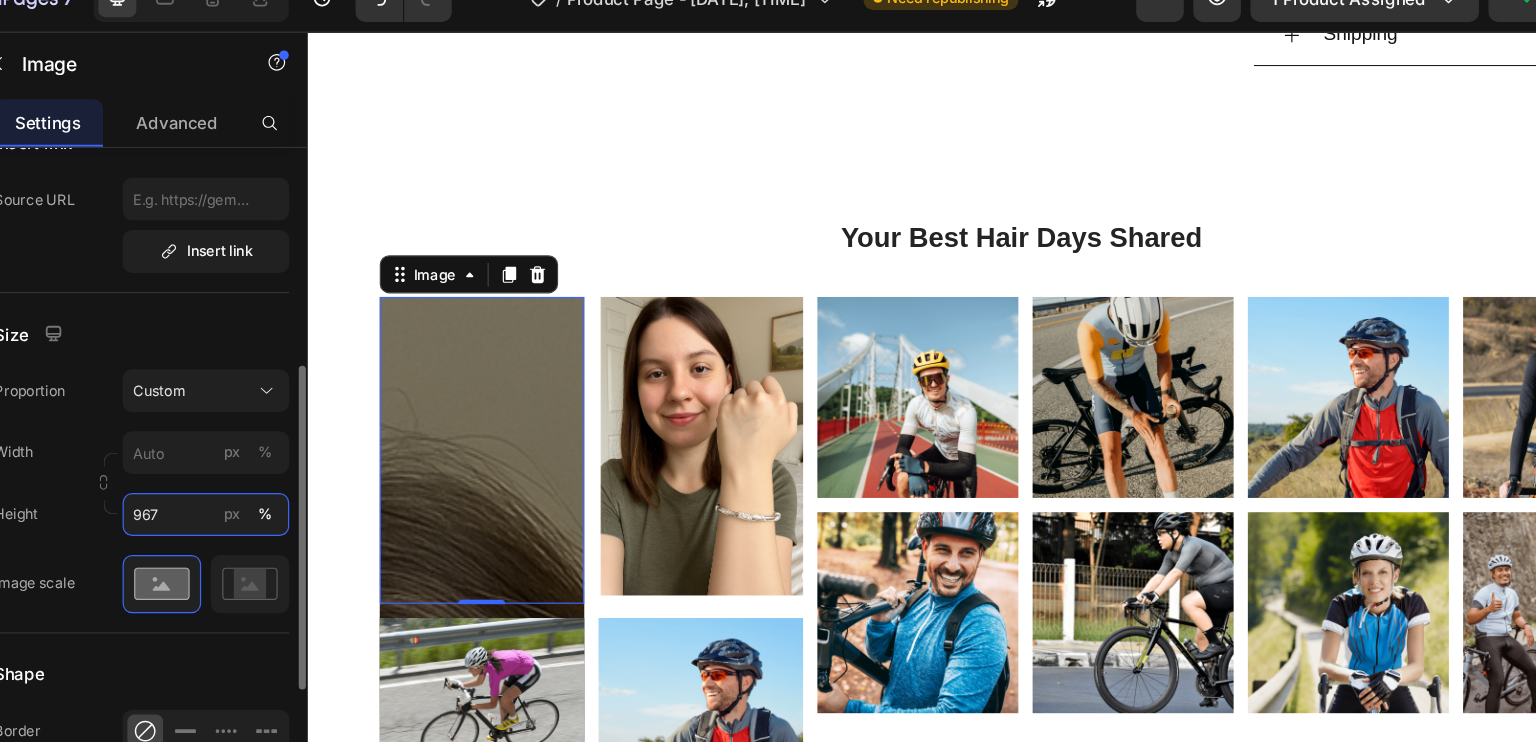 click on "967" at bounding box center [251, 462] 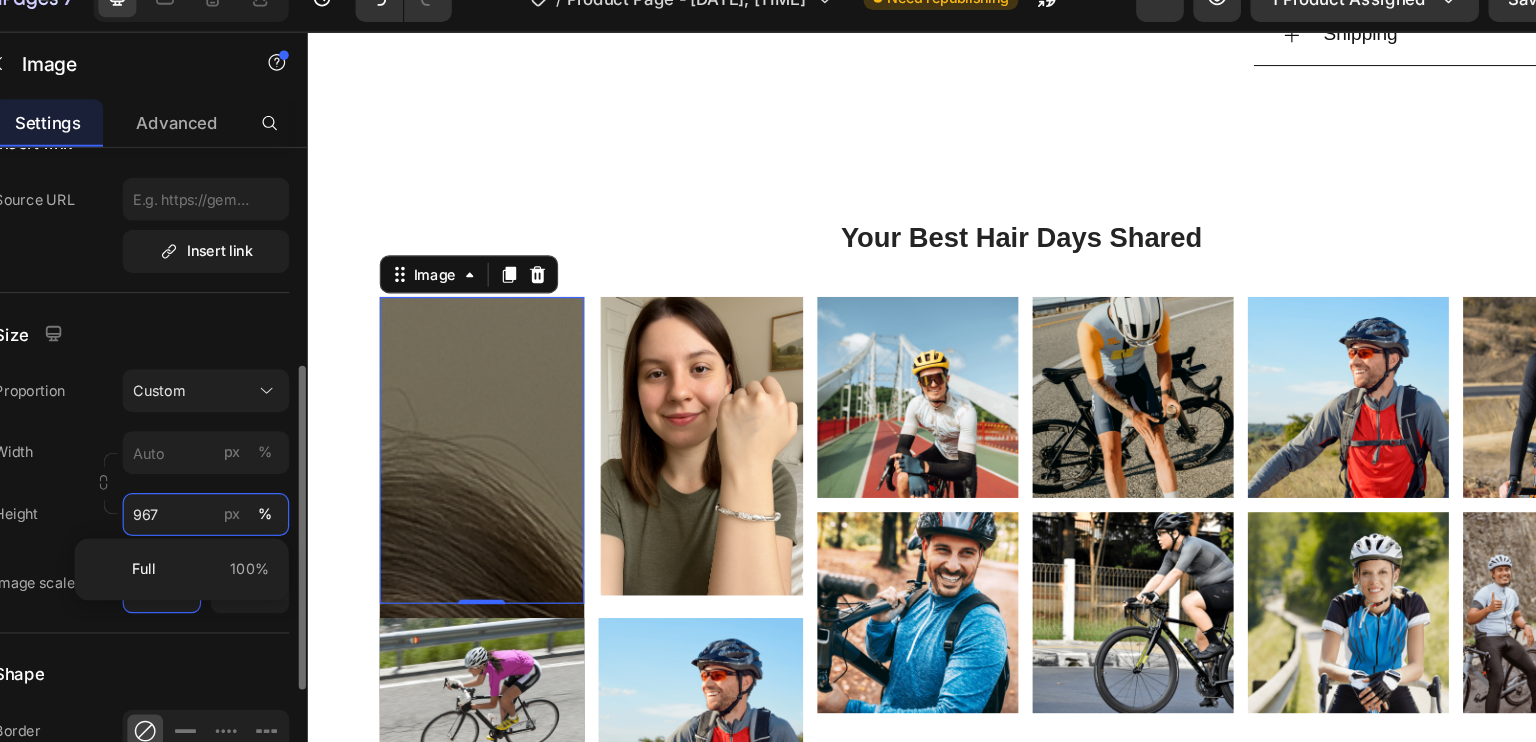 click on "967" at bounding box center [251, 462] 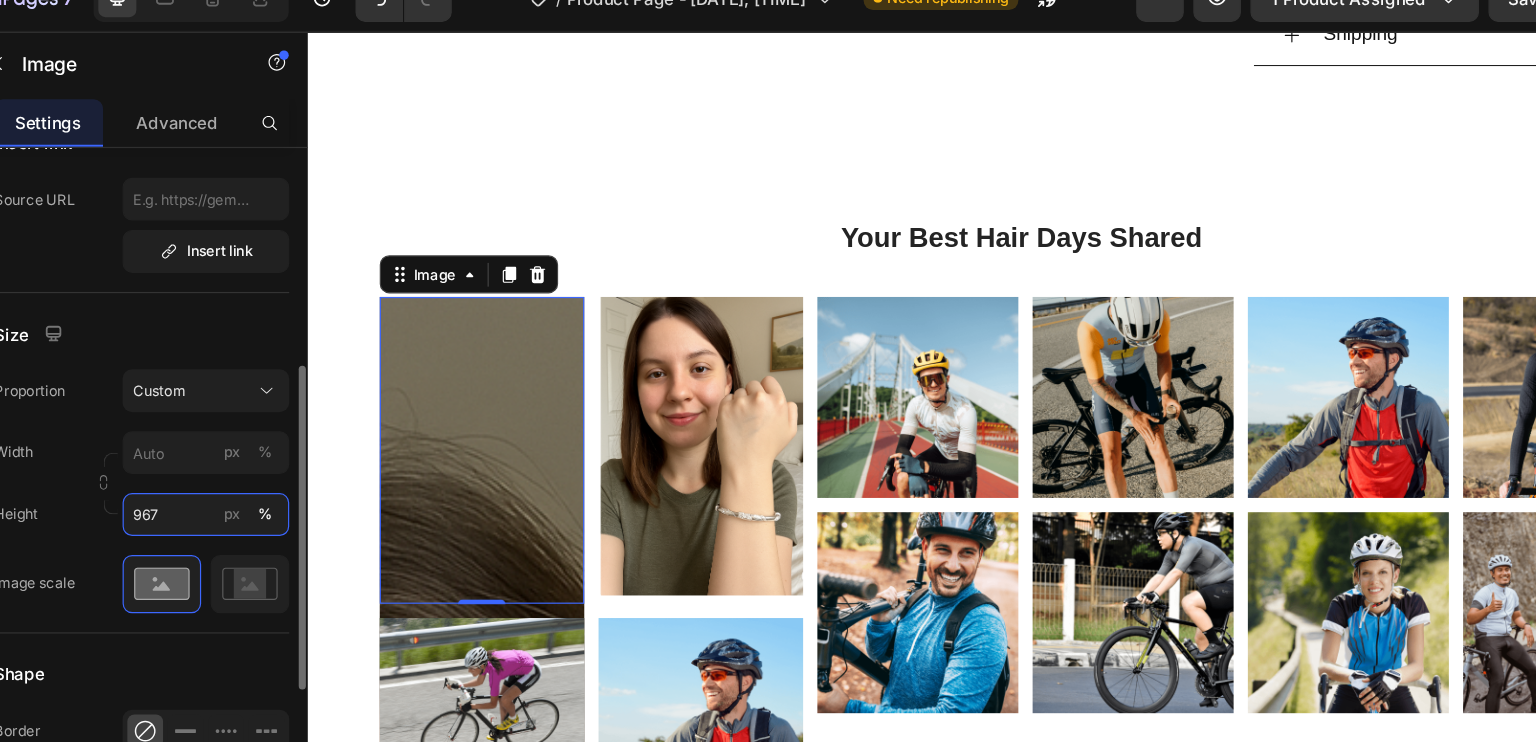 click on "967" at bounding box center (251, 462) 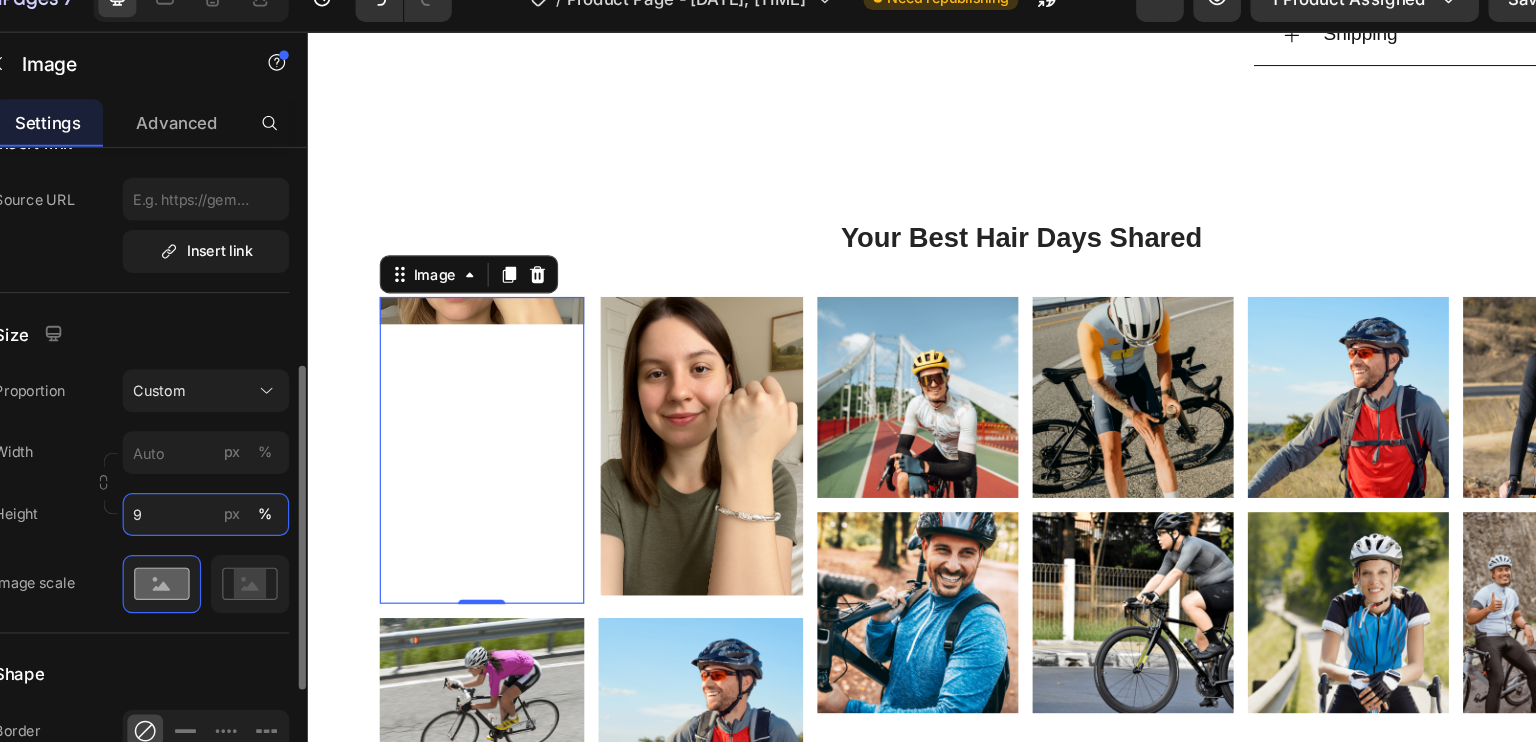 type on "97" 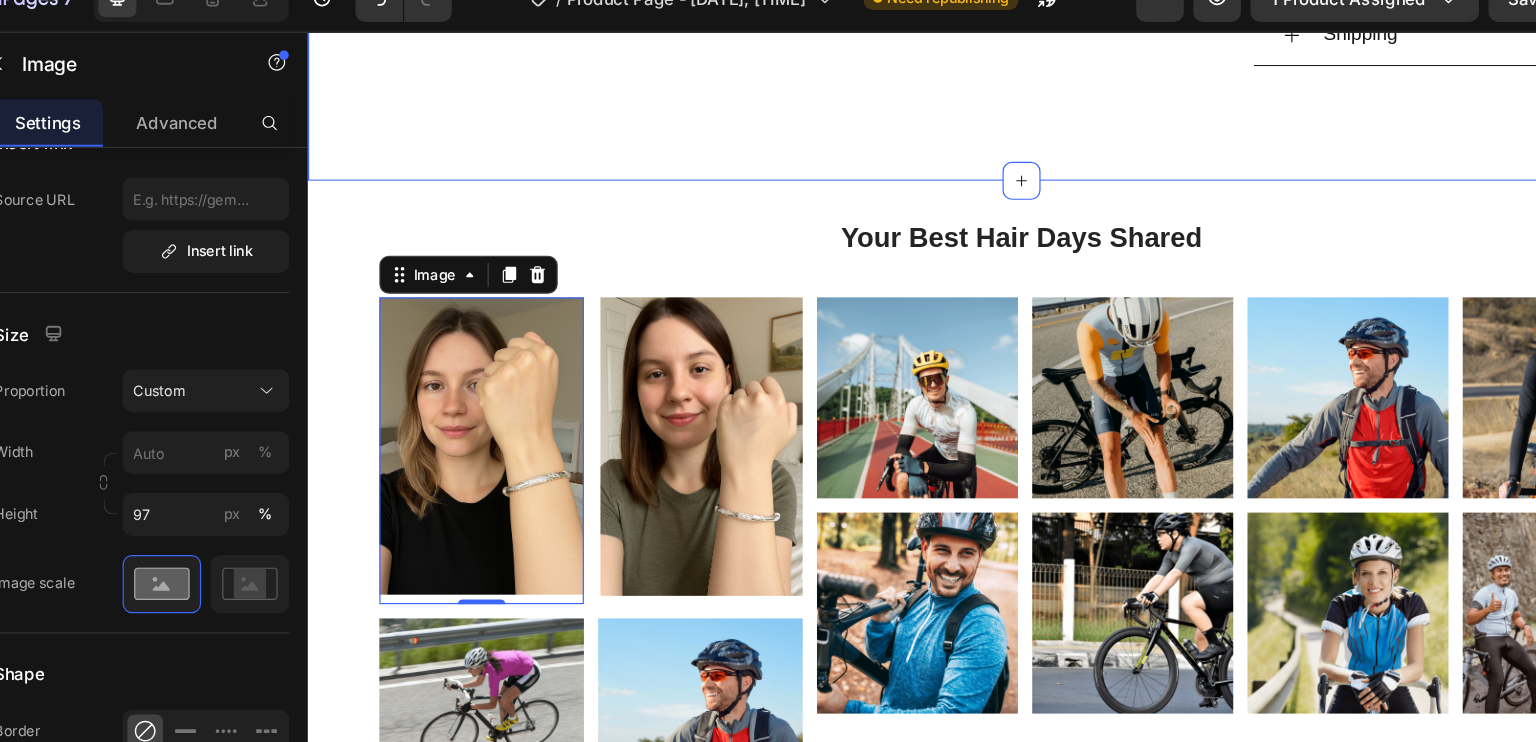 click on "Product Images Vendure Embrace Bracelet Product Title Featuring an elegant twisted design, this stunning silver bracelet showcases intricate detailing that catches the light beautifully. We love wearing this braceleton its own or paired with delicate bangles for an effortlessly chic layered look. Text Block $65.00 Product Price $90.00 Product Price SALE 28% OFF Discount Tag Row Silver 20g 25g 30g Product Variants & Swatches style: 20g 20g 20g 20g 25g 25g 25g 30g 30g 30g Product Variants & Swatches Add to cart Add to Cart or 4 interest-free payments of $15.00 with Text Block Image Row Row Details A sculptural bracelet inspired by nature’s effortless curves. Designed for understated elegance, this piece adds subtle drama to any look—whether worn solo or layered. Design: Organic, flowing silhouette with subtle botanical inspiration Style: Minimalist with a touch of vintage character Finish: Polished for a refined, mirror-like shine Text Block" at bounding box center (907, -510) 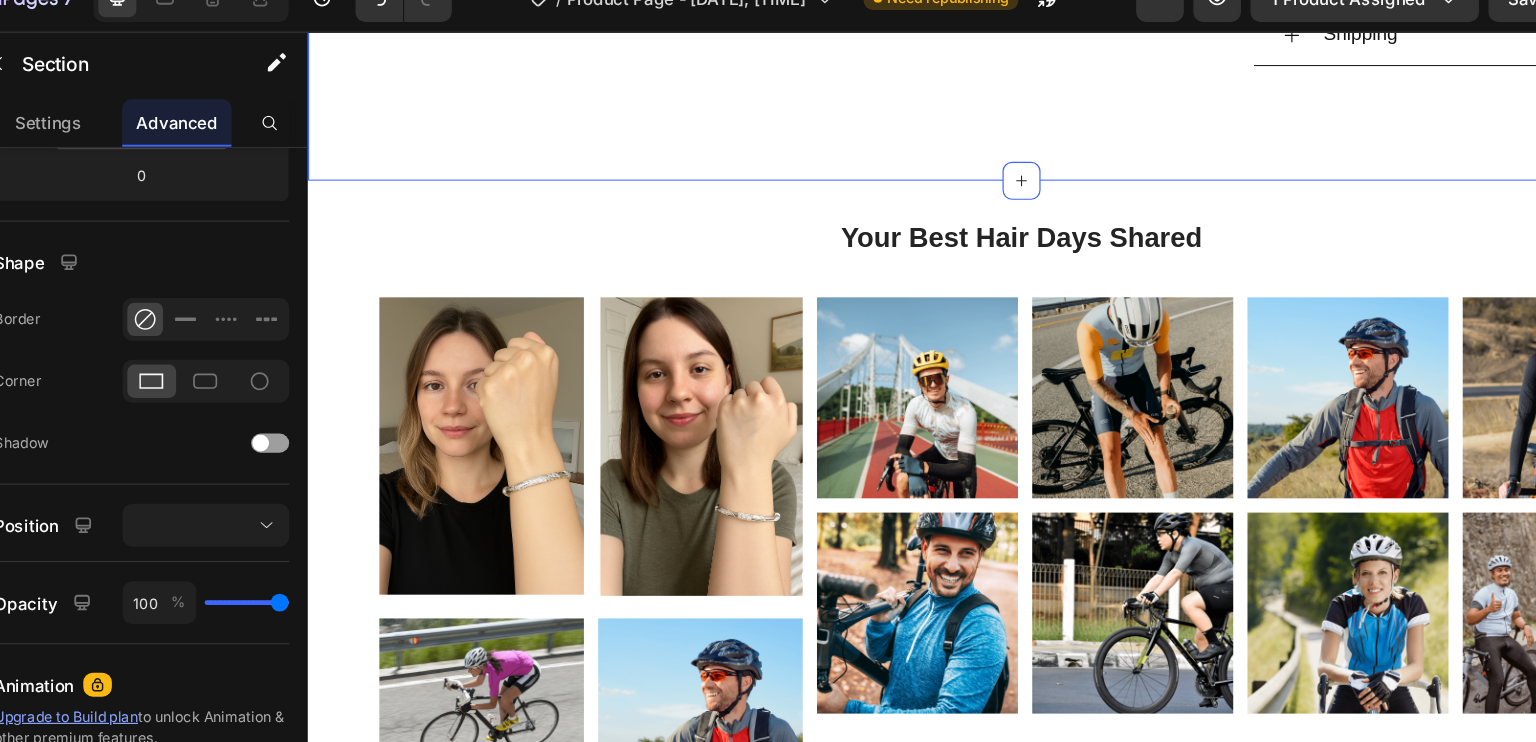 scroll, scrollTop: 0, scrollLeft: 0, axis: both 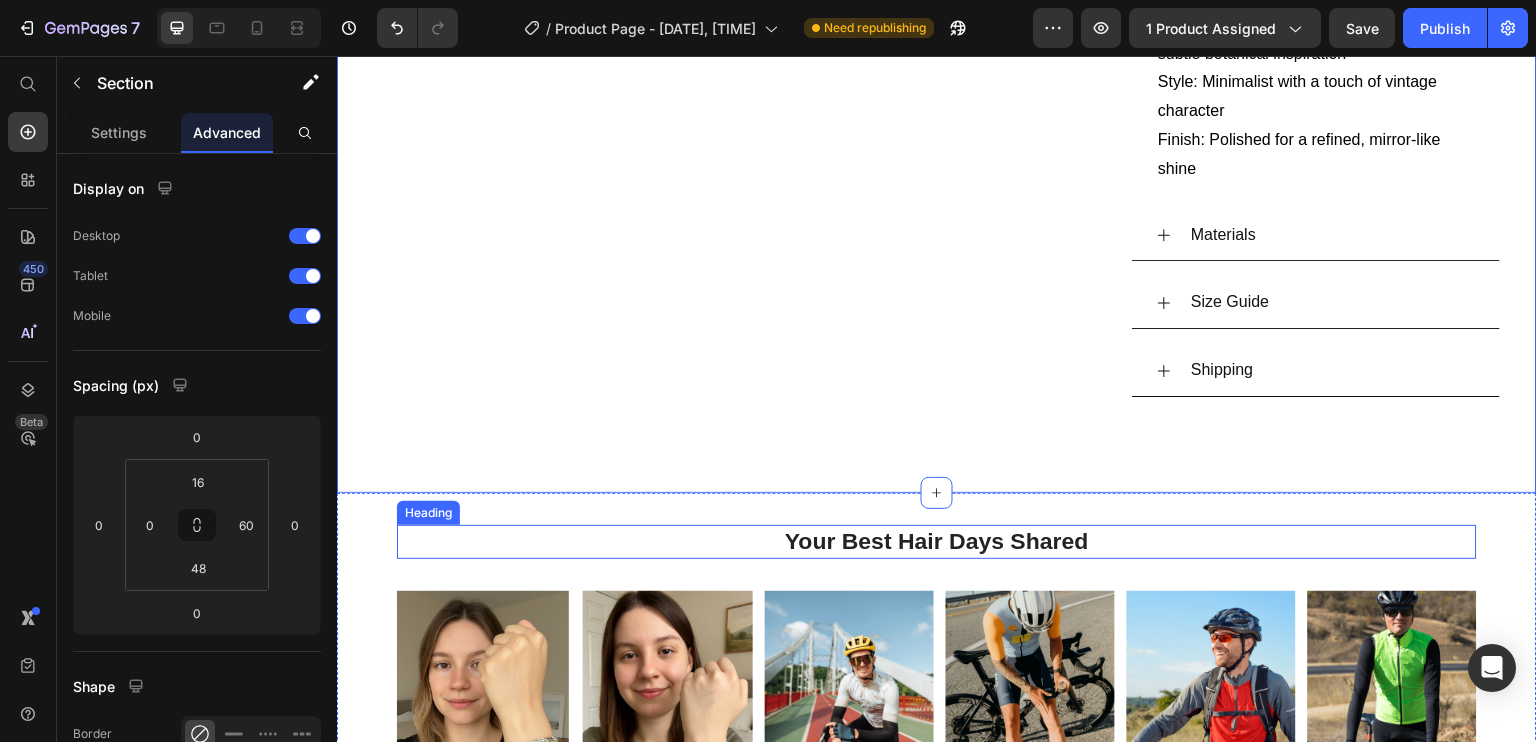 click on "Your Best Hair Days Shared" at bounding box center [937, 542] 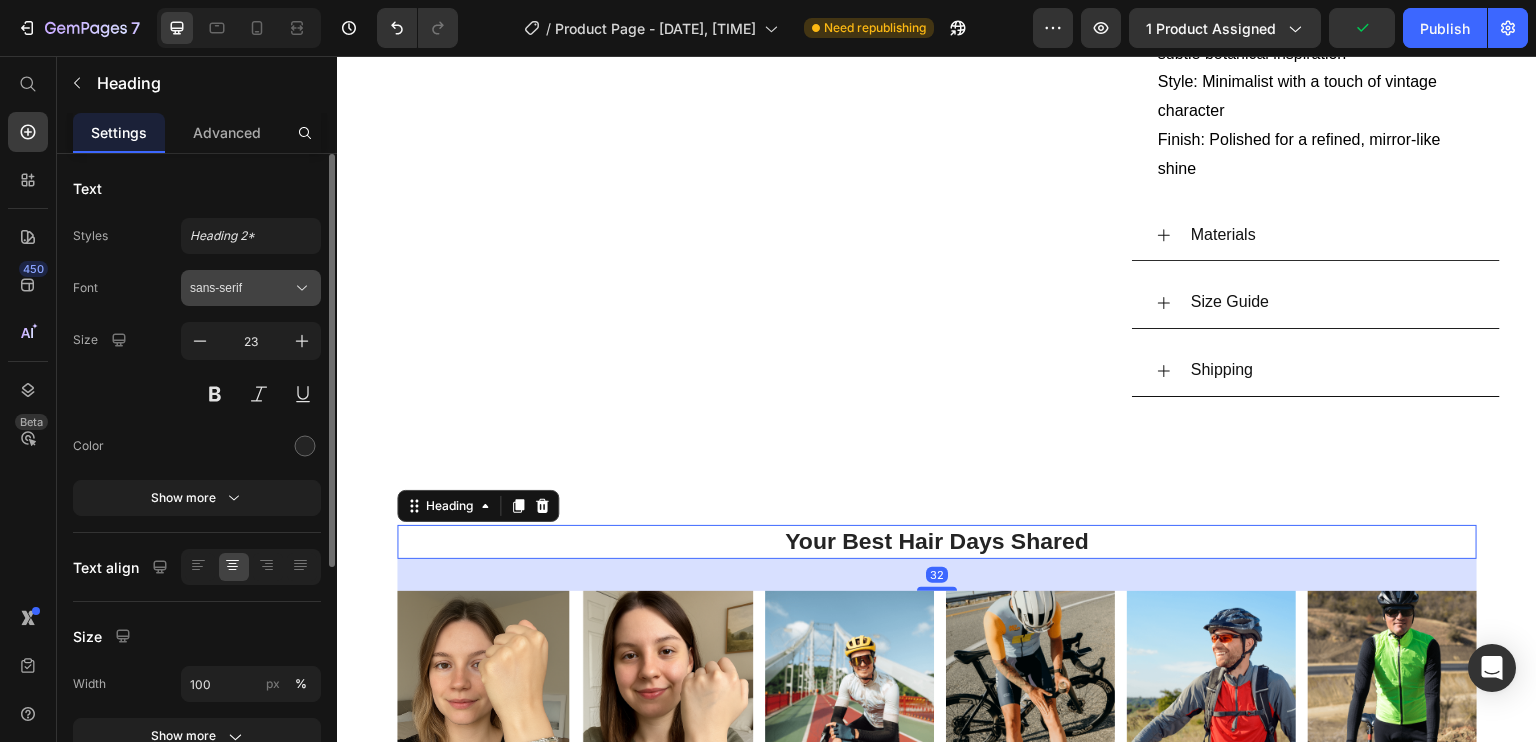 click on "sans-serif" at bounding box center [241, 288] 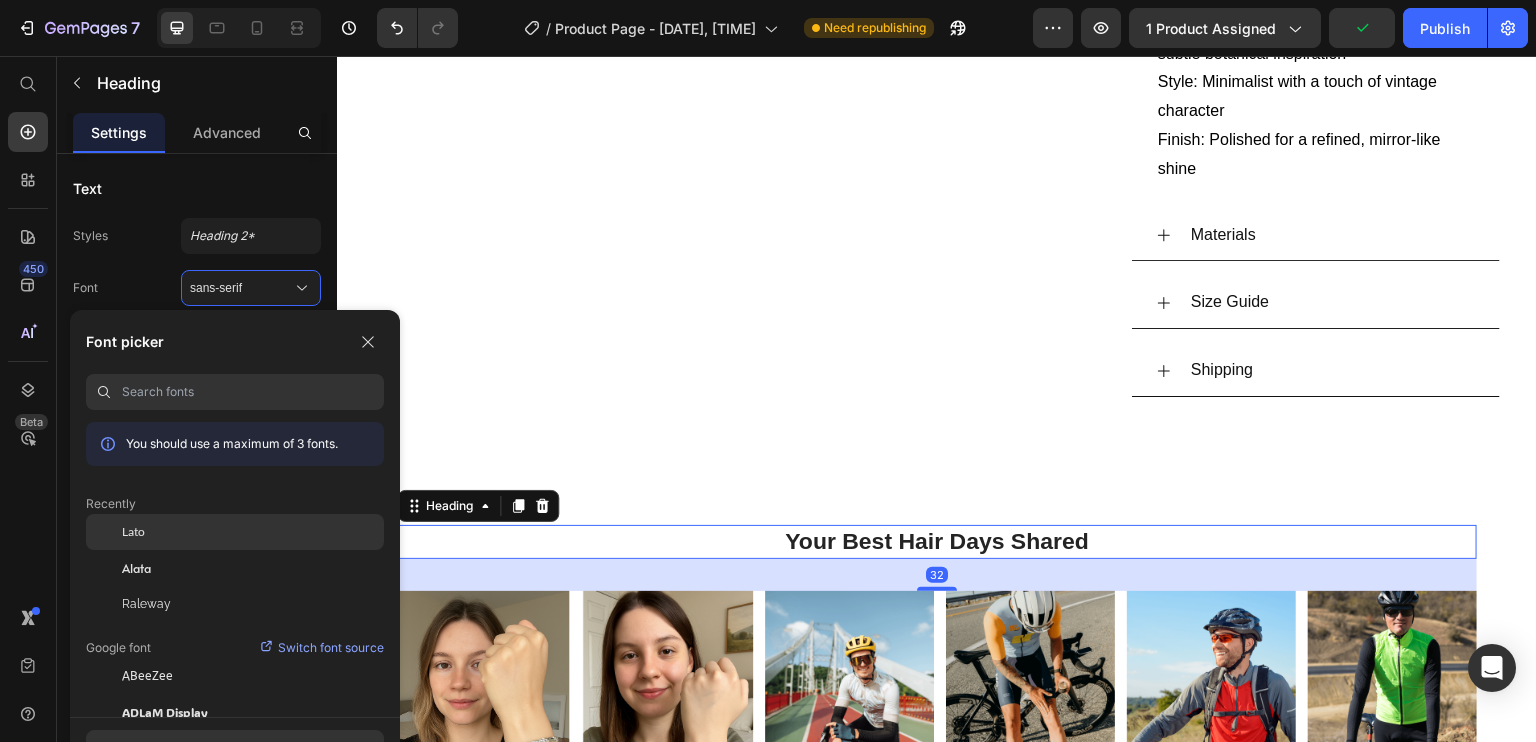 click on "Lato" 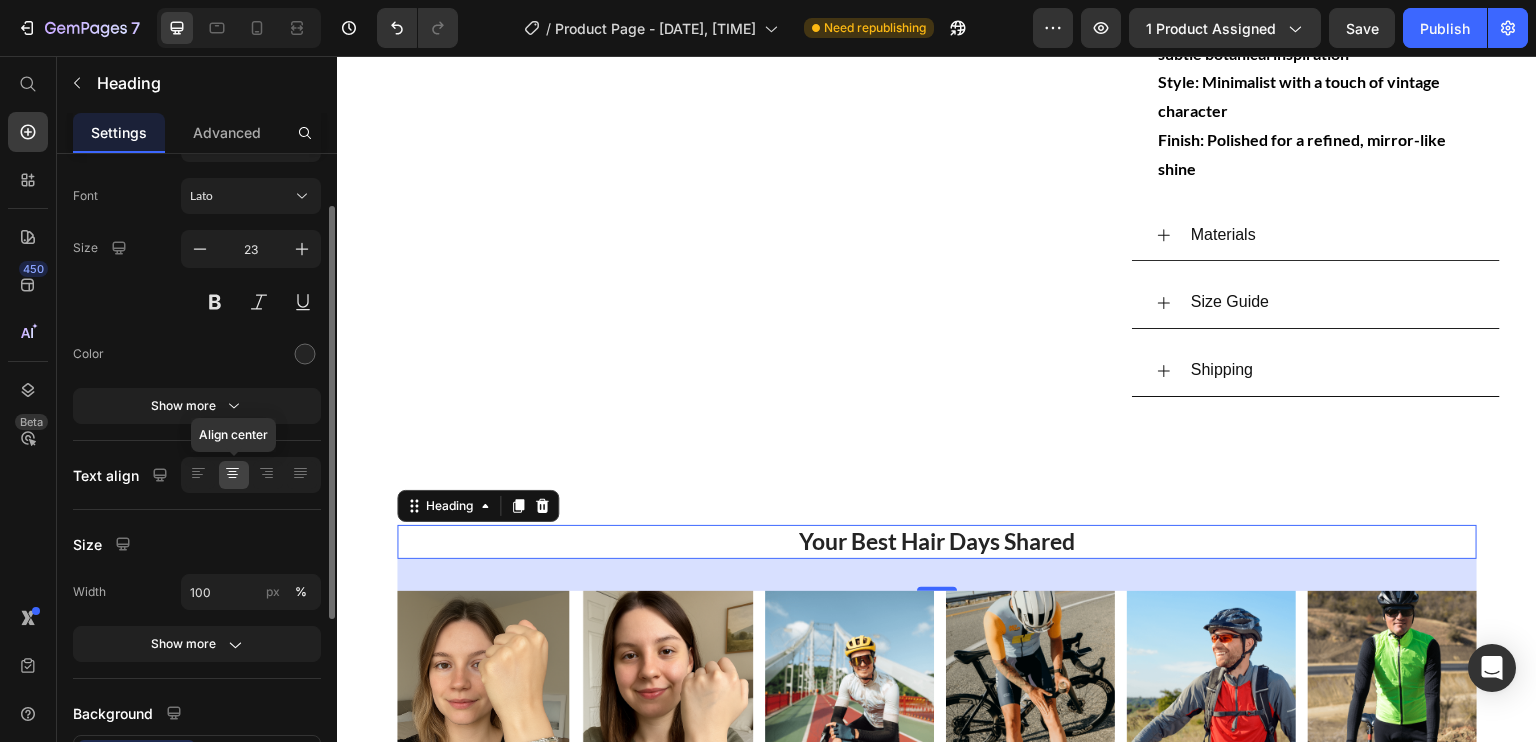 scroll, scrollTop: 95, scrollLeft: 0, axis: vertical 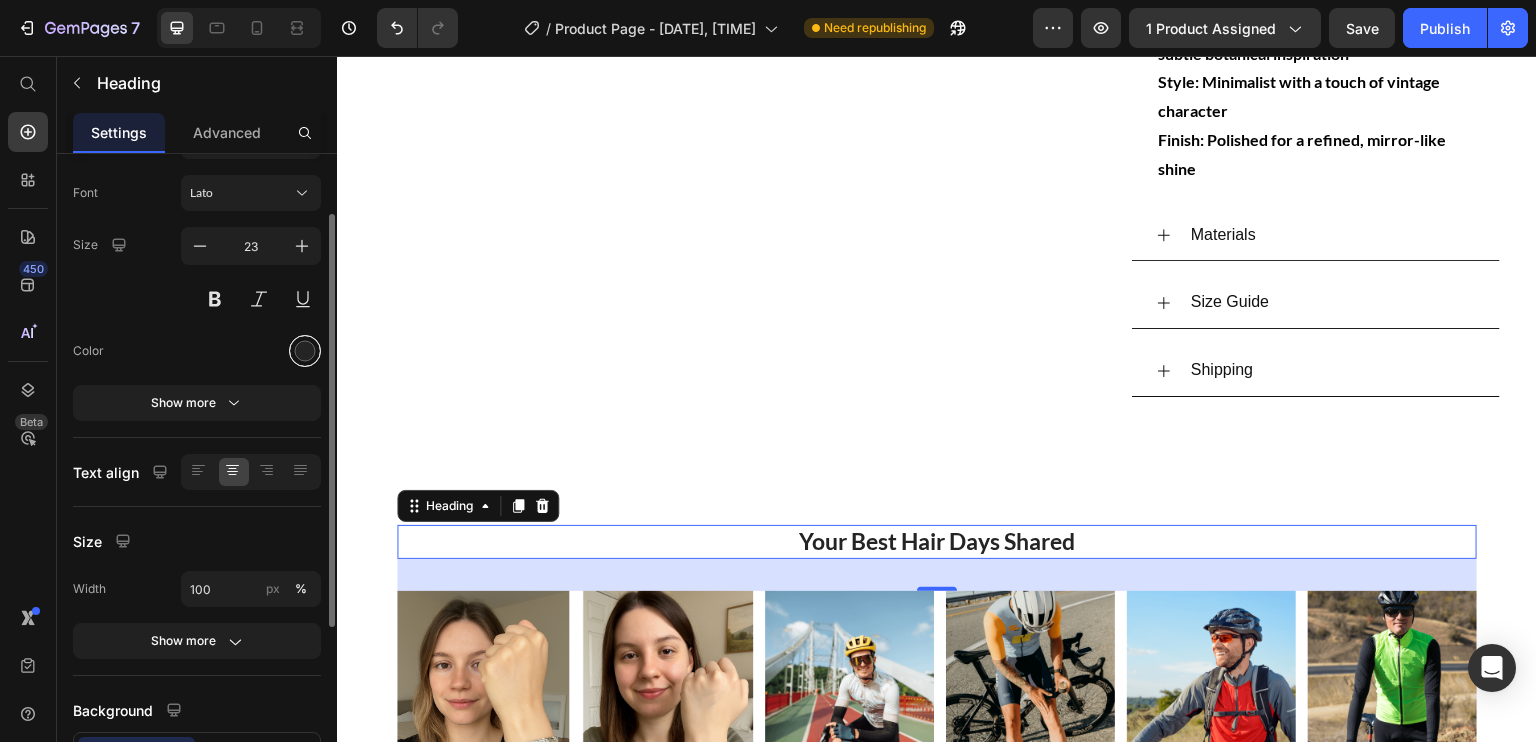 click at bounding box center (305, 351) 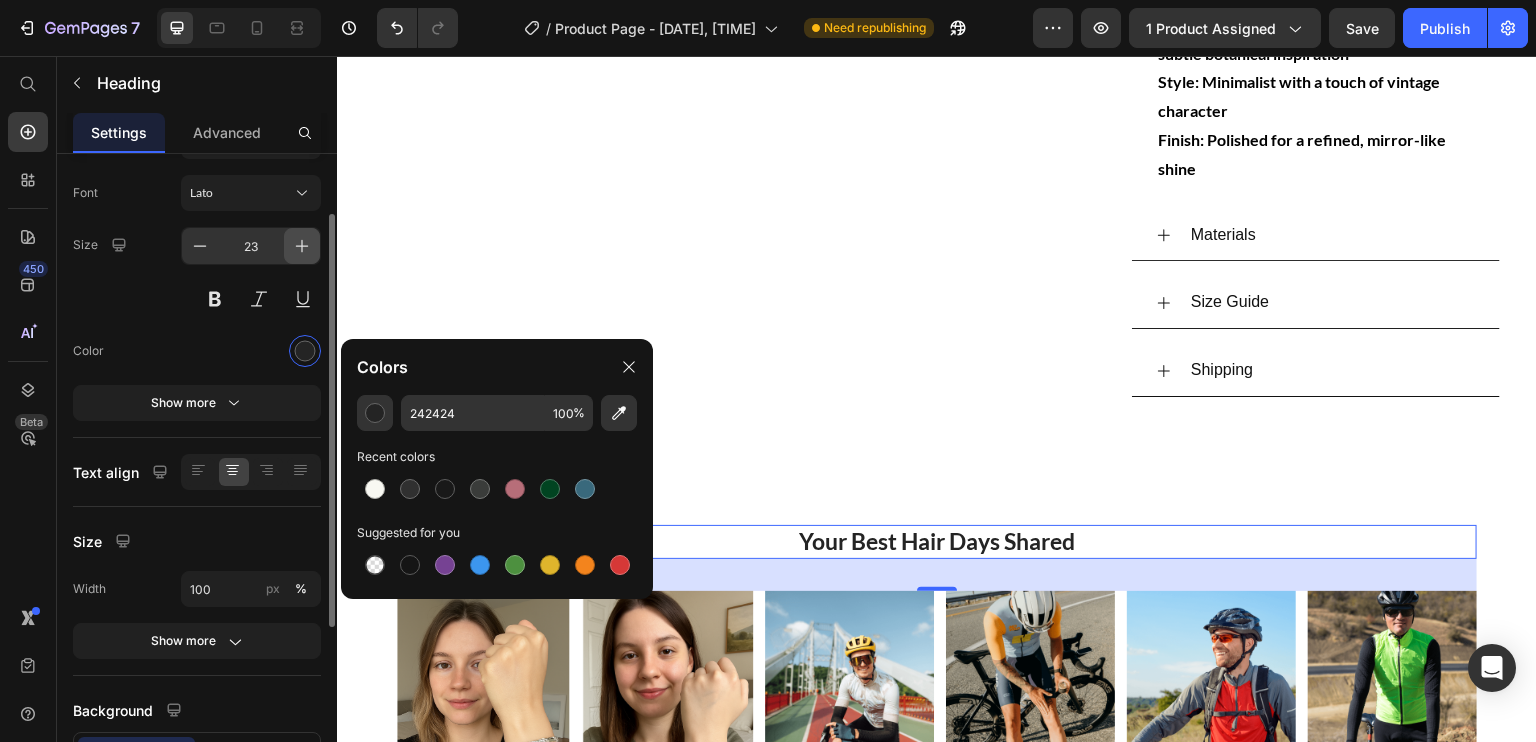 click 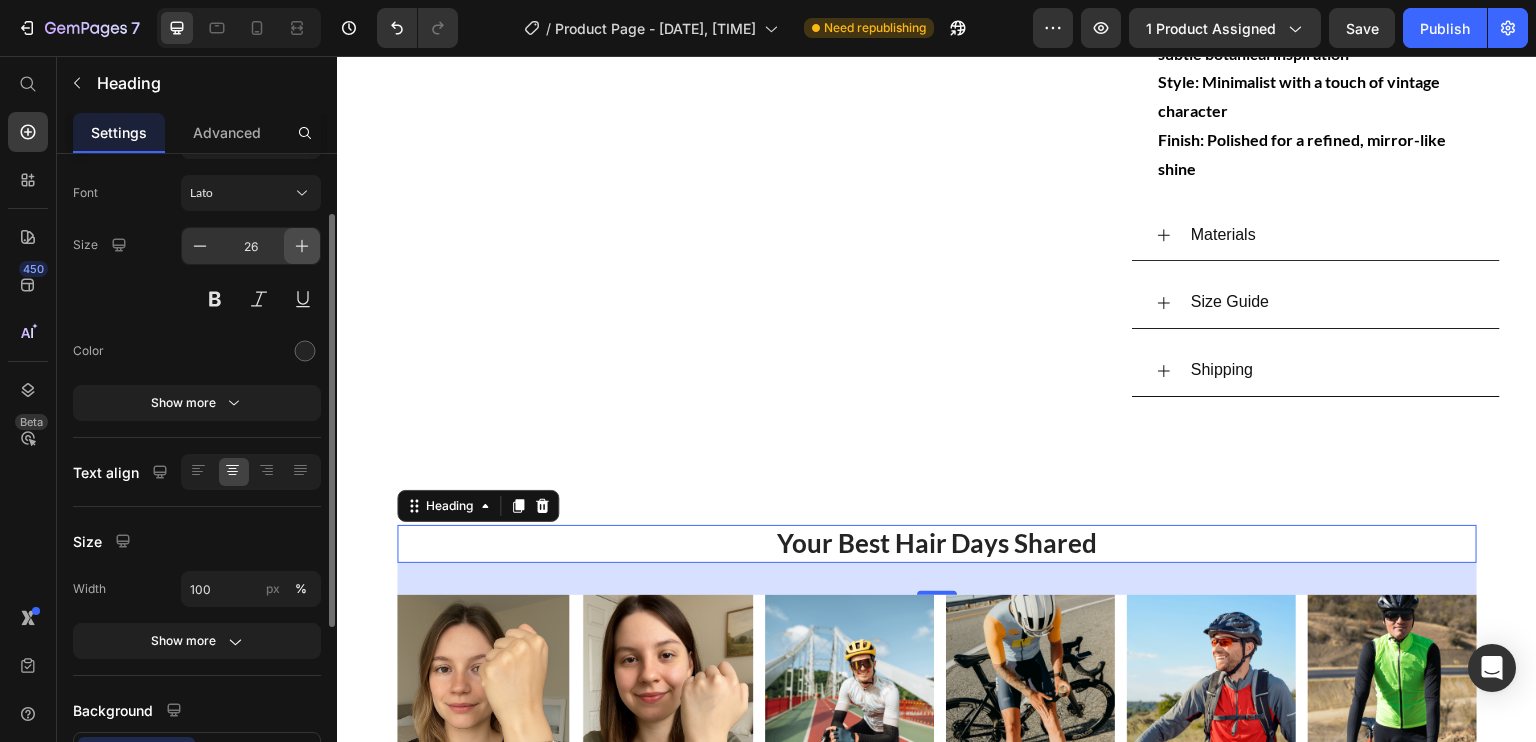 click 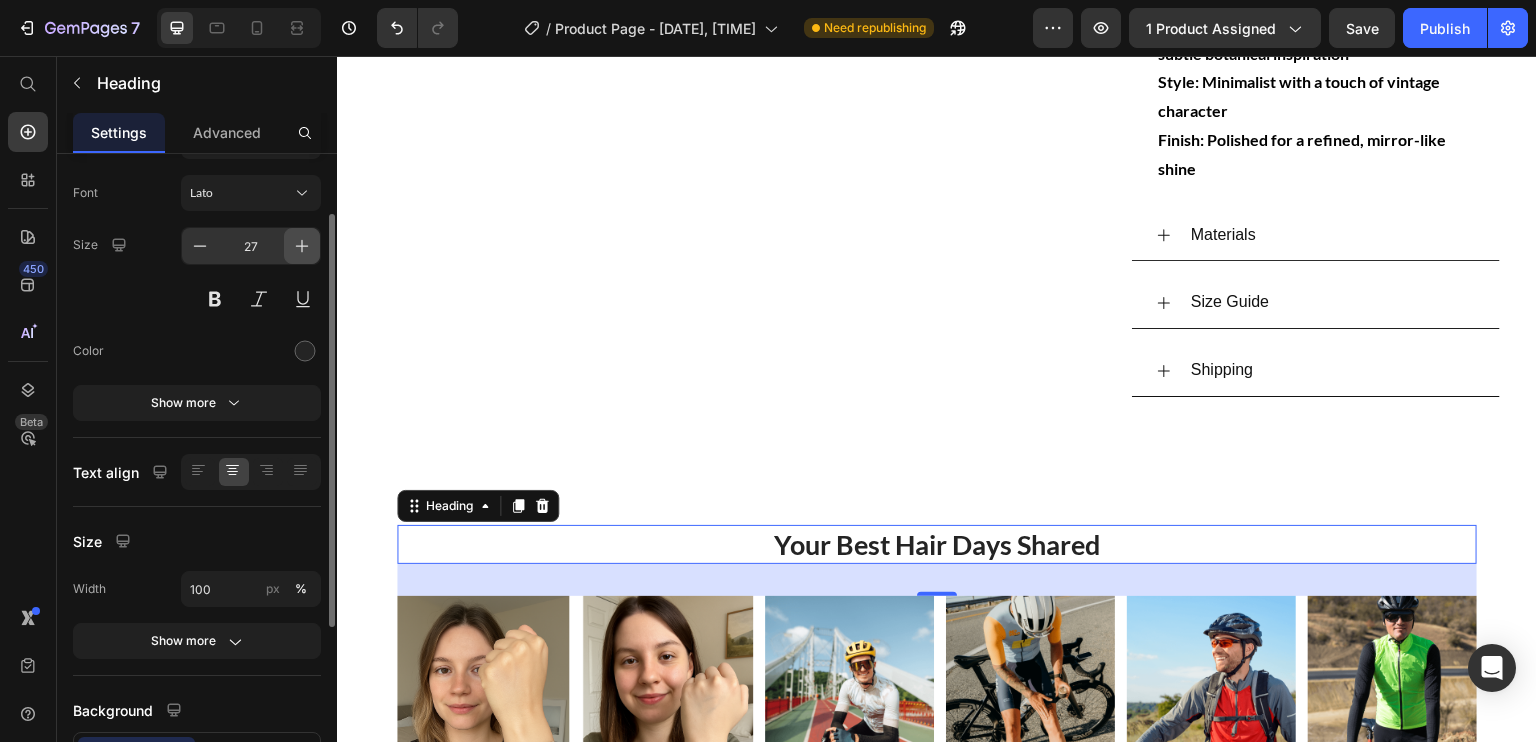 click 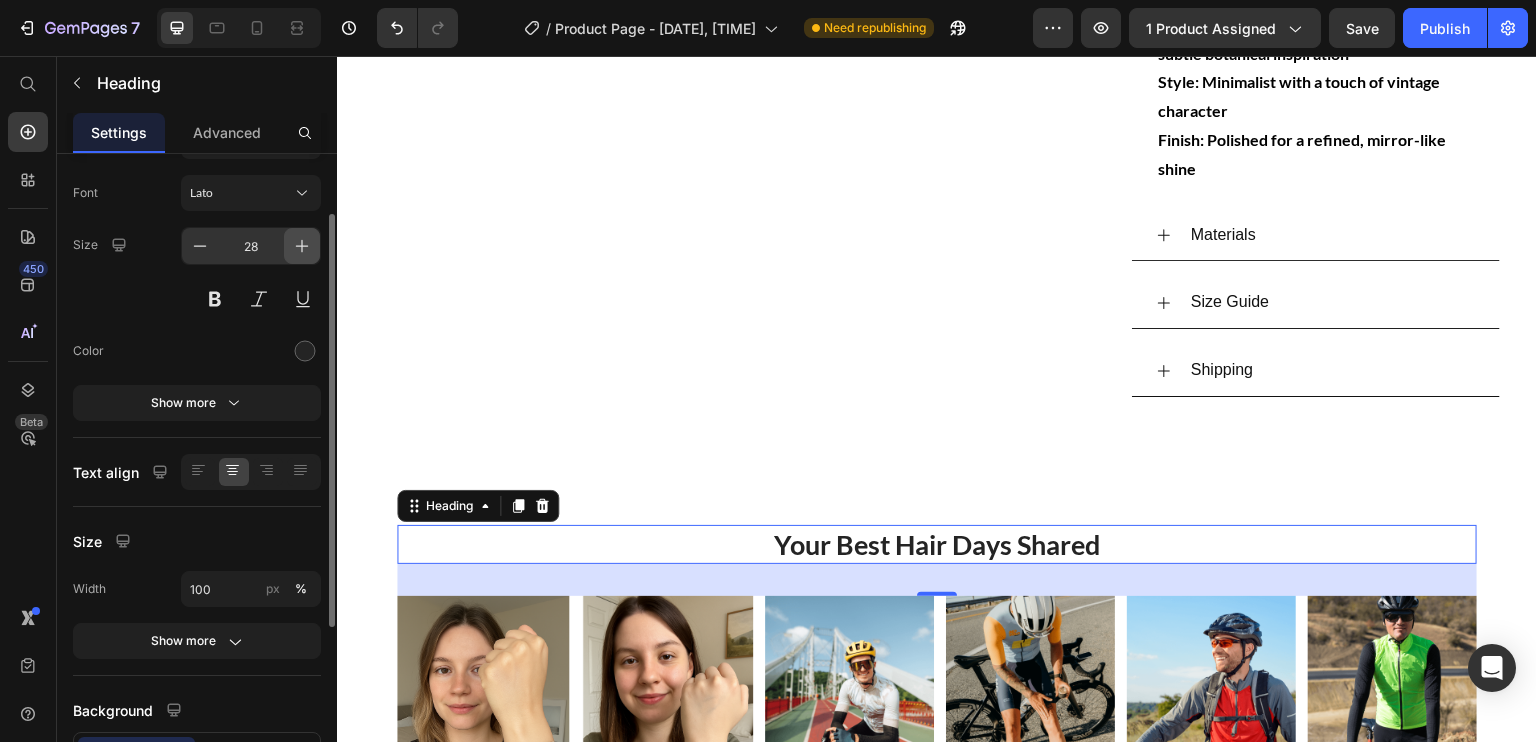 click 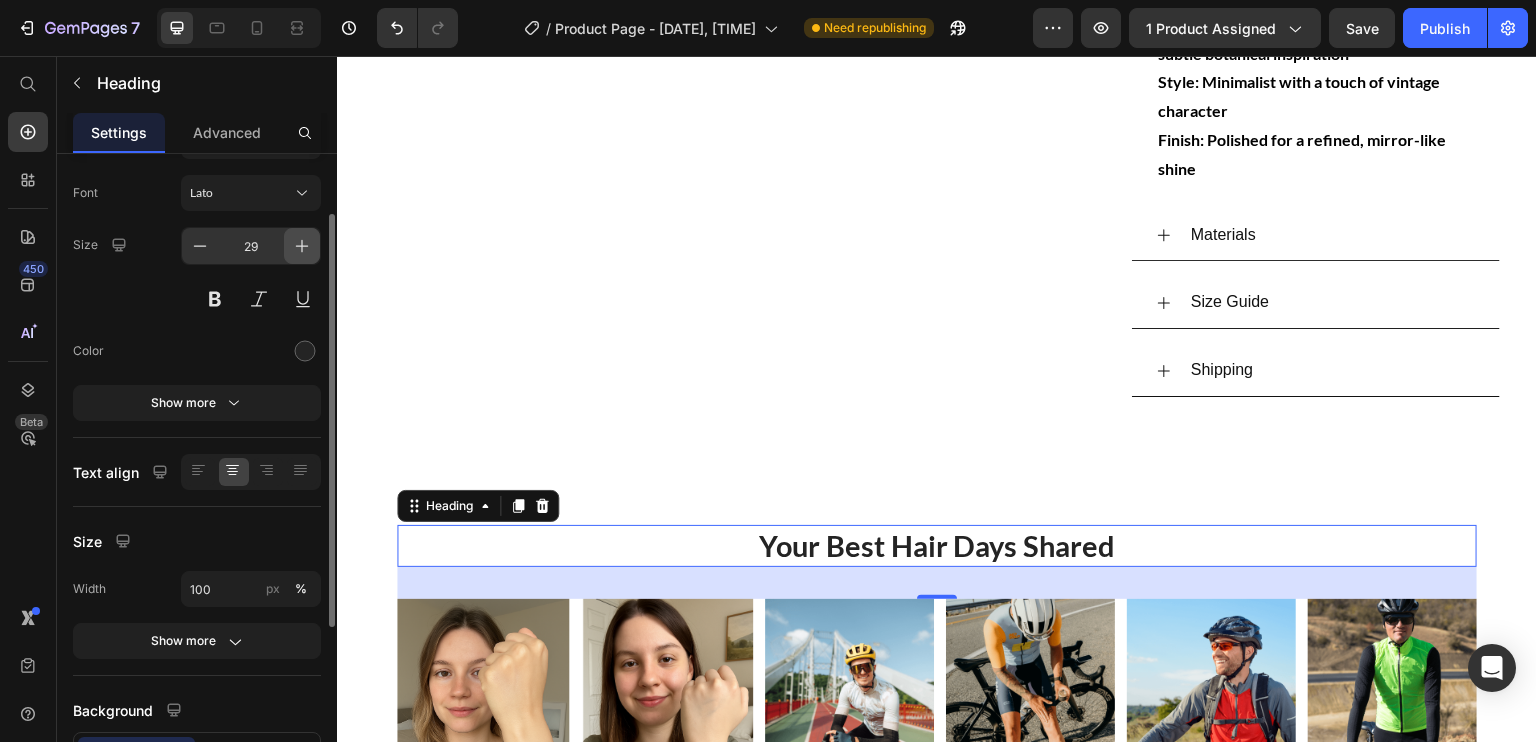click 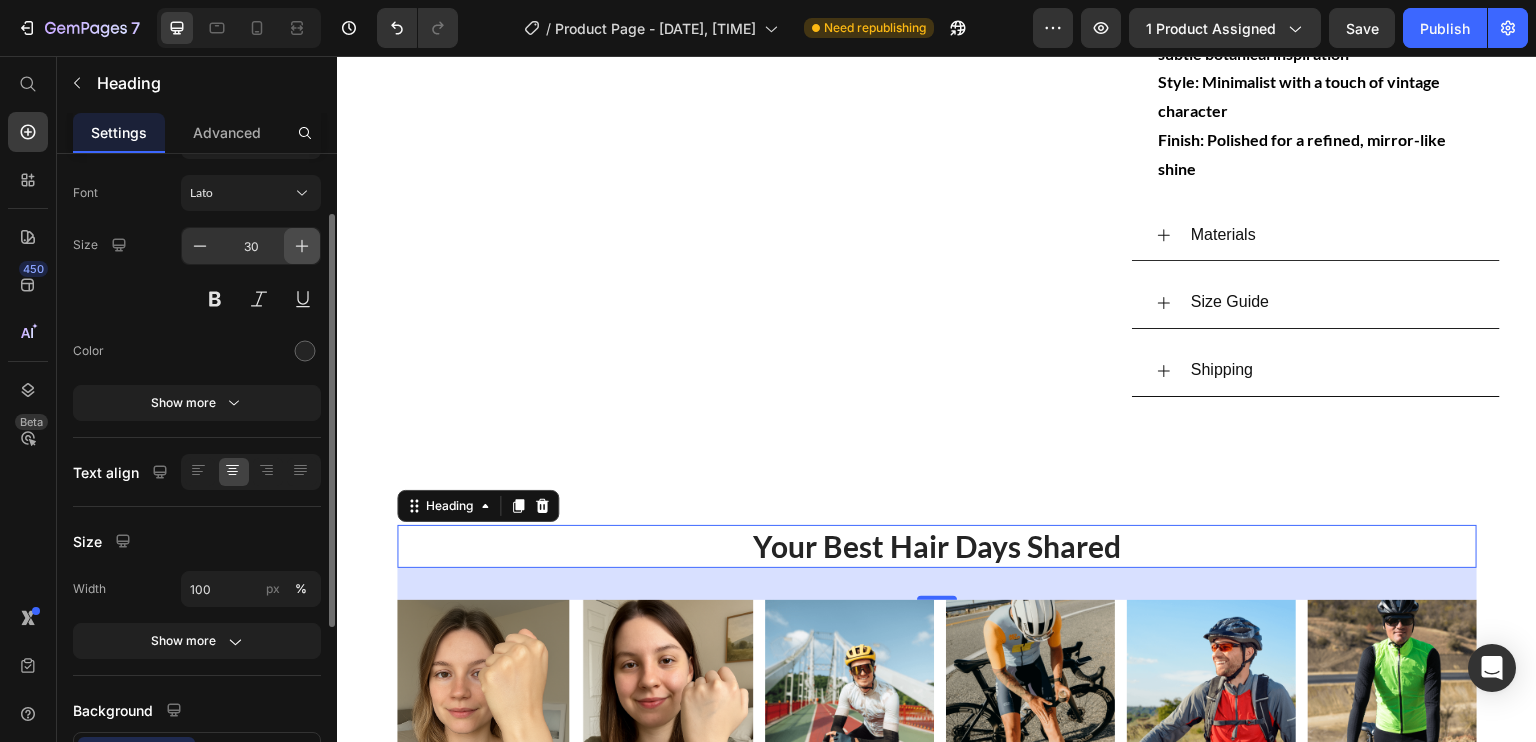 click 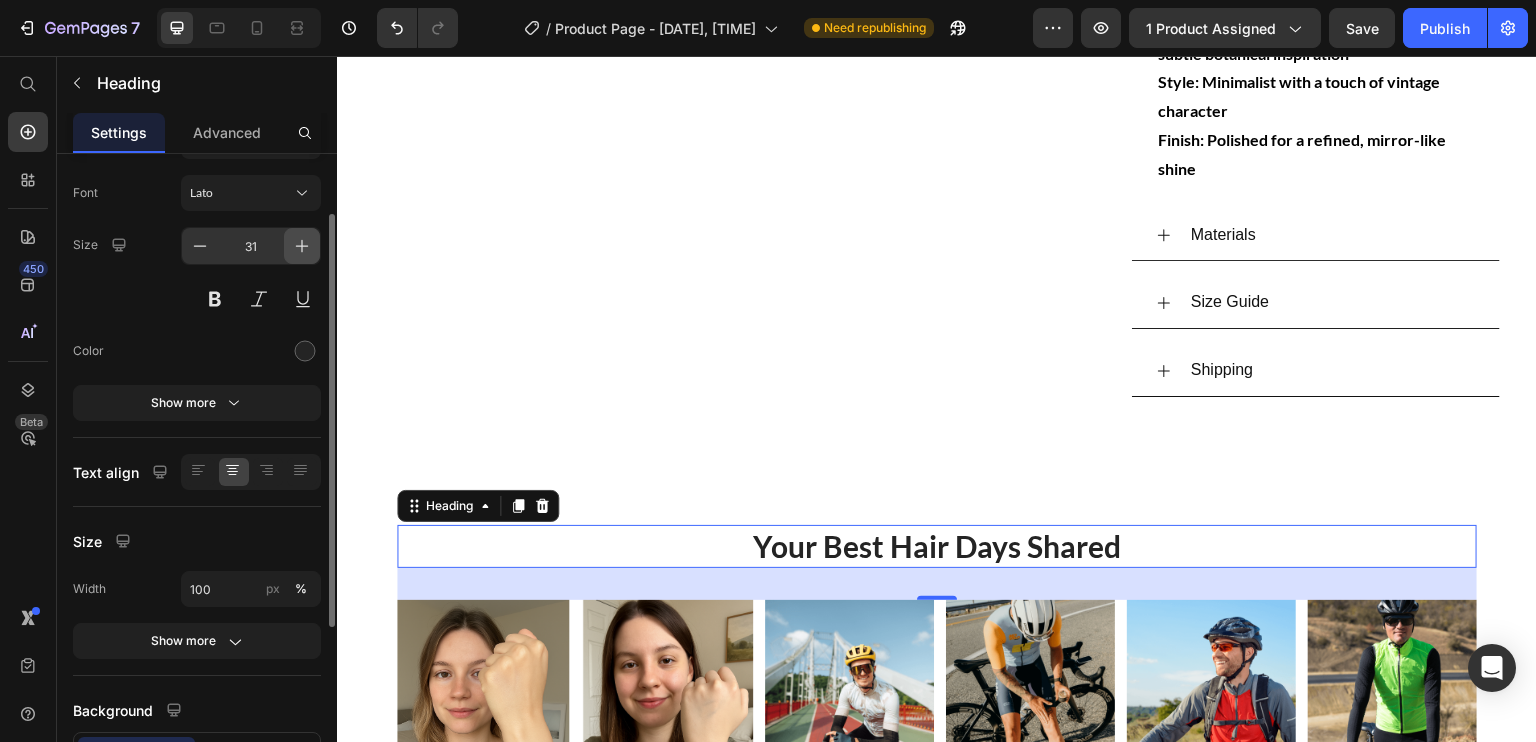 click 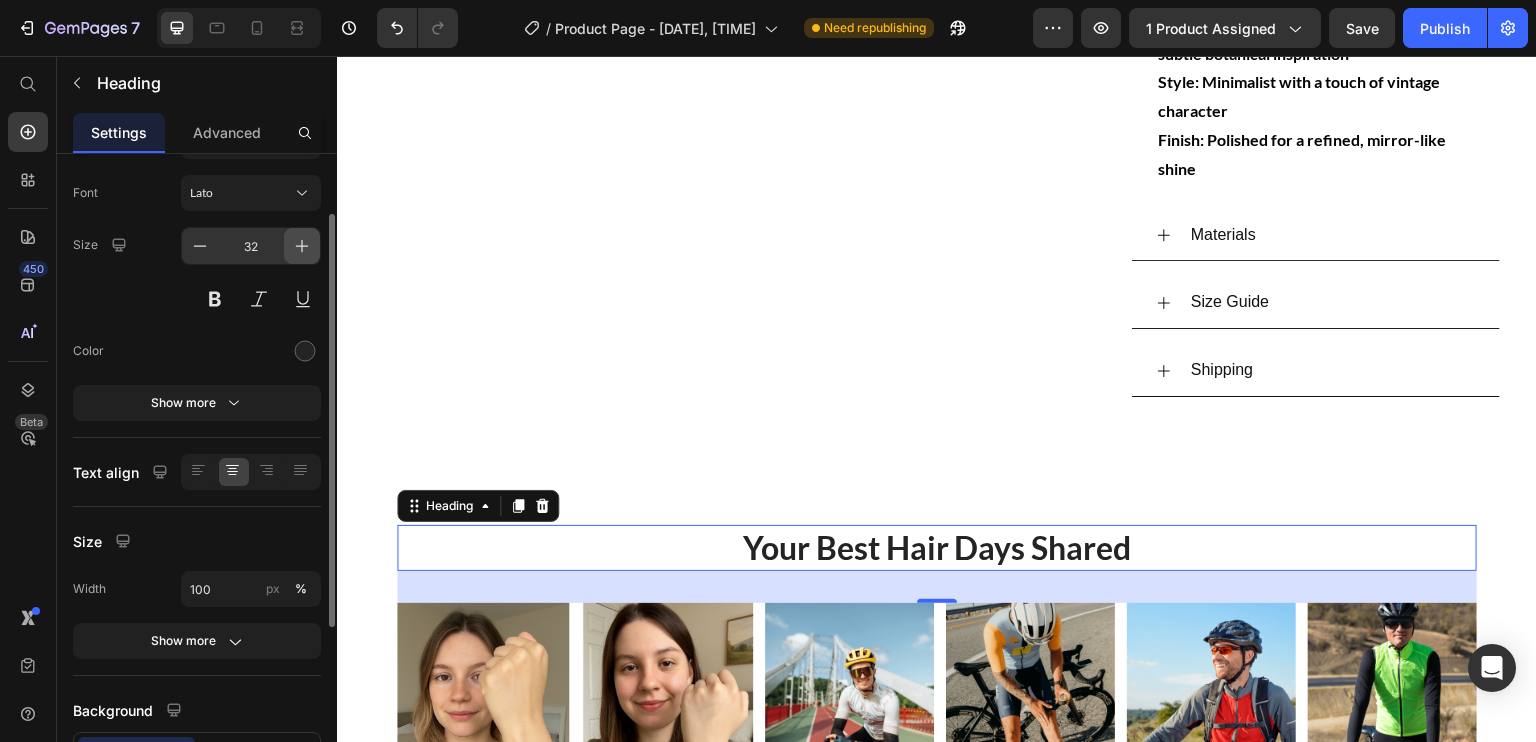click 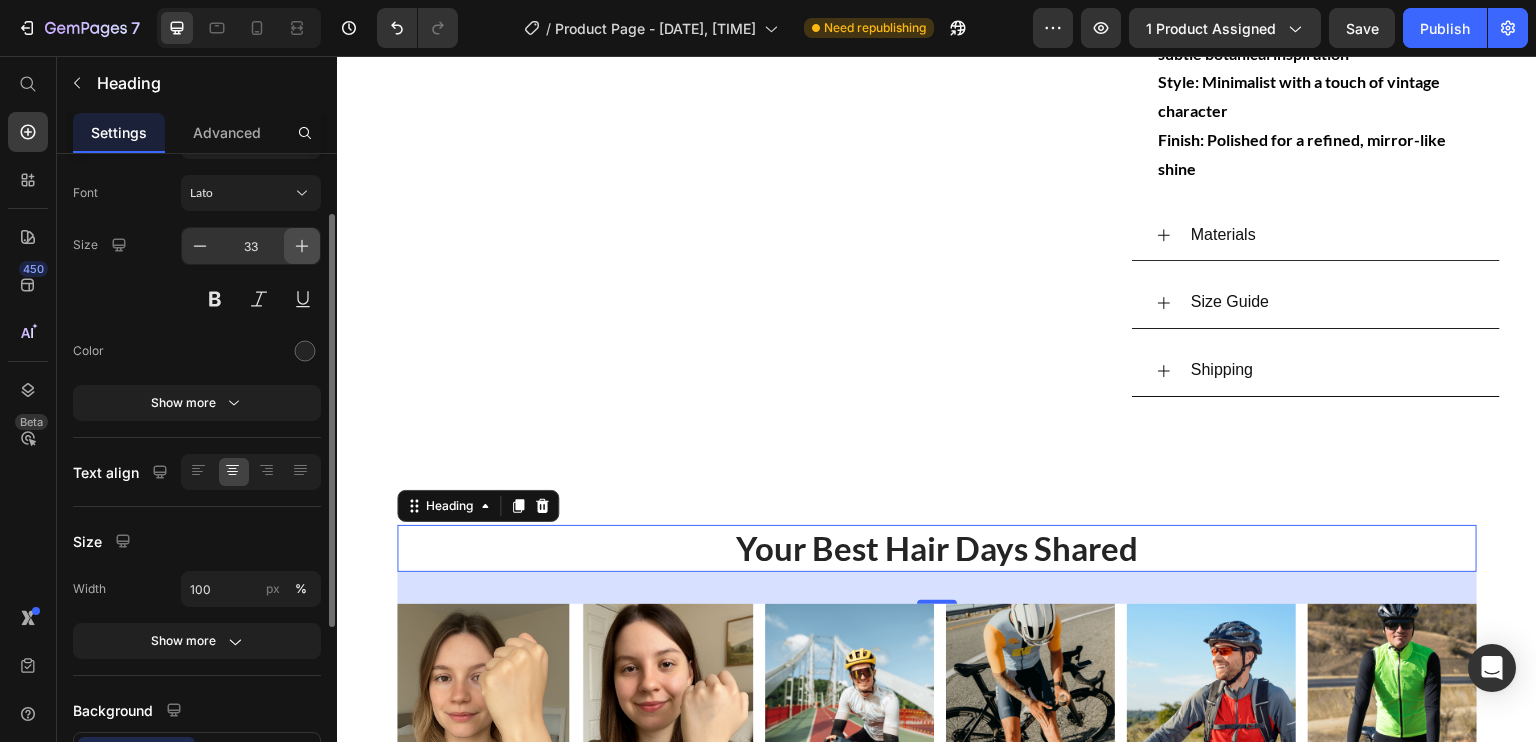 click 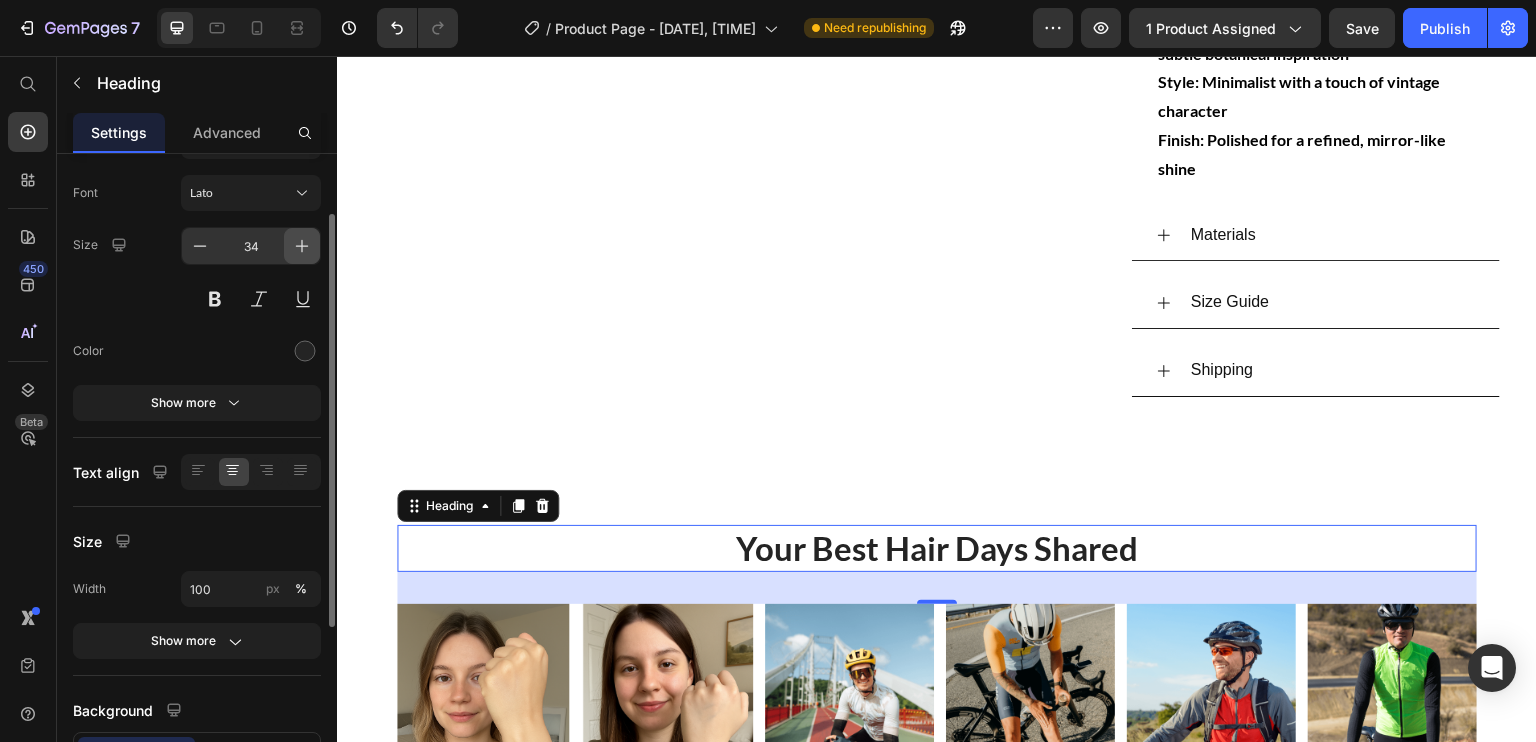 click 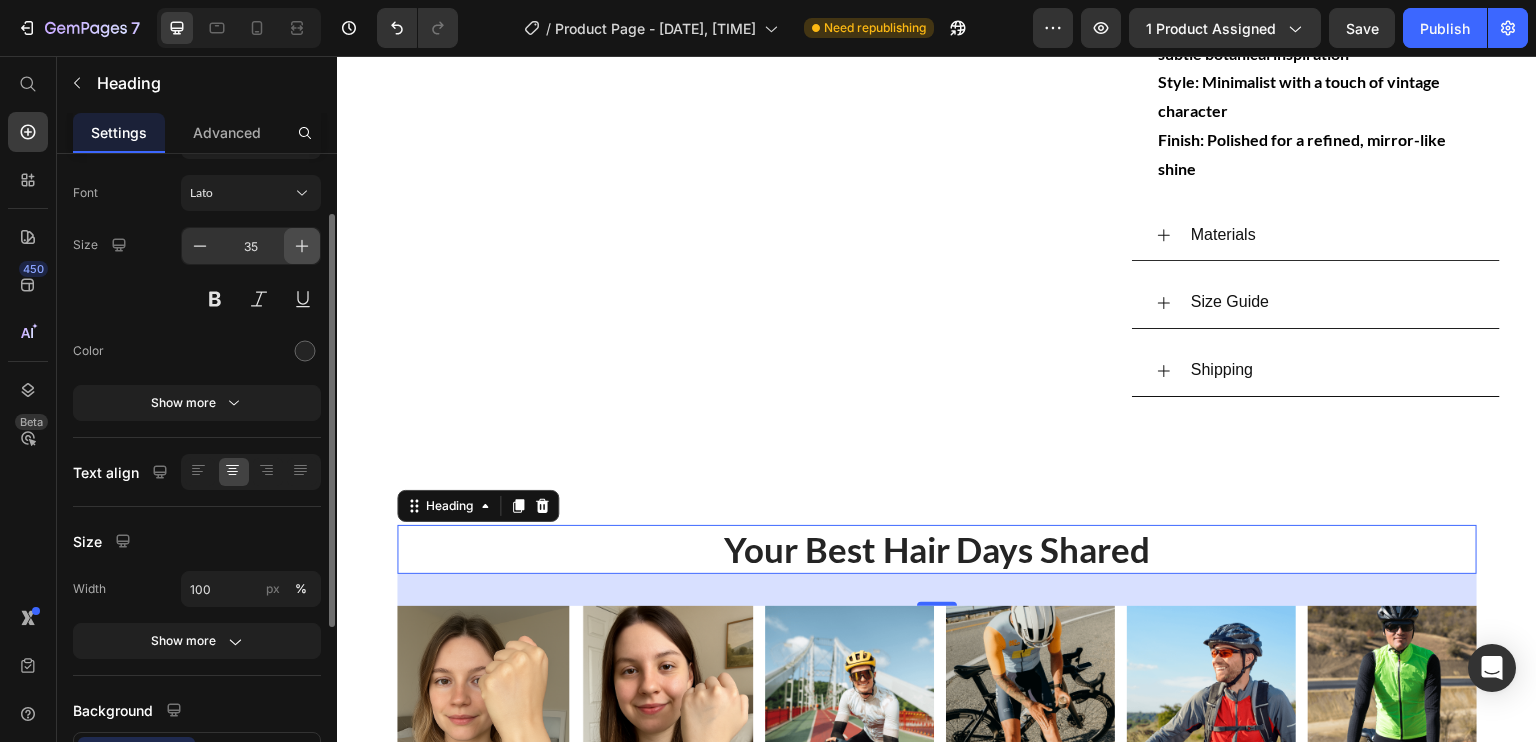 click 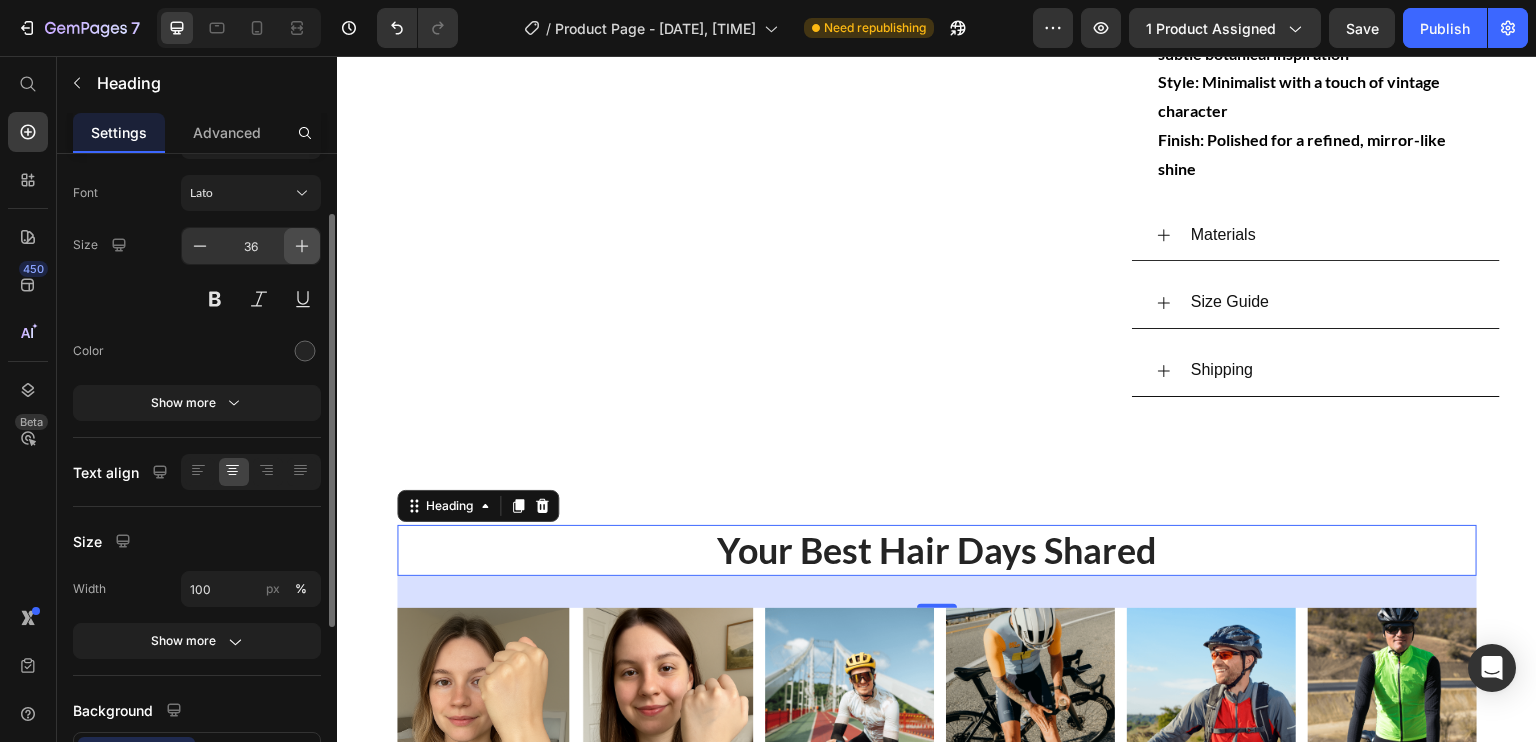 click 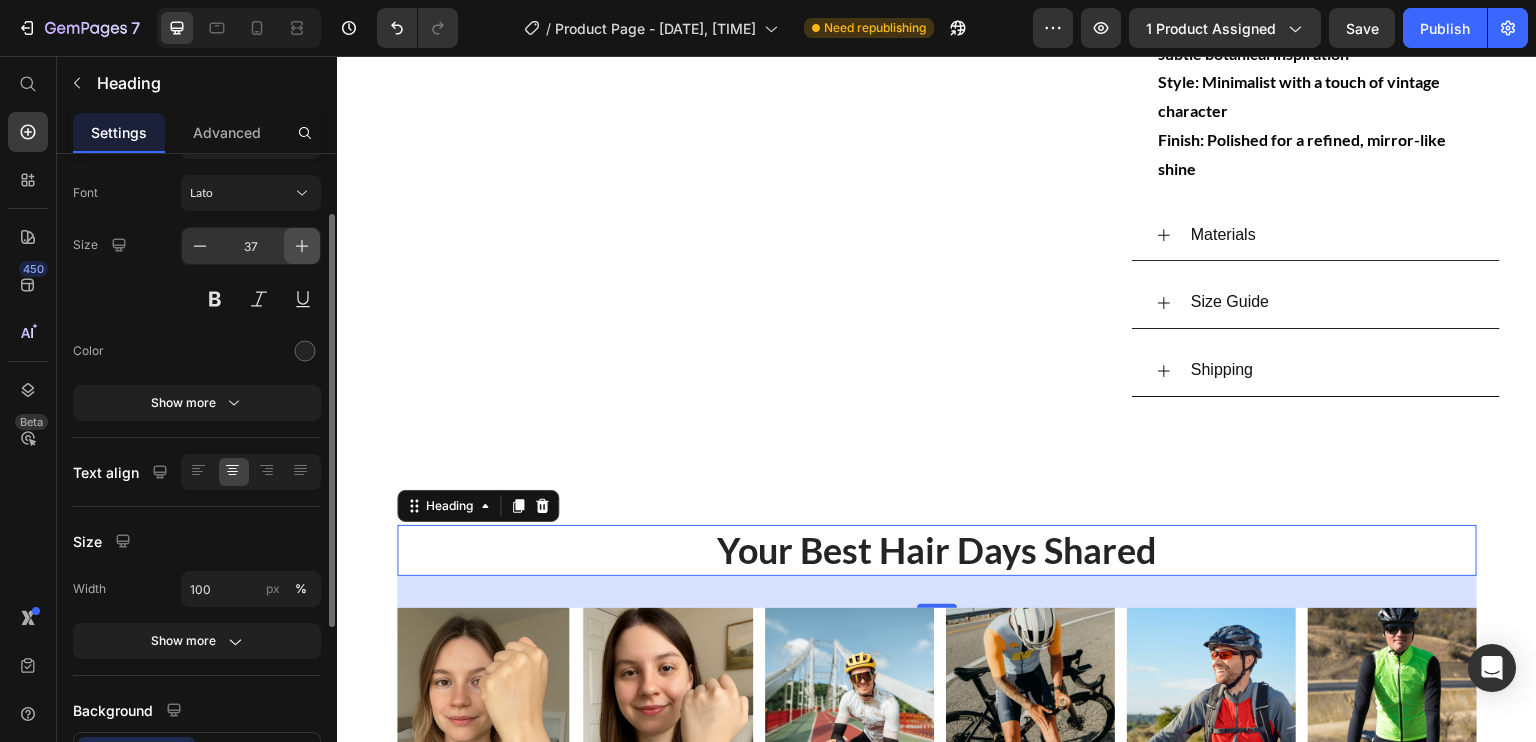click 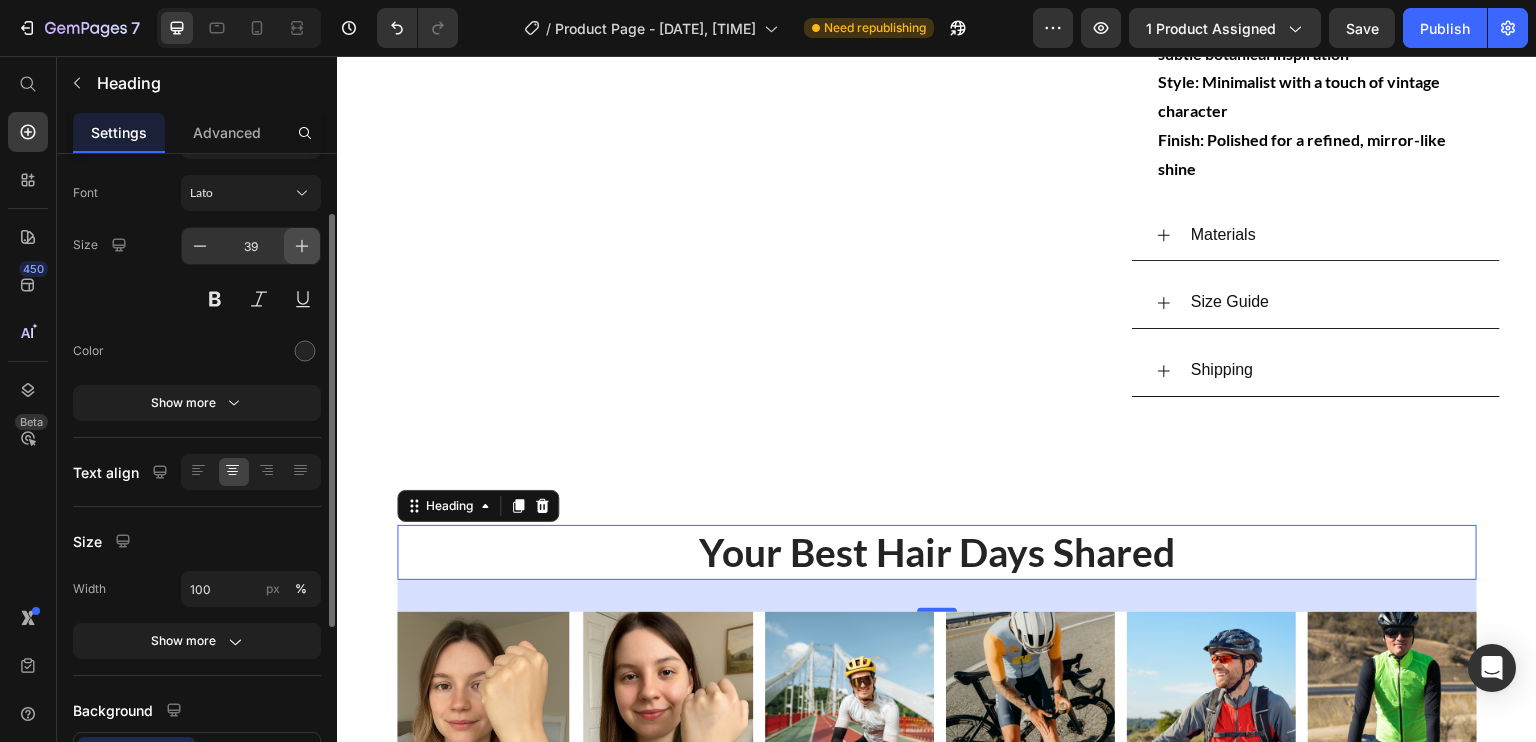 click 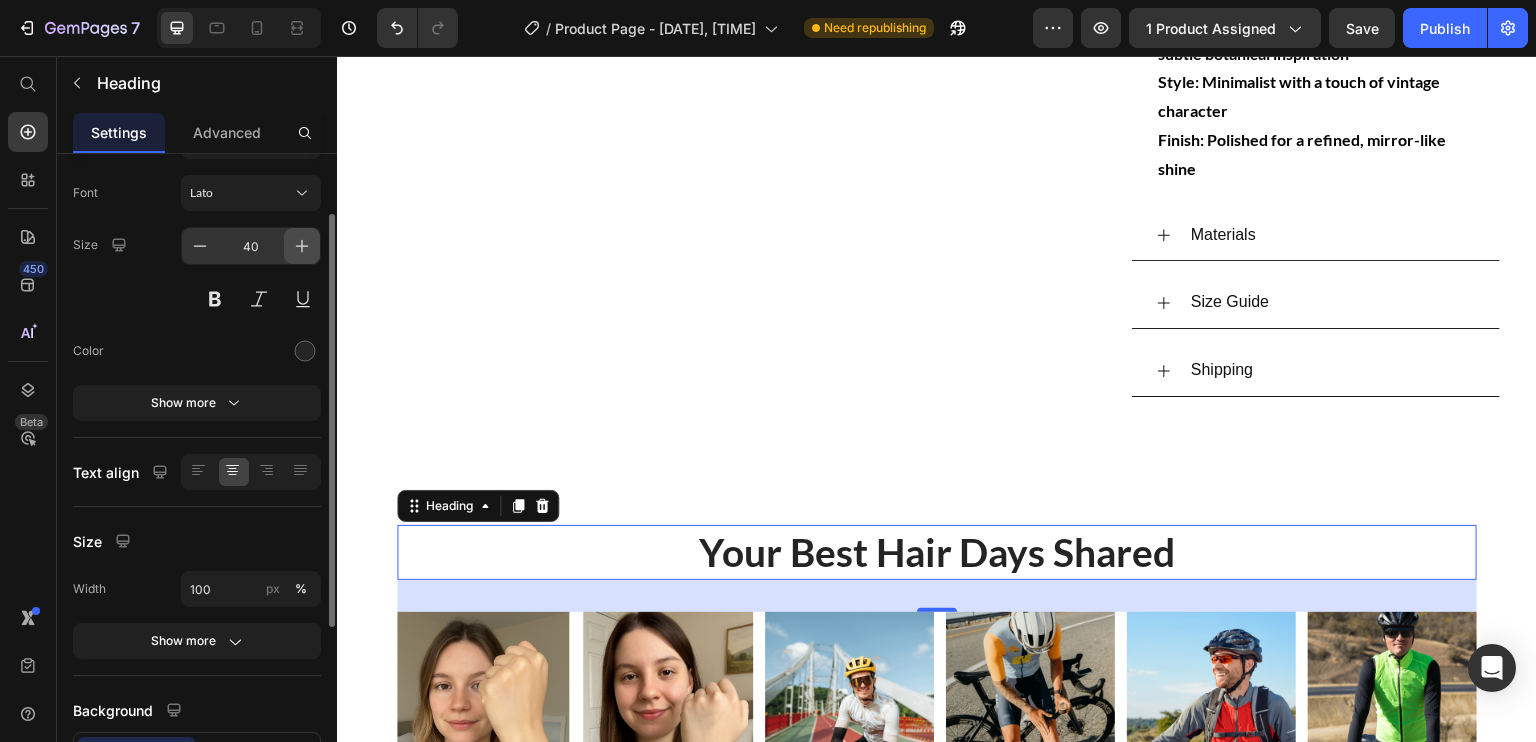click 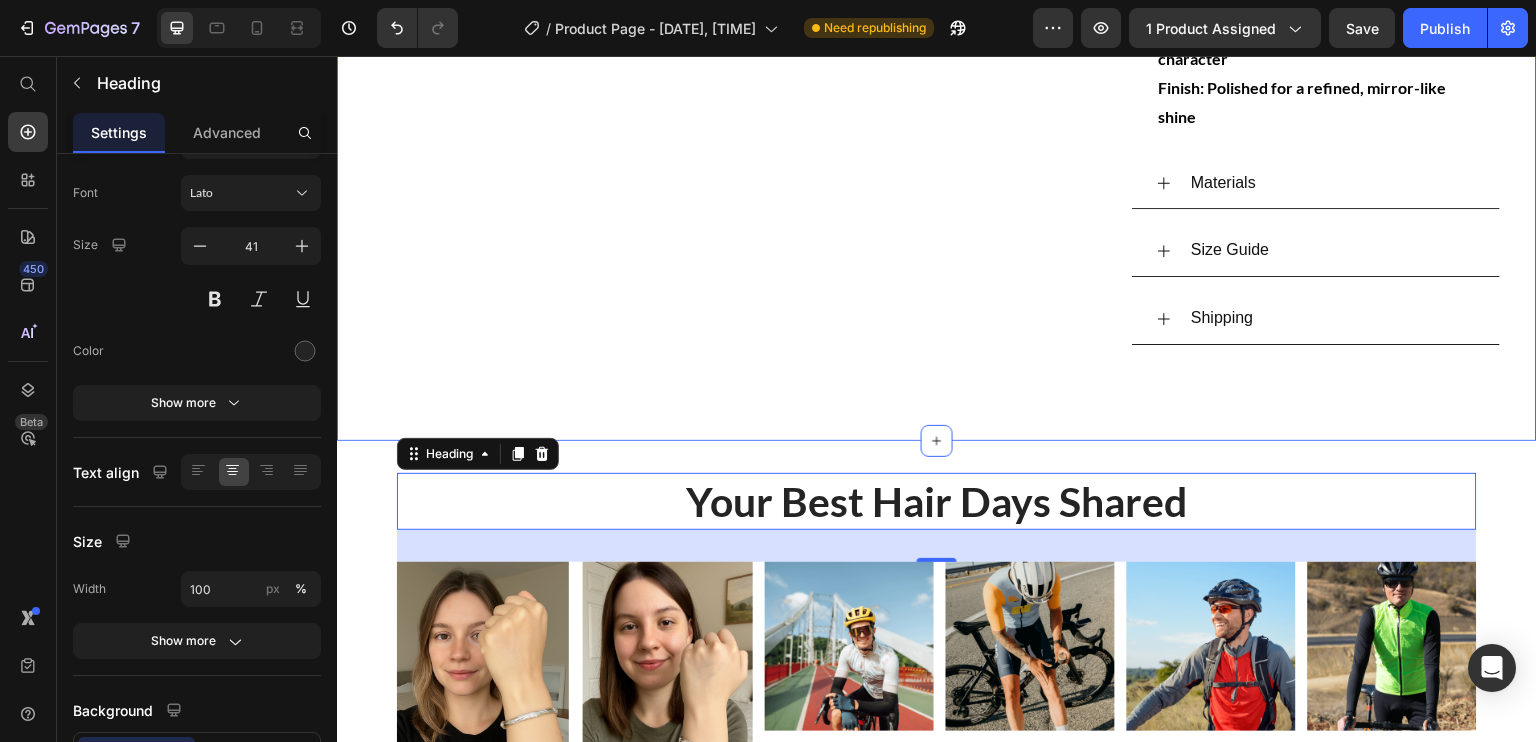 scroll, scrollTop: 1104, scrollLeft: 0, axis: vertical 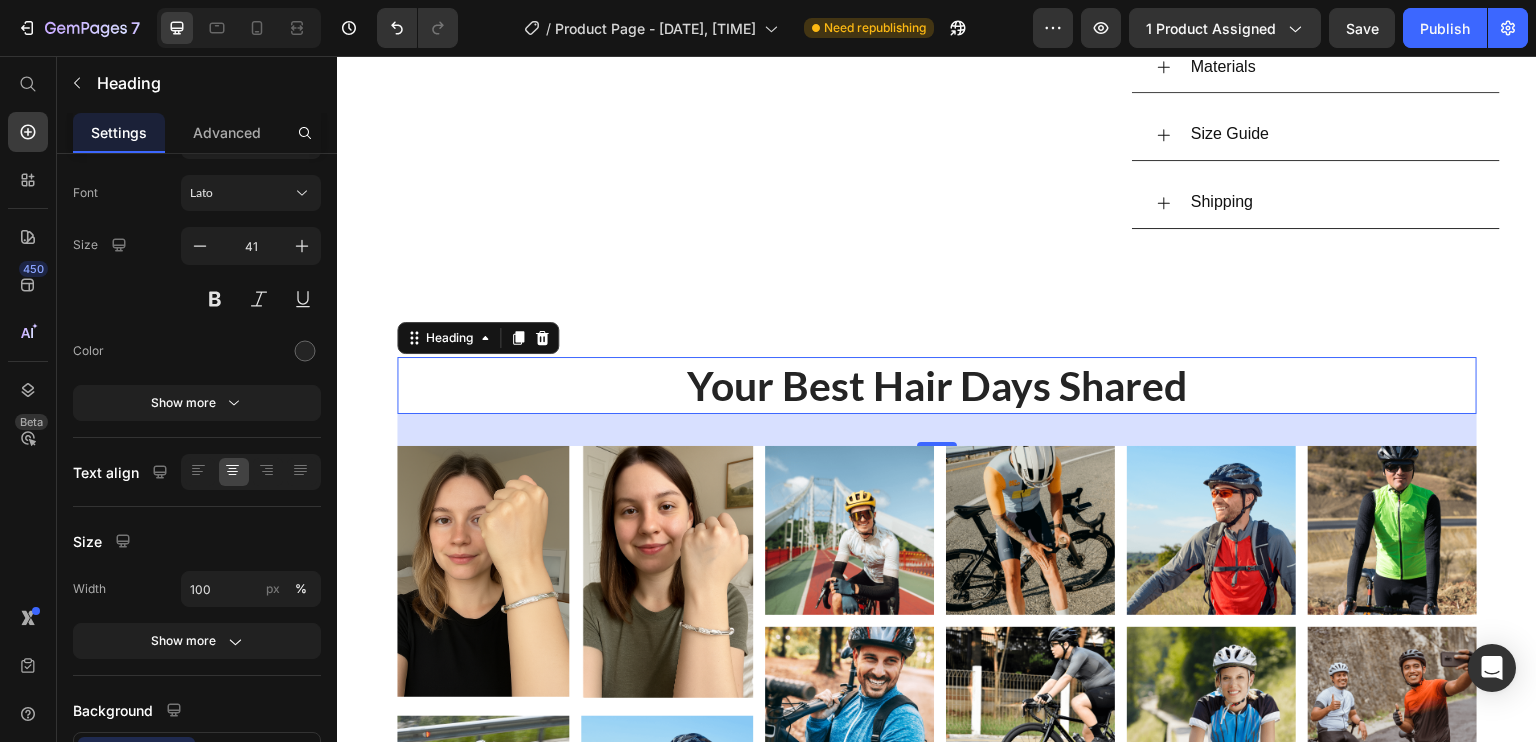 click on "Your Best Hair Days Shared" at bounding box center (937, 385) 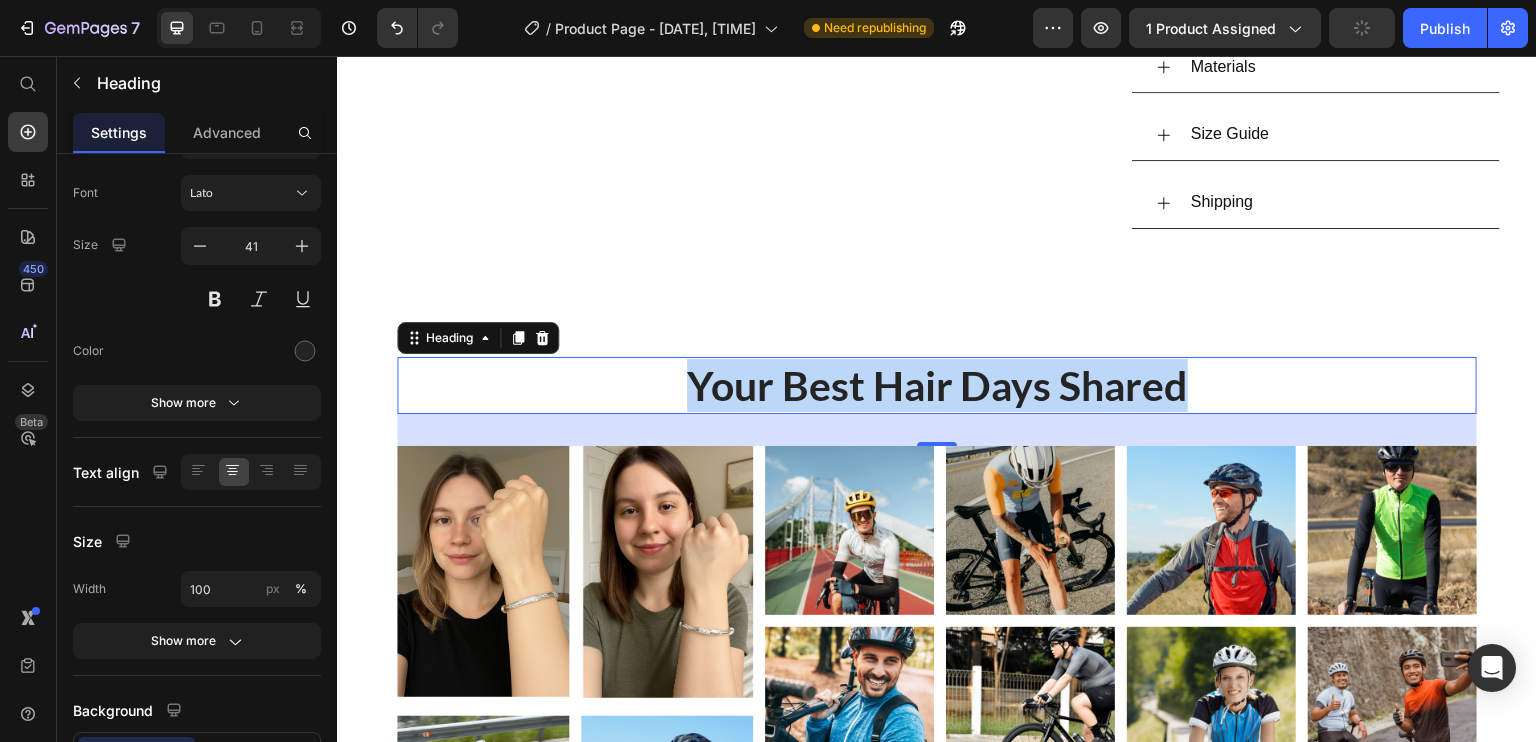 click on "Your Best Hair Days Shared" at bounding box center [937, 385] 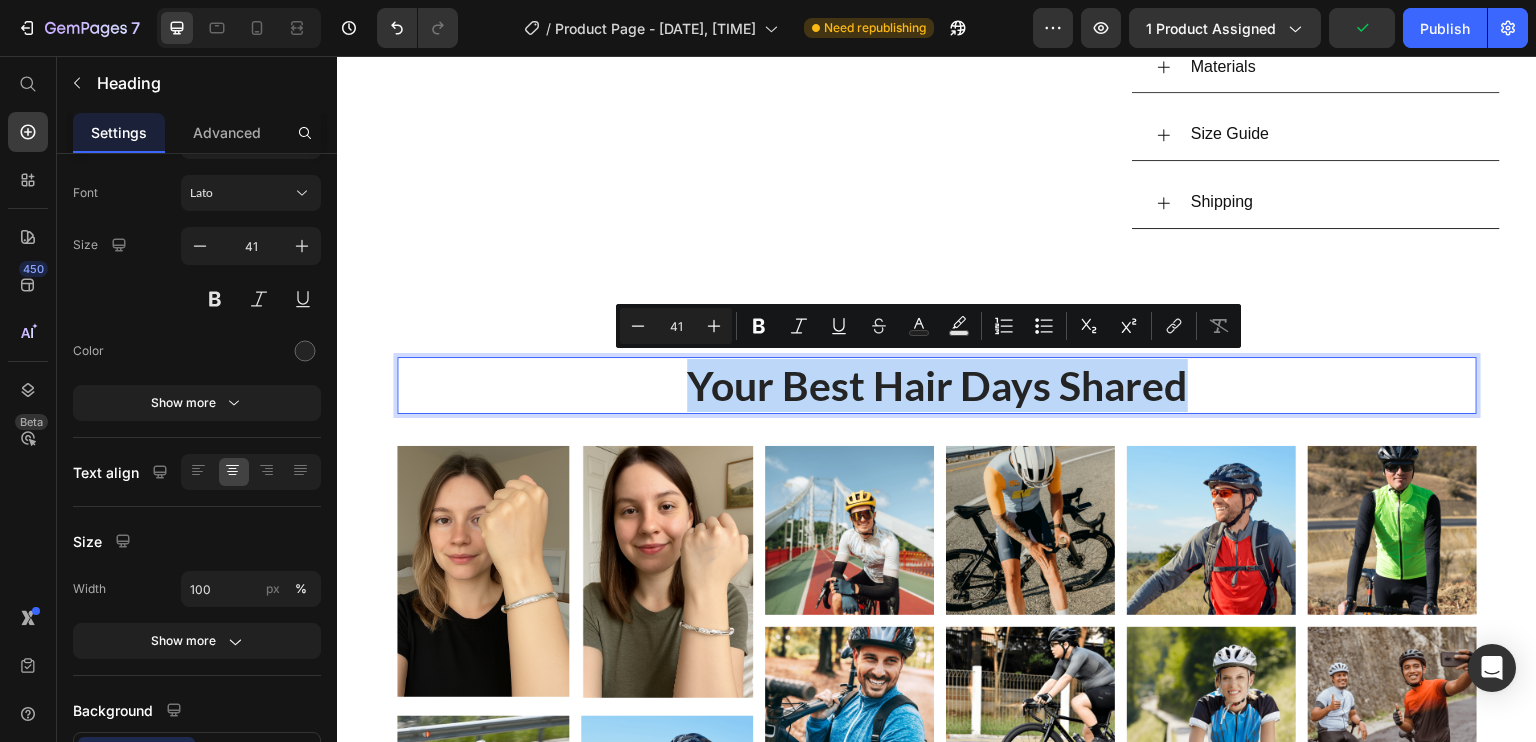 click on "Your Best Hair Days Shared" at bounding box center [937, 385] 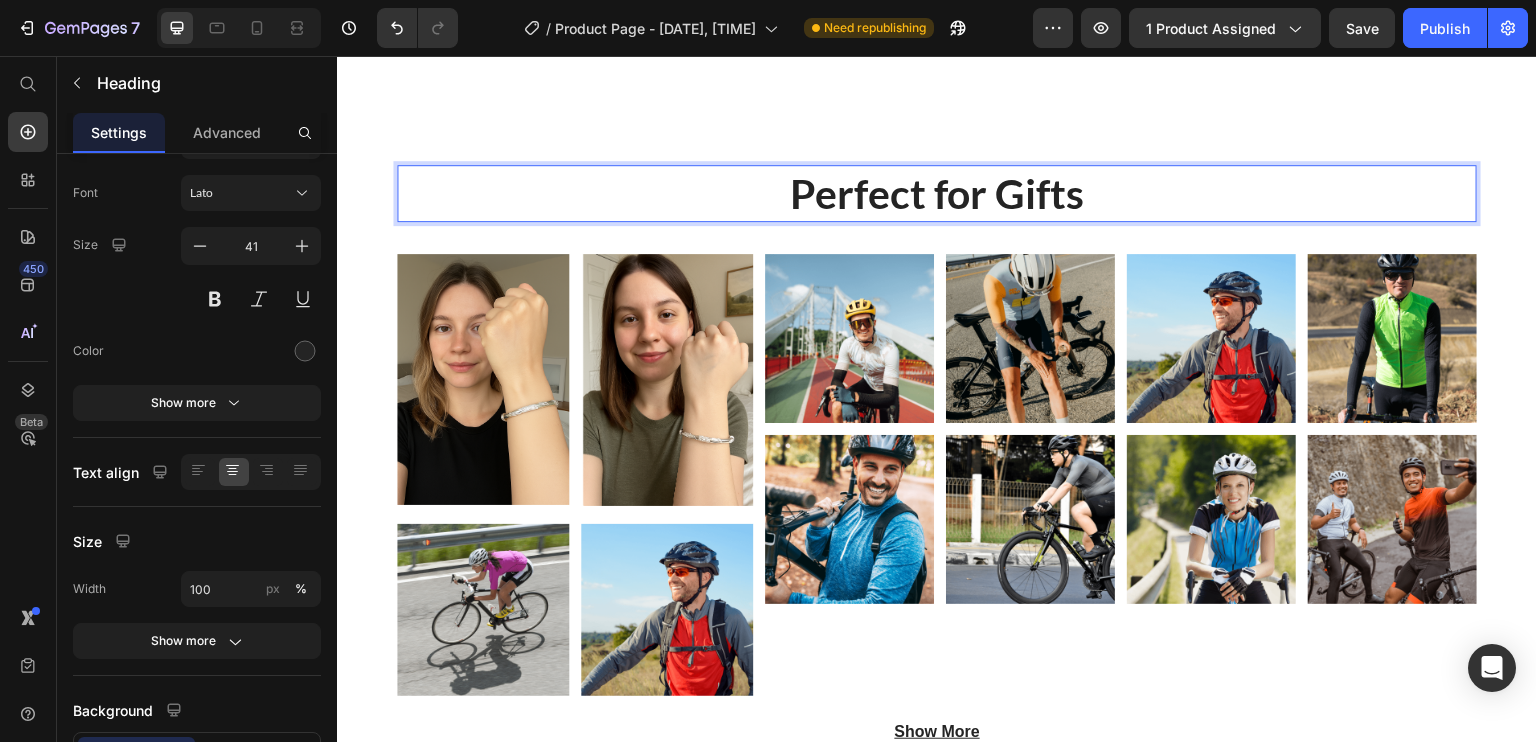 scroll, scrollTop: 1288, scrollLeft: 0, axis: vertical 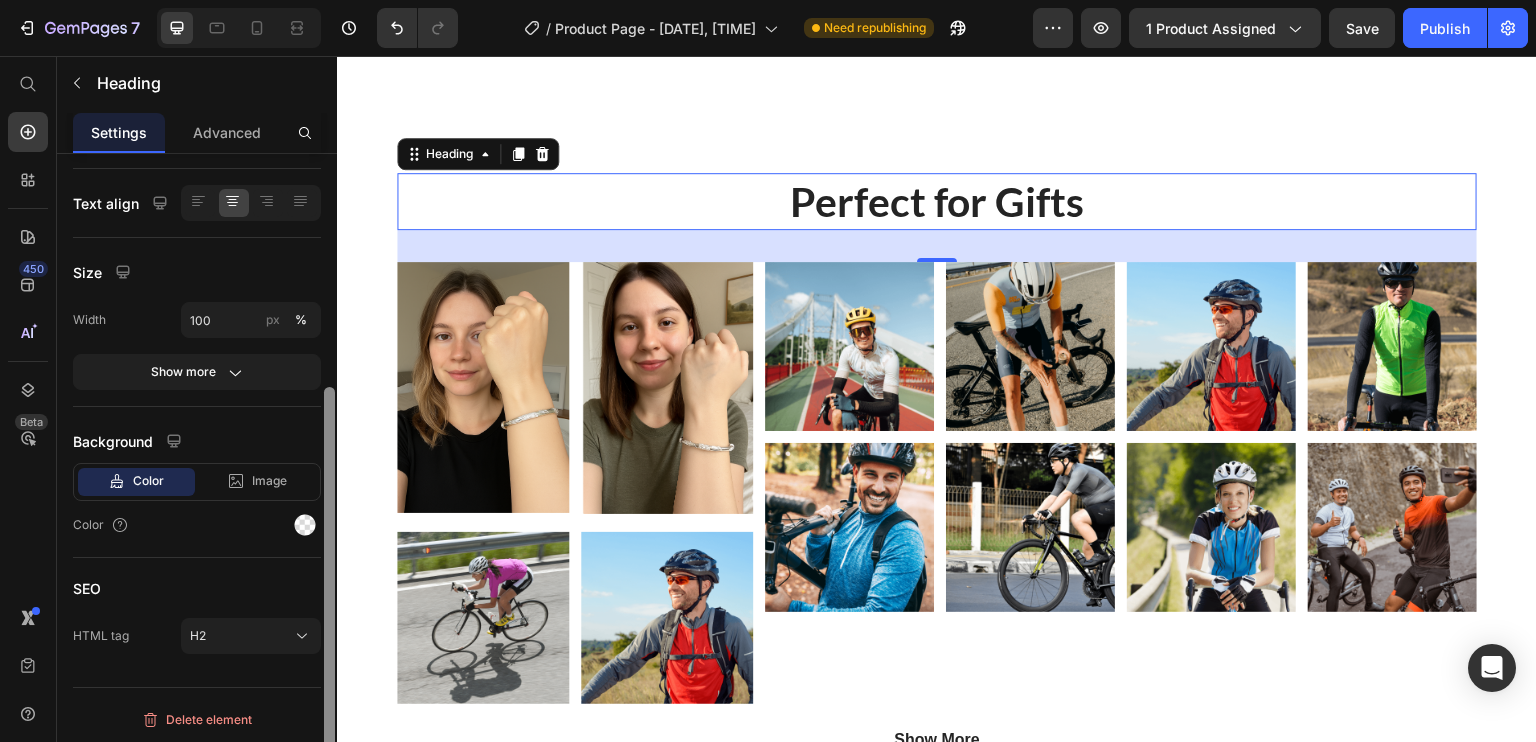 drag, startPoint x: 336, startPoint y: 255, endPoint x: 330, endPoint y: 195, distance: 60.299255 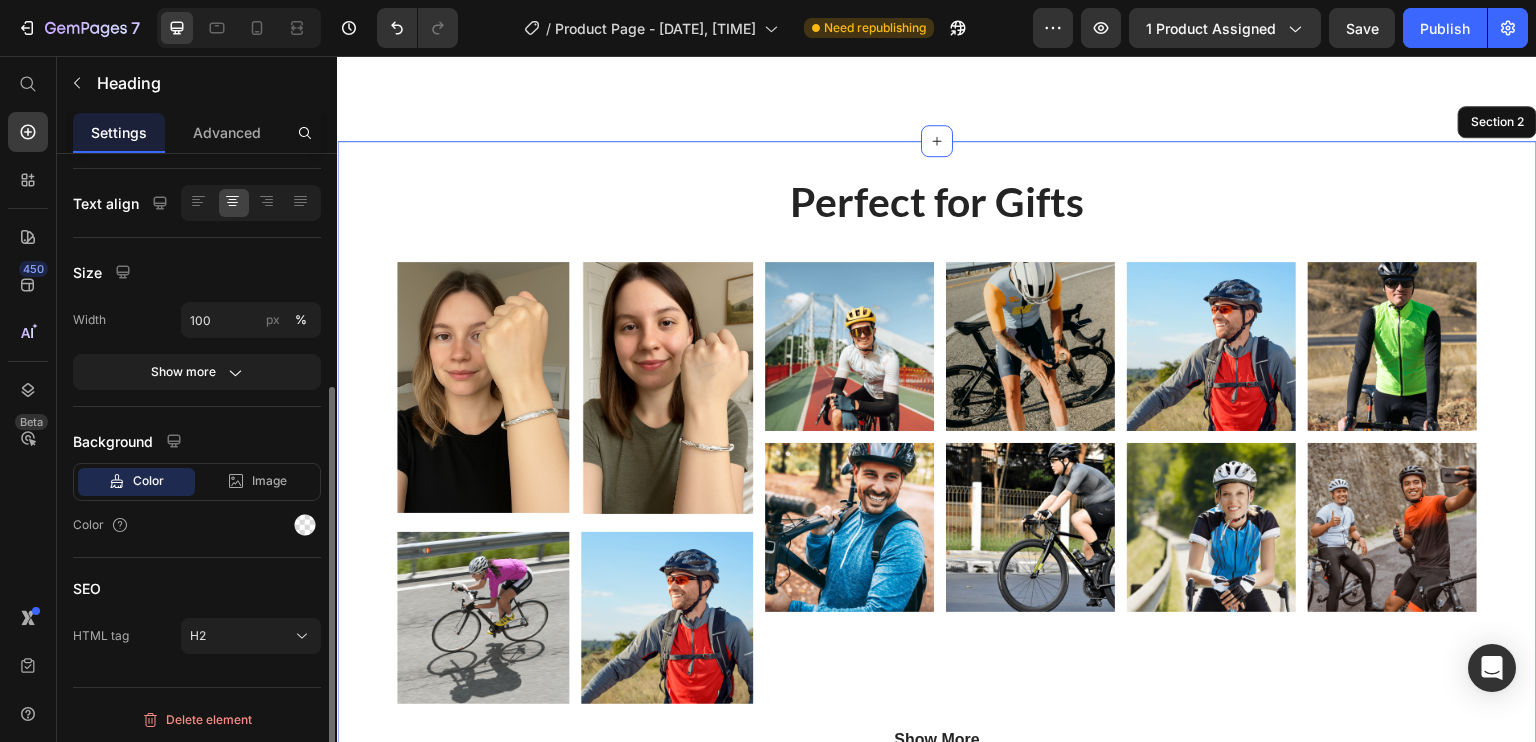 drag, startPoint x: 334, startPoint y: 376, endPoint x: 668, endPoint y: 443, distance: 340.65378 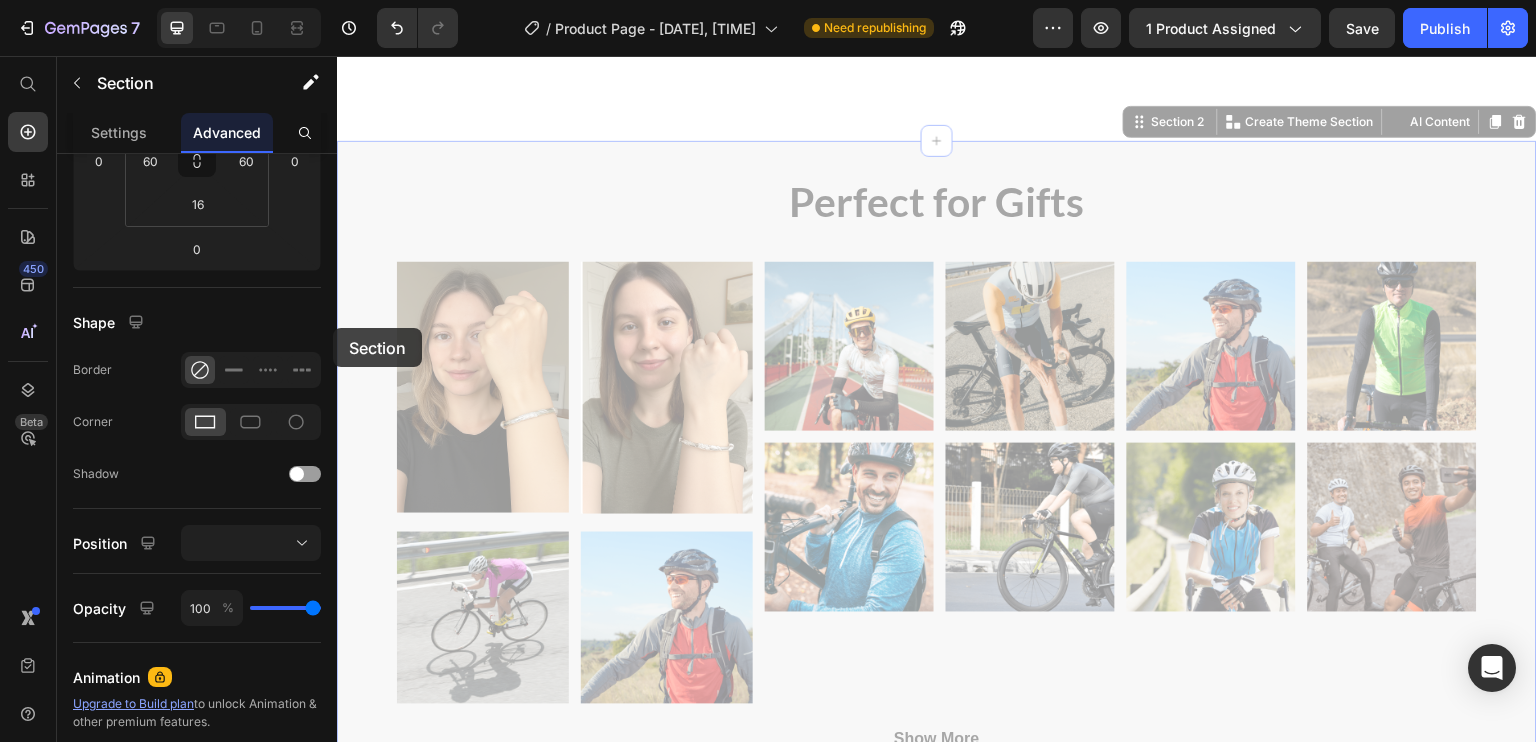 scroll, scrollTop: 0, scrollLeft: 0, axis: both 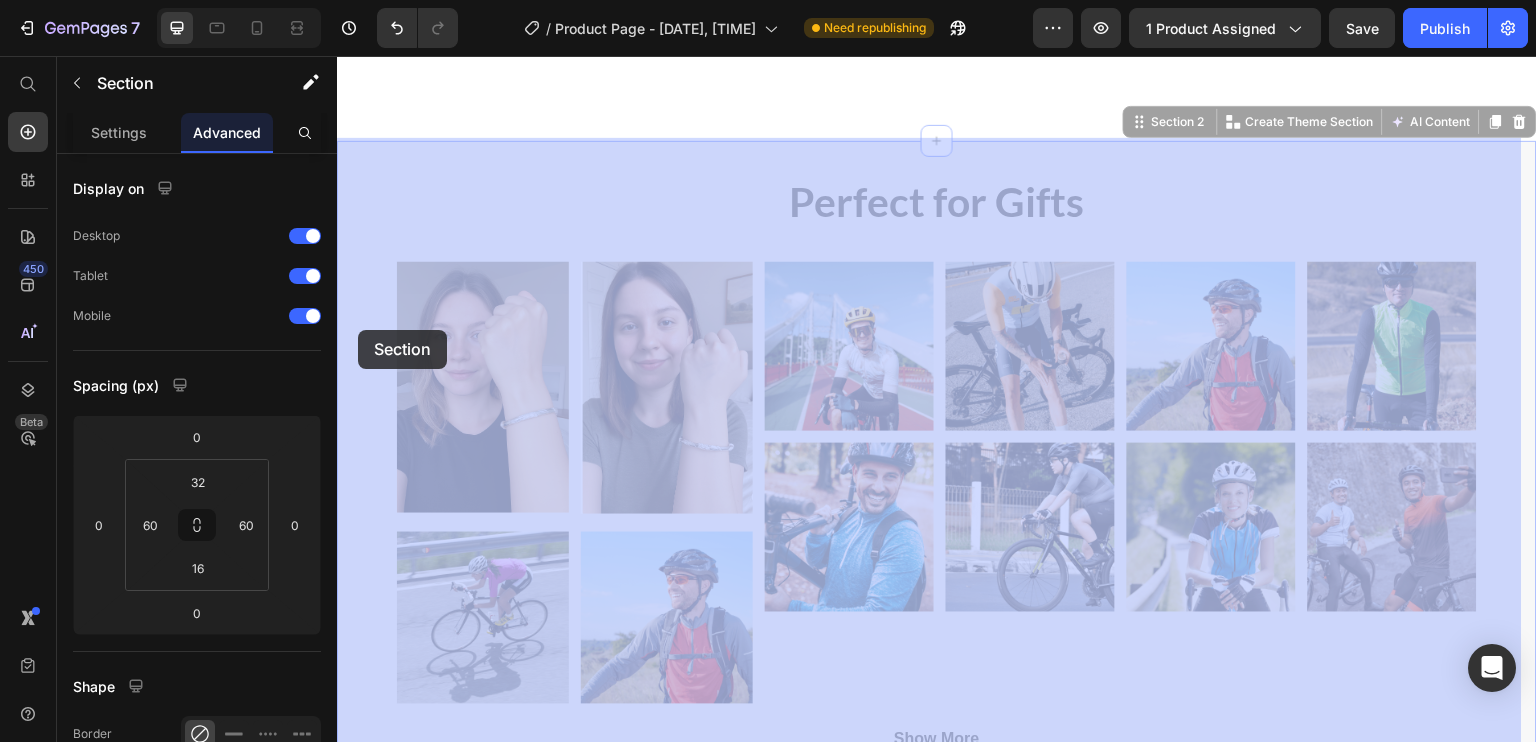 drag, startPoint x: 669, startPoint y: 435, endPoint x: 365, endPoint y: 336, distance: 319.71393 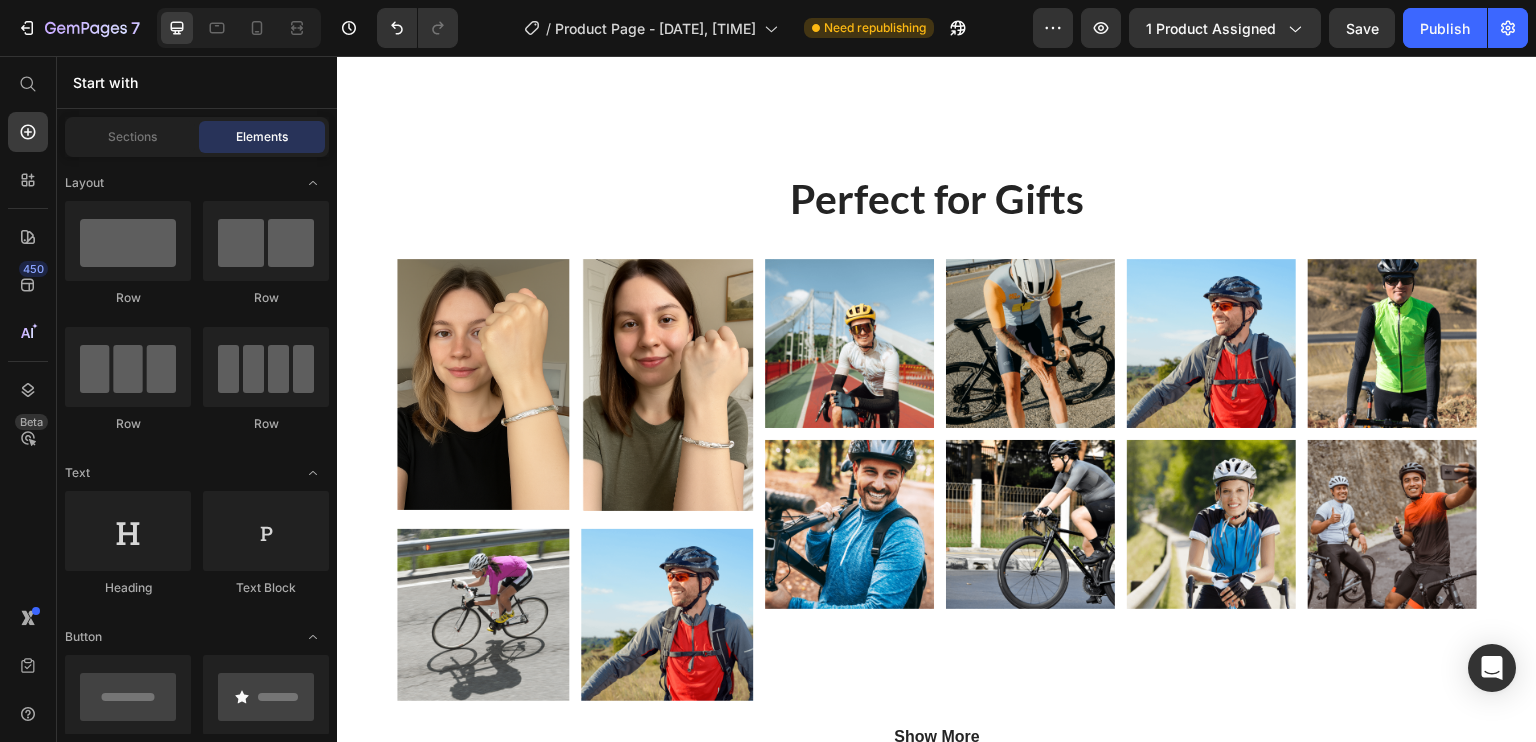 scroll, scrollTop: 1888, scrollLeft: 0, axis: vertical 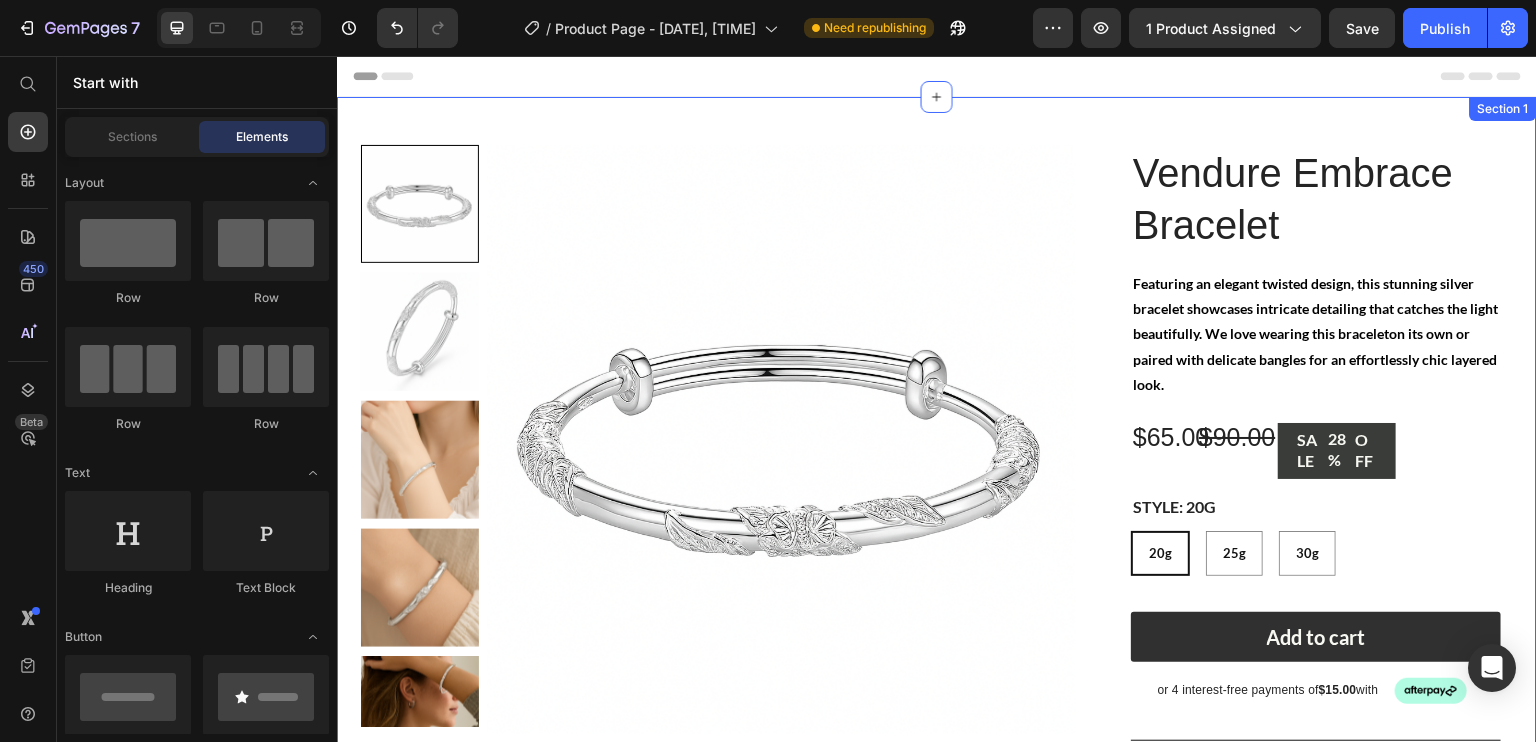 click on "Vendure Embrace Bracelet" at bounding box center (1316, 199) 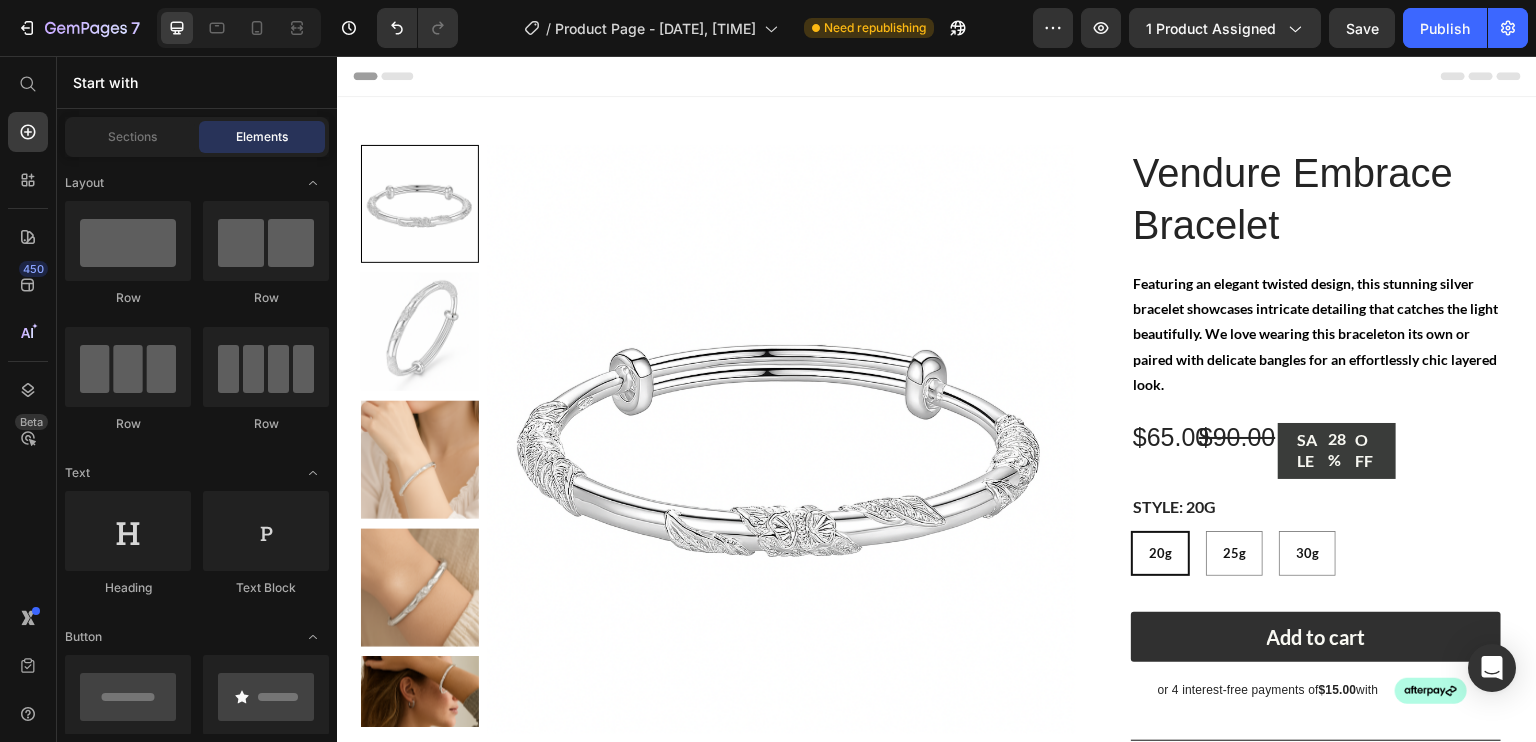 scroll, scrollTop: 600, scrollLeft: 0, axis: vertical 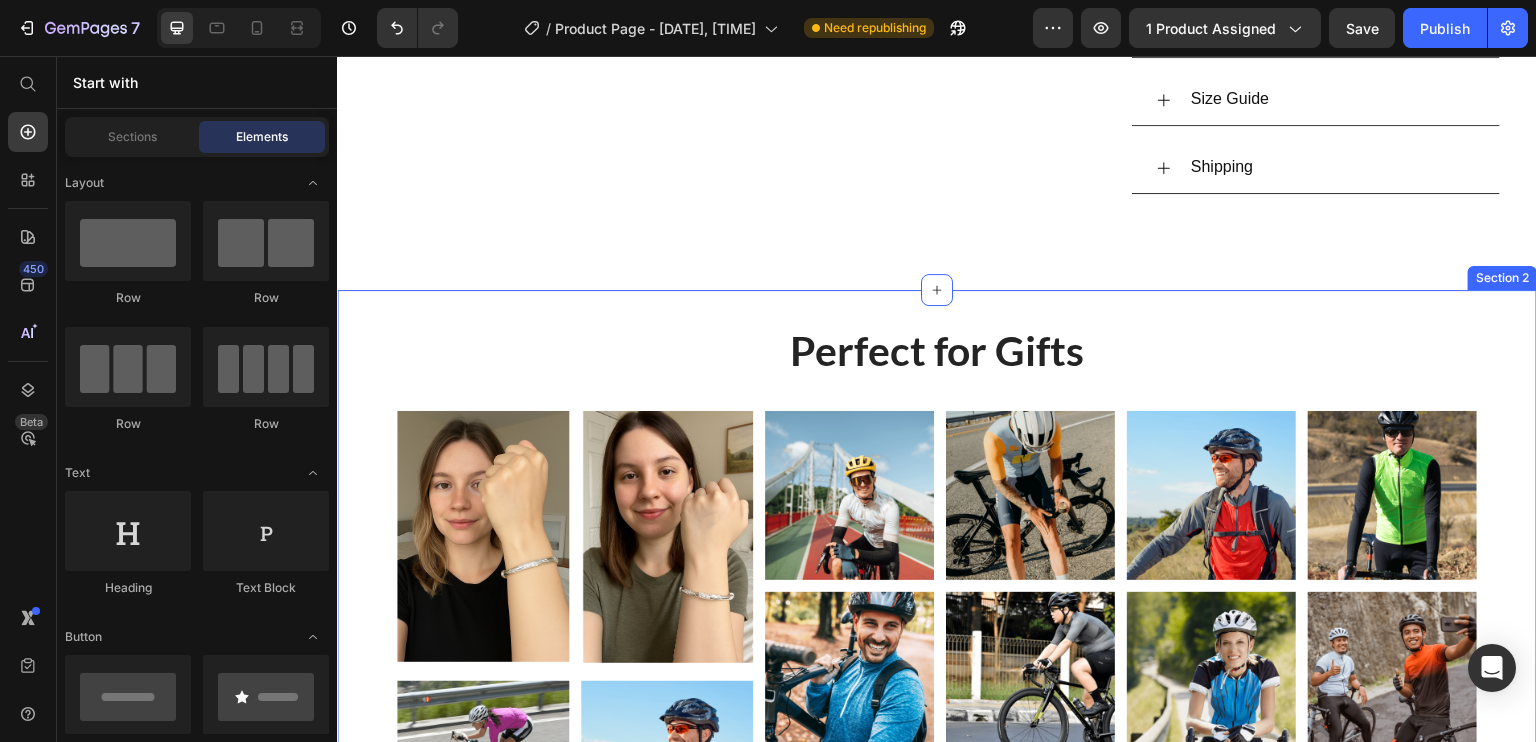 click on "Perfect for Gifts" at bounding box center [937, 350] 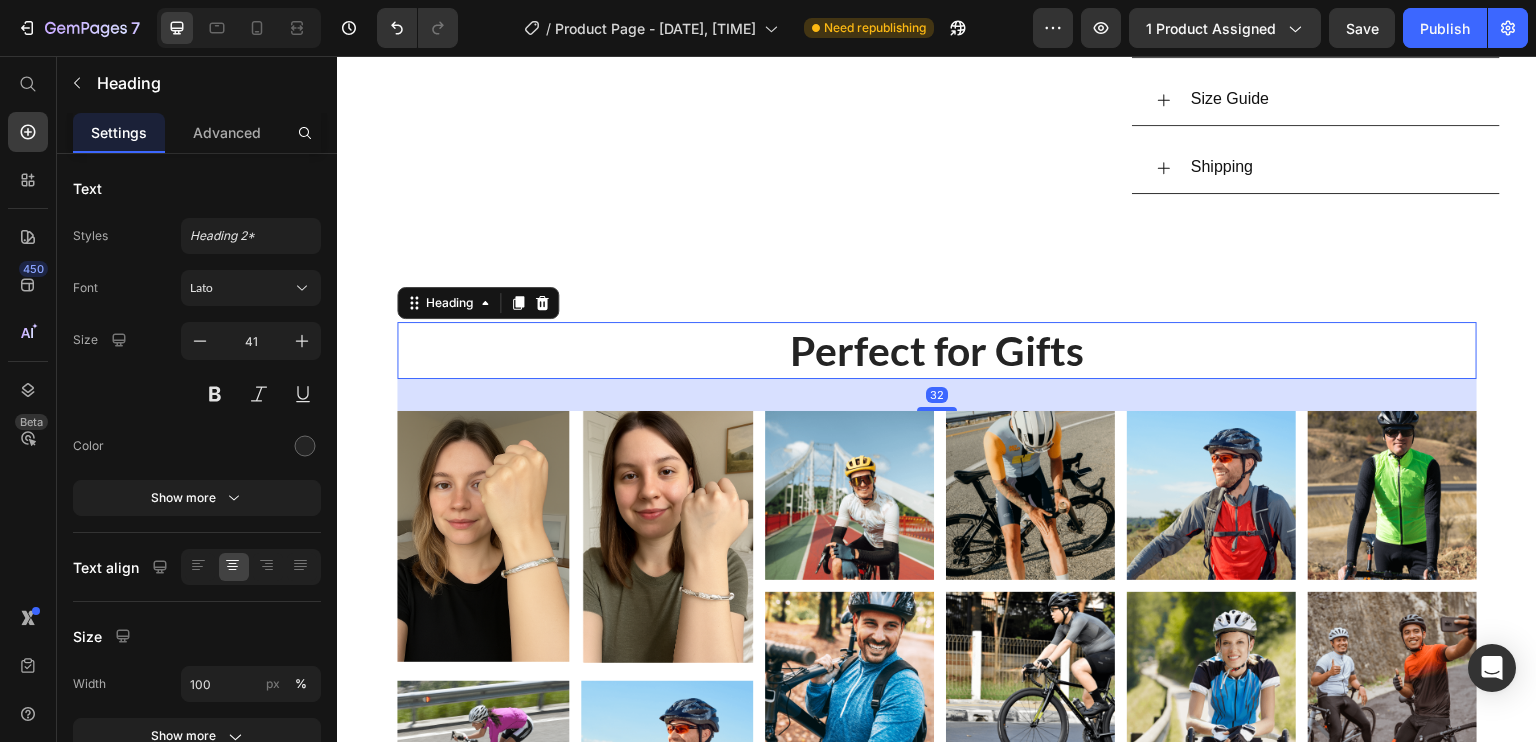 click on "Lato" at bounding box center [241, 288] 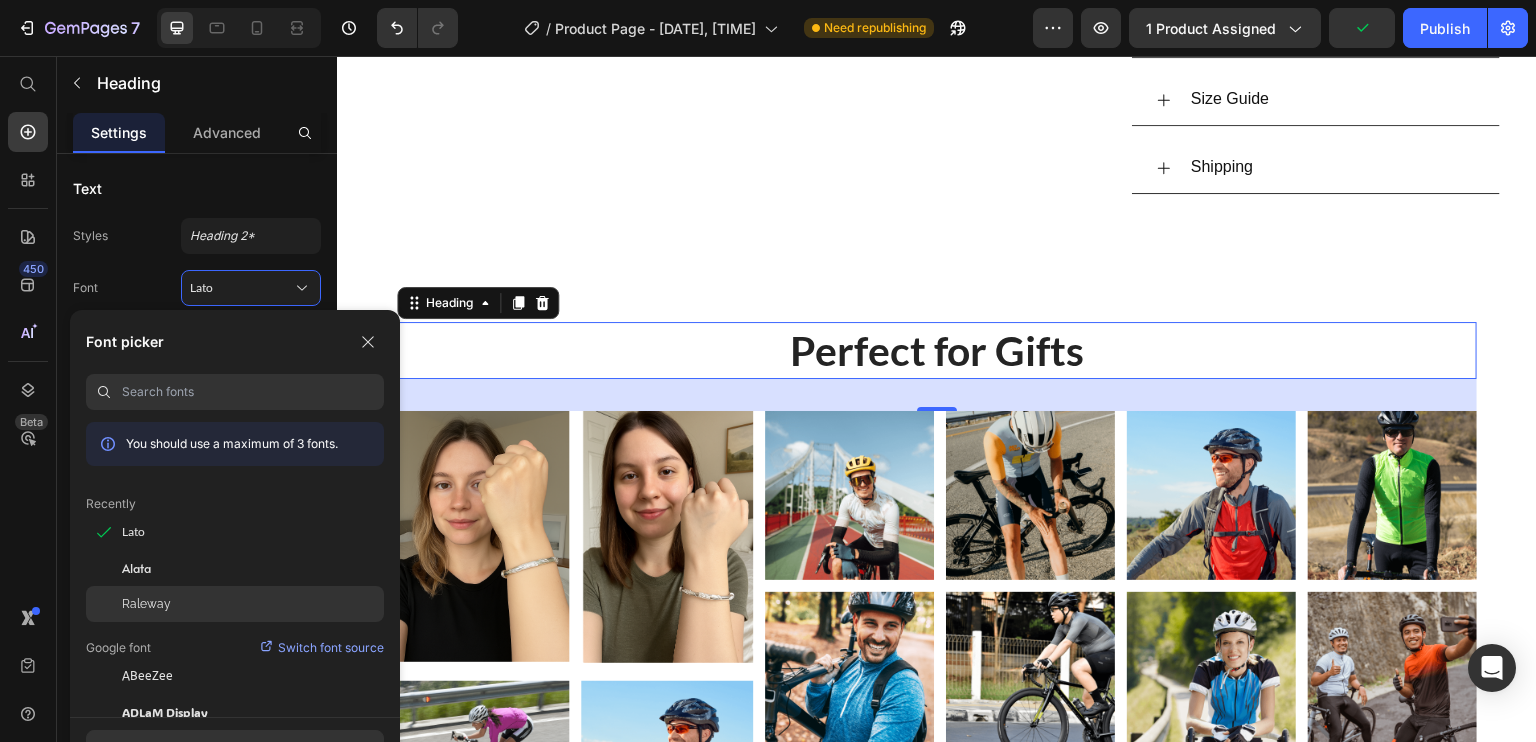 click on "Raleway" 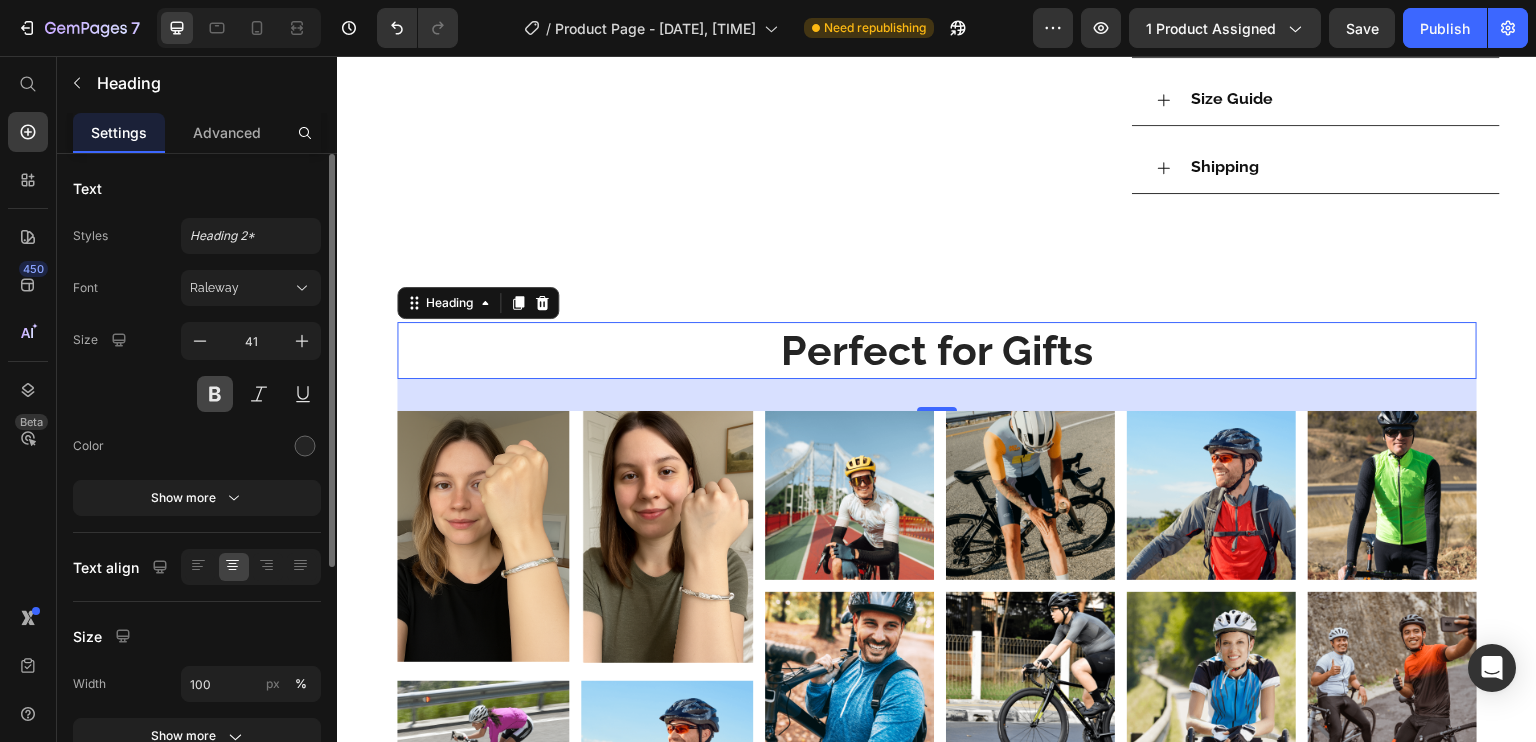 click at bounding box center [215, 394] 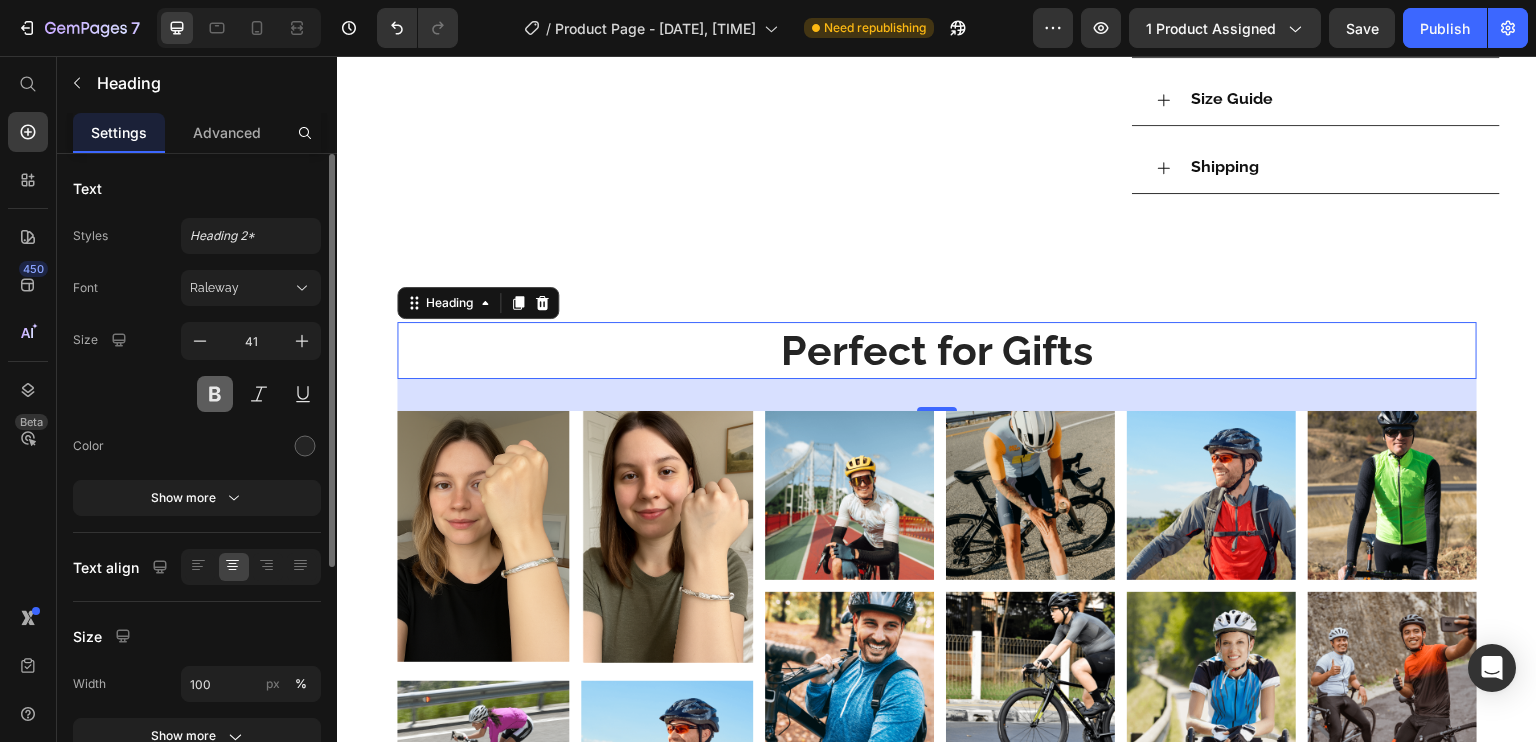 drag, startPoint x: 225, startPoint y: 386, endPoint x: 107, endPoint y: 310, distance: 140.35669 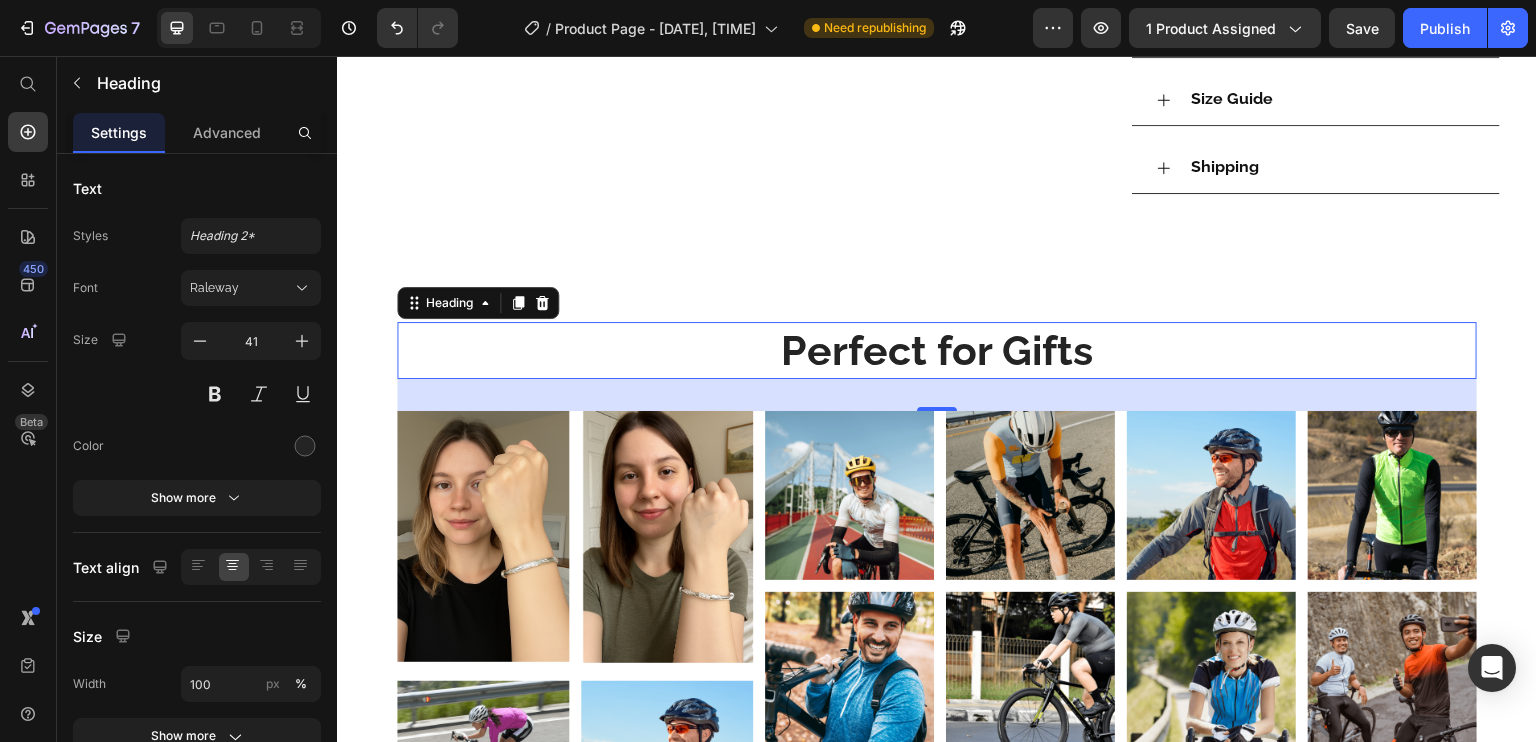 click on "Perfect for Gifts" at bounding box center [937, 350] 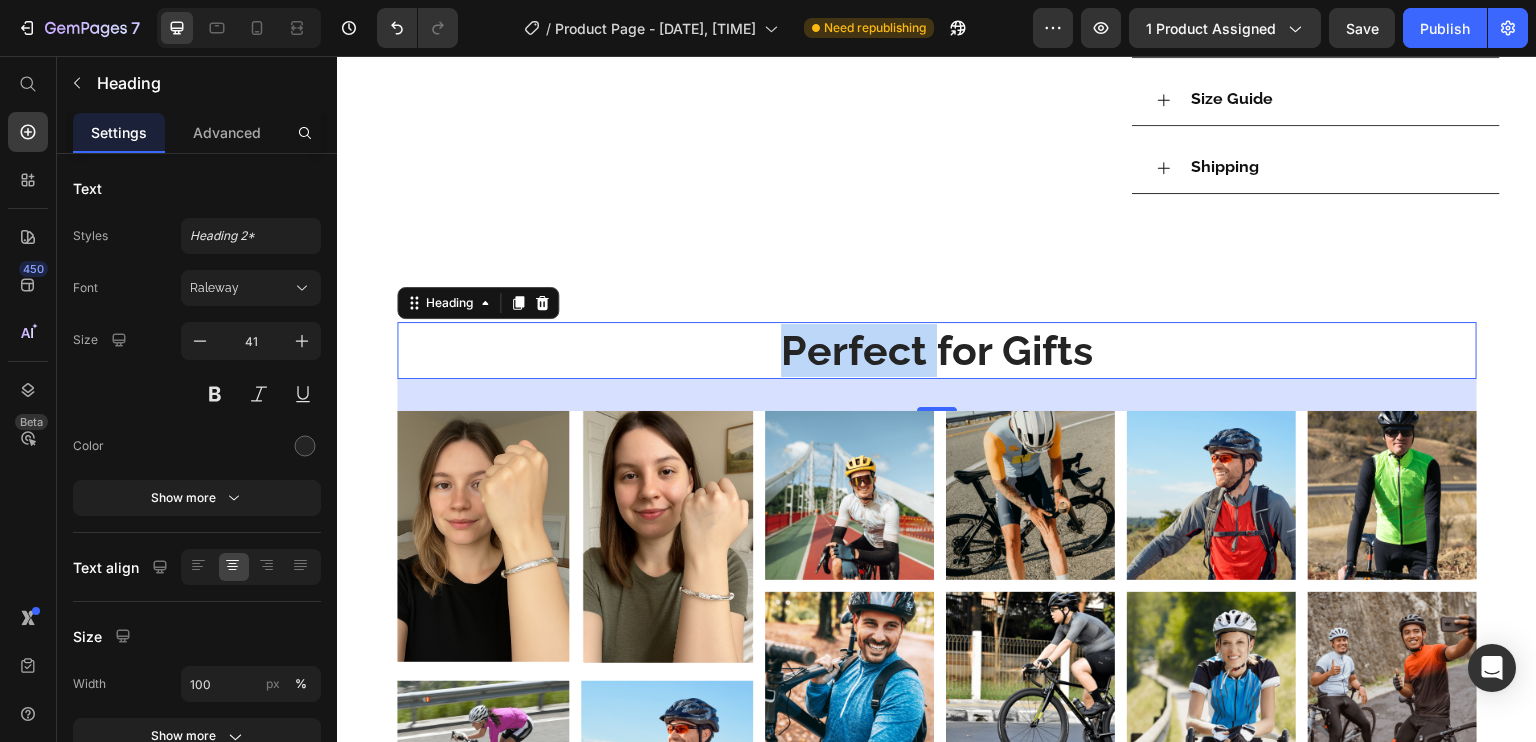 click on "Perfect for Gifts" at bounding box center (937, 350) 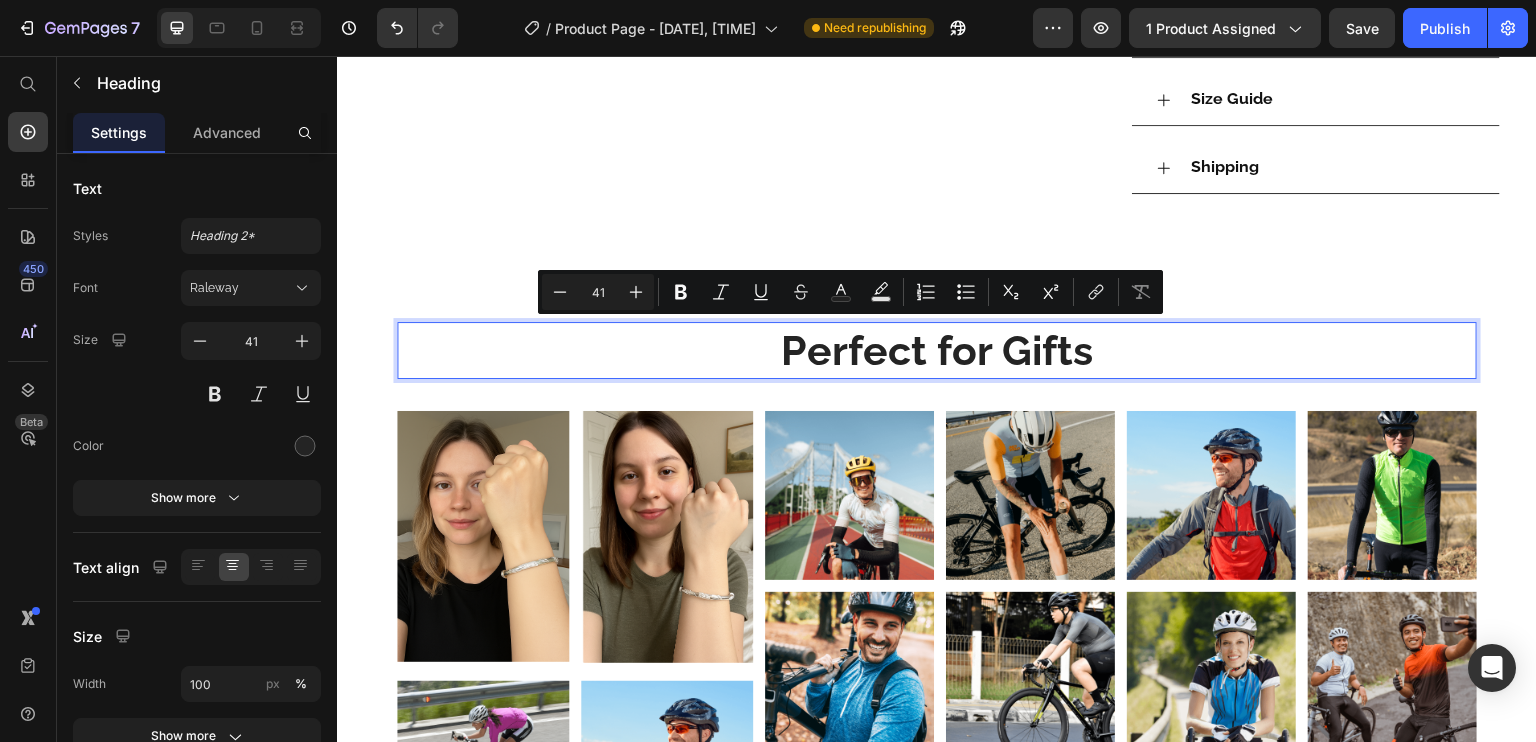 click on "Perfect for Gifts" at bounding box center [937, 350] 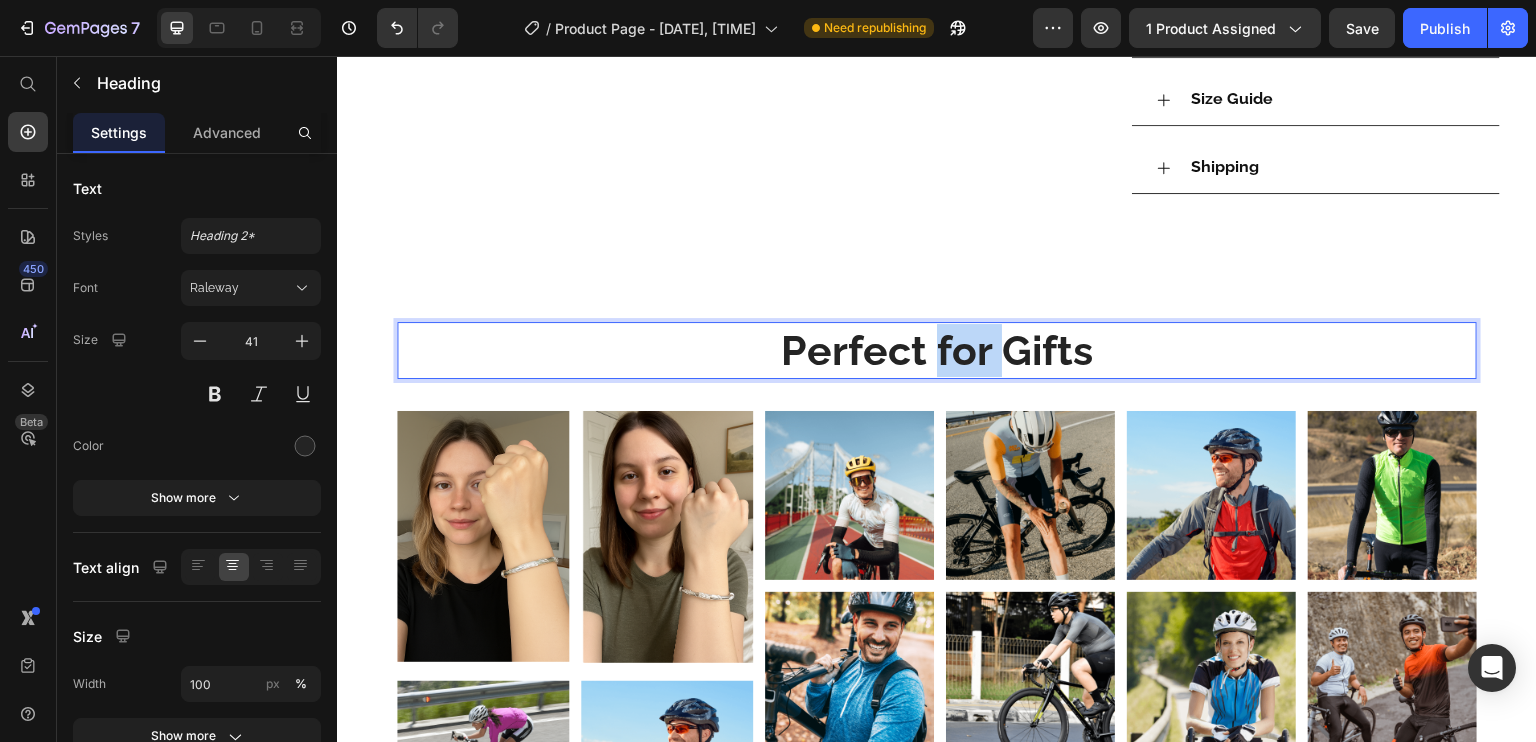 click on "Perfect for Gifts" at bounding box center (937, 350) 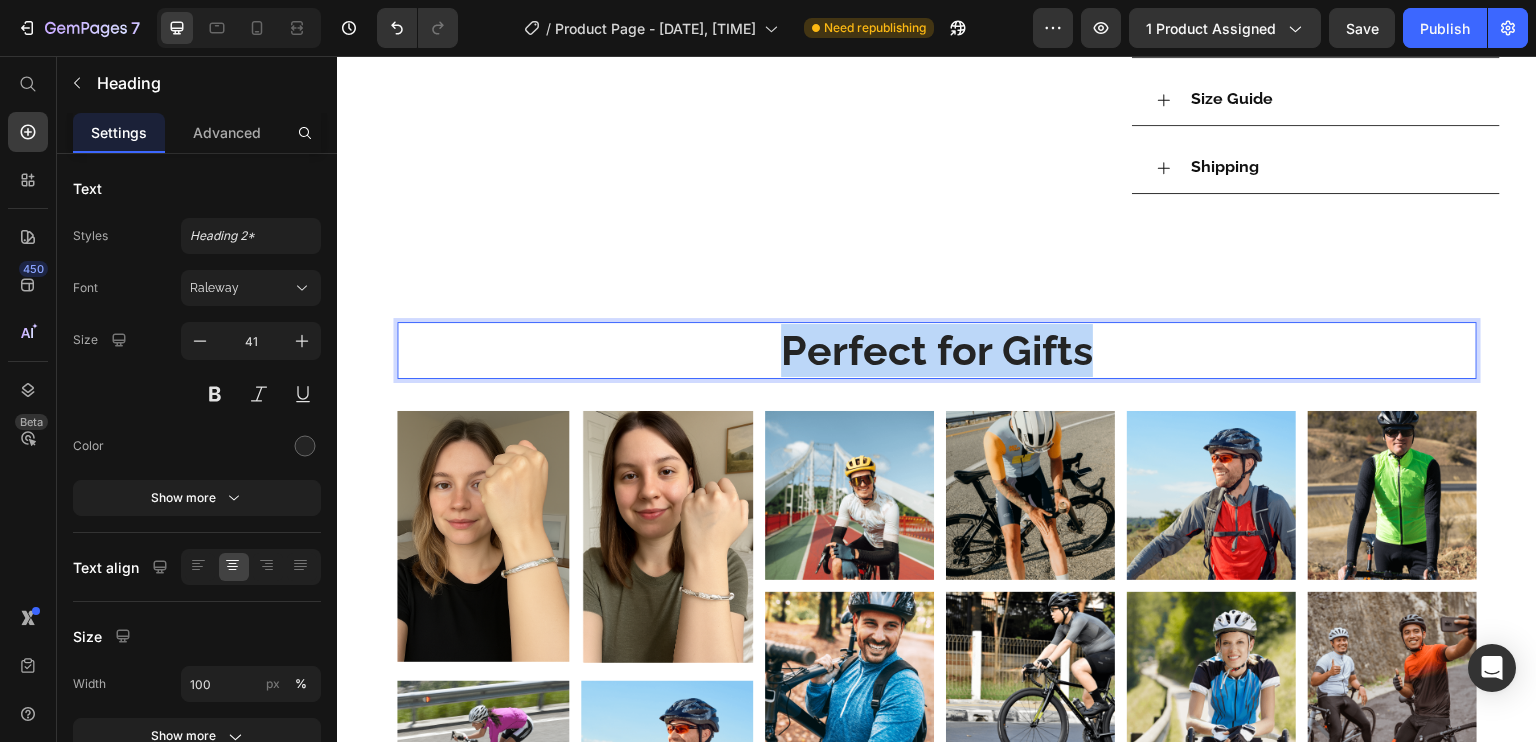 click on "Perfect for Gifts" at bounding box center (937, 350) 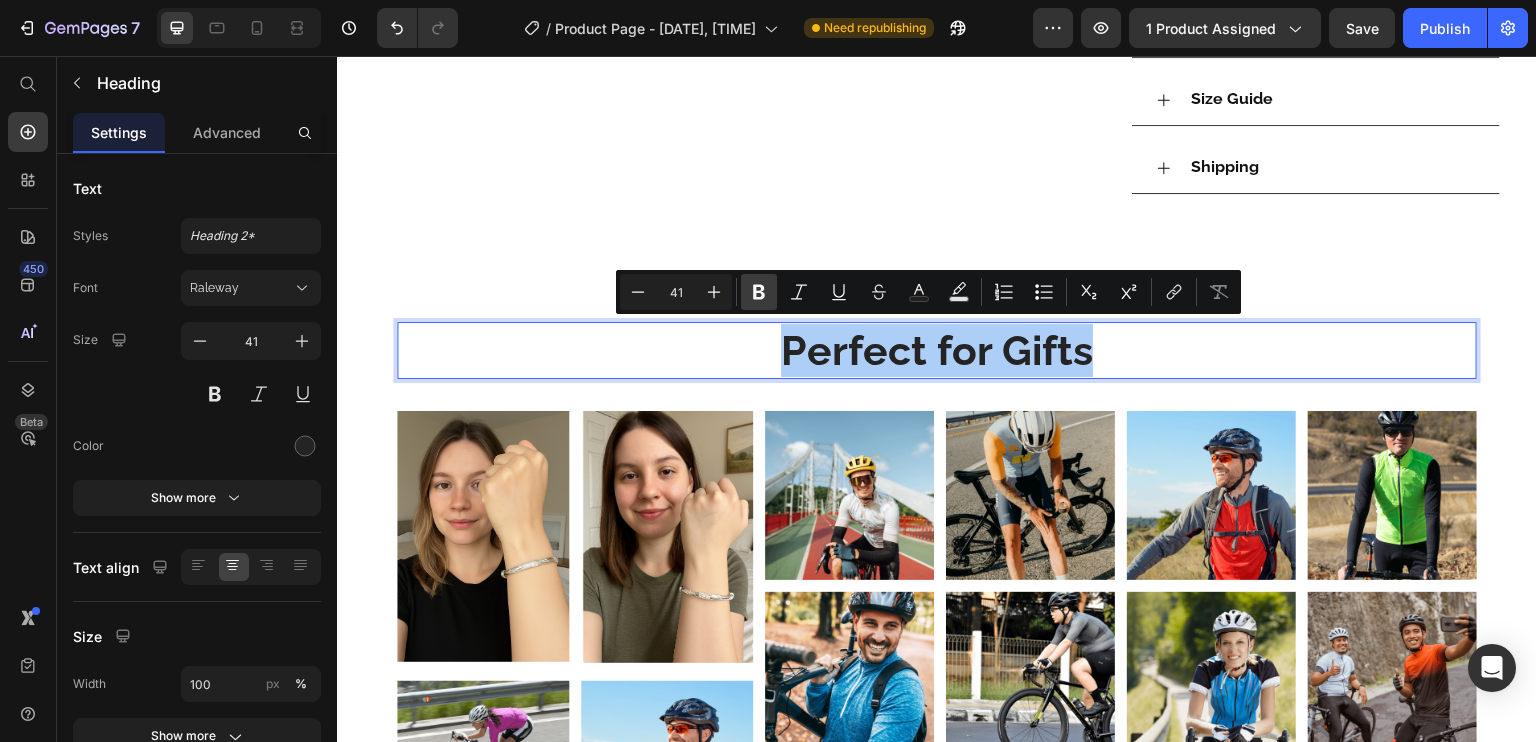 click 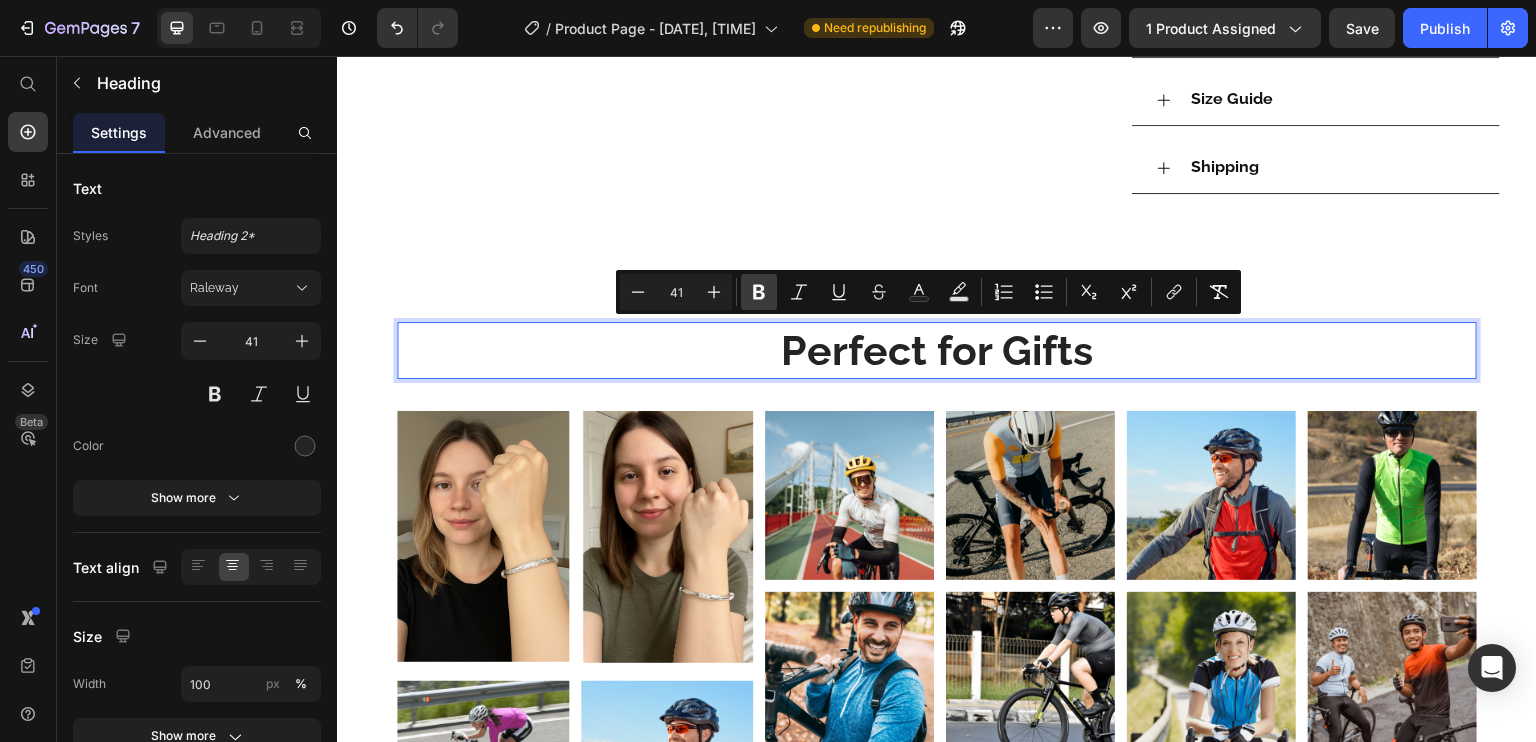 click 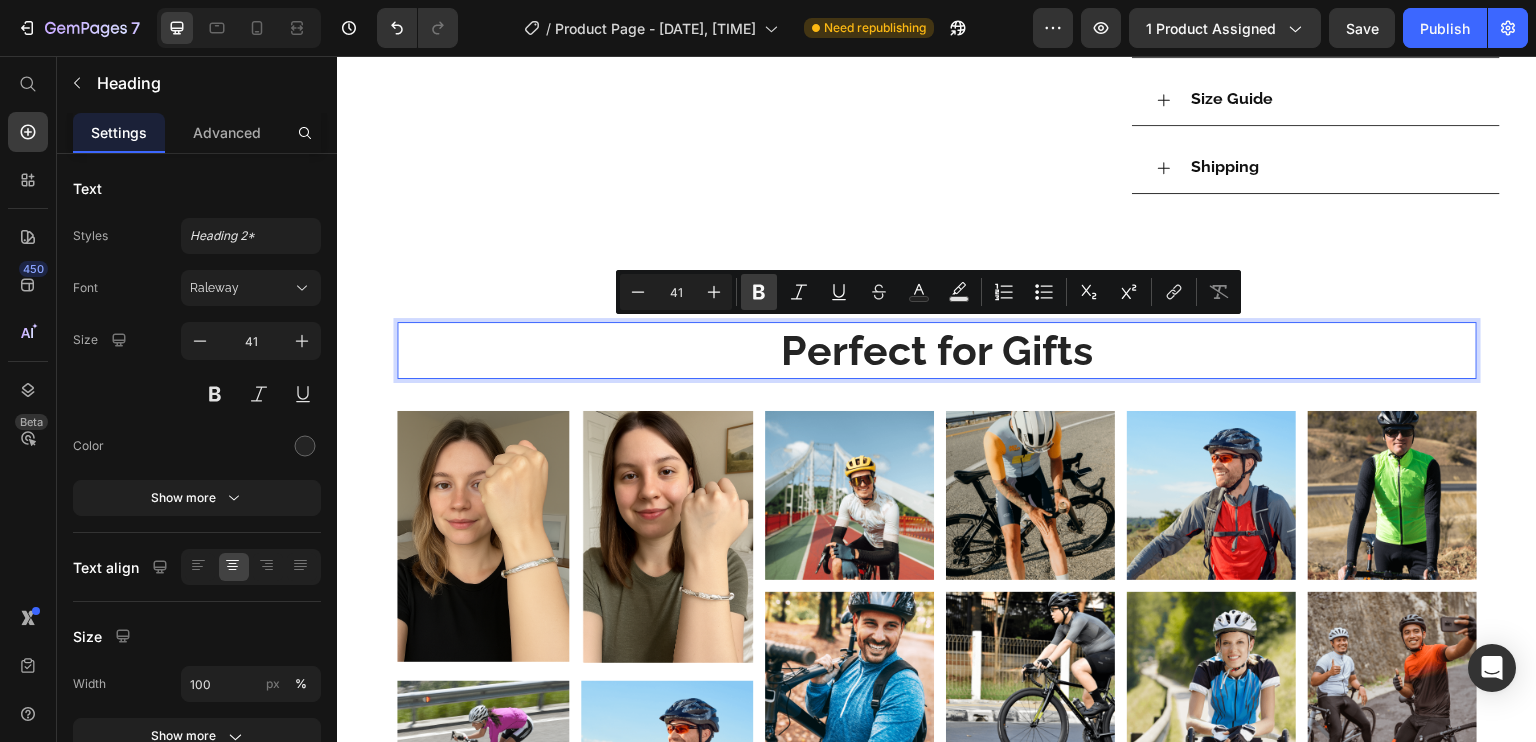click 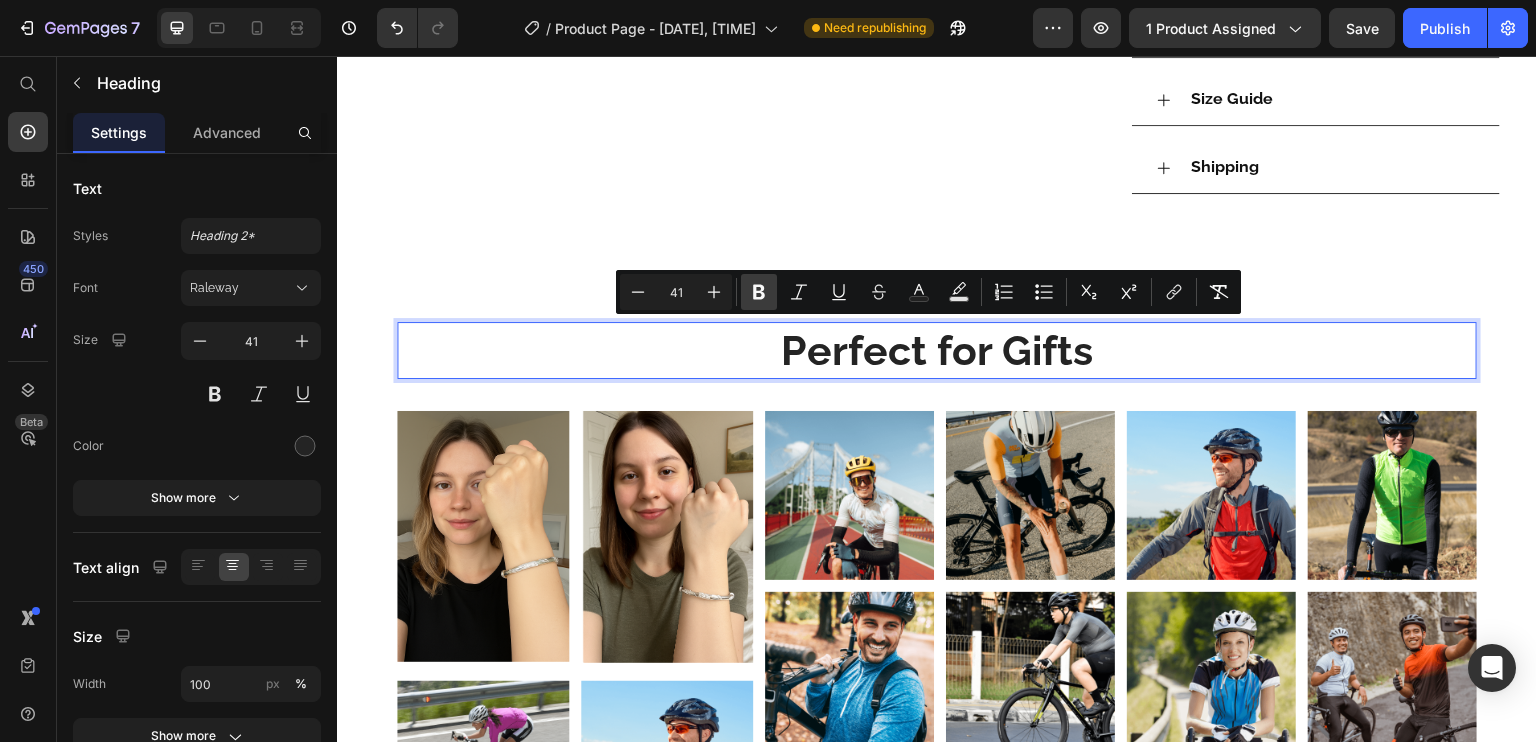click on "Bold" at bounding box center [759, 292] 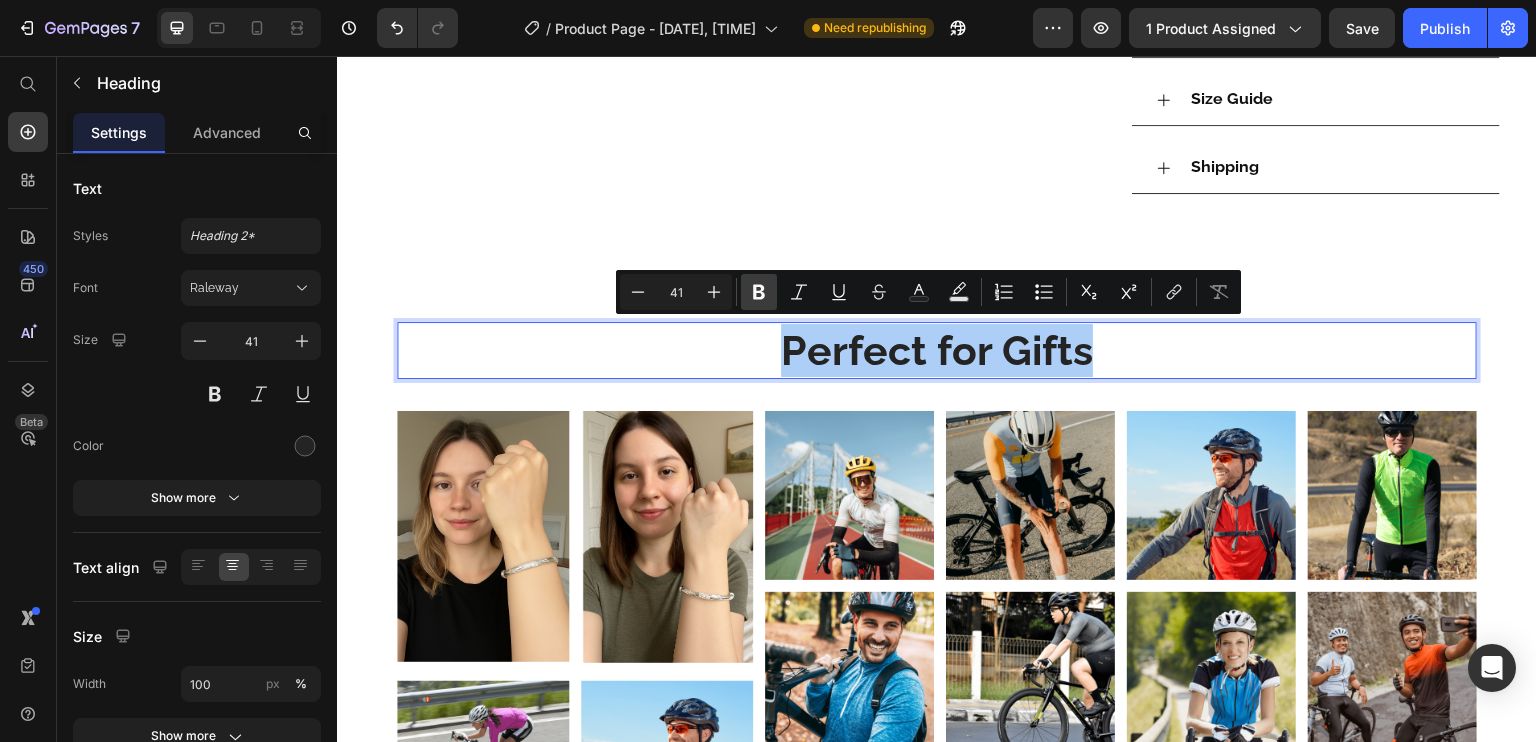 click on "Bold" at bounding box center [759, 292] 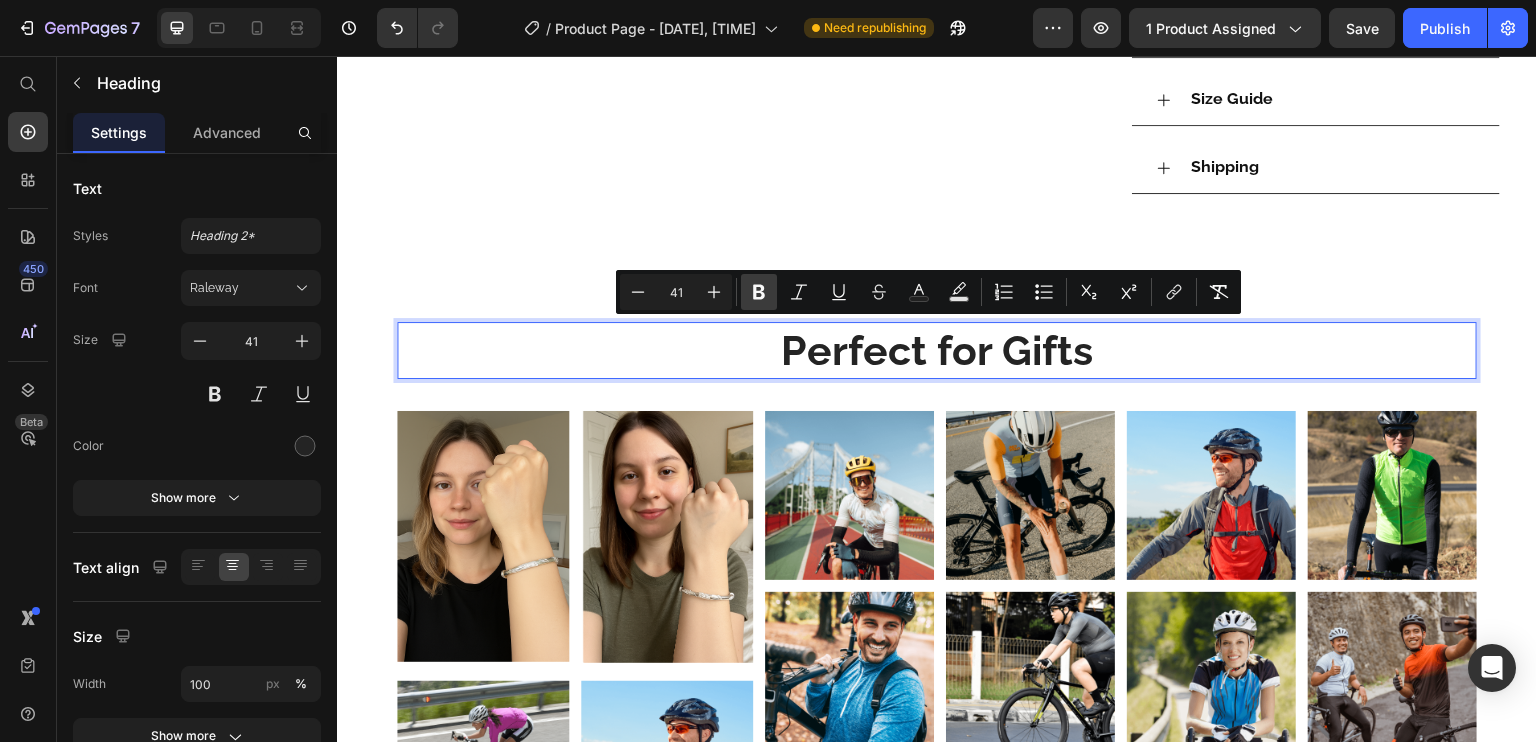 click on "Bold" at bounding box center [759, 292] 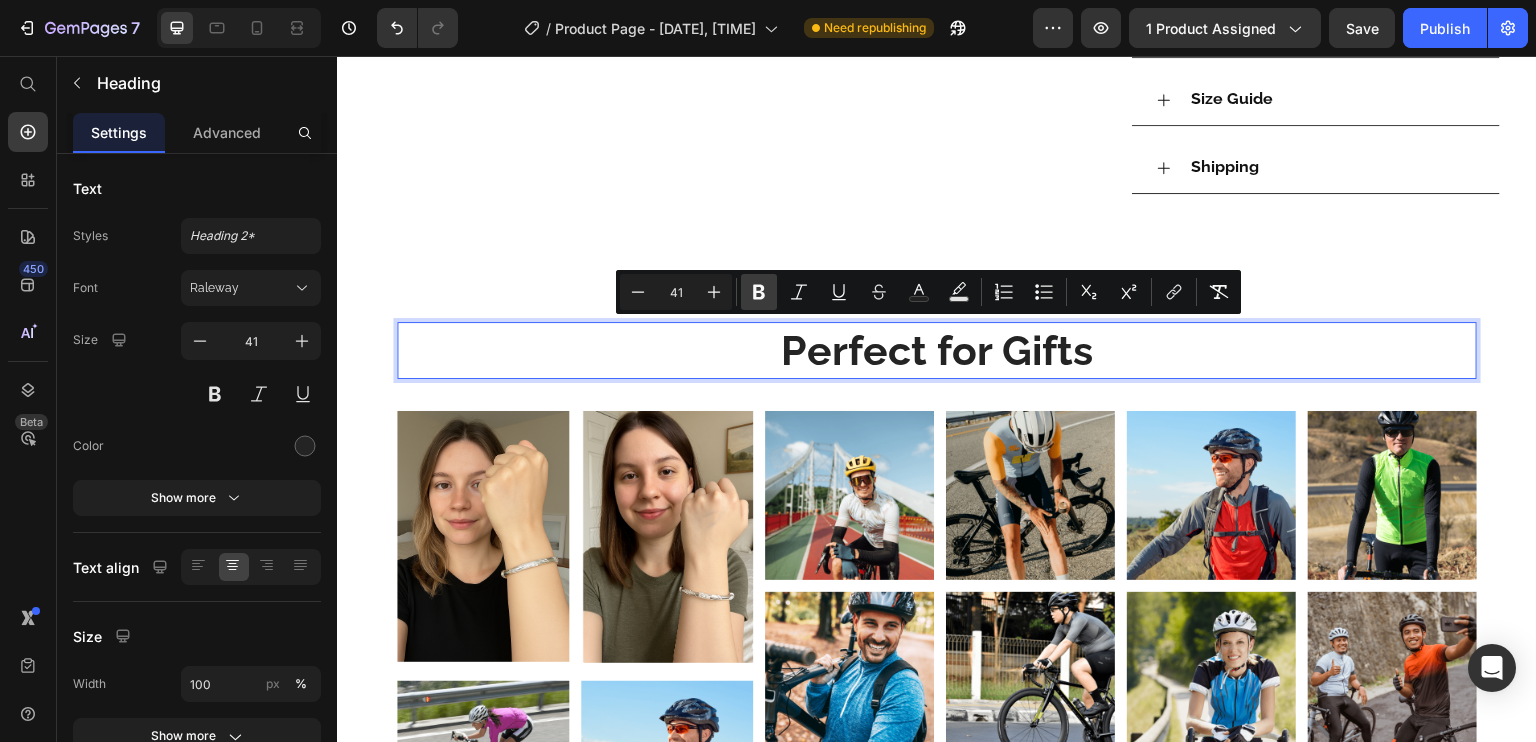 click on "Bold" at bounding box center [759, 292] 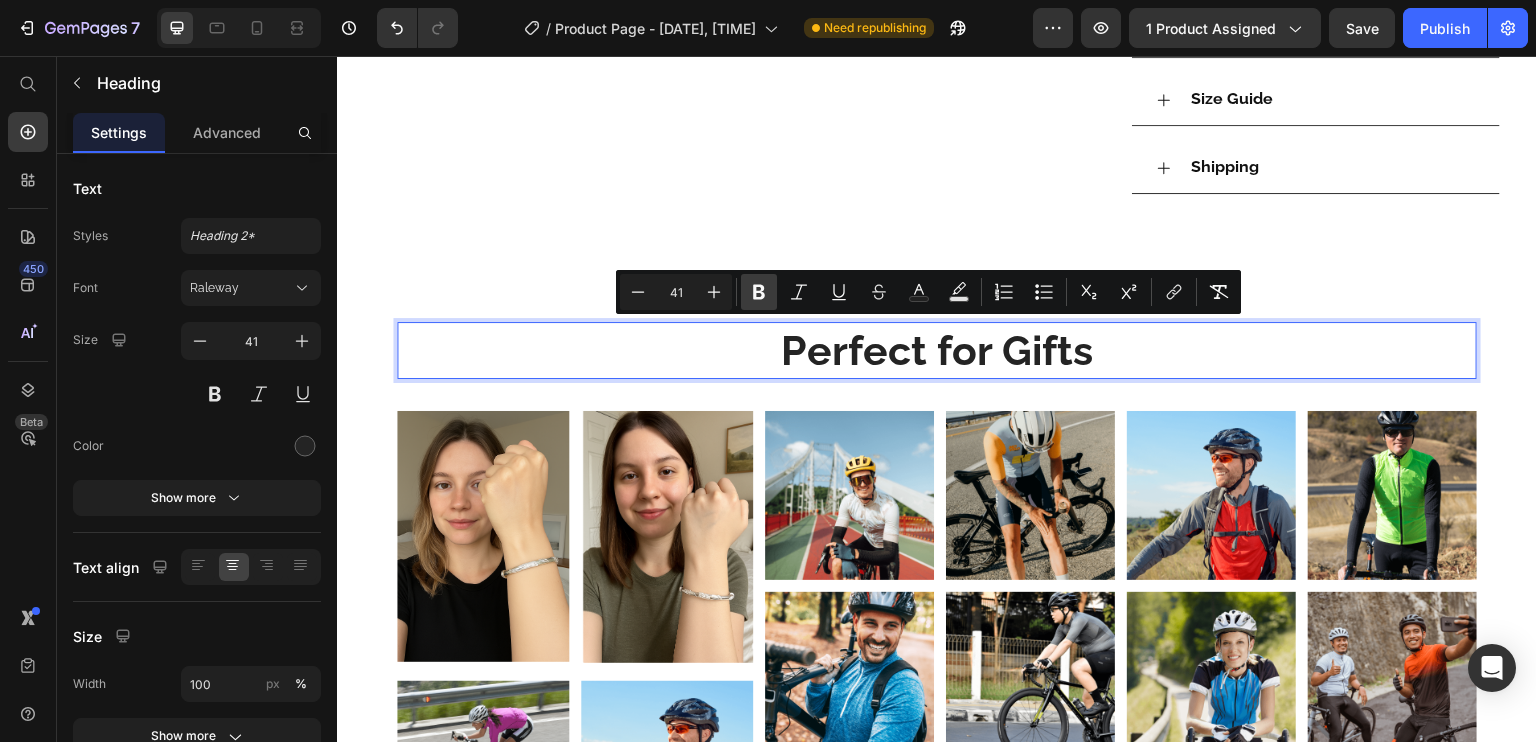 type on "41" 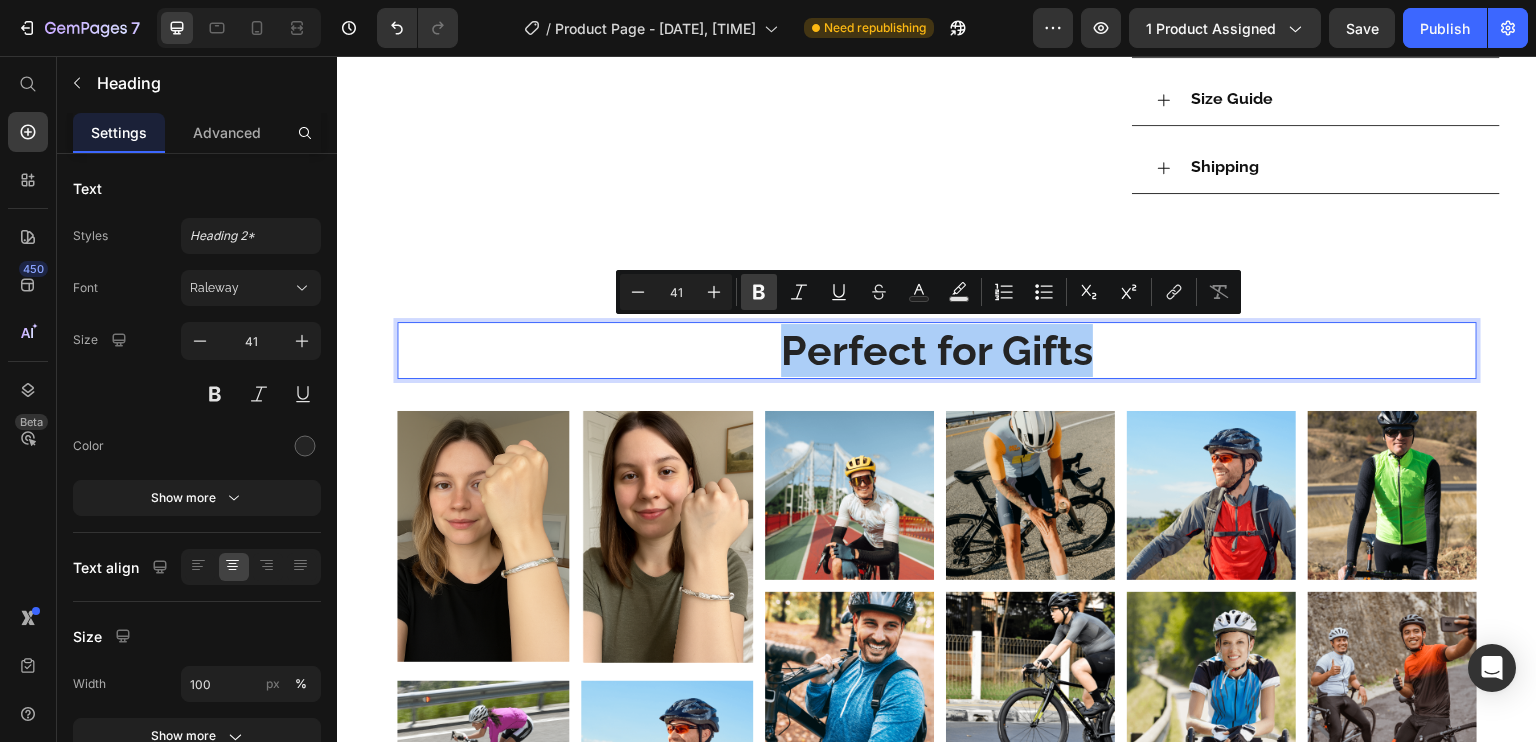 click on "Bold" at bounding box center [759, 292] 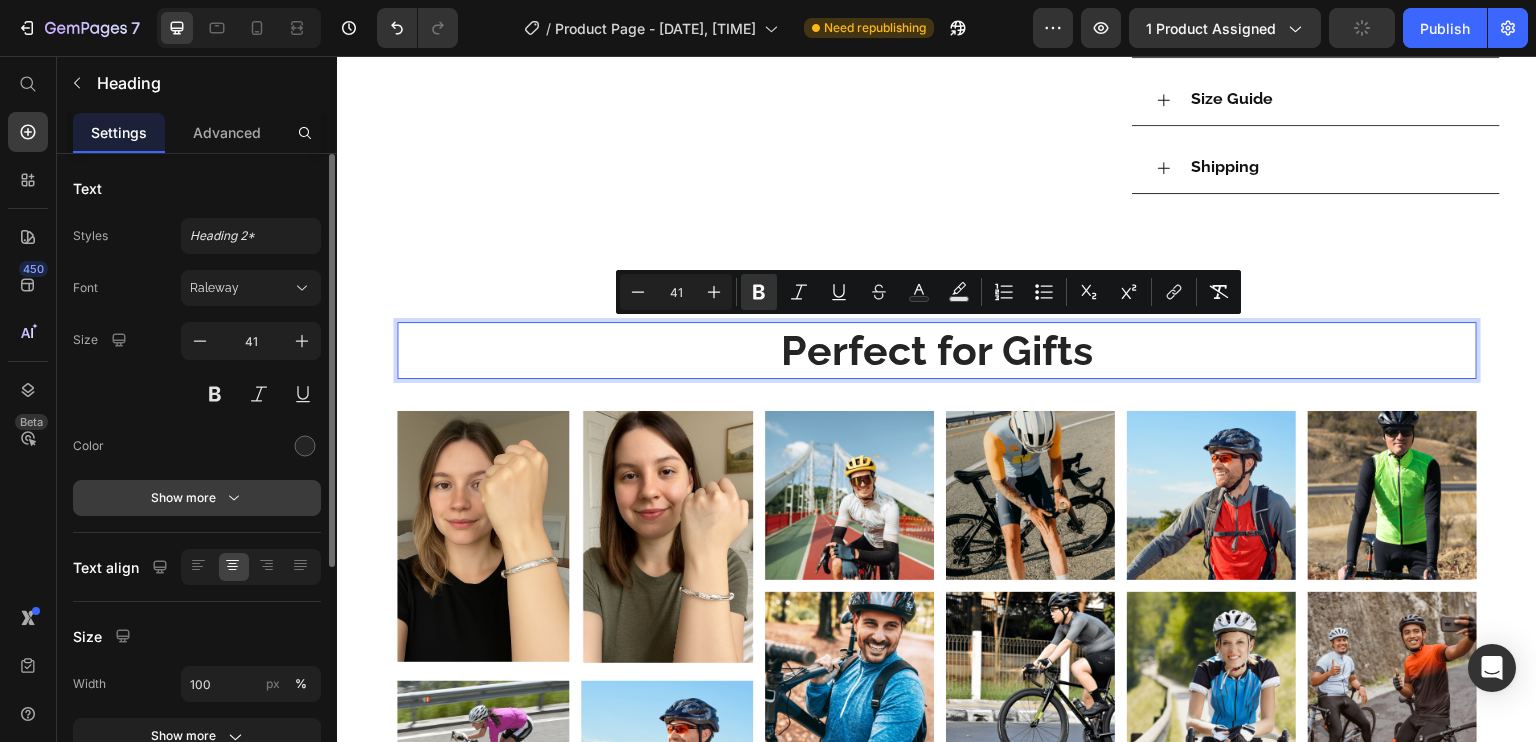 click on "Show more" at bounding box center [197, 498] 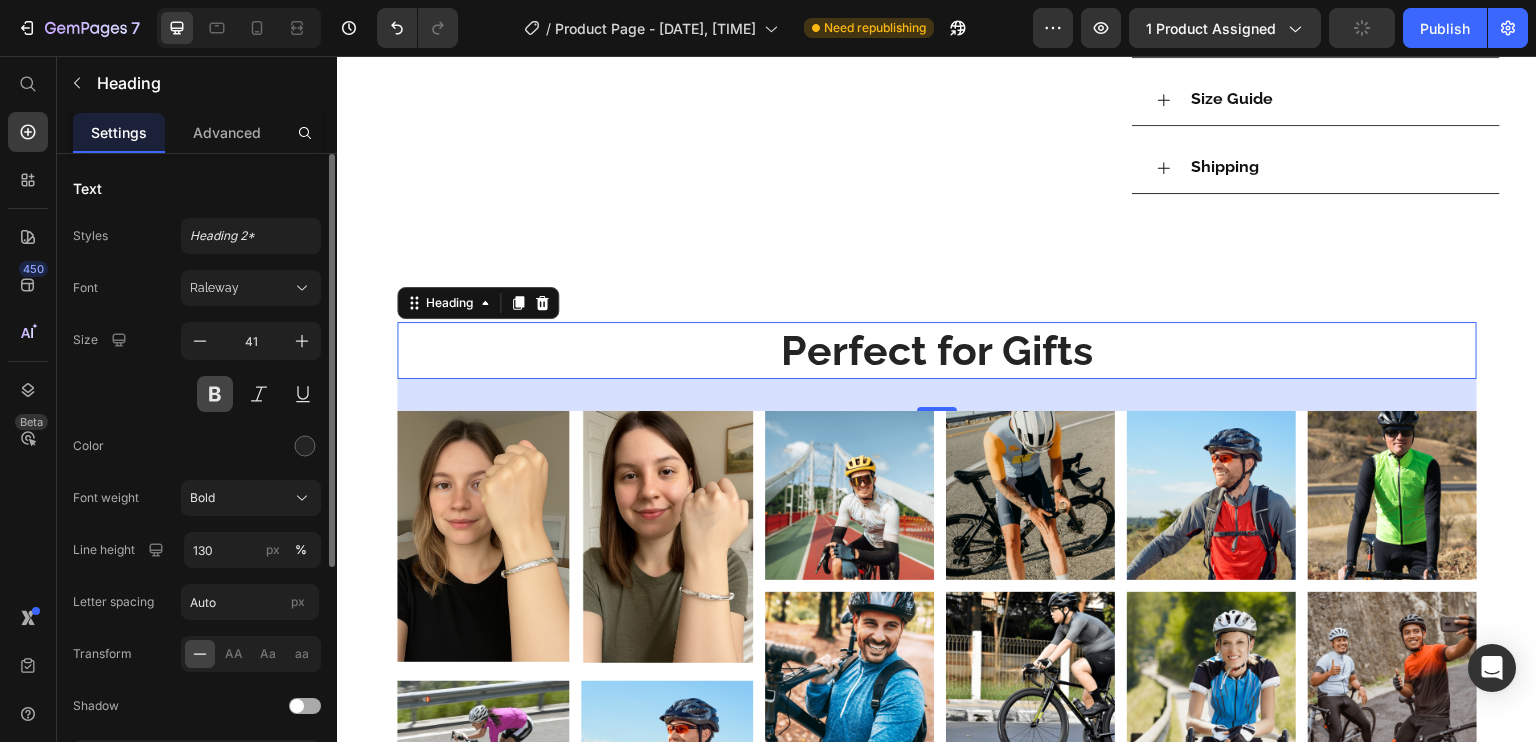 click at bounding box center [215, 394] 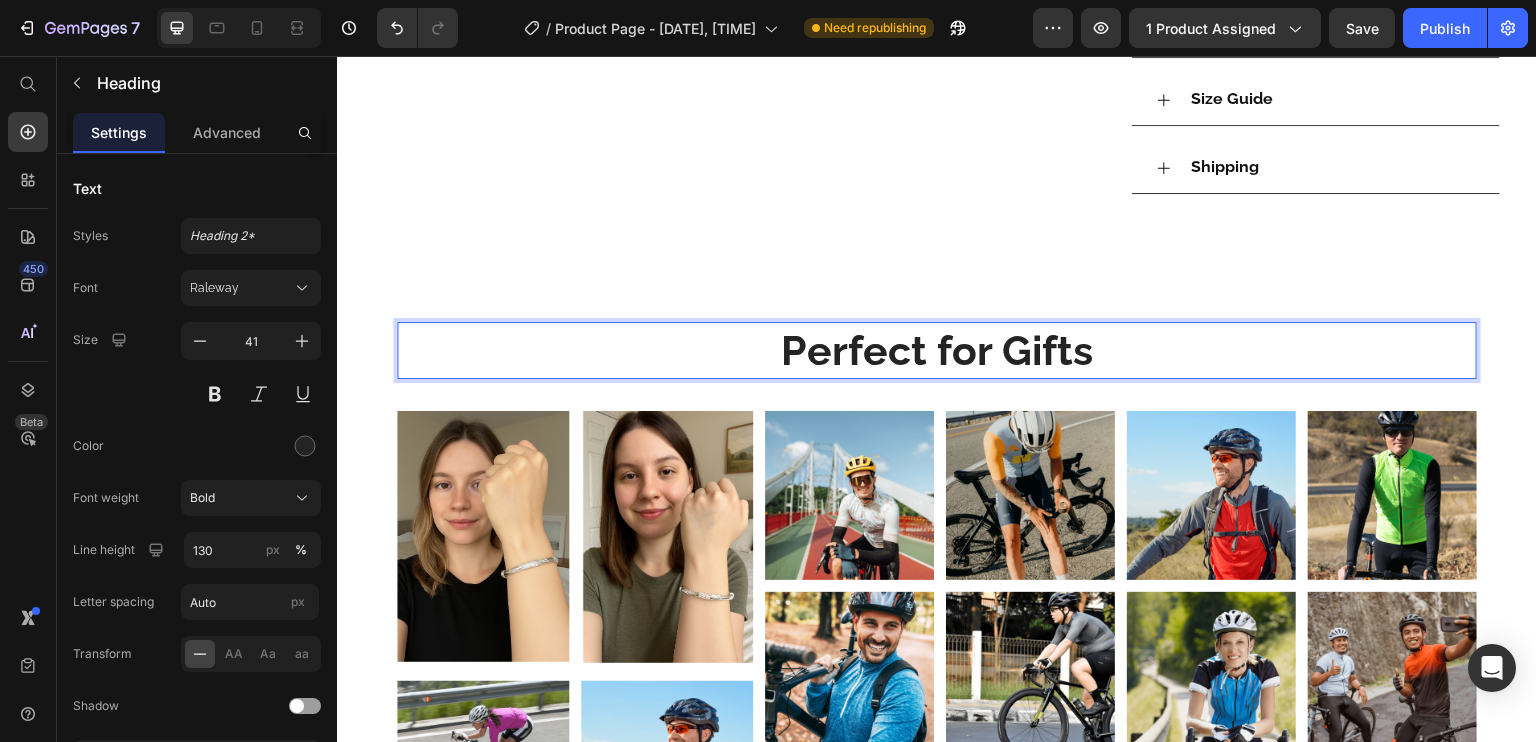 click on "Perfect for Gifts" at bounding box center (937, 350) 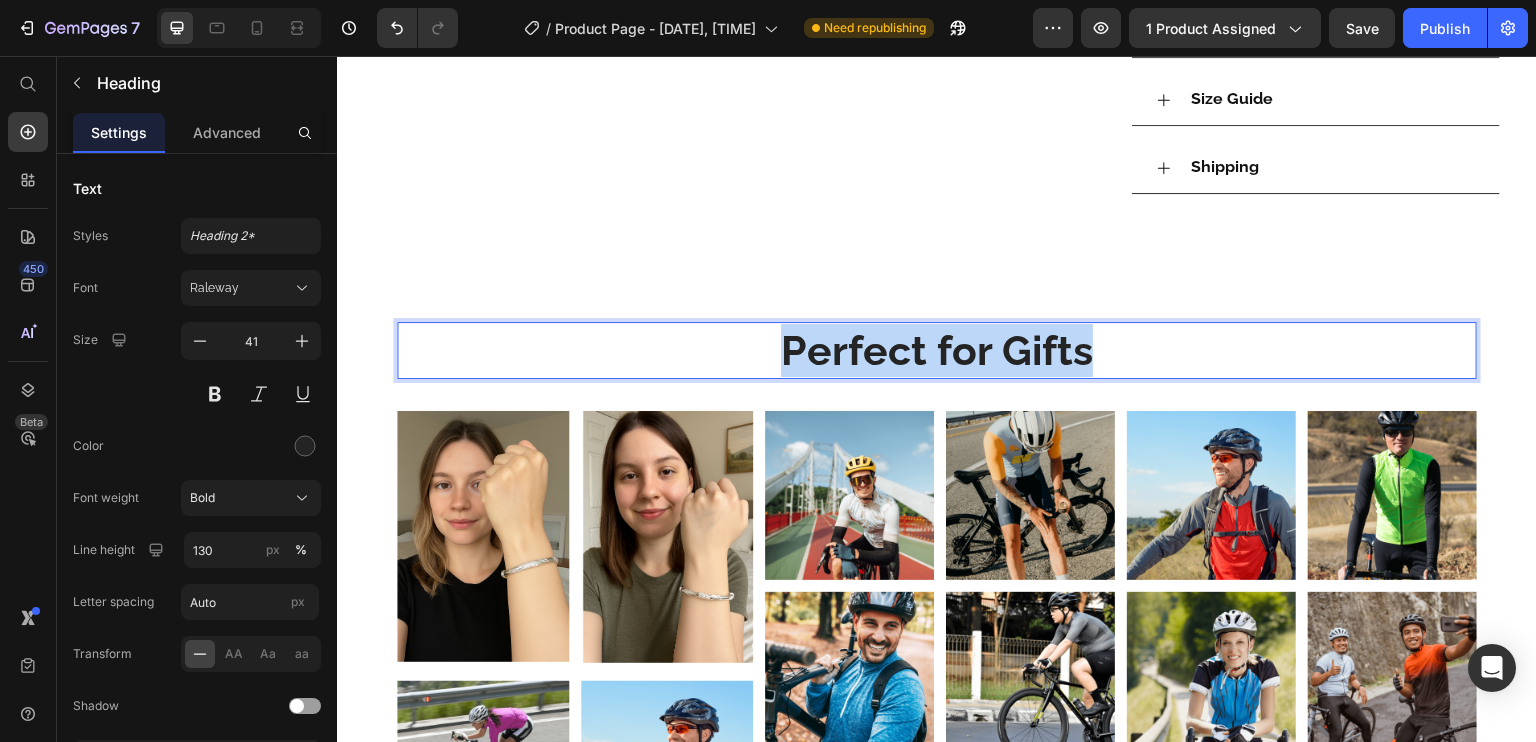 click on "Perfect for Gifts" at bounding box center (937, 350) 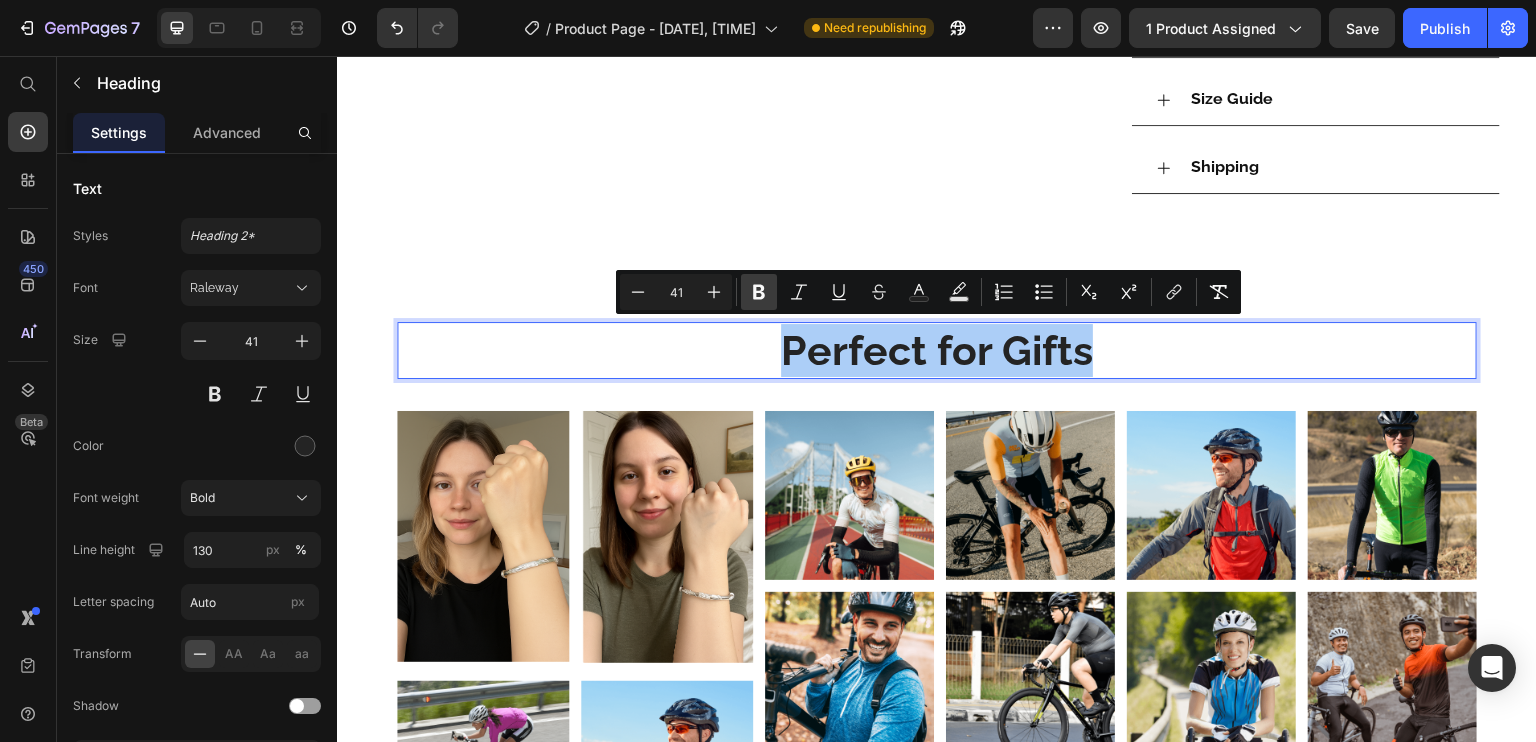 click 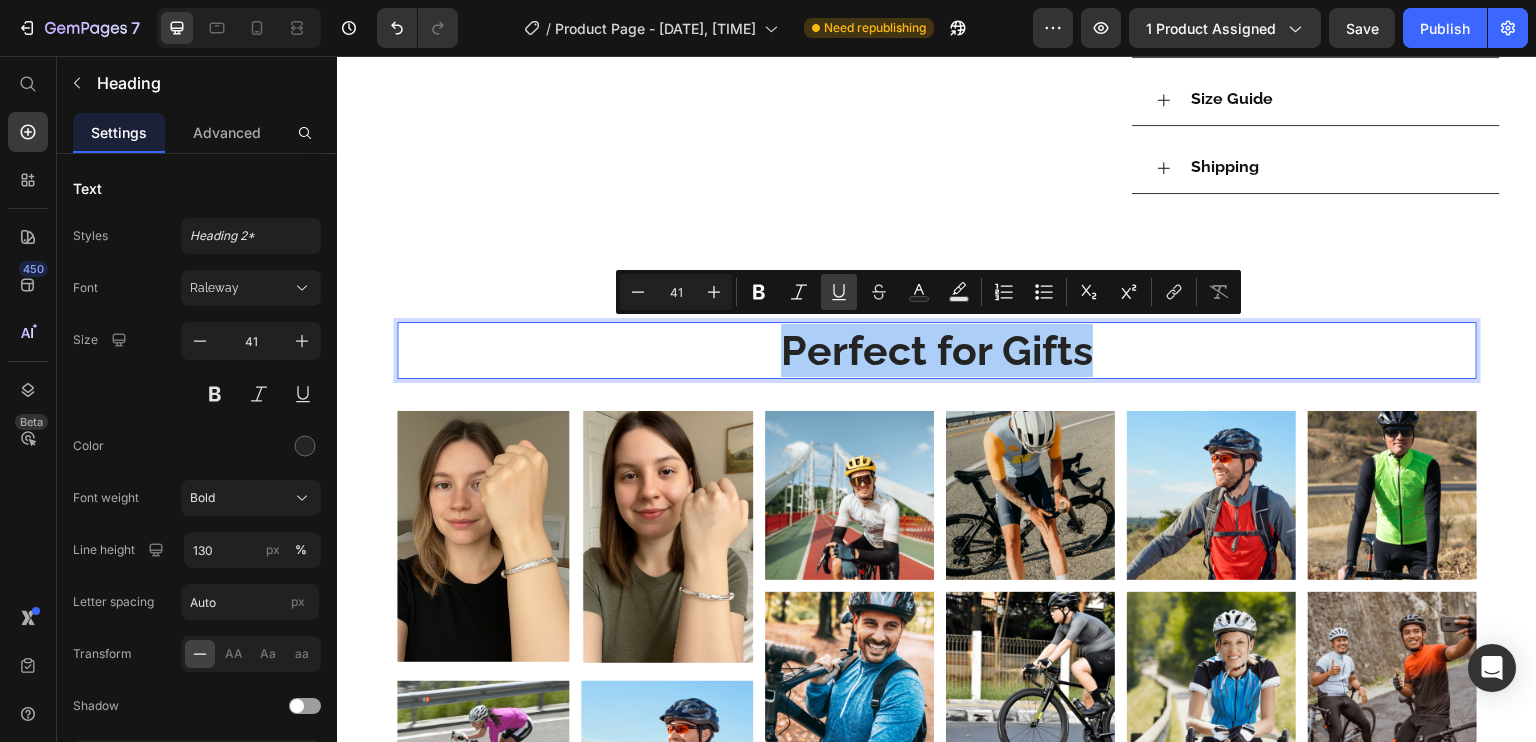 click 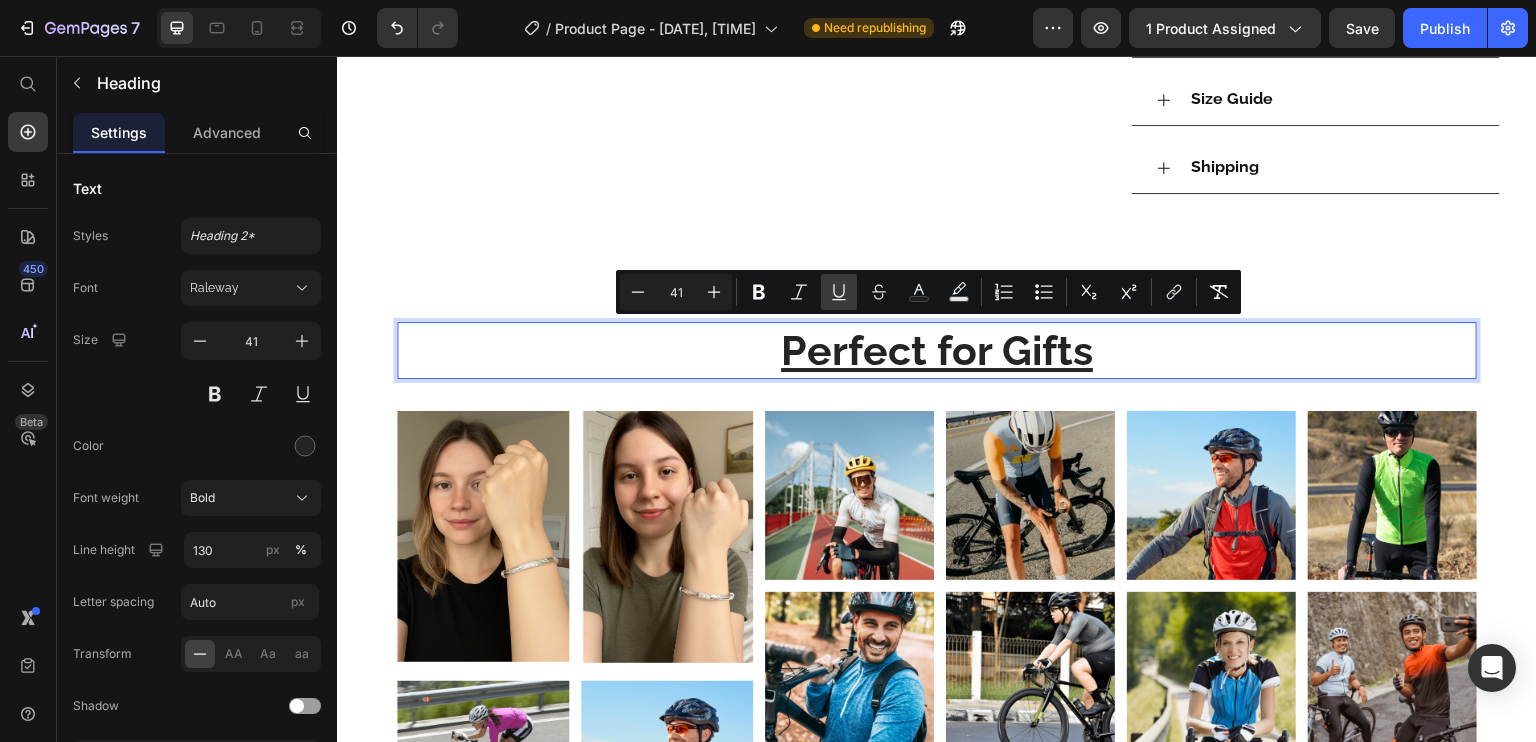 click 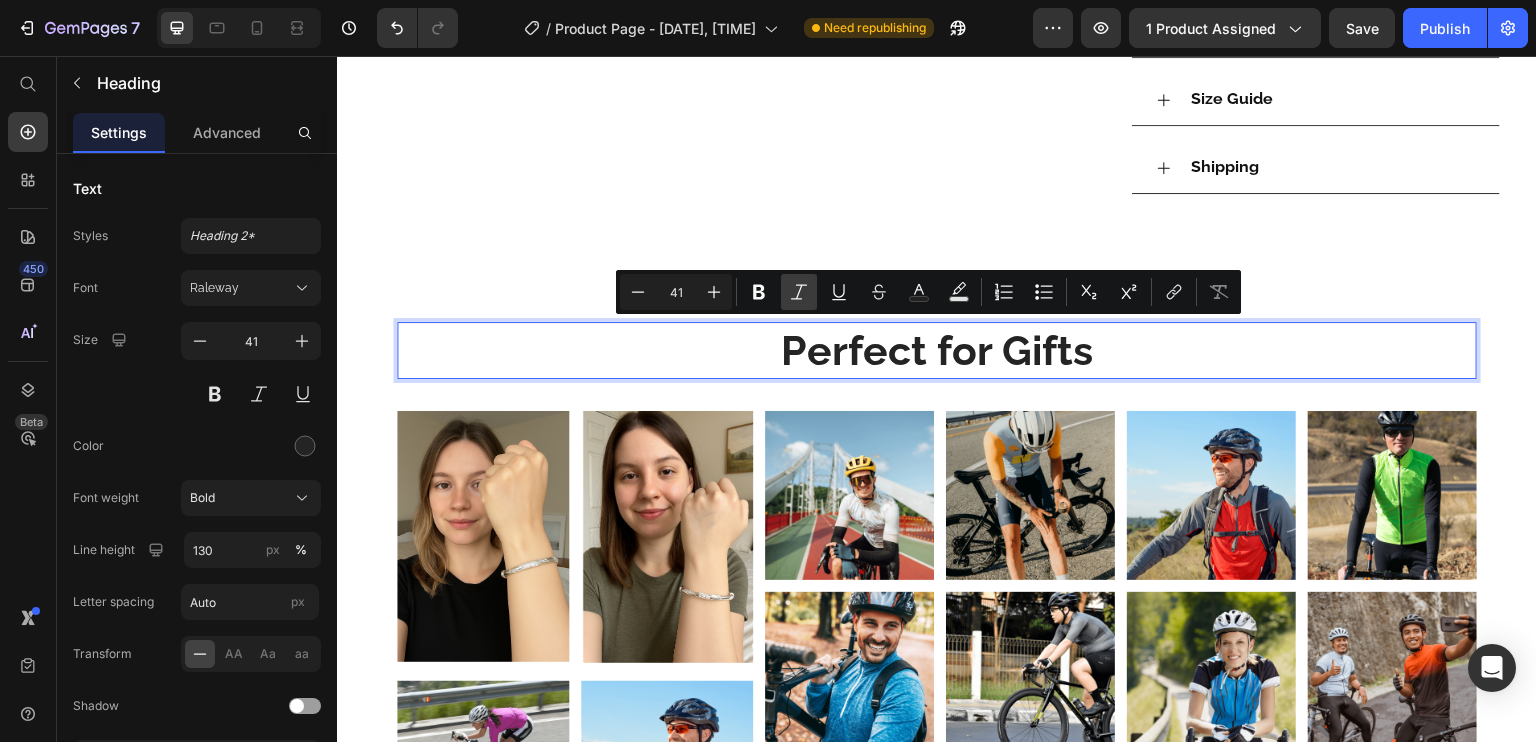 click 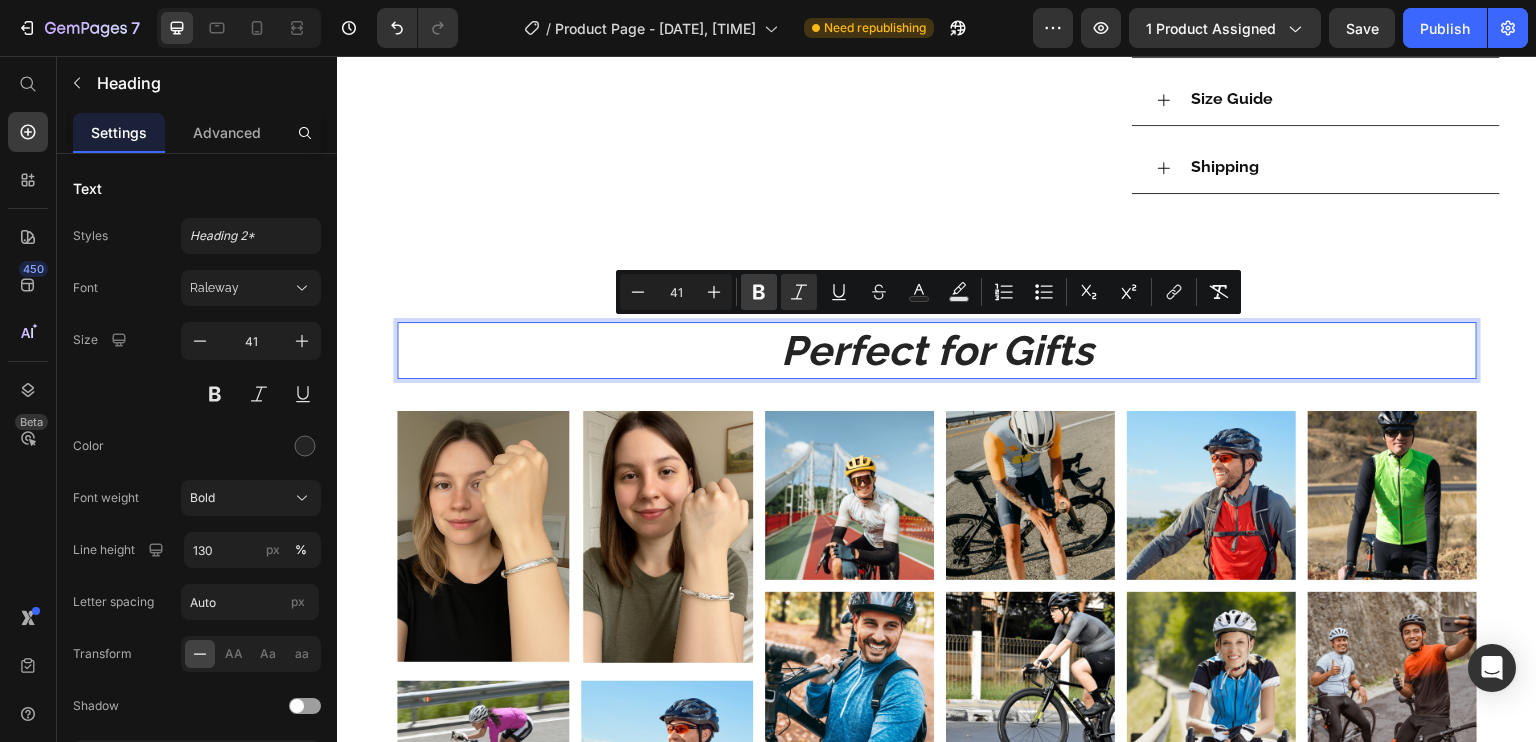 click 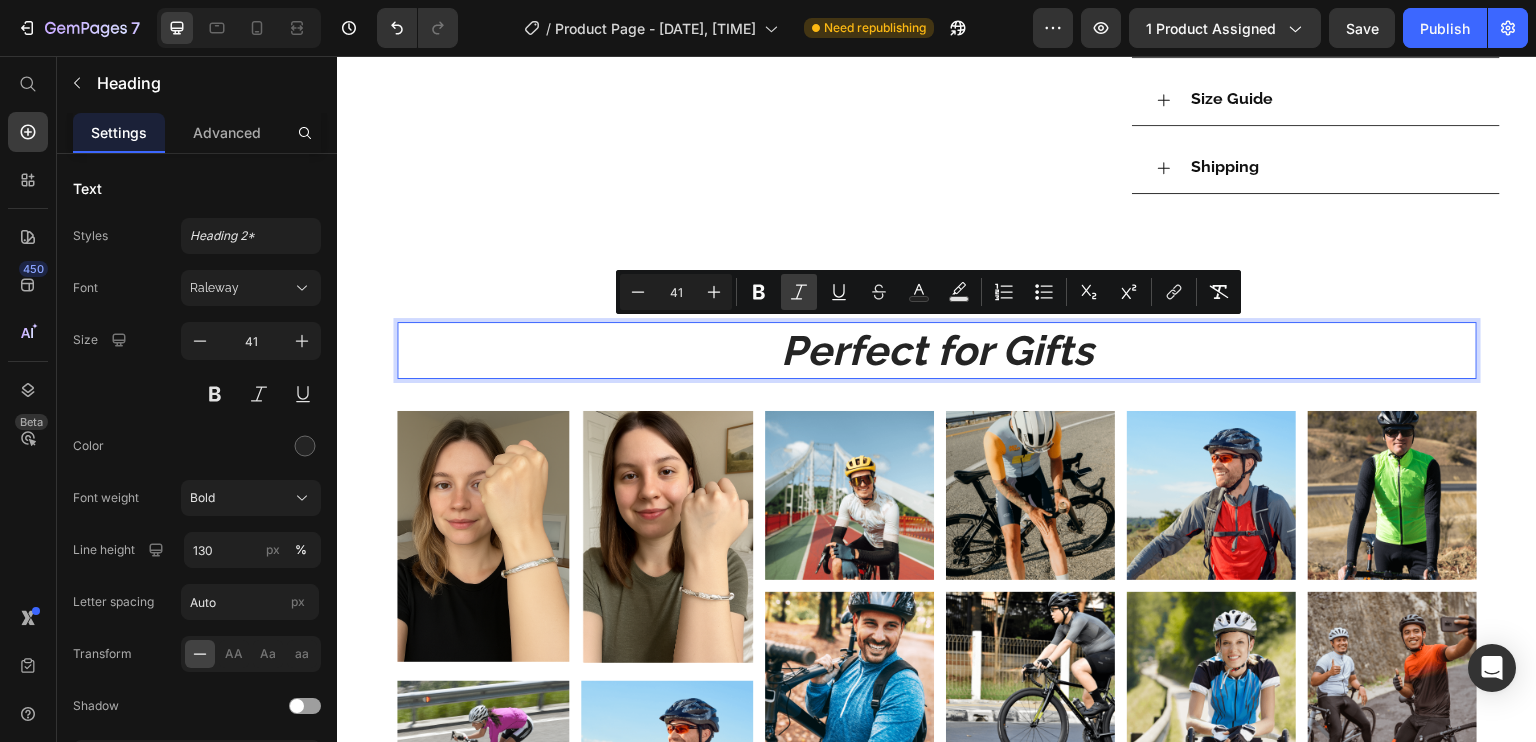 click on "Italic" at bounding box center [799, 292] 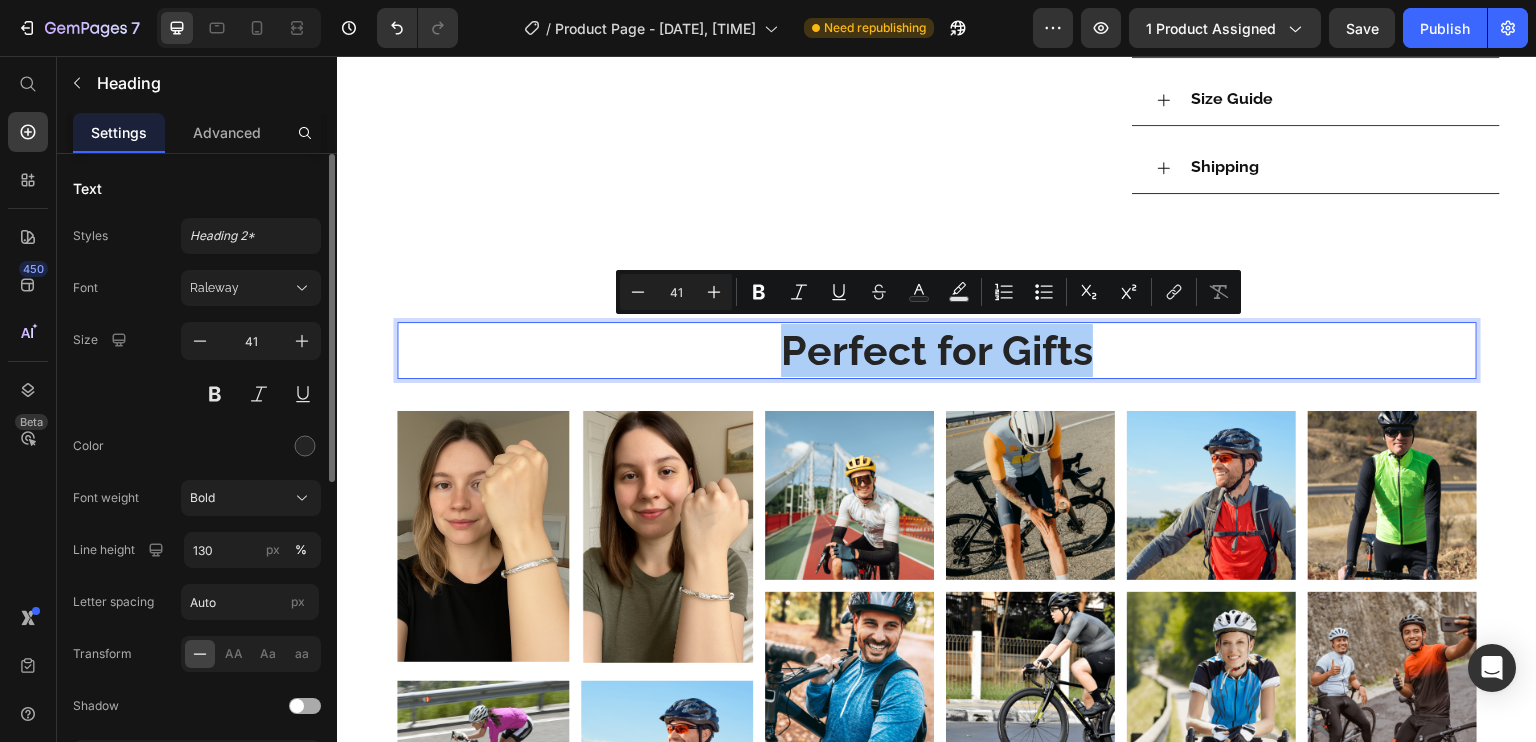 click on "Styles Heading 2* Font Raleway Size 41 Color Font weight Bold Line height 130 px % Letter spacing Auto px Transform
AA Aa aa Shadow Show less" 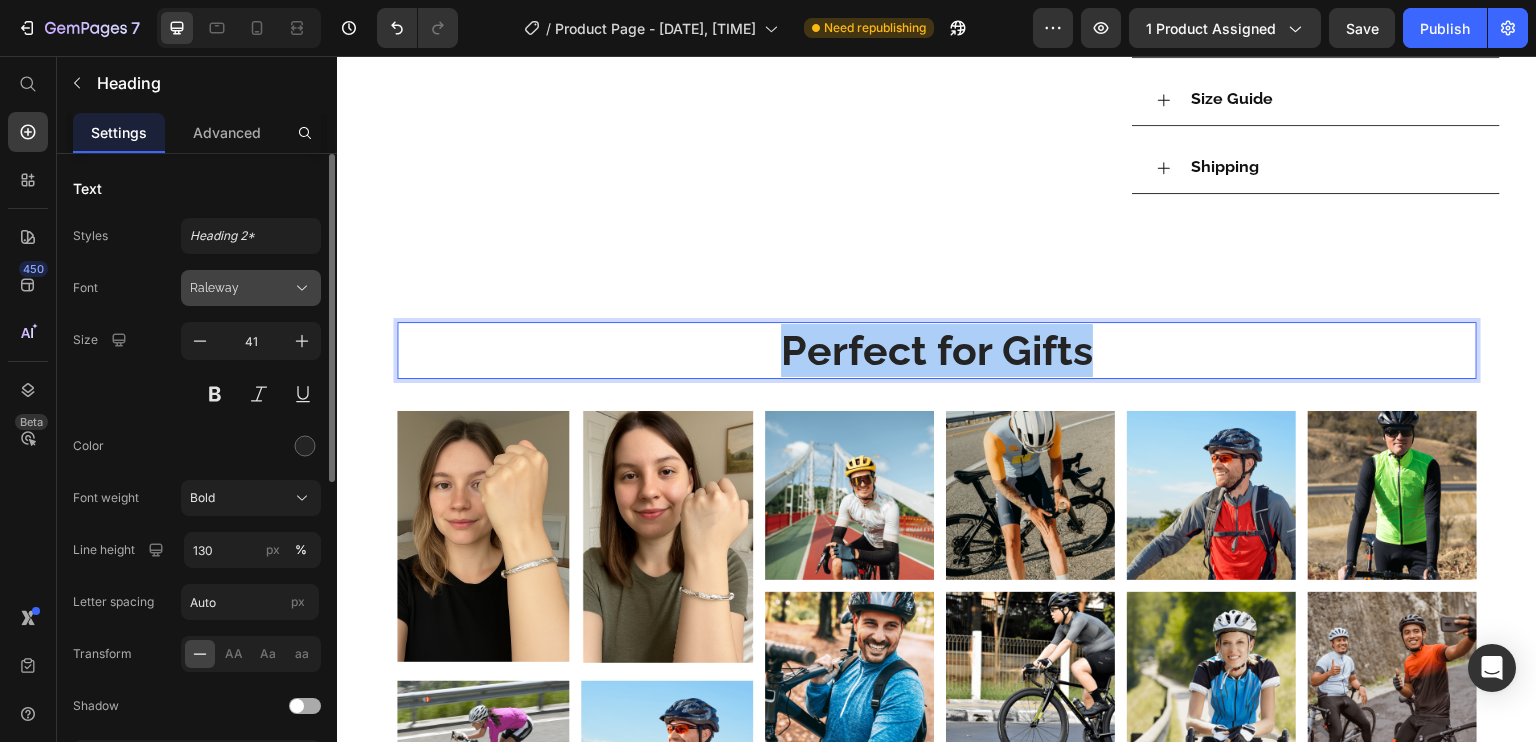 click on "Raleway" at bounding box center (241, 288) 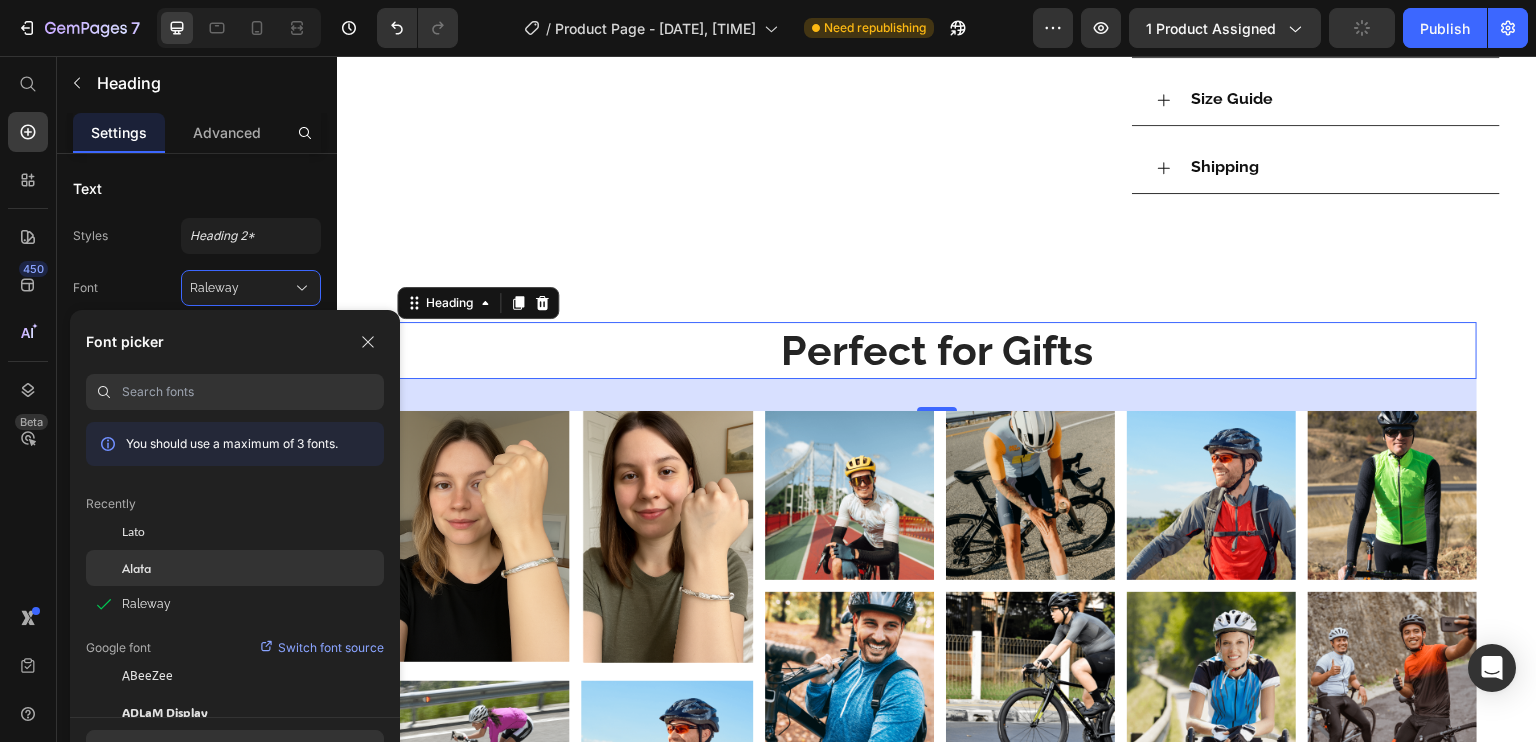 click on "Alata" 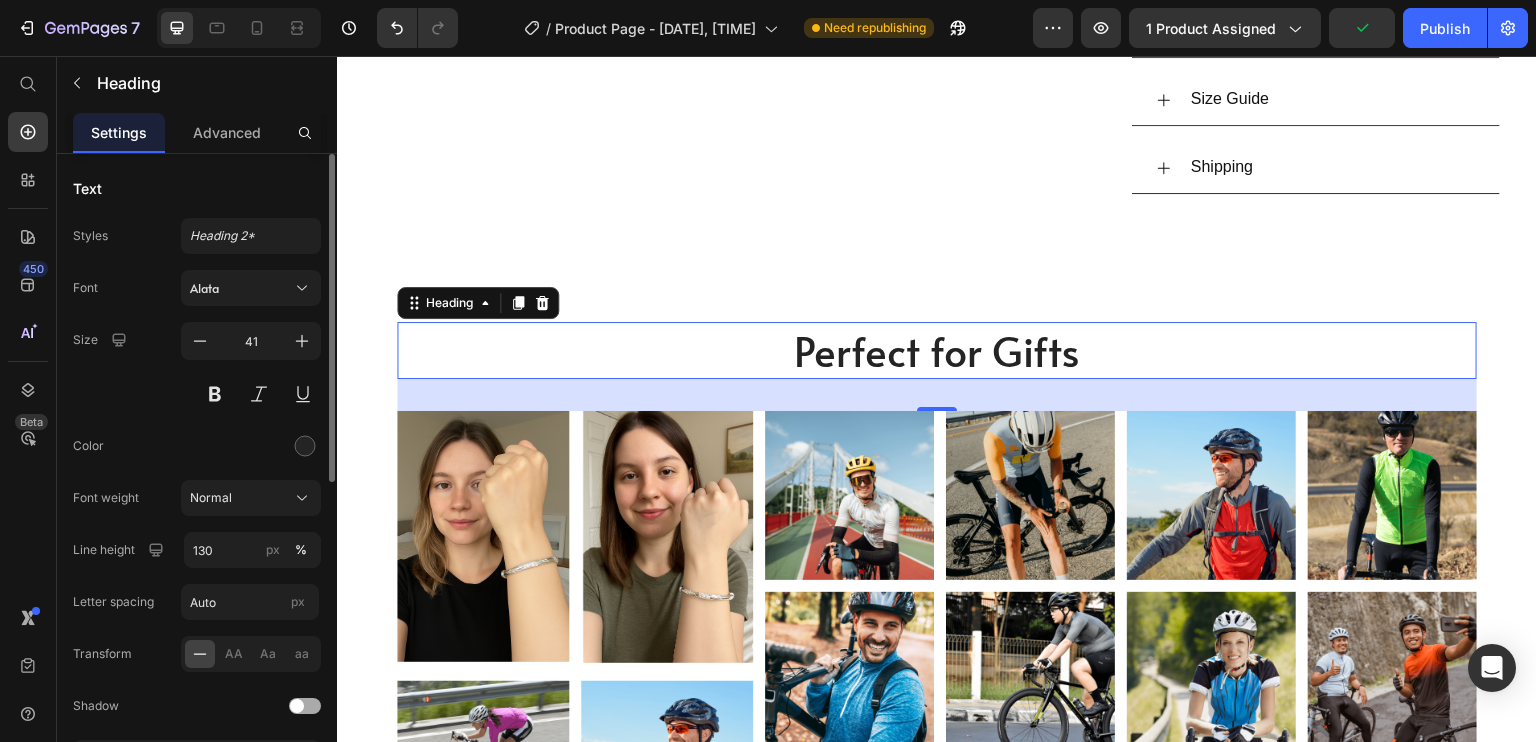 click on "Font Alata Size 41 Color Font weight Normal Line height 130 px % Letter spacing Auto px Transform
AA Aa aa Shadow Show less" at bounding box center (197, 523) 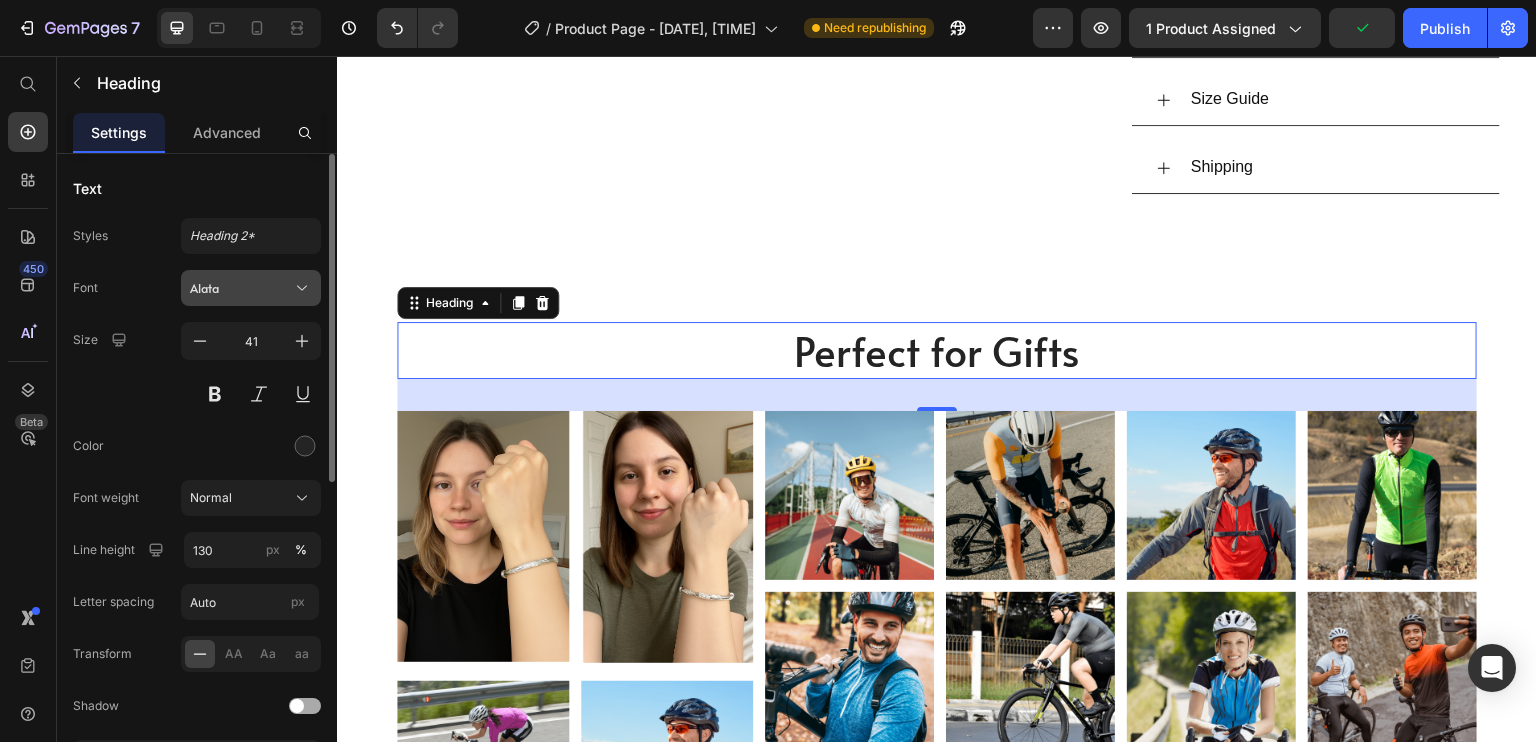 click on "Alata" at bounding box center (241, 288) 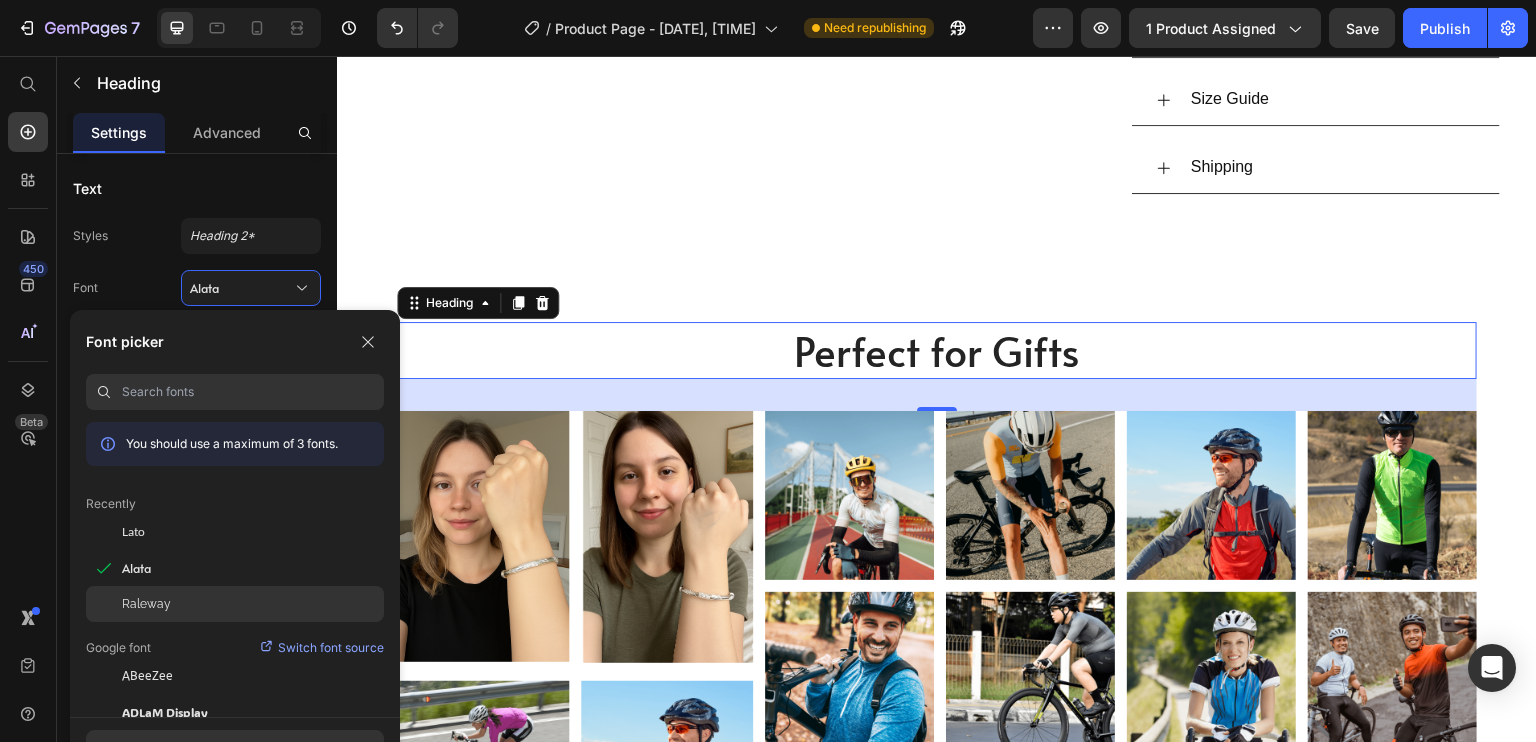 click on "Raleway" 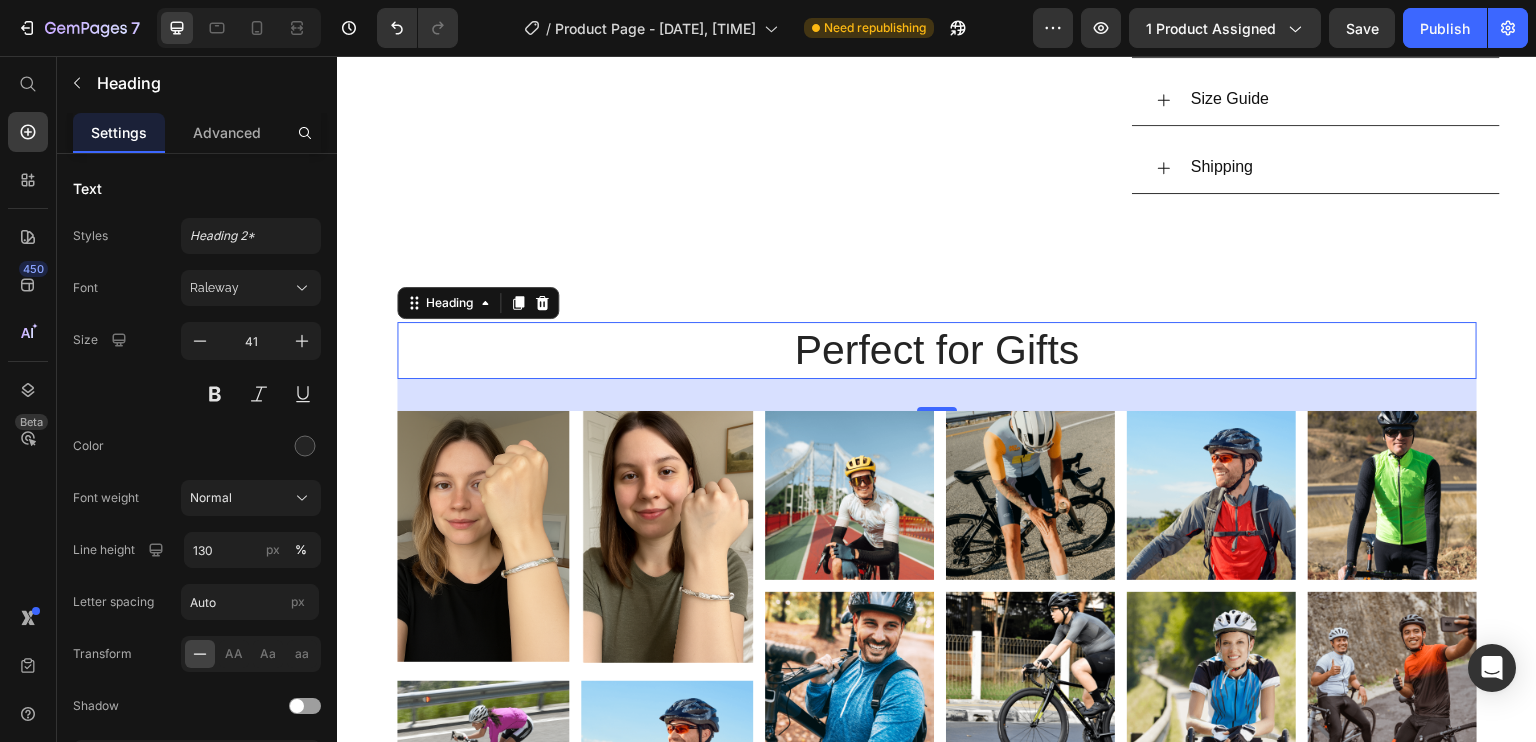 click on "Product Images Vendure Embrace Bracelet Product Title Featuring an elegant twisted design, this stunning silver bracelet showcases intricate detailing that catches the light beautifully. We love wearing this braceleton its own or paired with delicate bangles for an effortlessly chic layered look. Text Block $65.00 Product Price $90.00 Product Price SALE 28% OFF Discount Tag Row Silver 20g 25g 30g Product Variants & Swatches style: 20g 20g 20g 20g 25g 25g 25g 30g 30g 30g Product Variants & Swatches Add to cart Add to Cart or 4 interest-free payments of $15.00 with Text Block Image Row Row Details A sculptural bracelet inspired by nature’s effortless curves. Designed for understated elegance, this piece adds subtle drama to any look—whether worn solo or layered. Design: Organic, flowing silhouette with subtle botanical inspiration Style: Minimalist with a touch of vintage character Finish: Polished for a refined, mirror-like shine Text Block" at bounding box center [937, -376] 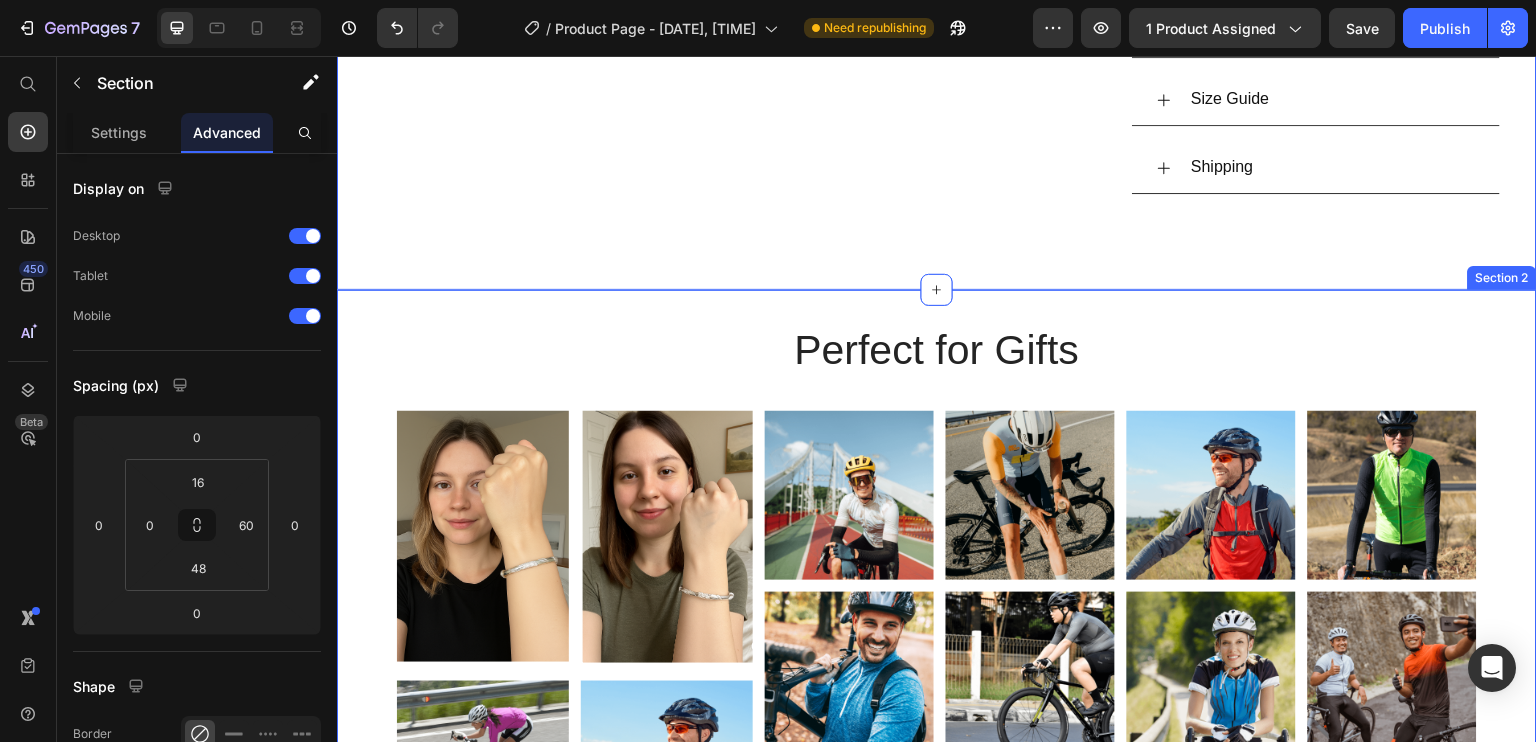 click on "Perfect for Gifts" at bounding box center (937, 350) 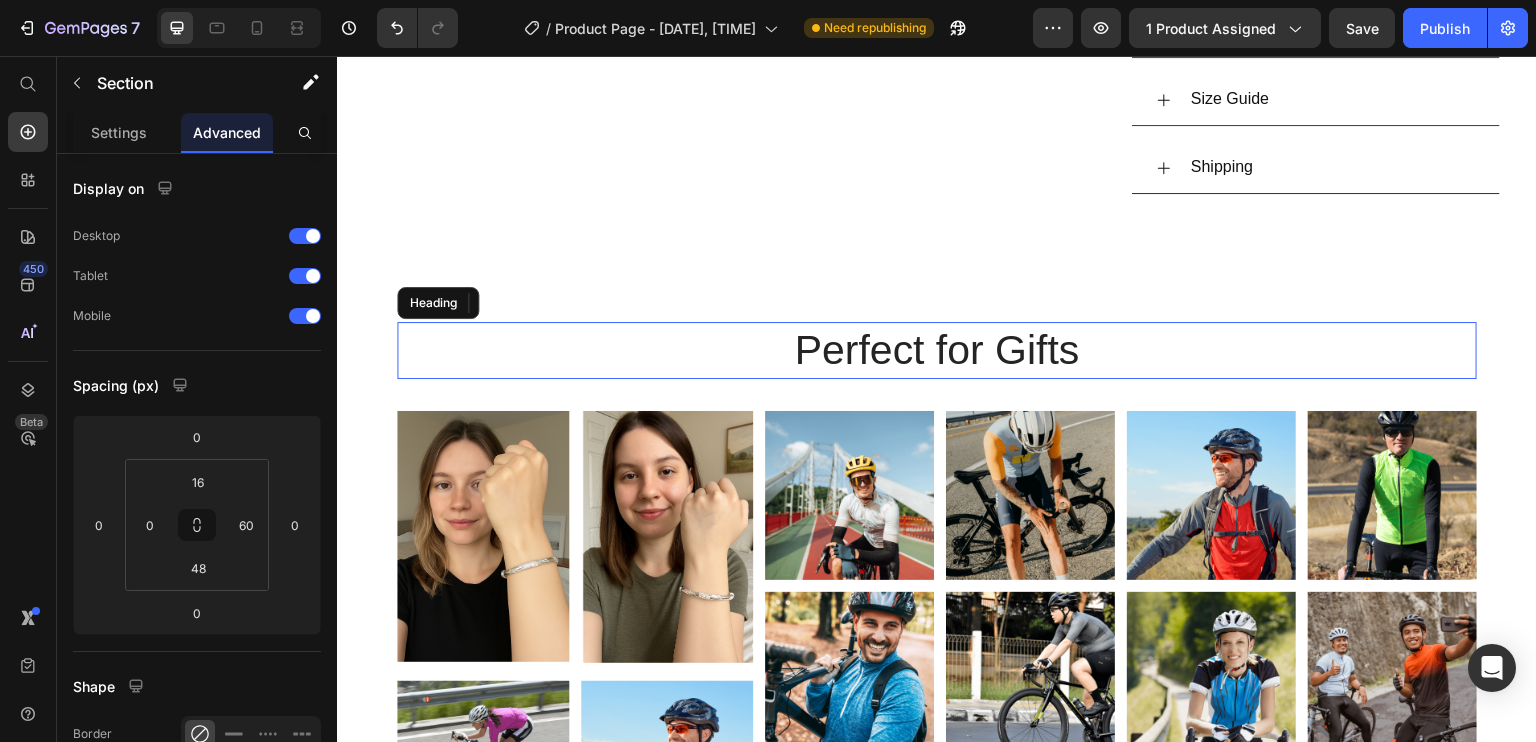 click on "Perfect for Gifts" at bounding box center (937, 350) 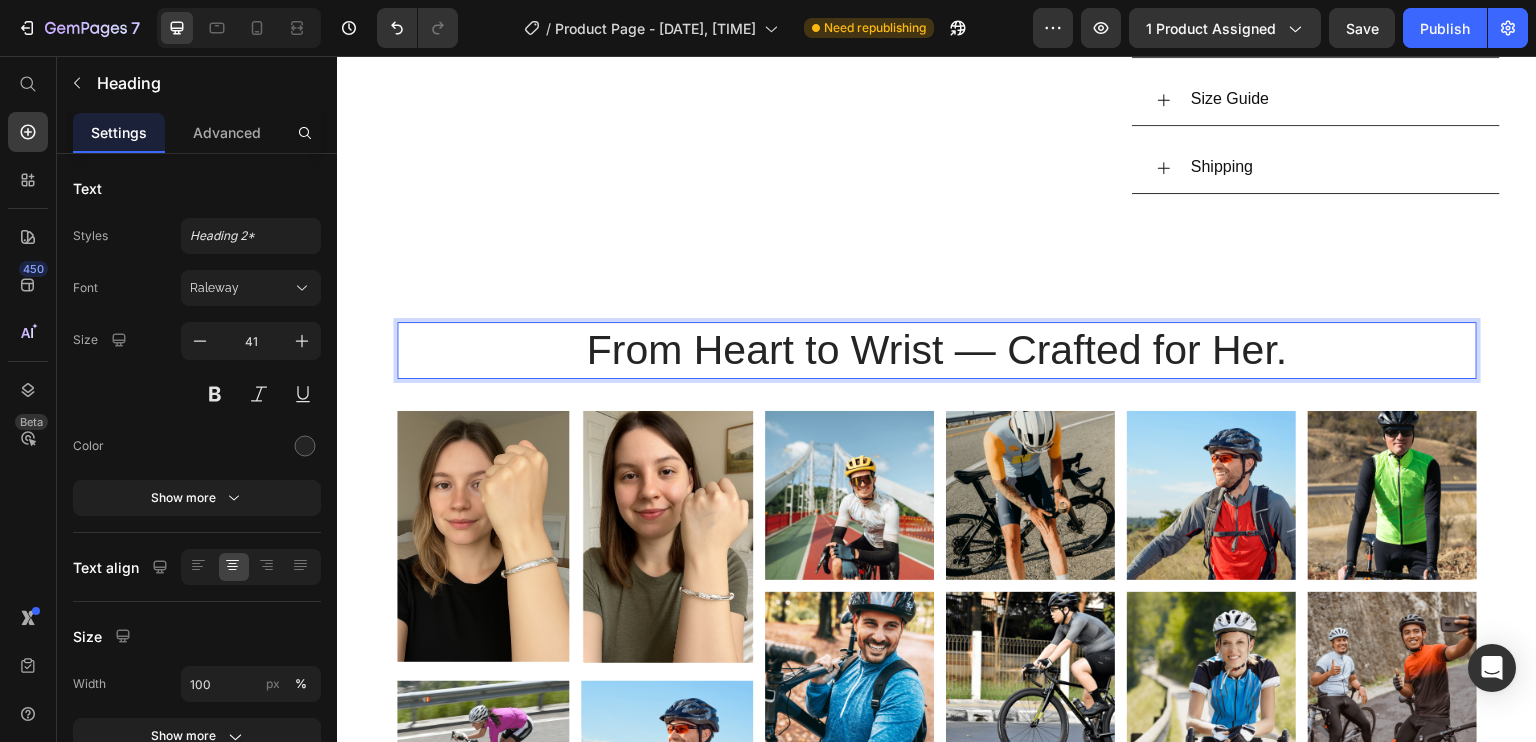 click on "Product Images" at bounding box center (707, -376) 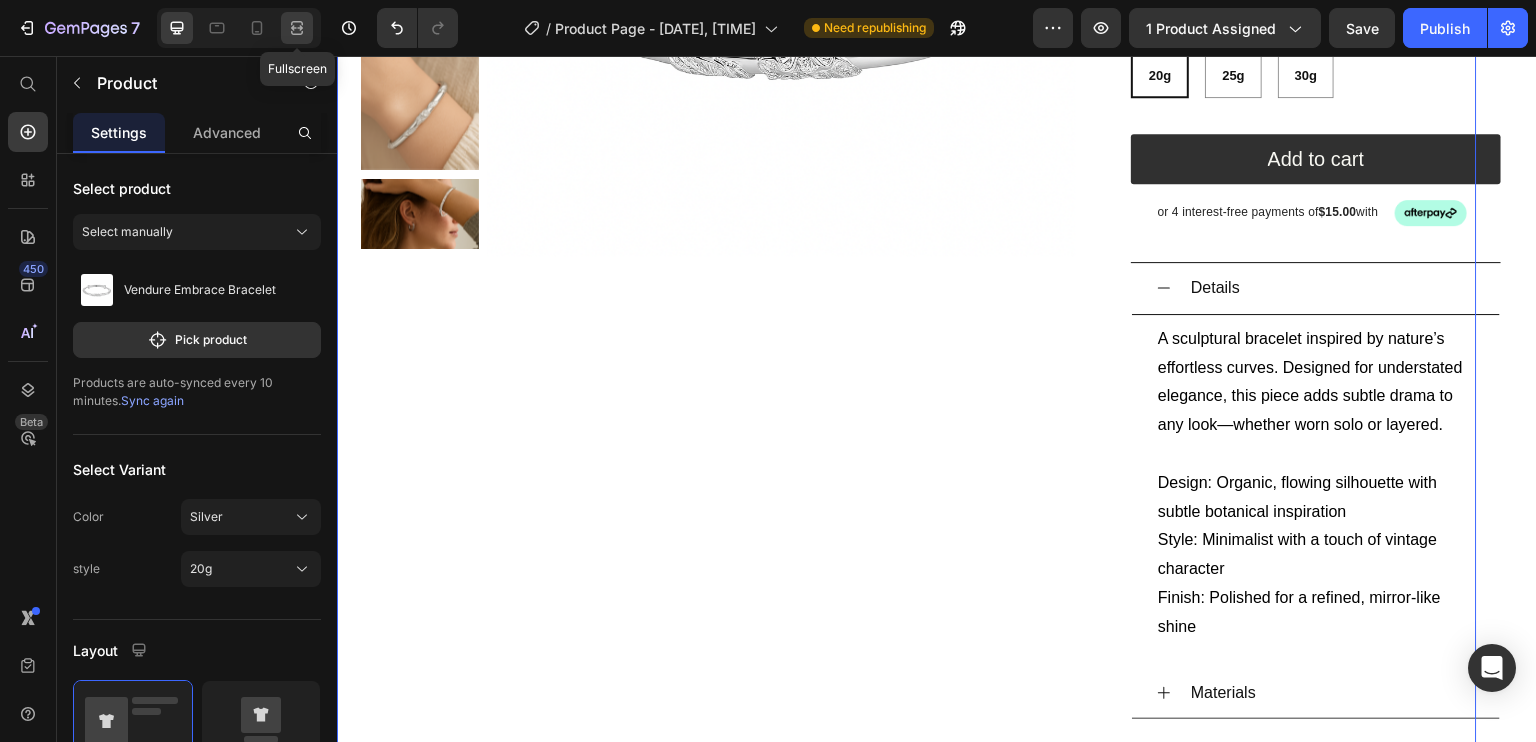 scroll, scrollTop: 479, scrollLeft: 0, axis: vertical 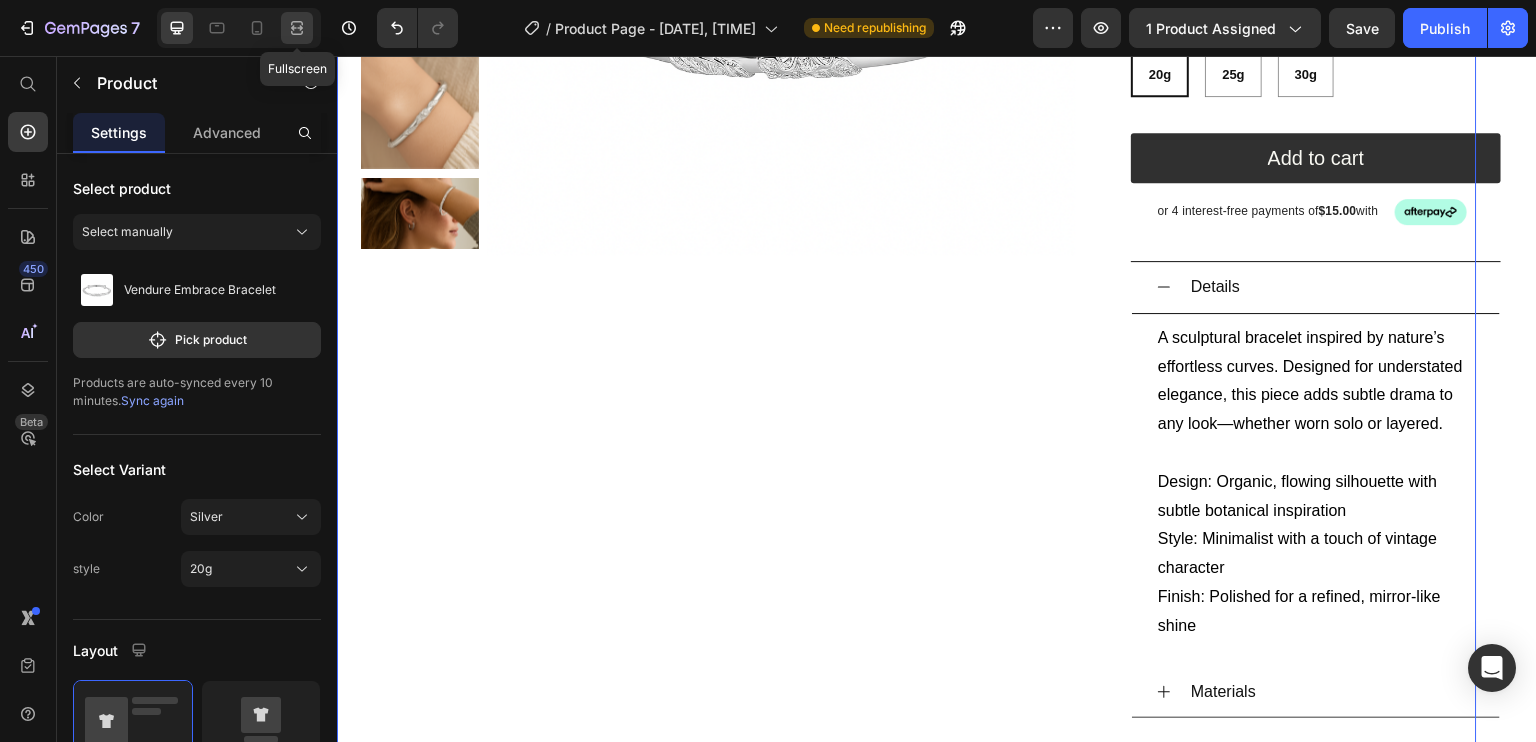 click 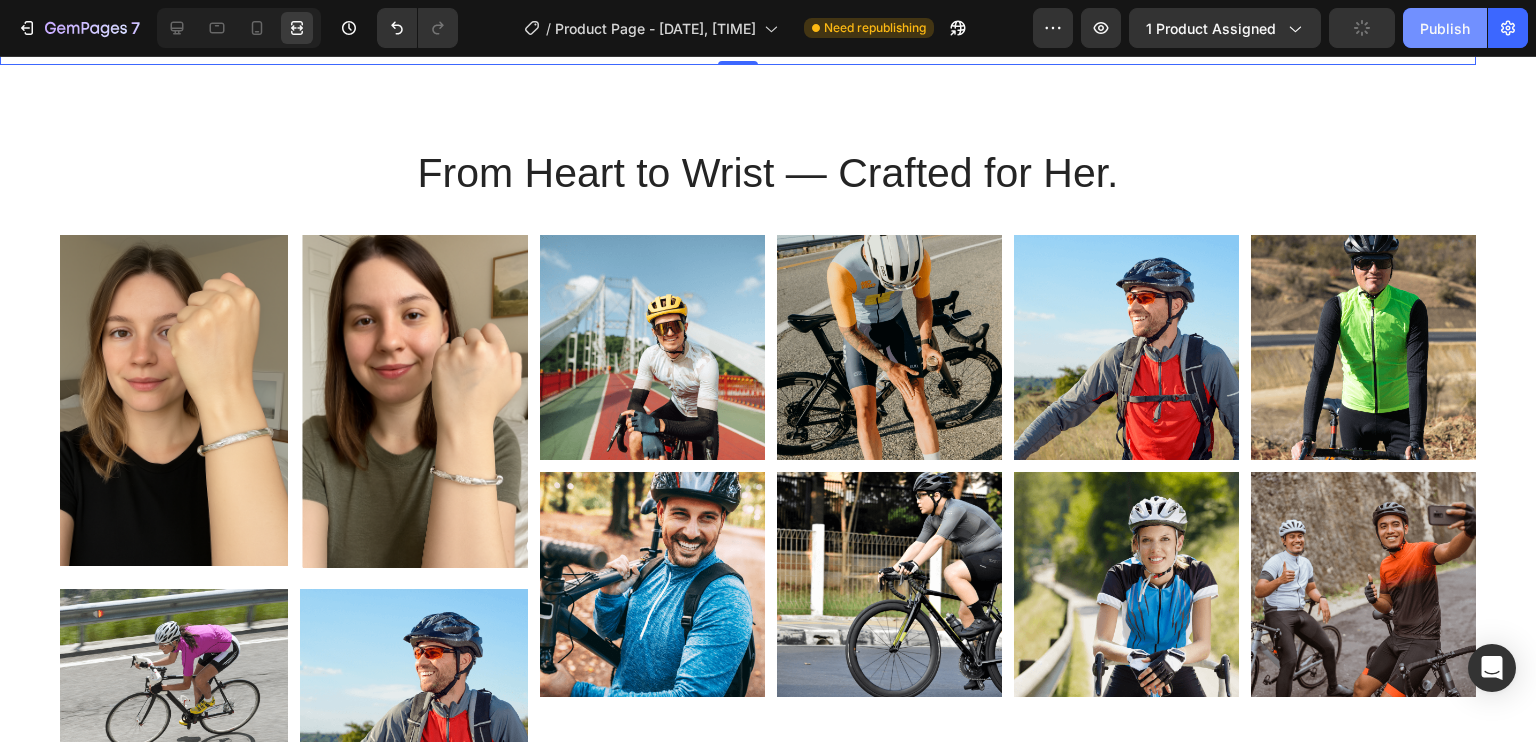 scroll, scrollTop: 1161, scrollLeft: 0, axis: vertical 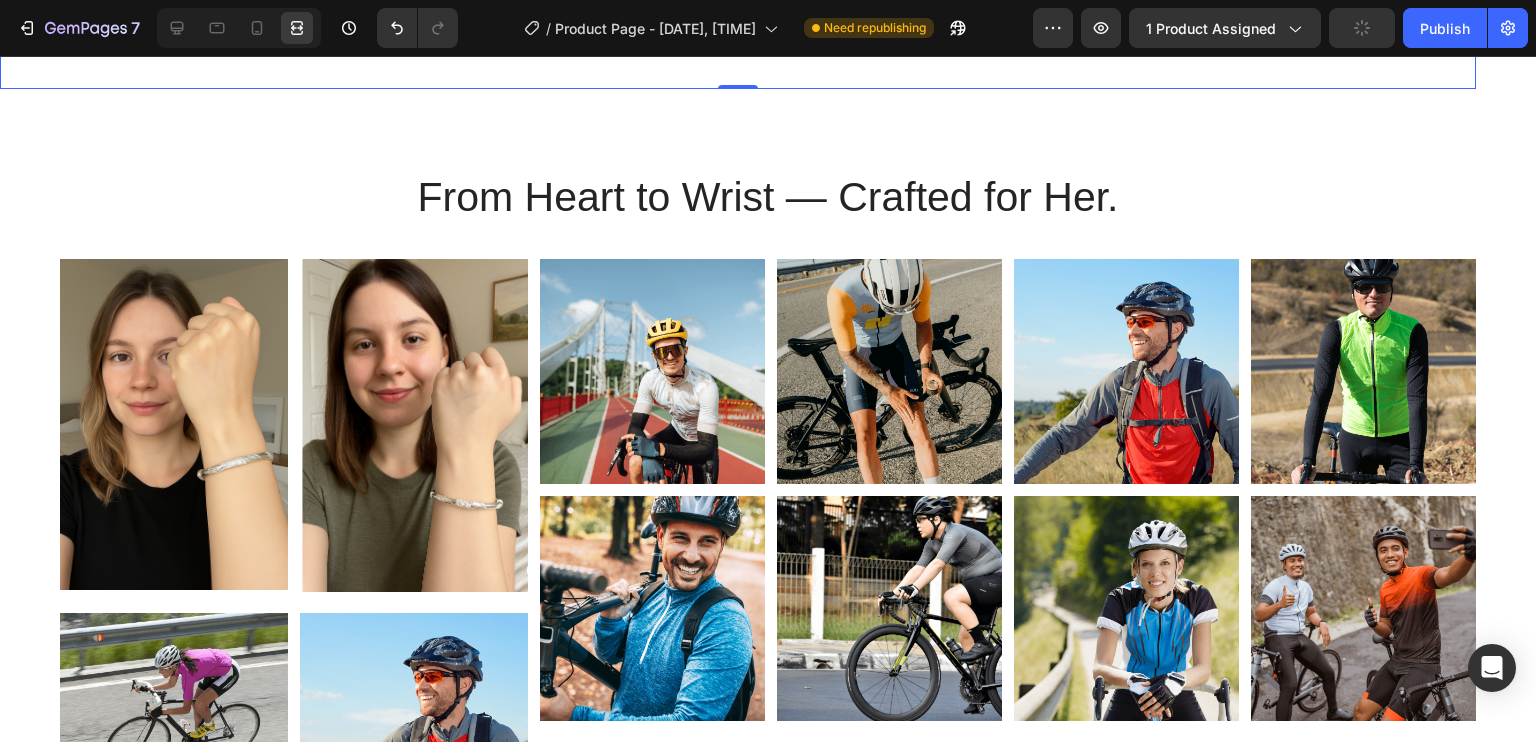 click on "Publish" at bounding box center [1445, 28] 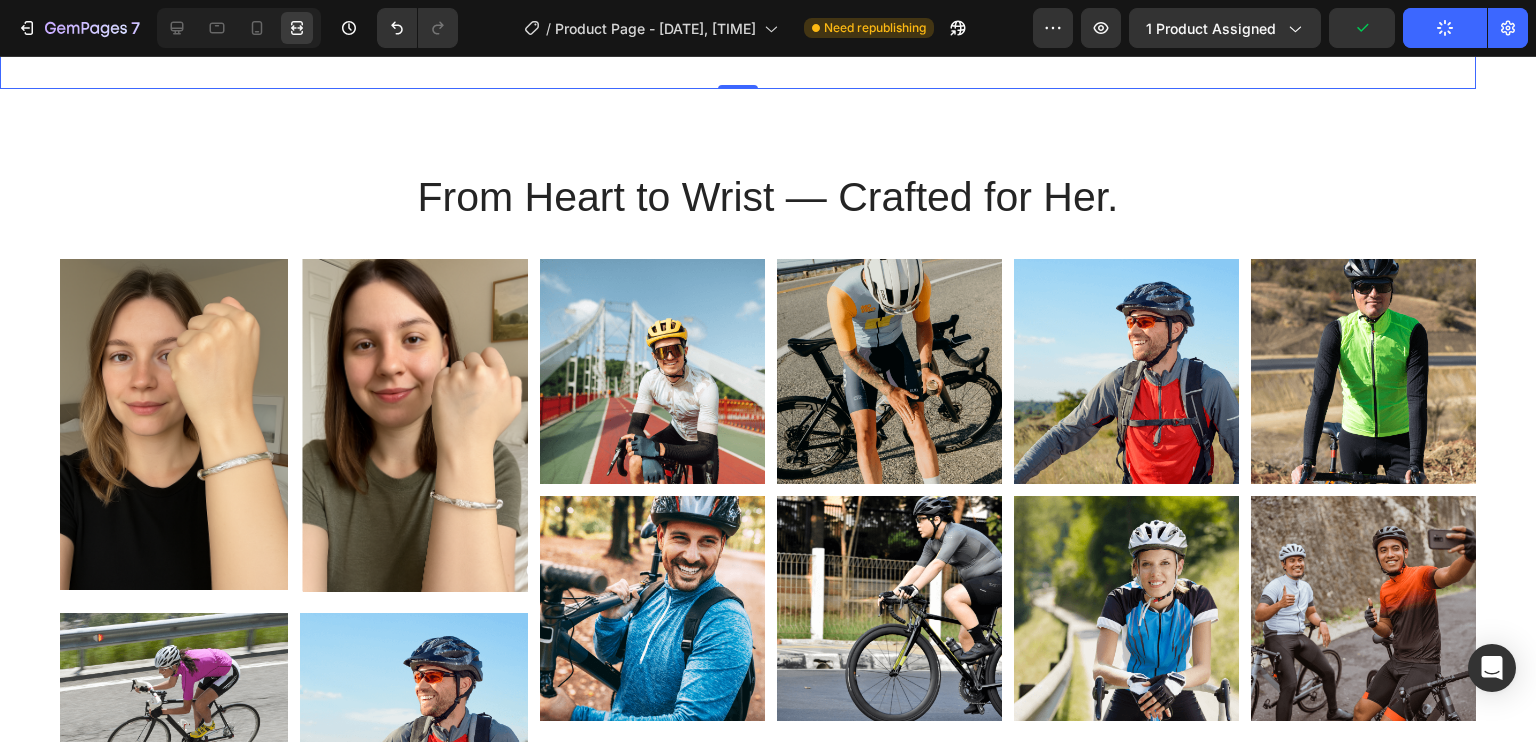 scroll, scrollTop: 1160, scrollLeft: 0, axis: vertical 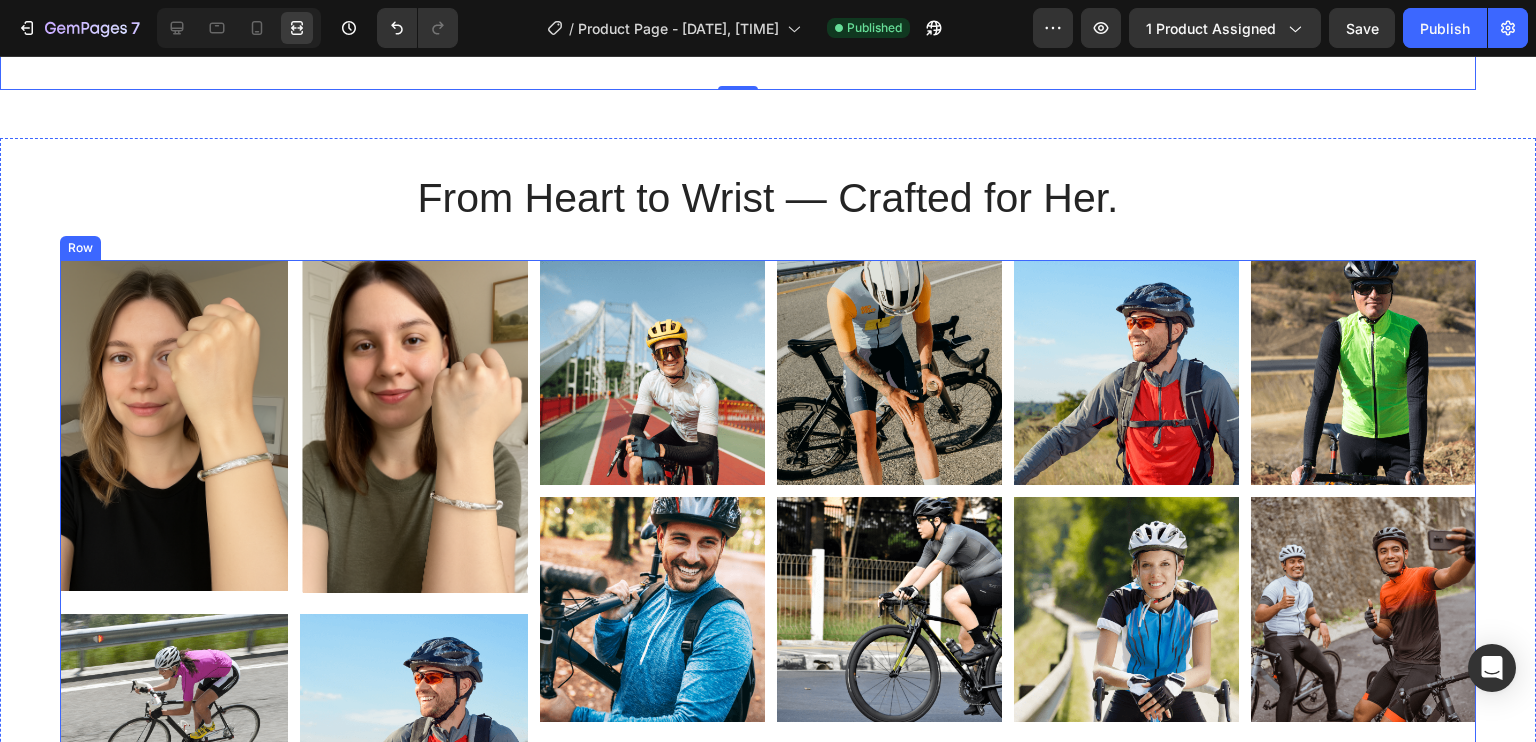 click at bounding box center (652, 372) 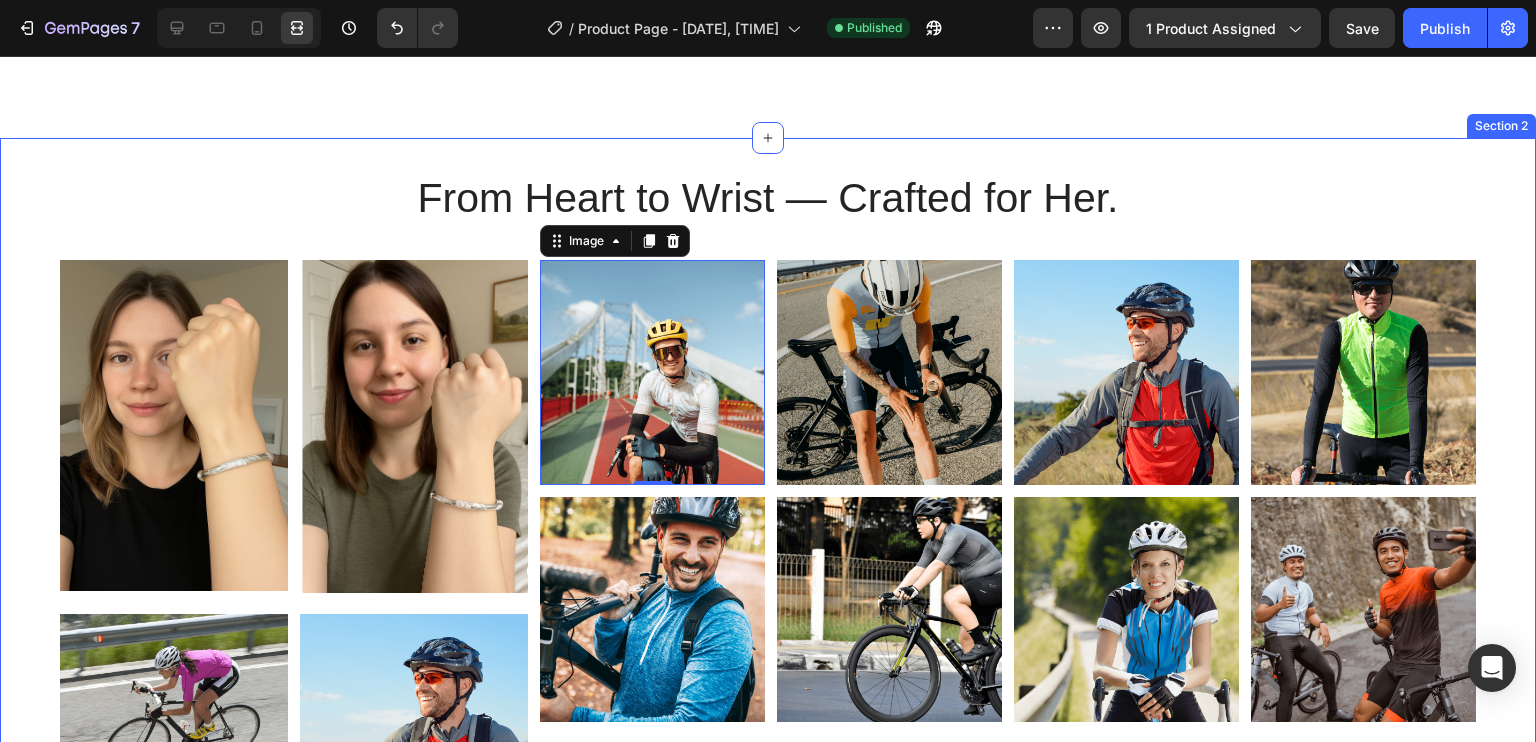 scroll, scrollTop: 1154, scrollLeft: 0, axis: vertical 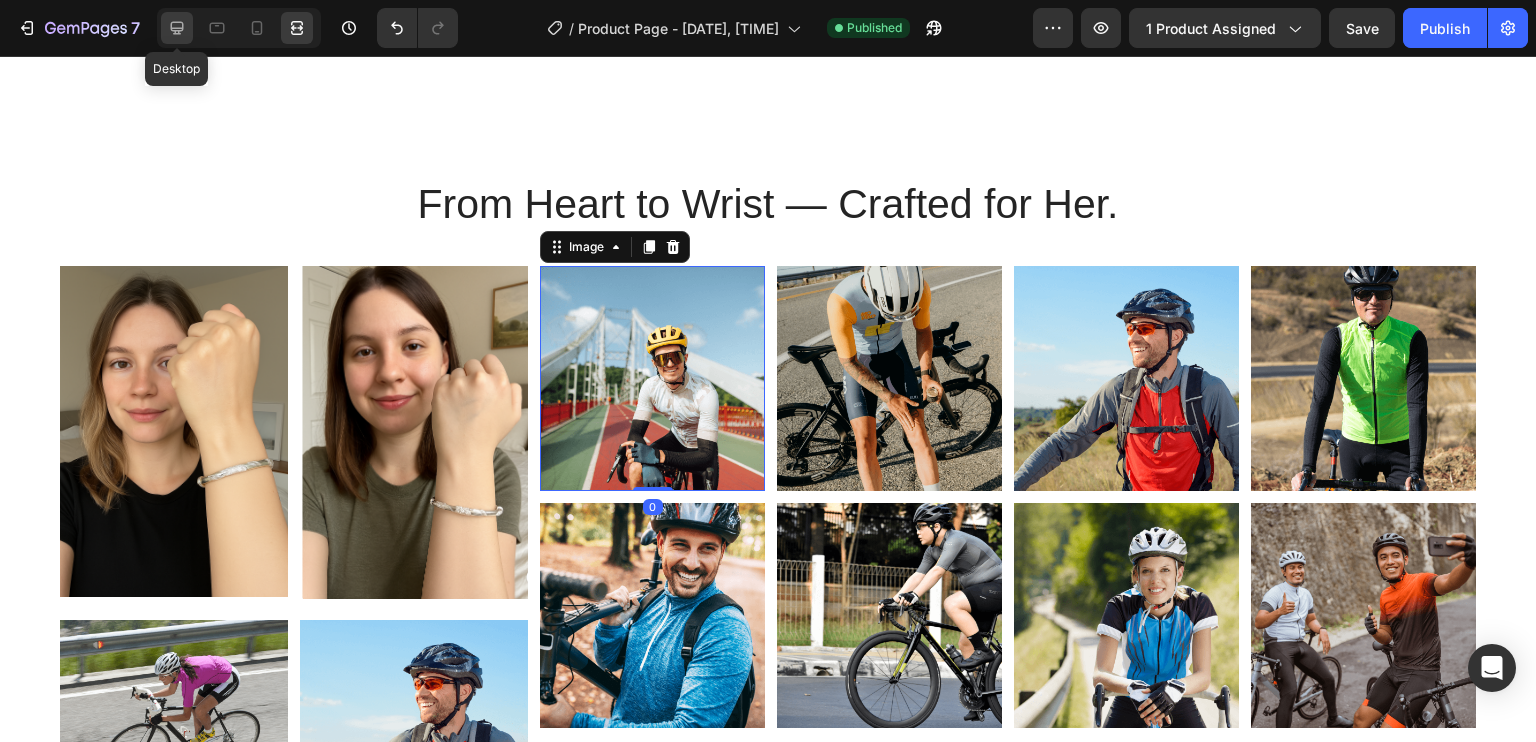 click 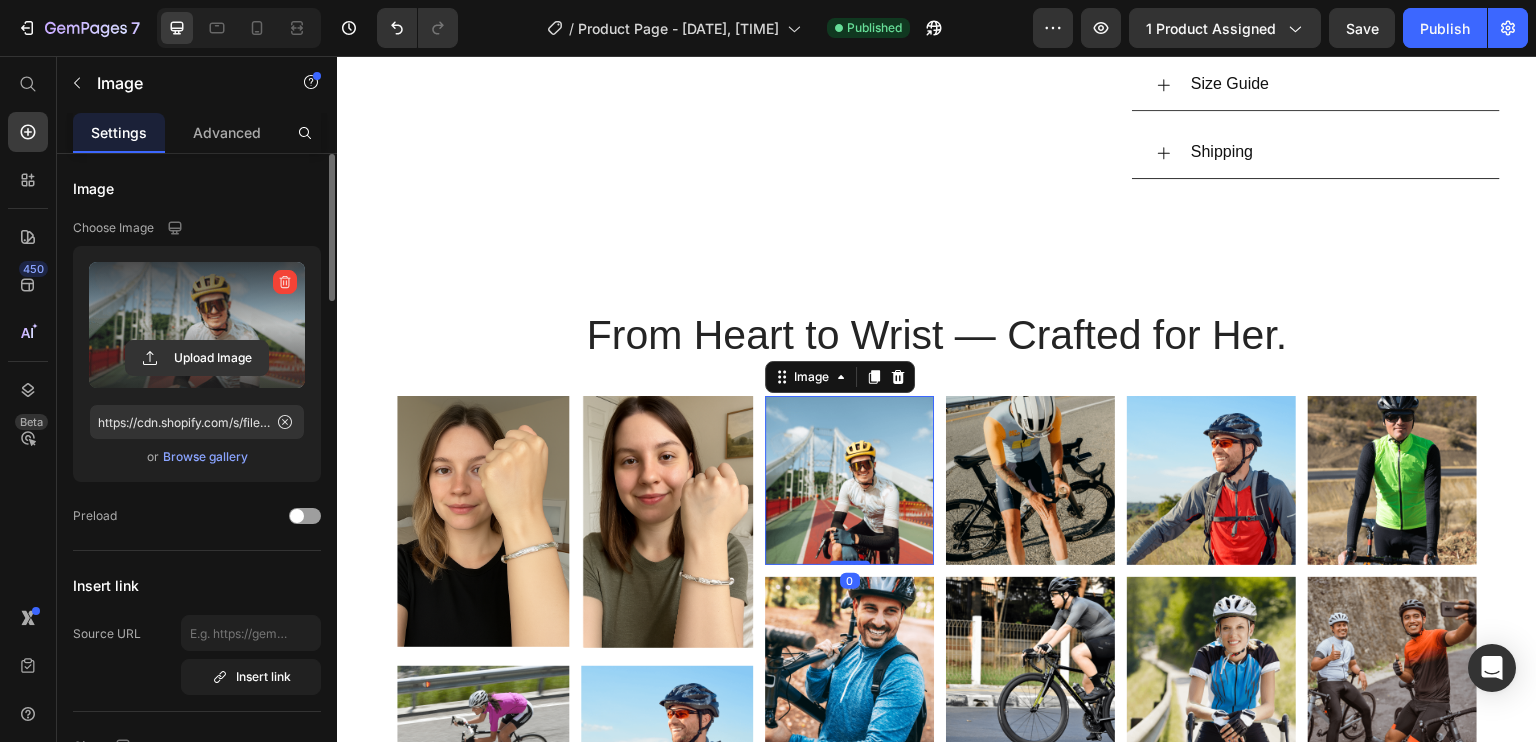 click at bounding box center (197, 325) 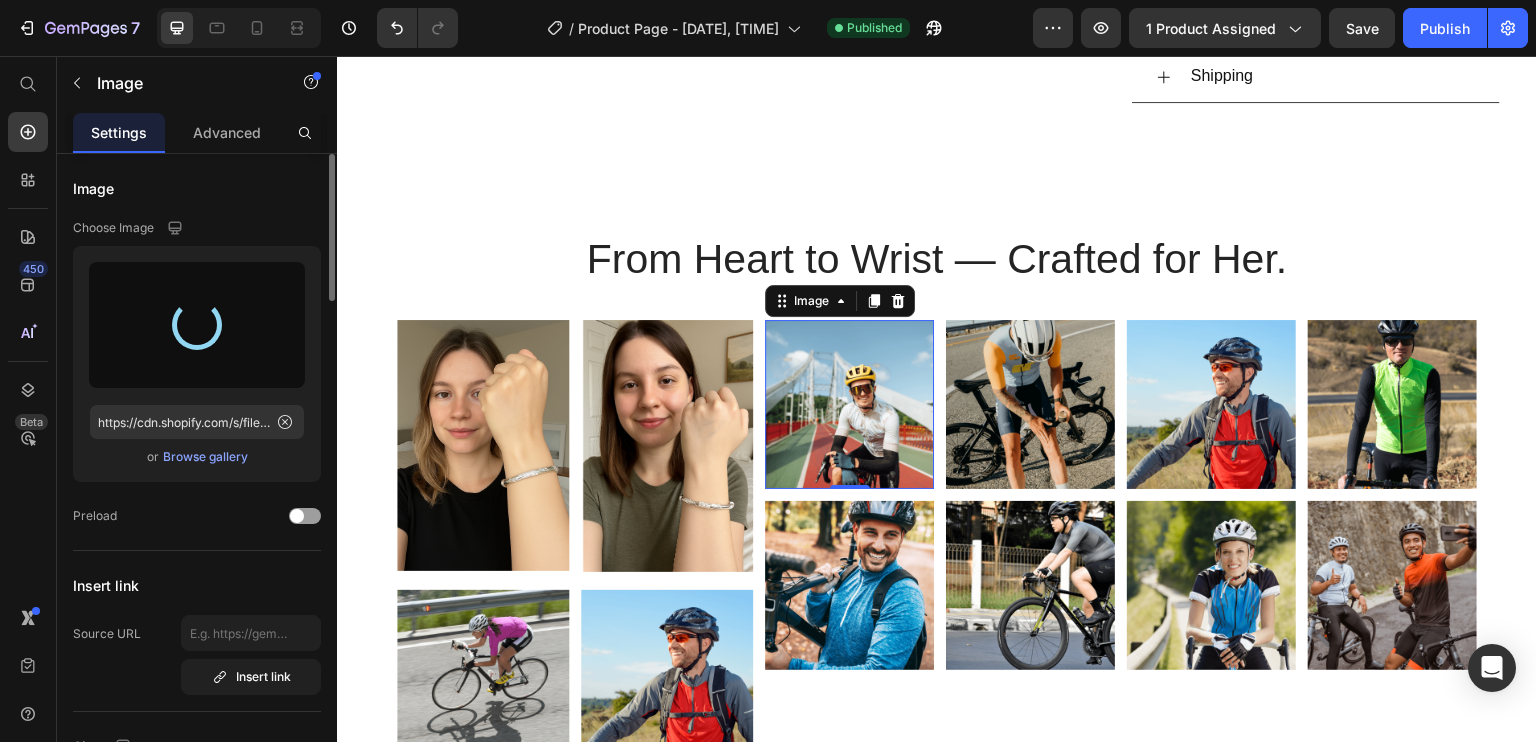 scroll, scrollTop: 1296, scrollLeft: 0, axis: vertical 